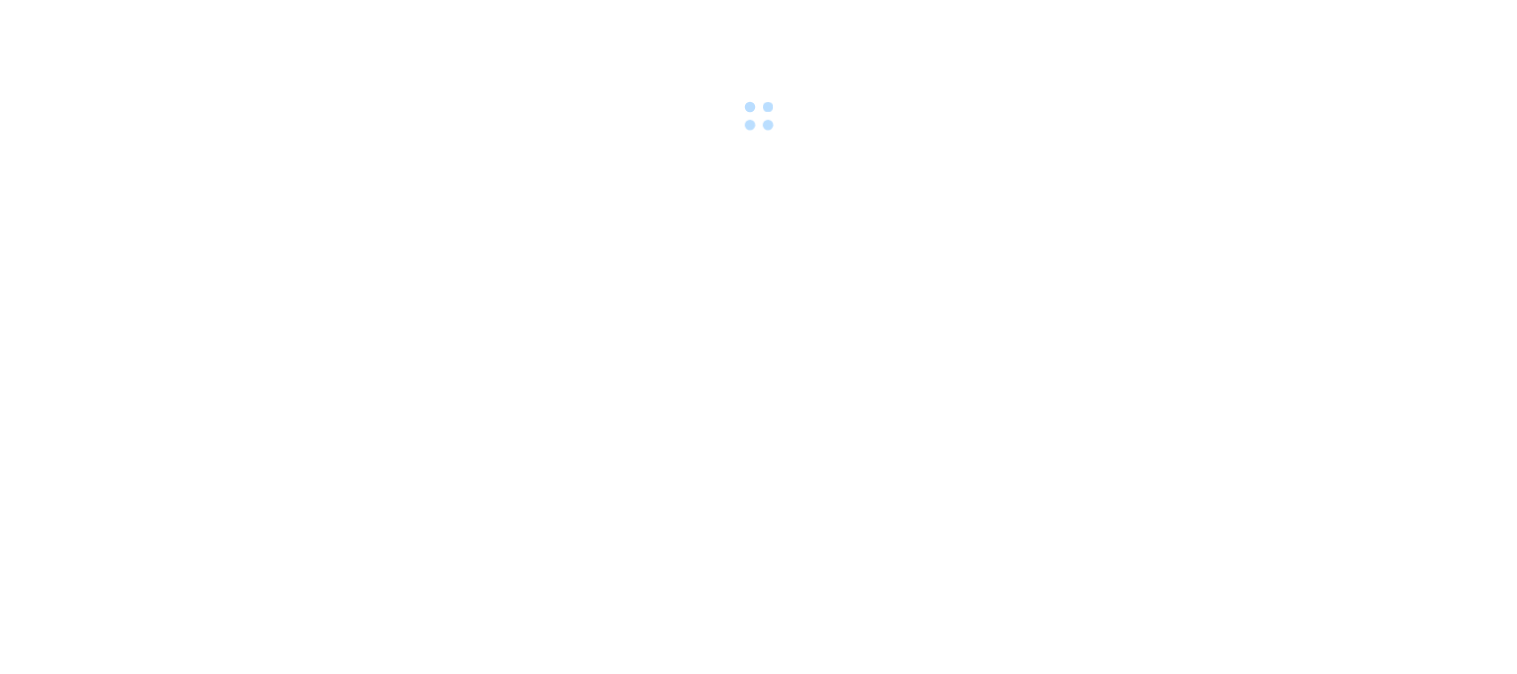 scroll, scrollTop: 0, scrollLeft: 0, axis: both 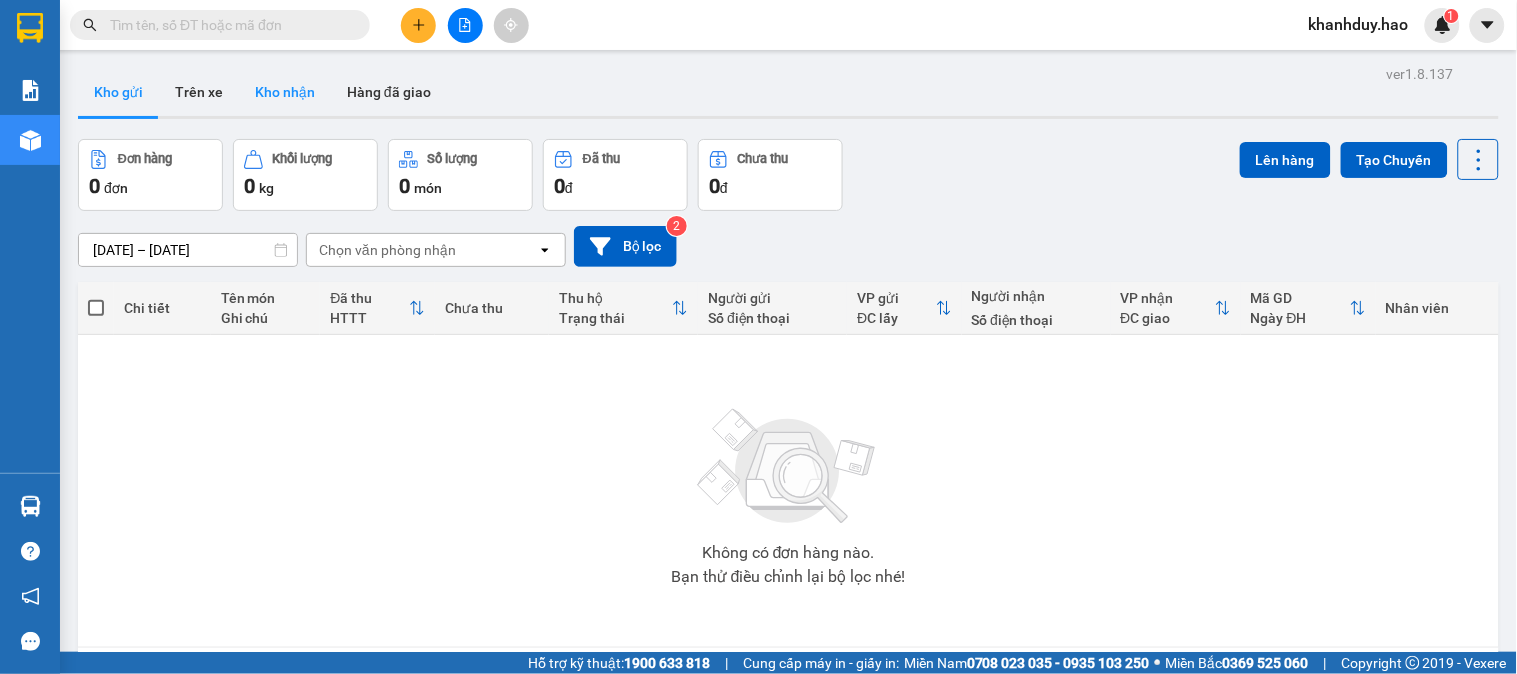click on "Kho nhận" at bounding box center [285, 92] 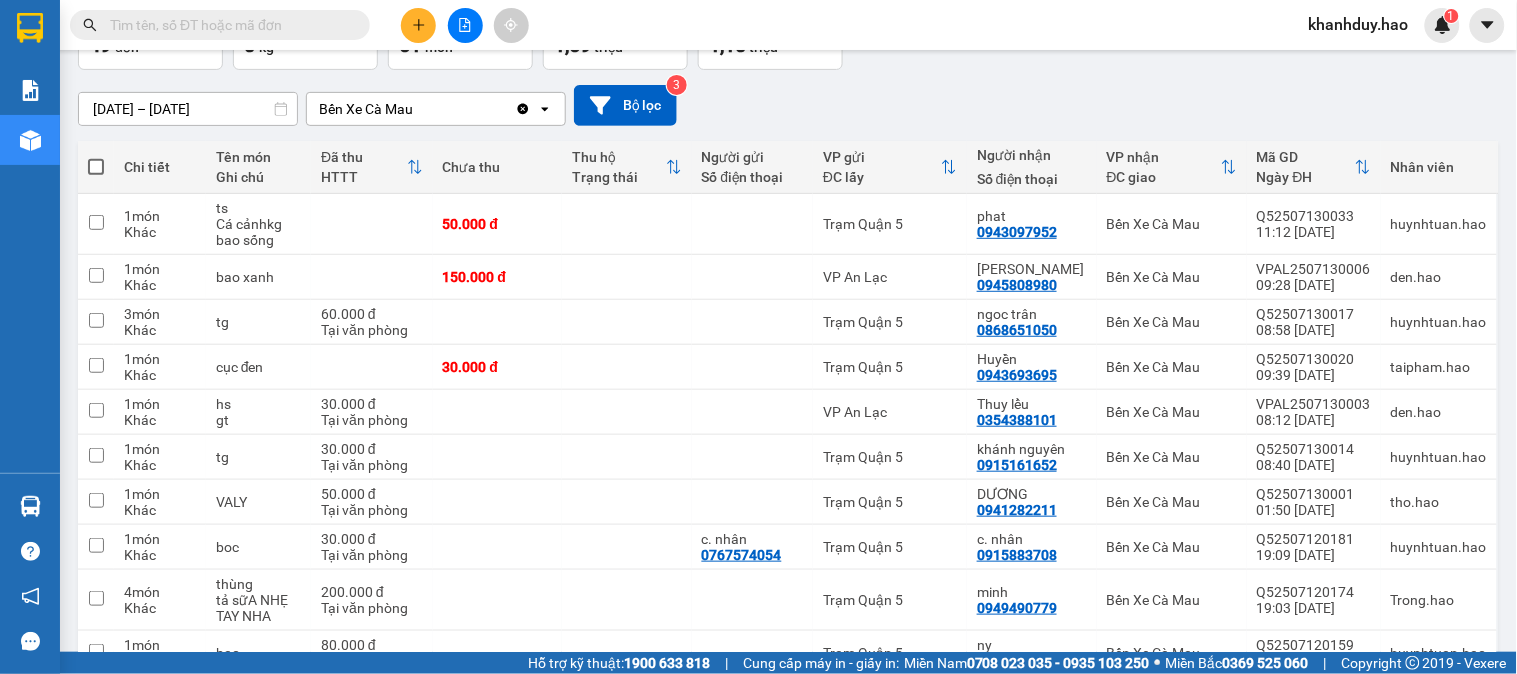 scroll, scrollTop: 248, scrollLeft: 0, axis: vertical 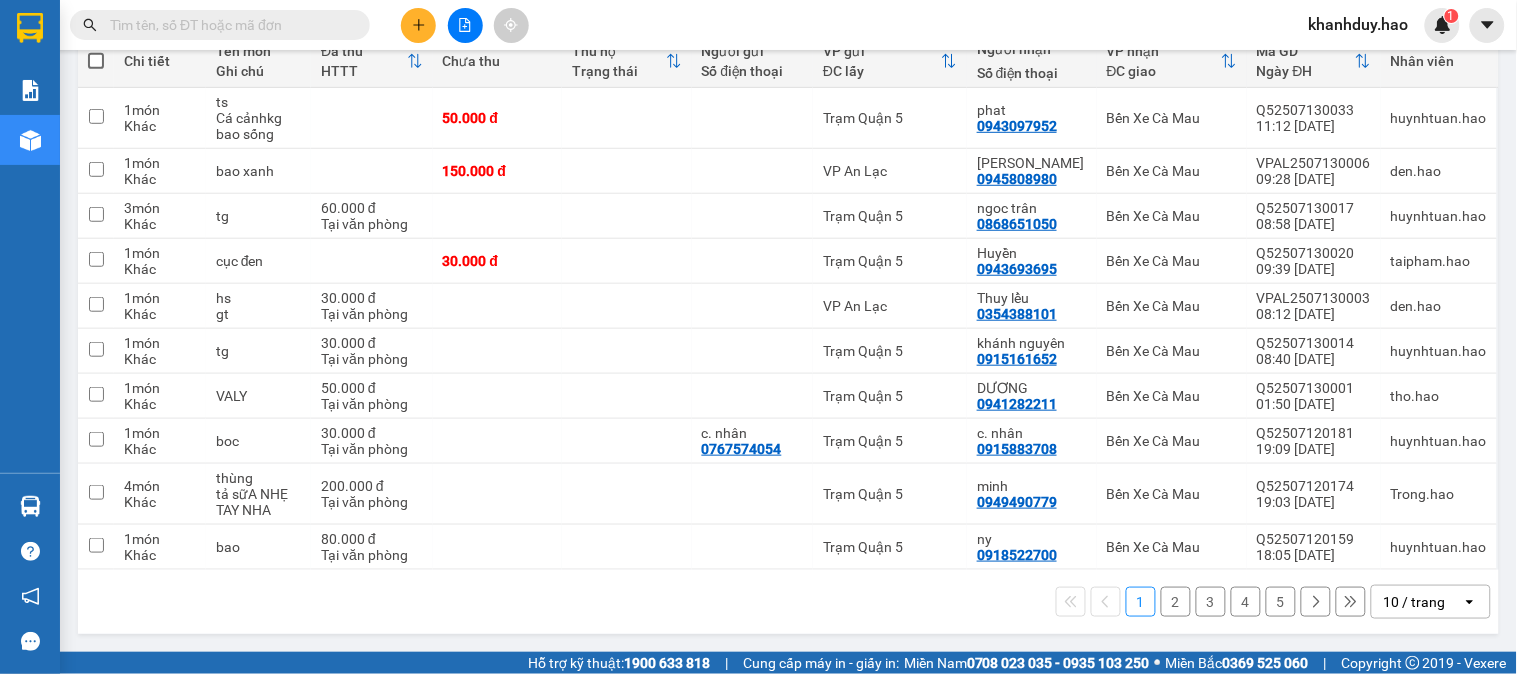 click on "10 / trang" at bounding box center [1417, 602] 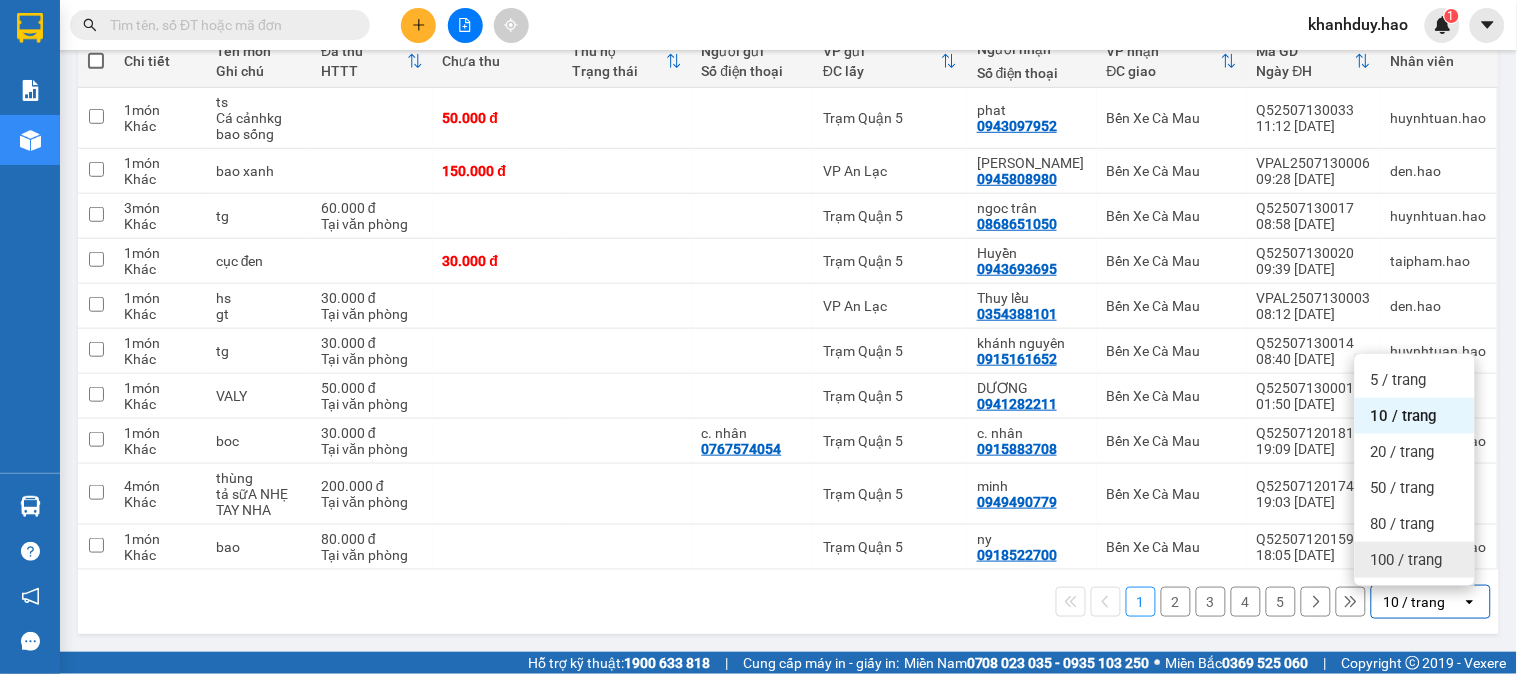 click on "100 / trang" at bounding box center (1407, 560) 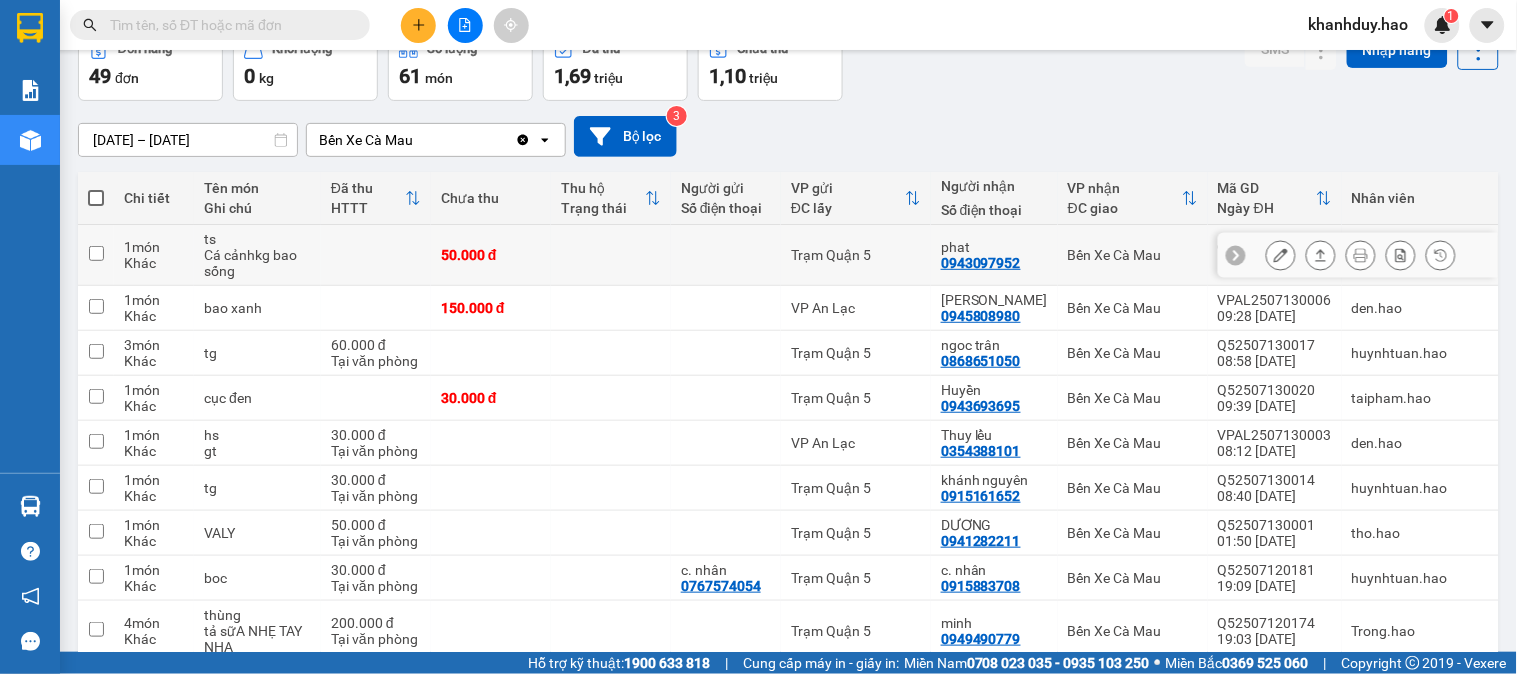 scroll, scrollTop: 0, scrollLeft: 0, axis: both 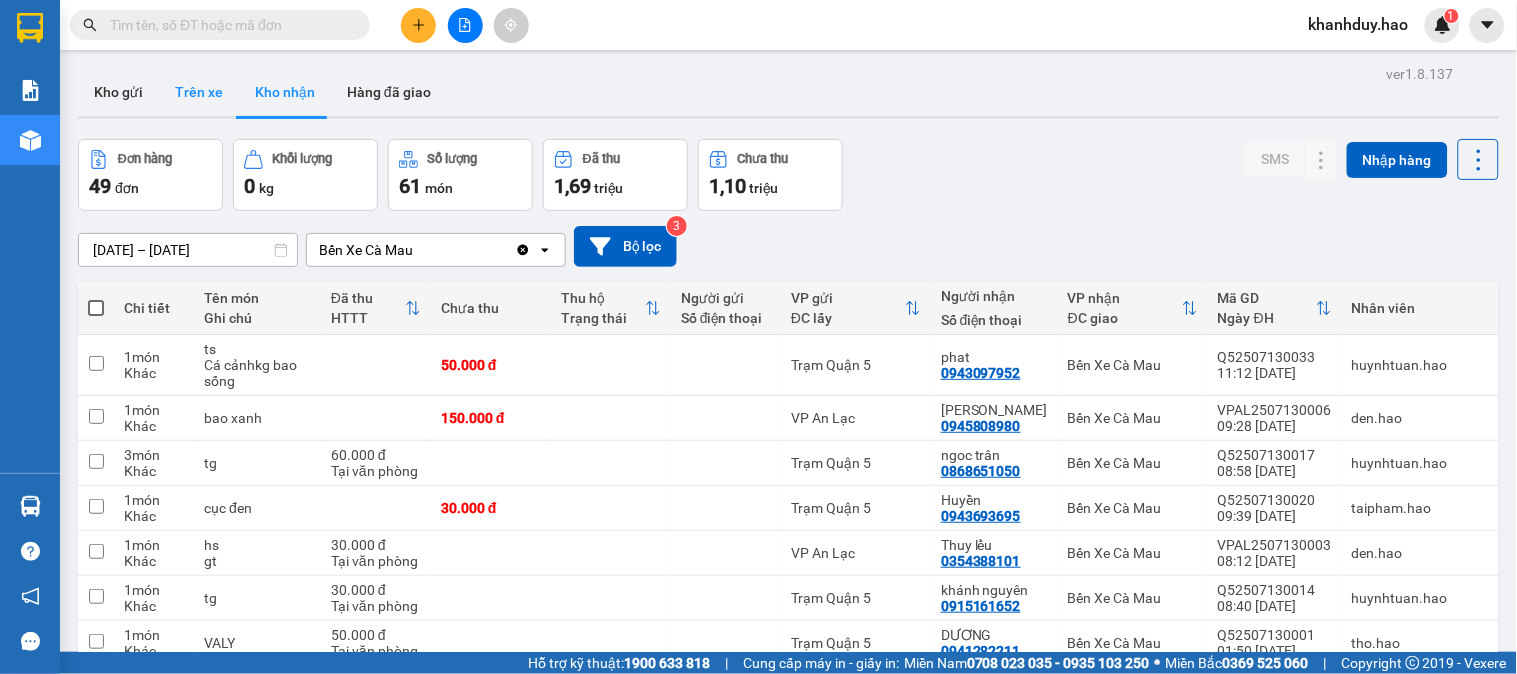 click on "Trên xe" at bounding box center [199, 92] 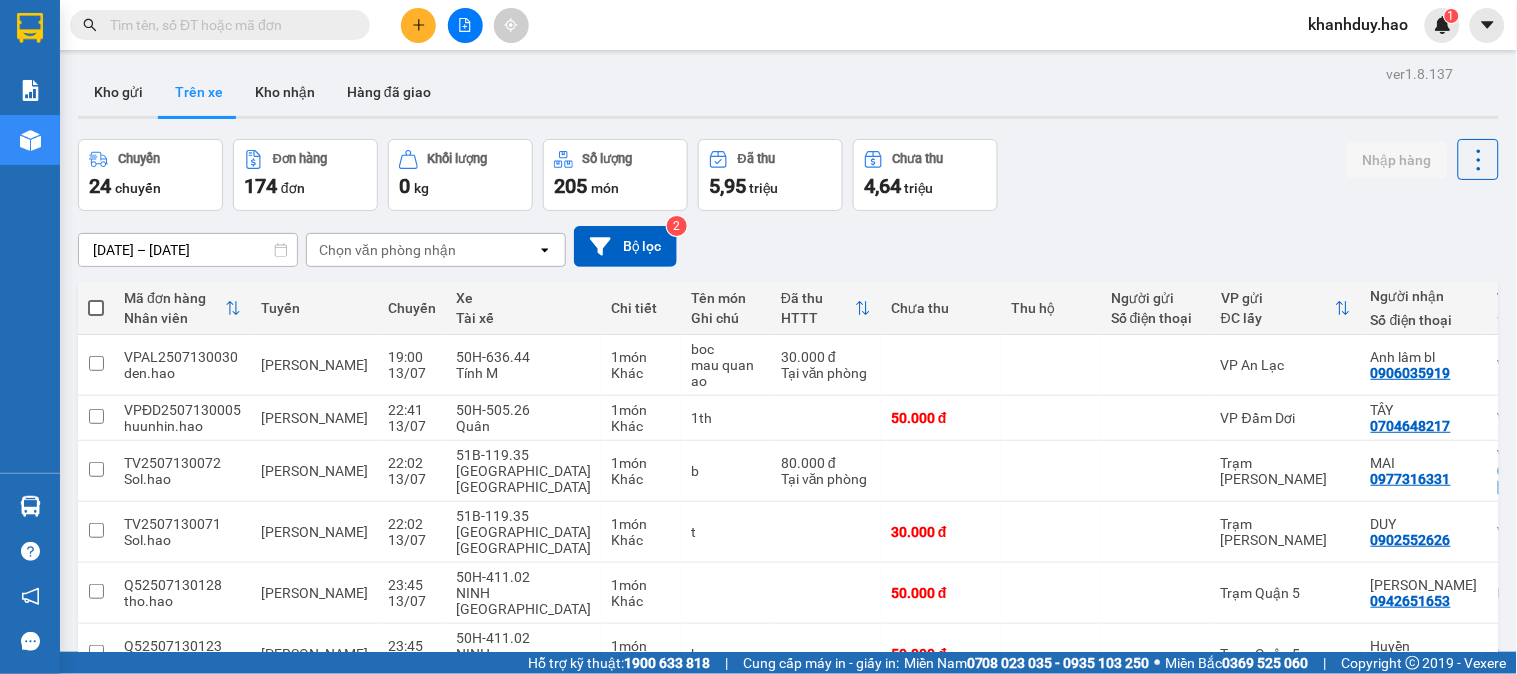click on "Chọn văn phòng nhận" at bounding box center (387, 250) 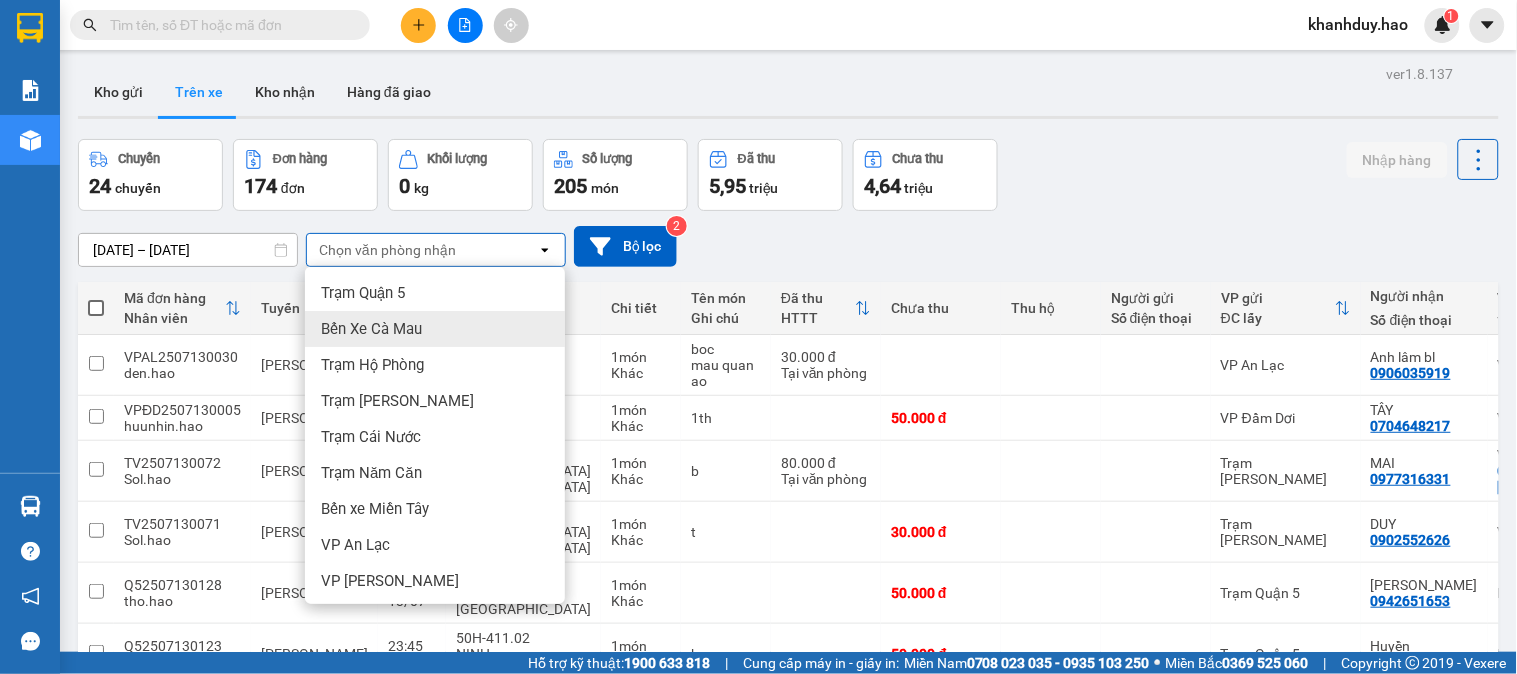 click on "Bến Xe Cà Mau" at bounding box center [371, 329] 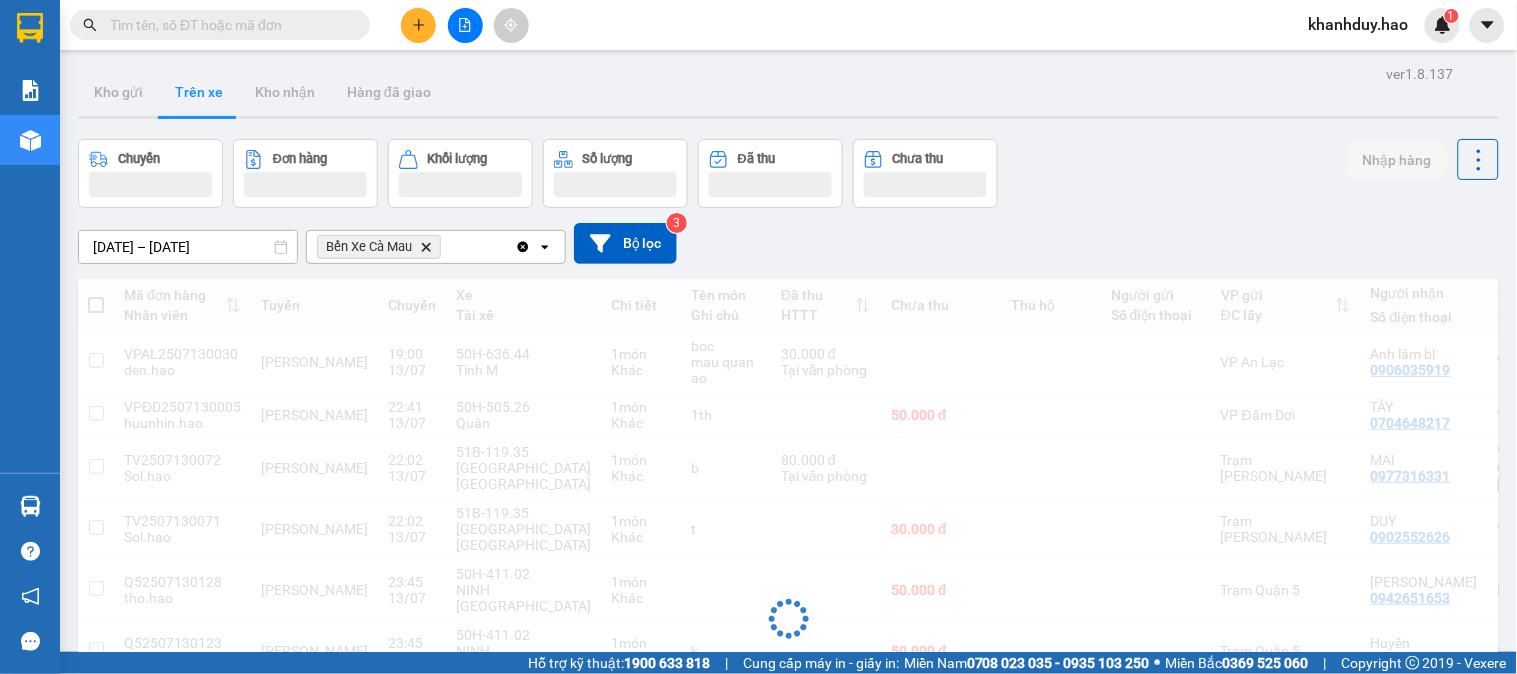click on "[DATE] – [DATE]" at bounding box center (188, 247) 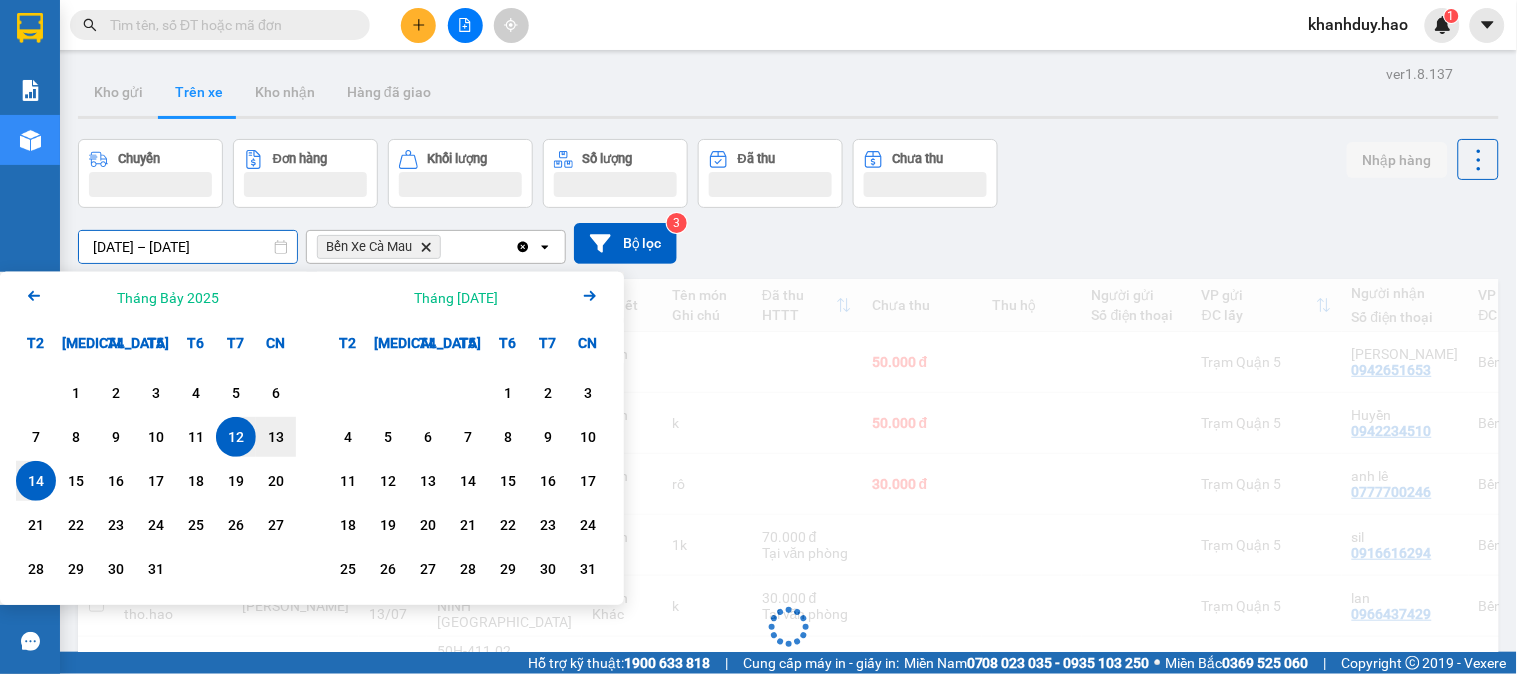 click on "12" at bounding box center (236, 437) 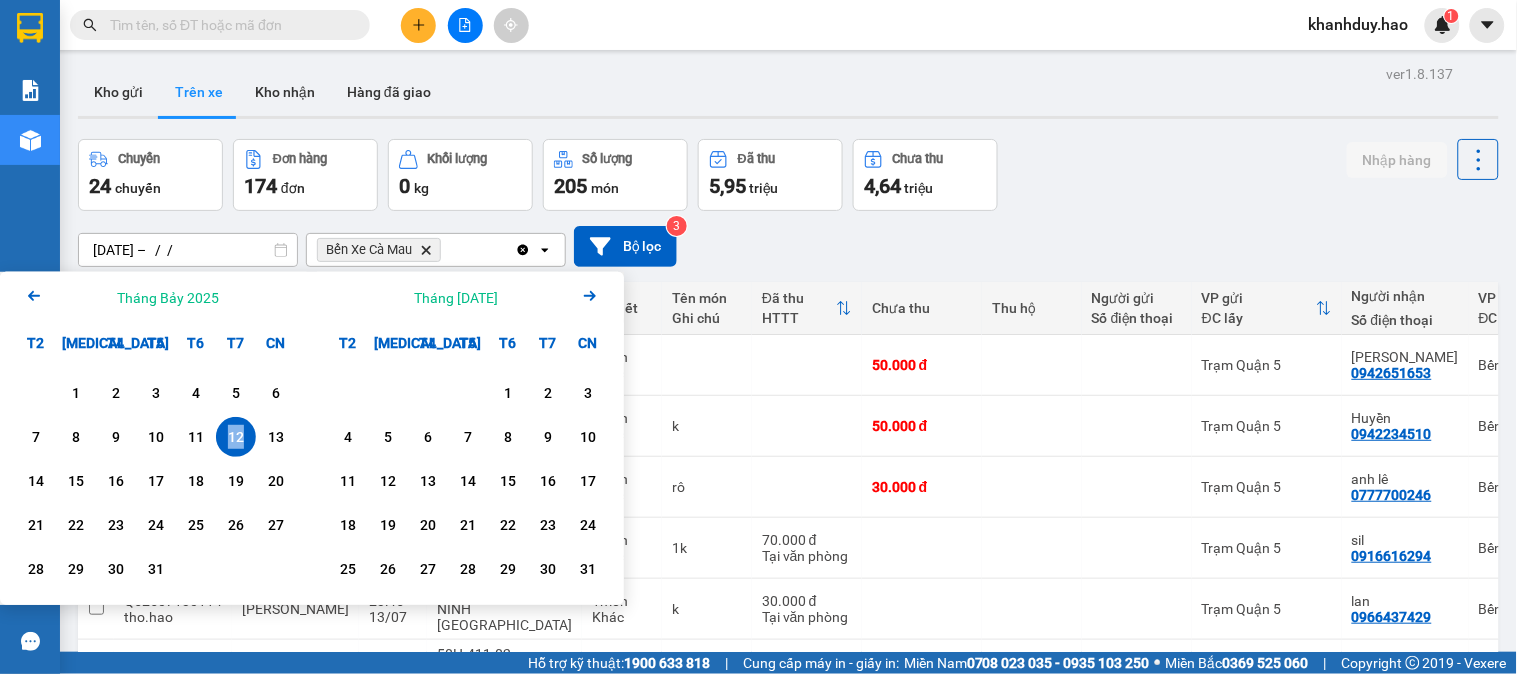 click on "12" at bounding box center (236, 437) 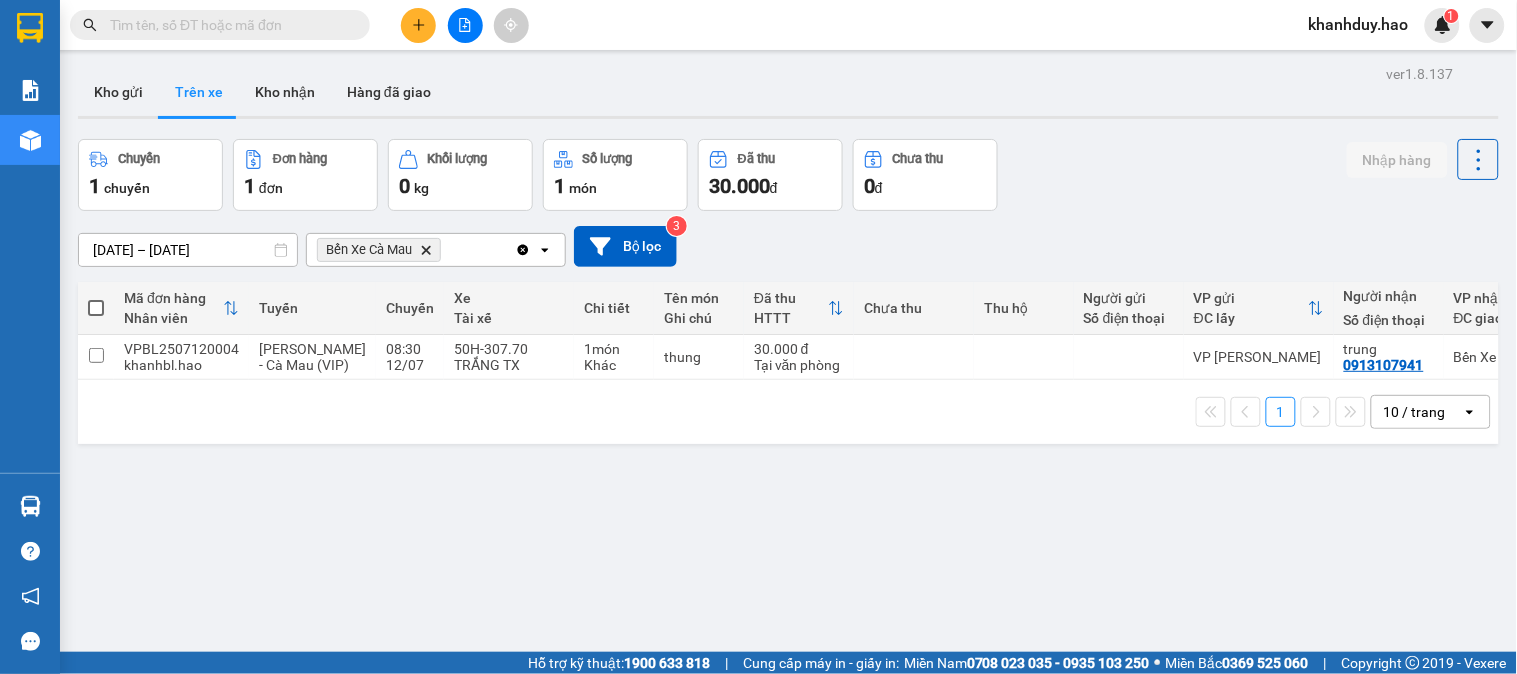 click on "ver  1.8.137 Kho gửi Trên xe Kho nhận Hàng đã giao Chuyến 1 chuyến Đơn hàng 1 đơn Khối lượng 0 kg Số lượng 1 món Đã thu 30.000  đ Chưa thu 0  đ Nhập hàng [DATE] – [DATE] Press the down arrow key to interact with the calendar and select a date. Press the escape button to close the calendar. Selected date range is from [DATE] to [DATE]. Bến Xe Cà Mau Delete Clear all open Bộ lọc 3 Mã đơn hàng Nhân viên Tuyến Chuyến Xe Tài xế Chi tiết Tên món Ghi chú Đã thu HTTT Chưa thu Thu hộ Người gửi Số điện thoại VP gửi ĐC lấy Người nhận Số điện thoại VP nhận ĐC giao Tồn kho VPBL2507120004 khanhbl.[PERSON_NAME] (VIP) 08:30 [DATE] 50H-307.70 TRẮNG TX  1  món Khác thung 30.000 đ Tại văn phòng VP [GEOGRAPHIC_DATA] 0913107941 Bến Xe Cà Mau 1   ngày 1 10 / trang open Đang tải dữ liệu" at bounding box center (788, 397) 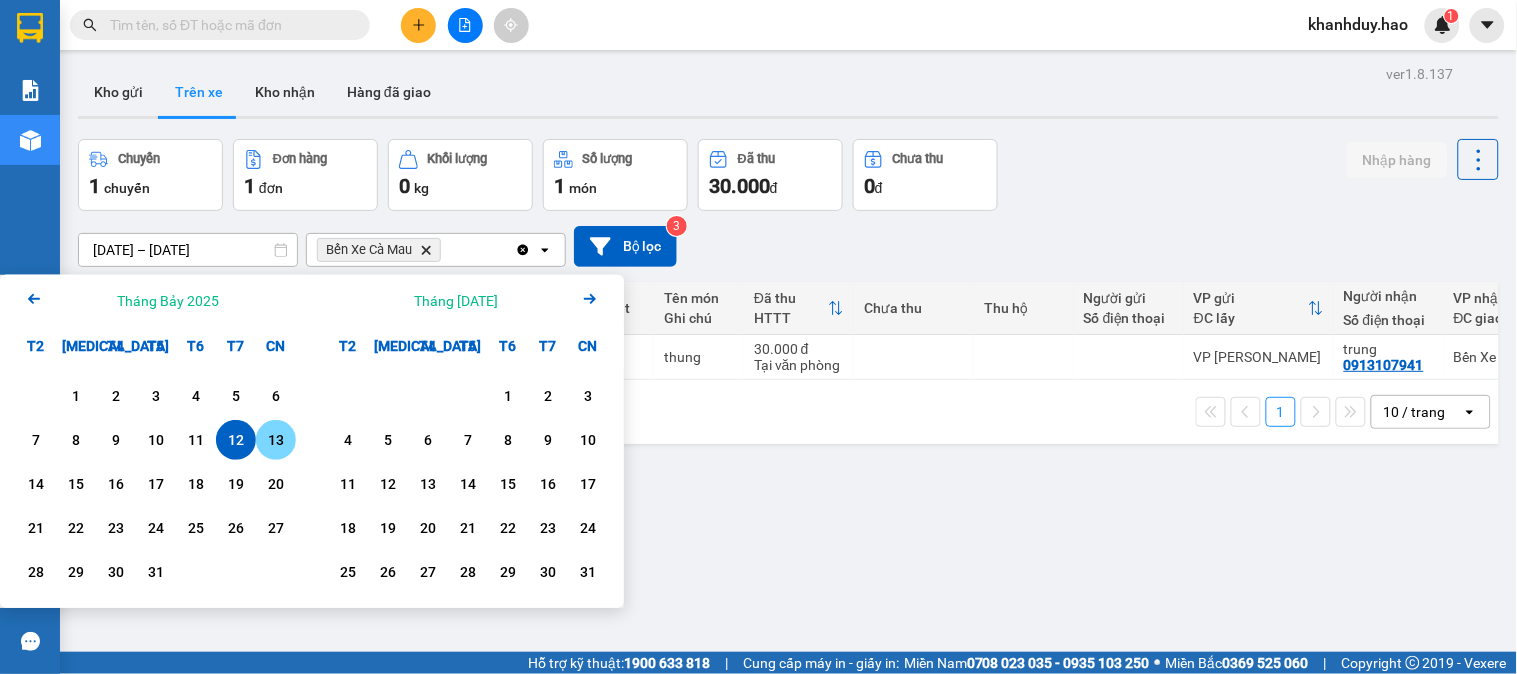 click on "13" at bounding box center [276, 440] 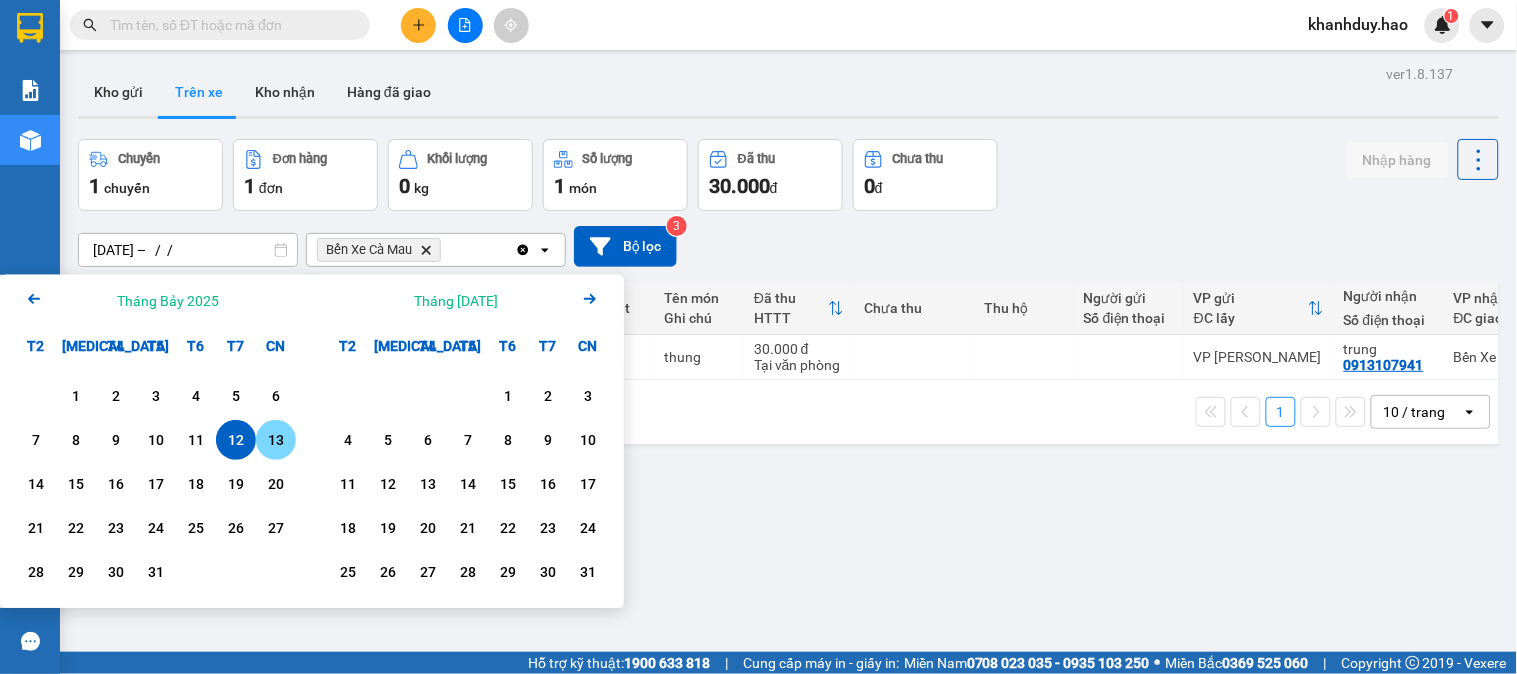 click on "13" at bounding box center (276, 440) 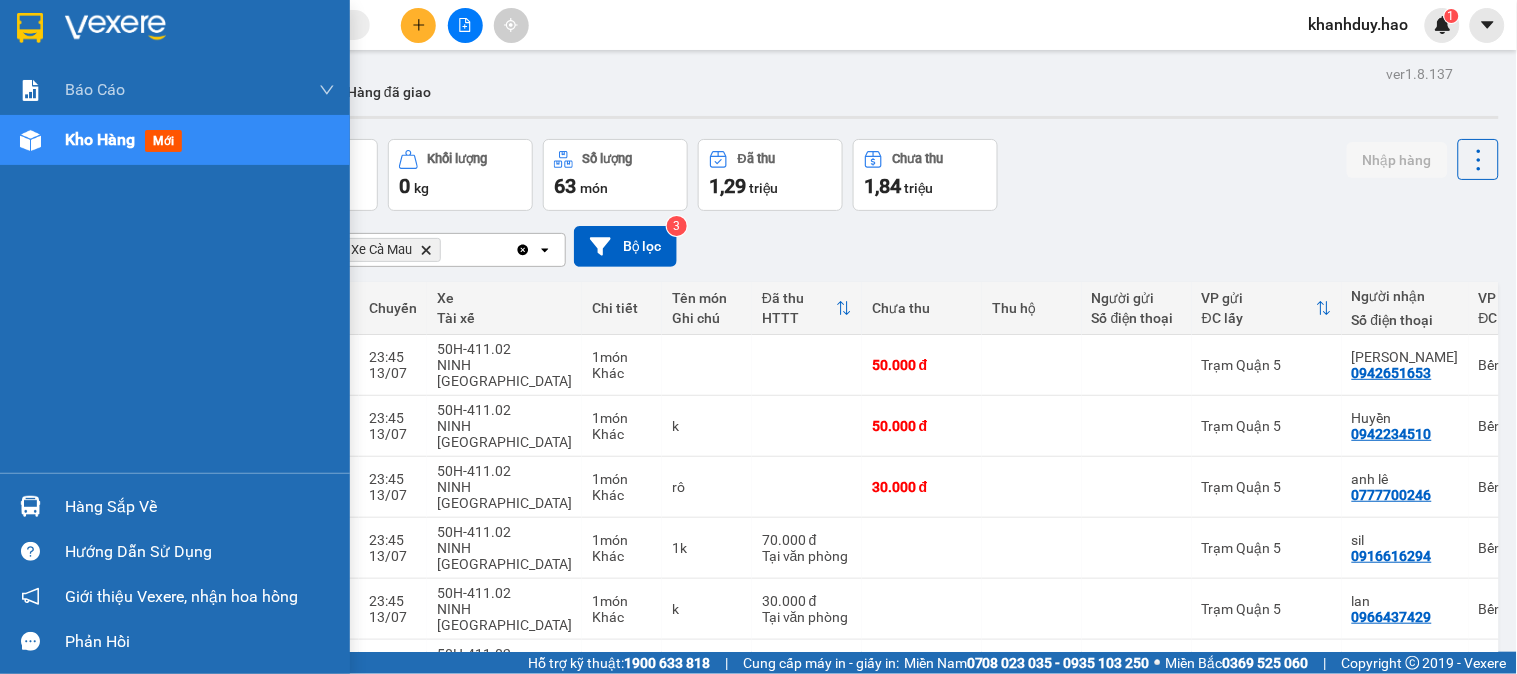 click on "Hàng sắp về" at bounding box center (200, 507) 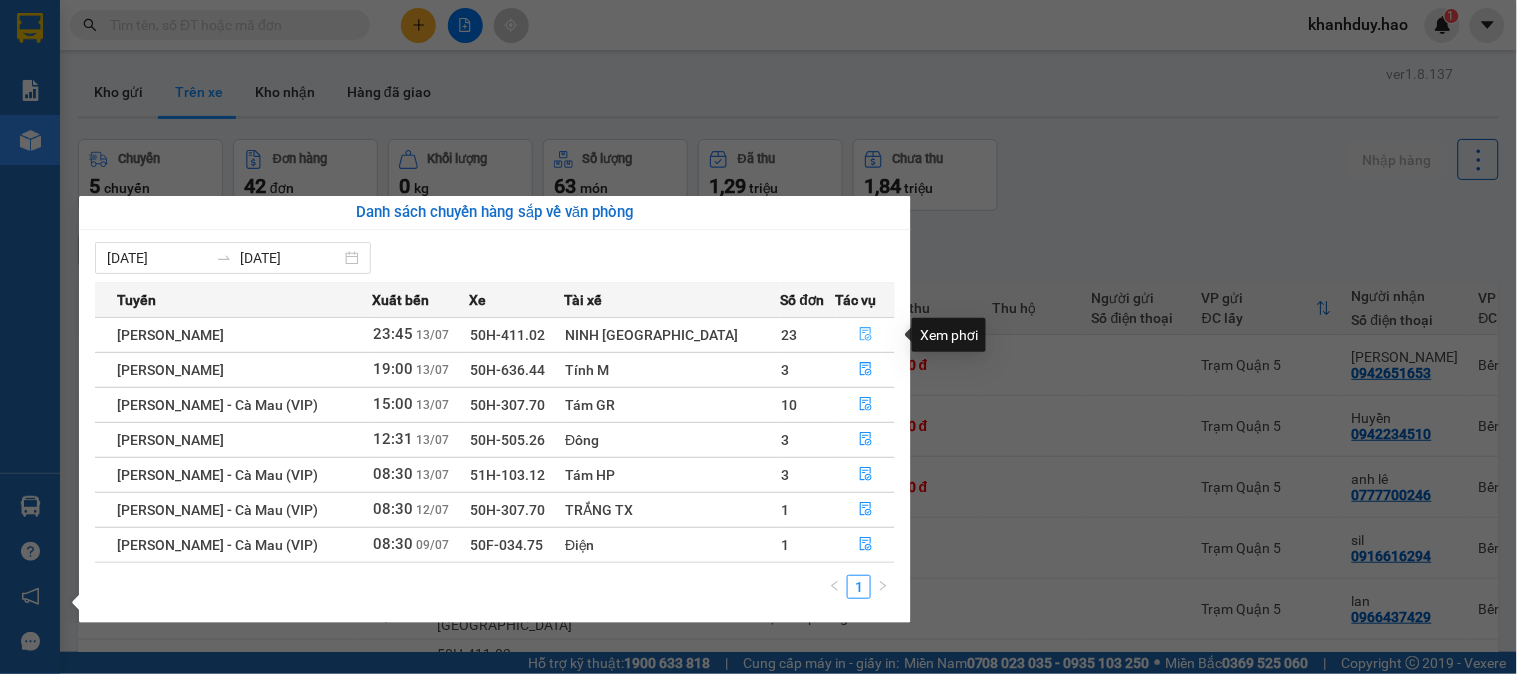 click 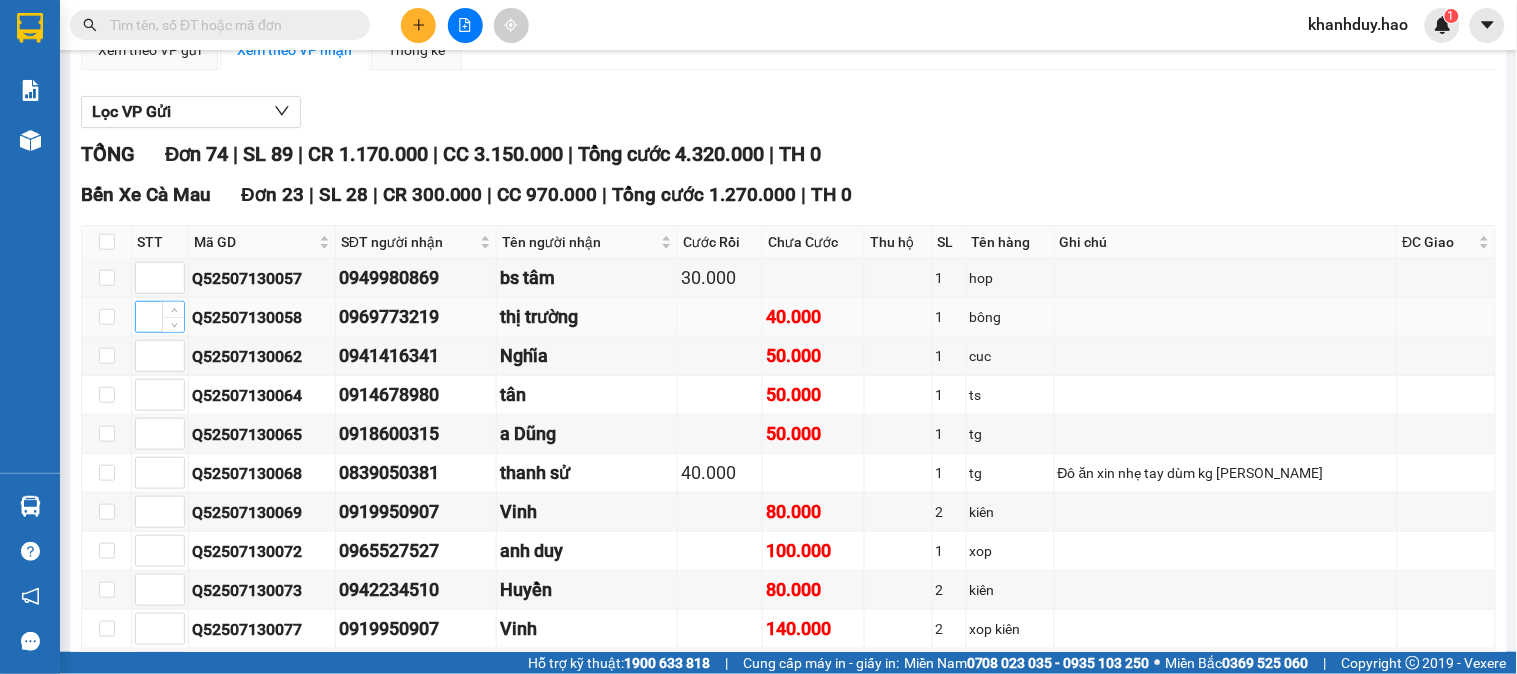 scroll, scrollTop: 222, scrollLeft: 0, axis: vertical 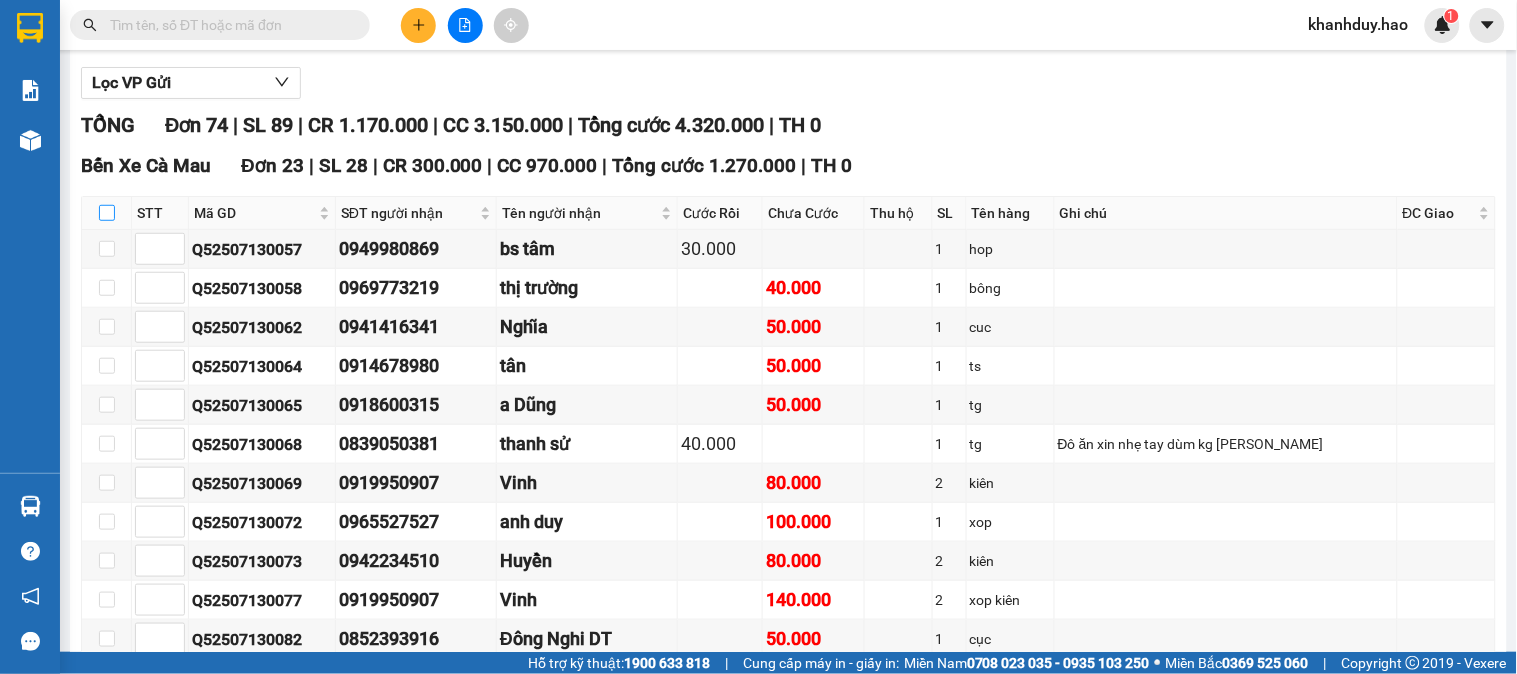 click at bounding box center (107, 213) 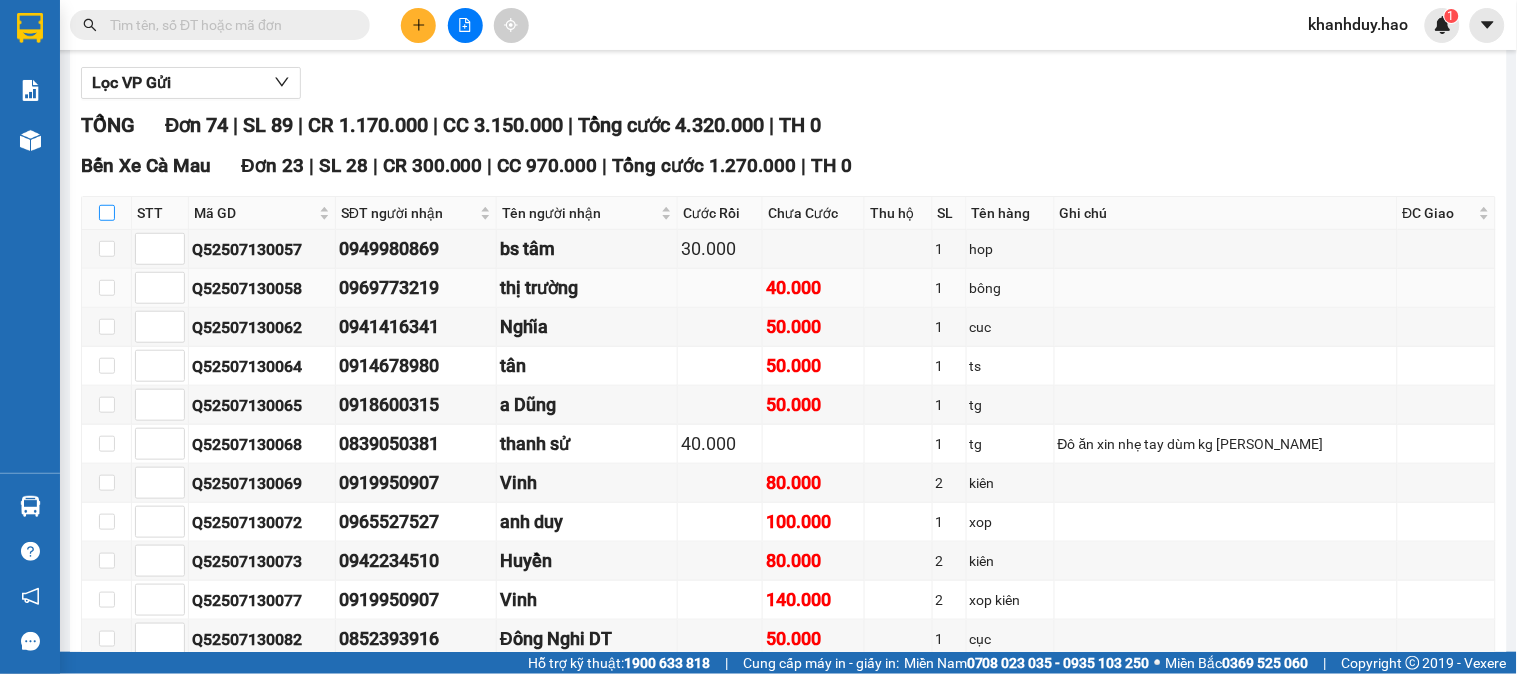 checkbox on "true" 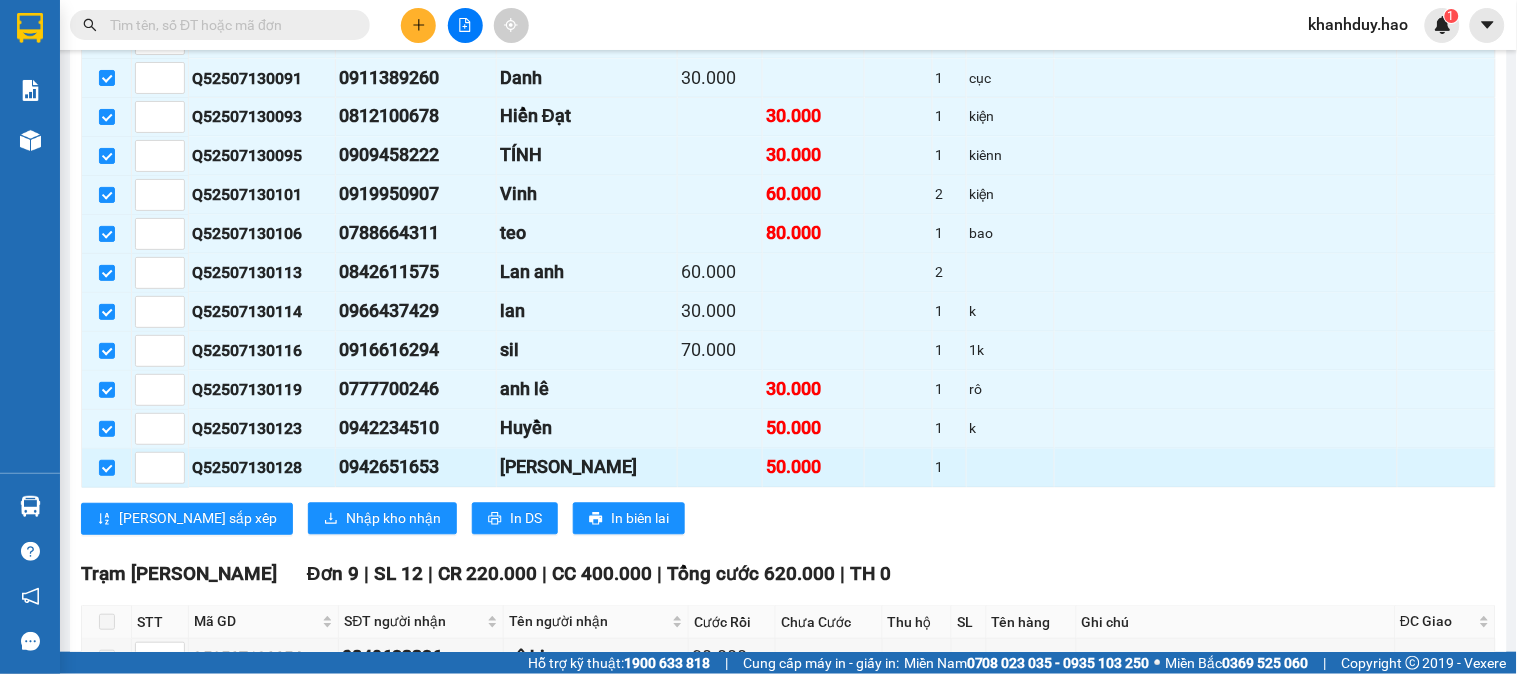scroll, scrollTop: 1000, scrollLeft: 0, axis: vertical 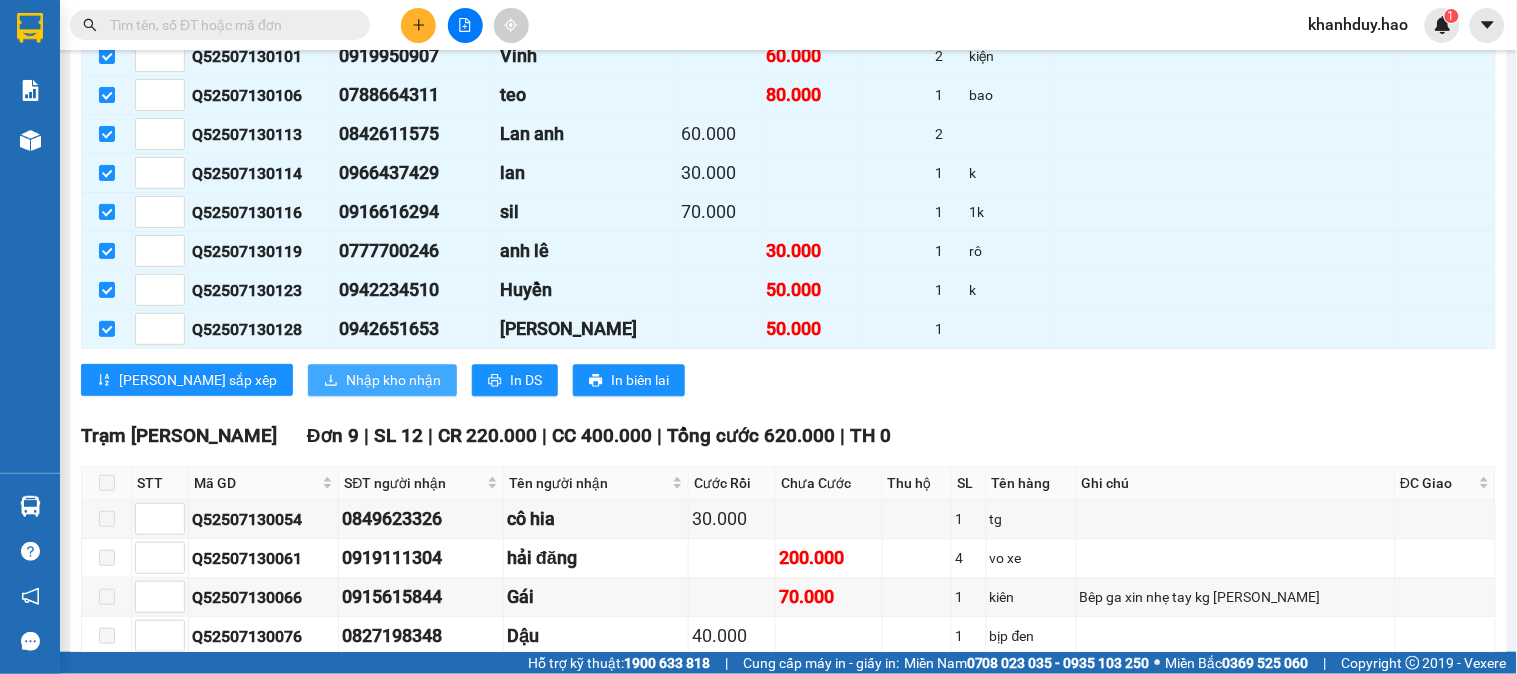 click on "Nhập kho nhận" at bounding box center (382, 380) 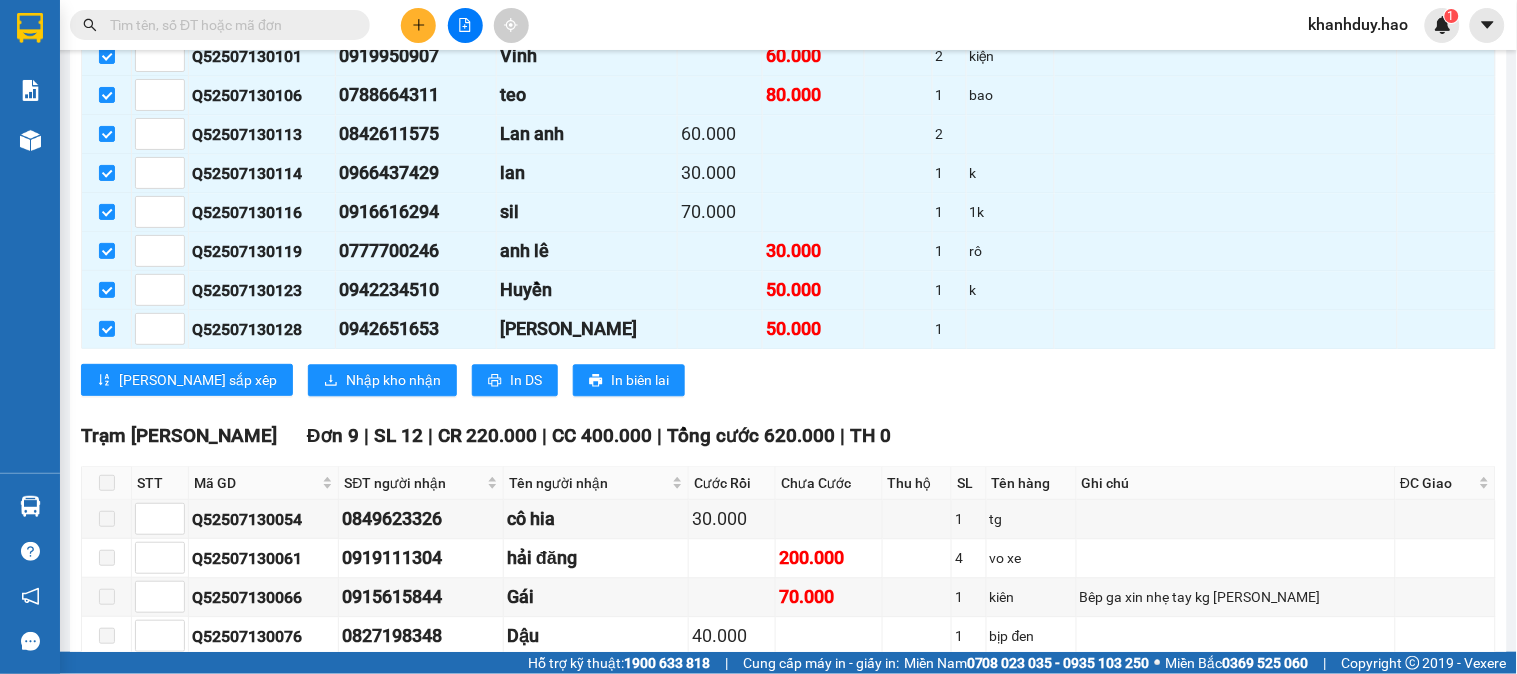 scroll, scrollTop: 0, scrollLeft: 0, axis: both 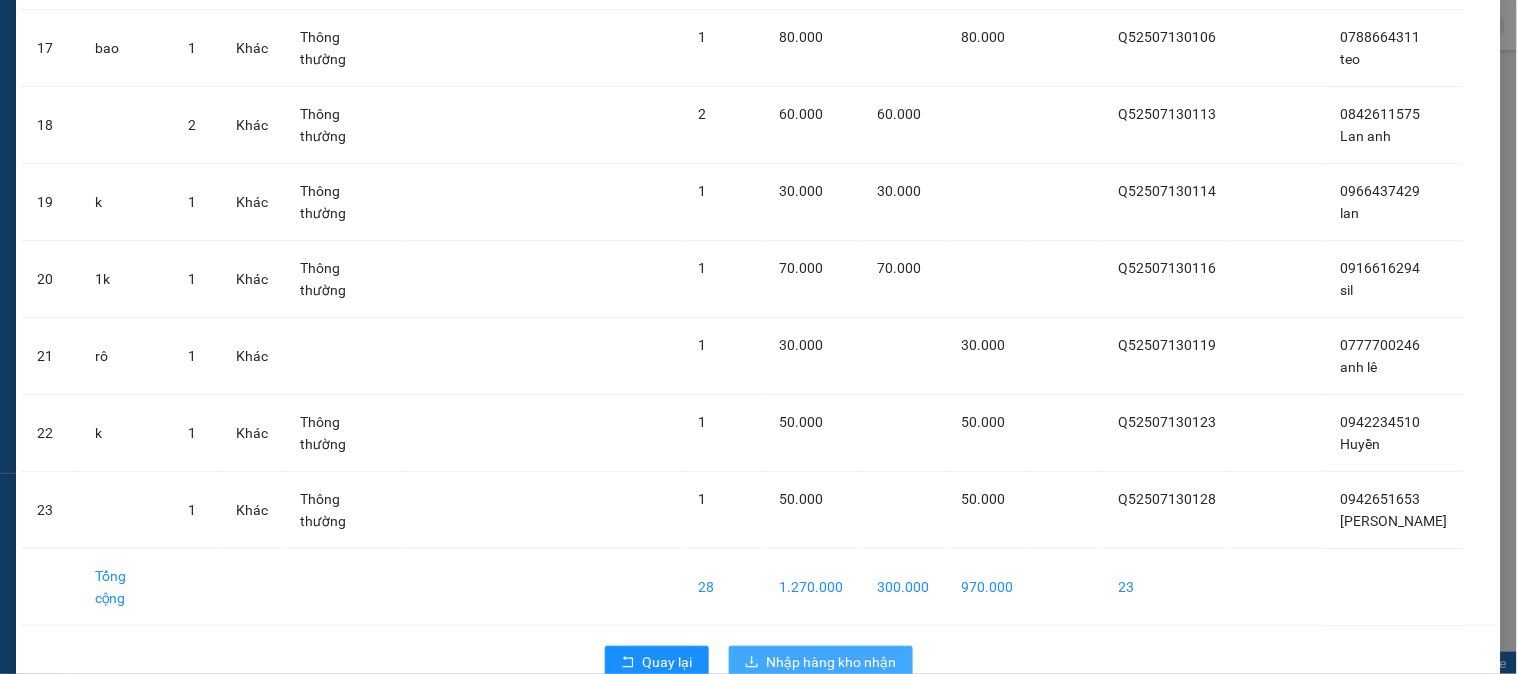 click on "Nhập hàng kho nhận" at bounding box center (832, 662) 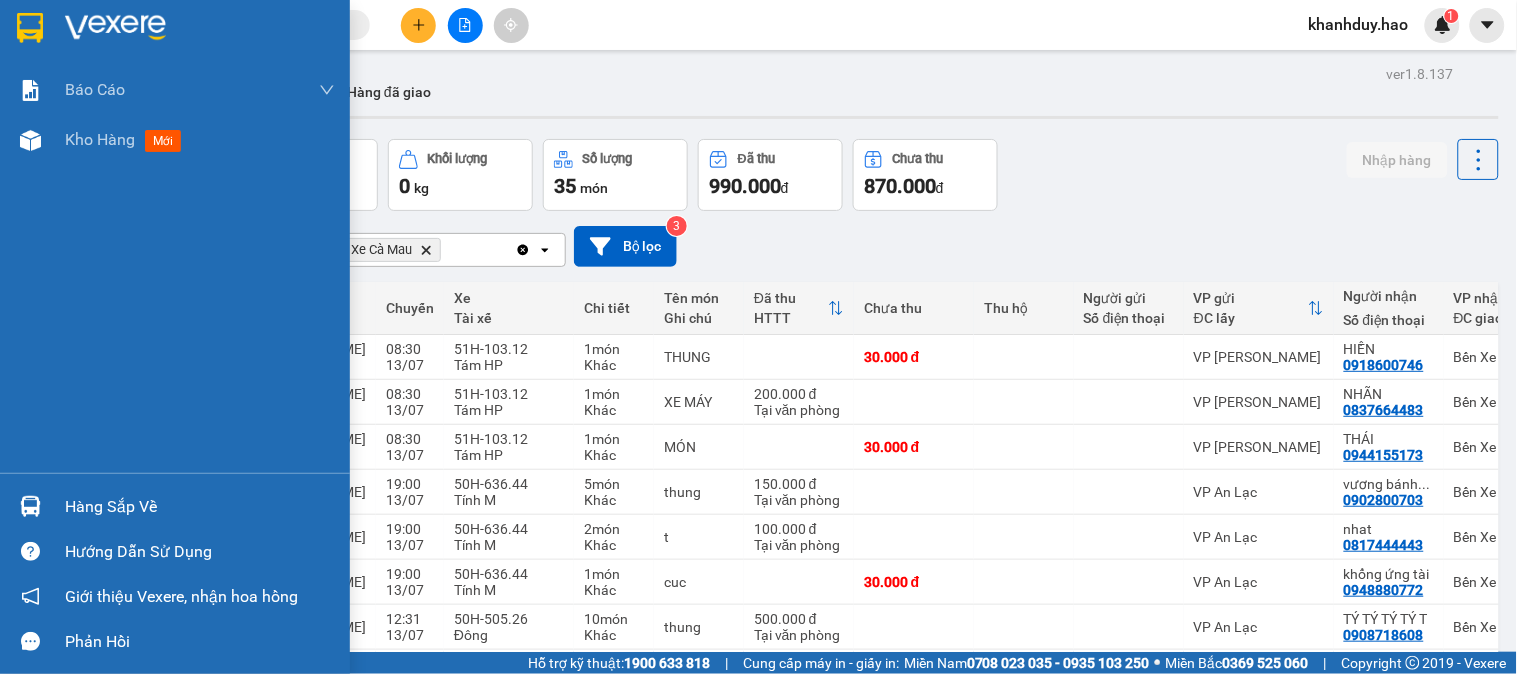 click on "Hàng sắp về" at bounding box center (200, 507) 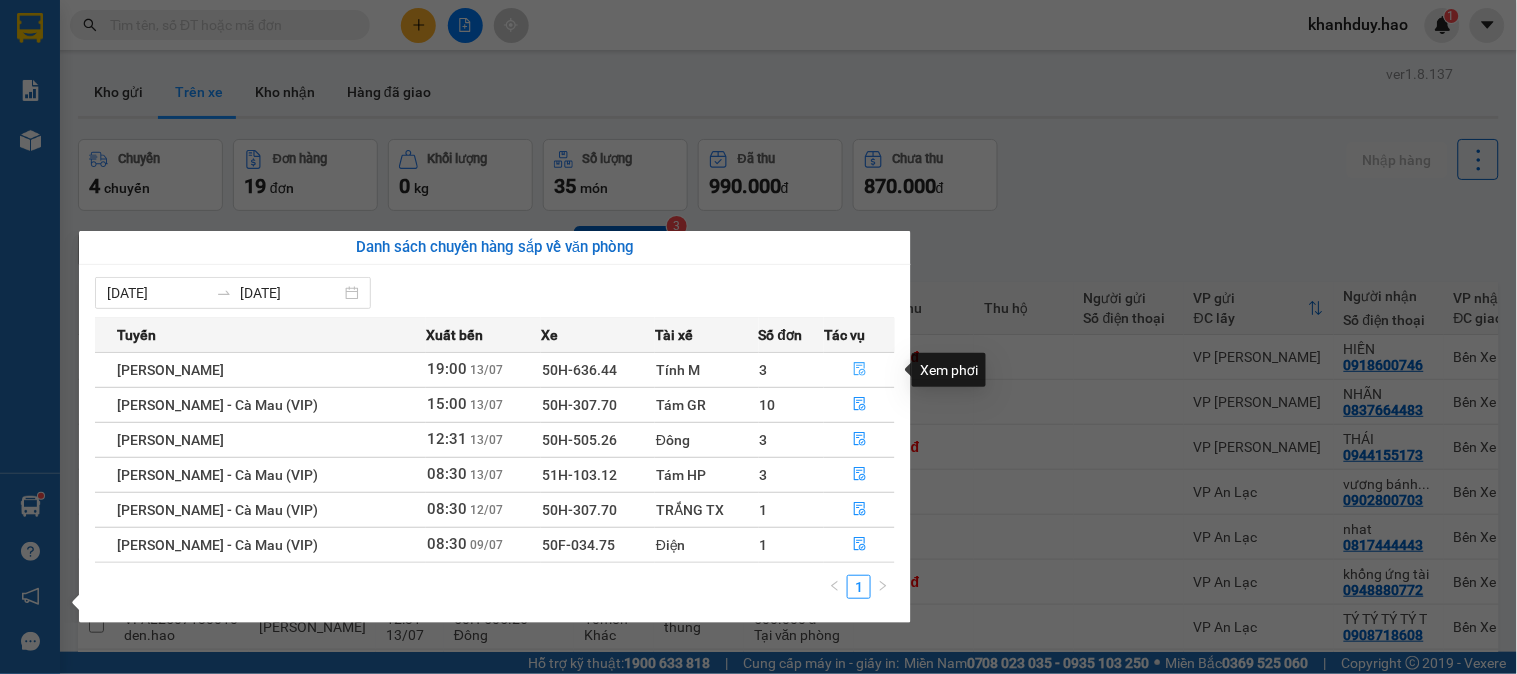 click 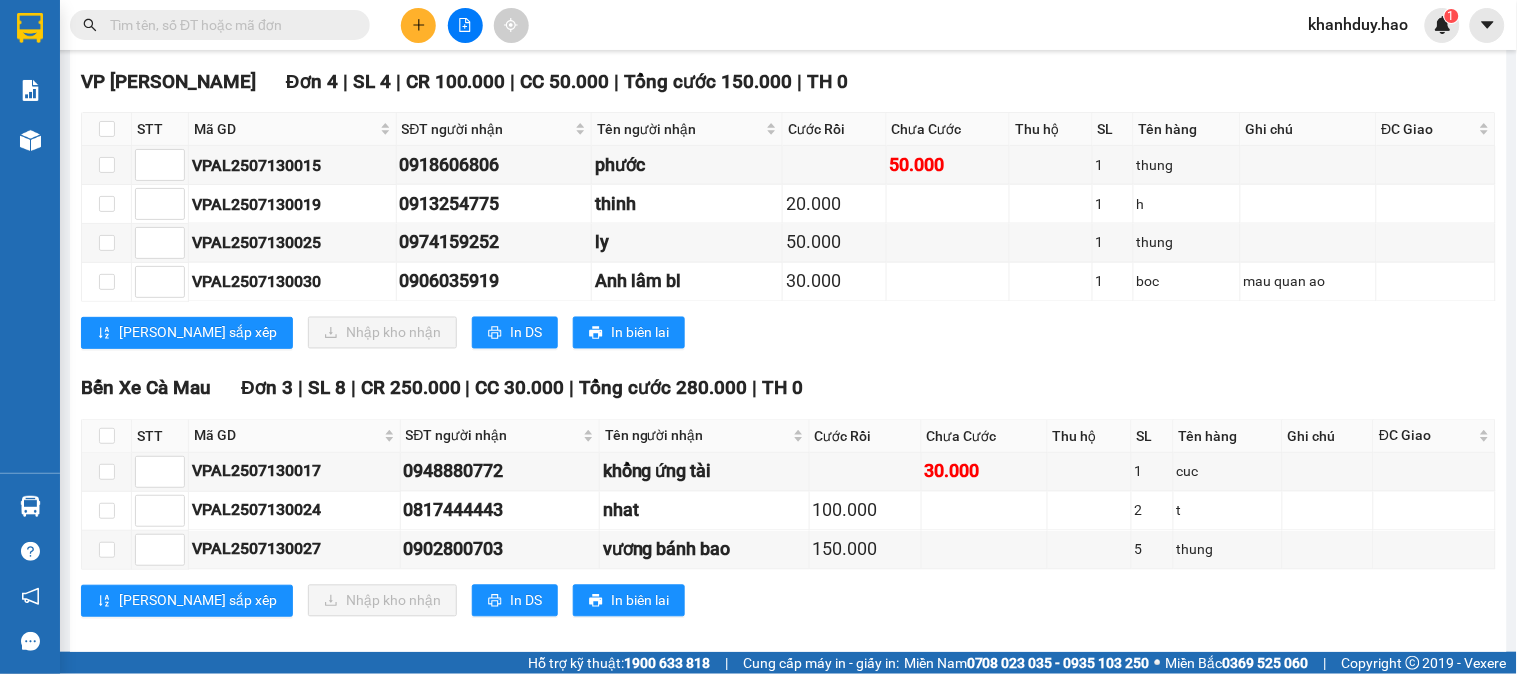 scroll, scrollTop: 777, scrollLeft: 0, axis: vertical 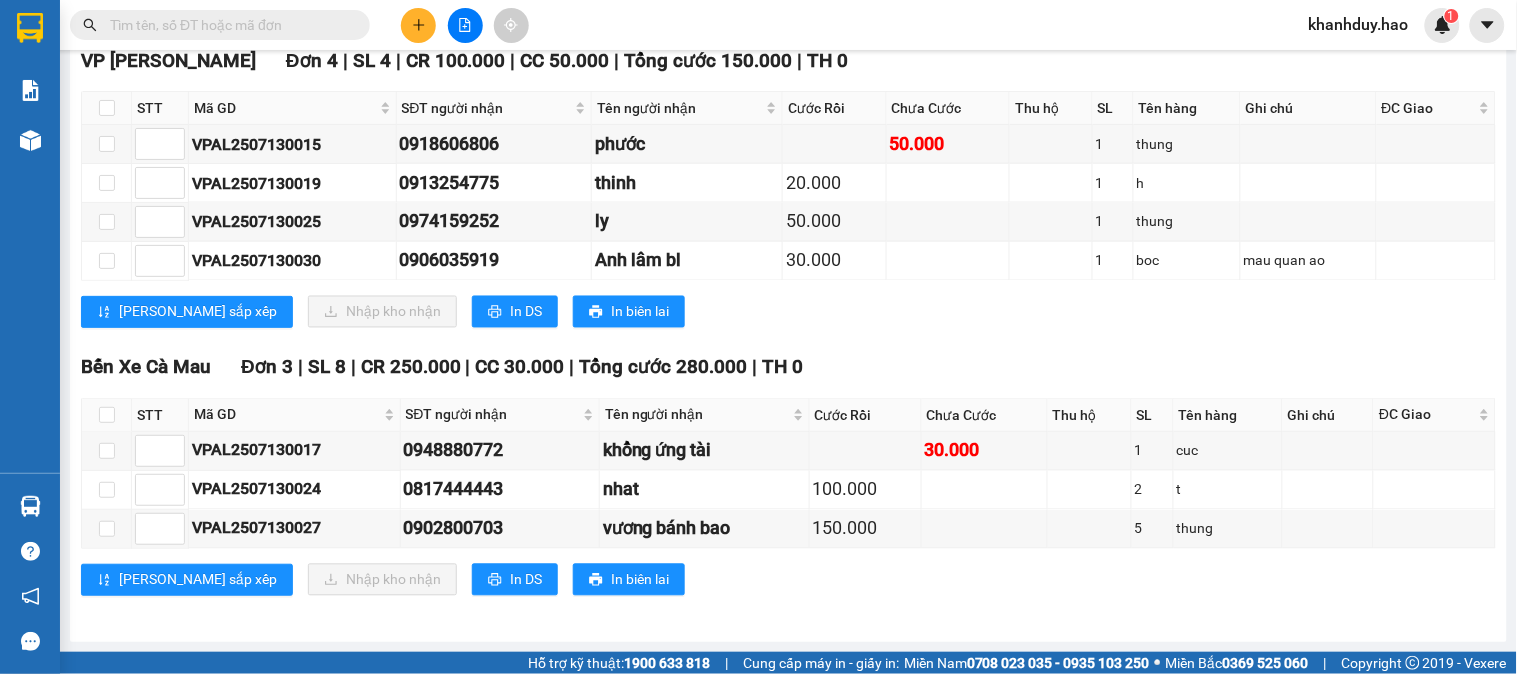 click at bounding box center [107, 415] 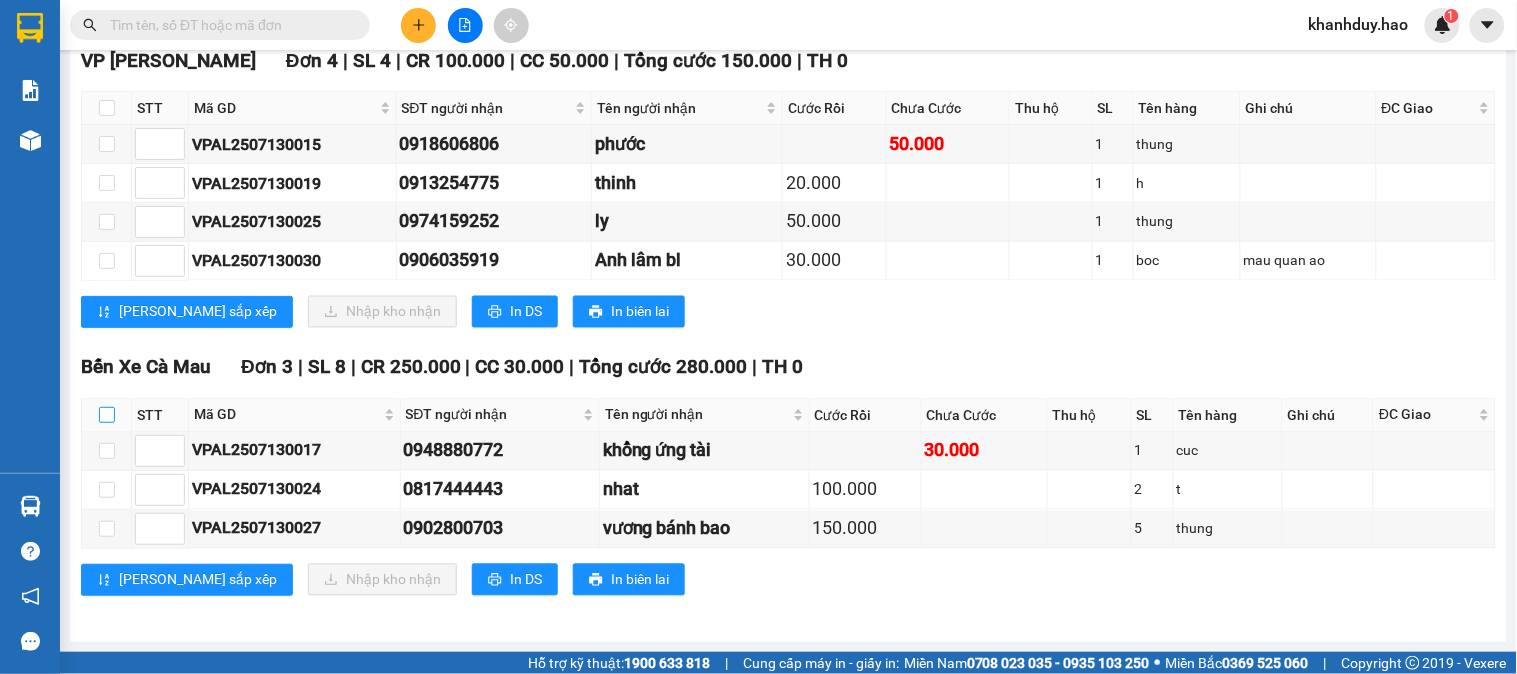 click at bounding box center (107, 415) 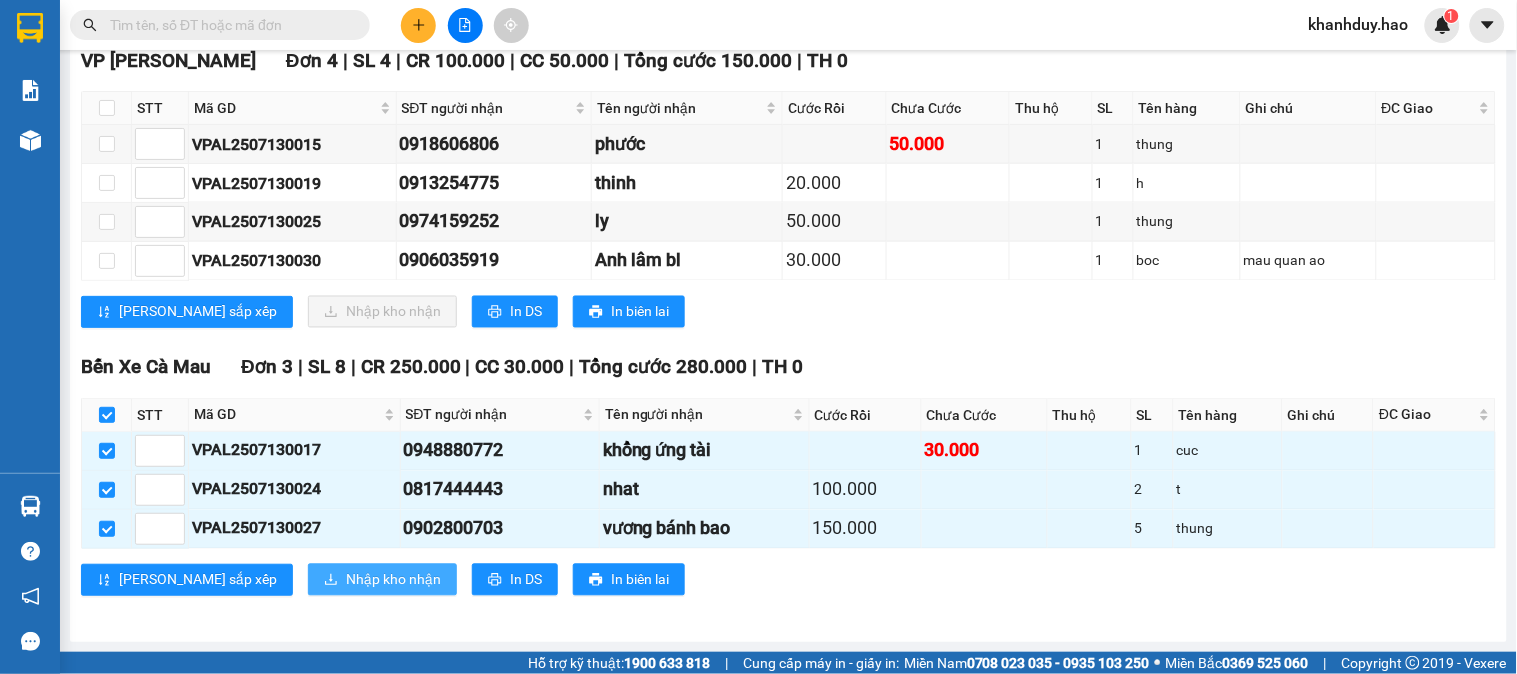 click on "Nhập kho nhận" at bounding box center [393, 580] 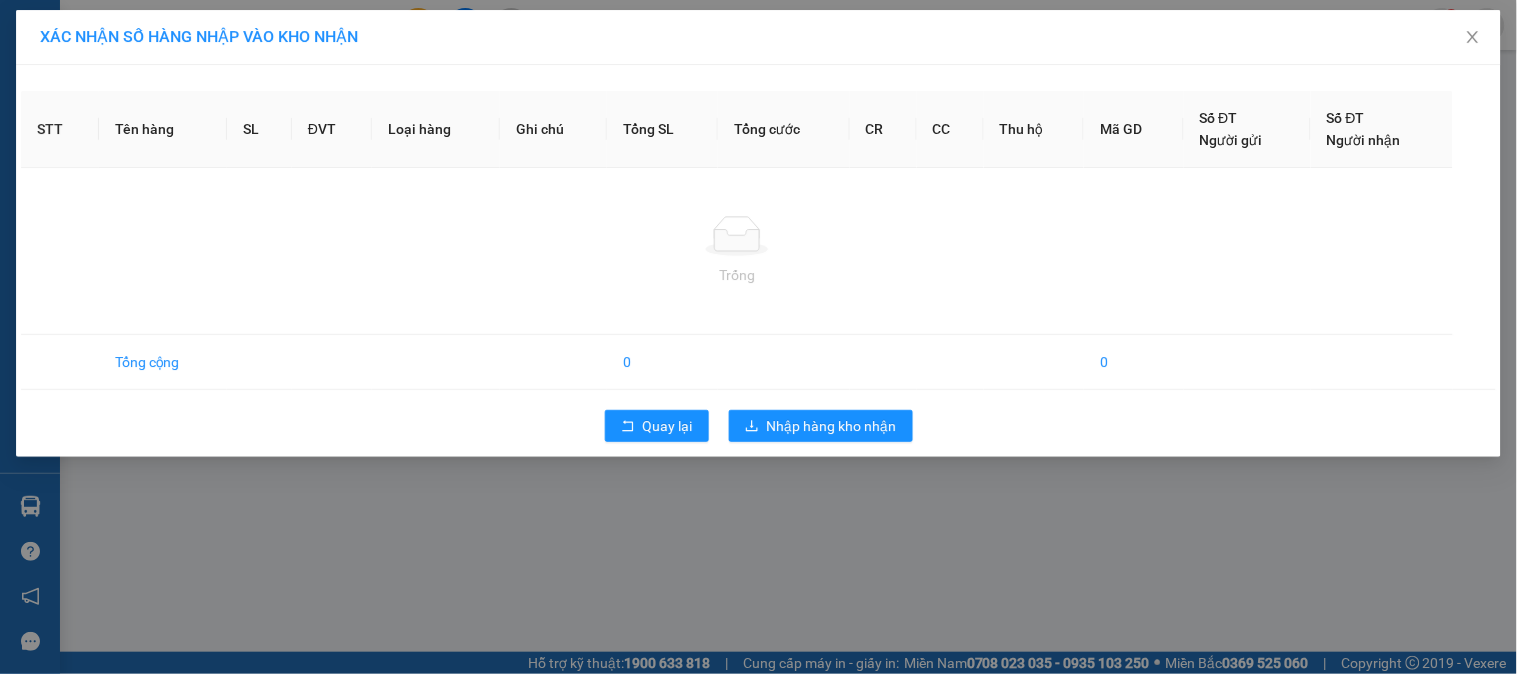 scroll, scrollTop: 0, scrollLeft: 0, axis: both 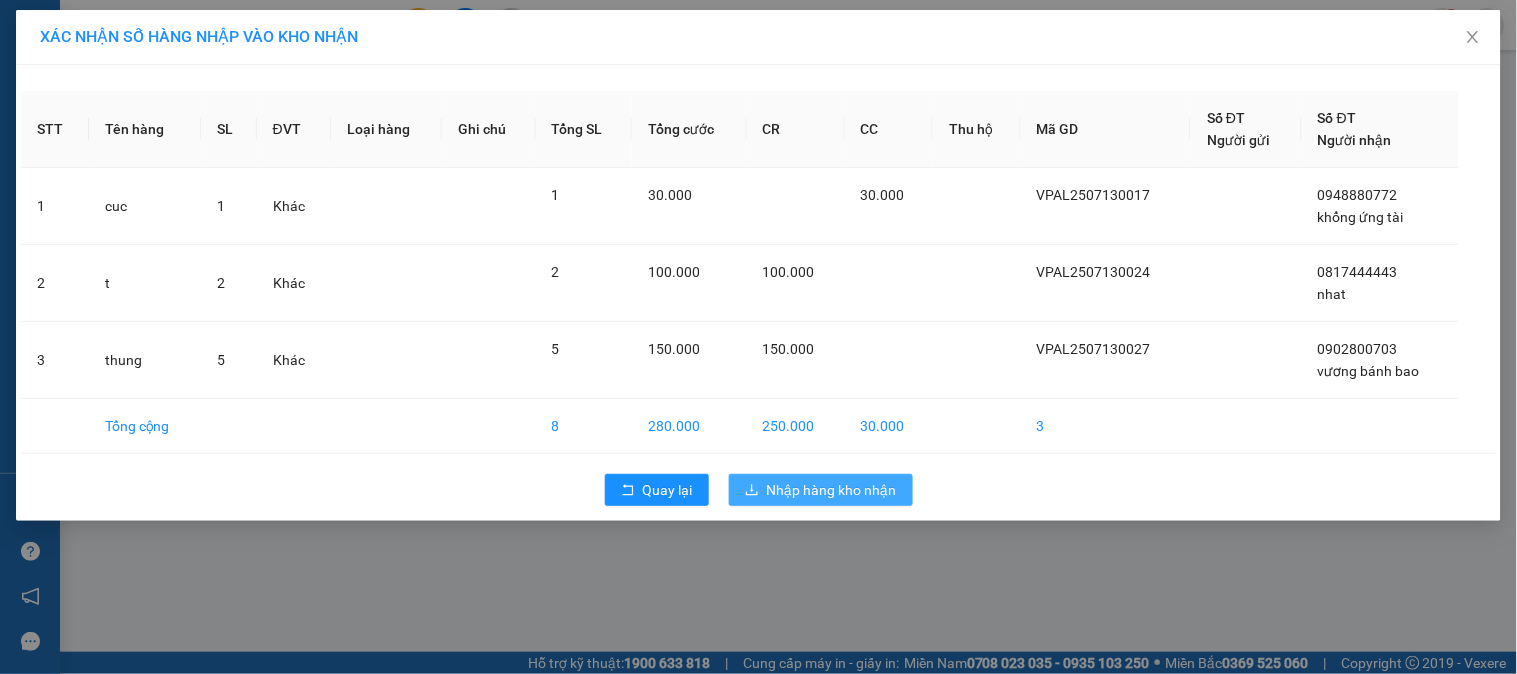 click on "Nhập hàng kho nhận" at bounding box center (821, 490) 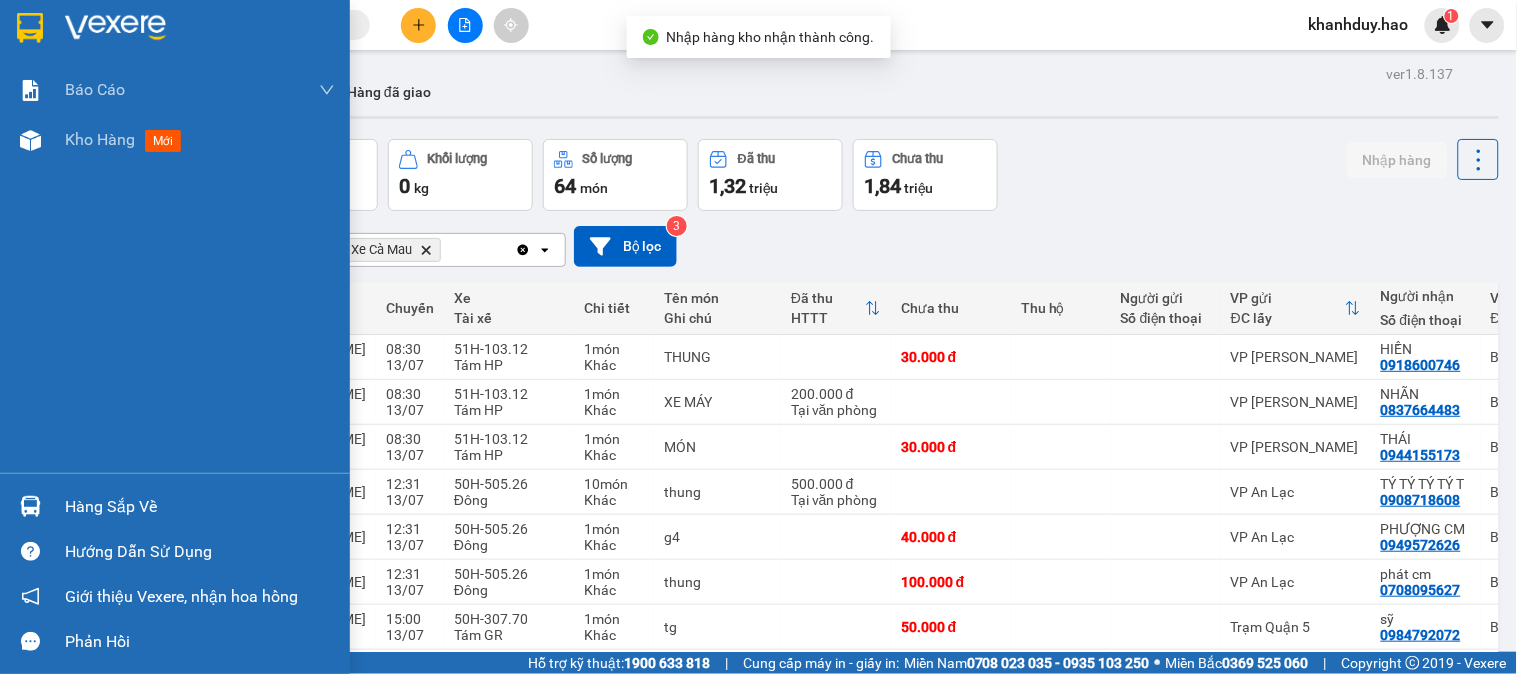 click on "Hàng sắp về" at bounding box center [200, 507] 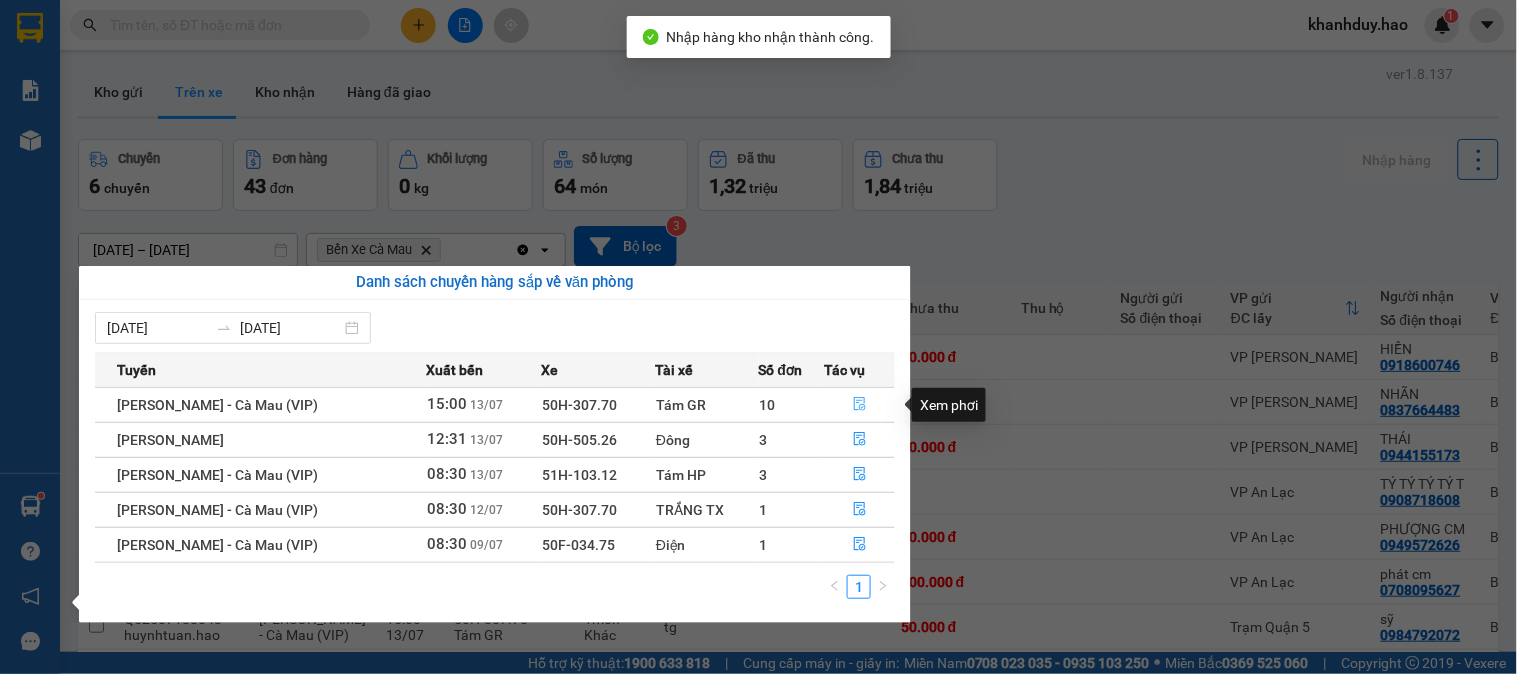 click at bounding box center [859, 405] 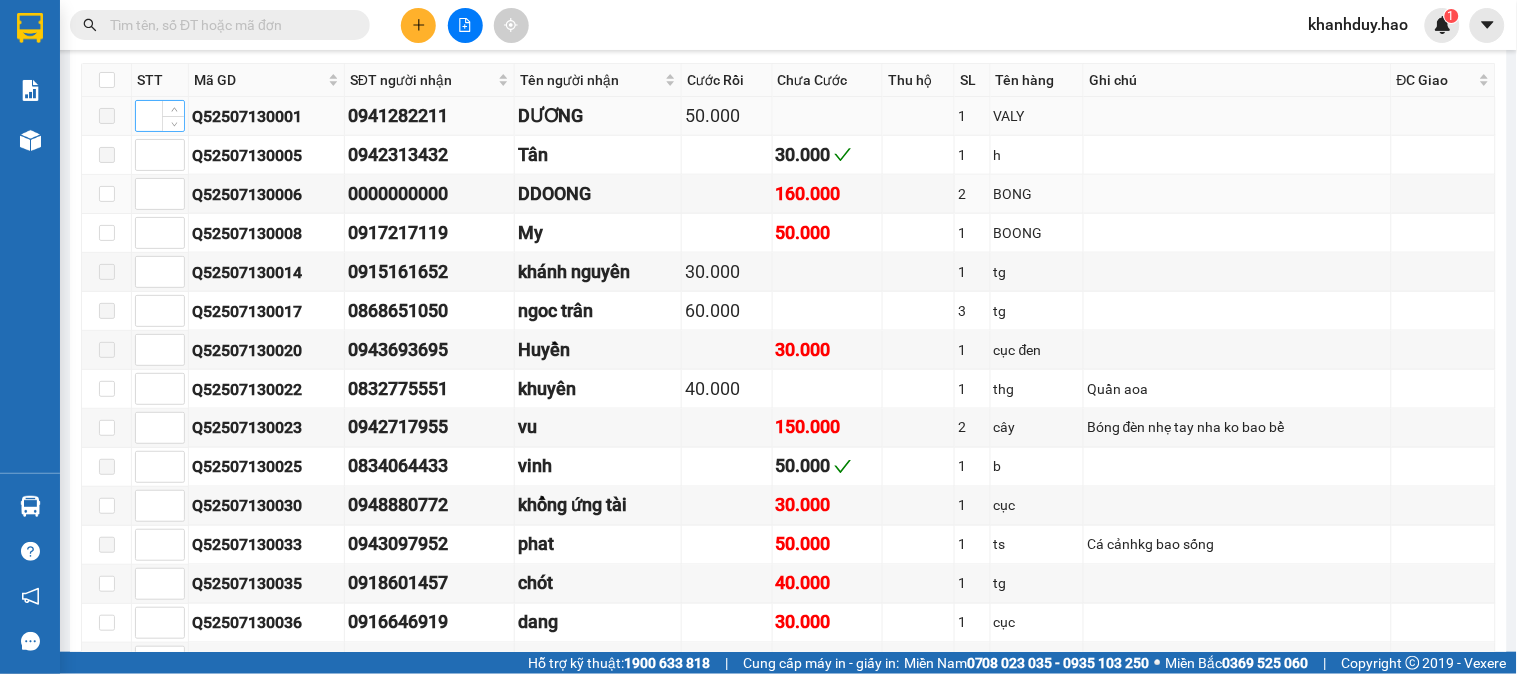 scroll, scrollTop: 333, scrollLeft: 0, axis: vertical 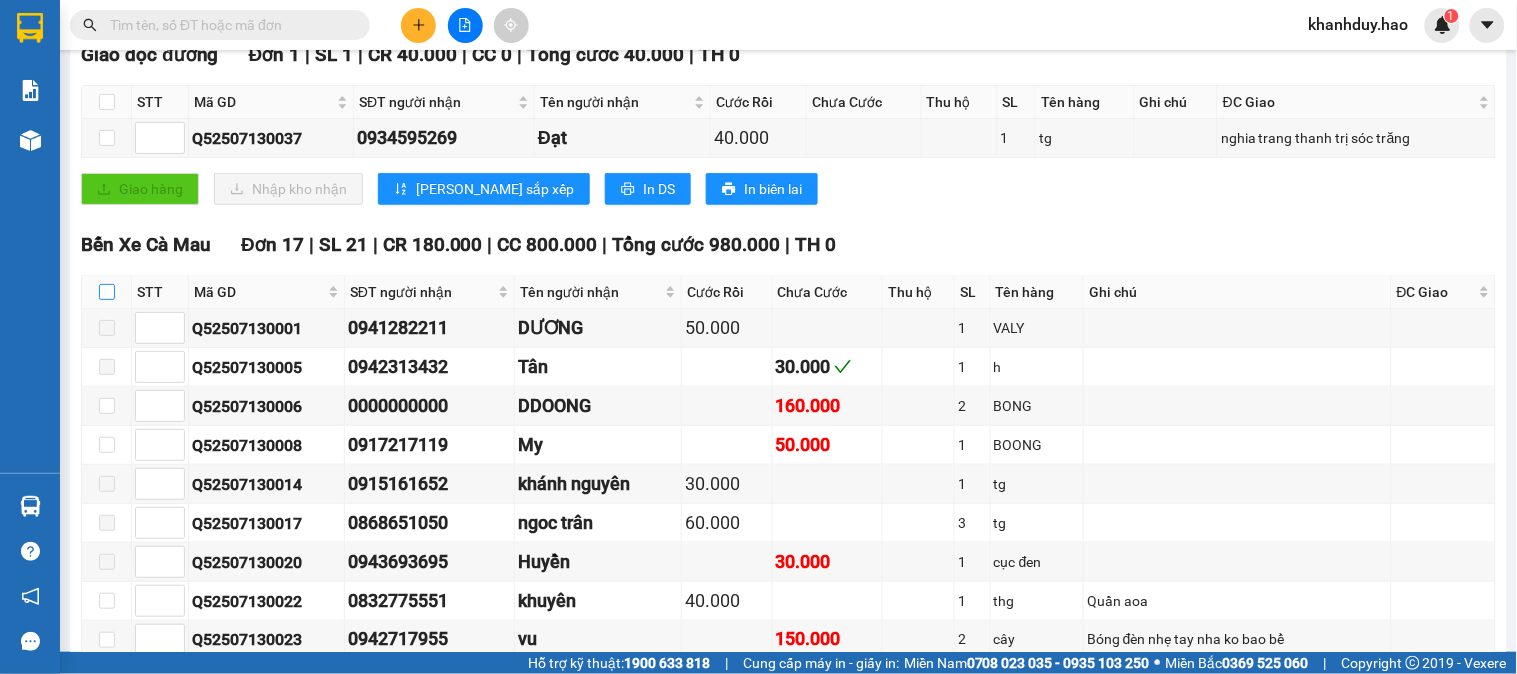 click at bounding box center [107, 292] 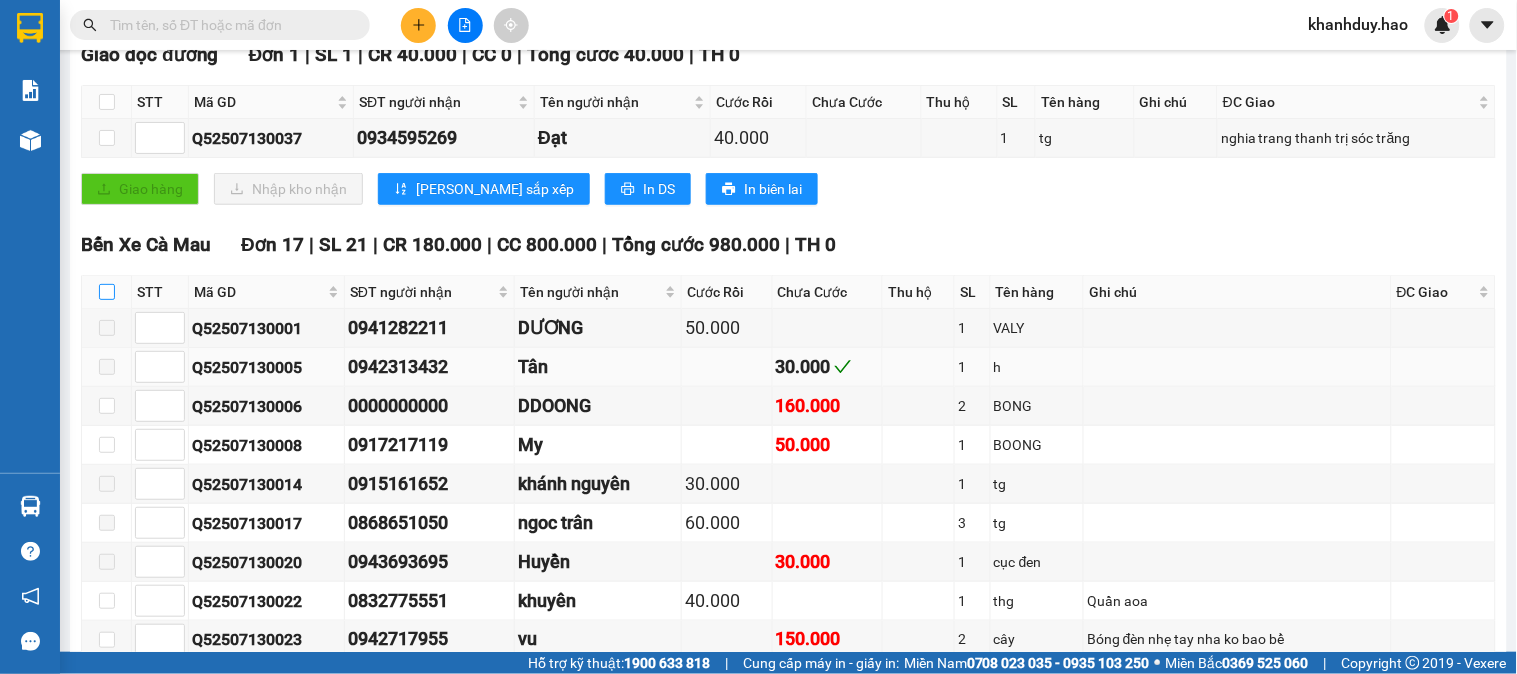 checkbox on "true" 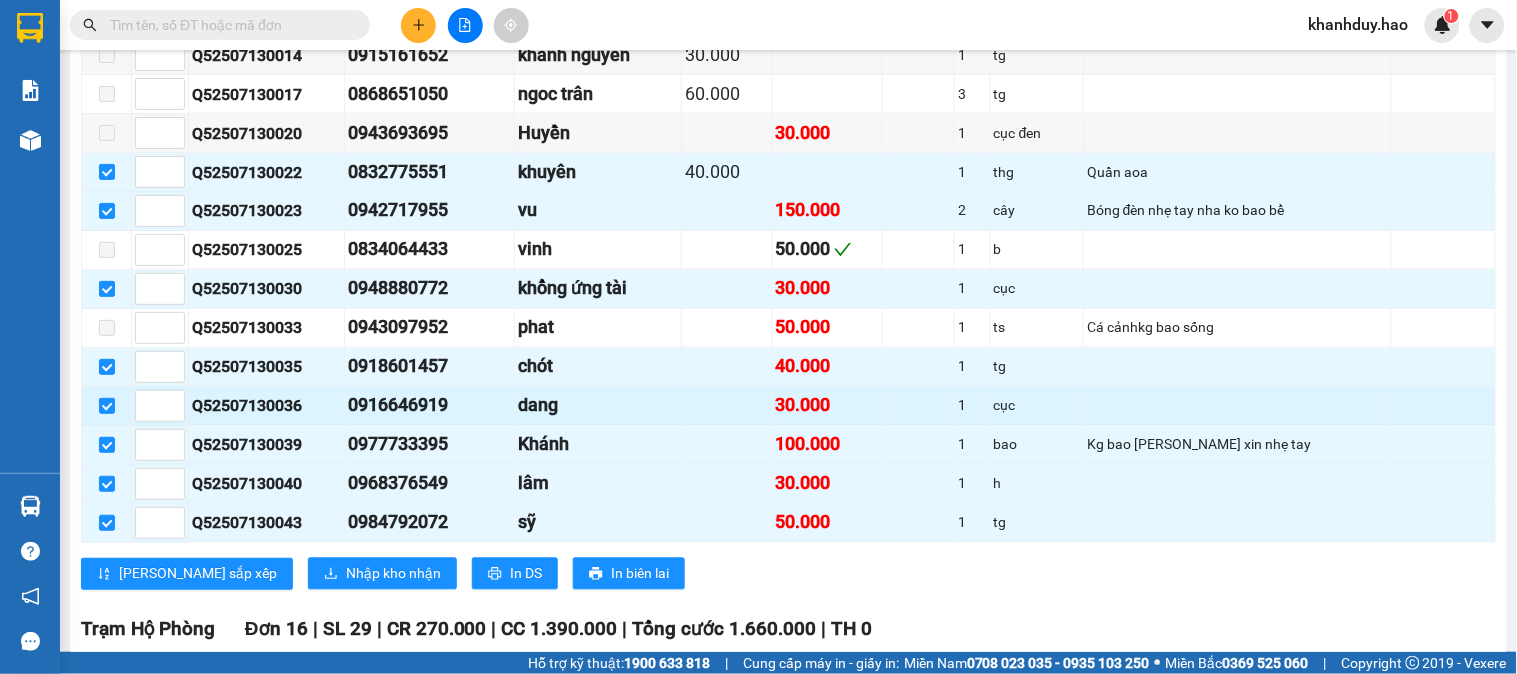 scroll, scrollTop: 888, scrollLeft: 0, axis: vertical 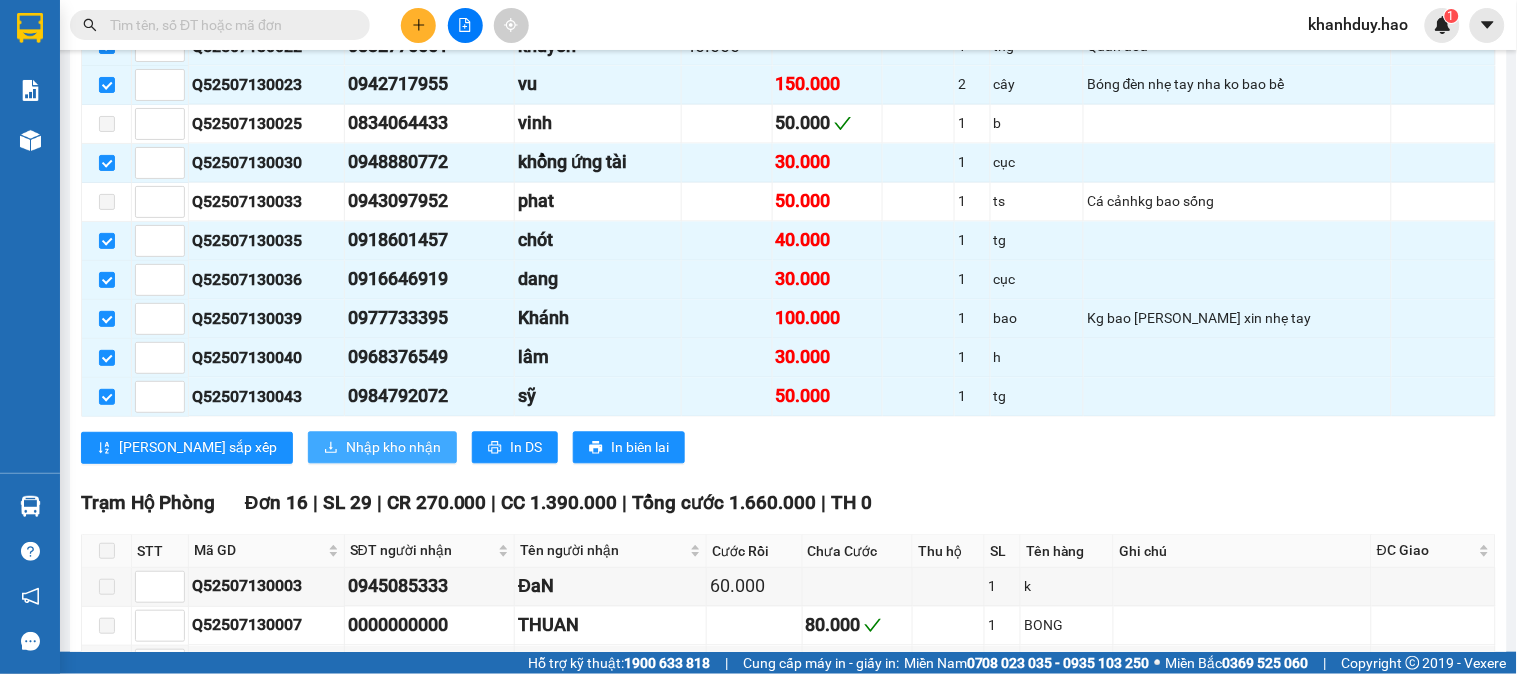 click on "Nhập kho nhận" at bounding box center (393, 448) 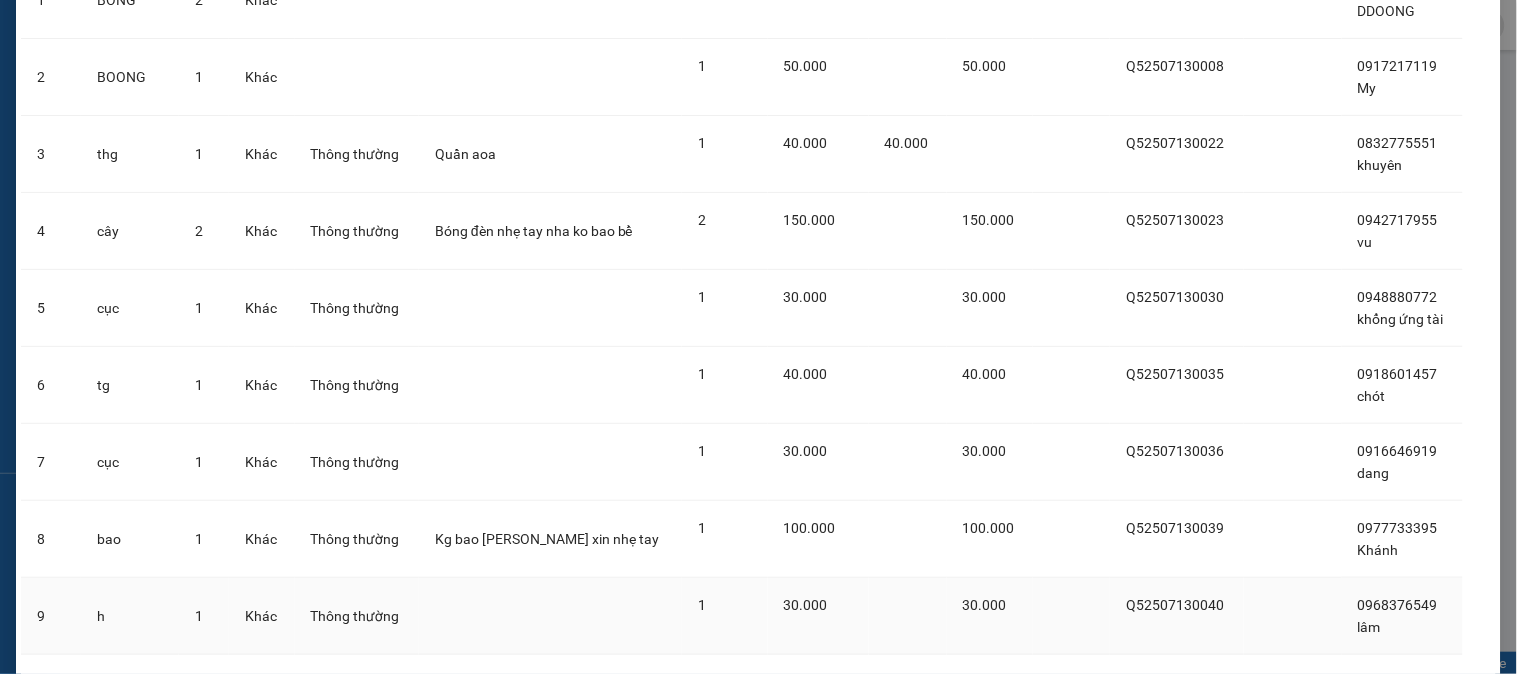 scroll, scrollTop: 410, scrollLeft: 0, axis: vertical 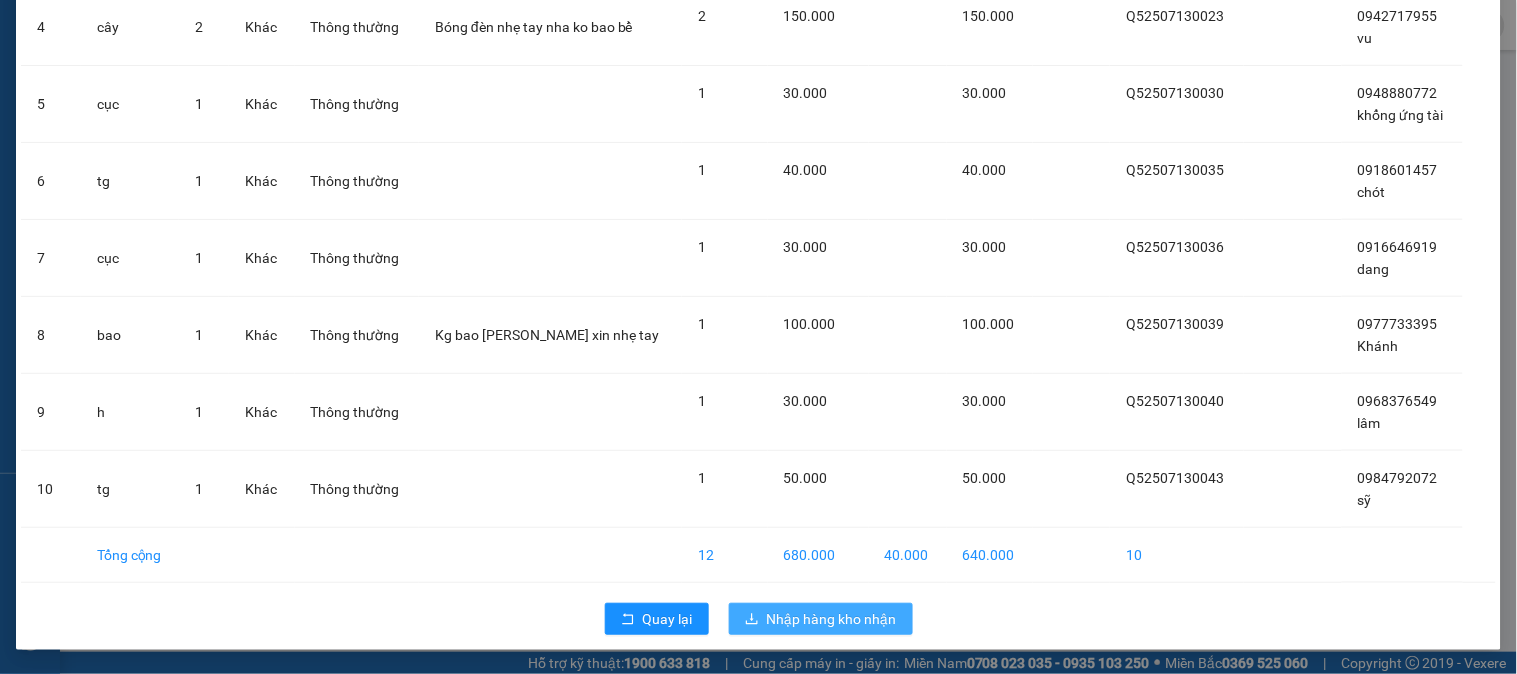 click on "Nhập hàng kho nhận" at bounding box center [832, 619] 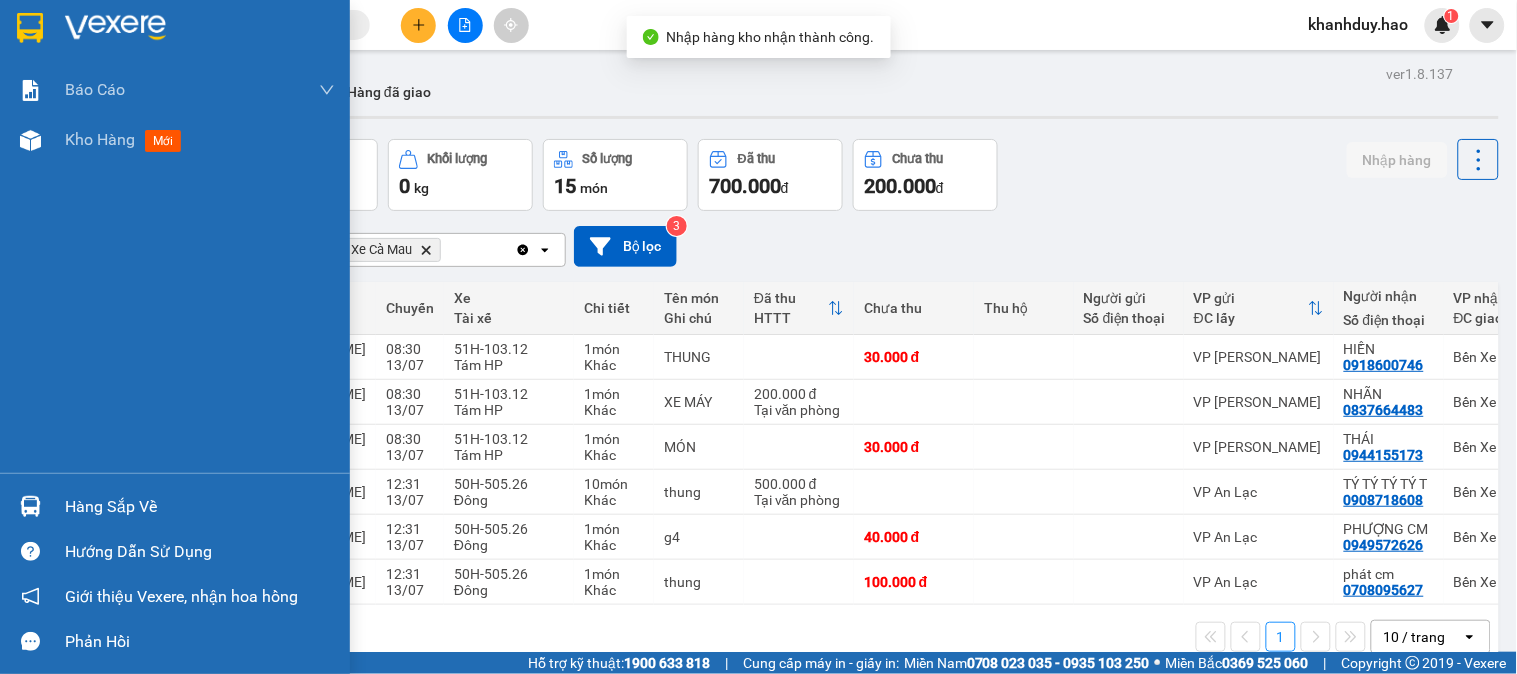 click on "Hàng sắp về" at bounding box center (175, 506) 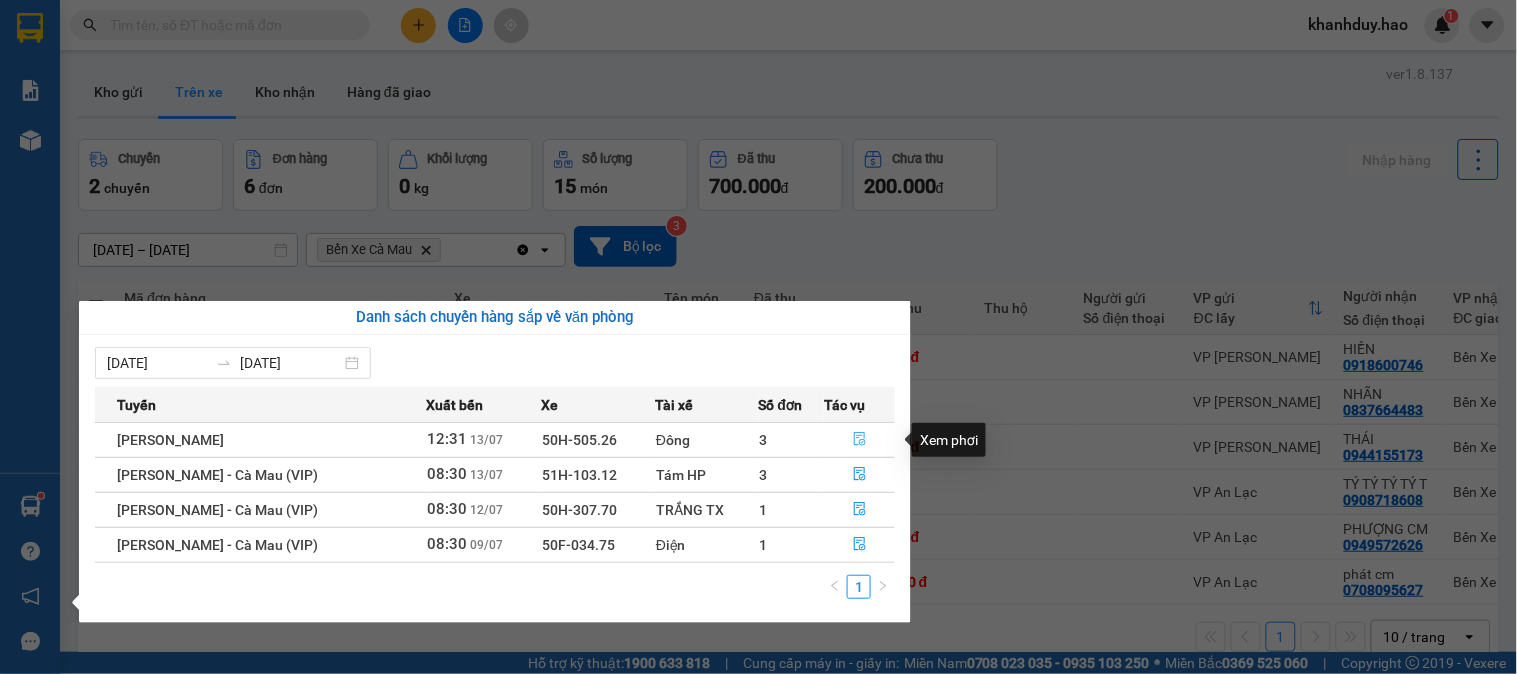click 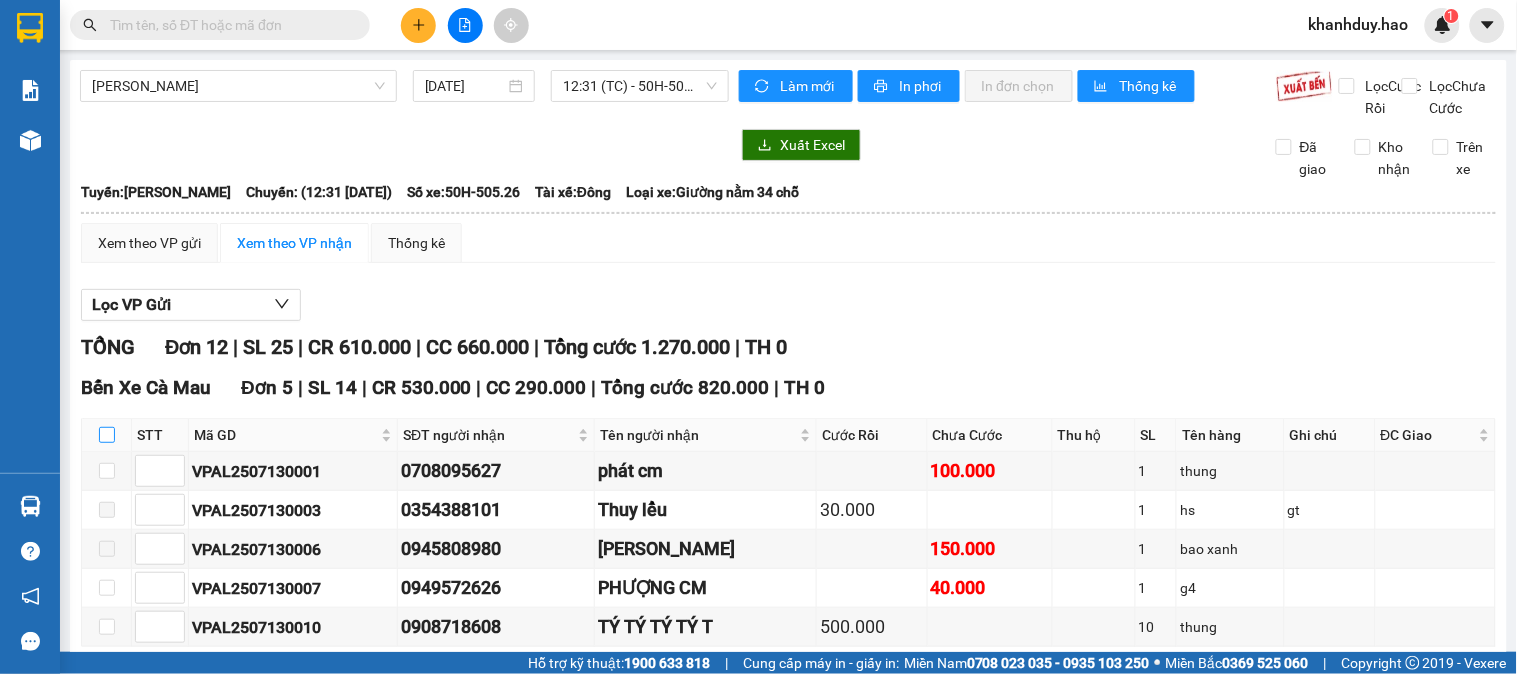 click at bounding box center [107, 435] 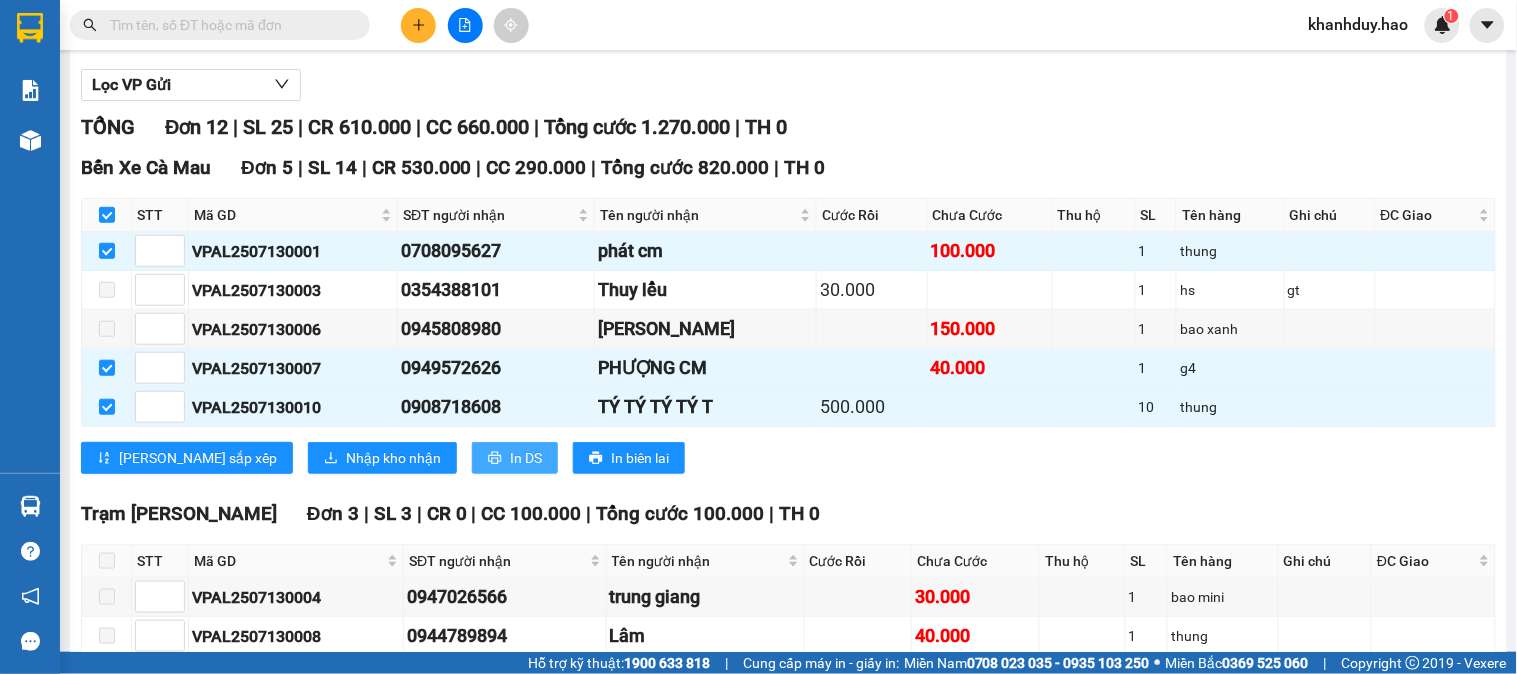 scroll, scrollTop: 222, scrollLeft: 0, axis: vertical 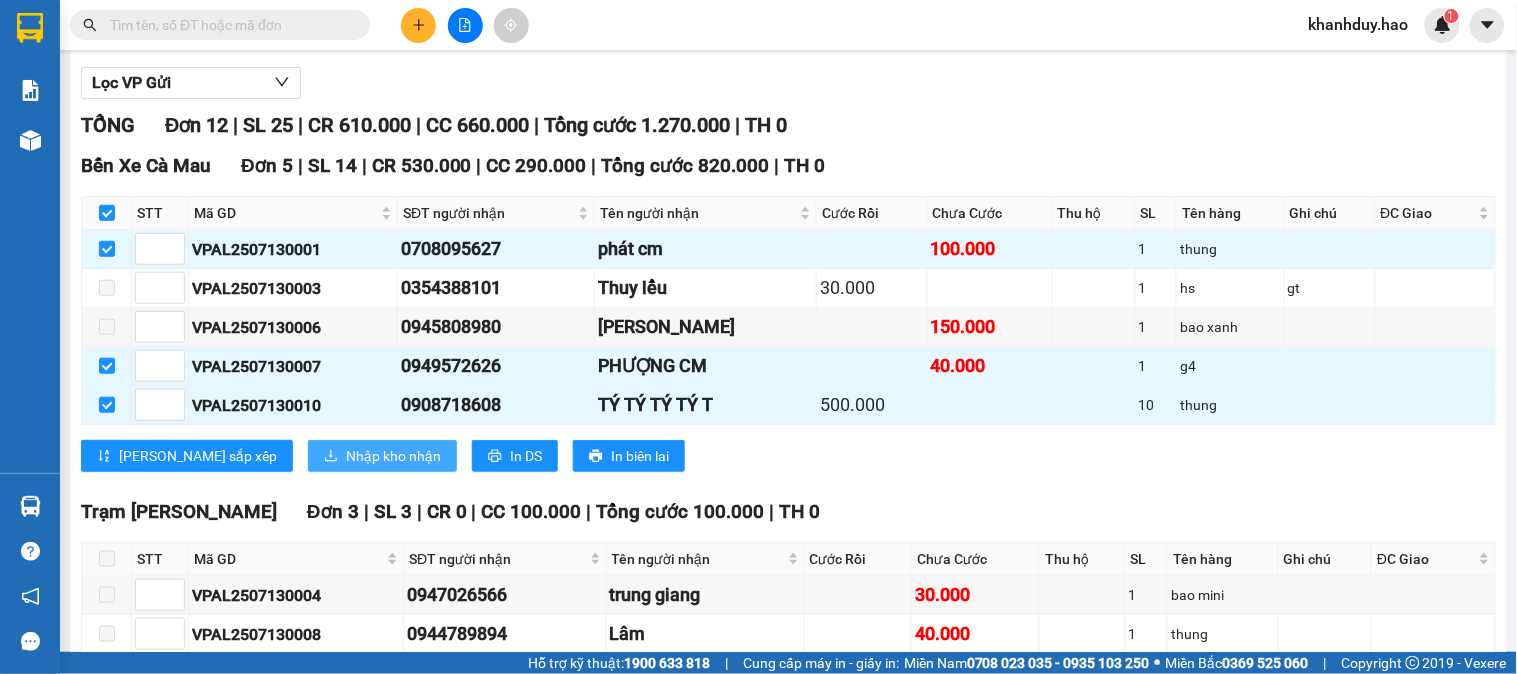 click on "Nhập kho nhận" at bounding box center [382, 456] 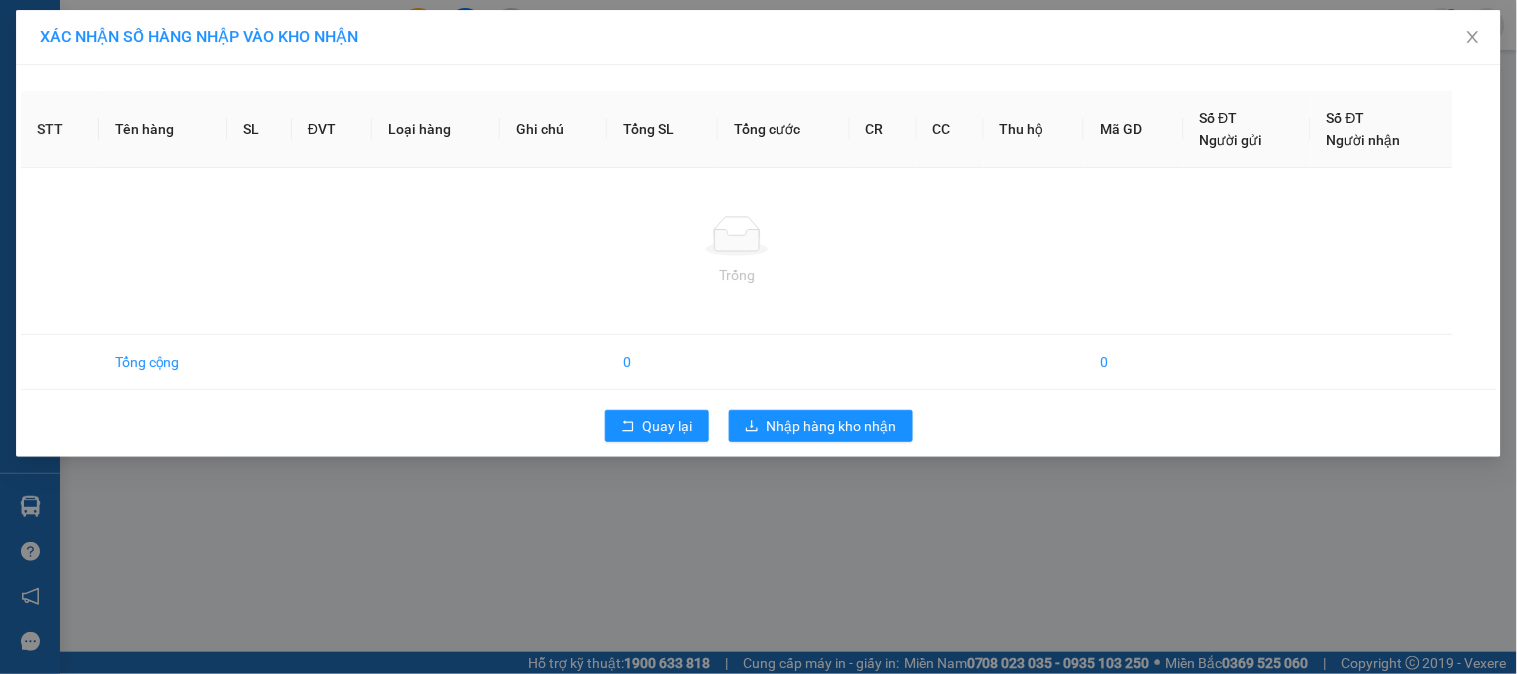 scroll, scrollTop: 0, scrollLeft: 0, axis: both 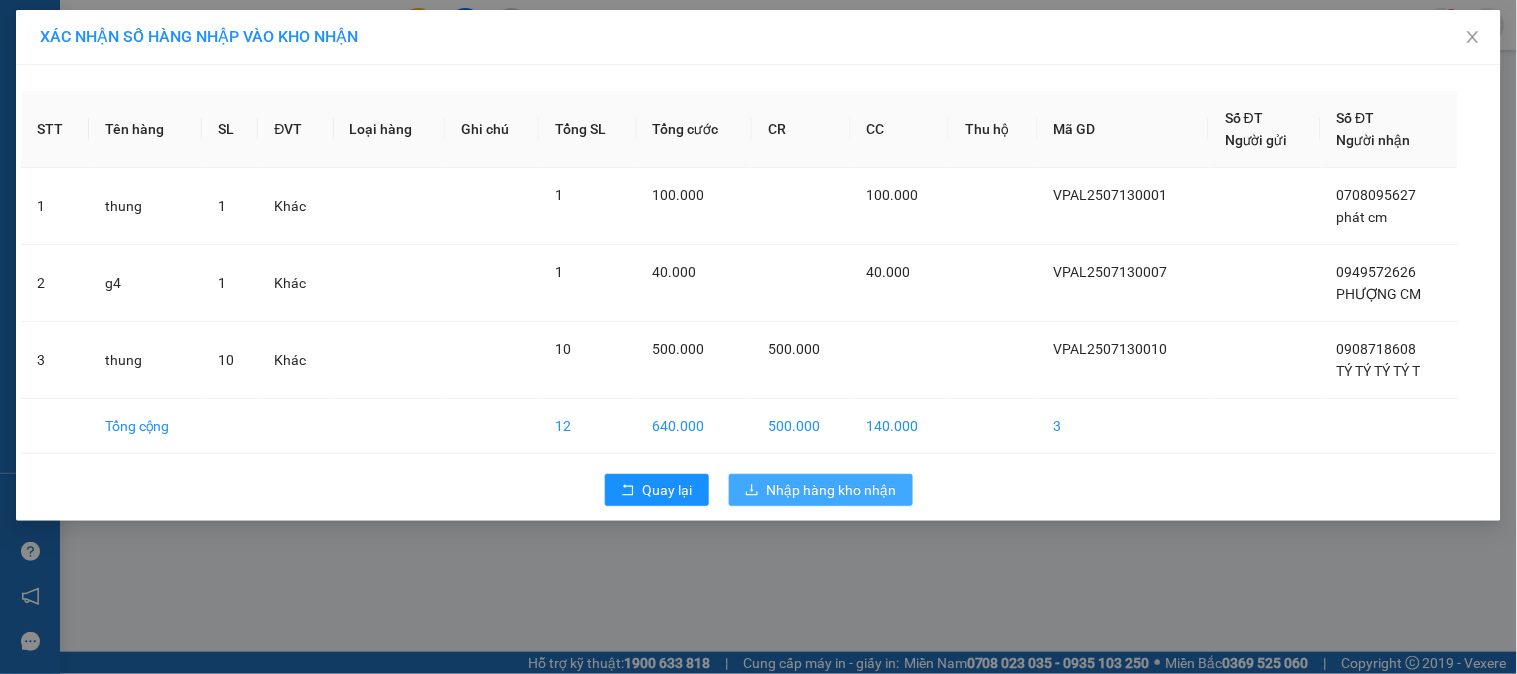 click on "Nhập hàng kho nhận" at bounding box center (832, 490) 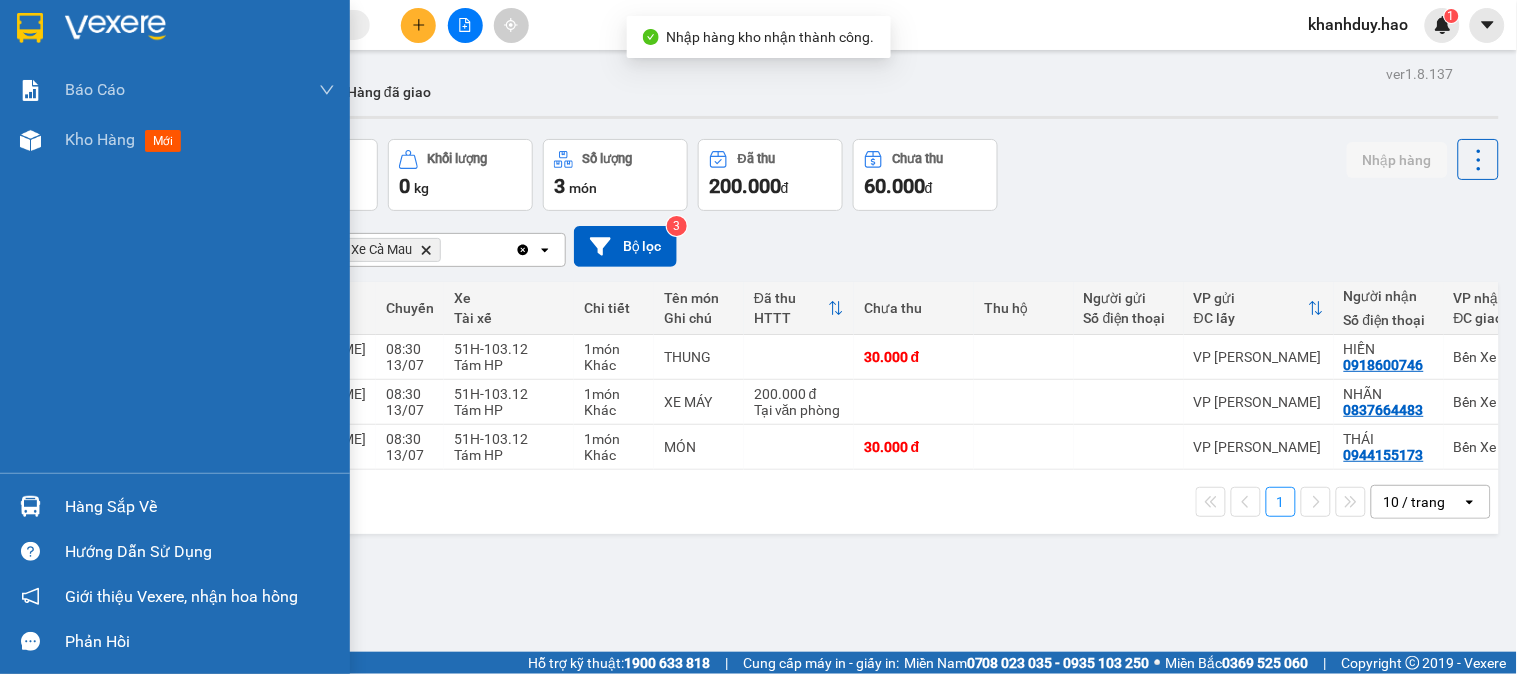 drag, startPoint x: 95, startPoint y: 497, endPoint x: 184, endPoint y: 497, distance: 89 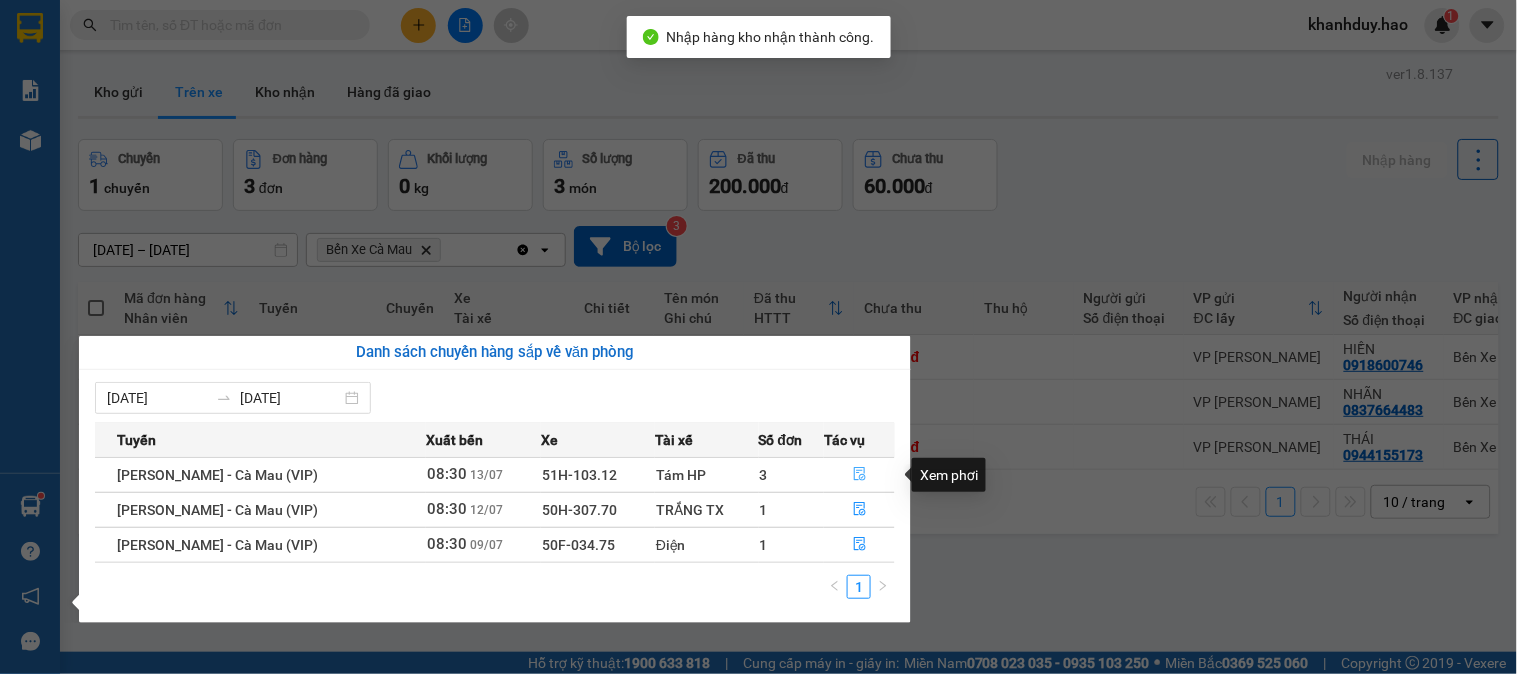 click 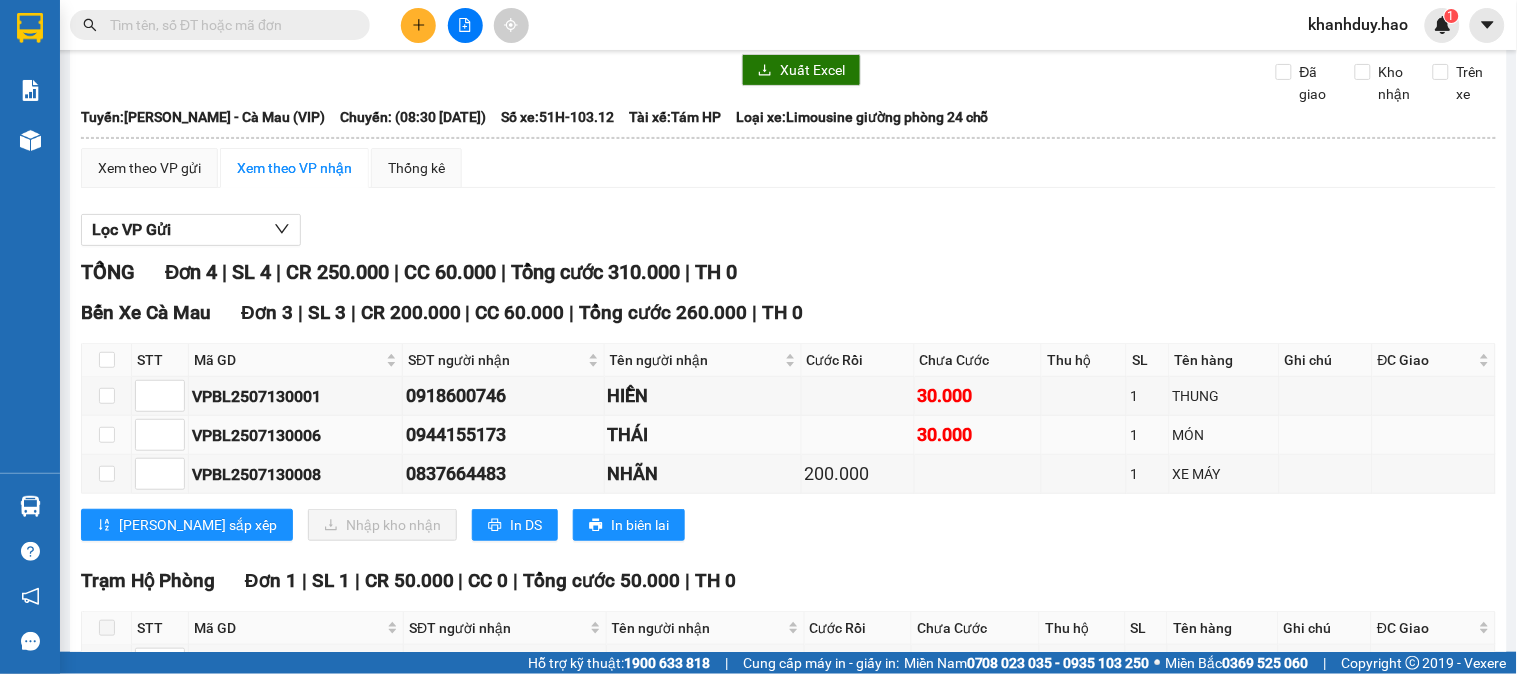 scroll, scrollTop: 111, scrollLeft: 0, axis: vertical 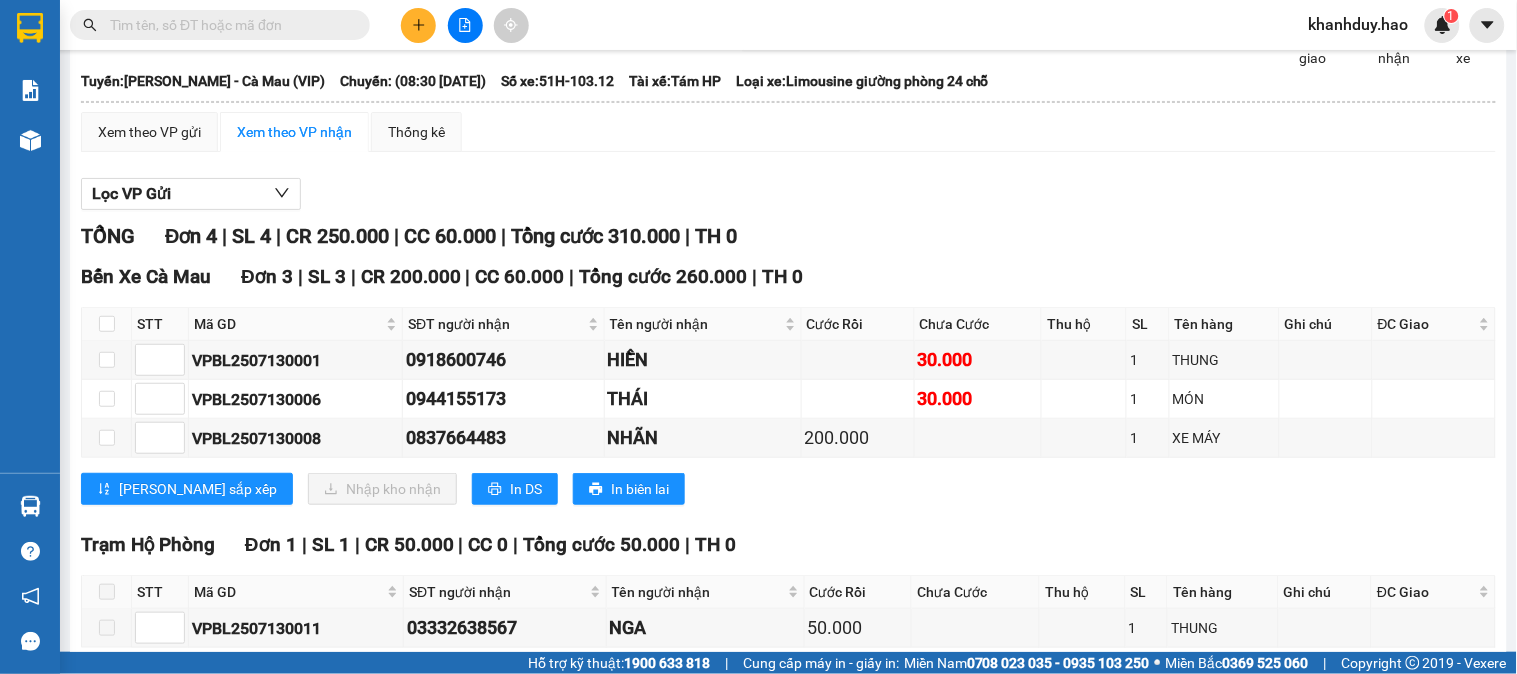 click at bounding box center (107, 324) 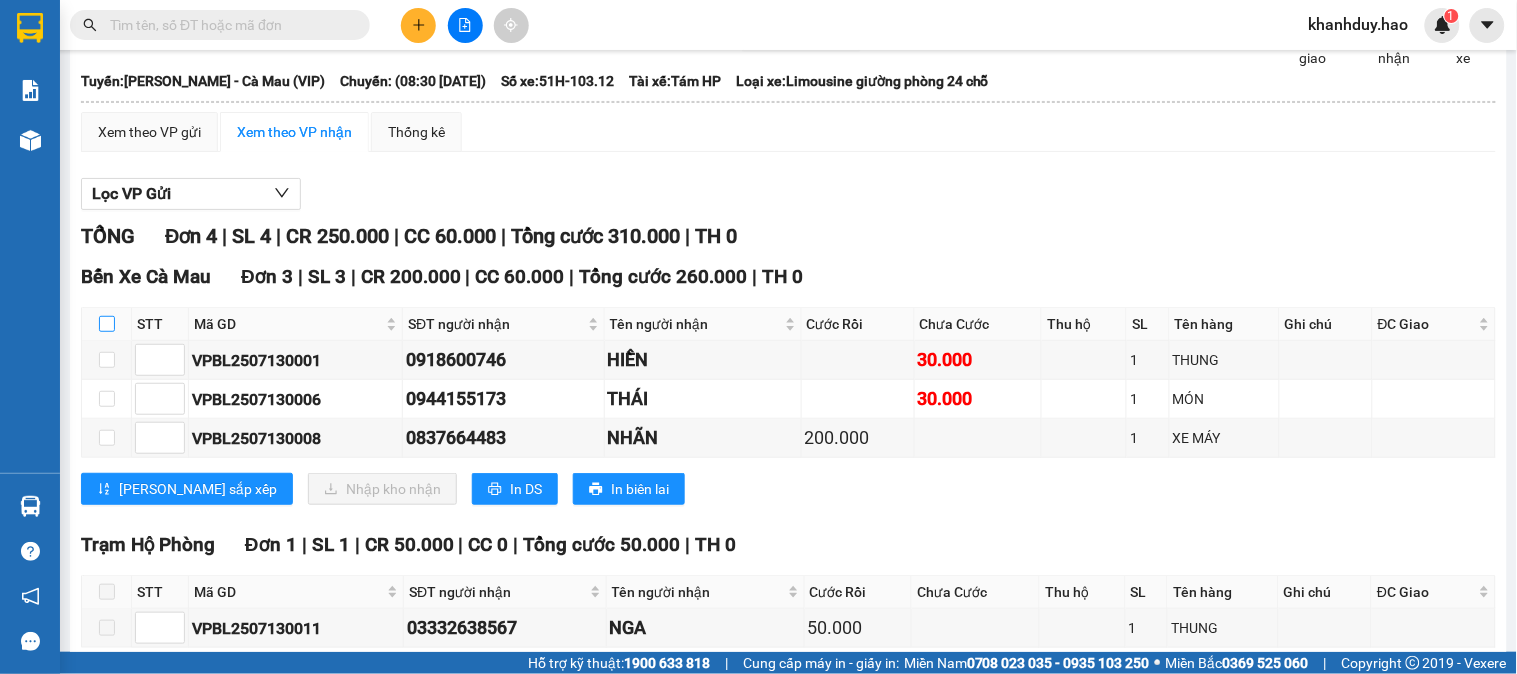 click at bounding box center (107, 324) 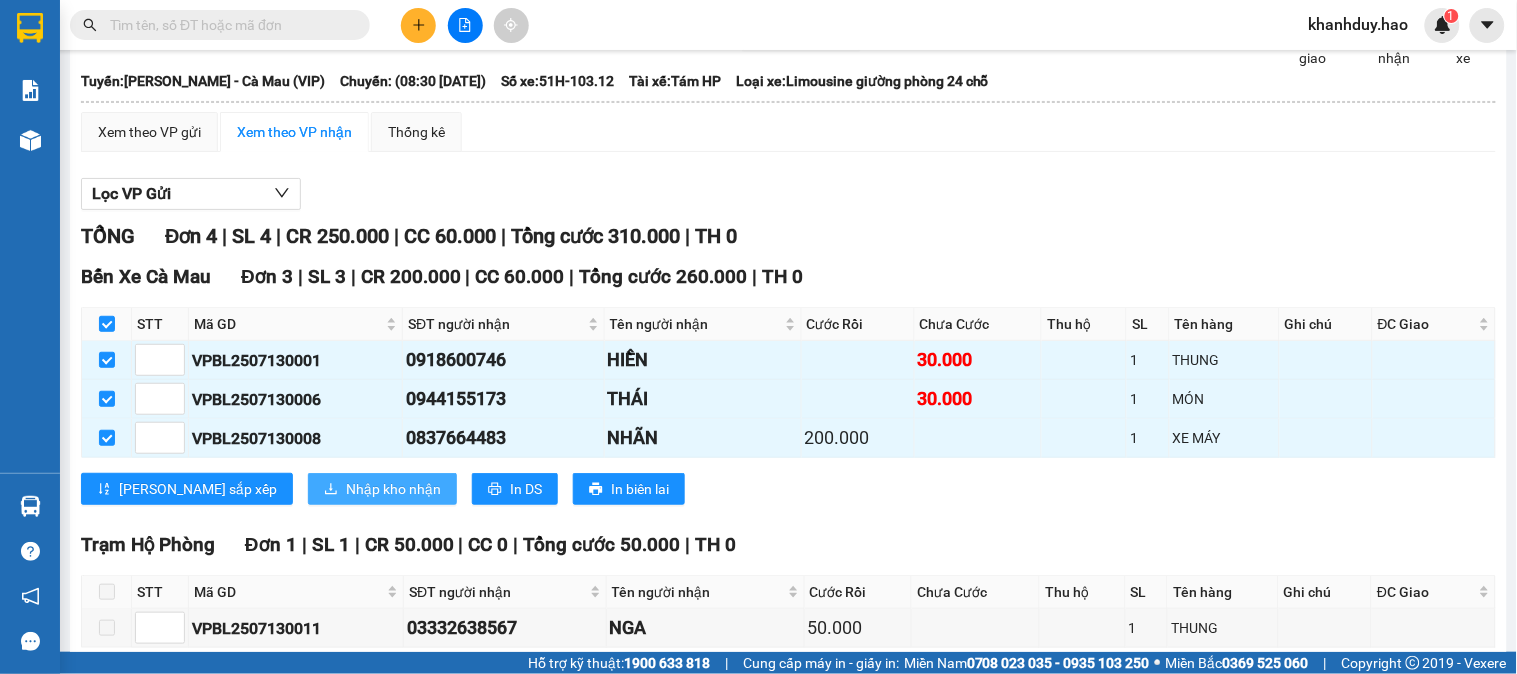 click on "Nhập kho nhận" at bounding box center [382, 489] 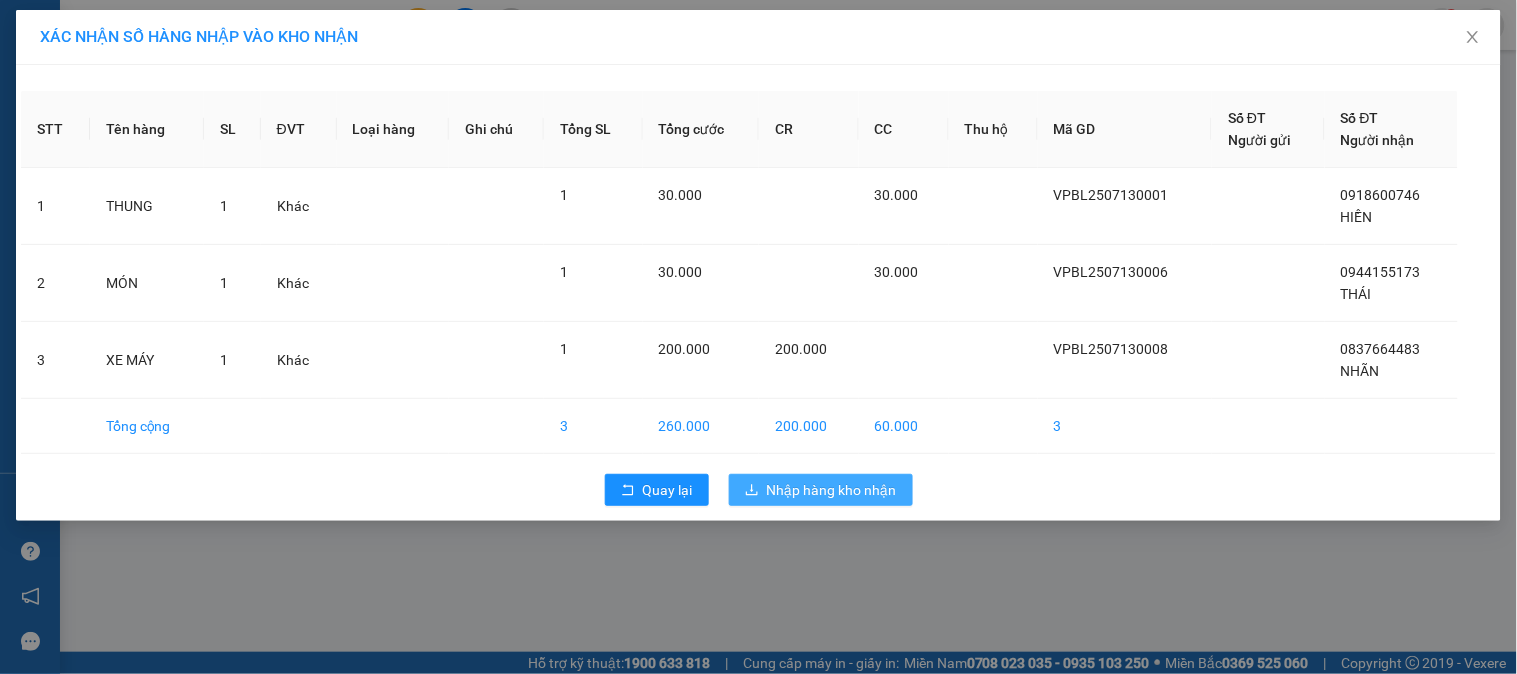 click on "Nhập hàng kho nhận" at bounding box center [832, 490] 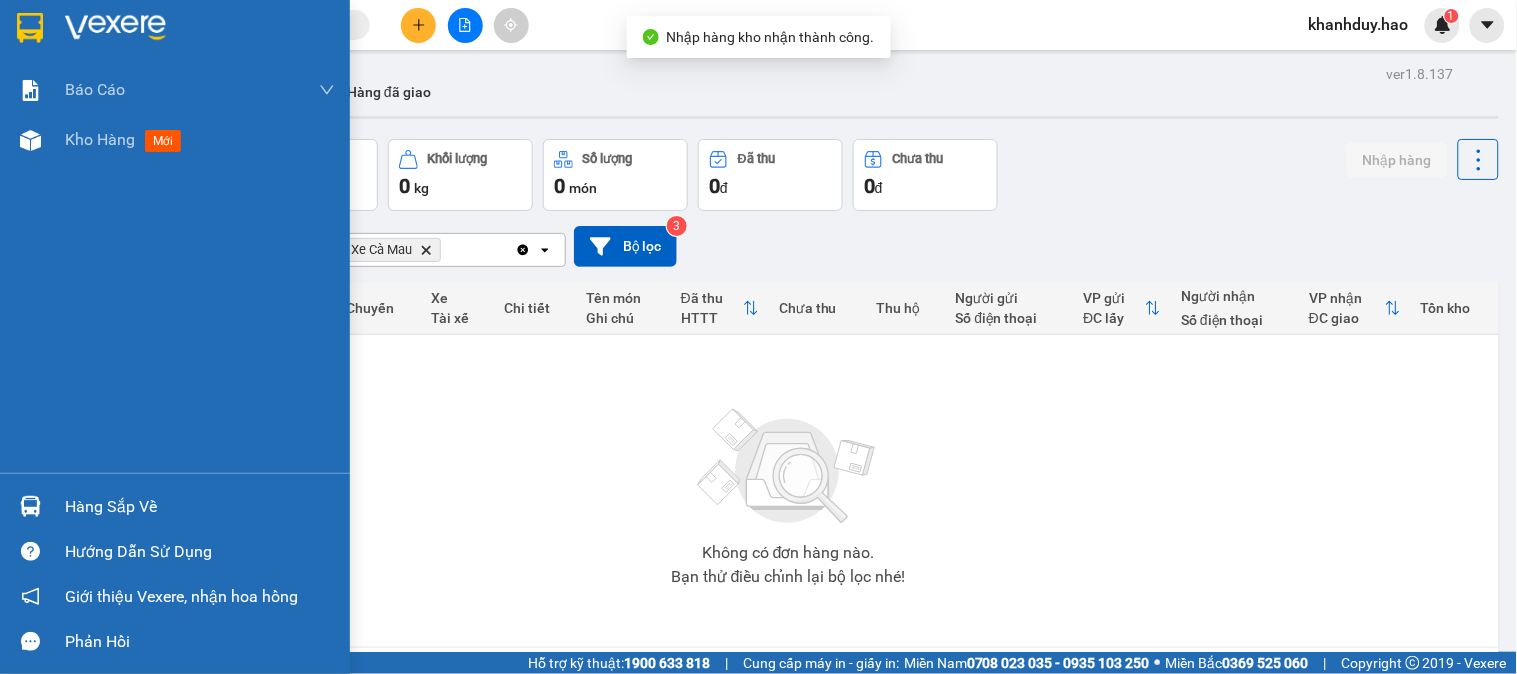 click on "Hàng sắp về" at bounding box center [175, 506] 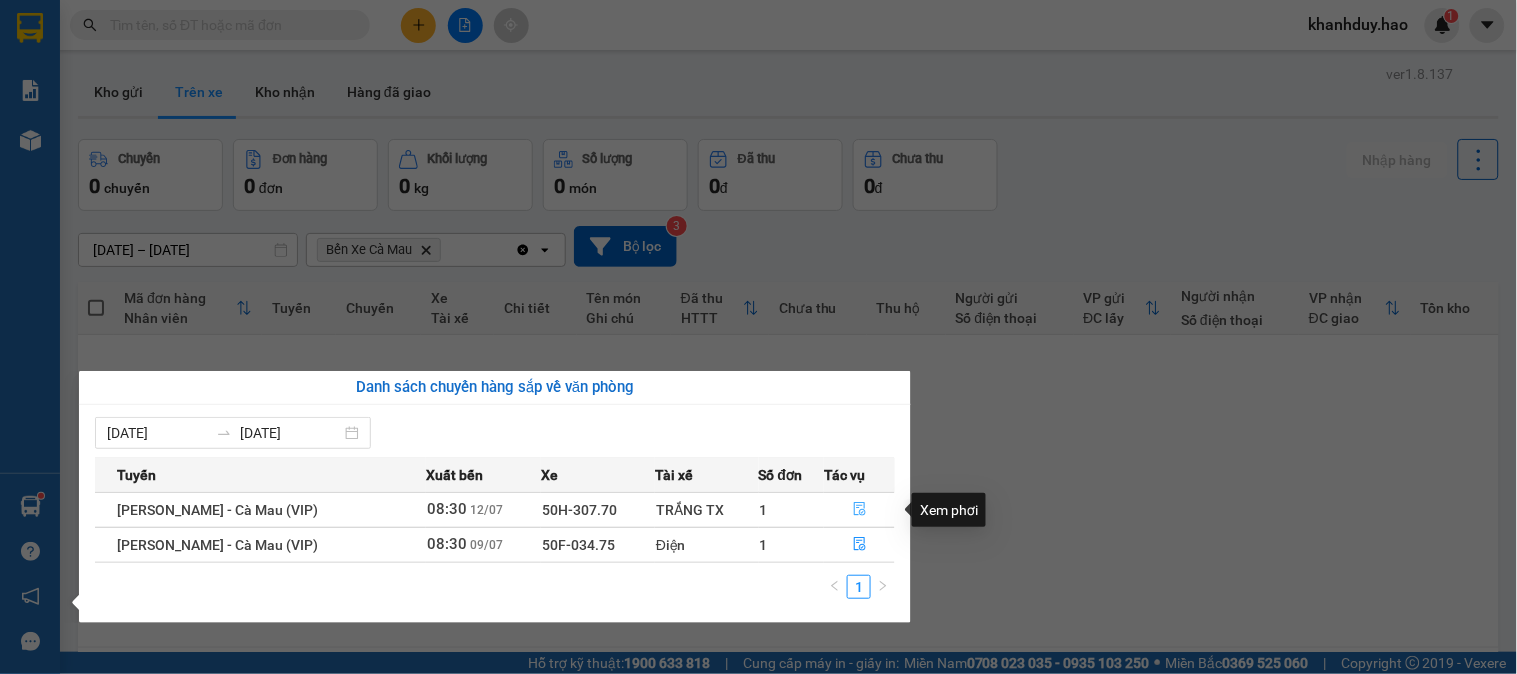 click at bounding box center (859, 510) 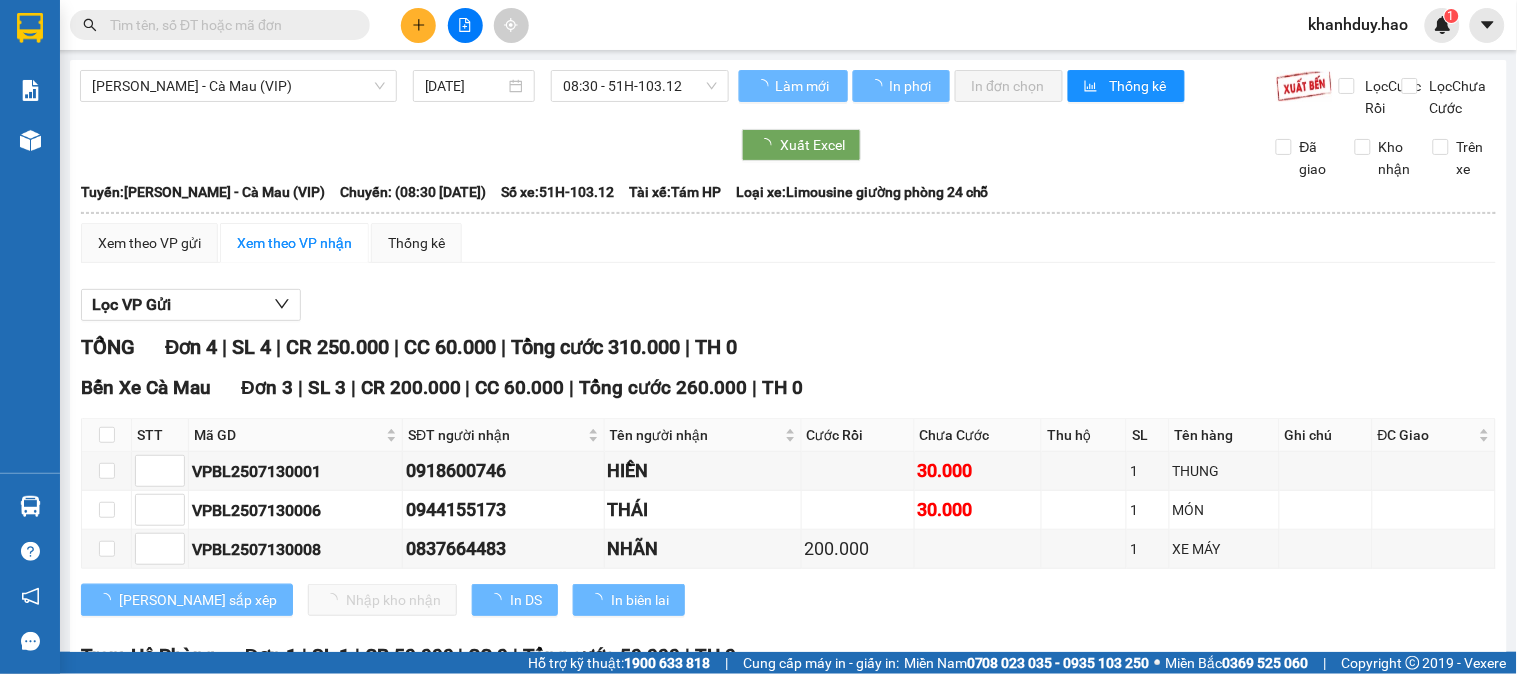 type on "12/07/2025" 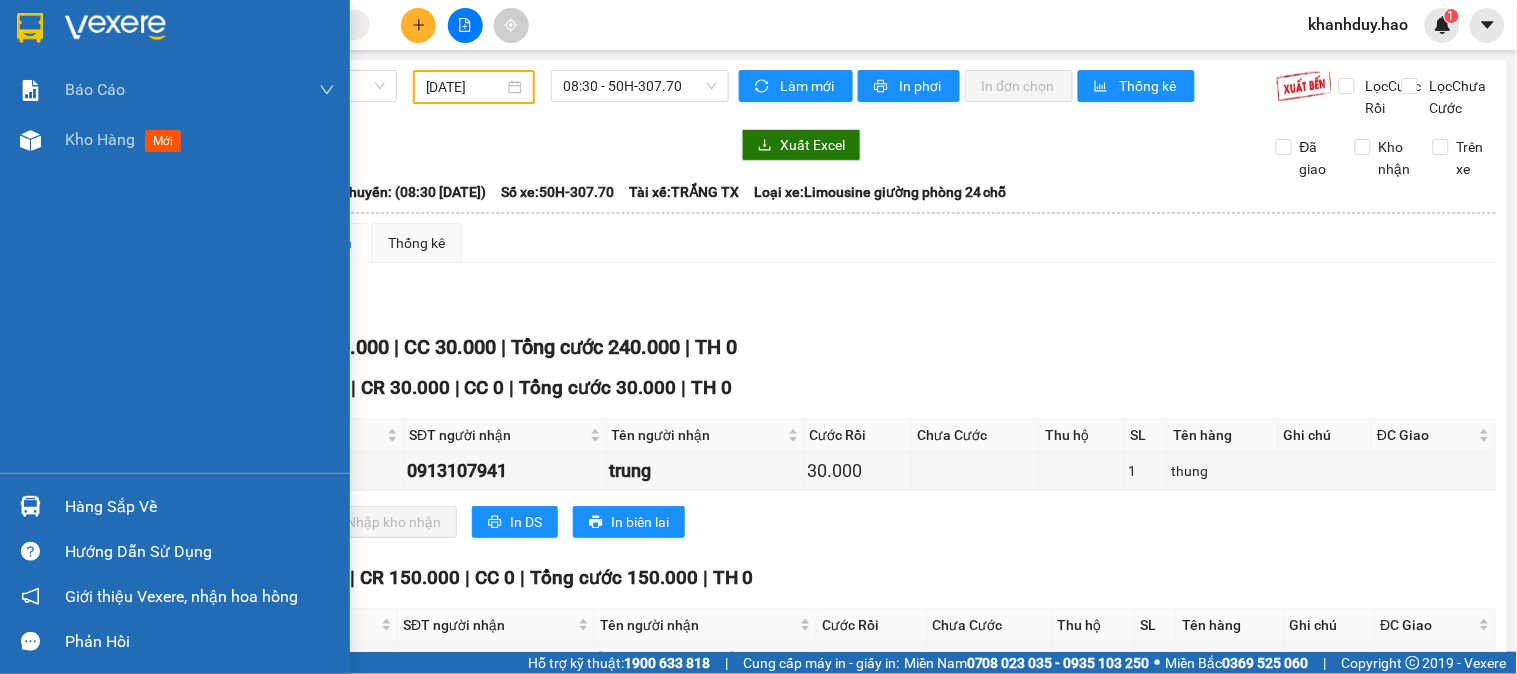 click on "Hàng sắp về" at bounding box center (200, 507) 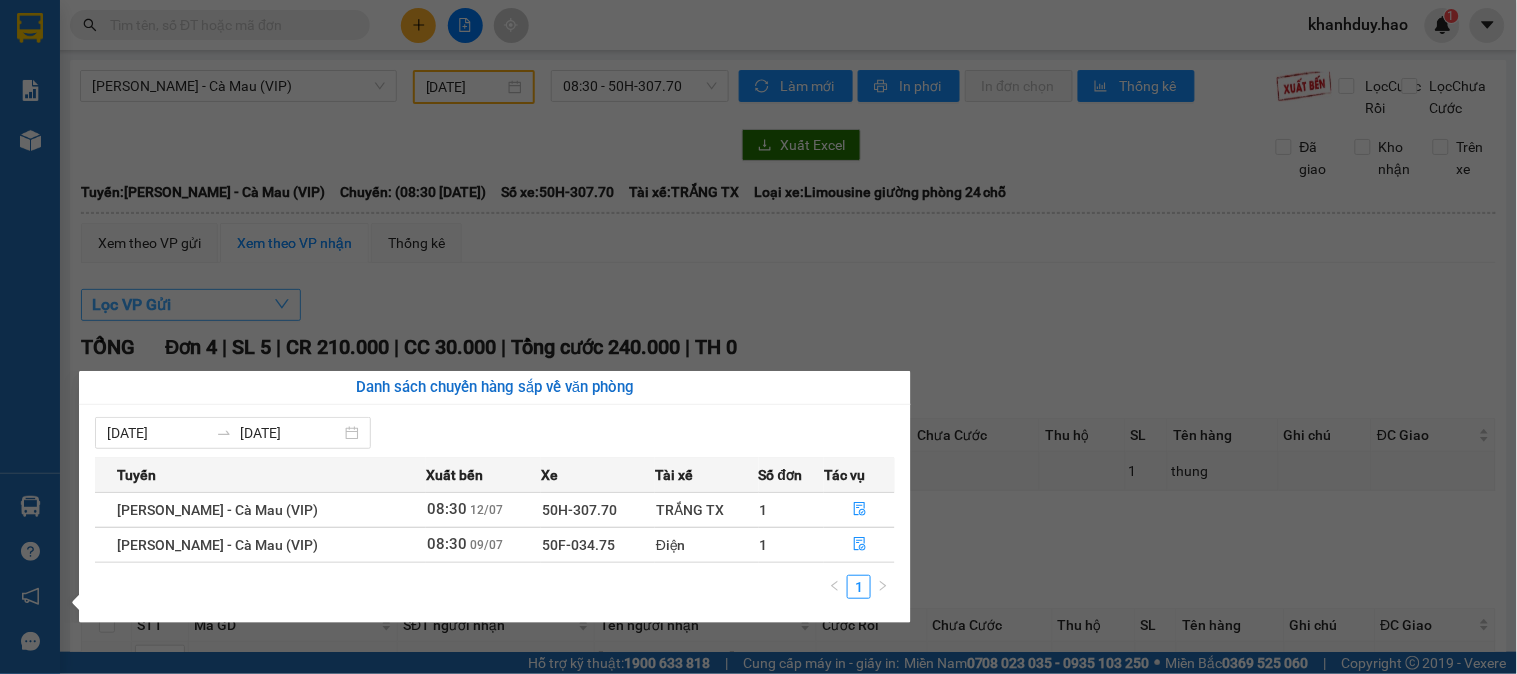 drag, startPoint x: 1018, startPoint y: 461, endPoint x: 100, endPoint y: 336, distance: 926.47125 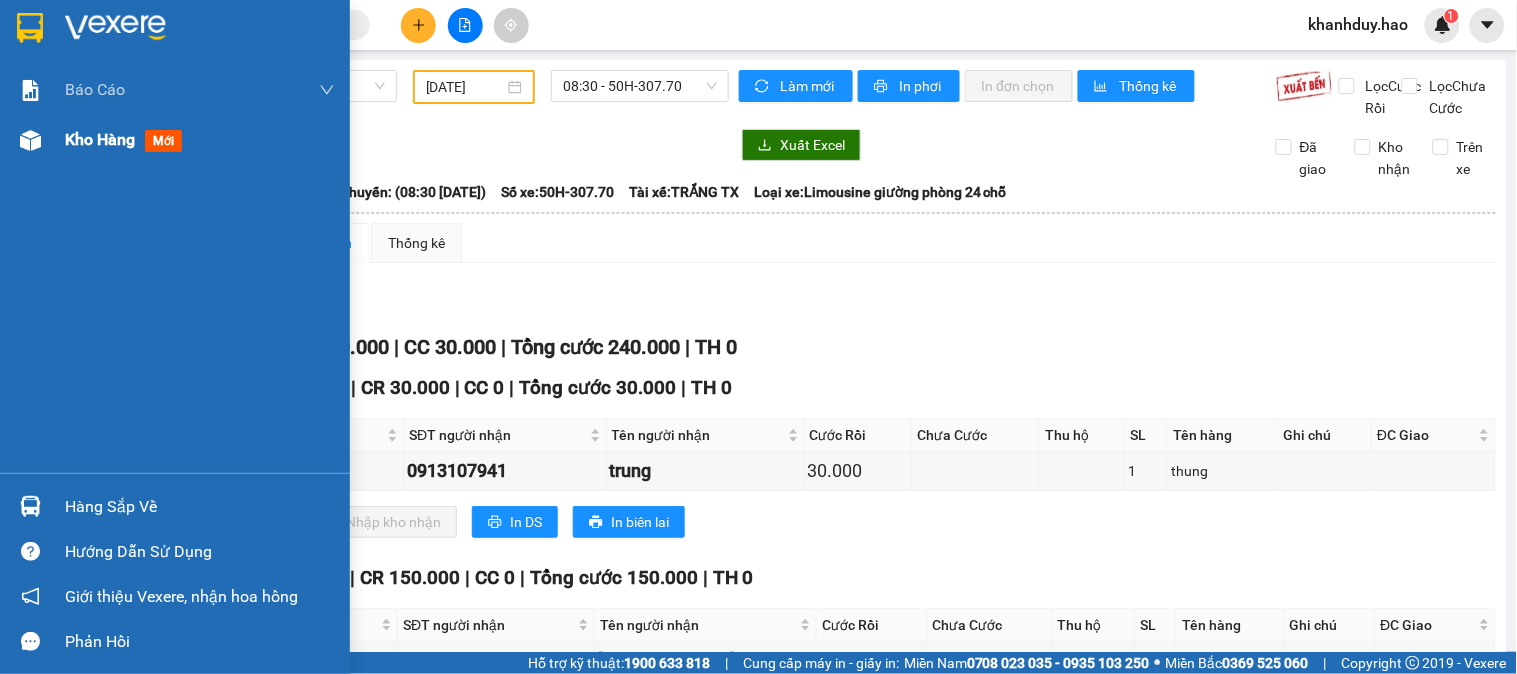 click on "Kho hàng mới" at bounding box center (175, 140) 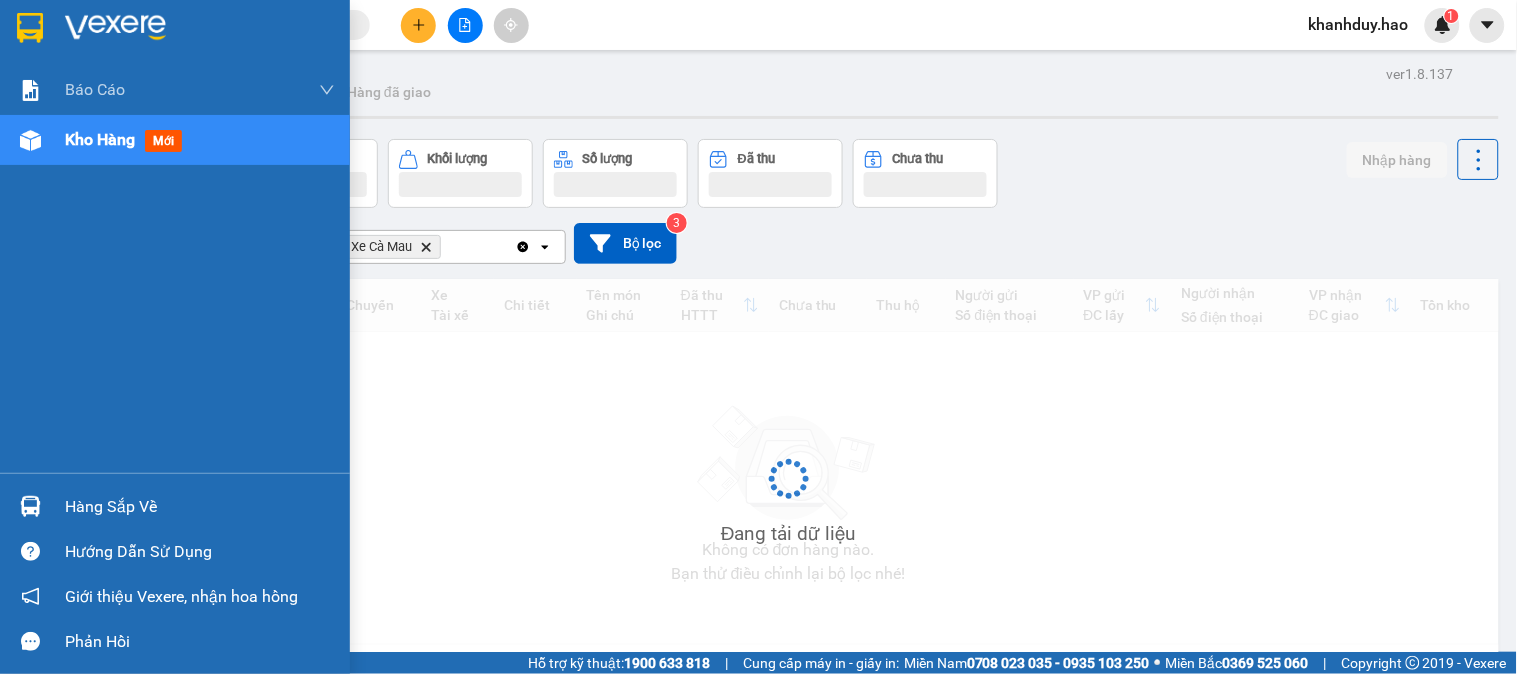 click on "Kho hàng mới" at bounding box center (175, 140) 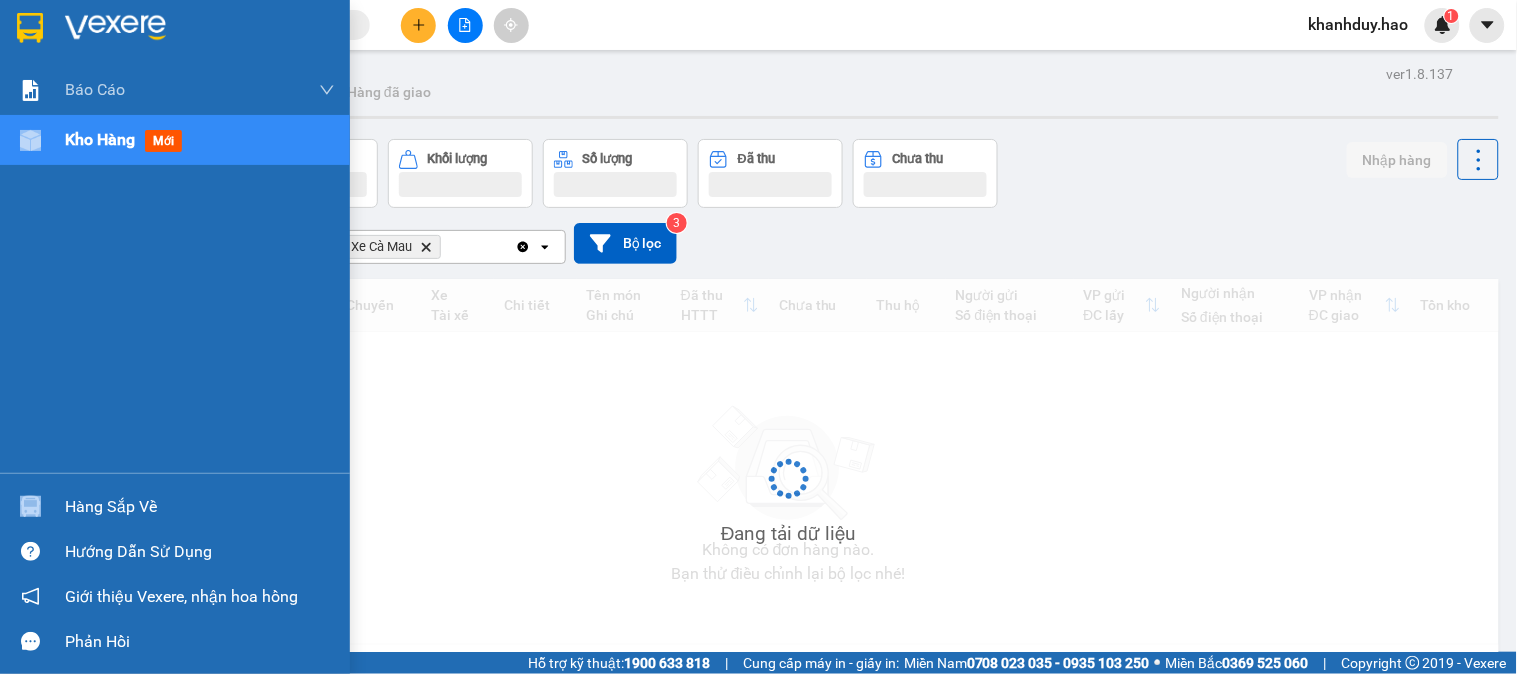 click on "Kho hàng mới" at bounding box center (175, 140) 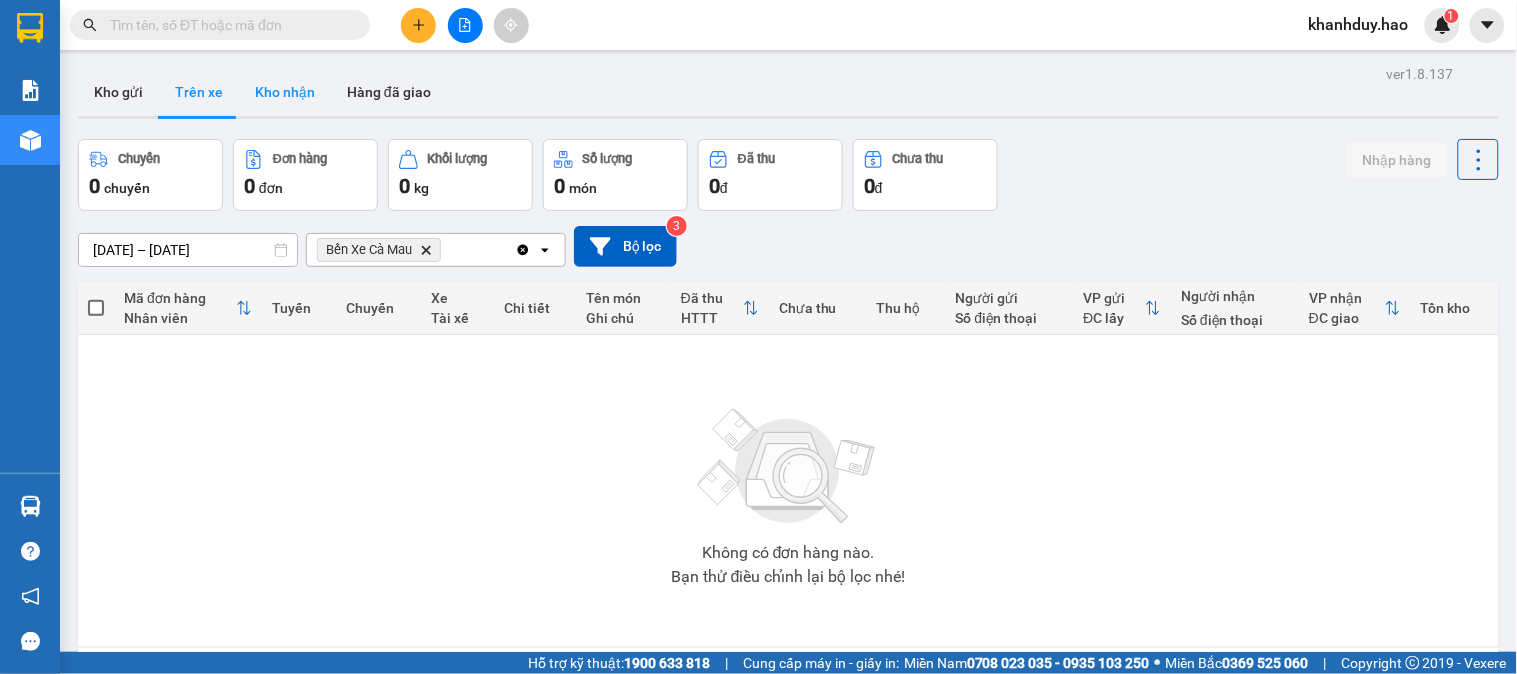 click on "Kho nhận" at bounding box center (285, 92) 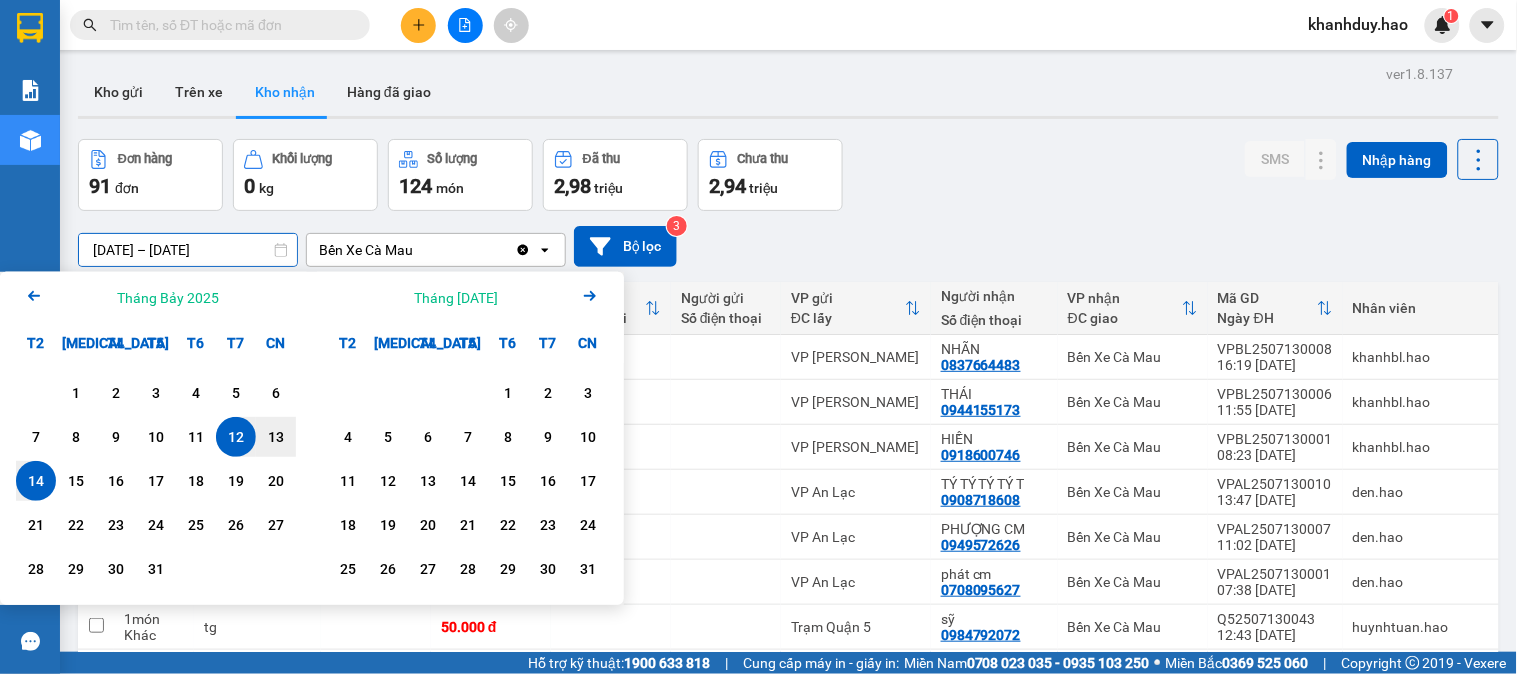 click on "[DATE] – [DATE]" at bounding box center (188, 250) 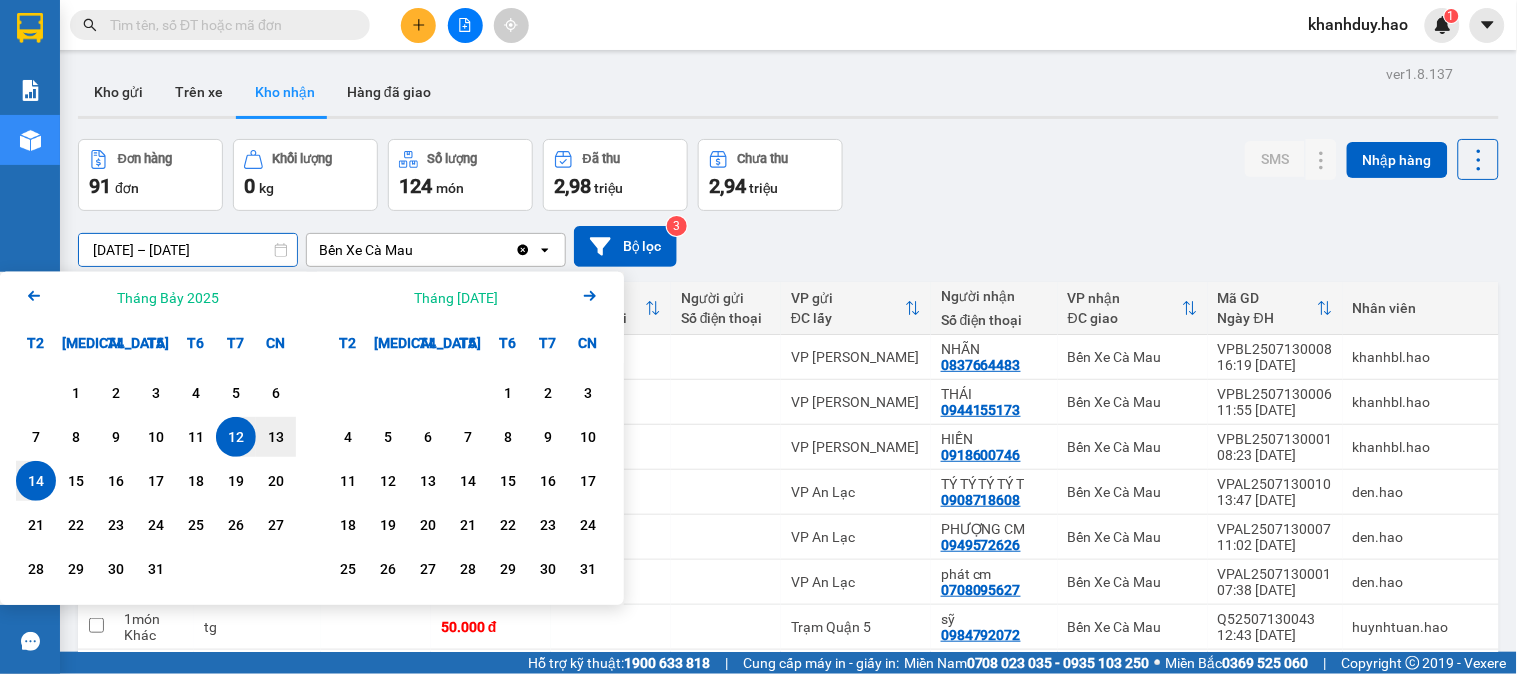 click on "12" at bounding box center [236, 437] 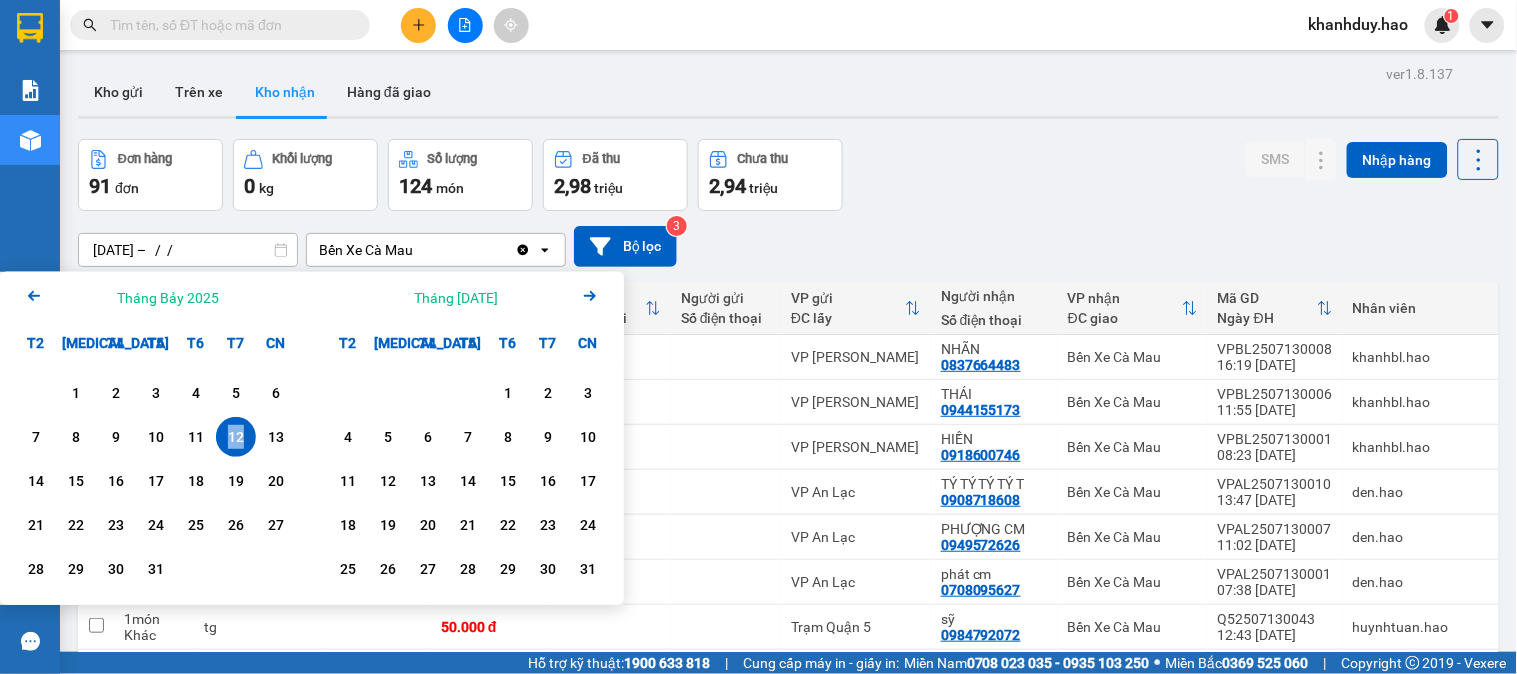 click on "12" at bounding box center (236, 437) 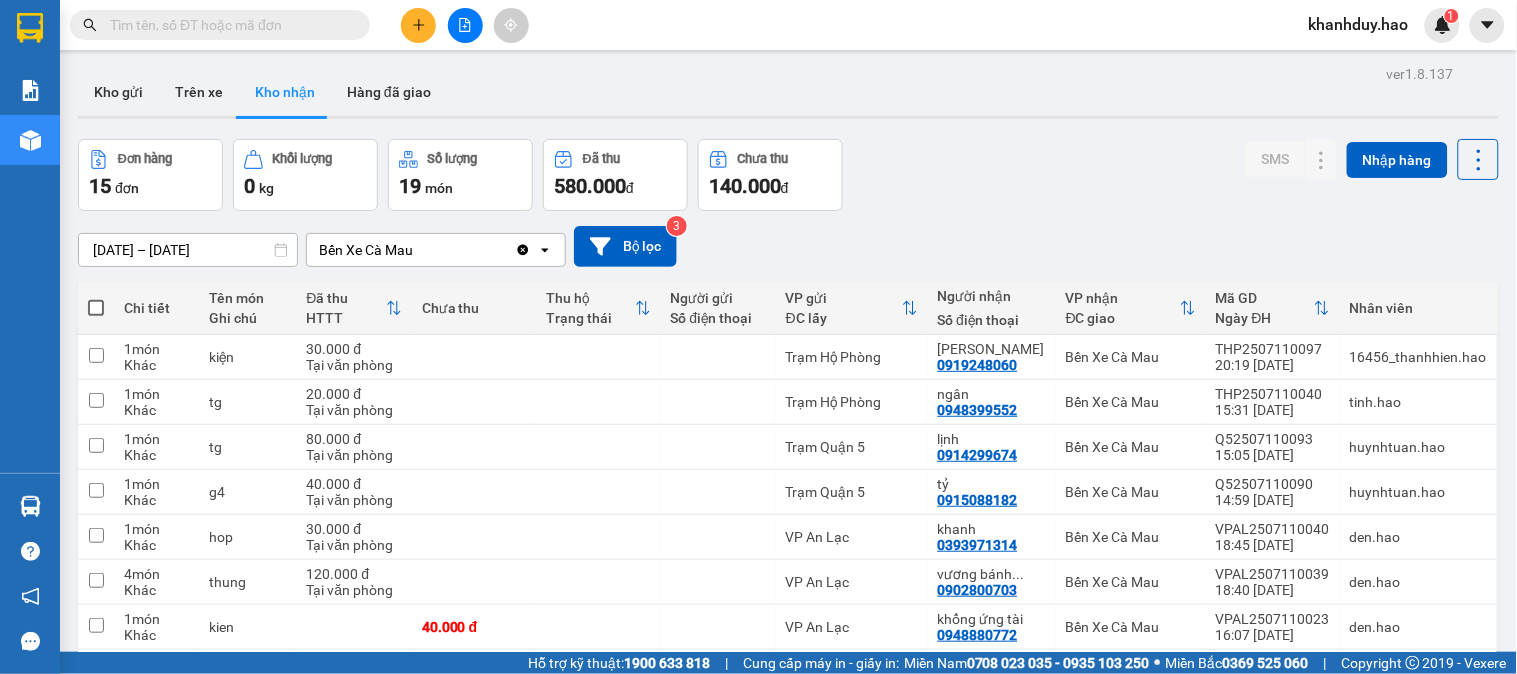click 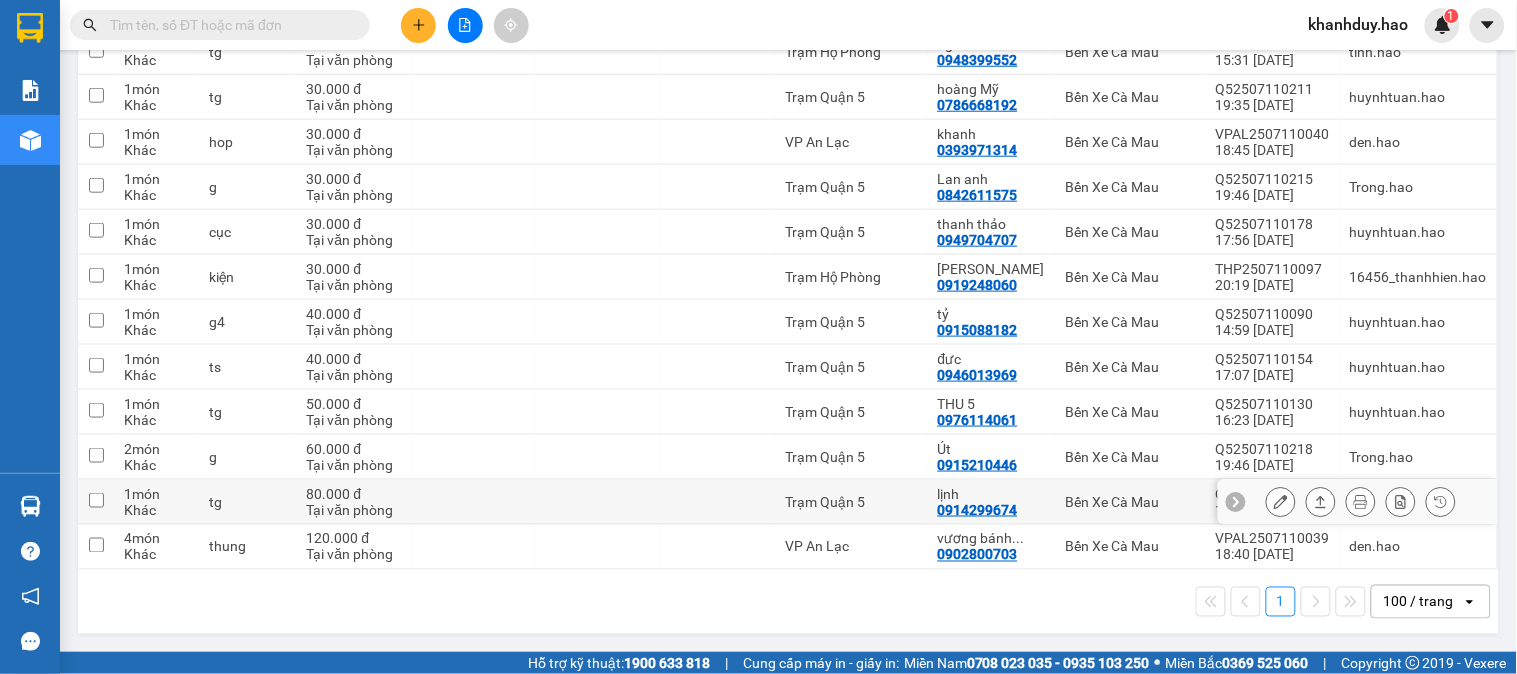 scroll, scrollTop: 0, scrollLeft: 0, axis: both 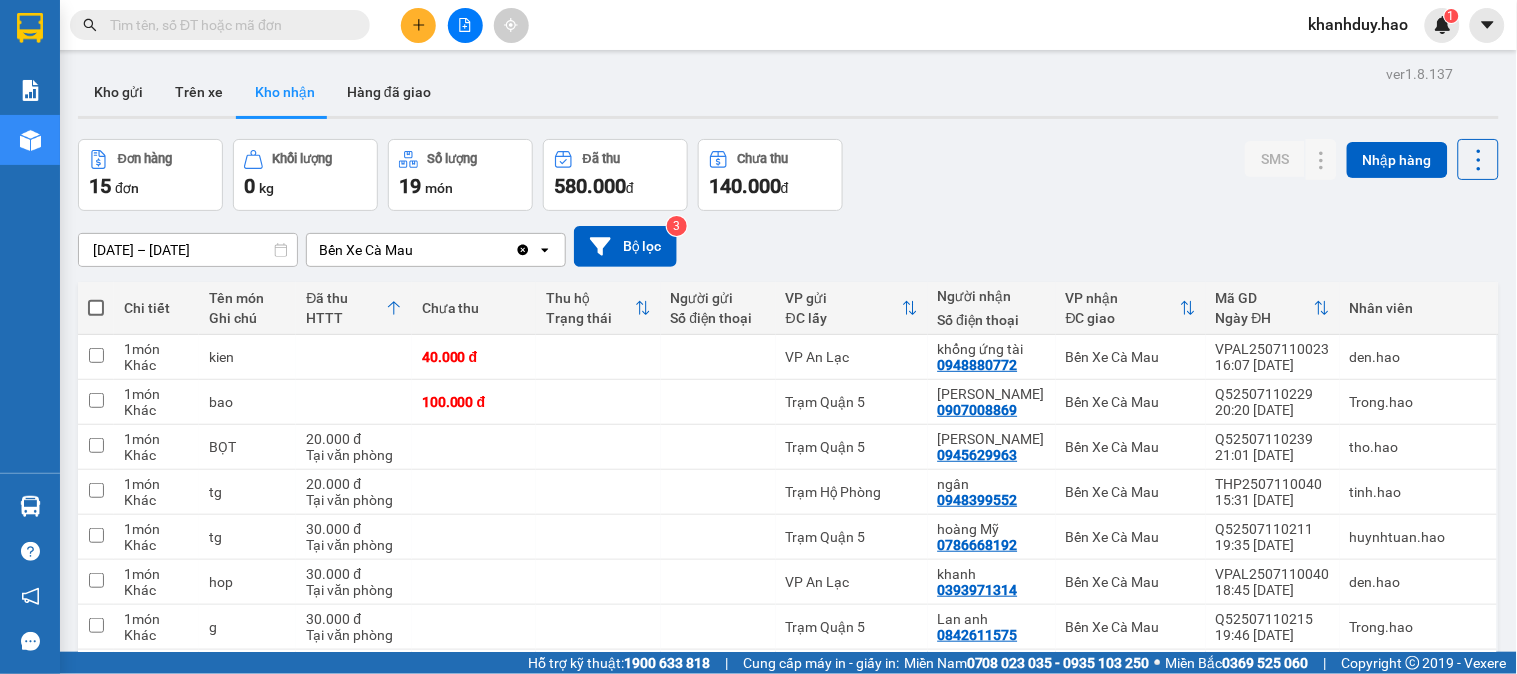 click on "12/07/2025 – 12/07/2025 Press the down arrow key to interact with the calendar and select a date. Press the escape button to close the calendar. Selected date range is from 12/07/2025 to 12/07/2025. Bến Xe Cà Mau Clear value open Bộ lọc 3" at bounding box center [788, 246] 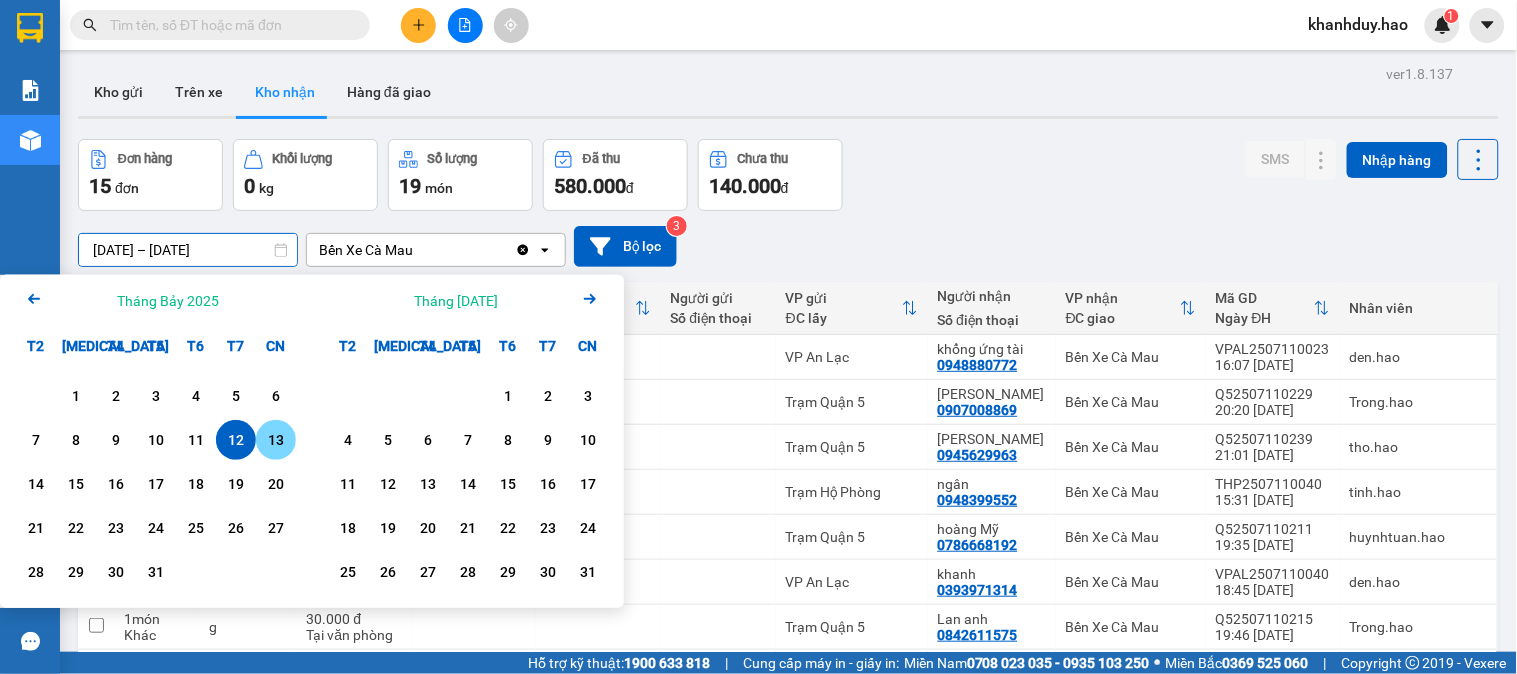 click on "13" at bounding box center [276, 440] 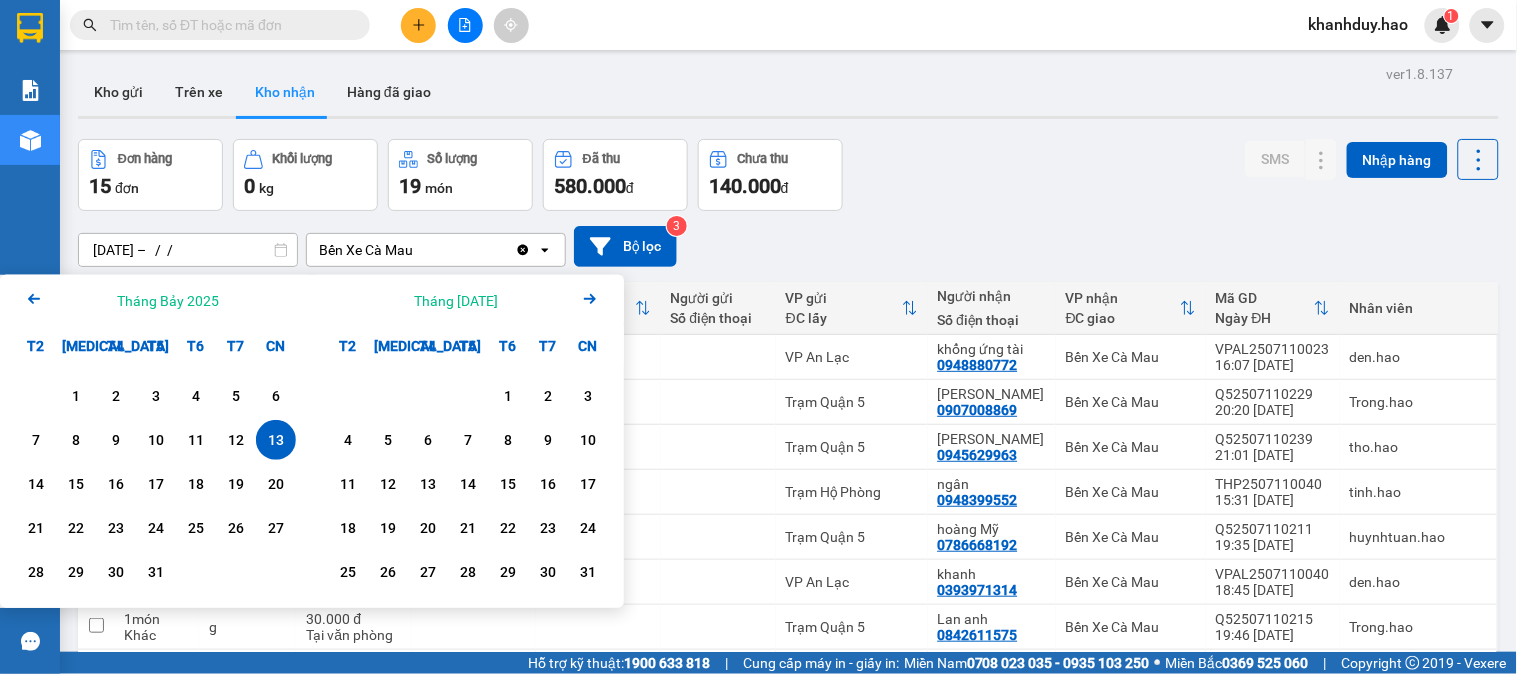 click on "13" at bounding box center [276, 440] 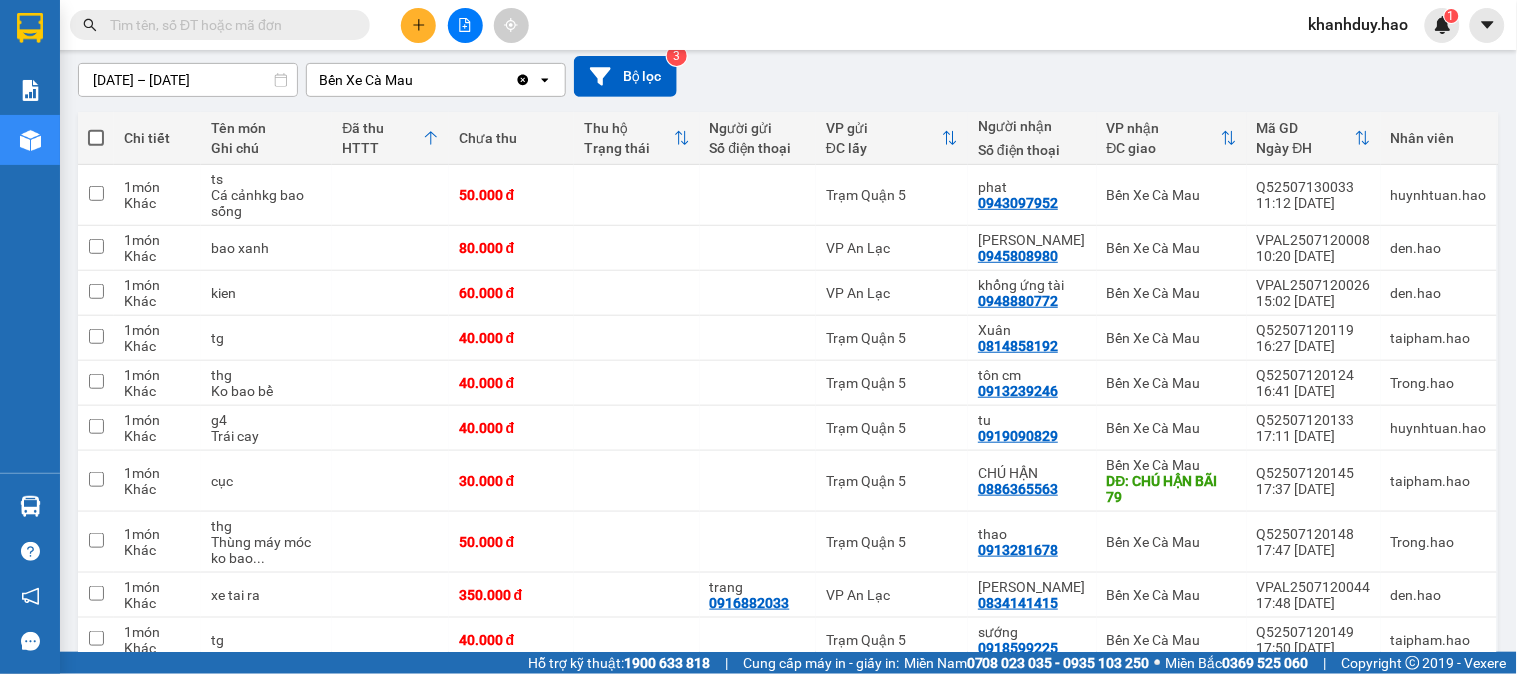 scroll, scrollTop: 0, scrollLeft: 0, axis: both 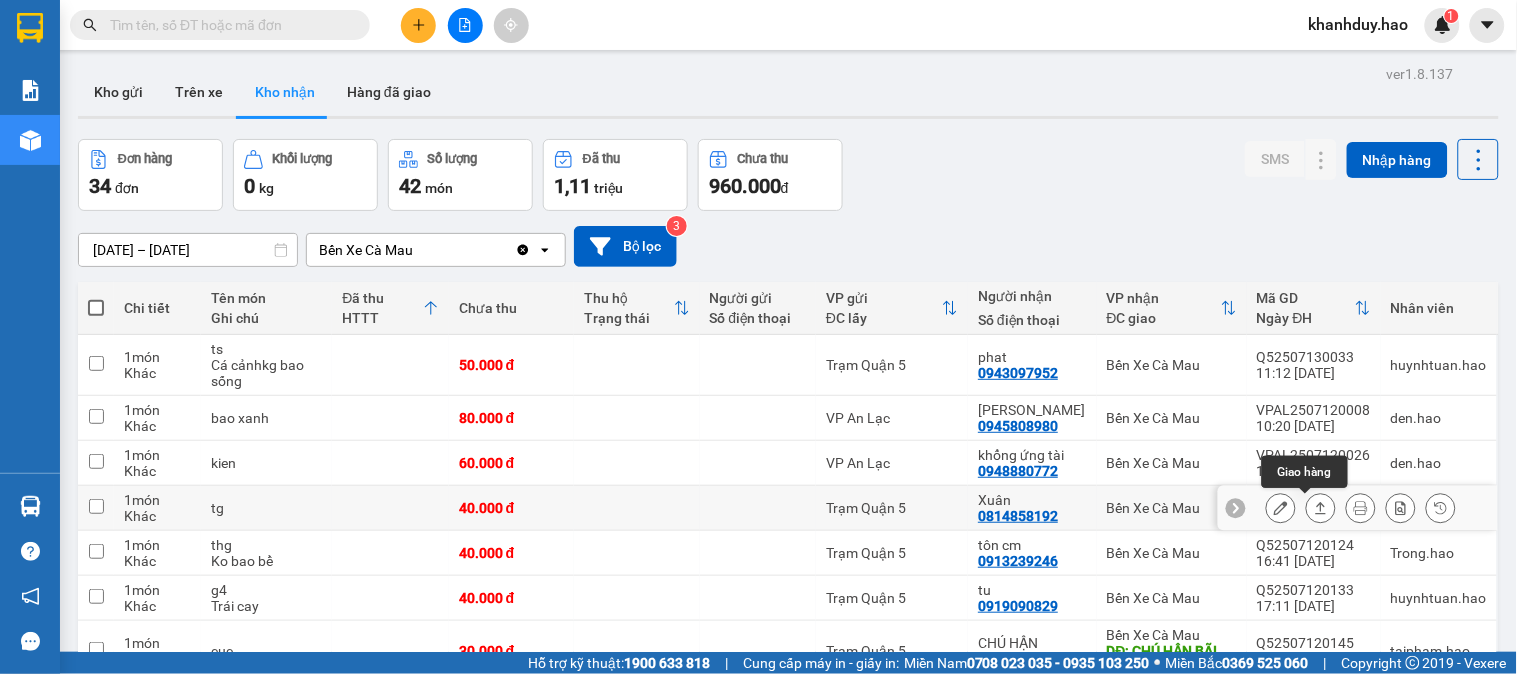 click 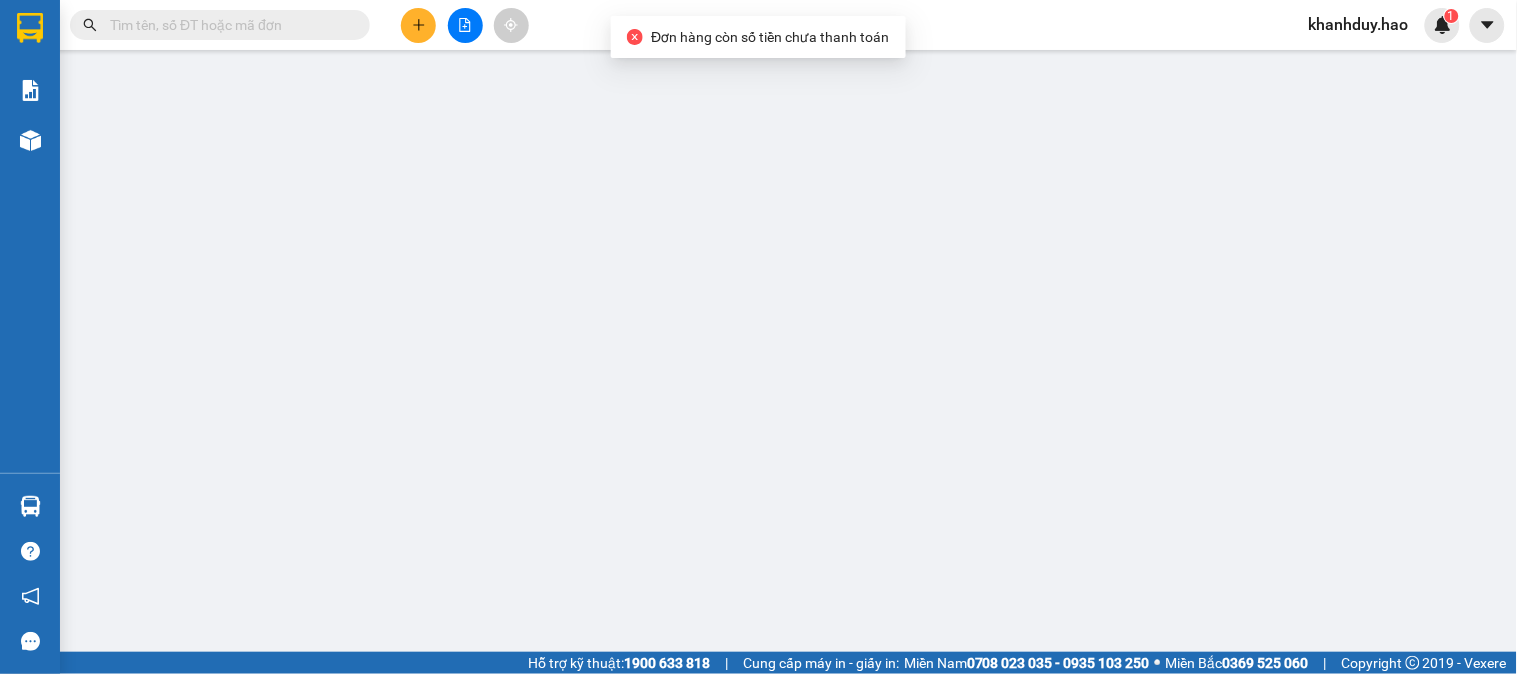 type on "0814858192" 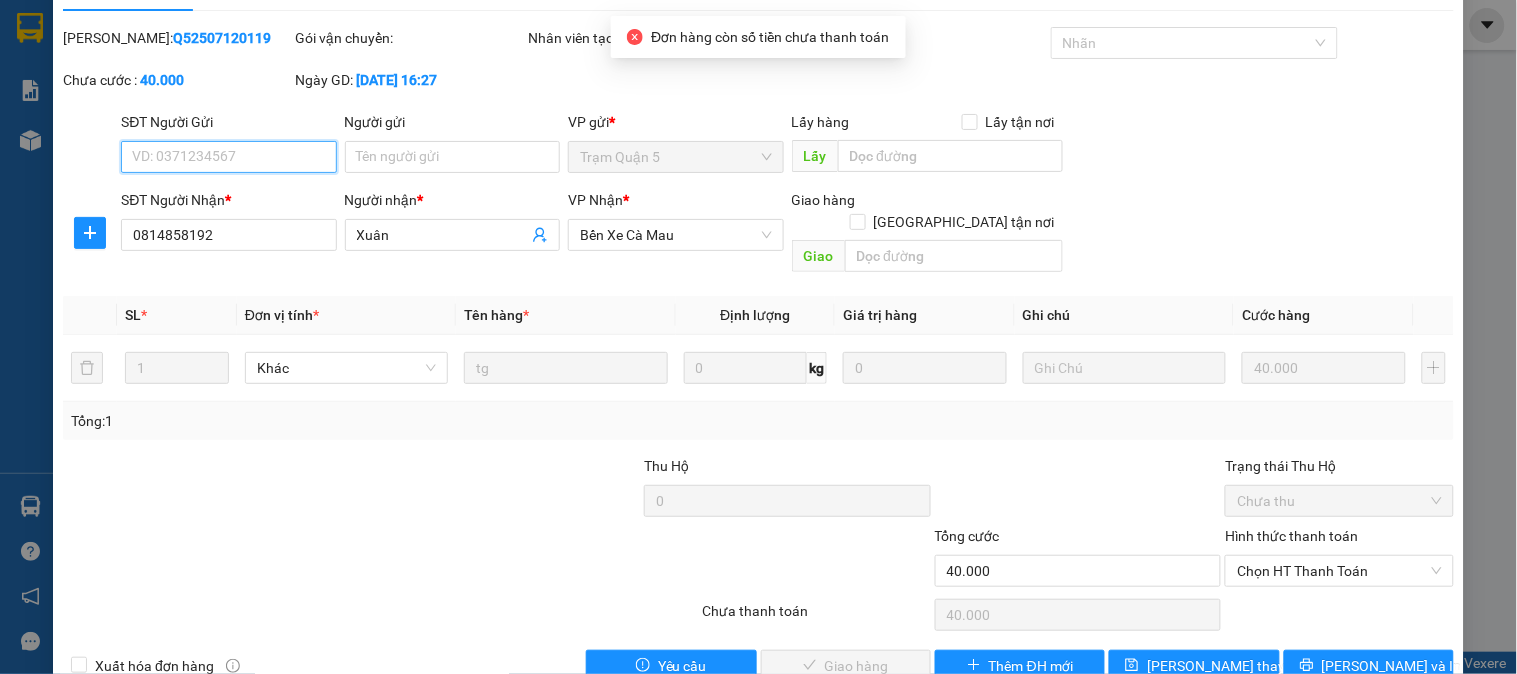 scroll, scrollTop: 70, scrollLeft: 0, axis: vertical 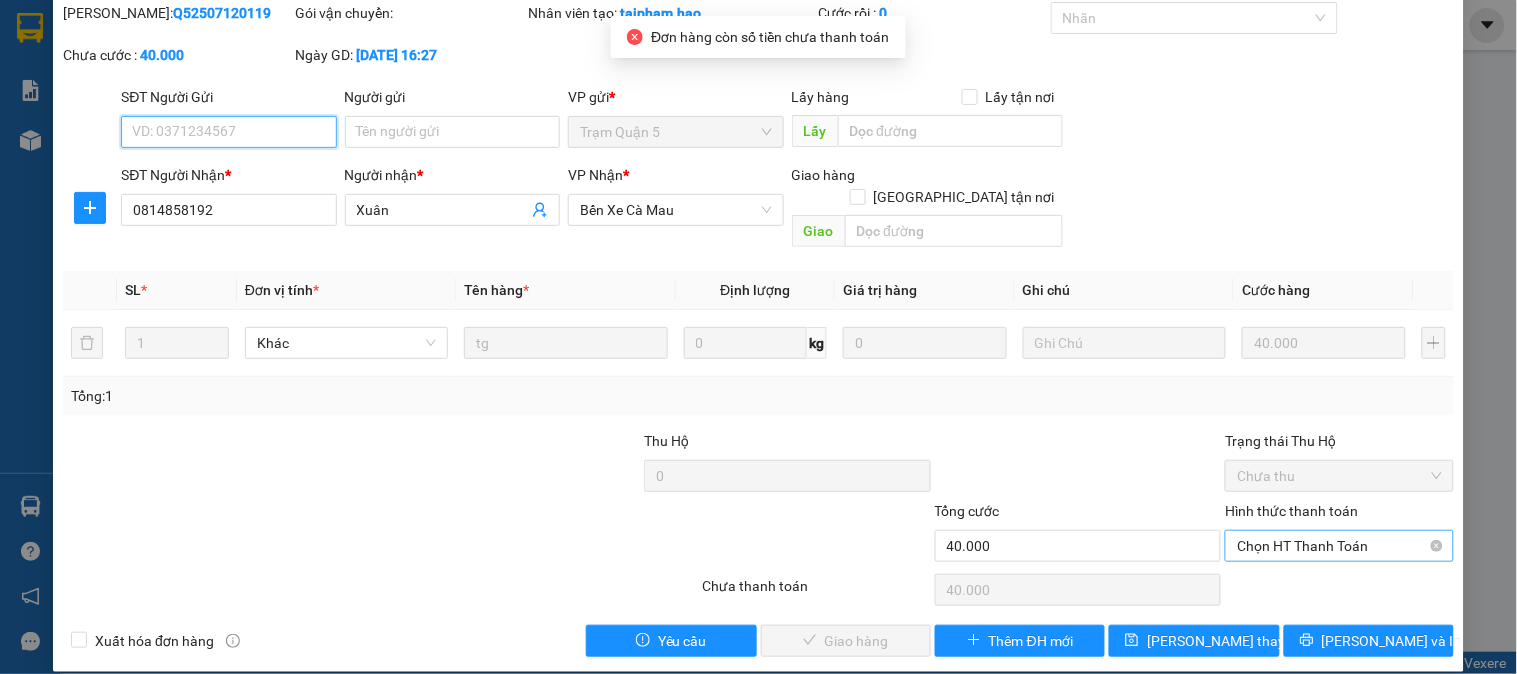 click on "Chọn HT Thanh Toán" at bounding box center [1339, 546] 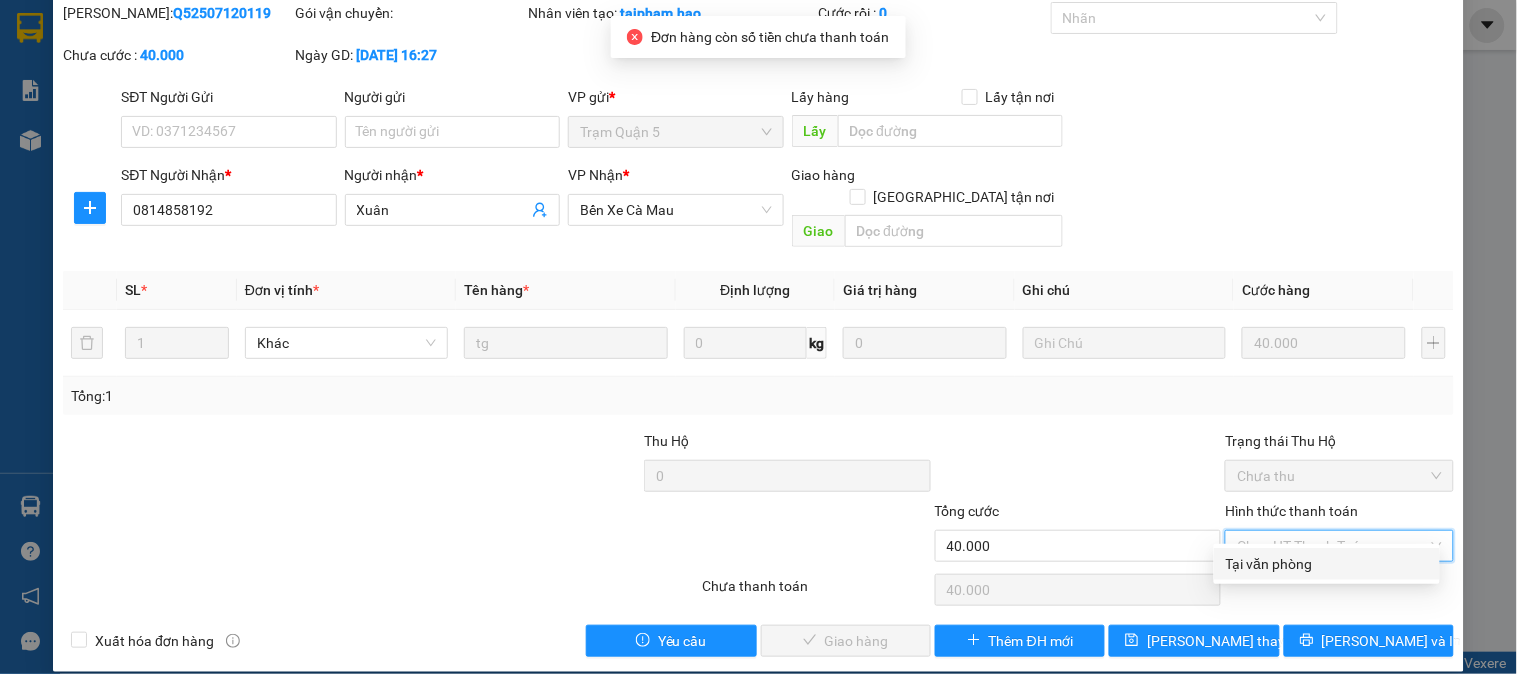 click on "Tại văn phòng" at bounding box center [1327, 564] 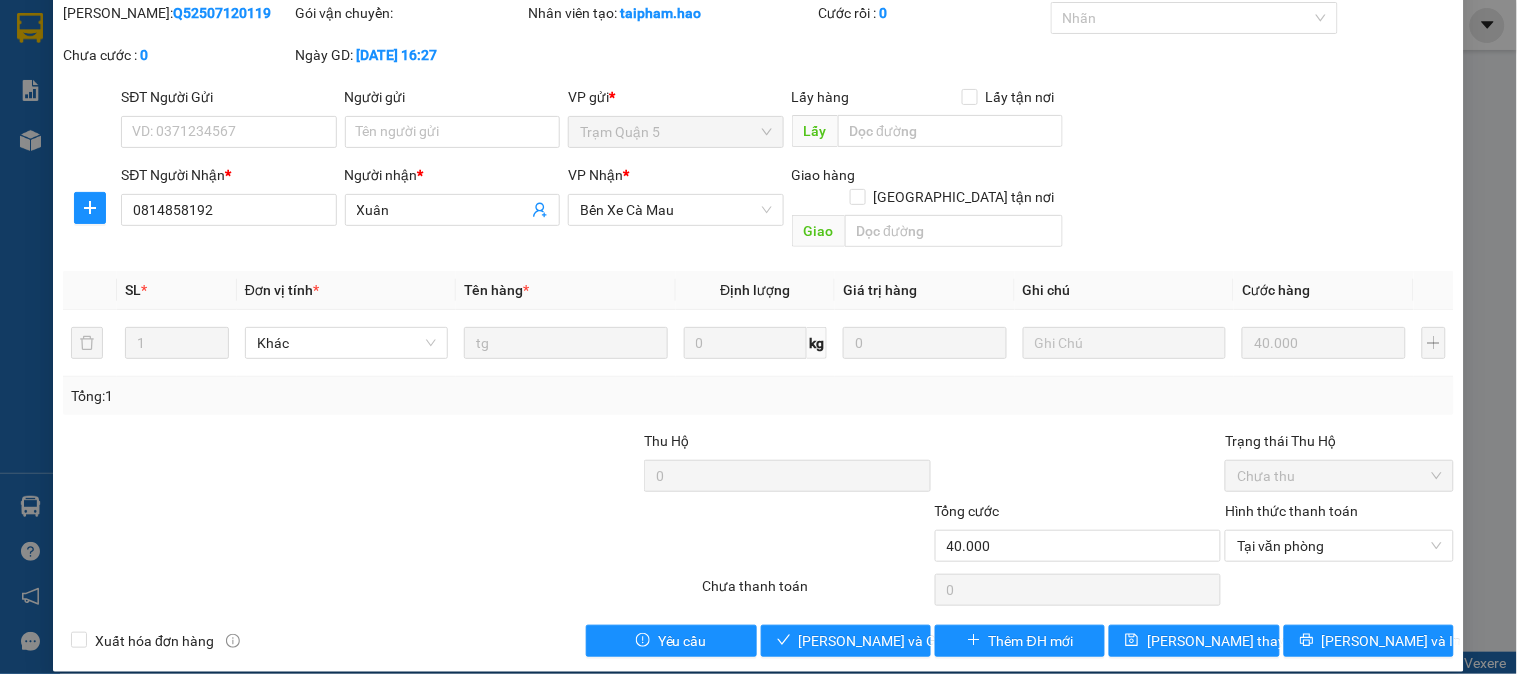 click on "Total Paid Fee 0 Total UnPaid Fee 40.000 Cash Collection Total Fee Mã ĐH:  Q52507120119 Gói vận chuyển:   Nhân viên tạo:   taipham.hao Cước rồi :   0   Nhãn Chưa cước :   0 Ngày GD:   12-07-2025 lúc 16:27 SĐT Người Gửi VD: 0371234567 Người gửi Tên người gửi VP gửi  * Trạm Quận 5 Lấy hàng Lấy tận nơi Lấy SĐT Người Nhận  * 0814858192 Người nhận  * Xuân VP Nhận  * Bến Xe Cà Mau Giao hàng Giao tận nơi Giao SL  * Đơn vị tính  * Tên hàng  * Định lượng Giá trị hàng Ghi chú Cước hàng                   1 Khác tg 0 kg 0 40.000 Tổng:  1 Thu Hộ 0 Trạng thái Thu Hộ   Chưa thu Tổng cước 40.000 Hình thức thanh toán Tại văn phòng Số tiền thu trước 0 Tại văn phòng Chưa thanh toán 0 Xuất hóa đơn hàng Yêu cầu Lưu và Giao hàng Thêm ĐH mới Lưu thay đổi Lưu và In Tại văn phòng Tại văn phòng" at bounding box center (758, 329) 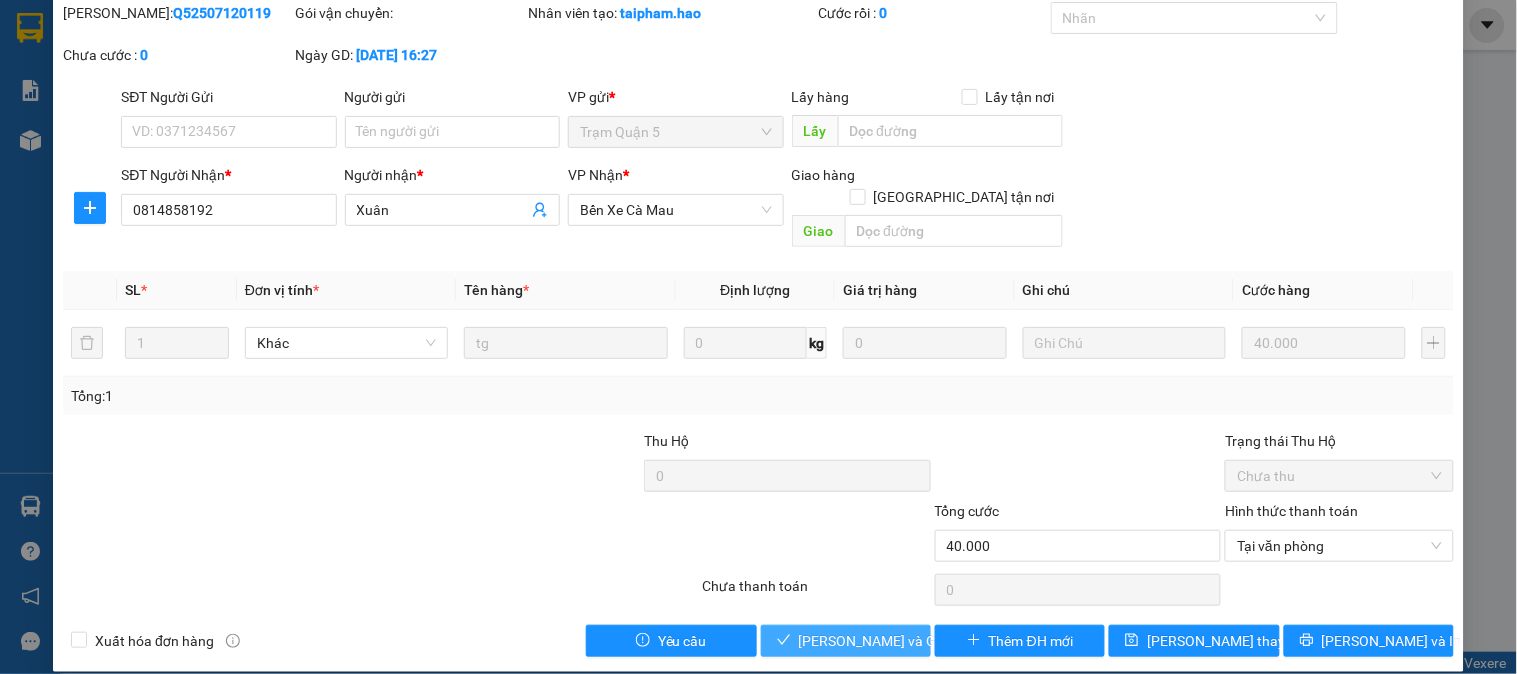click on "Lưu và Giao hàng" at bounding box center [846, 641] 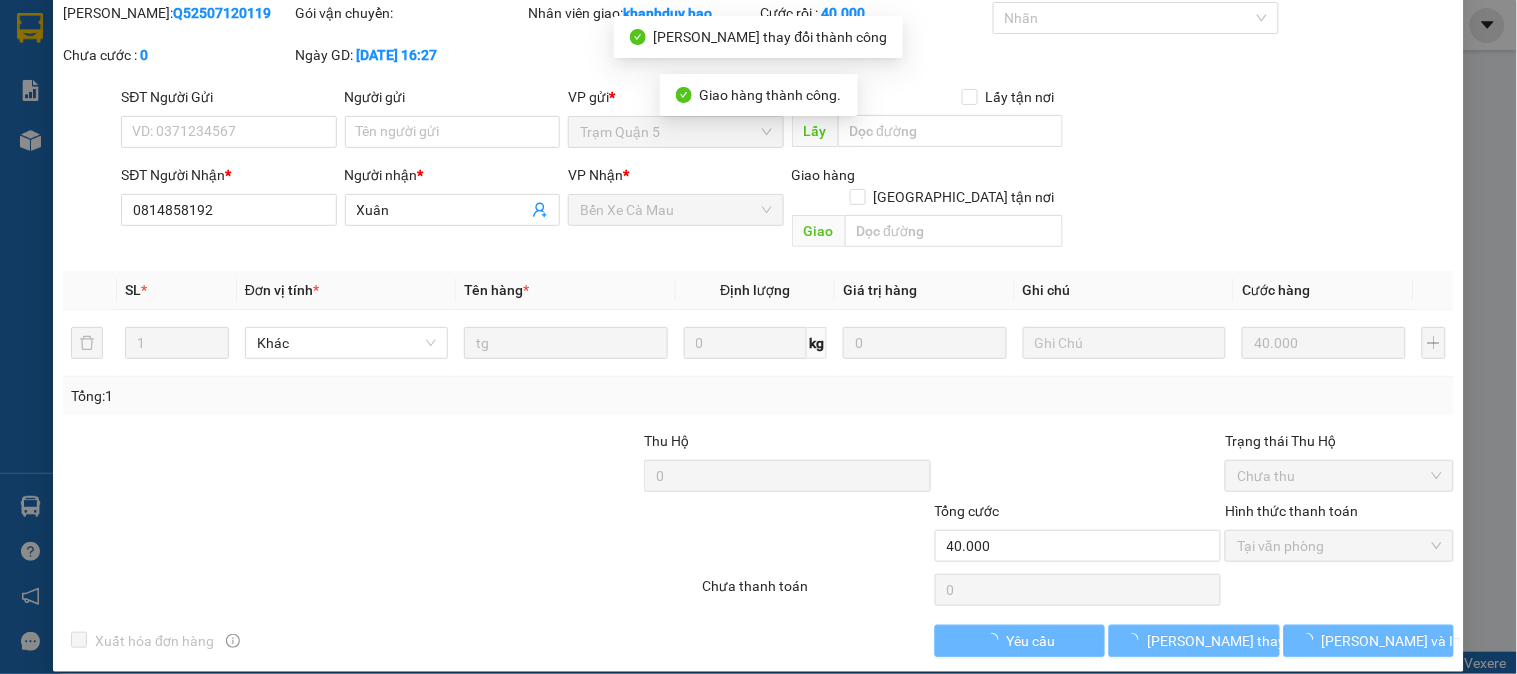 scroll, scrollTop: 0, scrollLeft: 0, axis: both 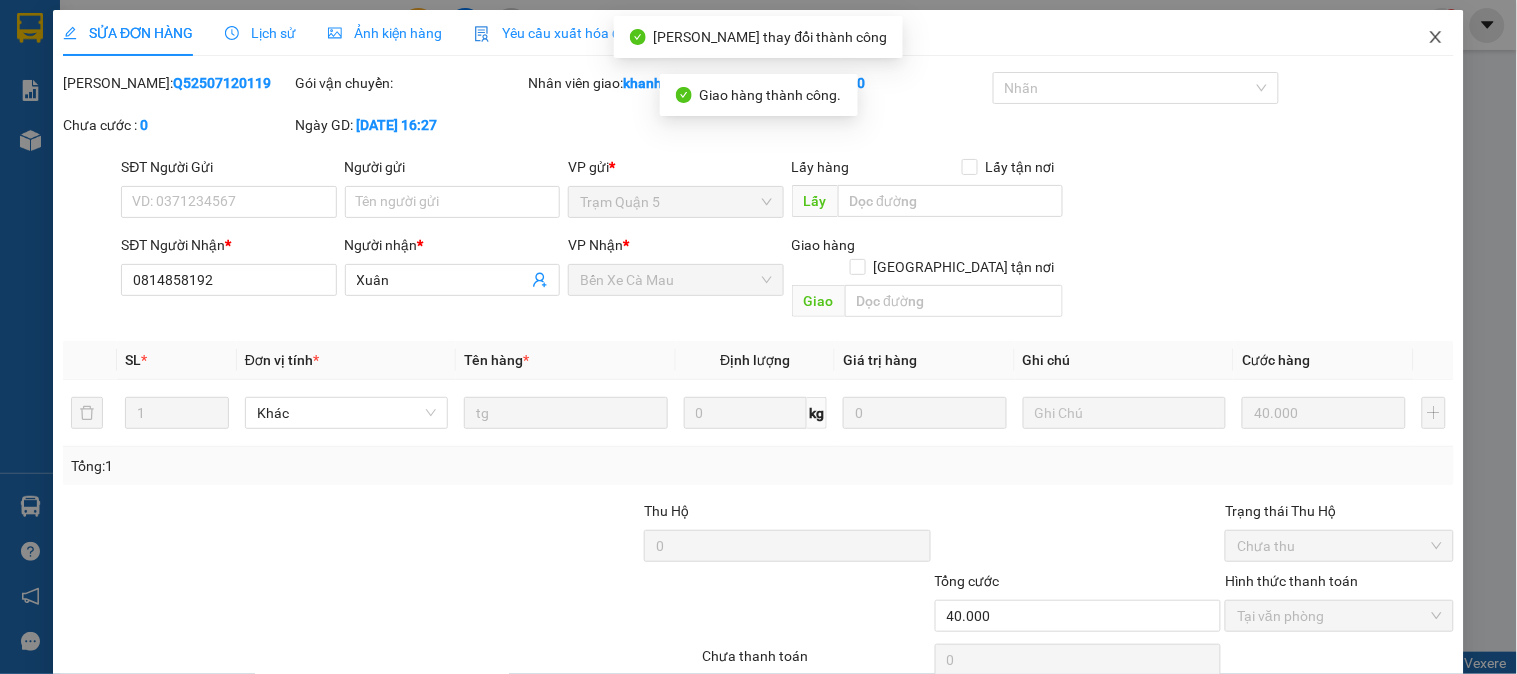click 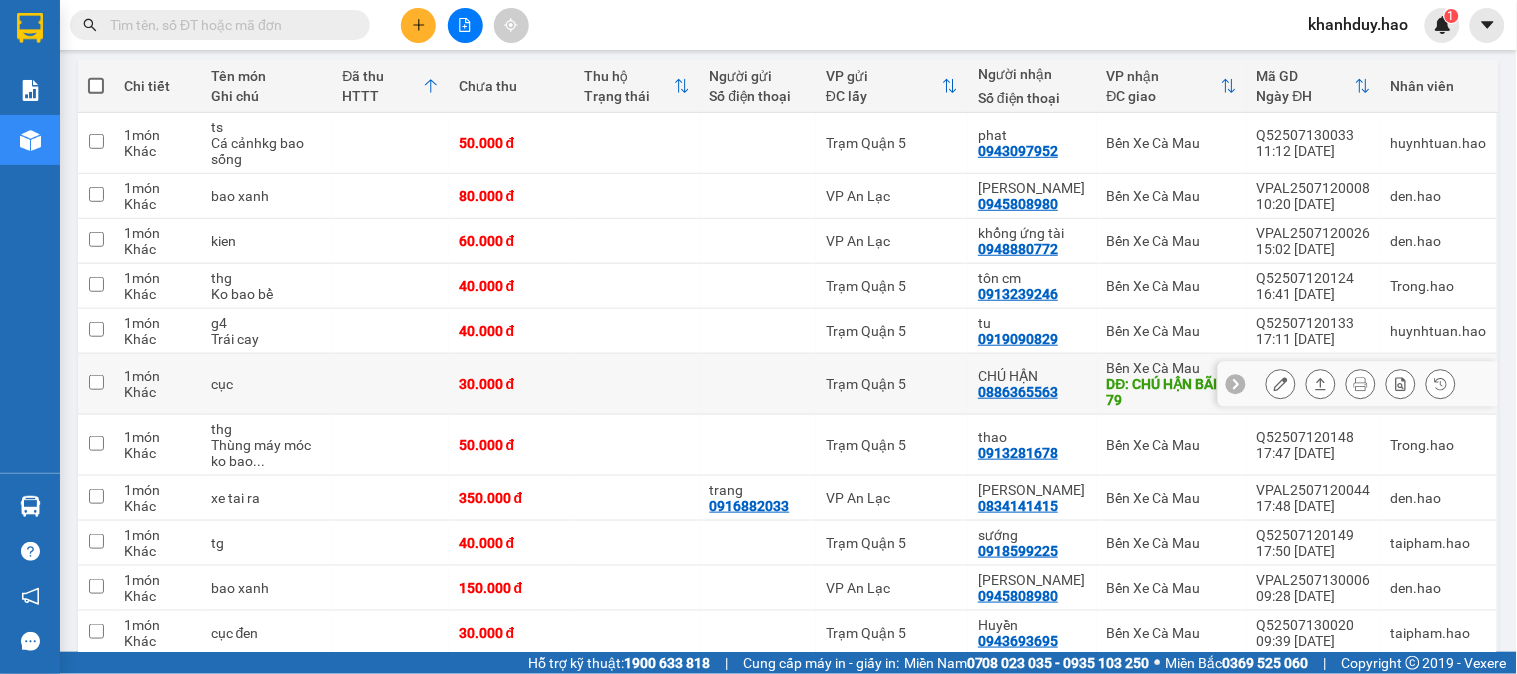 scroll, scrollTop: 333, scrollLeft: 0, axis: vertical 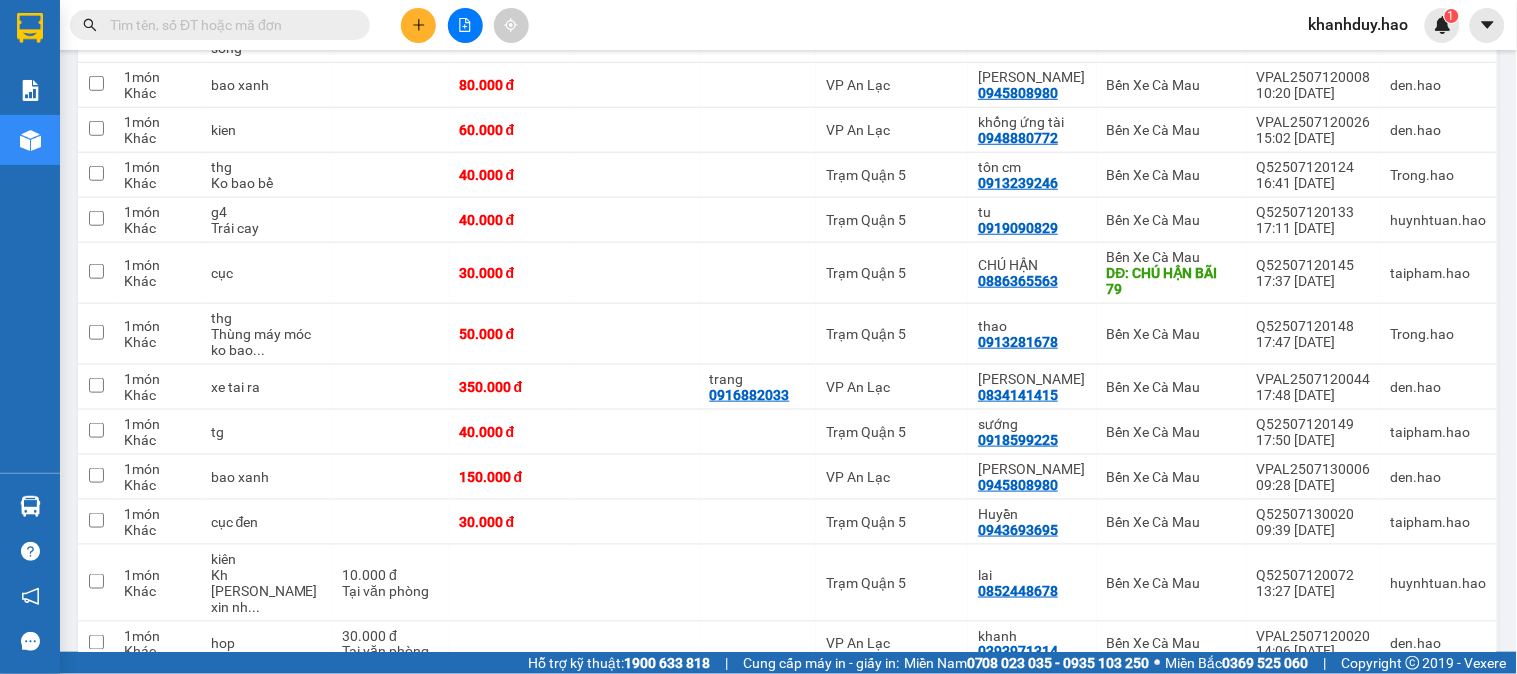 click at bounding box center (228, 25) 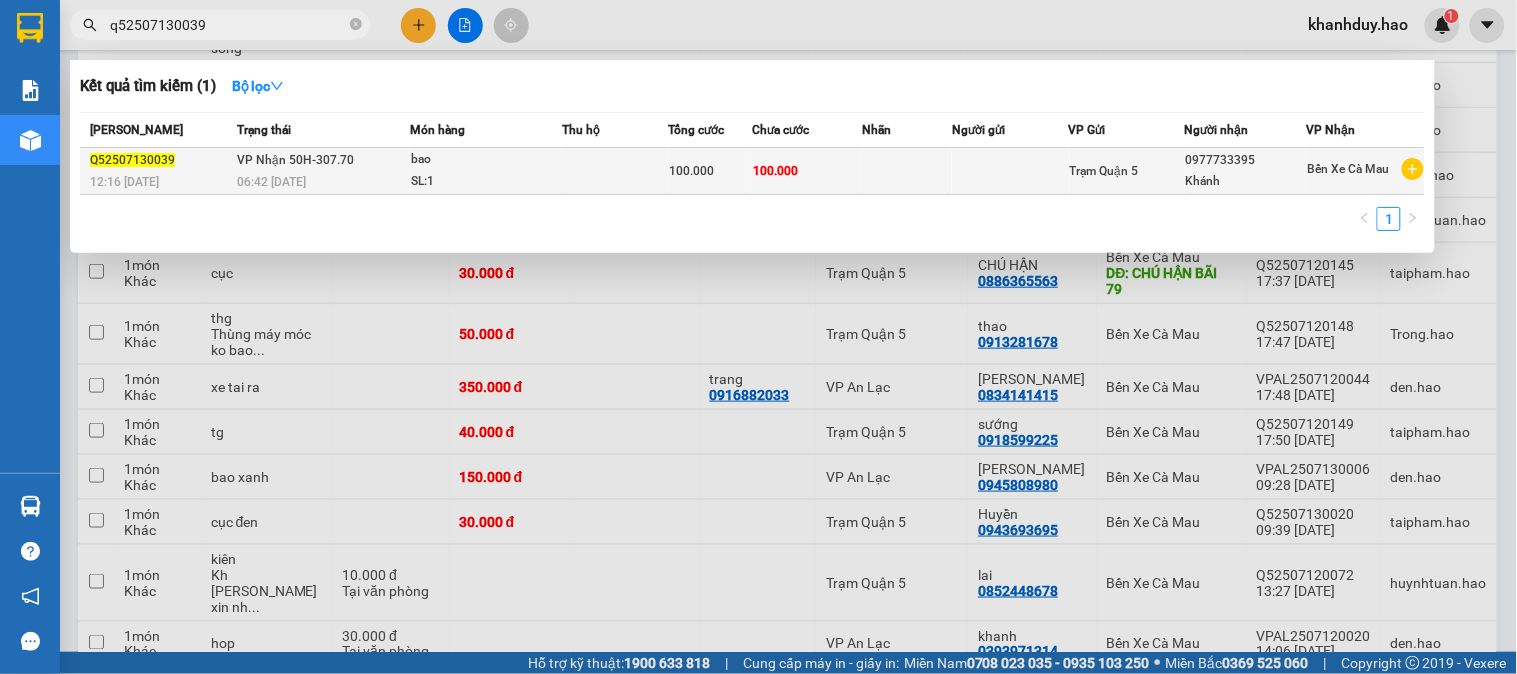 type on "q52507130039" 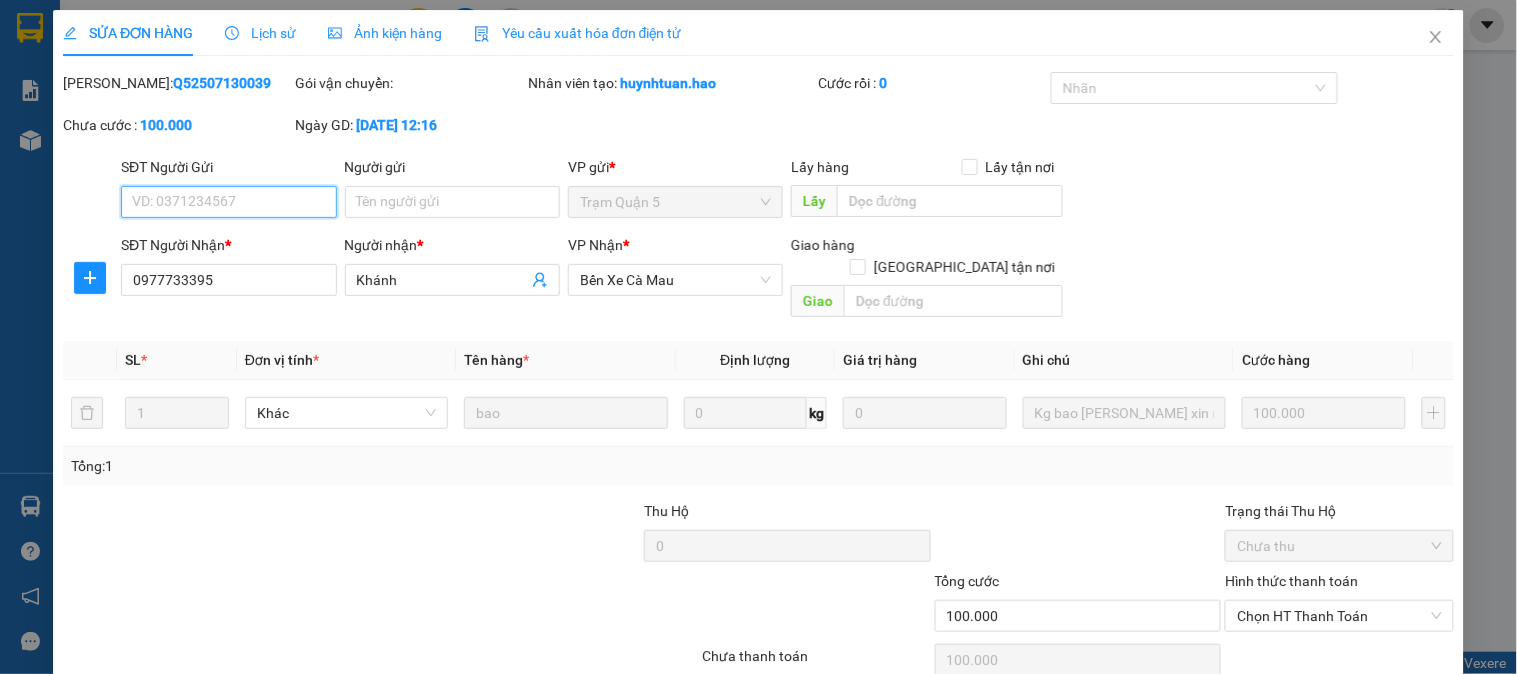 scroll, scrollTop: 0, scrollLeft: 0, axis: both 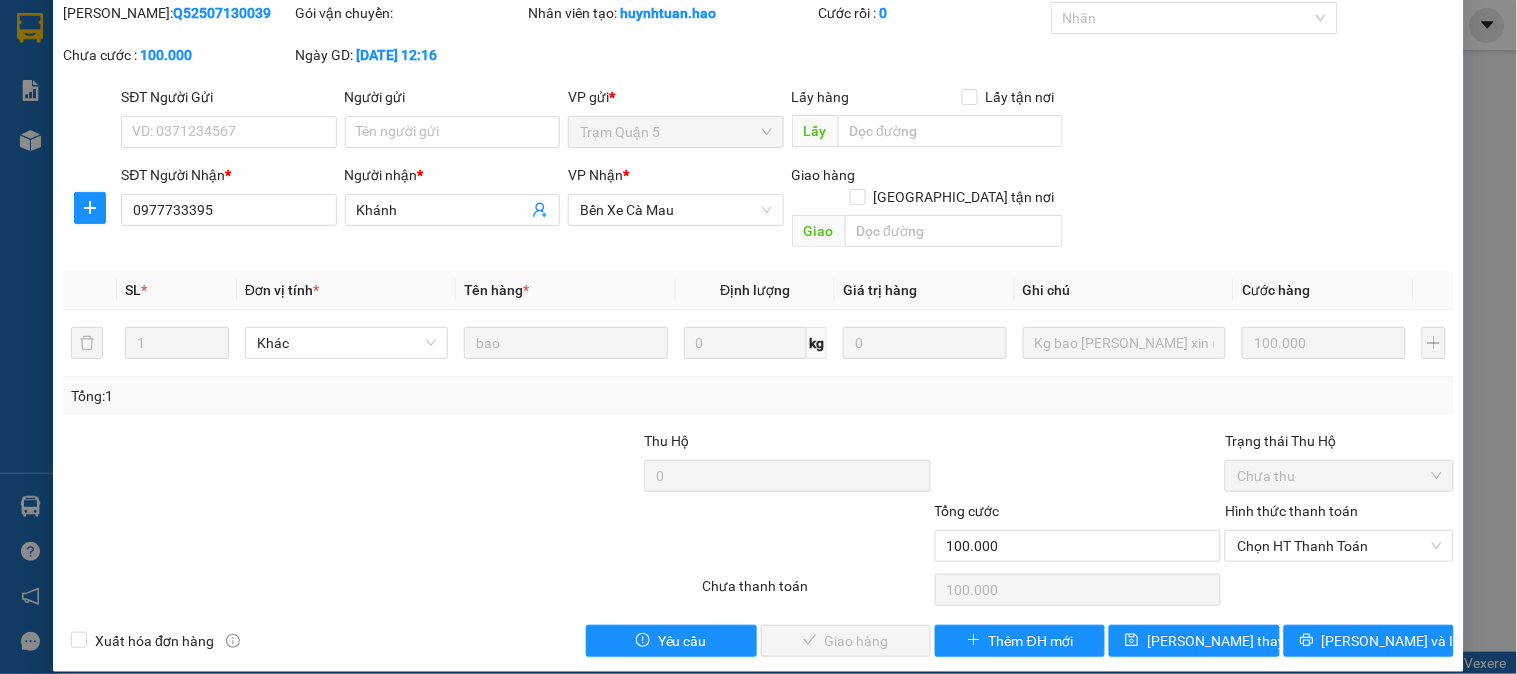 click on "Hình thức thanh toán Chọn HT Thanh Toán" at bounding box center [1339, 535] 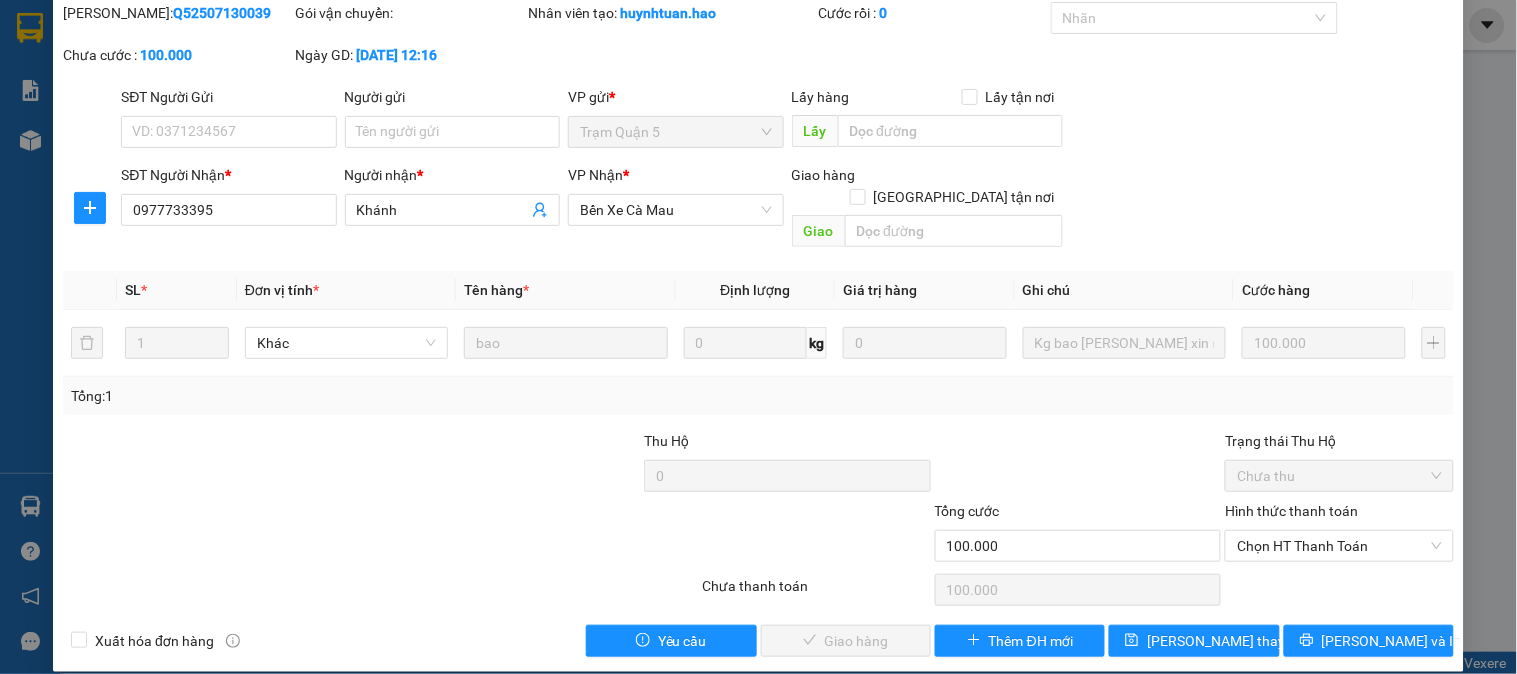 click on "Hình thức thanh toán Chọn HT Thanh Toán" at bounding box center [1339, 535] 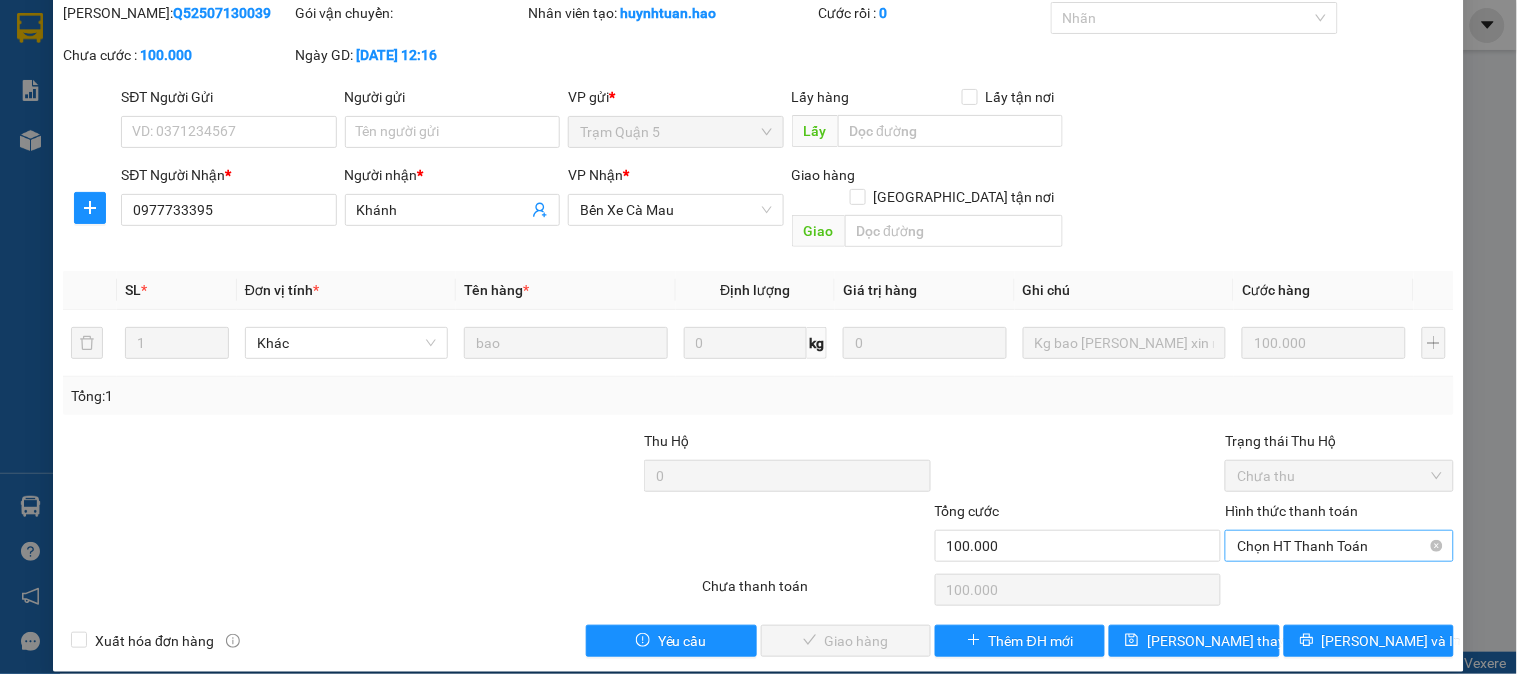 click on "Chọn HT Thanh Toán" at bounding box center [1339, 546] 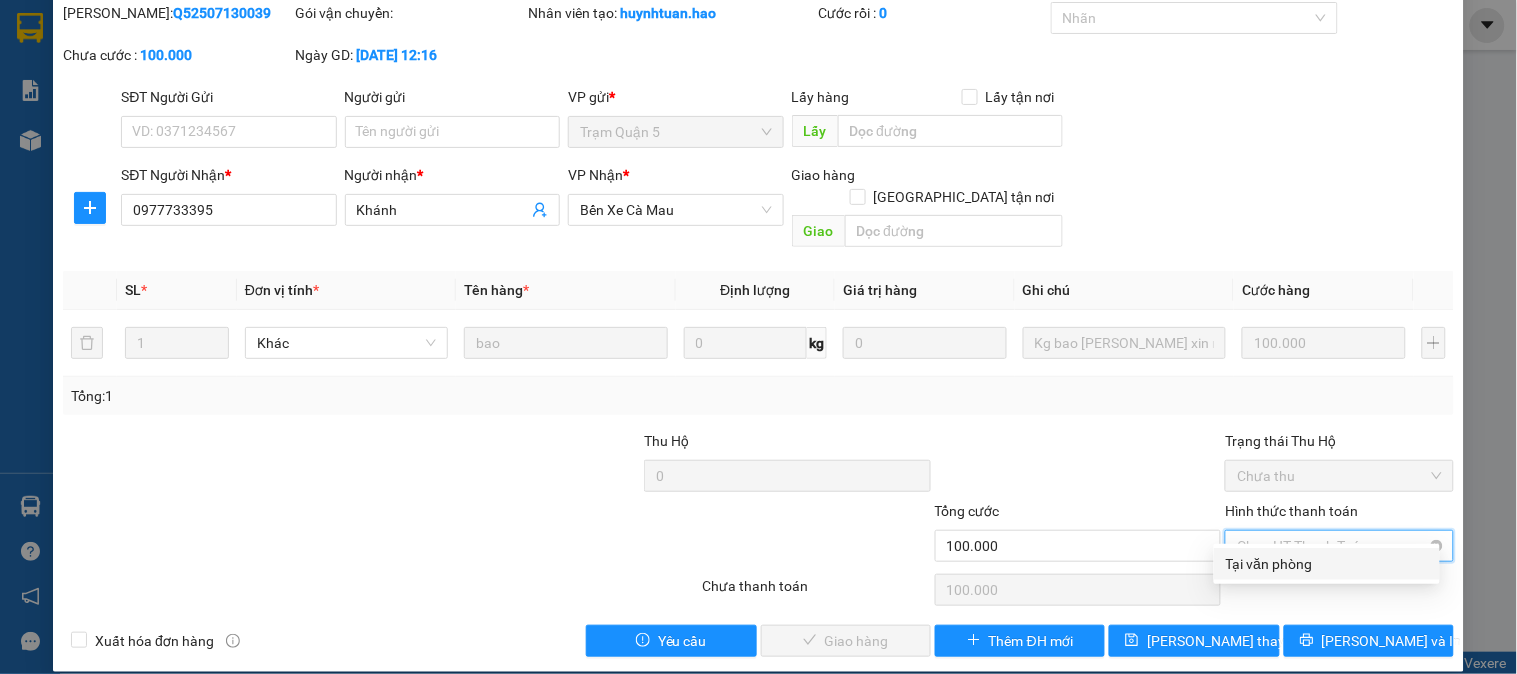 click on "Tại văn phòng" at bounding box center [1327, 564] 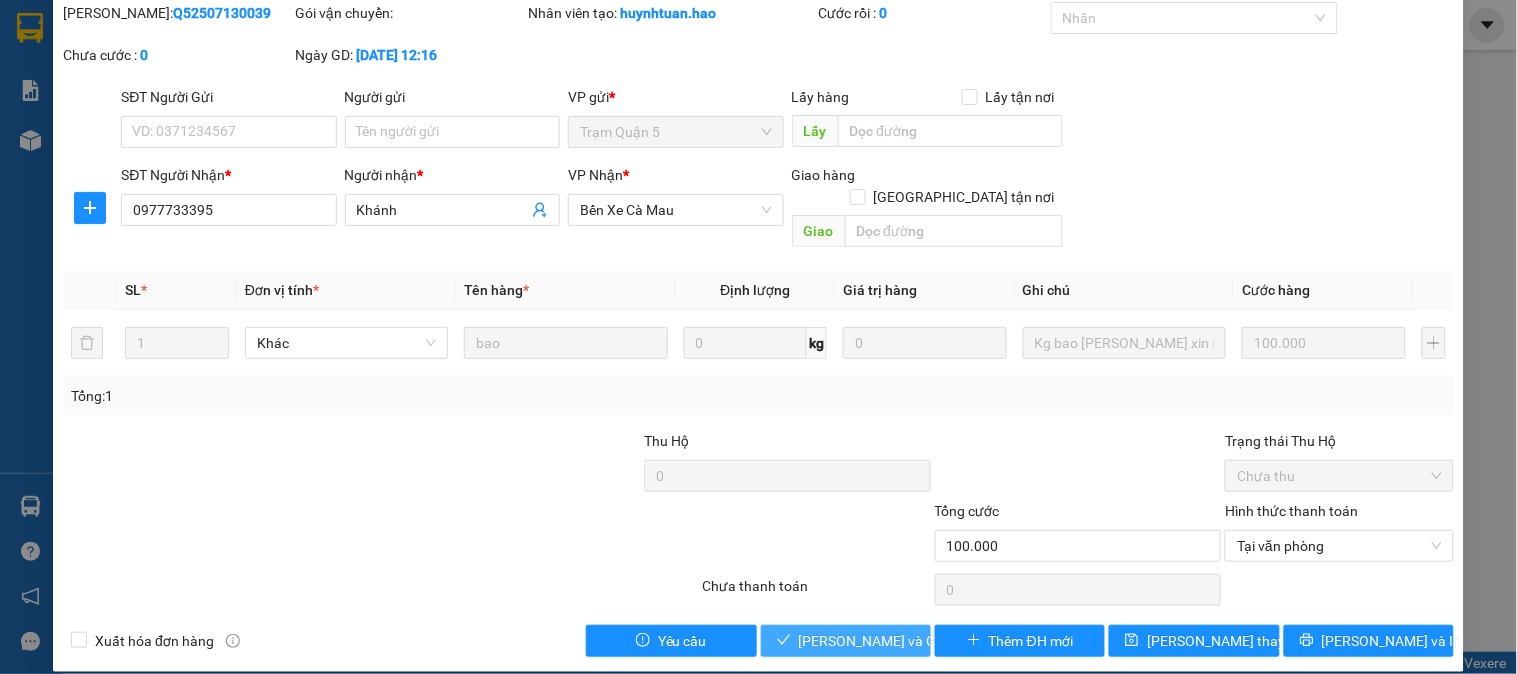 click on "Lưu và Giao hàng" at bounding box center [895, 641] 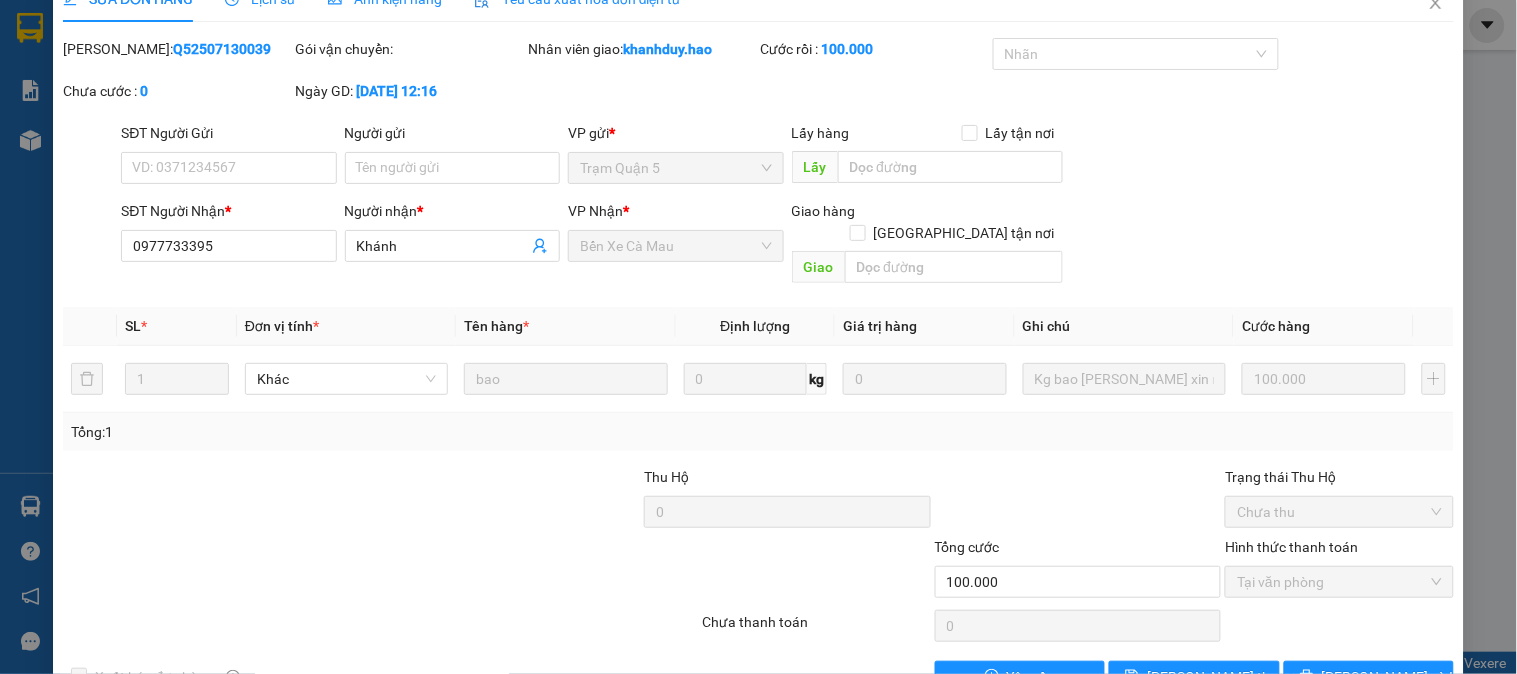 scroll, scrollTop: 0, scrollLeft: 0, axis: both 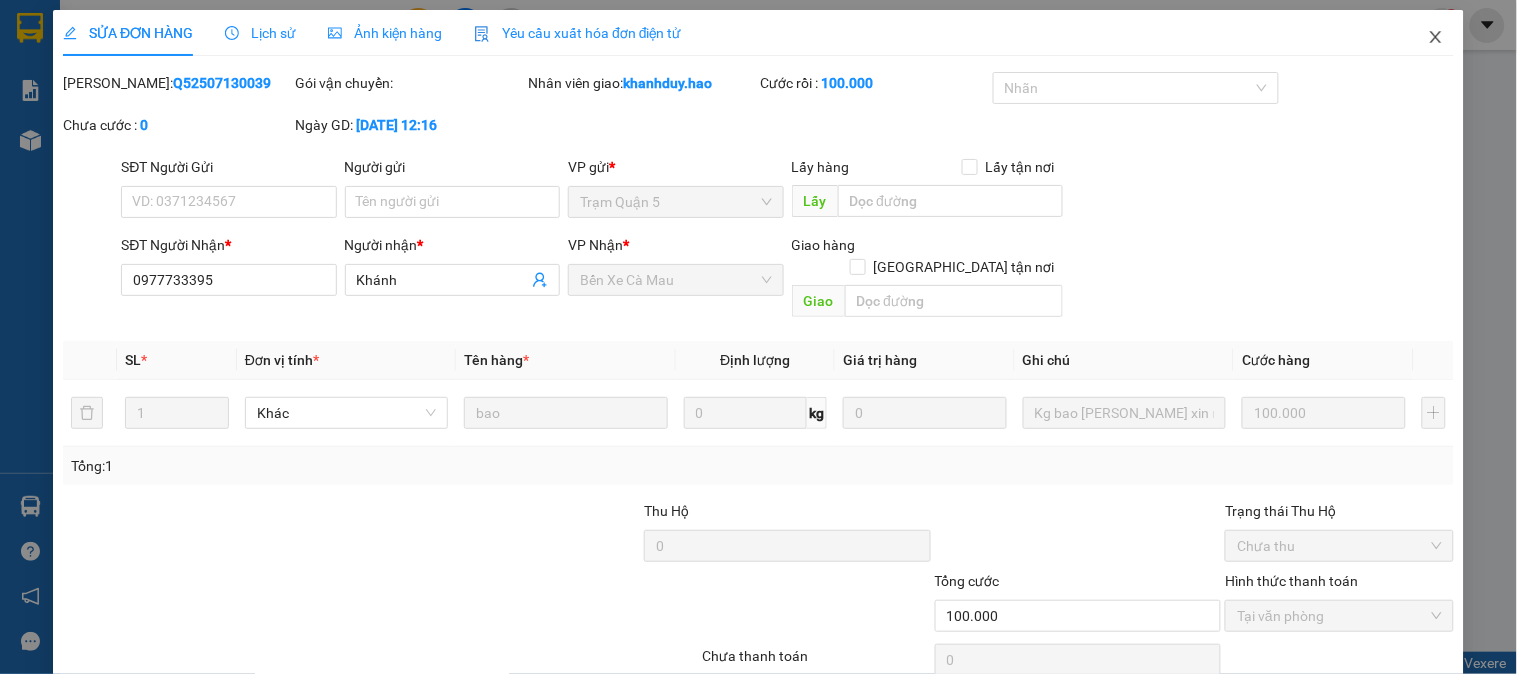 click at bounding box center (1436, 38) 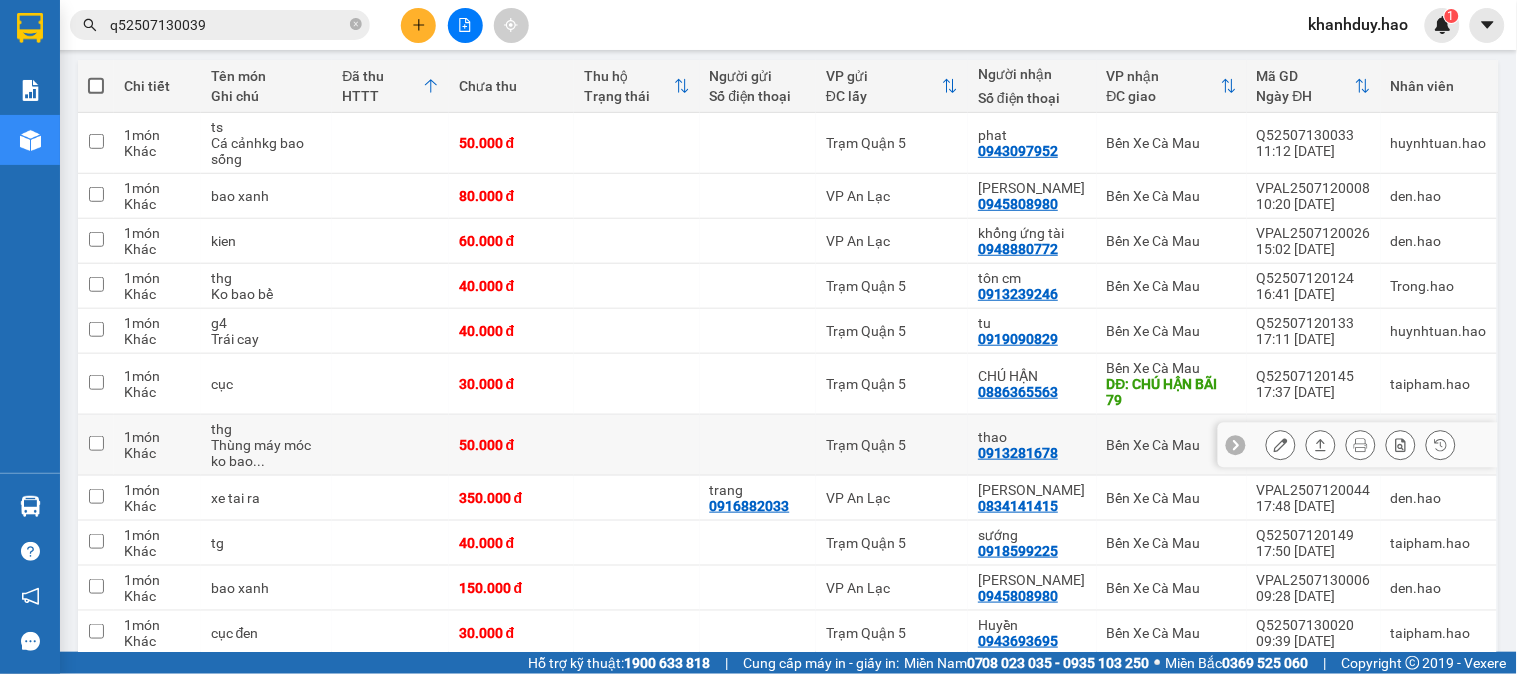 scroll, scrollTop: 0, scrollLeft: 0, axis: both 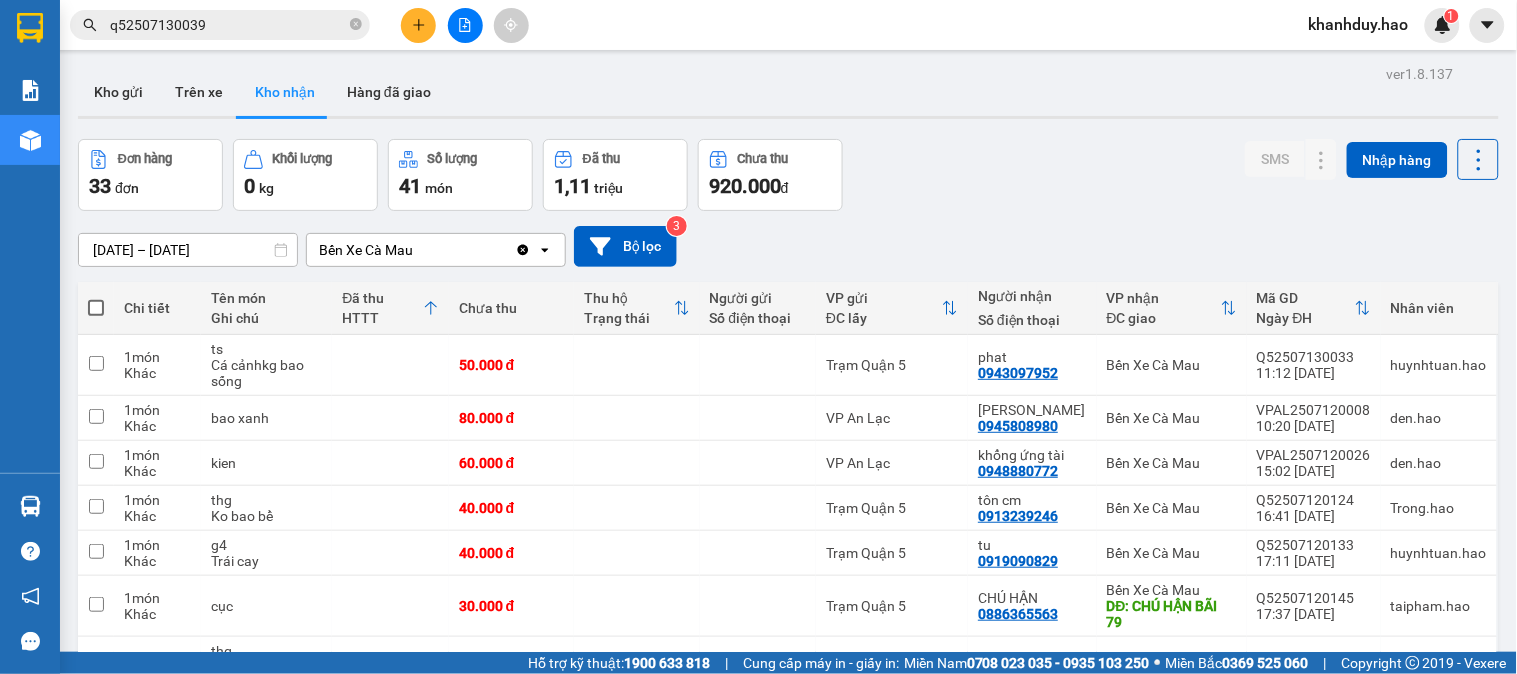 click on "13/07/2025 – 13/07/2025" at bounding box center (188, 250) 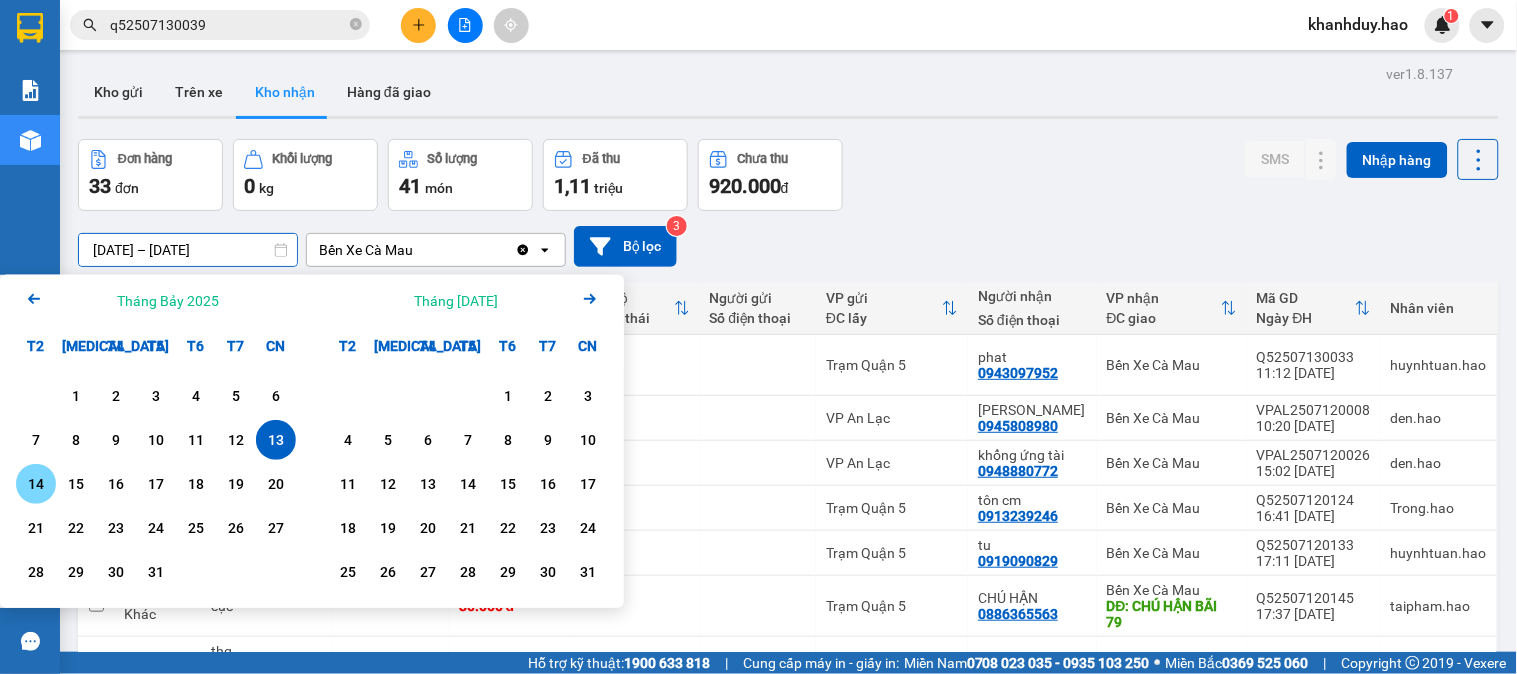 click on "14" at bounding box center (36, 484) 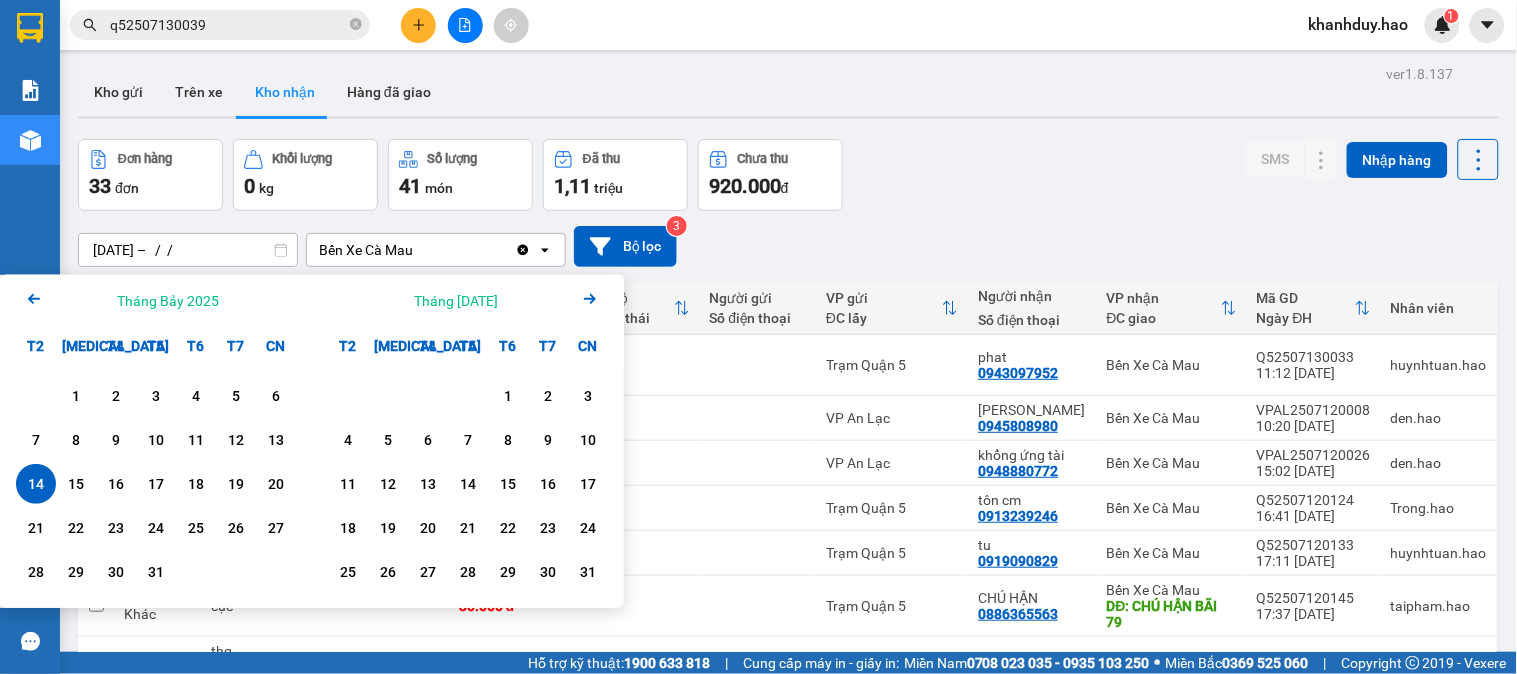 click on "14" at bounding box center [36, 484] 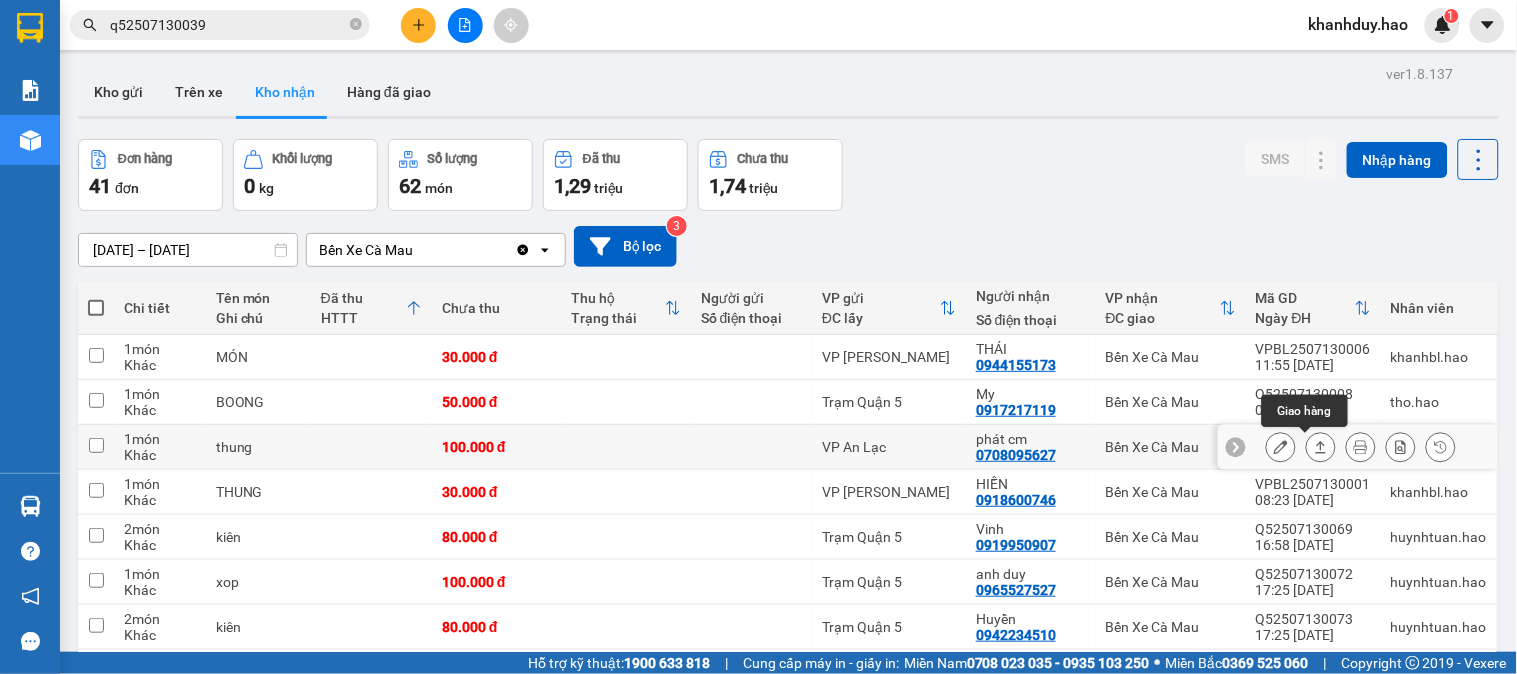 click at bounding box center (1321, 447) 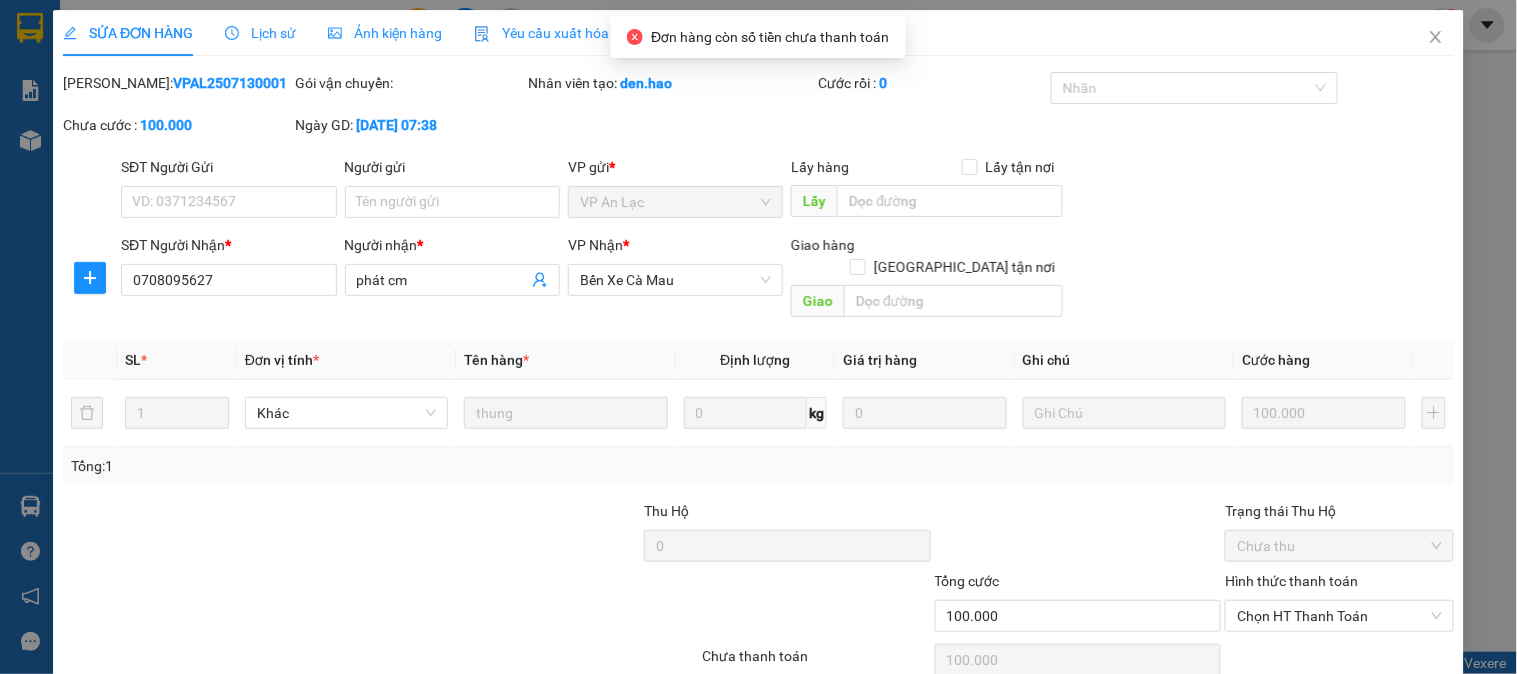 type on "0708095627" 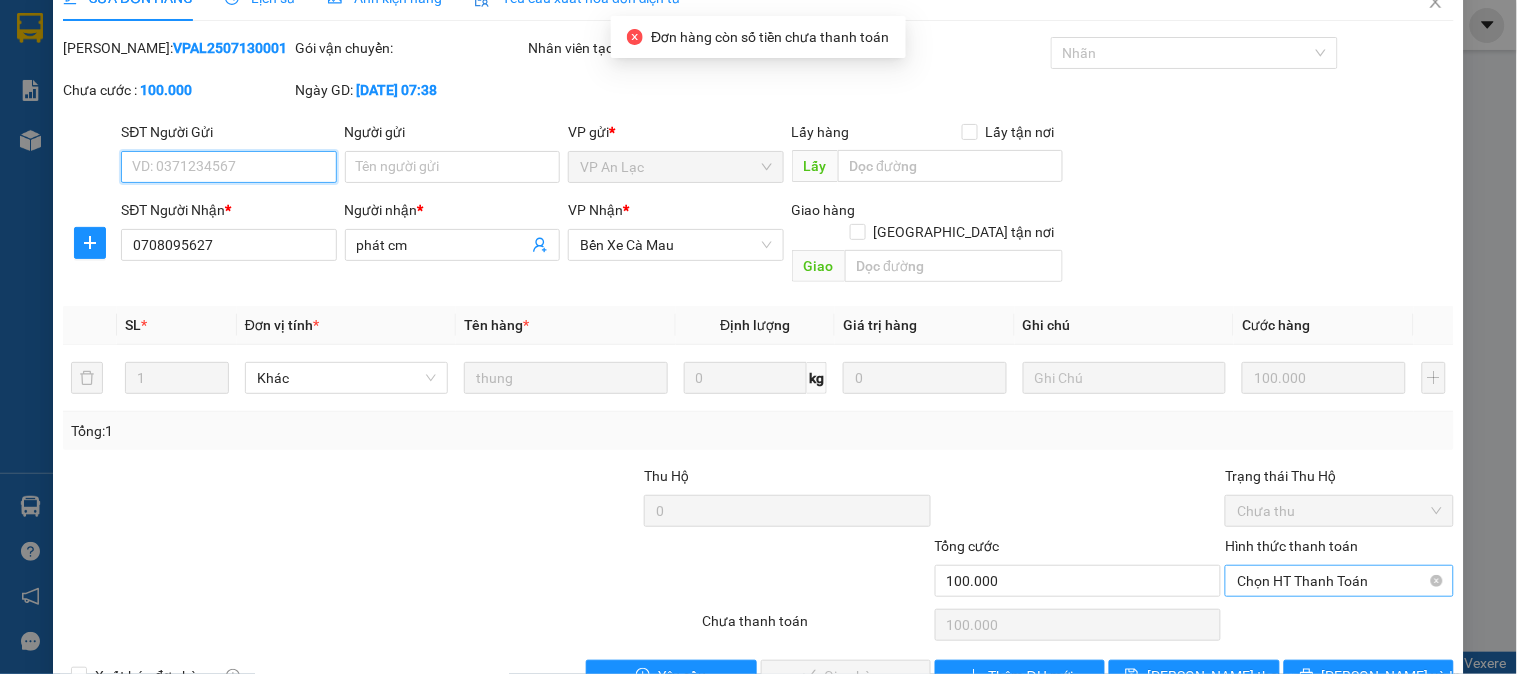 scroll, scrollTop: 70, scrollLeft: 0, axis: vertical 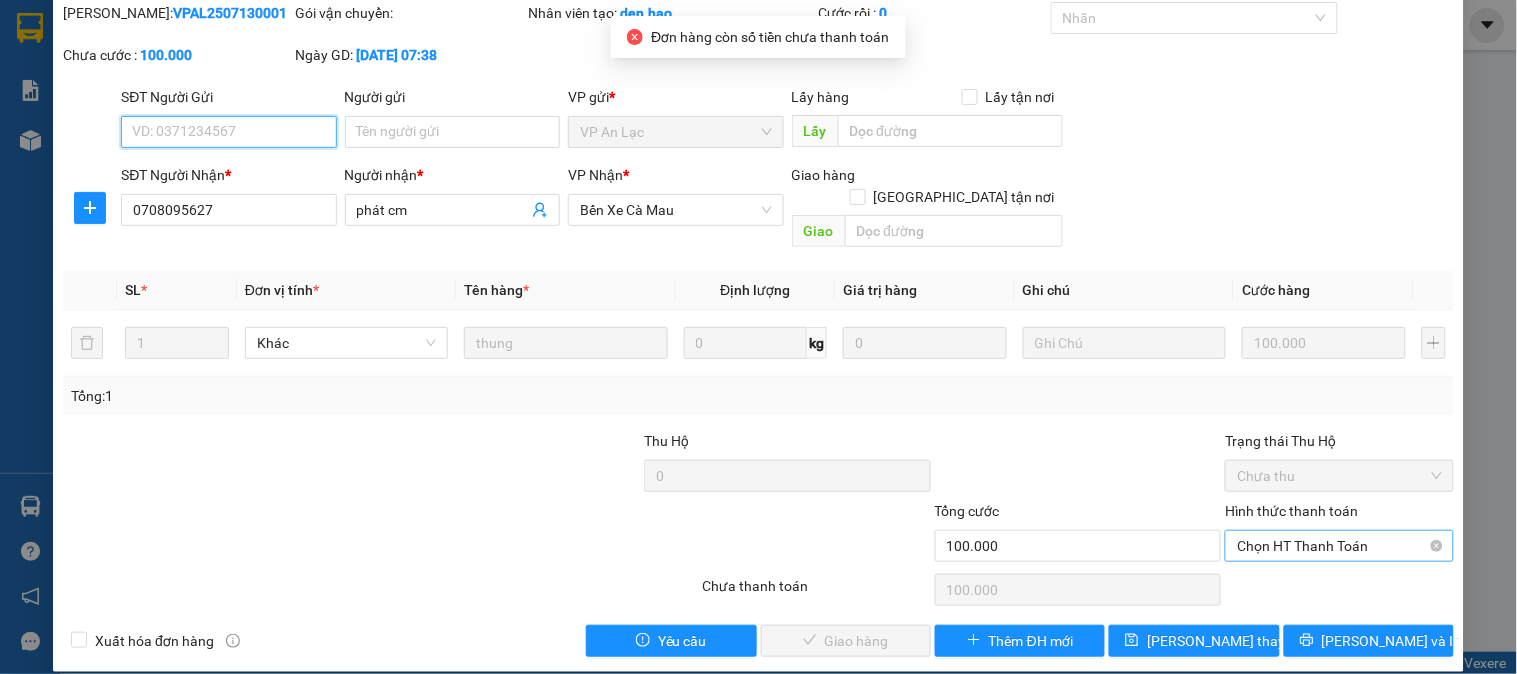 click on "Chọn HT Thanh Toán" at bounding box center (1339, 546) 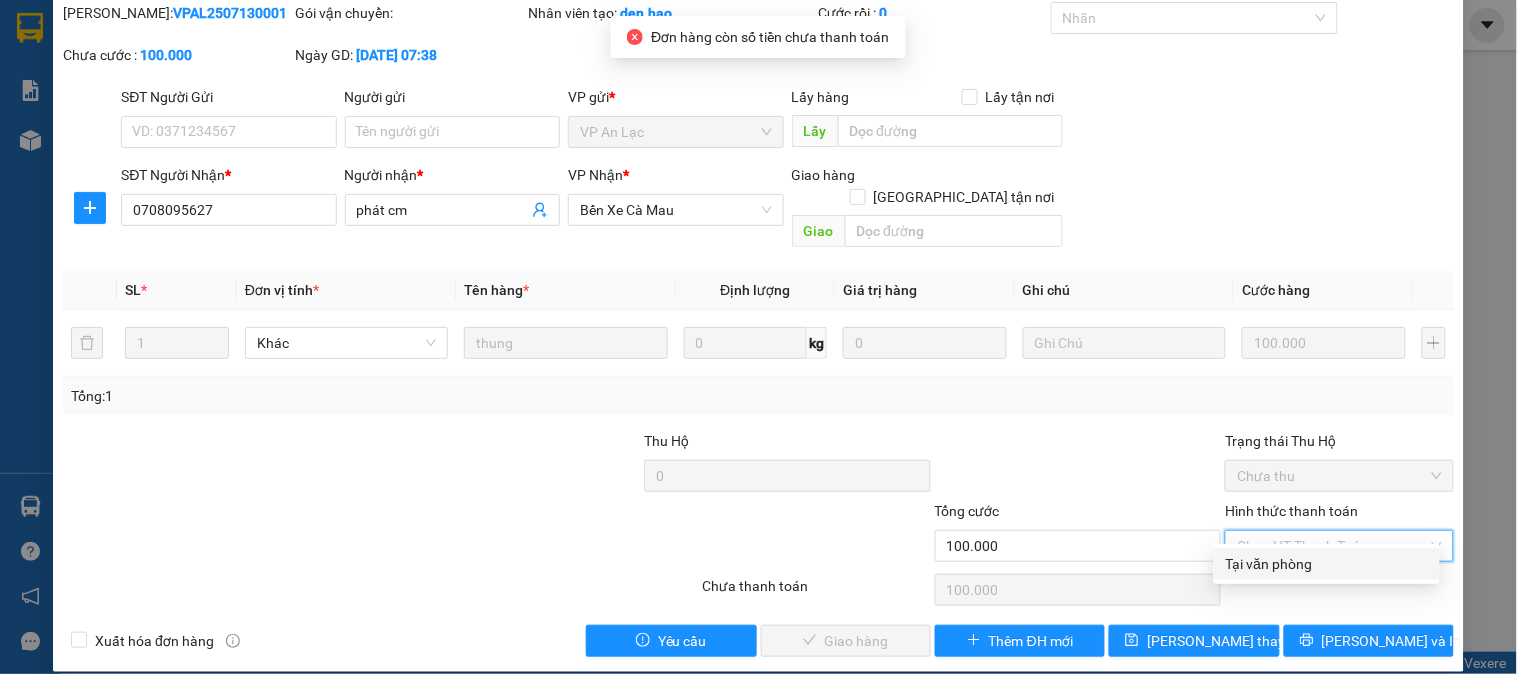 drag, startPoint x: 1290, startPoint y: 568, endPoint x: 858, endPoint y: 605, distance: 433.5816 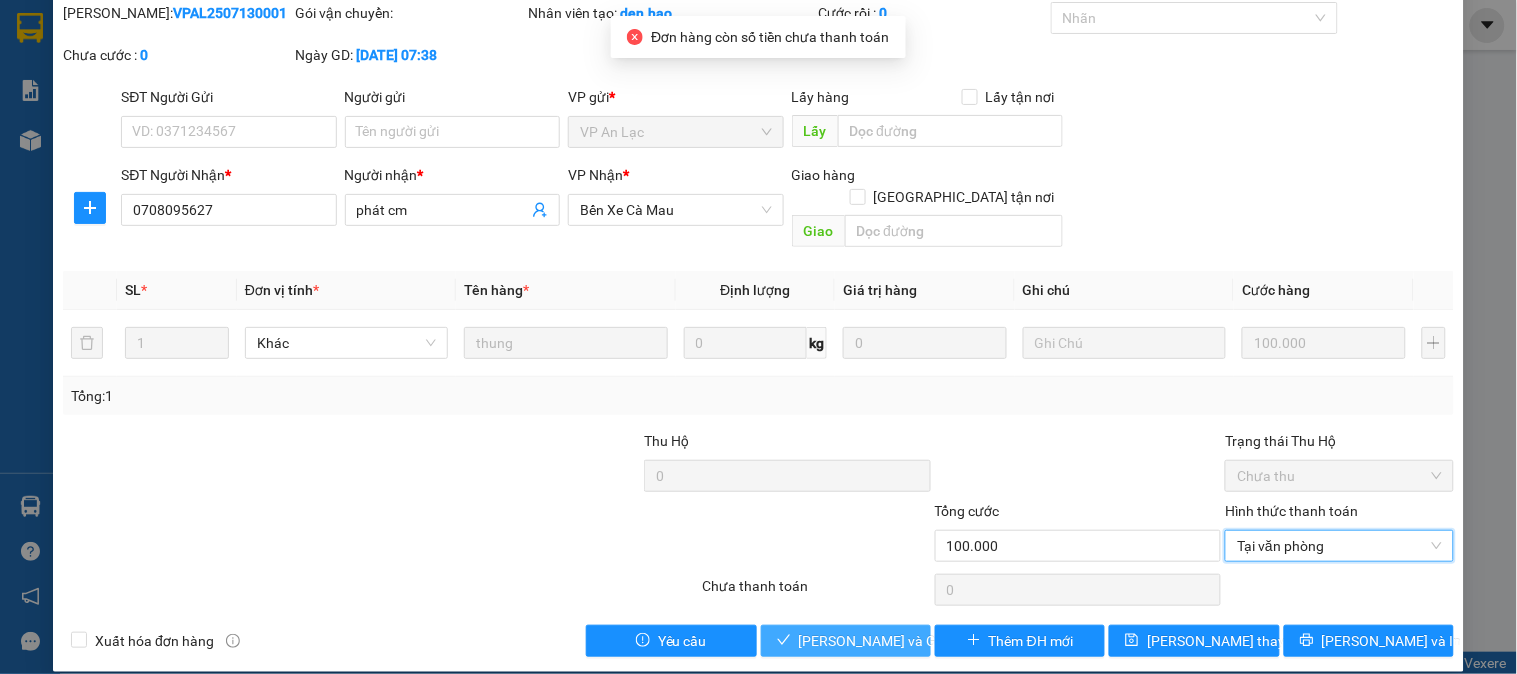 click on "Lưu và Giao hàng" at bounding box center [895, 641] 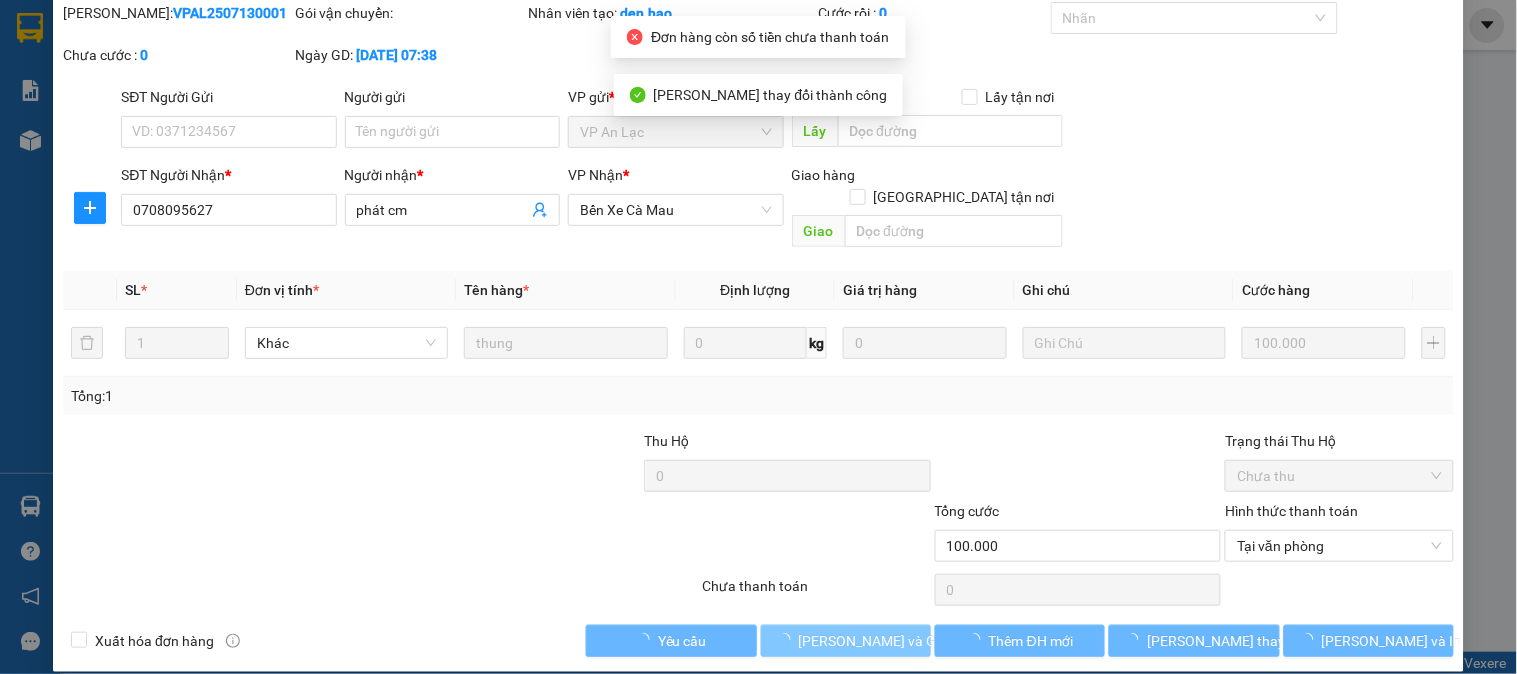 scroll, scrollTop: 0, scrollLeft: 0, axis: both 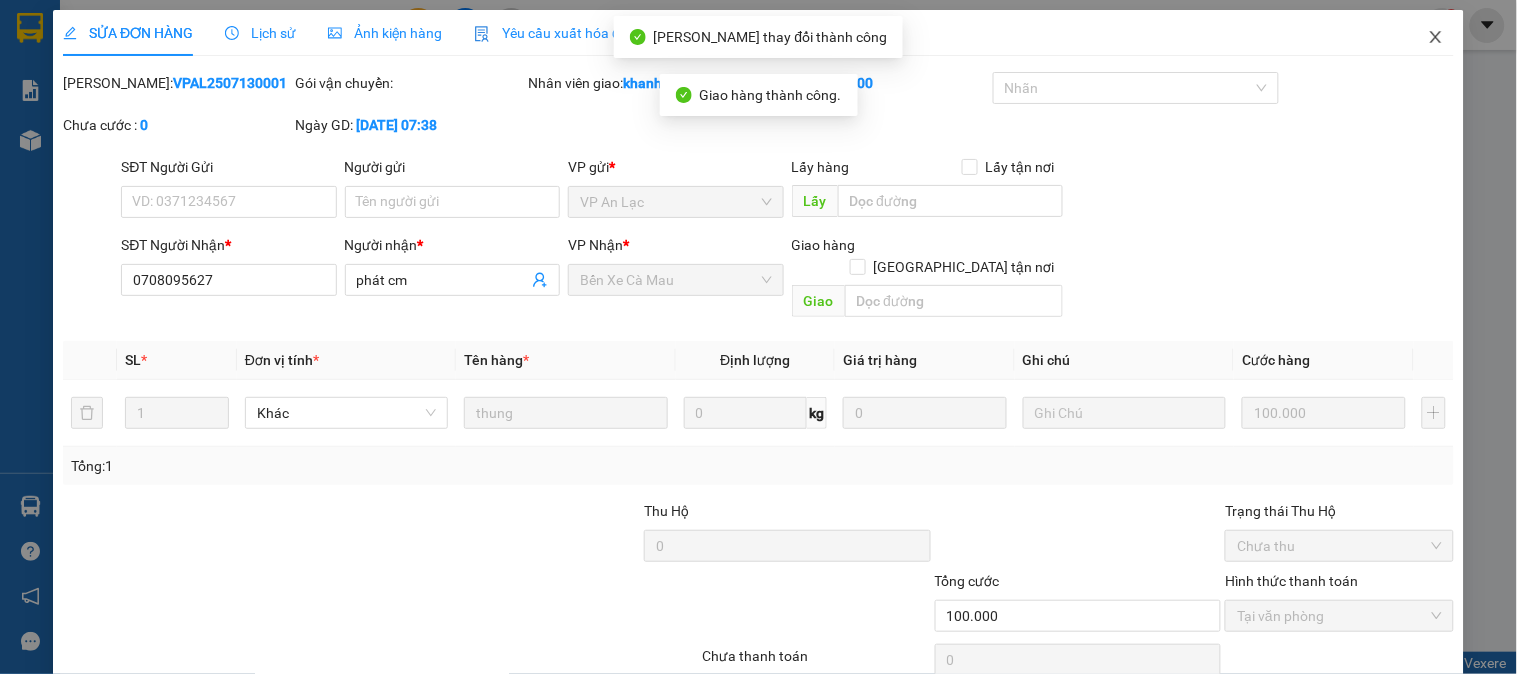 click 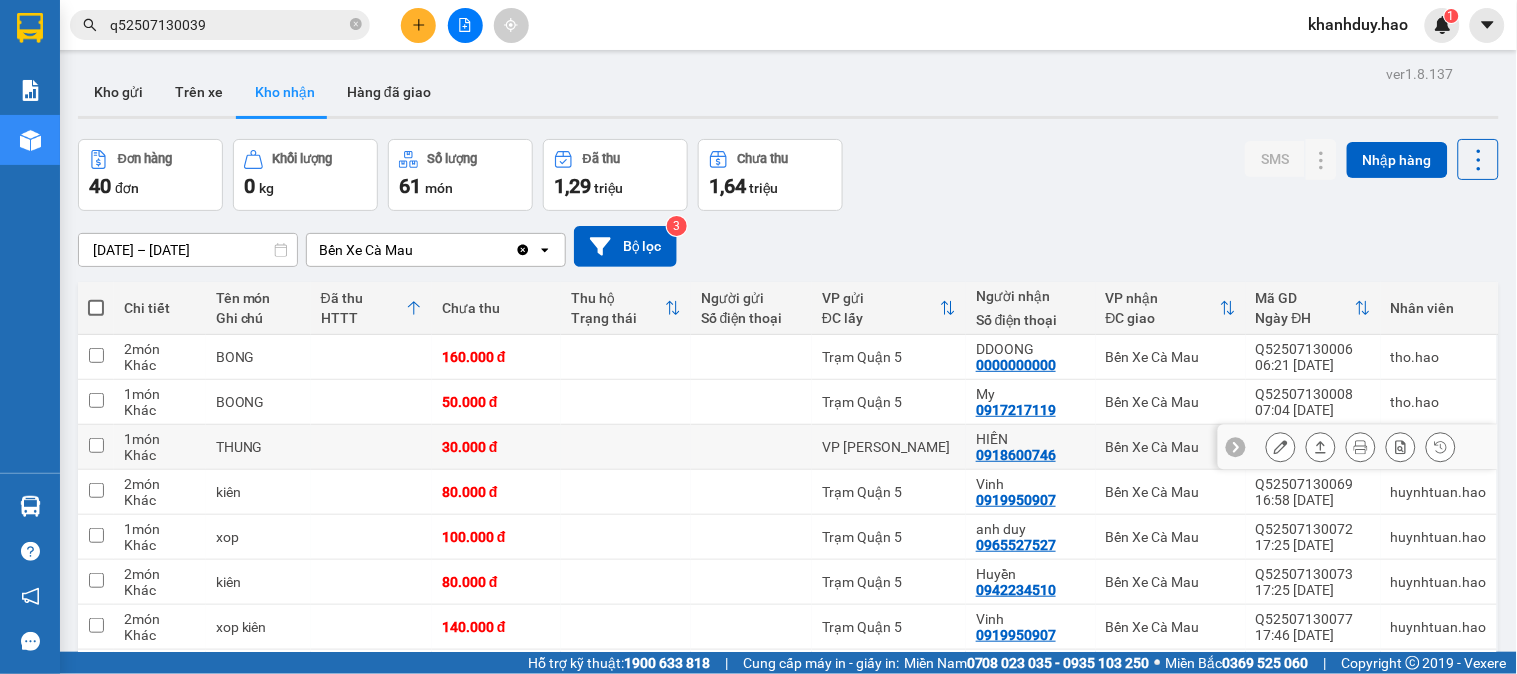 click 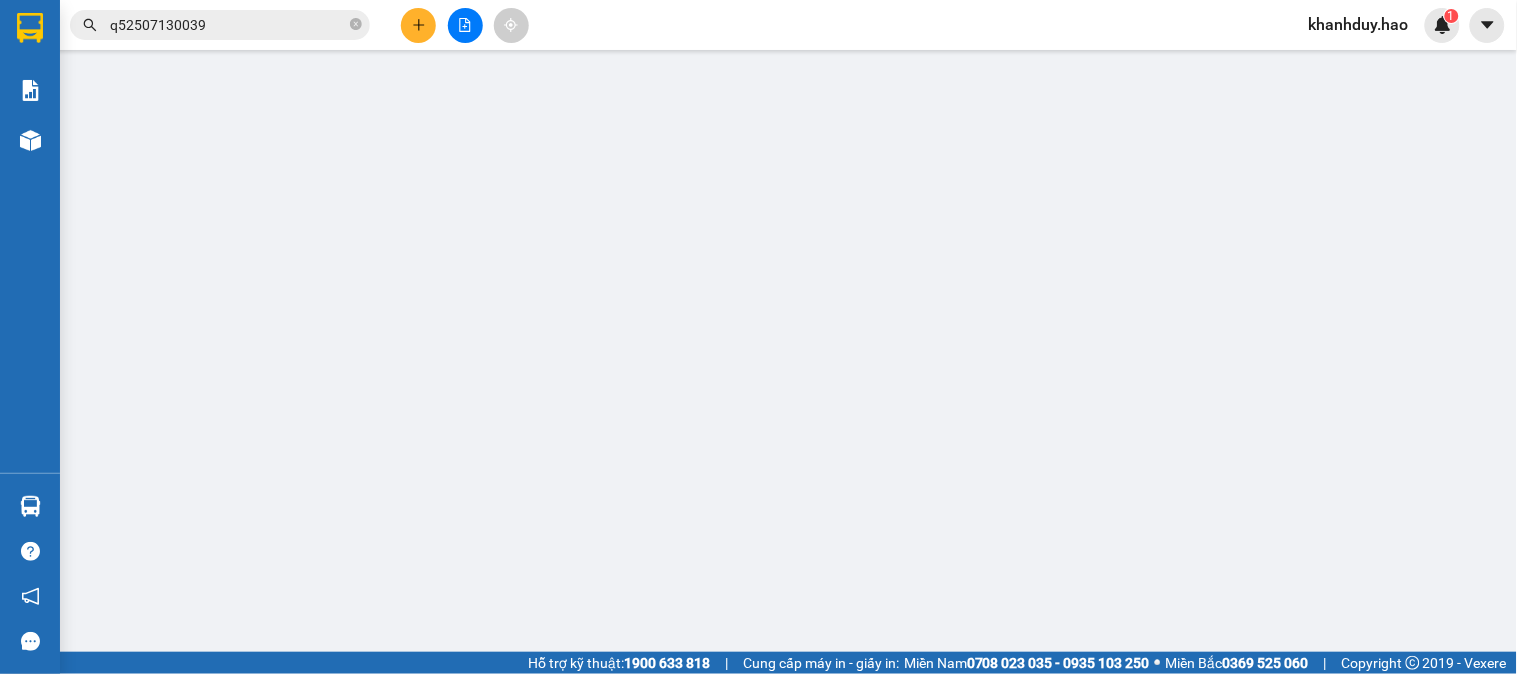 type on "0918600746" 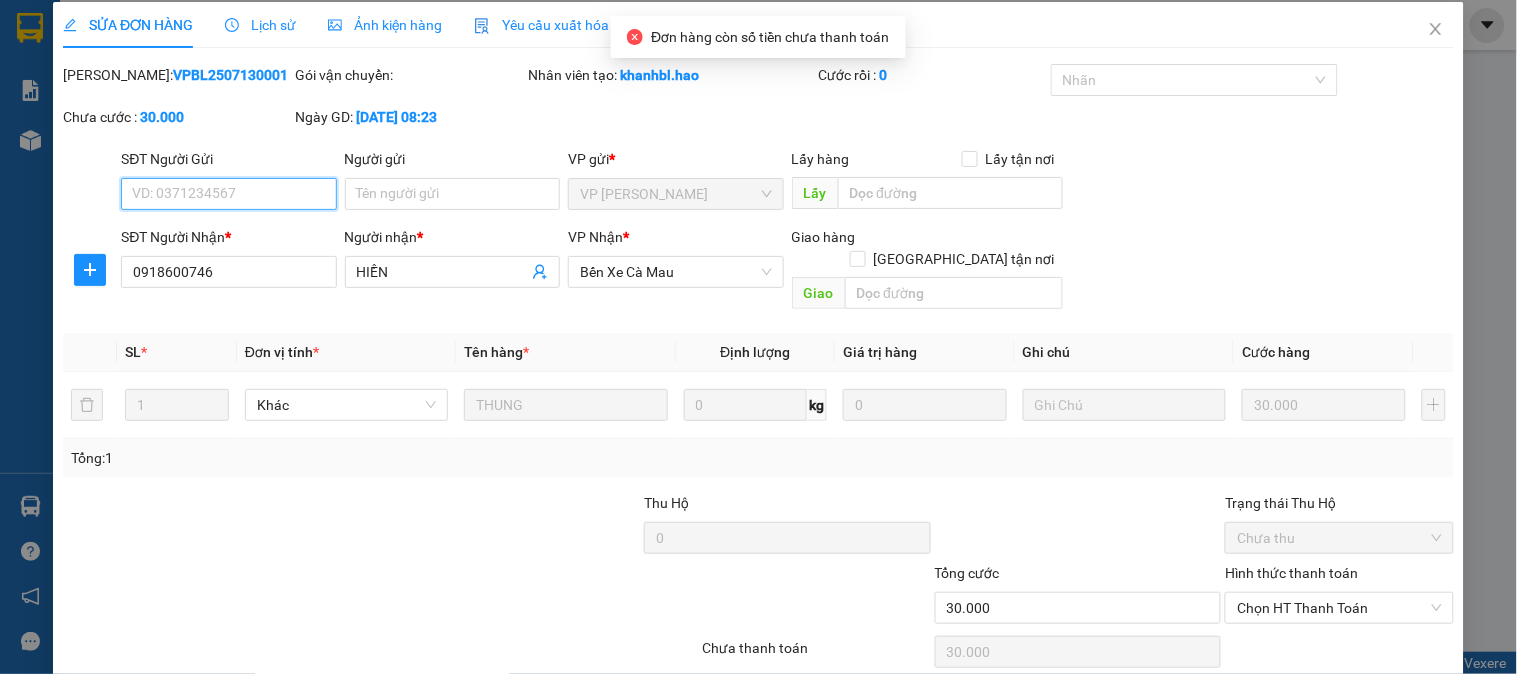 scroll, scrollTop: 70, scrollLeft: 0, axis: vertical 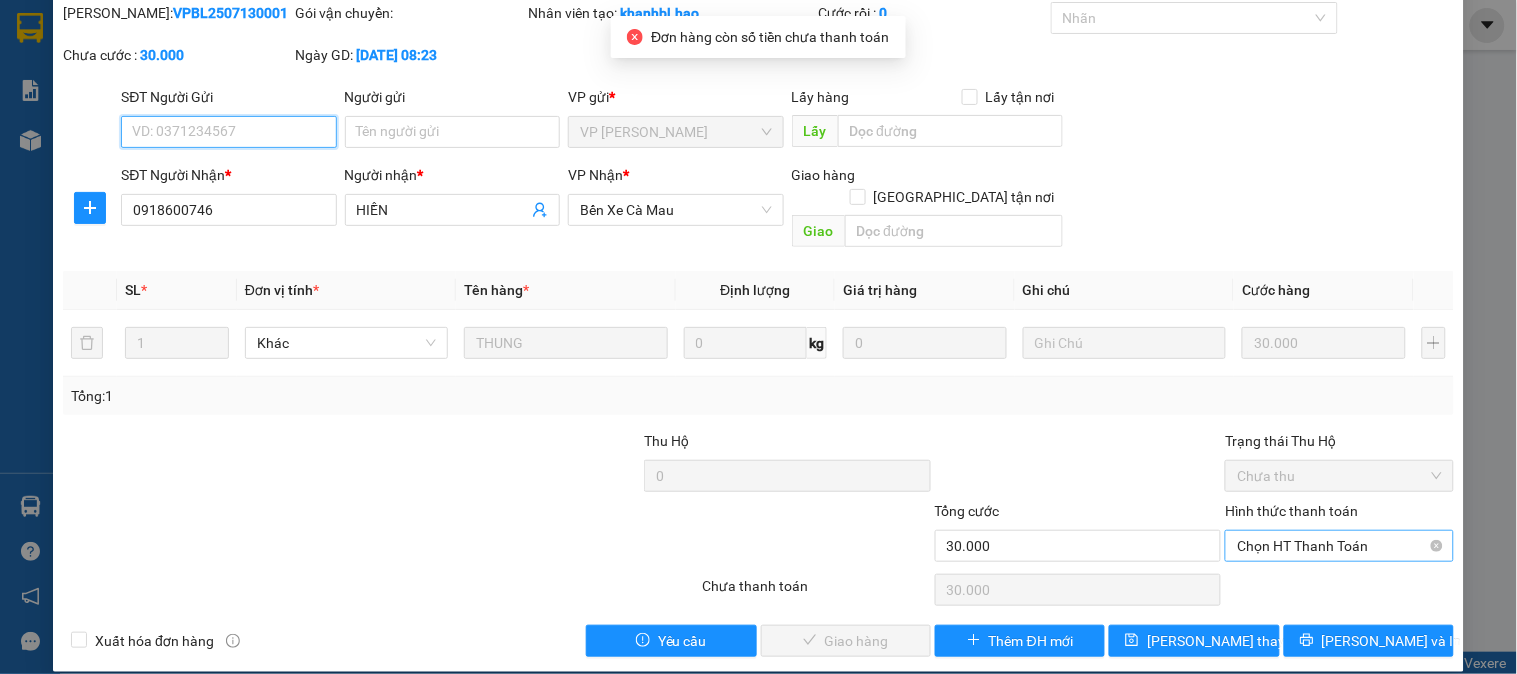 click on "Chọn HT Thanh Toán" at bounding box center (1339, 546) 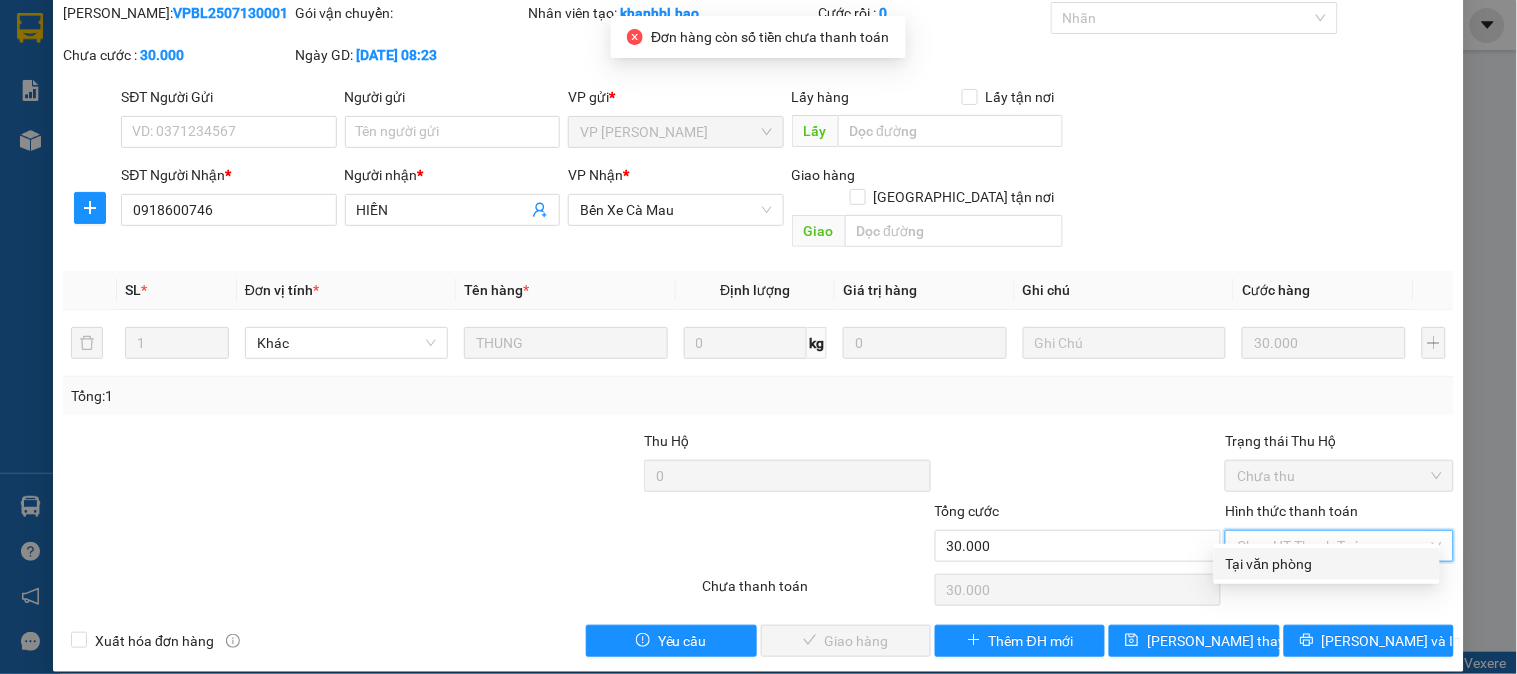 click on "Tại văn phòng" at bounding box center [1327, 564] 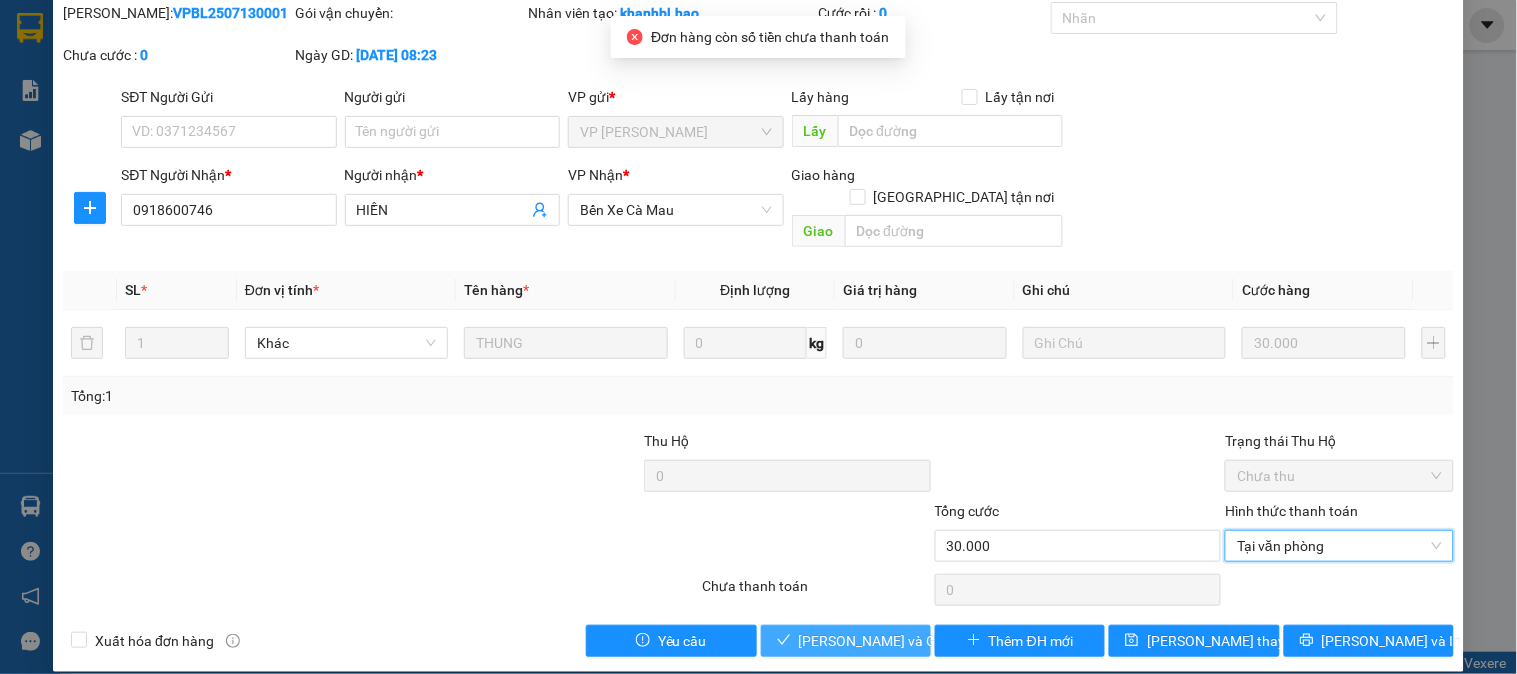 click on "Lưu và Giao hàng" at bounding box center [895, 641] 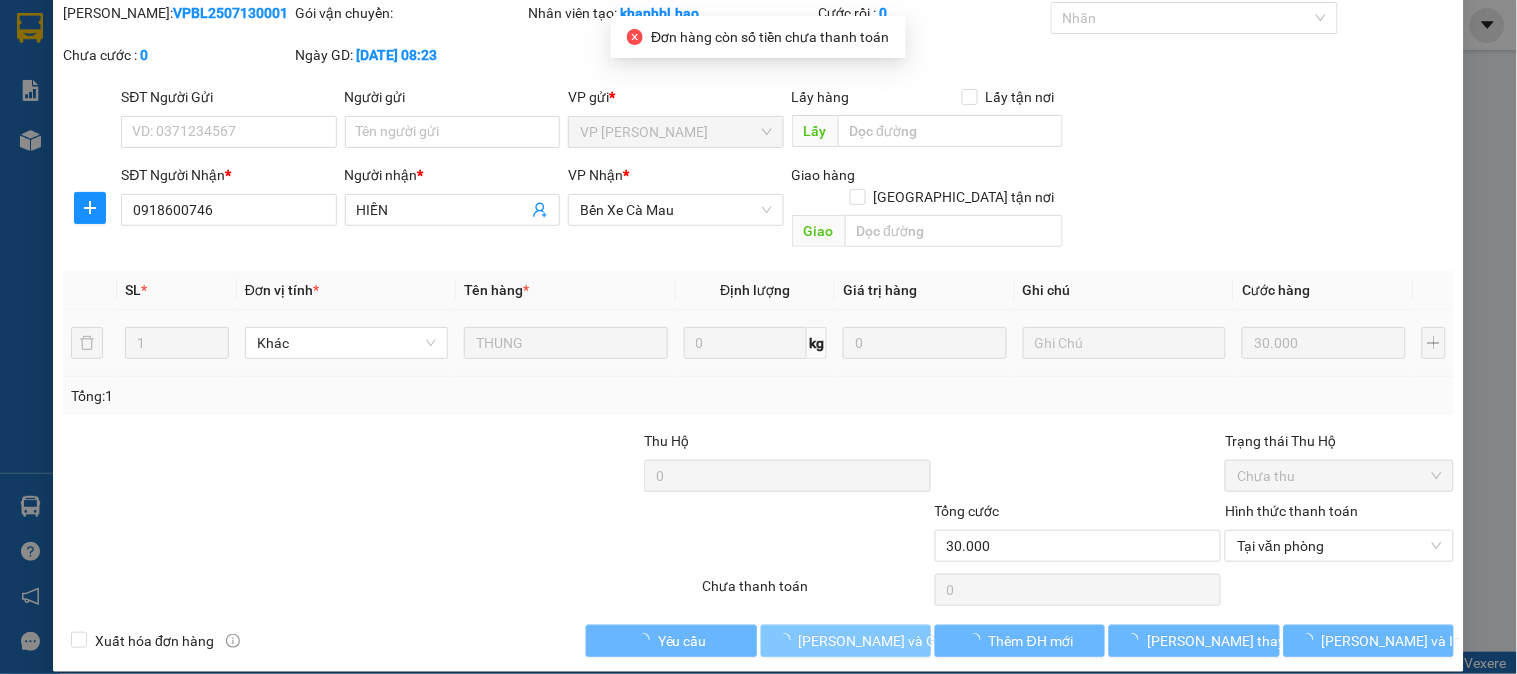 scroll, scrollTop: 0, scrollLeft: 0, axis: both 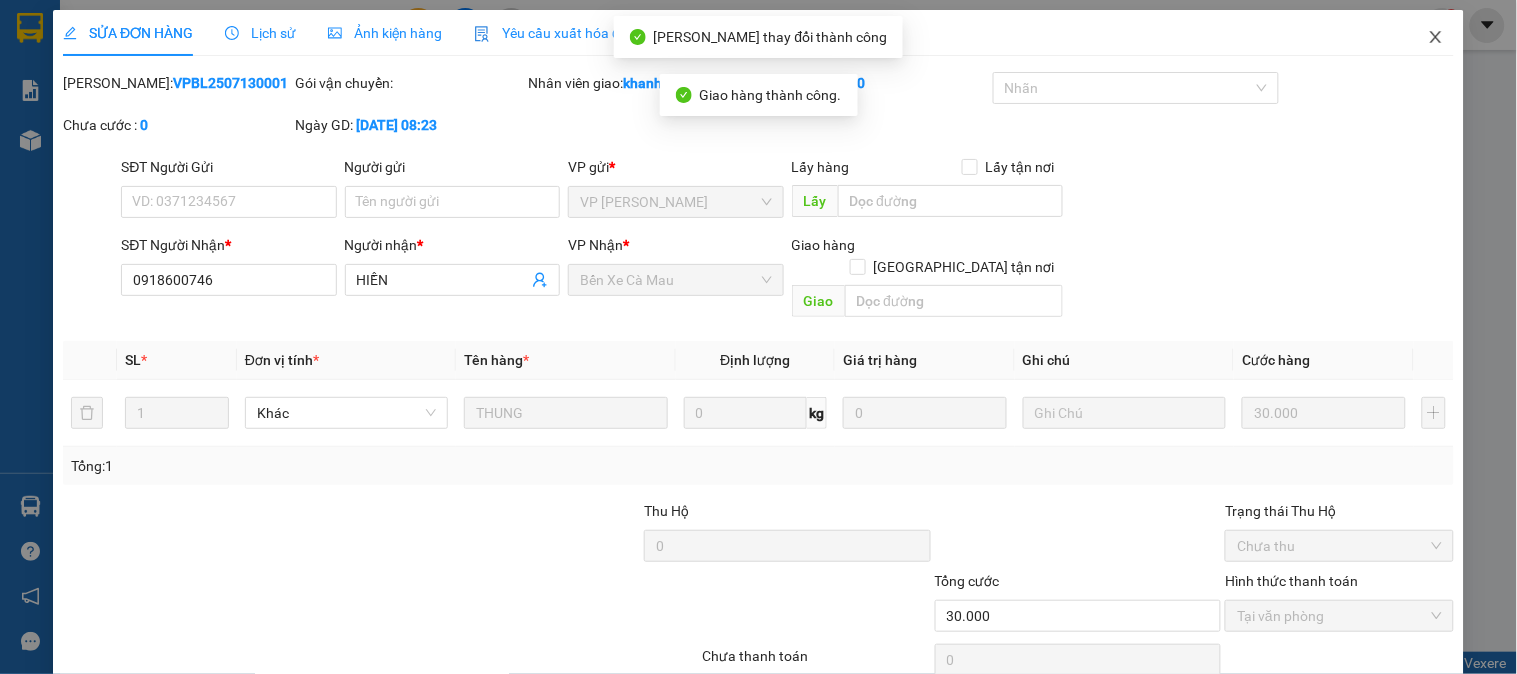 click at bounding box center (1436, 38) 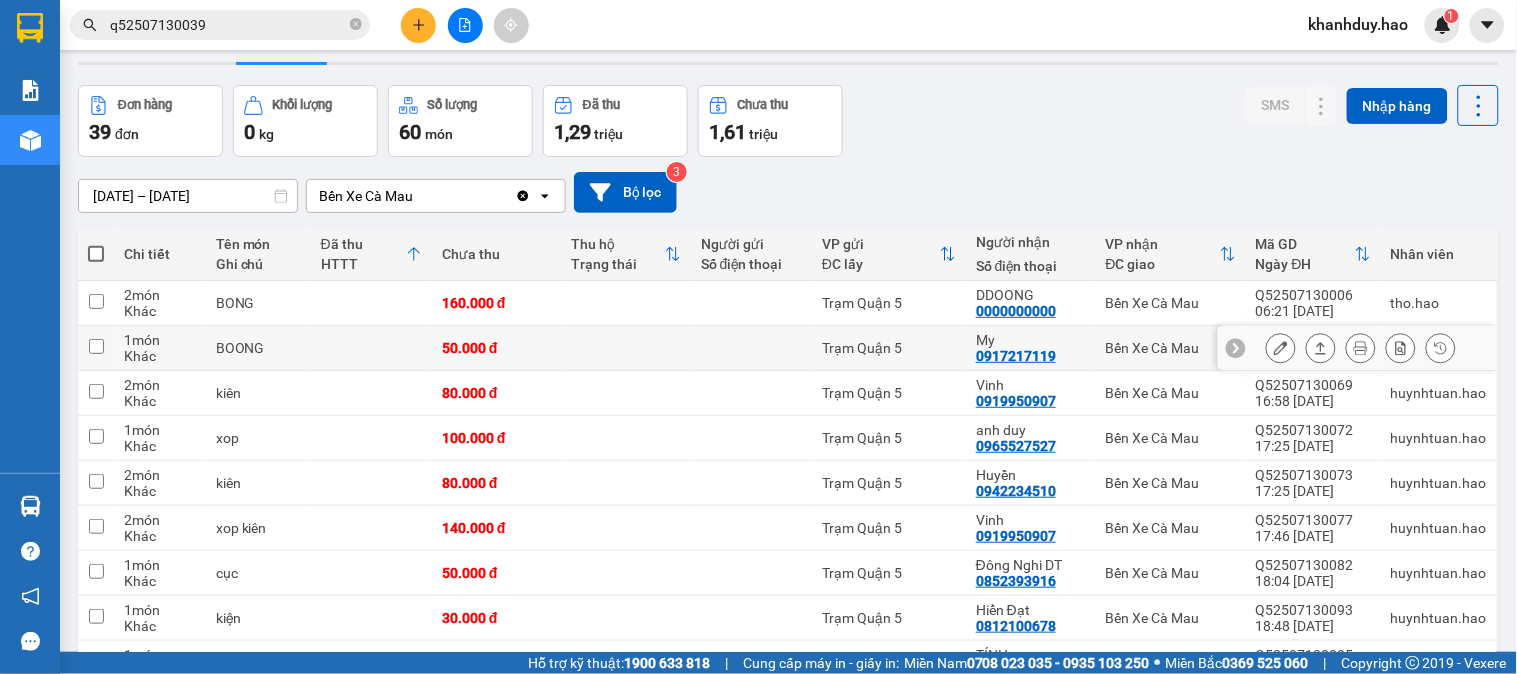 scroll, scrollTop: 0, scrollLeft: 0, axis: both 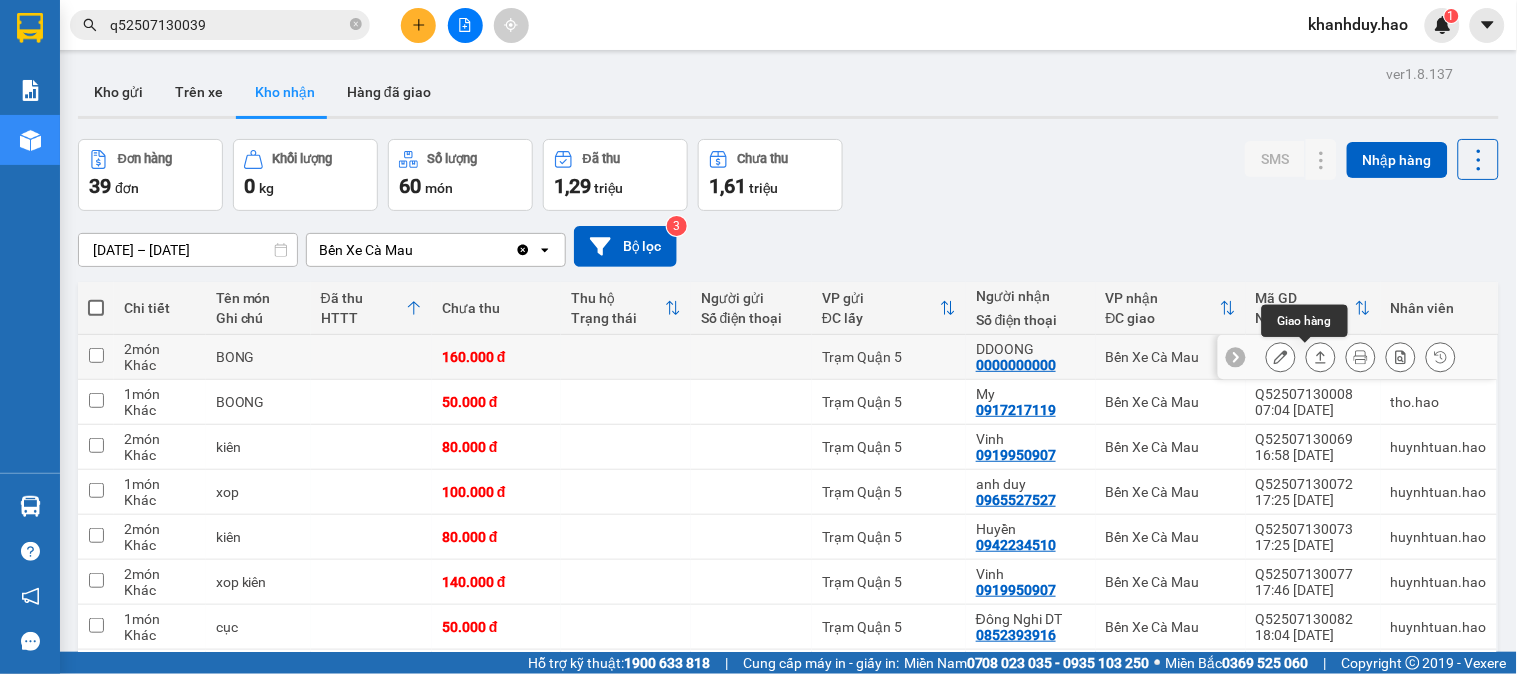 click 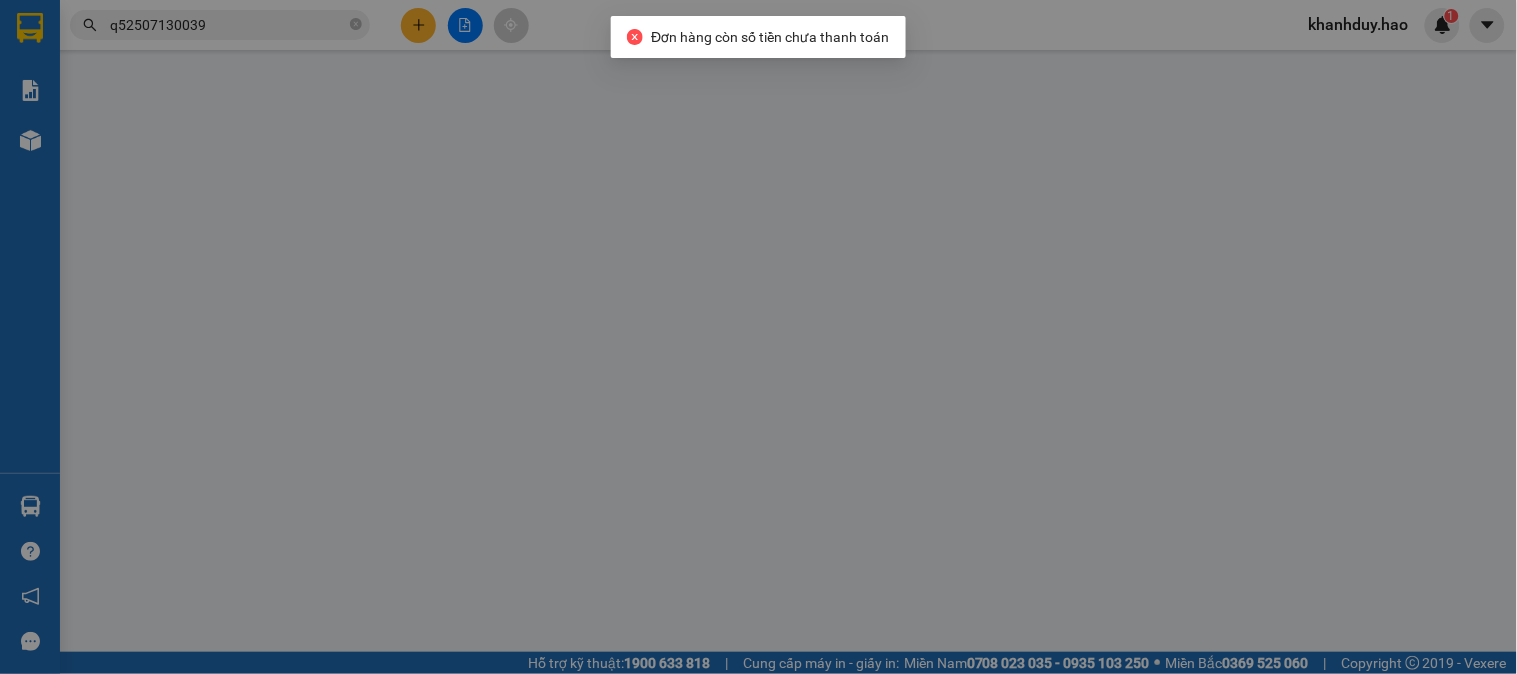 type on "0000000000" 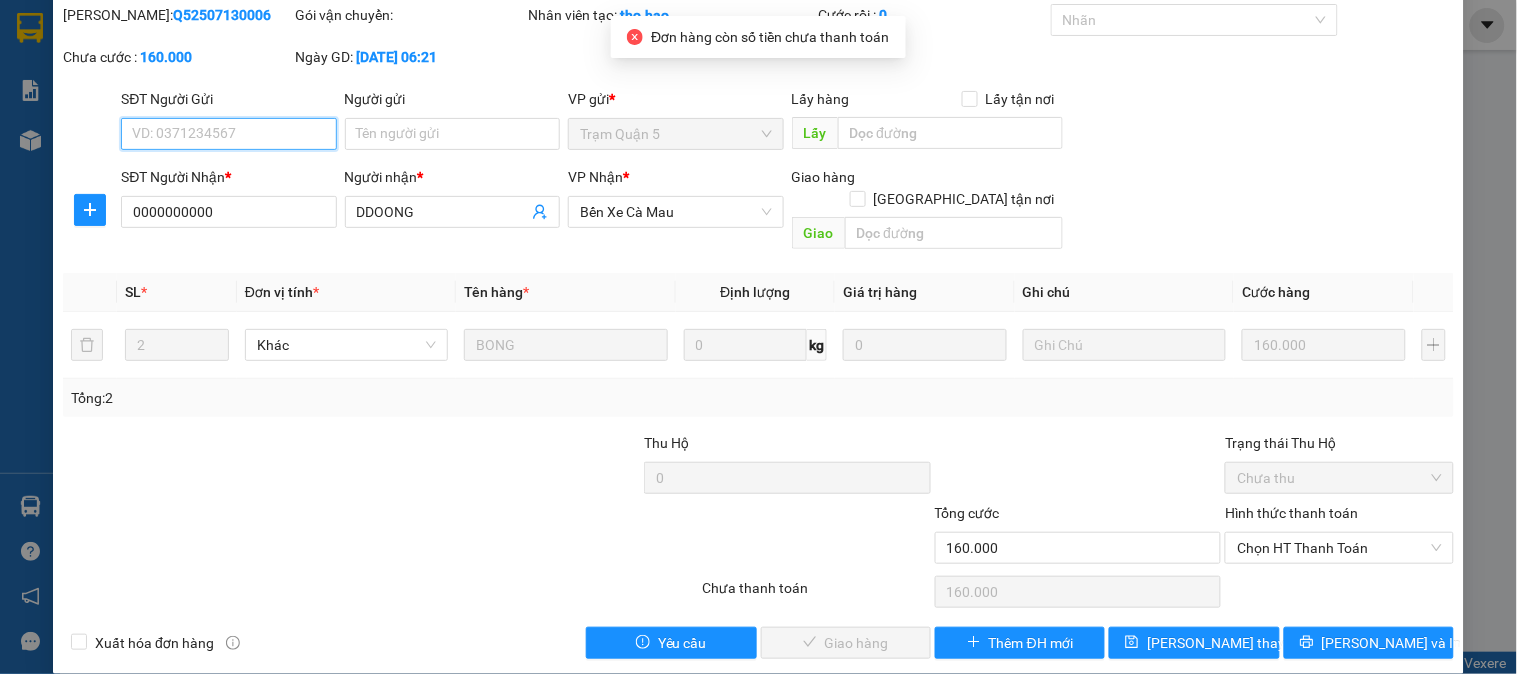 scroll, scrollTop: 70, scrollLeft: 0, axis: vertical 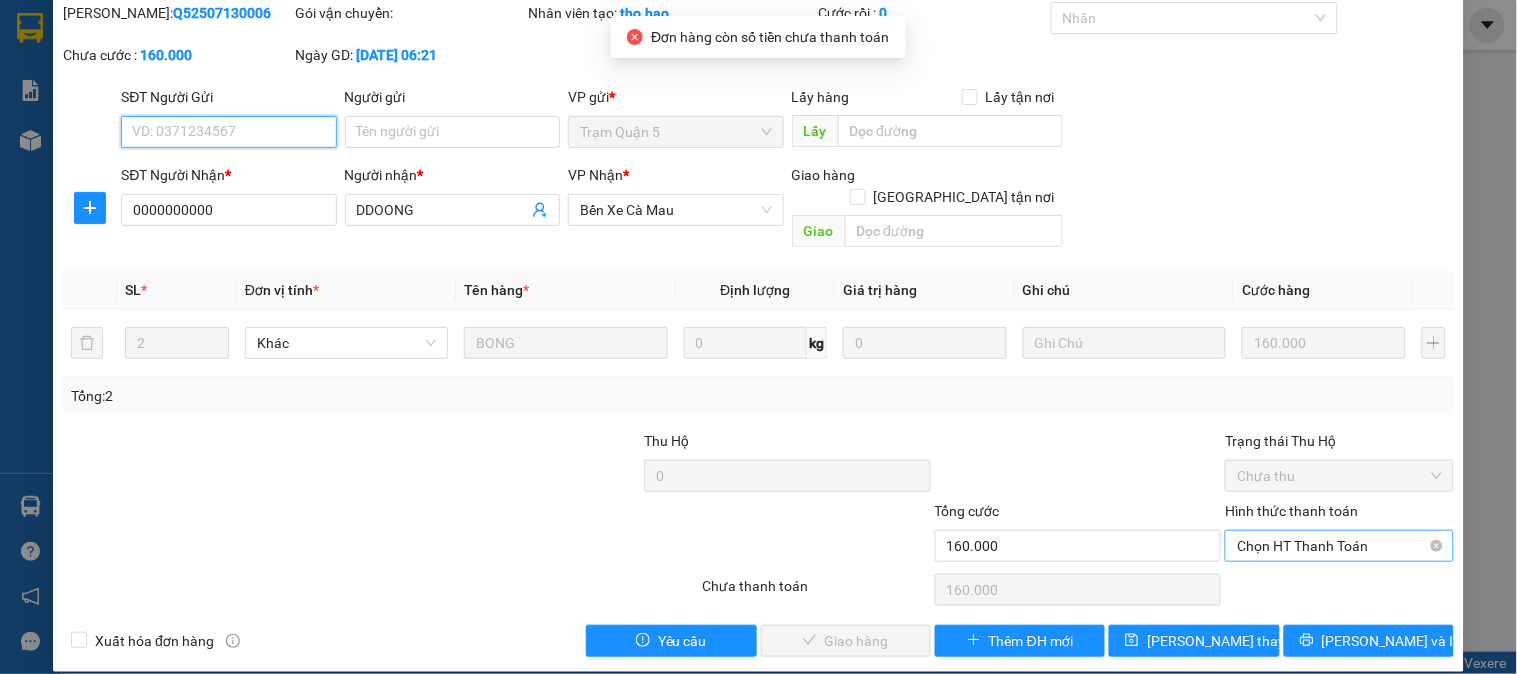 click on "Chọn HT Thanh Toán" at bounding box center (1339, 546) 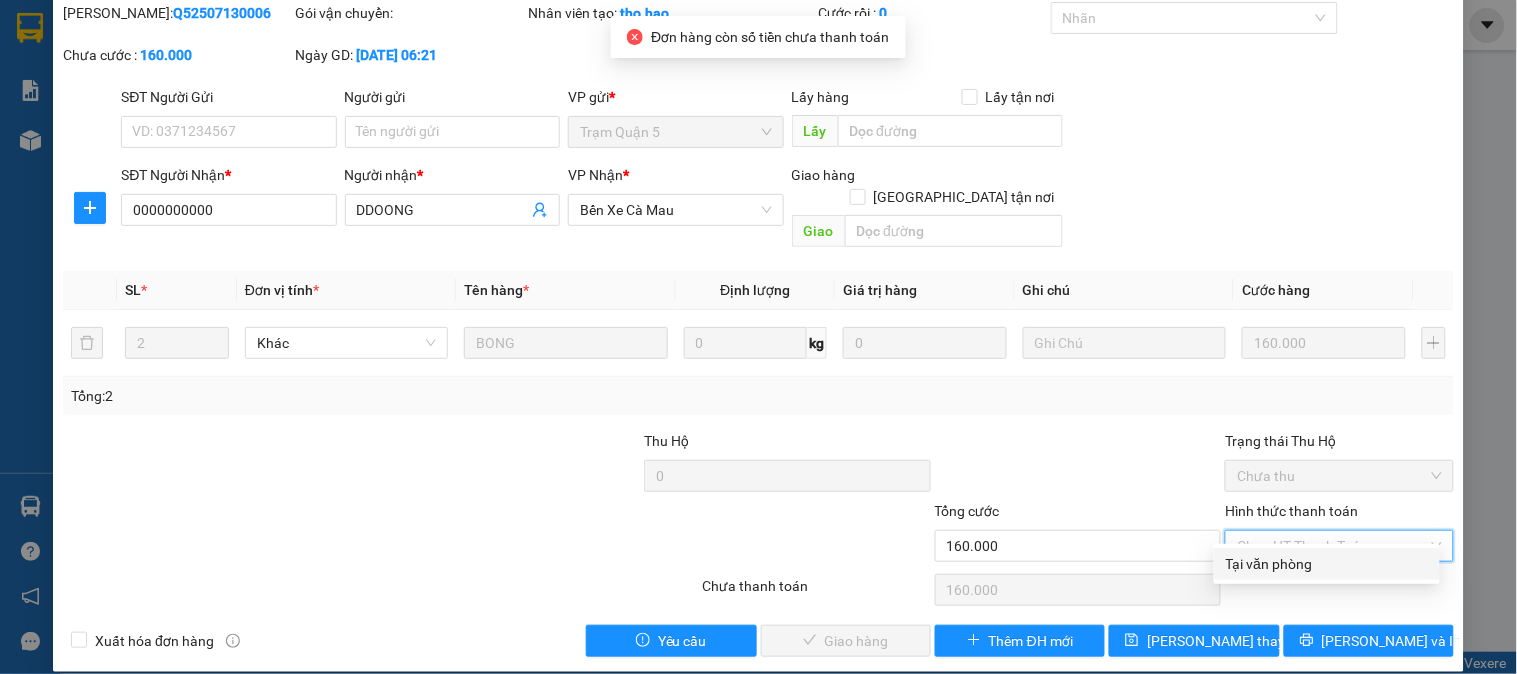 click on "Chọn HT Thanh Toán" at bounding box center (1339, 590) 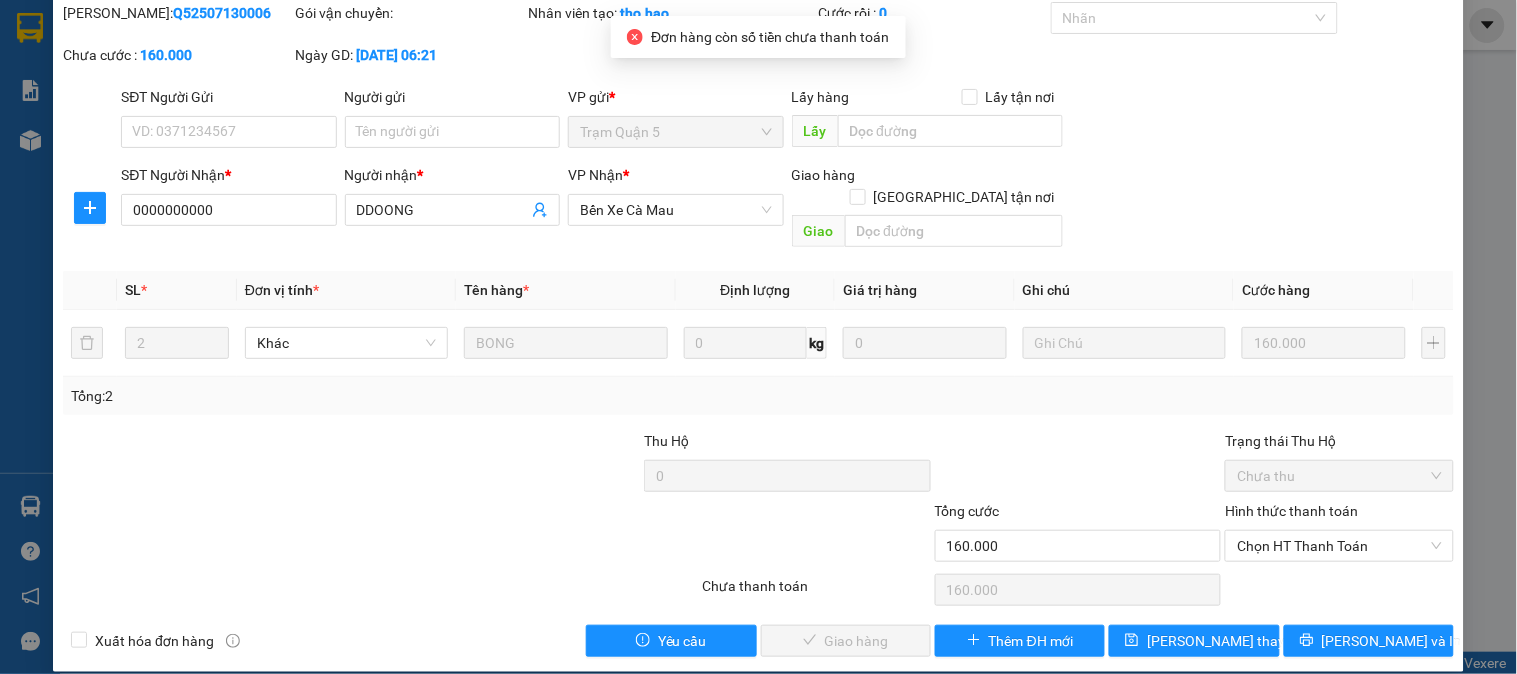 click on "Hình thức thanh toán Chọn HT Thanh Toán" at bounding box center (1339, 535) 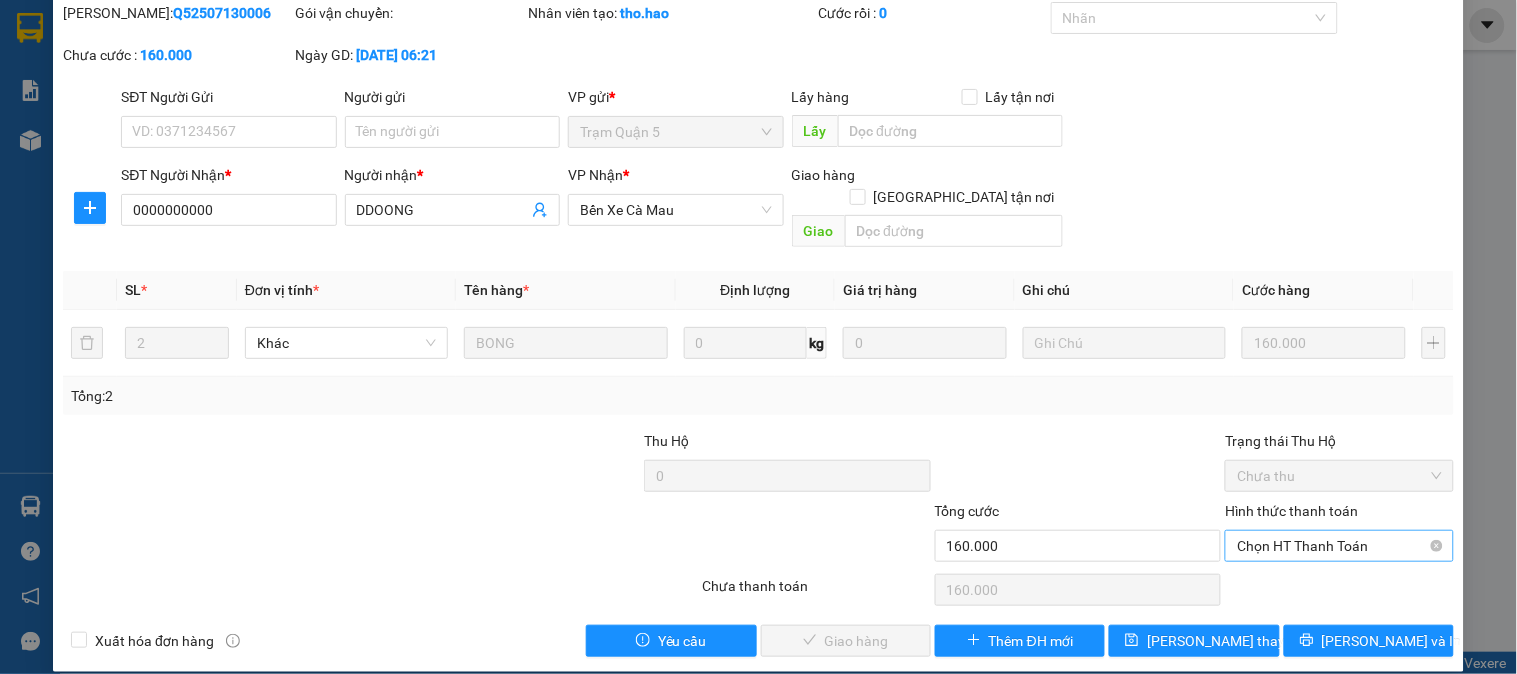 click on "Chọn HT Thanh Toán" at bounding box center (1339, 546) 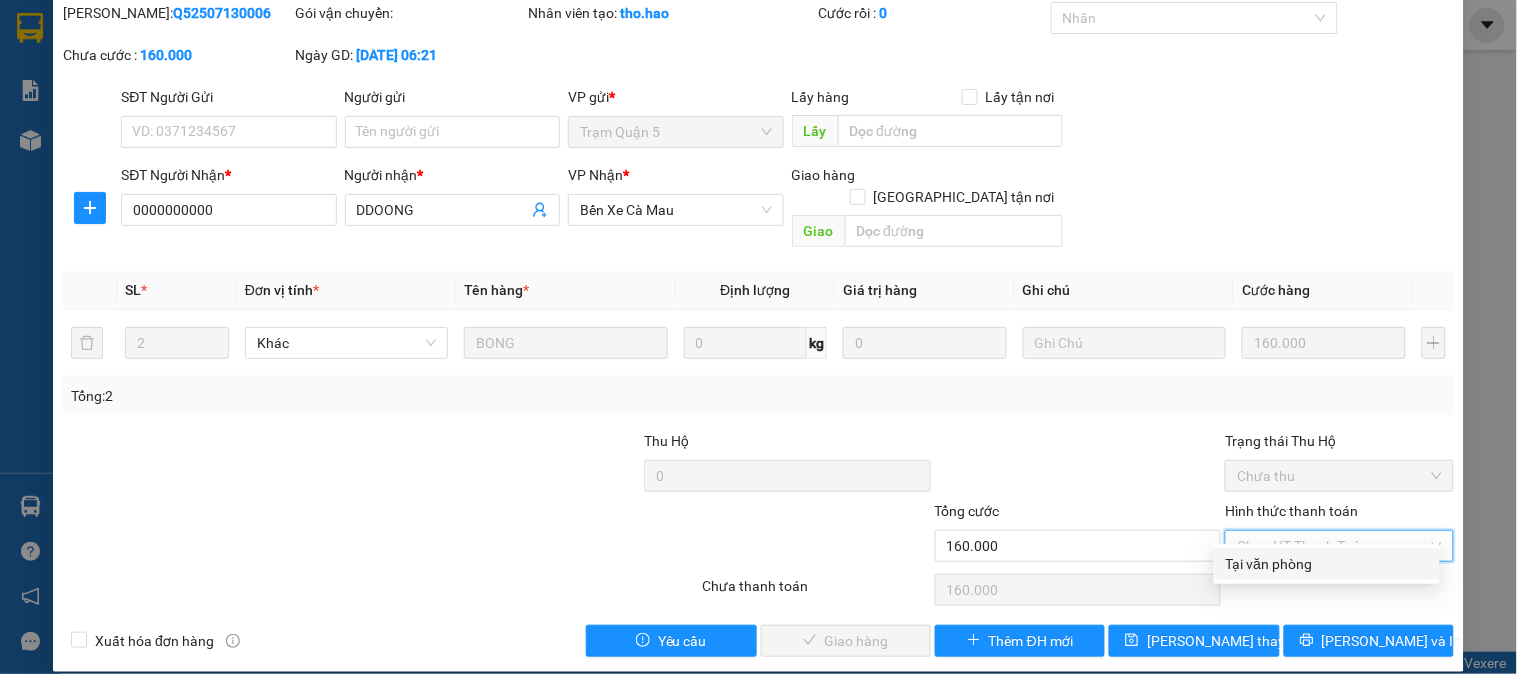 click on "Tại văn phòng" at bounding box center (1327, 564) 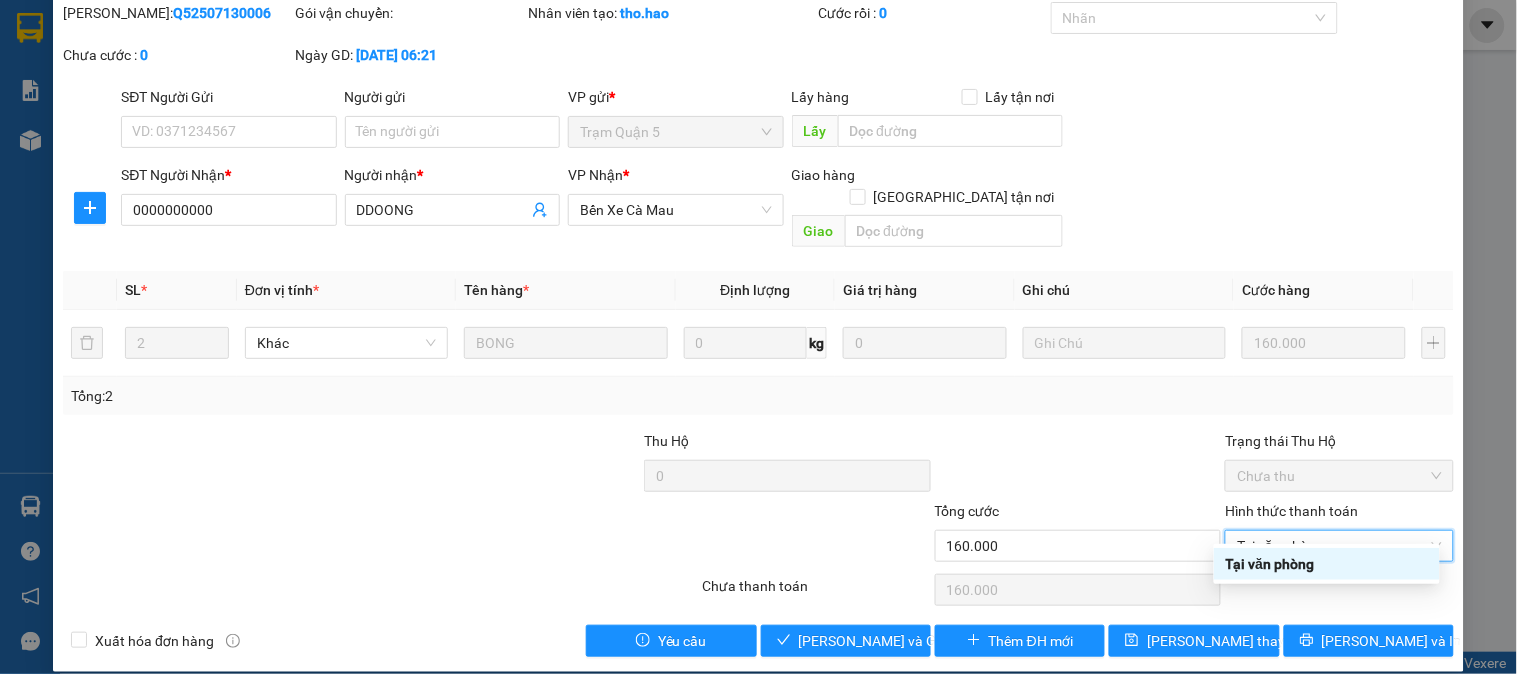 type on "0" 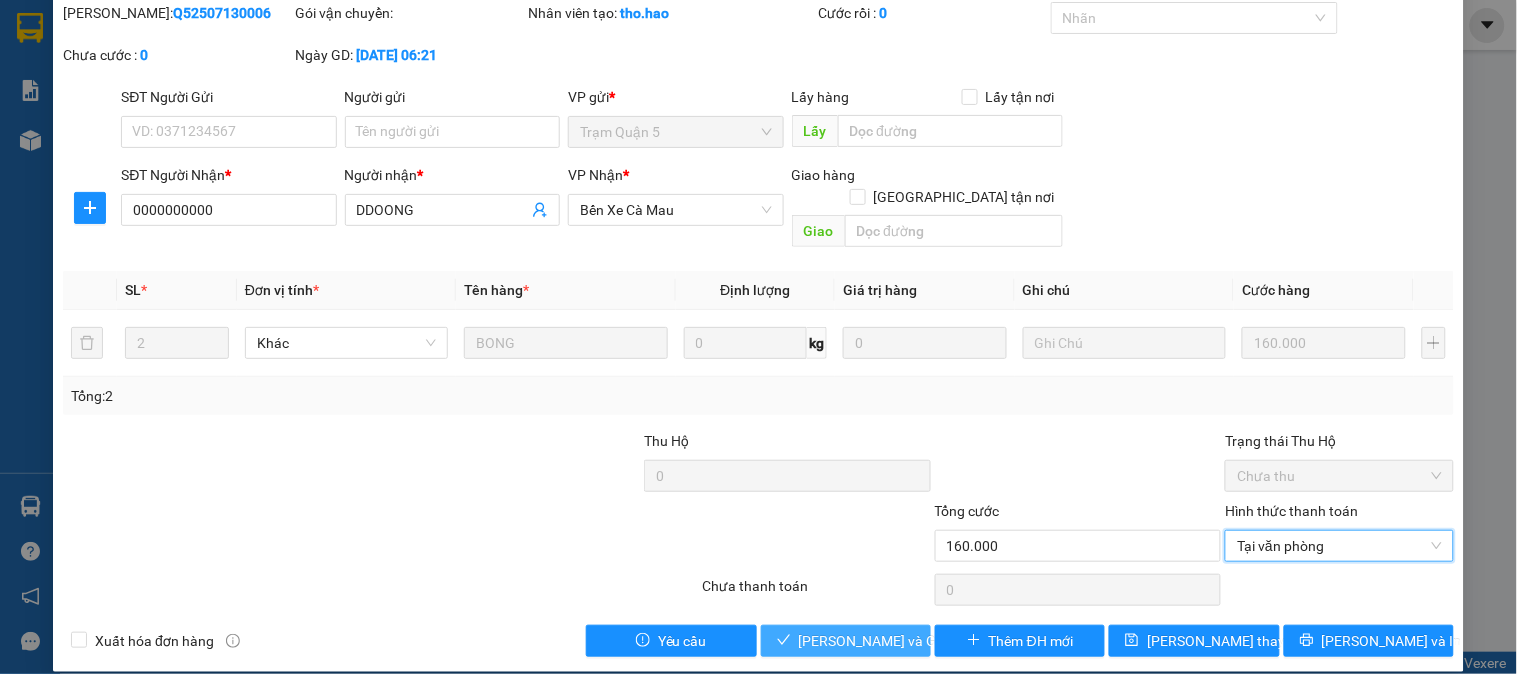 click on "Lưu và Giao hàng" at bounding box center [895, 641] 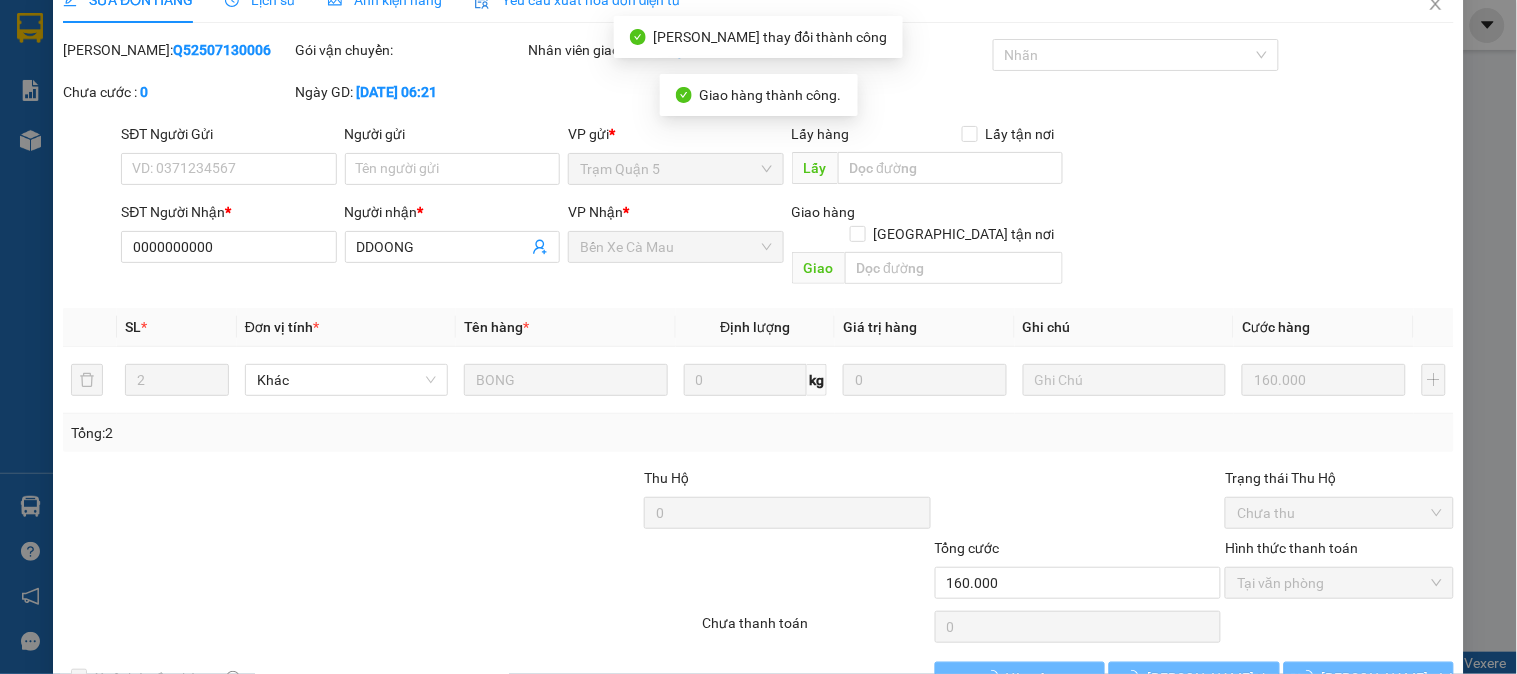 scroll, scrollTop: 0, scrollLeft: 0, axis: both 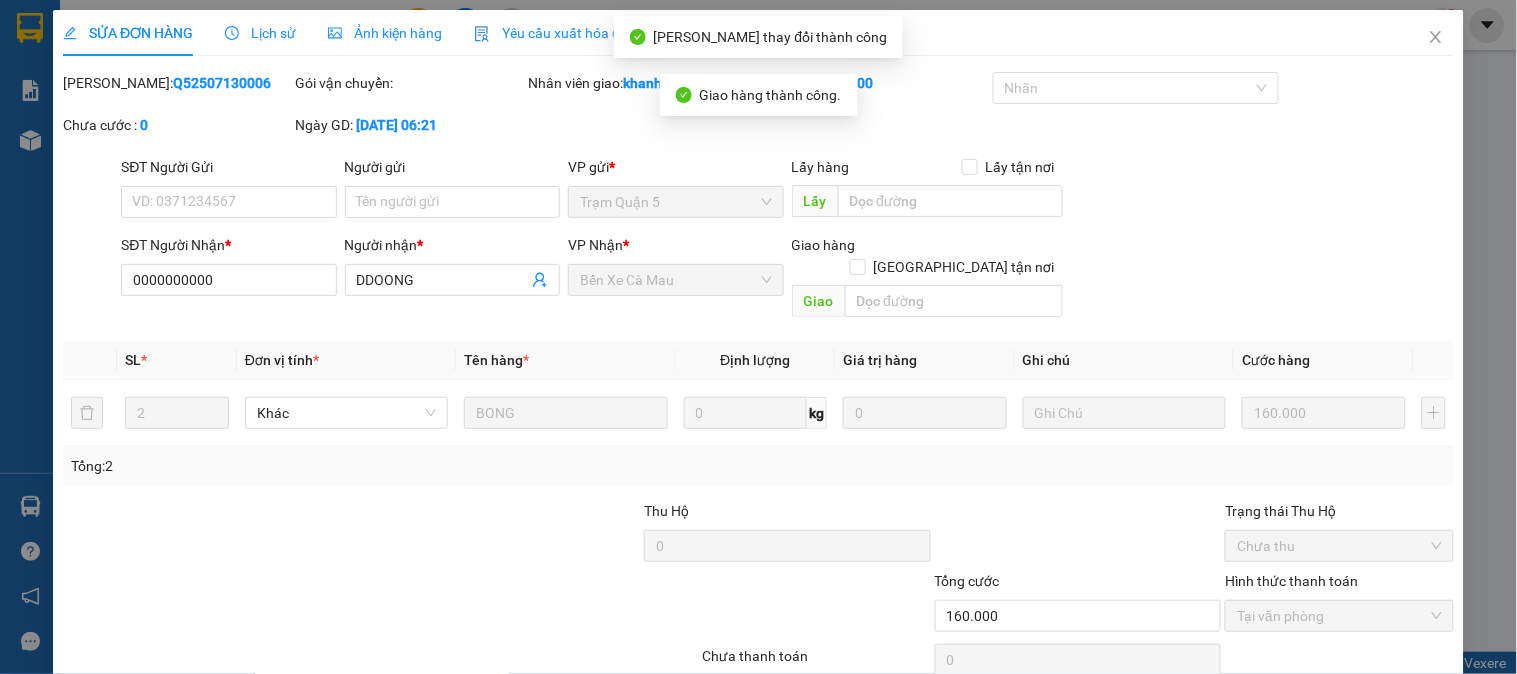 click on "SỬA ĐƠN HÀNG Lịch sử Ảnh kiện hàng Yêu cầu xuất hóa đơn điện tử Total Paid Fee 160.000 Total UnPaid Fee 0 Cash Collection Total Fee Mã ĐH:  Q52507130006 Gói vận chuyển:   Nhân viên giao: khanhduy.hao Cước rồi :   160.000   Nhãn Chưa cước :   0 Ngày GD:   13-07-2025 lúc 06:21 SĐT Người Gửi VD: 0371234567 Người gửi Tên người gửi VP gửi  * Trạm Quận 5 Lấy hàng Lấy tận nơi Lấy SĐT Người Nhận  * 0000000000 Người nhận  * DDOONG VP Nhận  * Bến Xe Cà Mau Giao hàng Giao tận nơi Giao SL  * Đơn vị tính  * Tên hàng  * Định lượng Giá trị hàng Ghi chú Cước hàng                   2 Khác BONG 0 kg 0 160.000 Tổng:  2 Thu Hộ 0 Trạng thái Thu Hộ   Chưa thu Tổng cước 160.000 Hình thức thanh toán Tại văn phòng Số tiền thu trước 160.000 Chọn HT Thanh Toán Chưa thanh toán 0 Chọn HT Thanh Toán Xuất hóa đơn hàng Yêu cầu Lưu thay đổi Lưu và In" at bounding box center [758, 337] 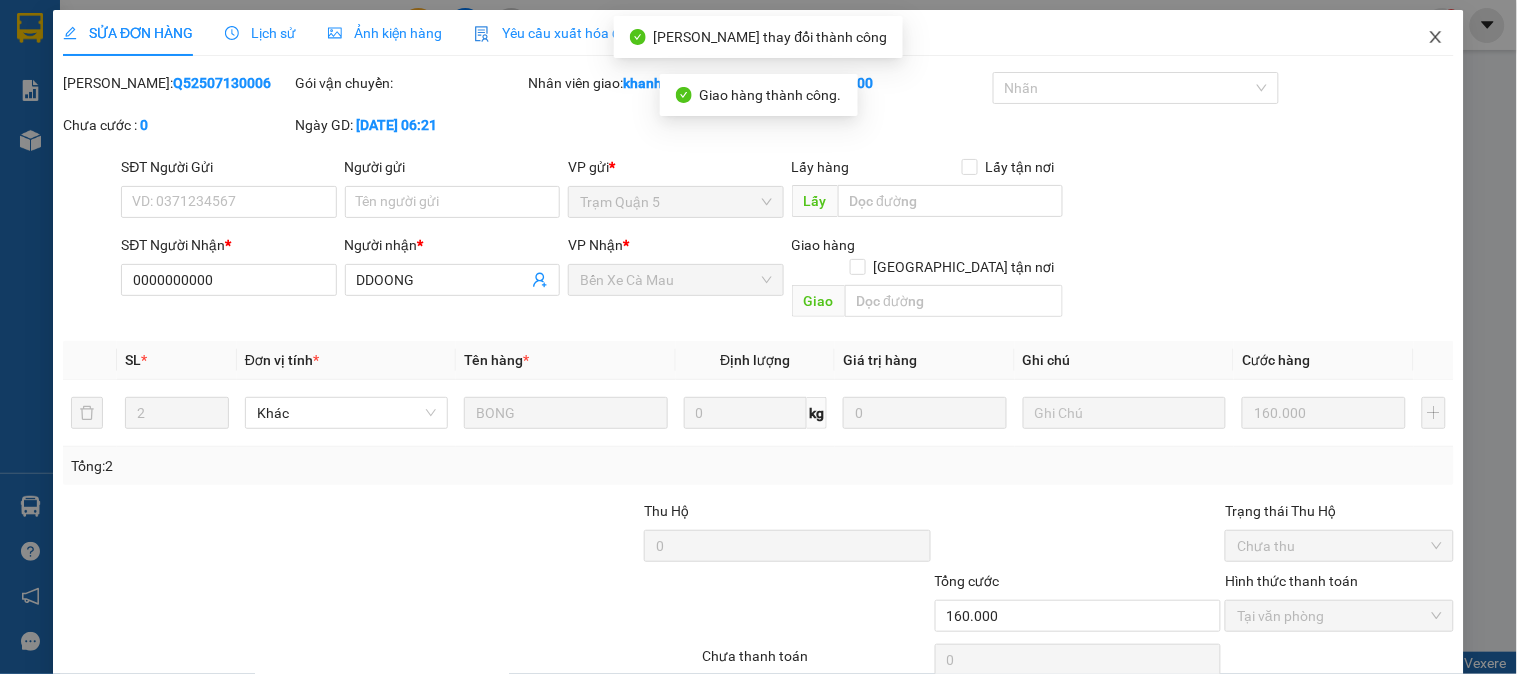 click at bounding box center [1436, 38] 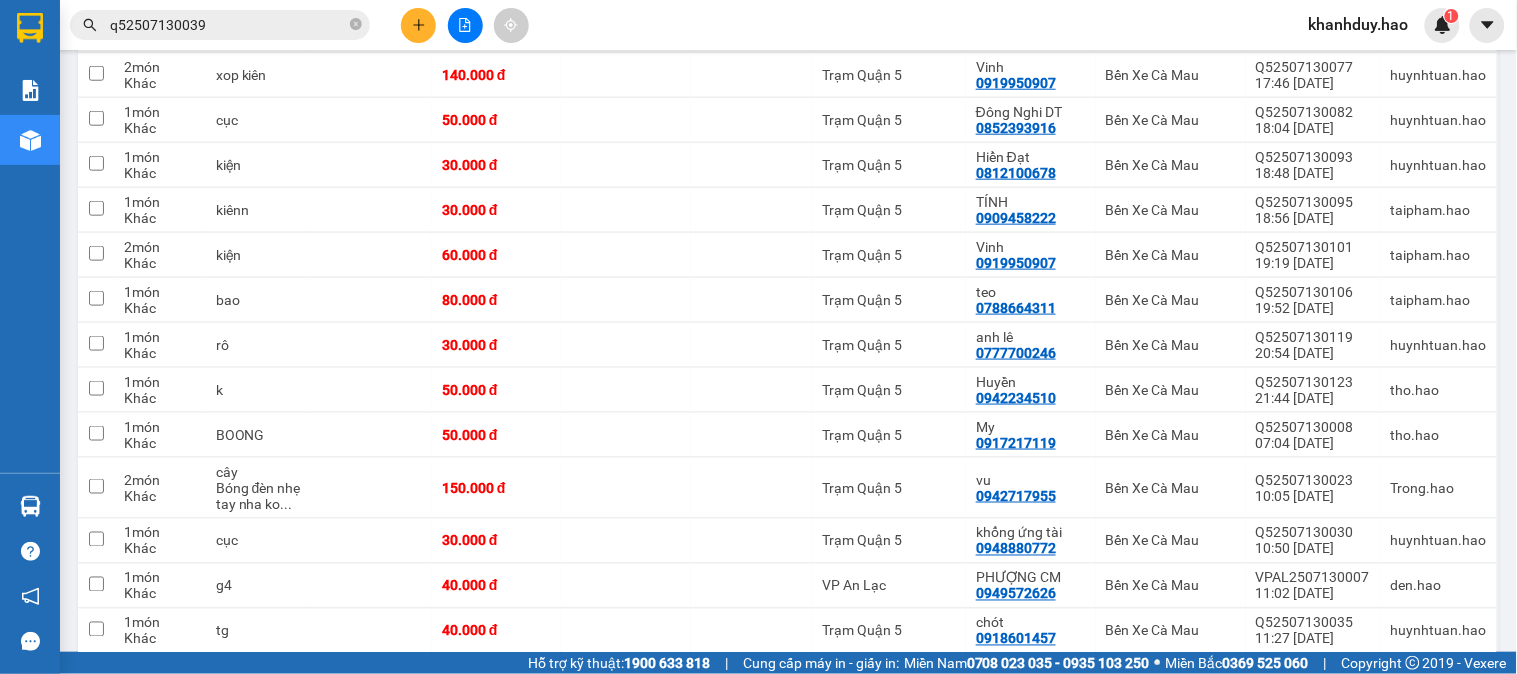 scroll, scrollTop: 444, scrollLeft: 0, axis: vertical 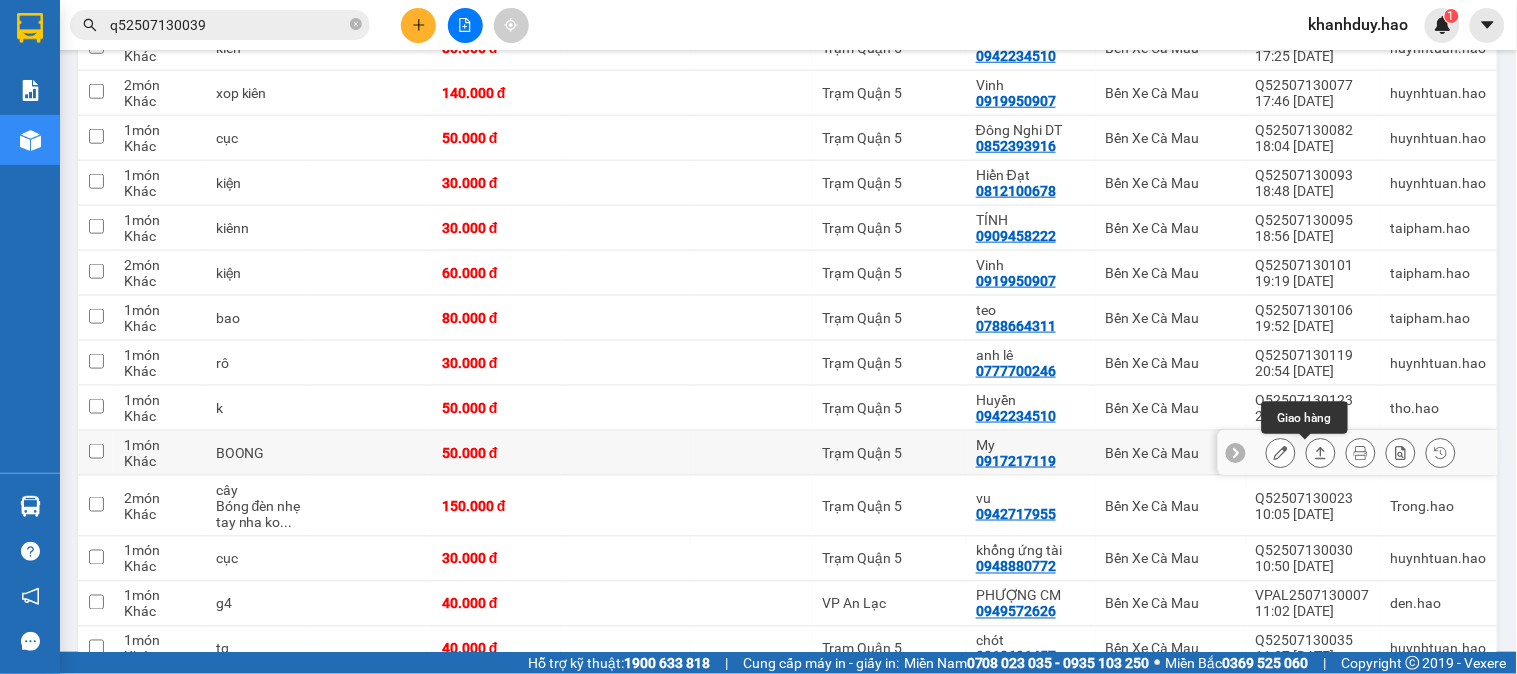 click at bounding box center [1321, 453] 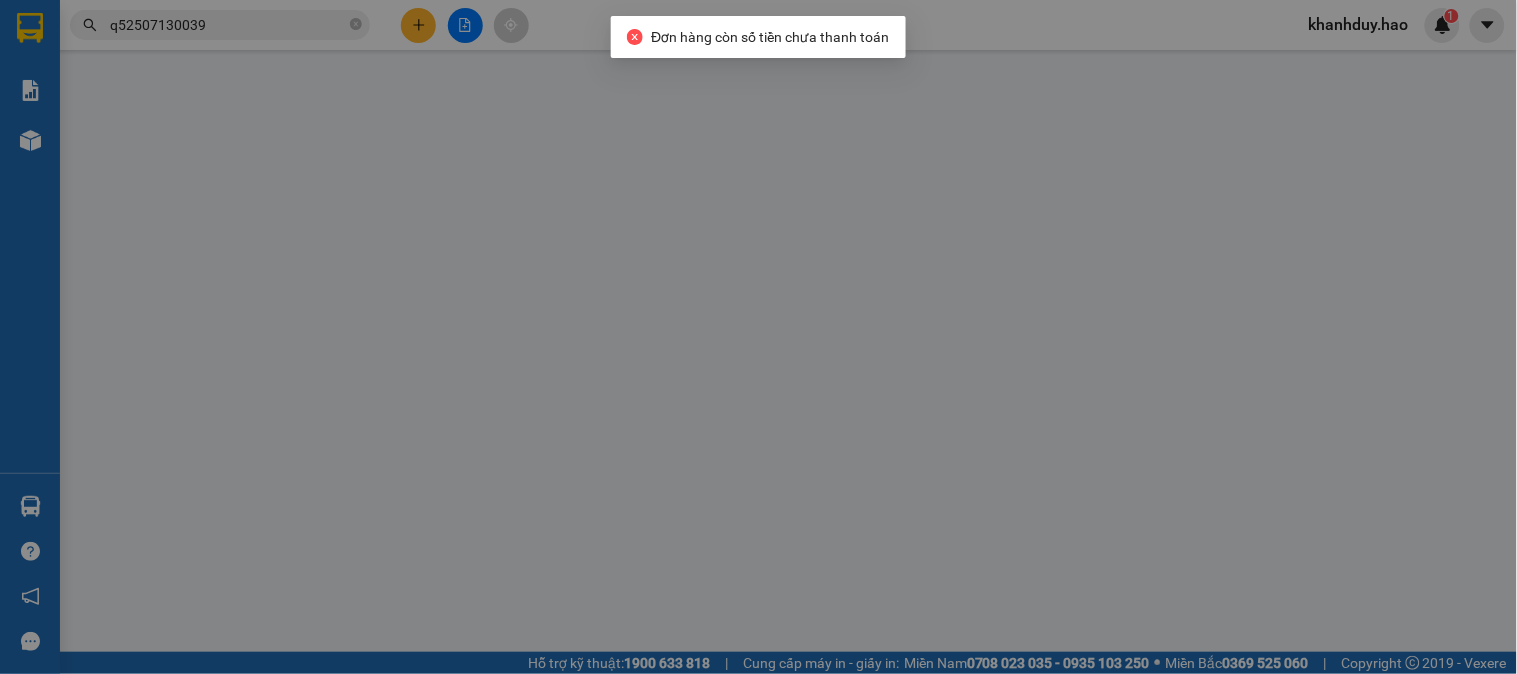 scroll, scrollTop: 0, scrollLeft: 0, axis: both 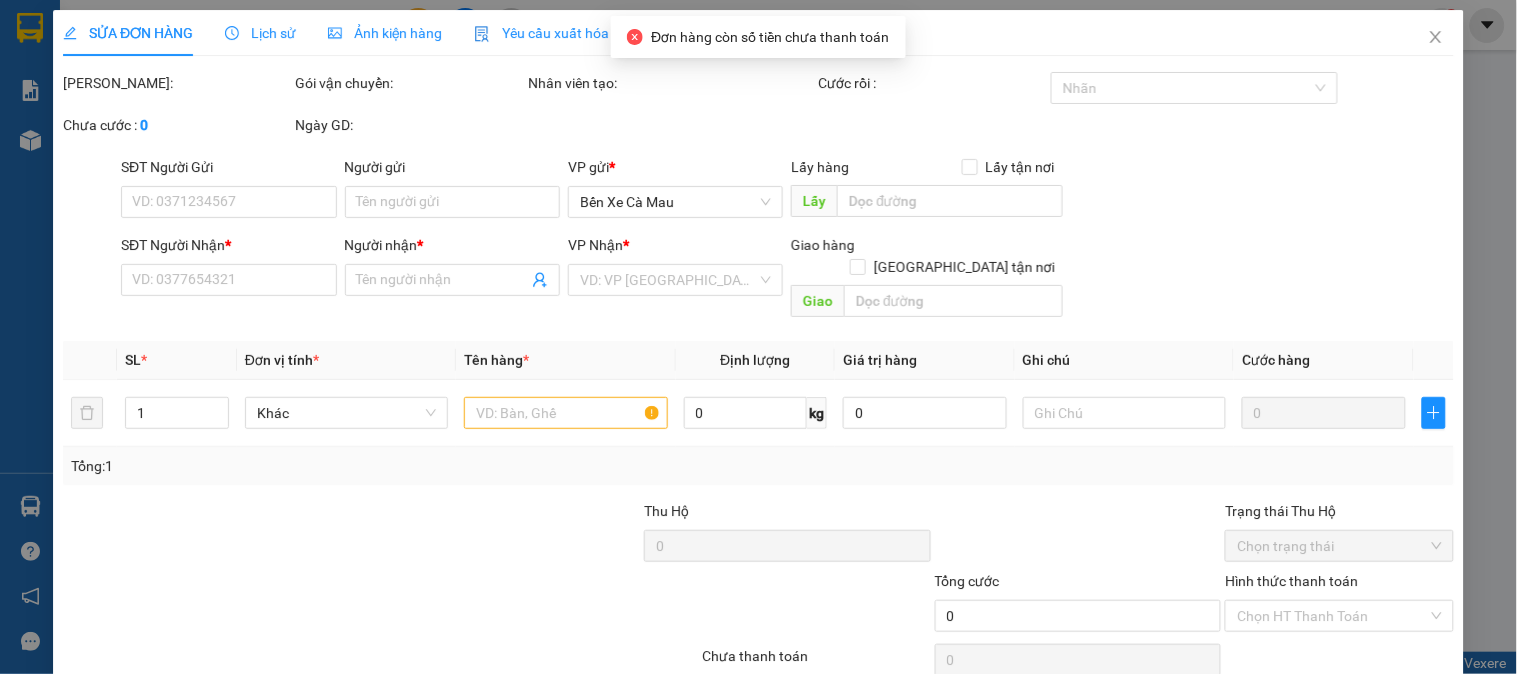 type on "0917217119" 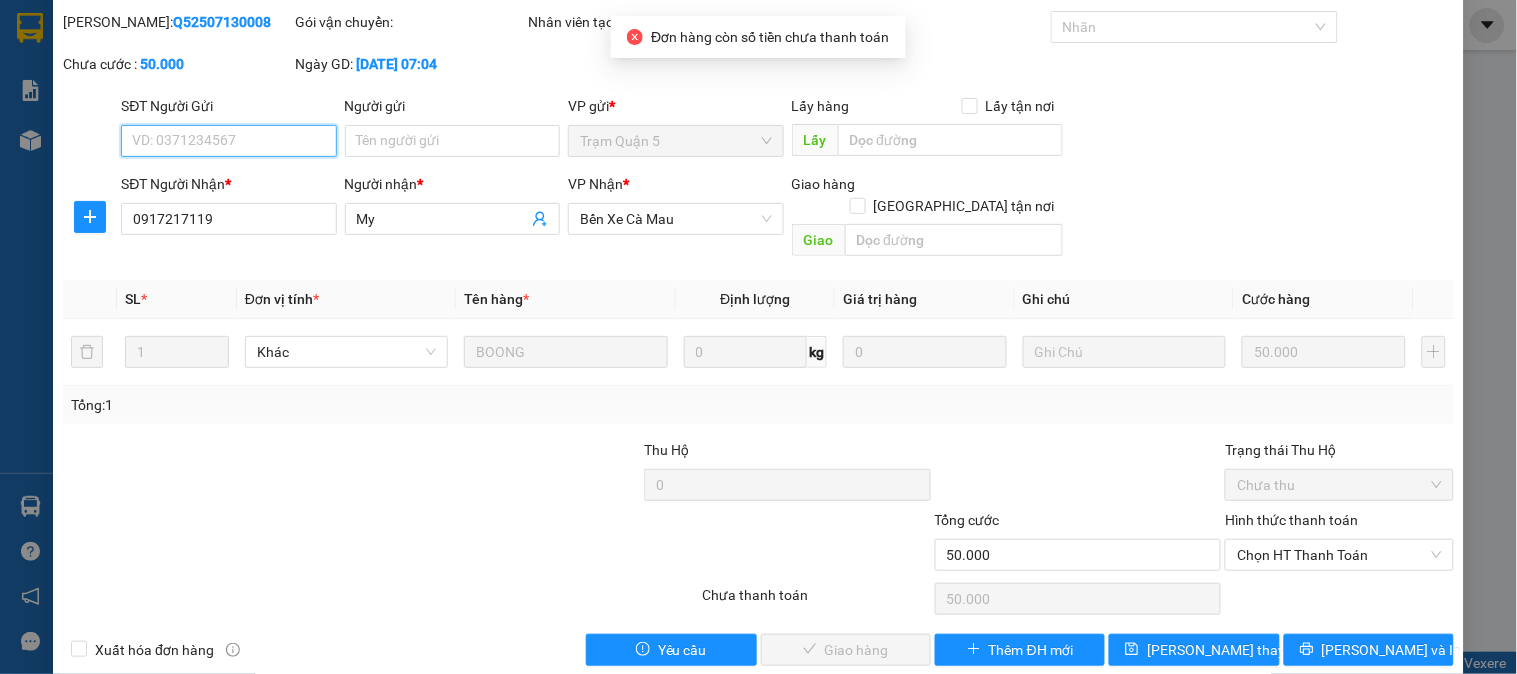 scroll, scrollTop: 70, scrollLeft: 0, axis: vertical 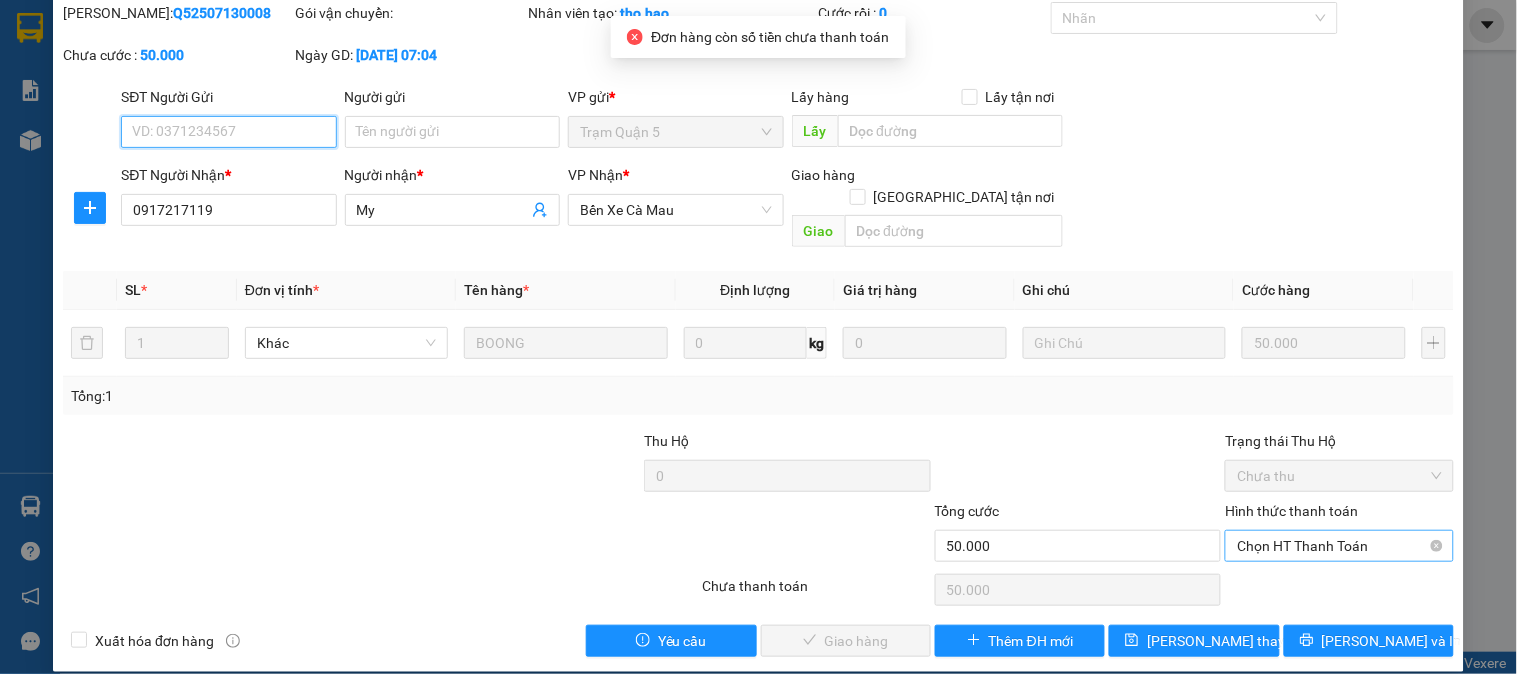 click on "Chọn HT Thanh Toán" at bounding box center (1339, 546) 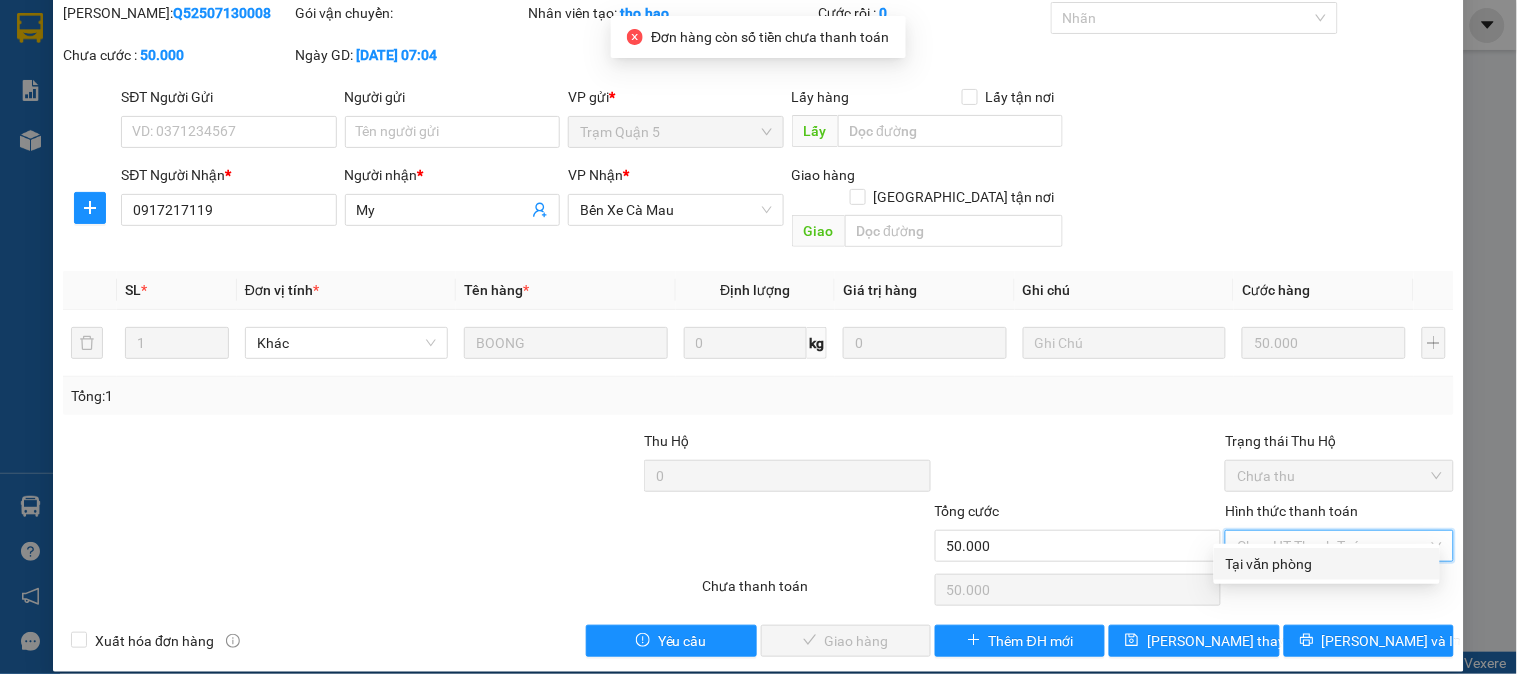 click on "Tại văn phòng" at bounding box center [1327, 564] 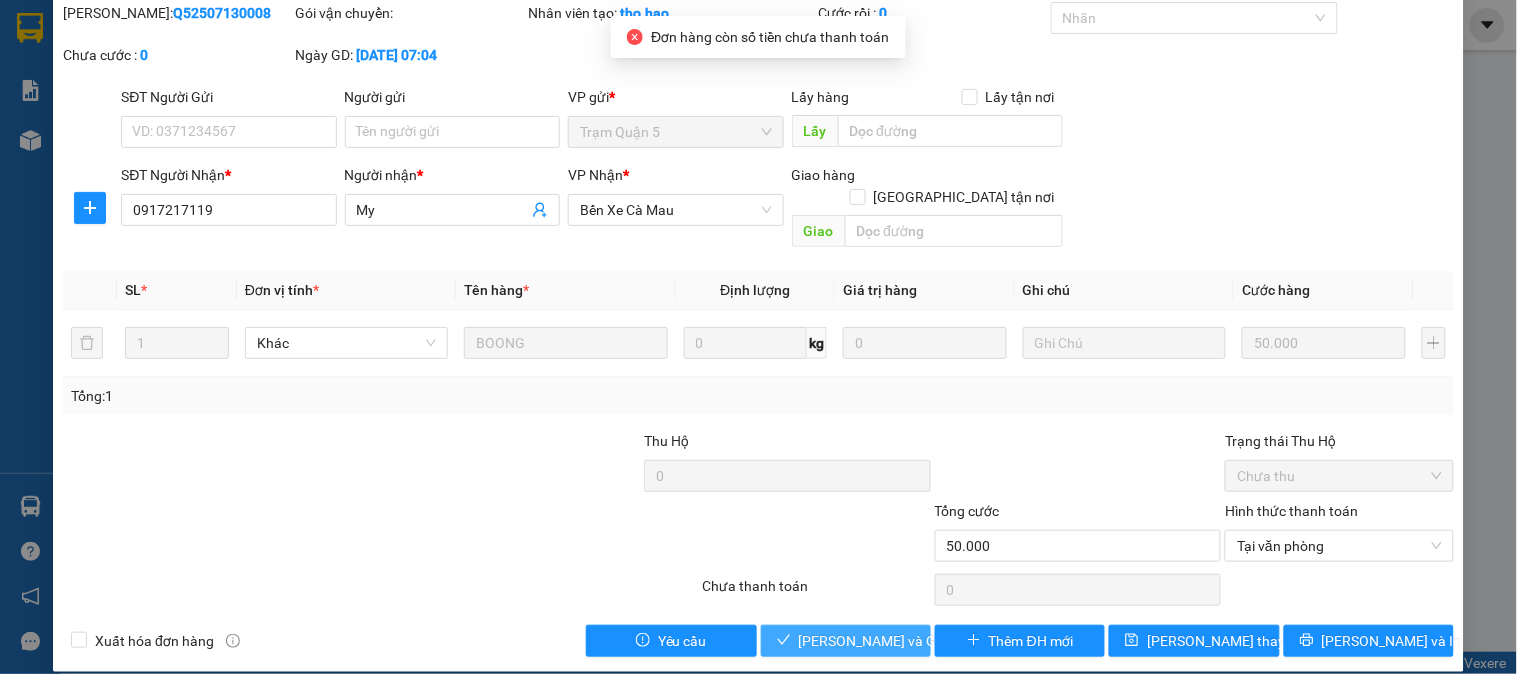 click on "Lưu và Giao hàng" at bounding box center (895, 641) 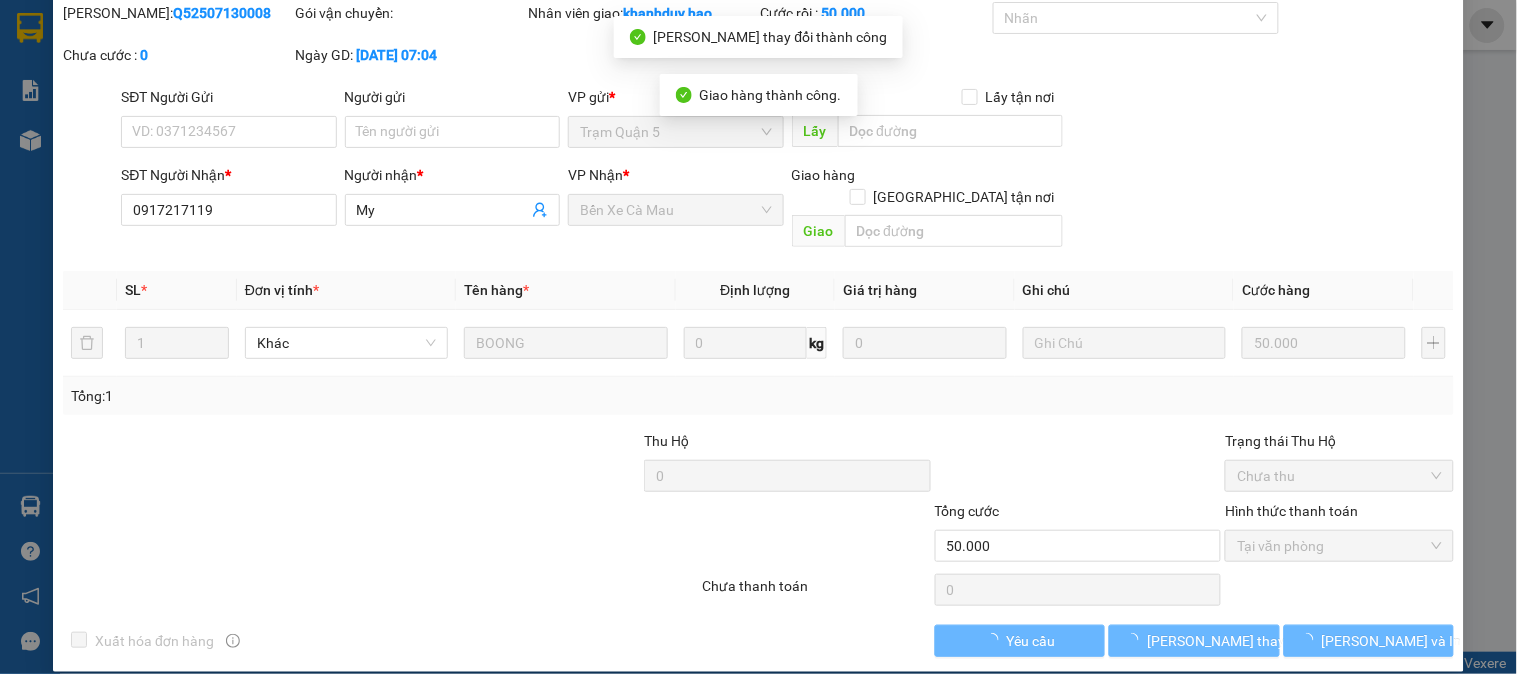 scroll, scrollTop: 0, scrollLeft: 0, axis: both 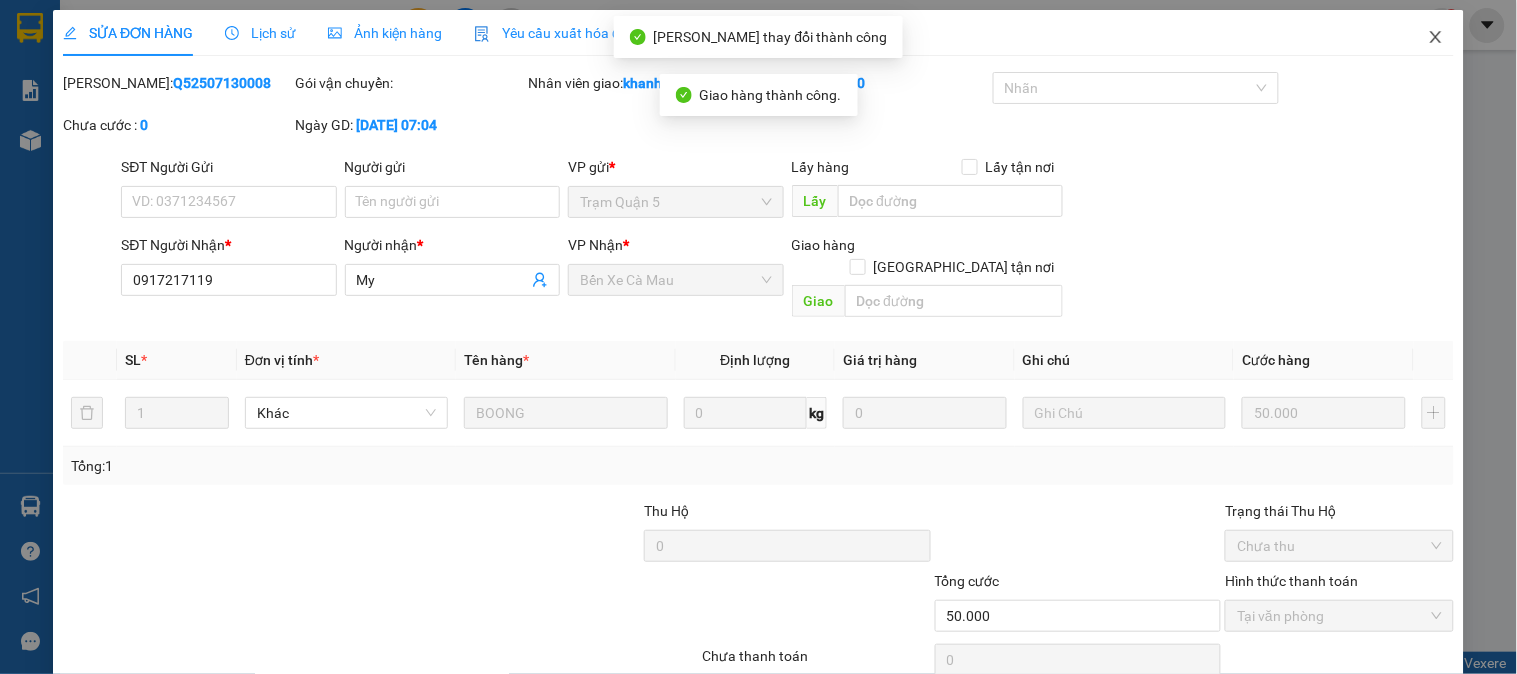 click 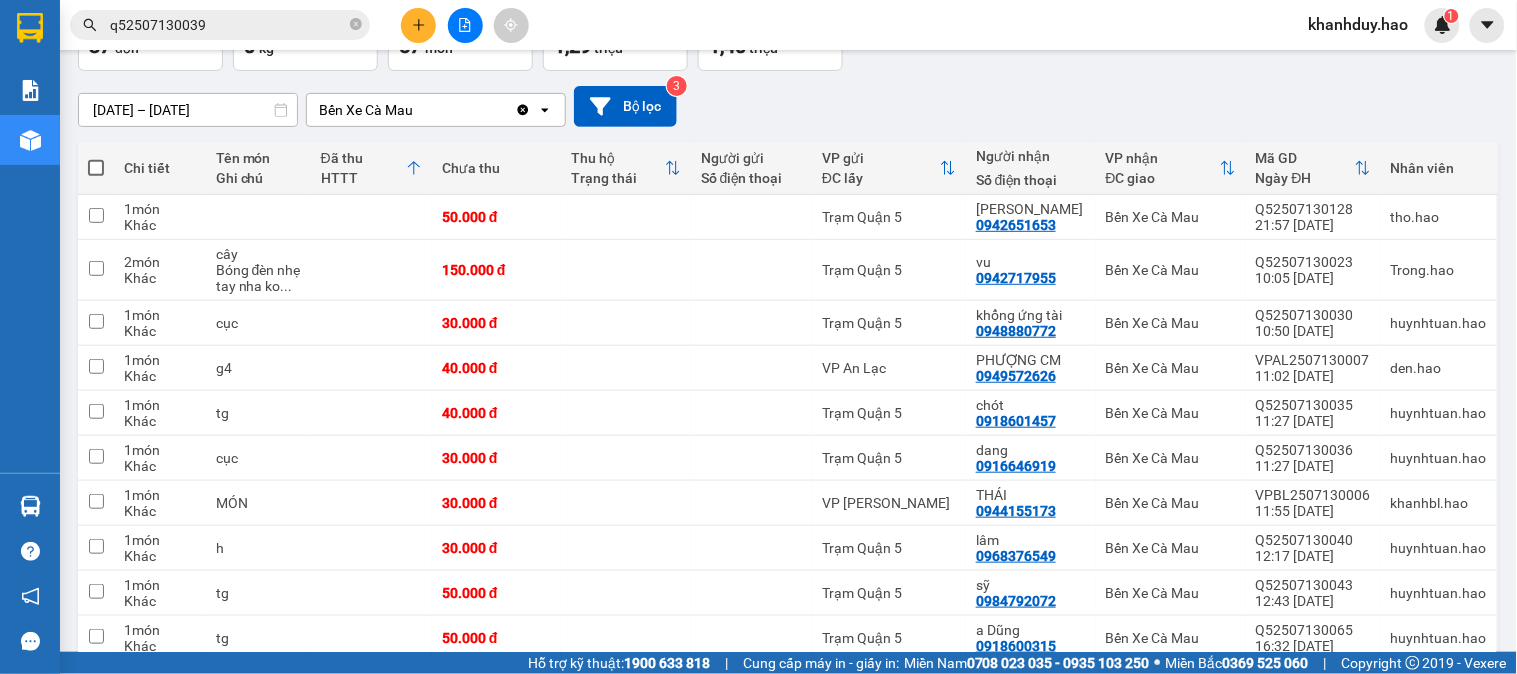 scroll, scrollTop: 0, scrollLeft: 0, axis: both 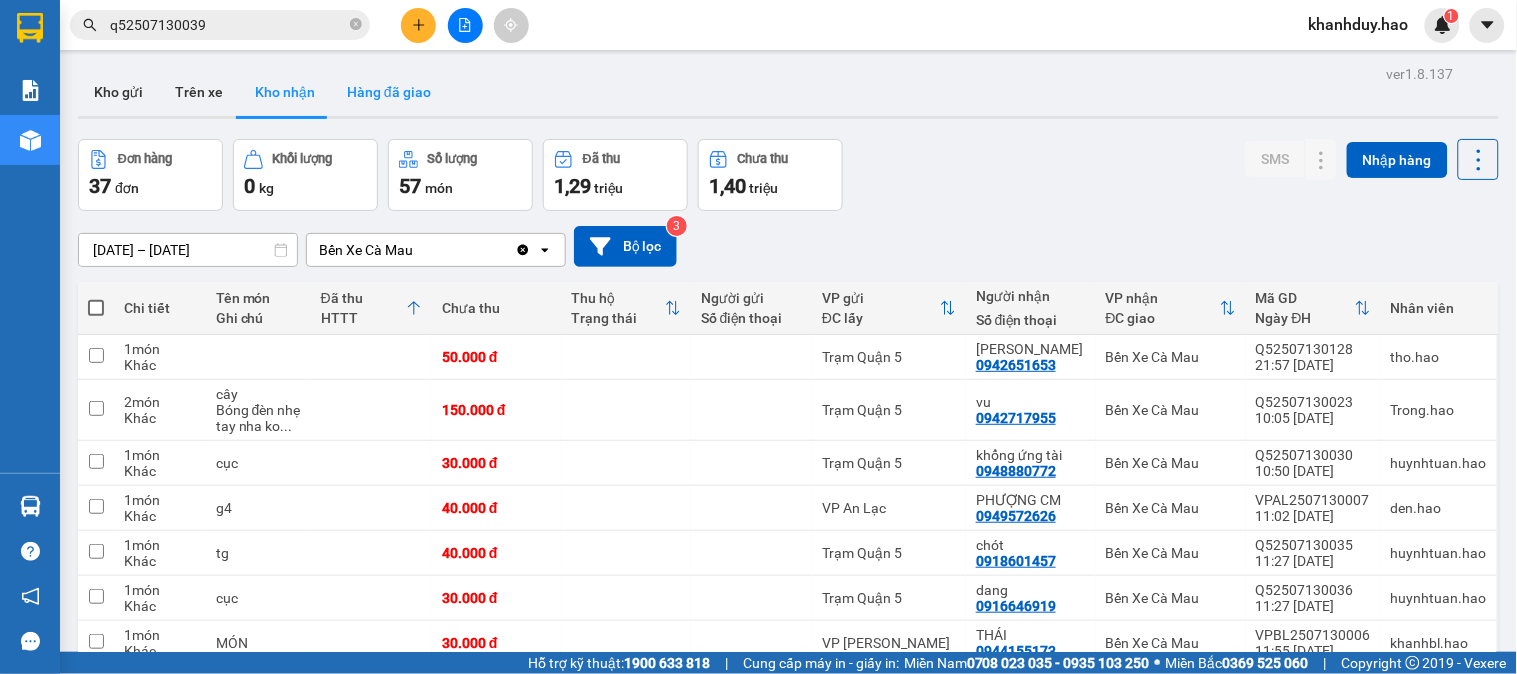 click on "Hàng đã giao" at bounding box center (389, 92) 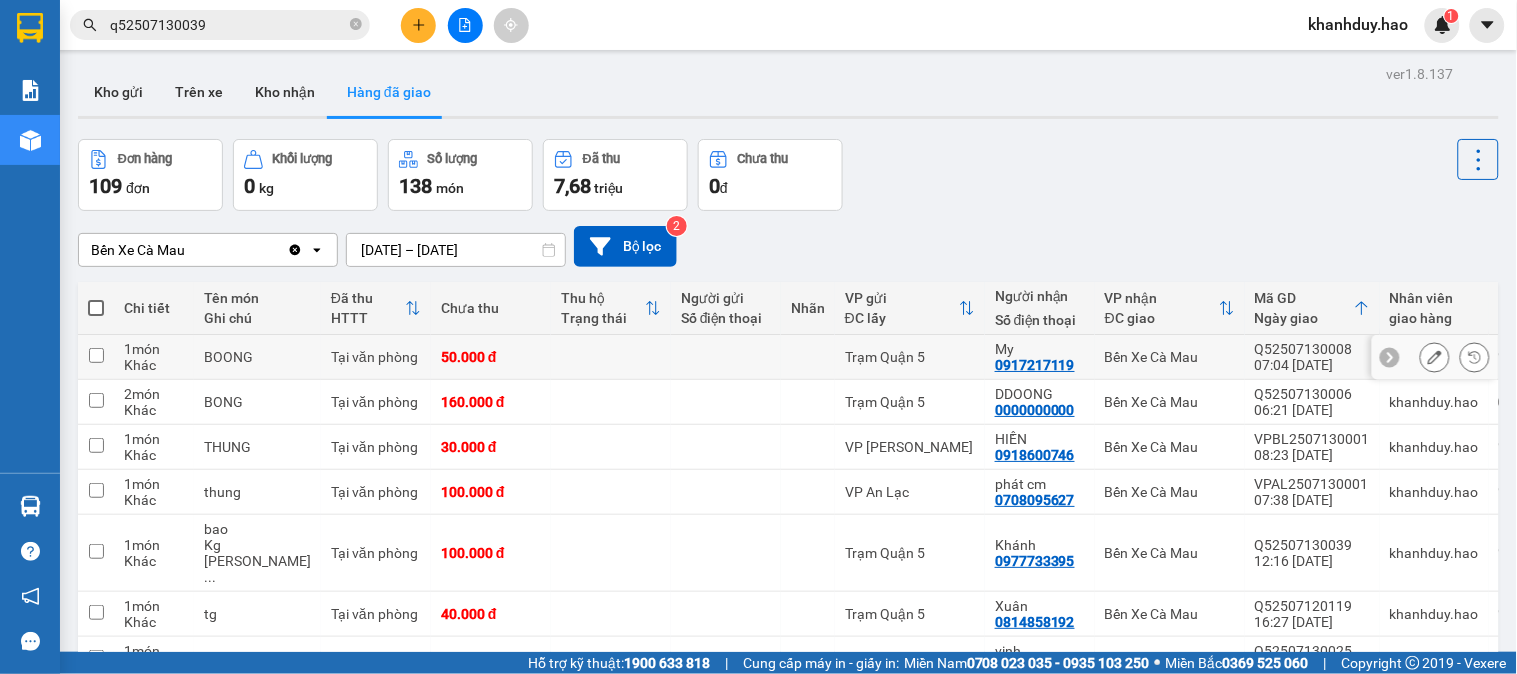 drag, startPoint x: 952, startPoint y: 363, endPoint x: 924, endPoint y: 388, distance: 37.536648 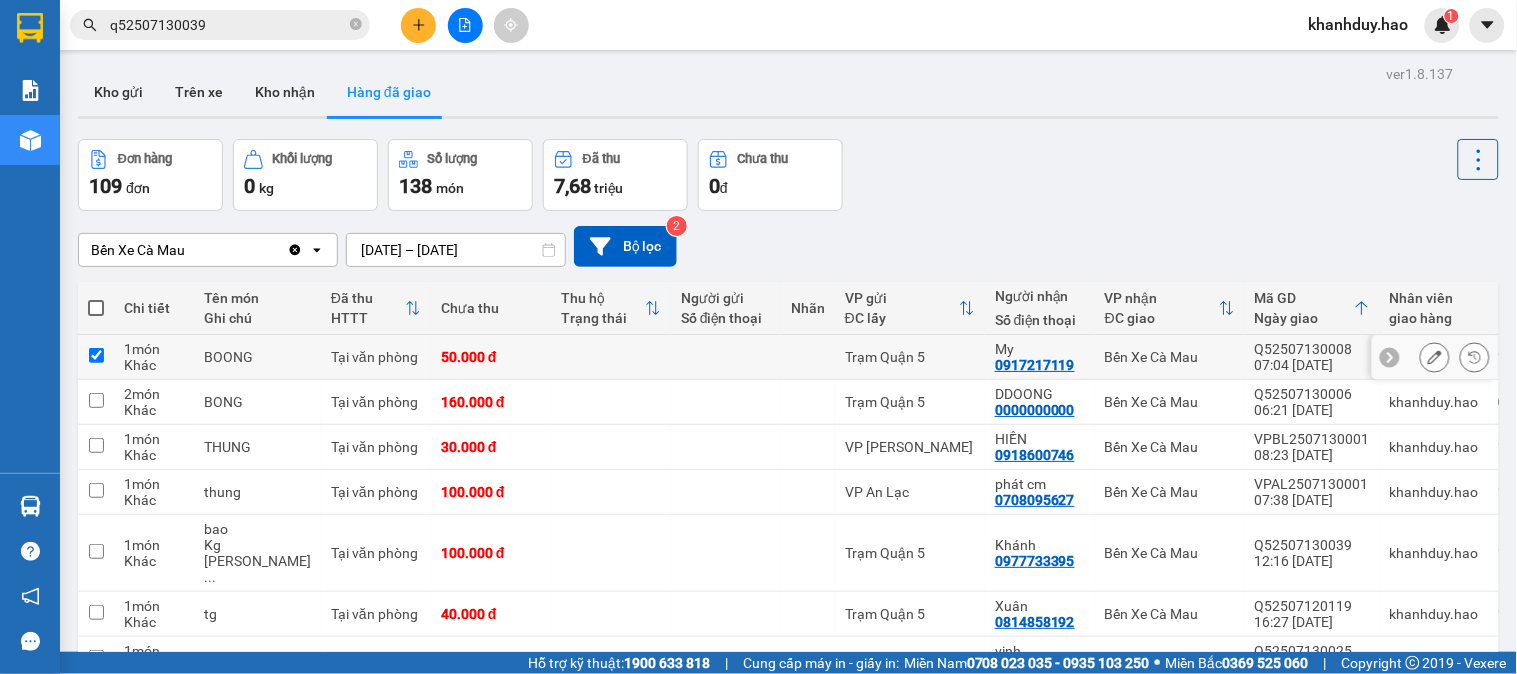 checkbox on "true" 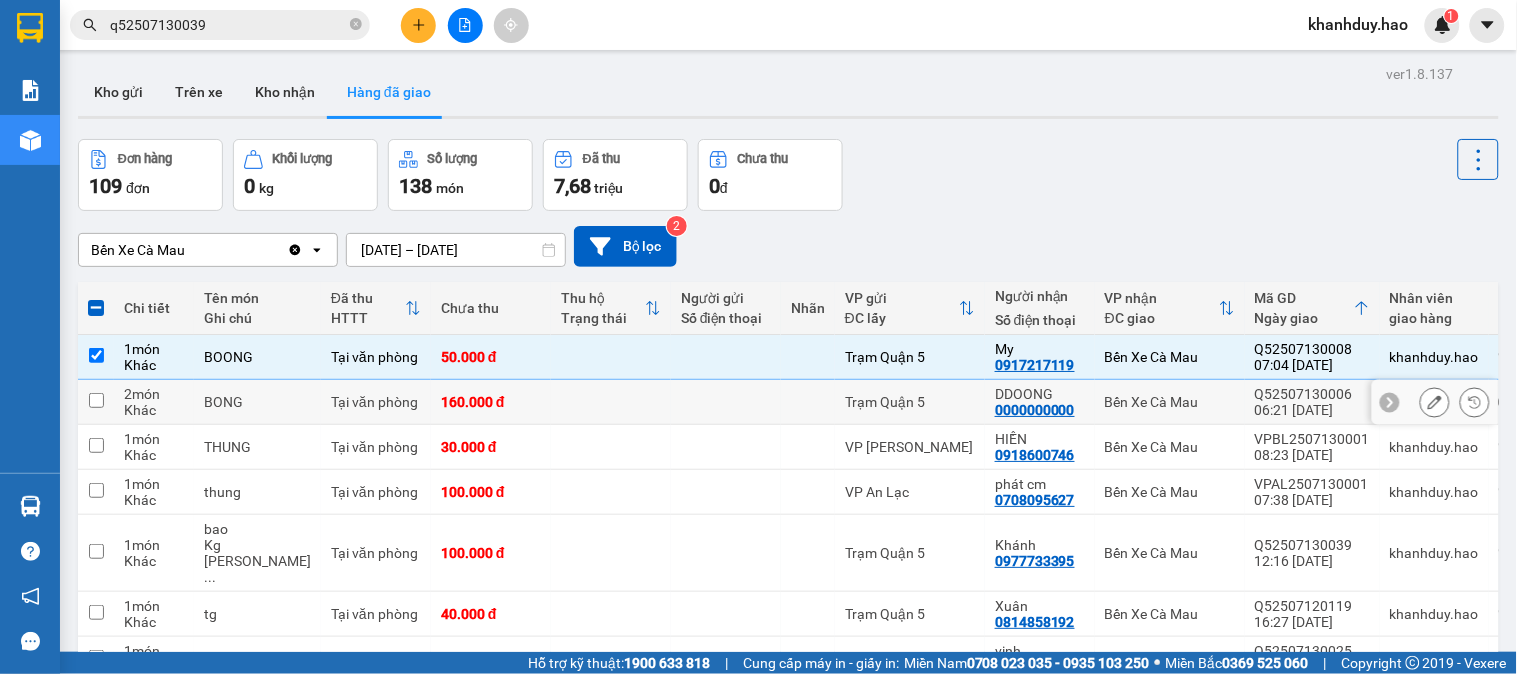 click on "Trạm Quận 5" at bounding box center [910, 402] 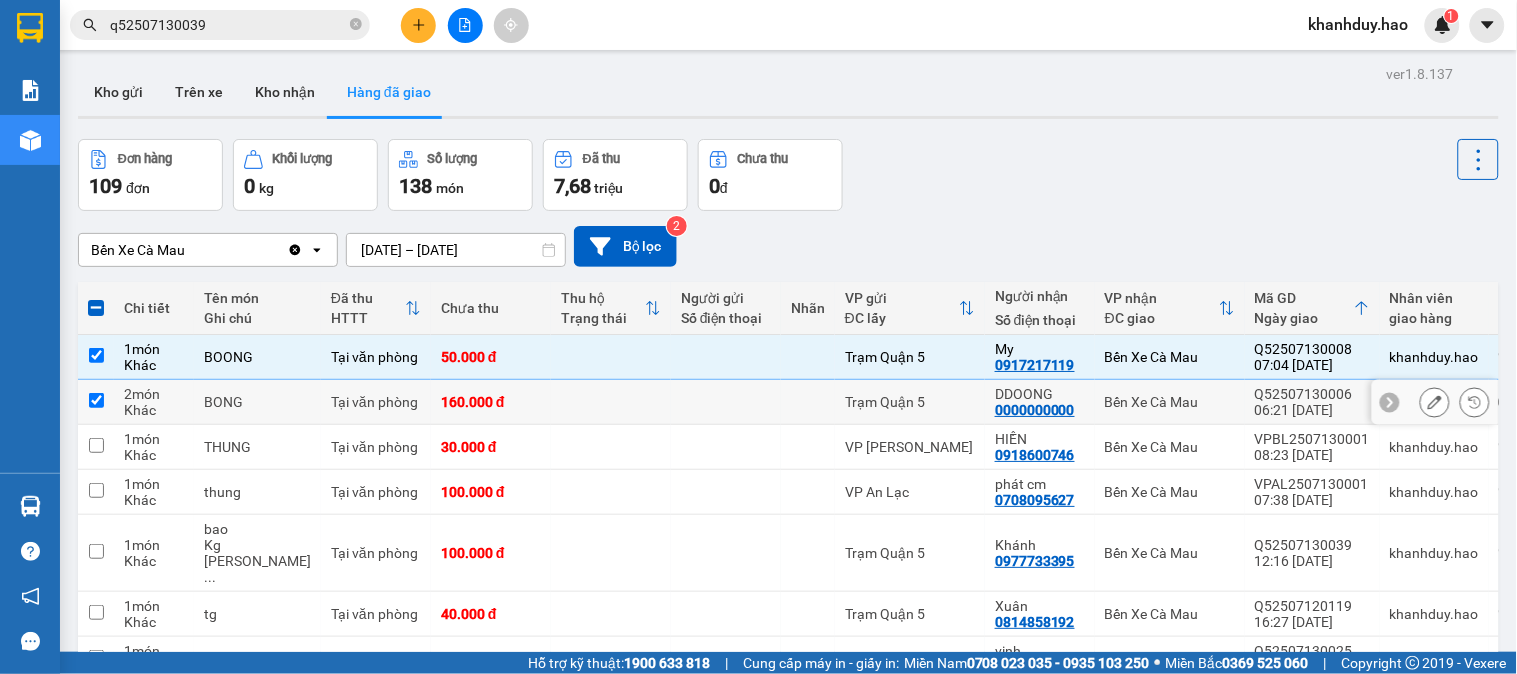 checkbox on "true" 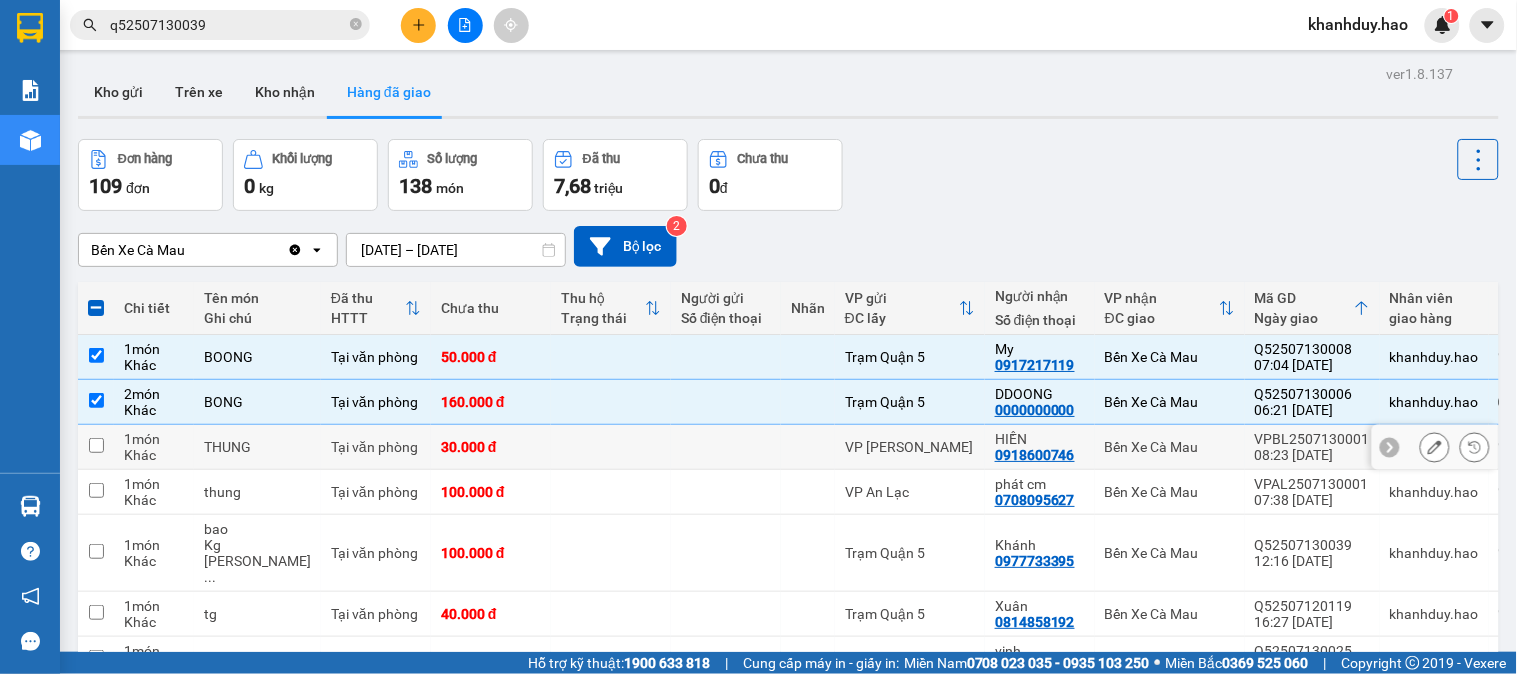 click on "VP Bạc Liêu" at bounding box center (910, 447) 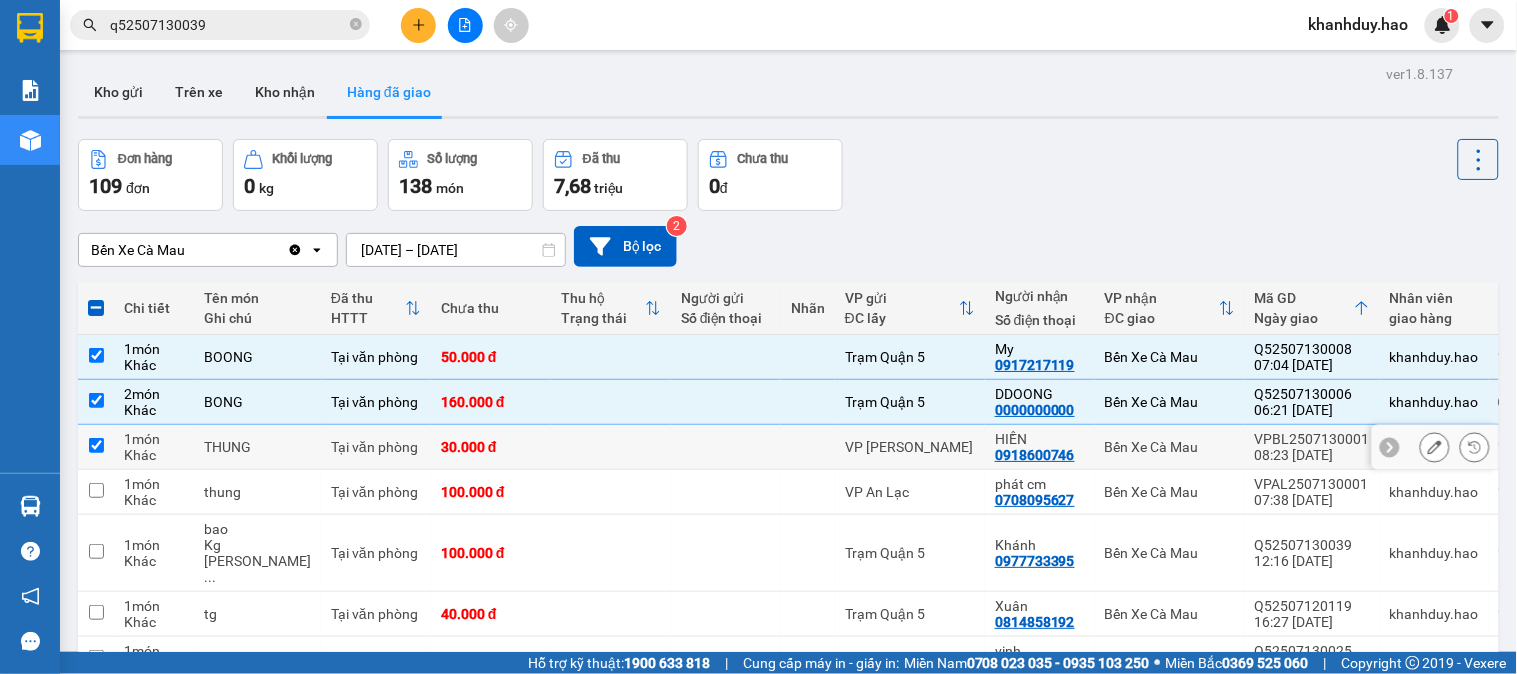 checkbox on "true" 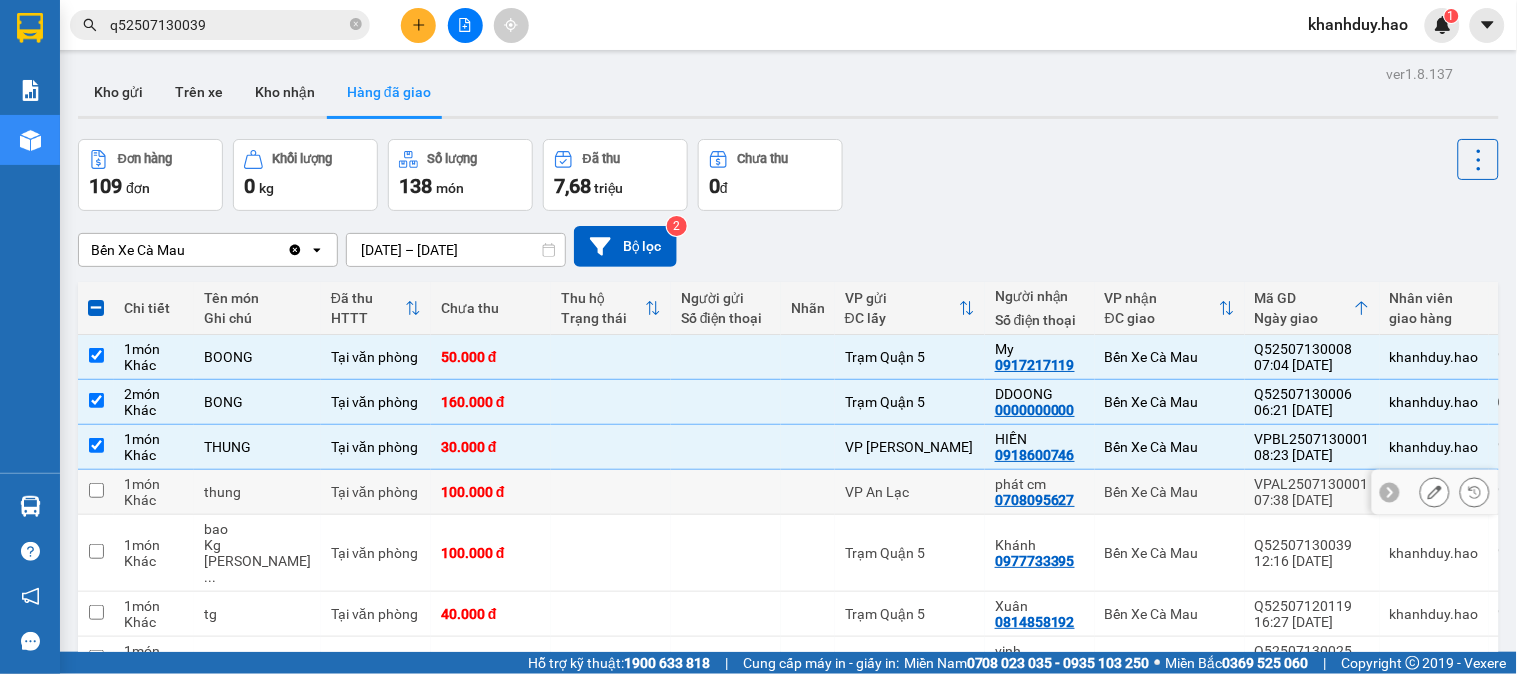 click on "VP An Lạc" at bounding box center [910, 492] 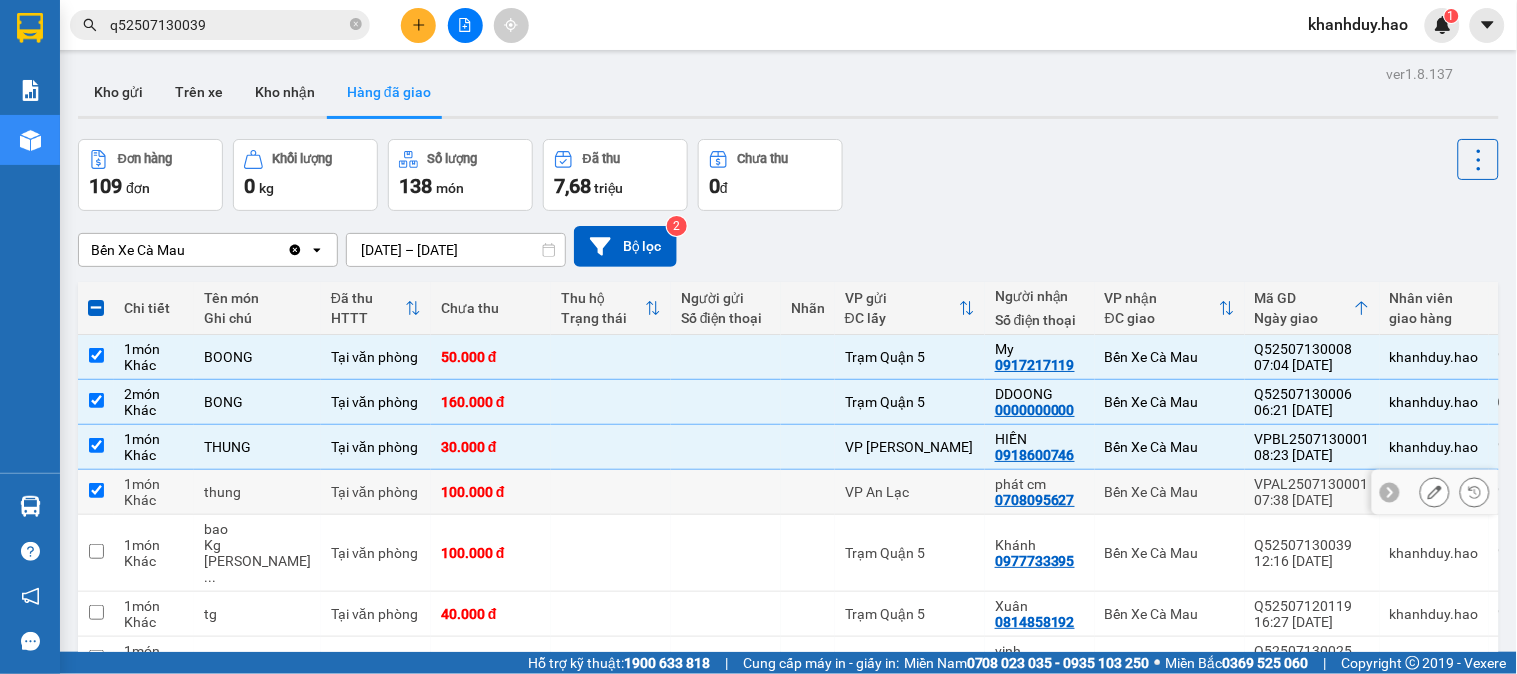 checkbox on "true" 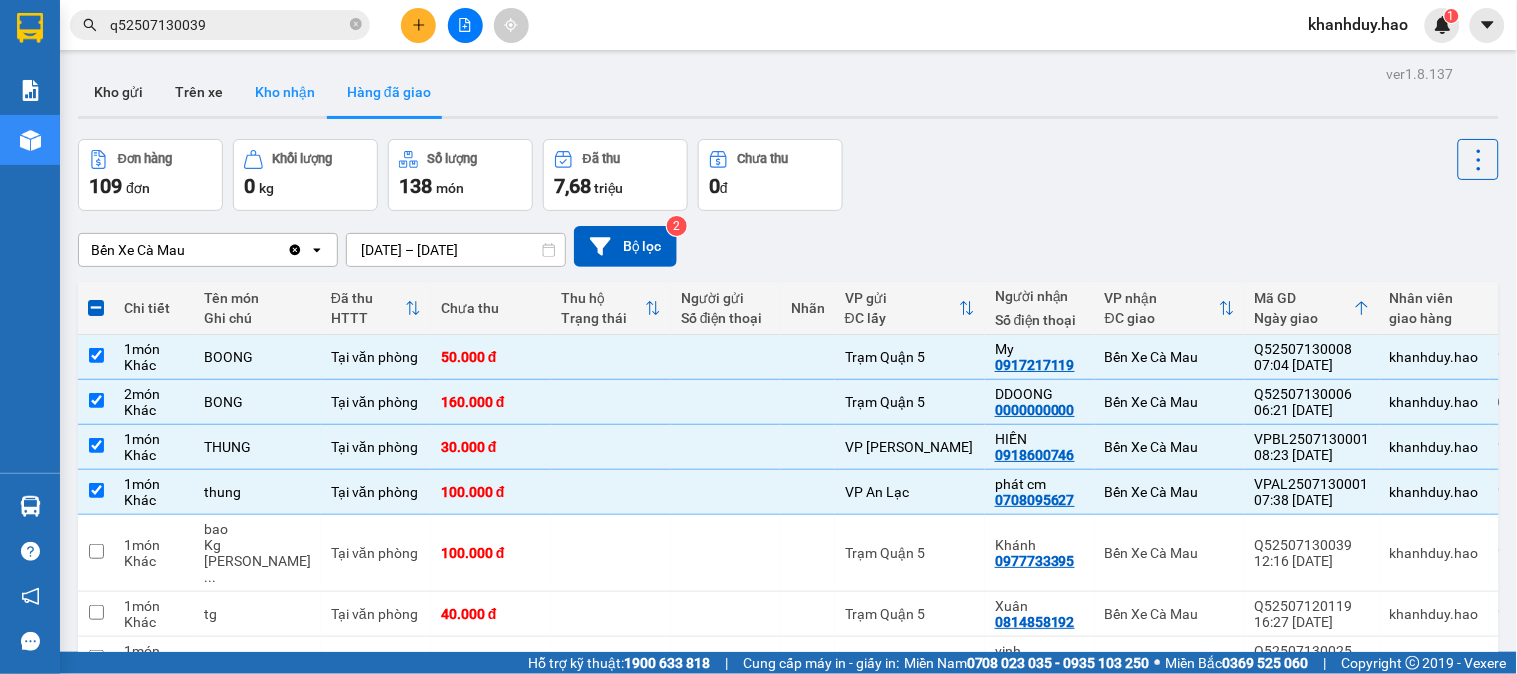 click on "Kho nhận" at bounding box center [285, 92] 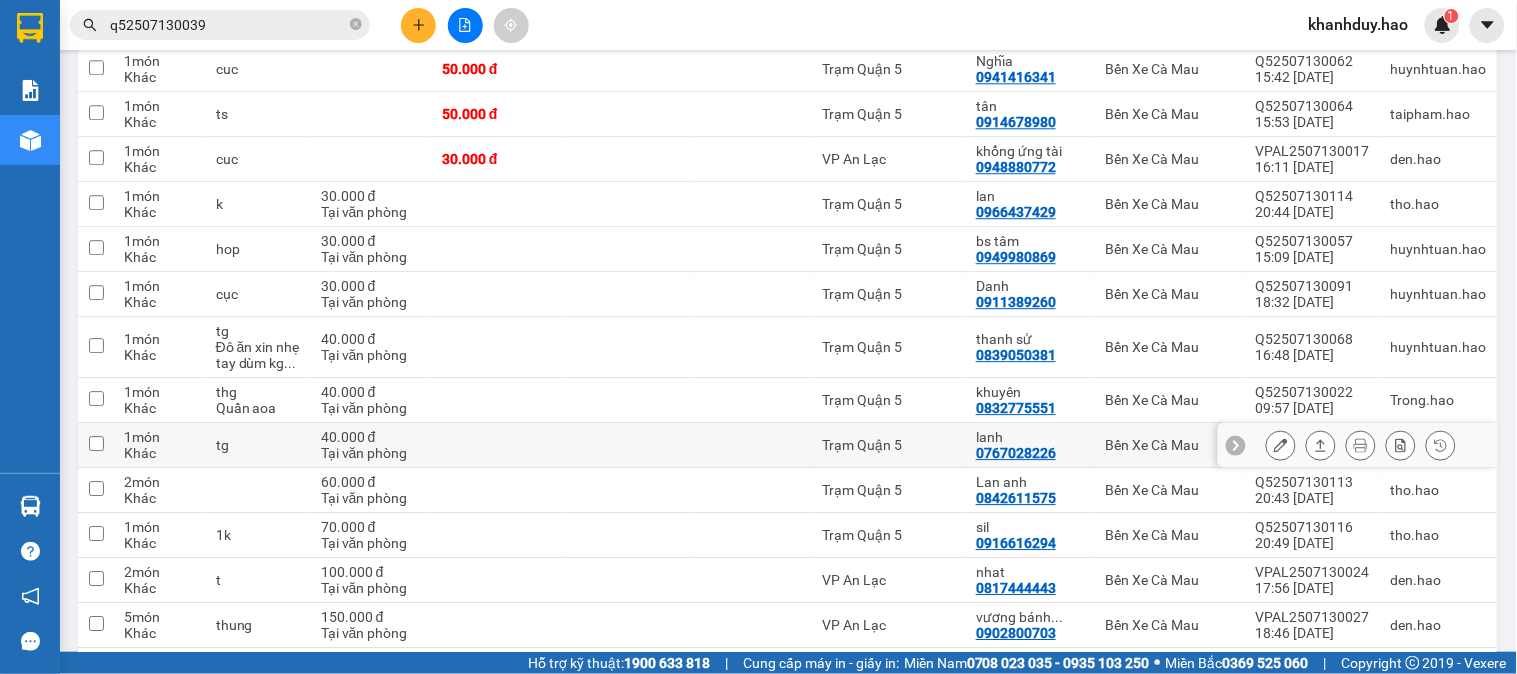 scroll, scrollTop: 1333, scrollLeft: 0, axis: vertical 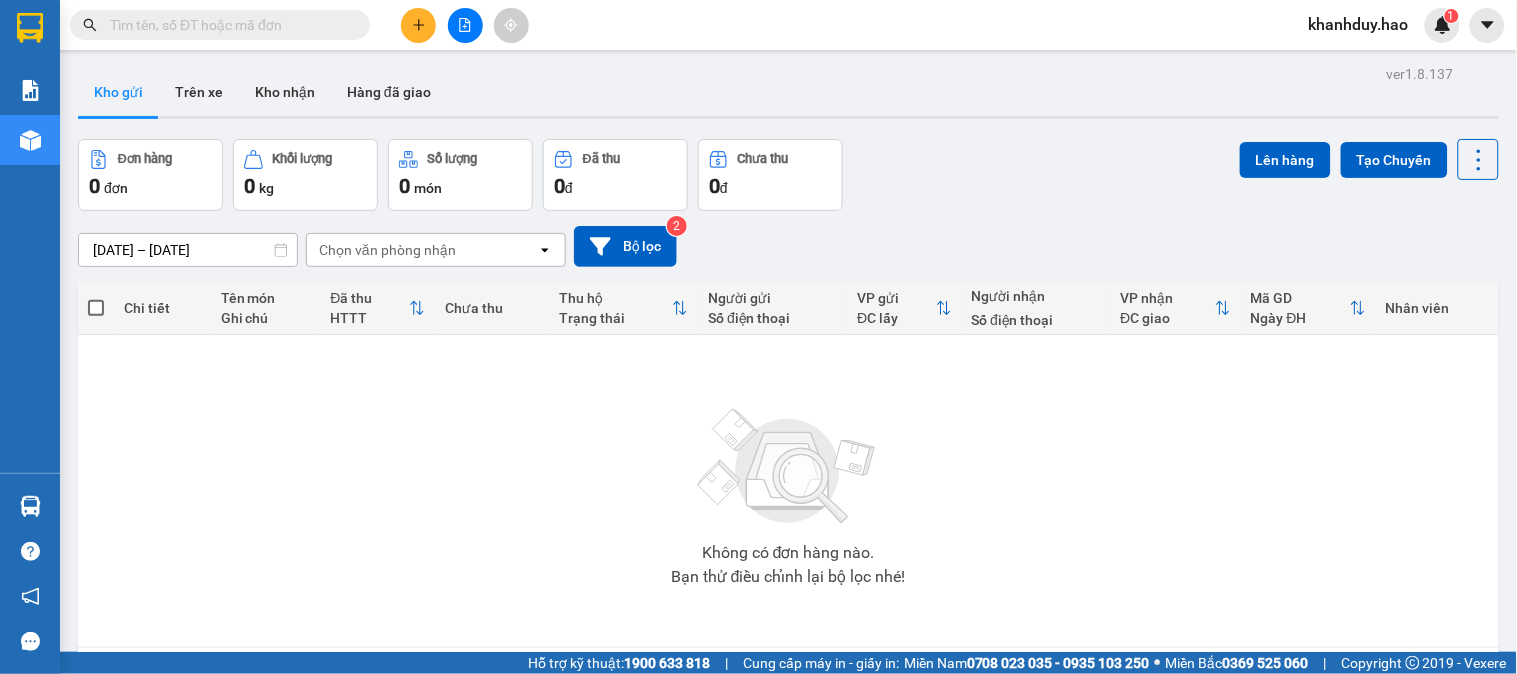 click on "Kho gửi Trên xe Kho nhận Hàng đã giao" at bounding box center (788, 94) 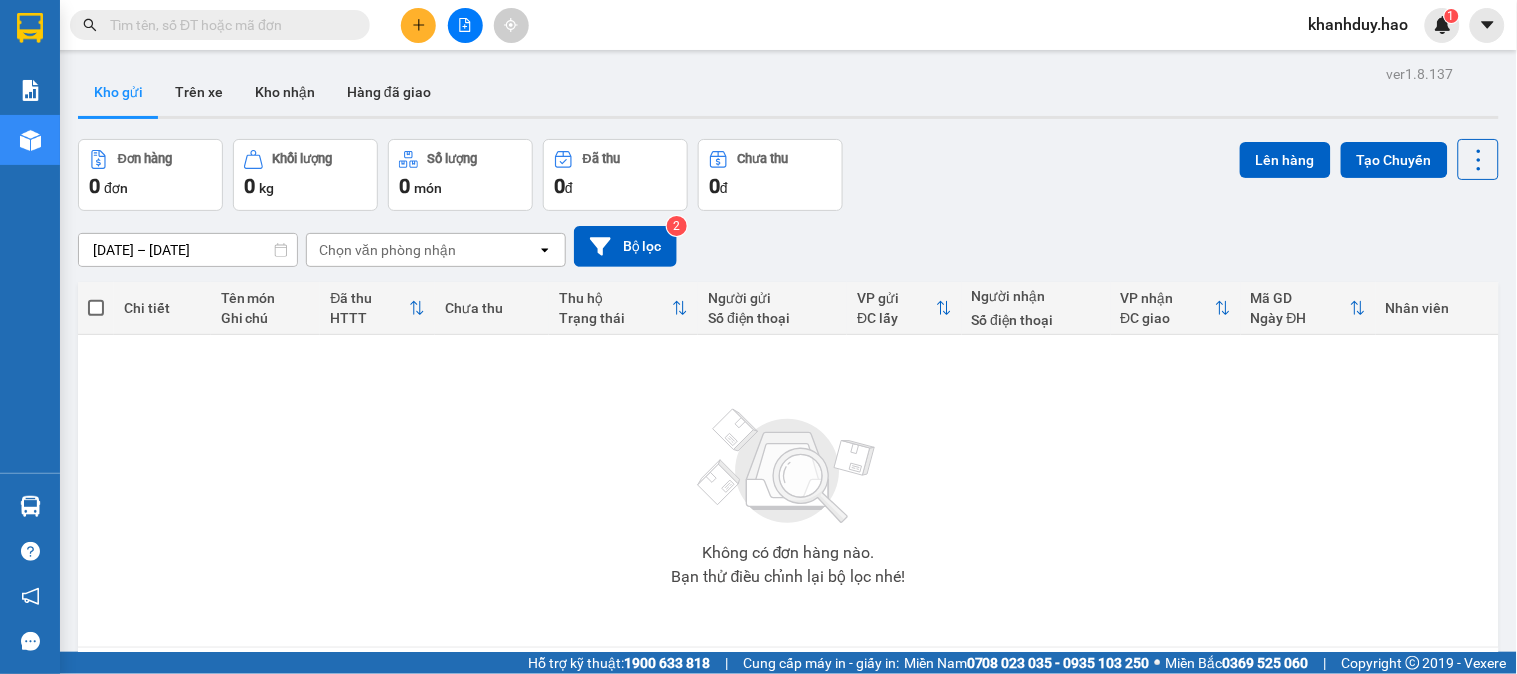 click 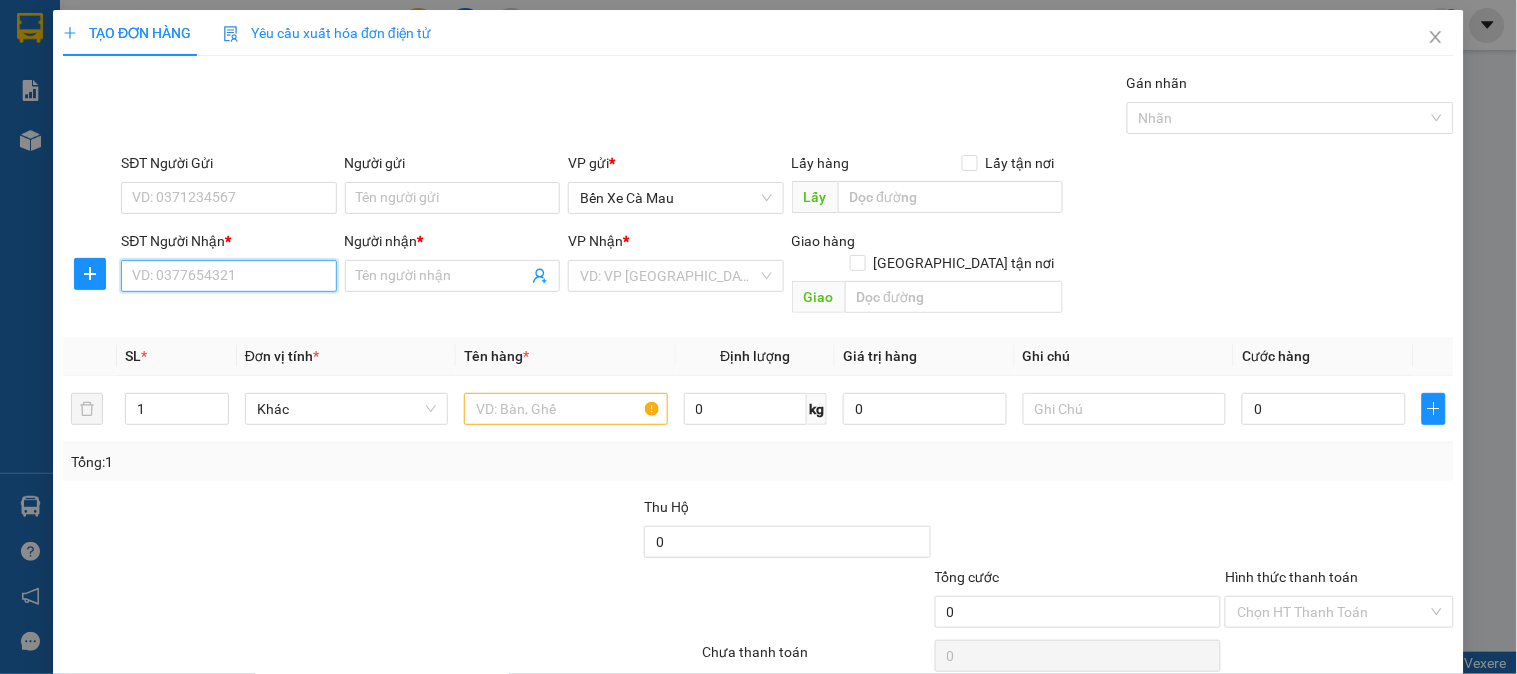 click on "SĐT Người Nhận  *" at bounding box center [228, 276] 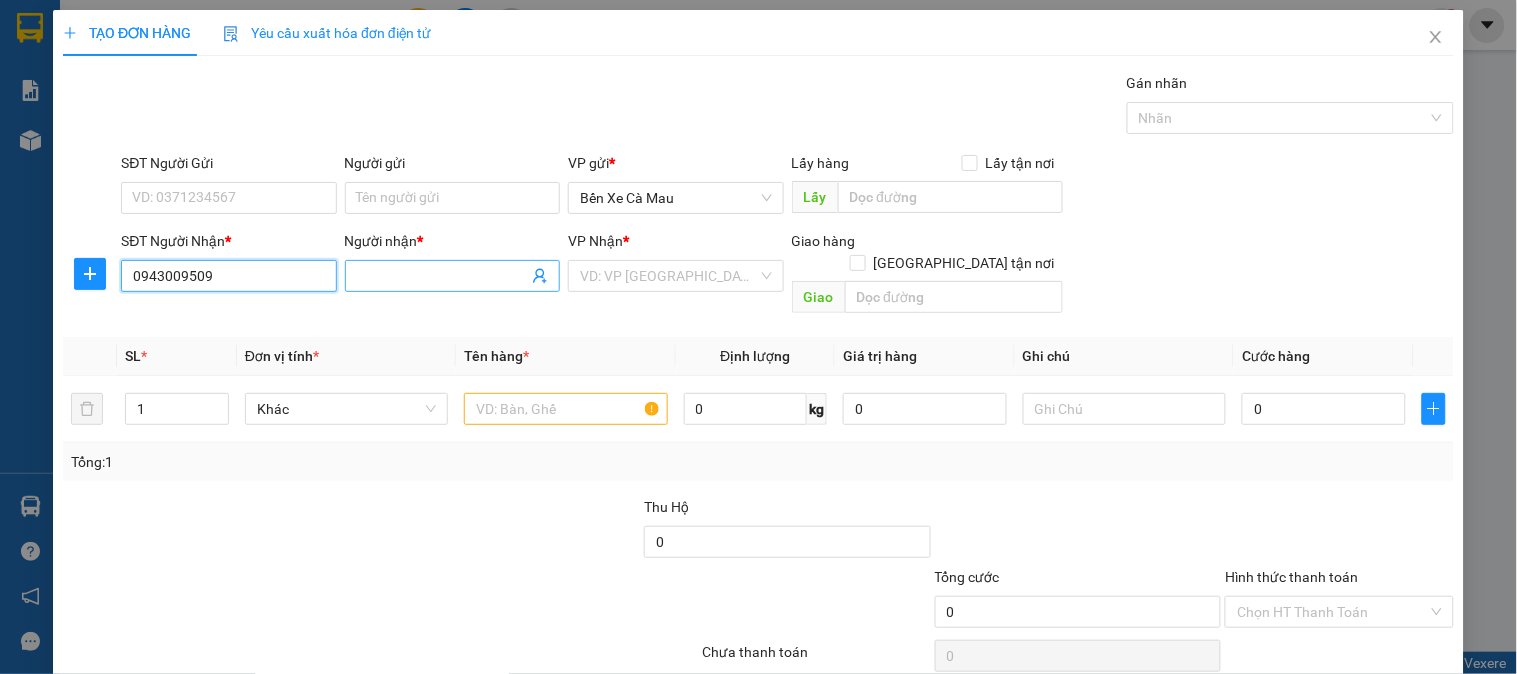 type on "0943009509" 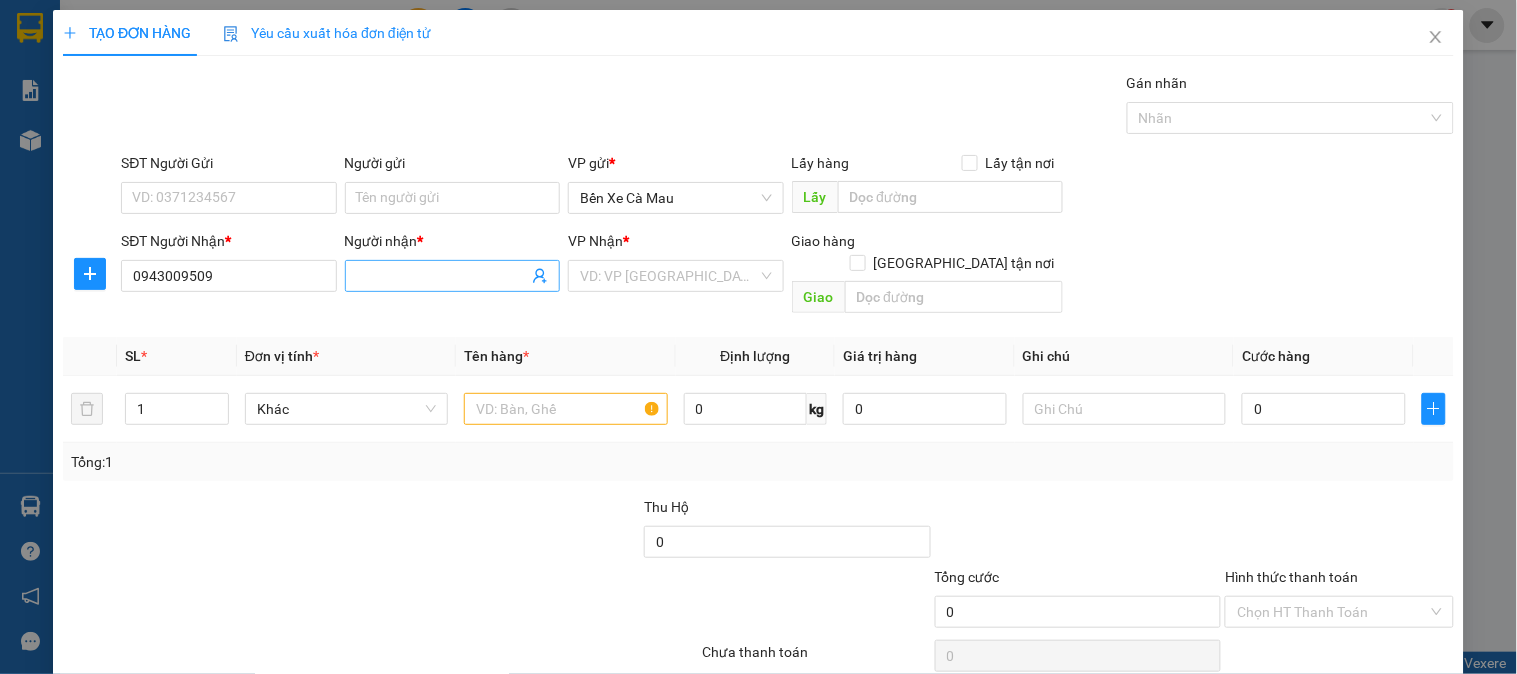 click on "Người nhận  *" at bounding box center [442, 276] 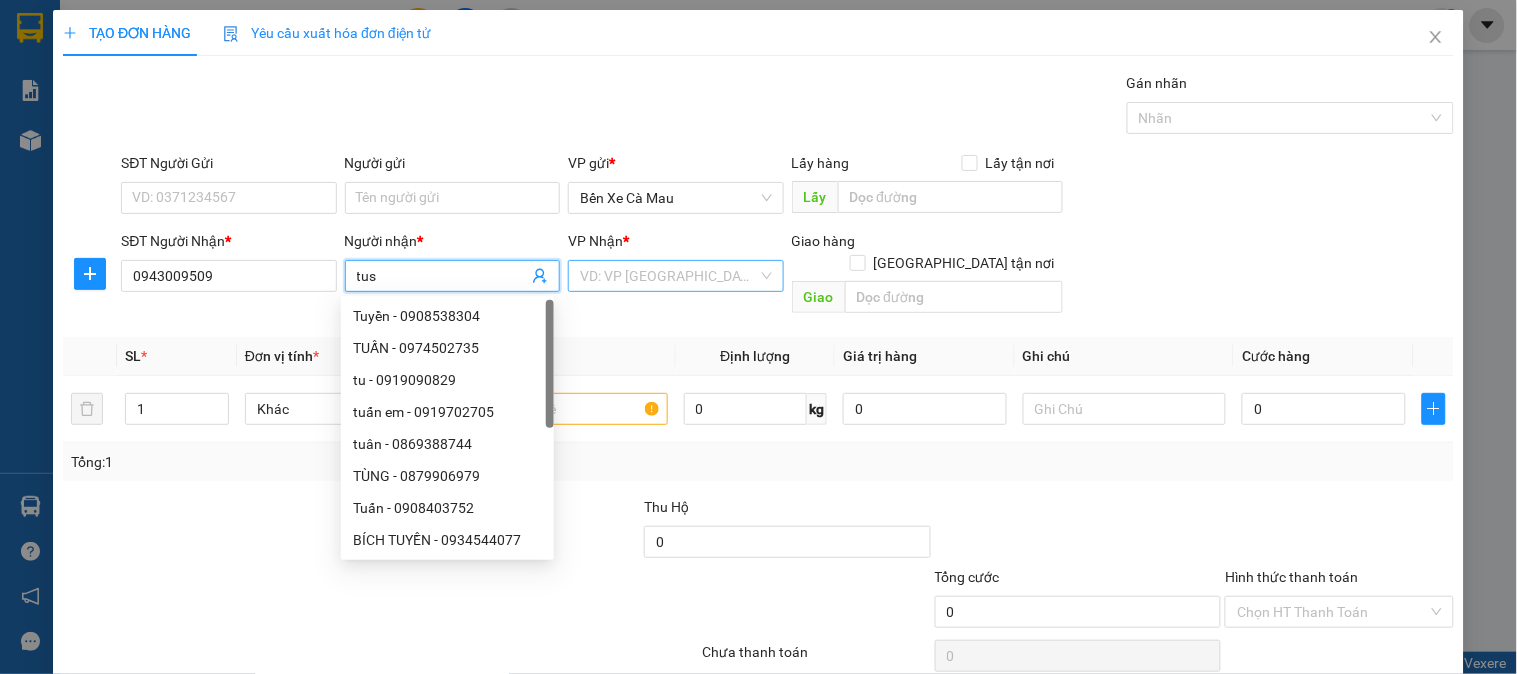 type on "tus" 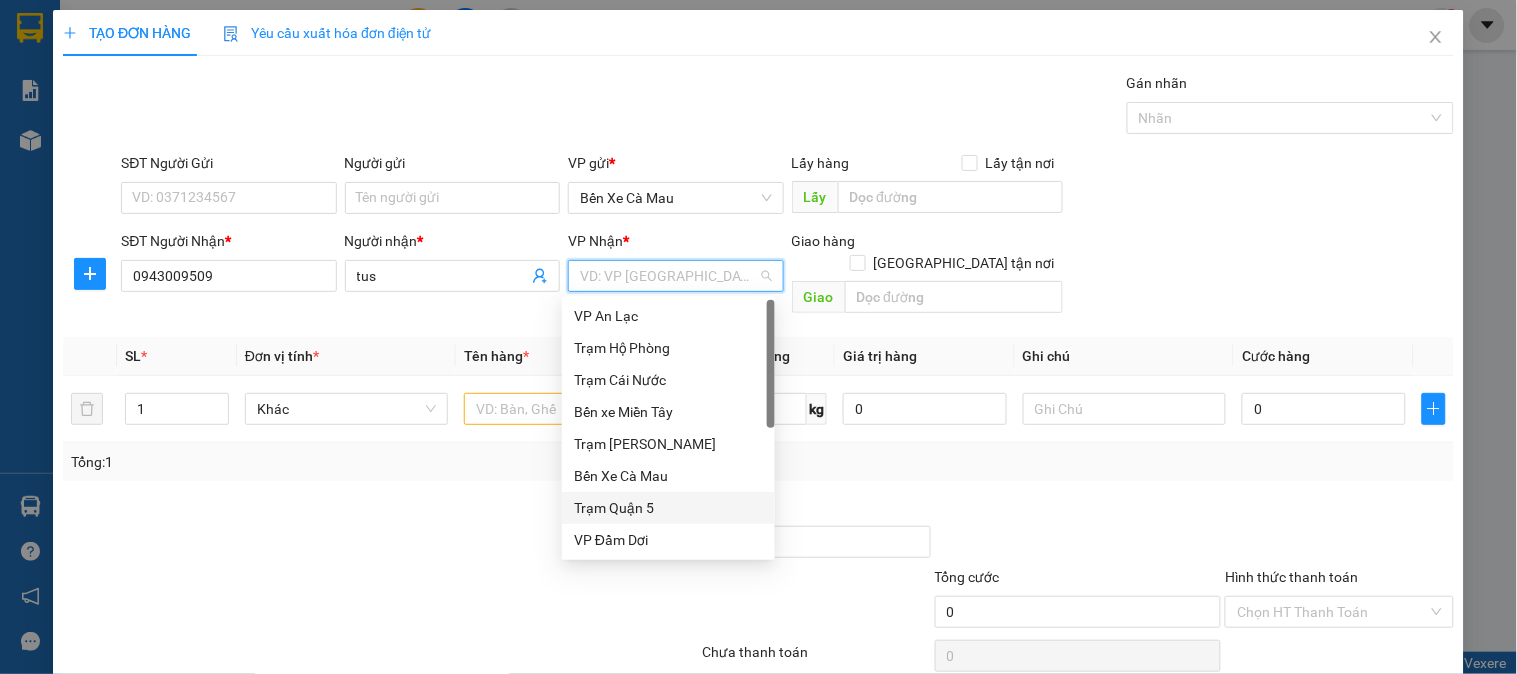 click on "Trạm Quận 5" at bounding box center (668, 508) 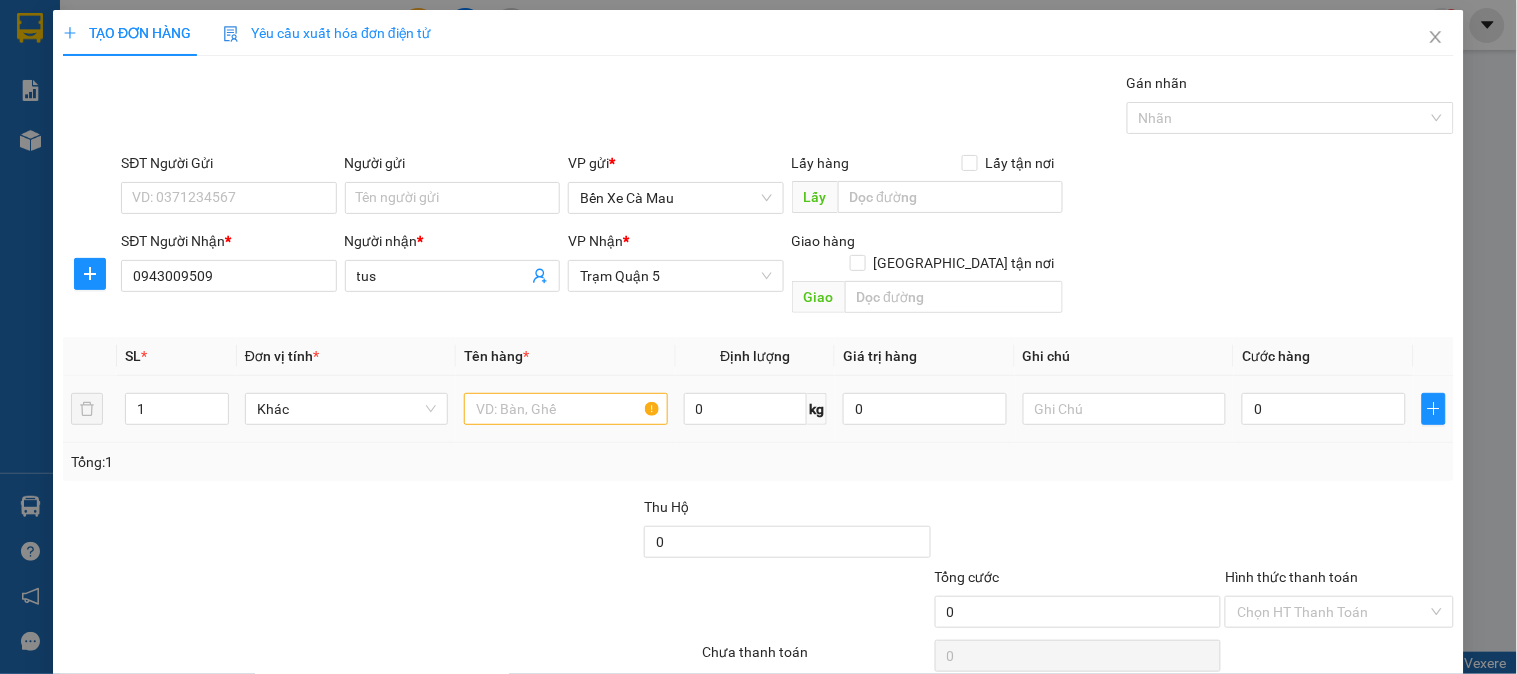 click at bounding box center [565, 409] 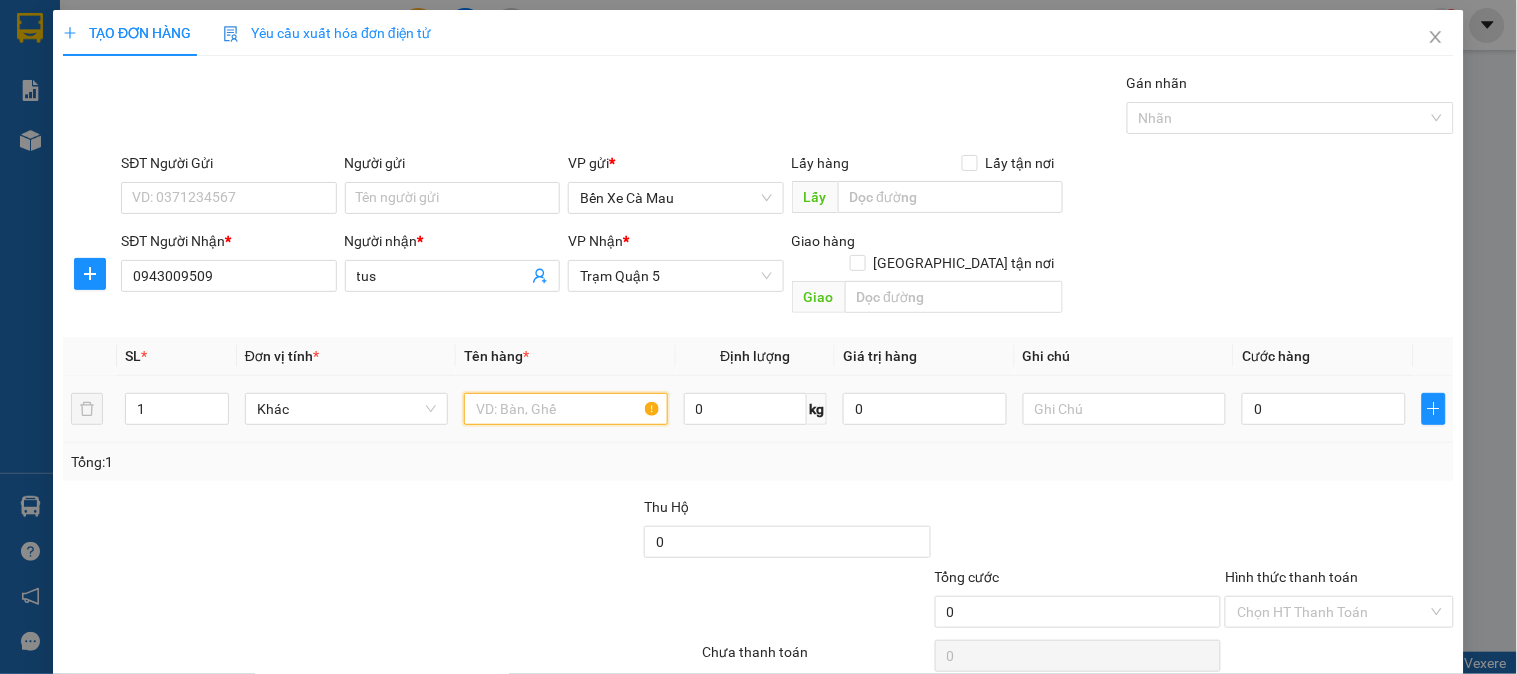 click at bounding box center [565, 409] 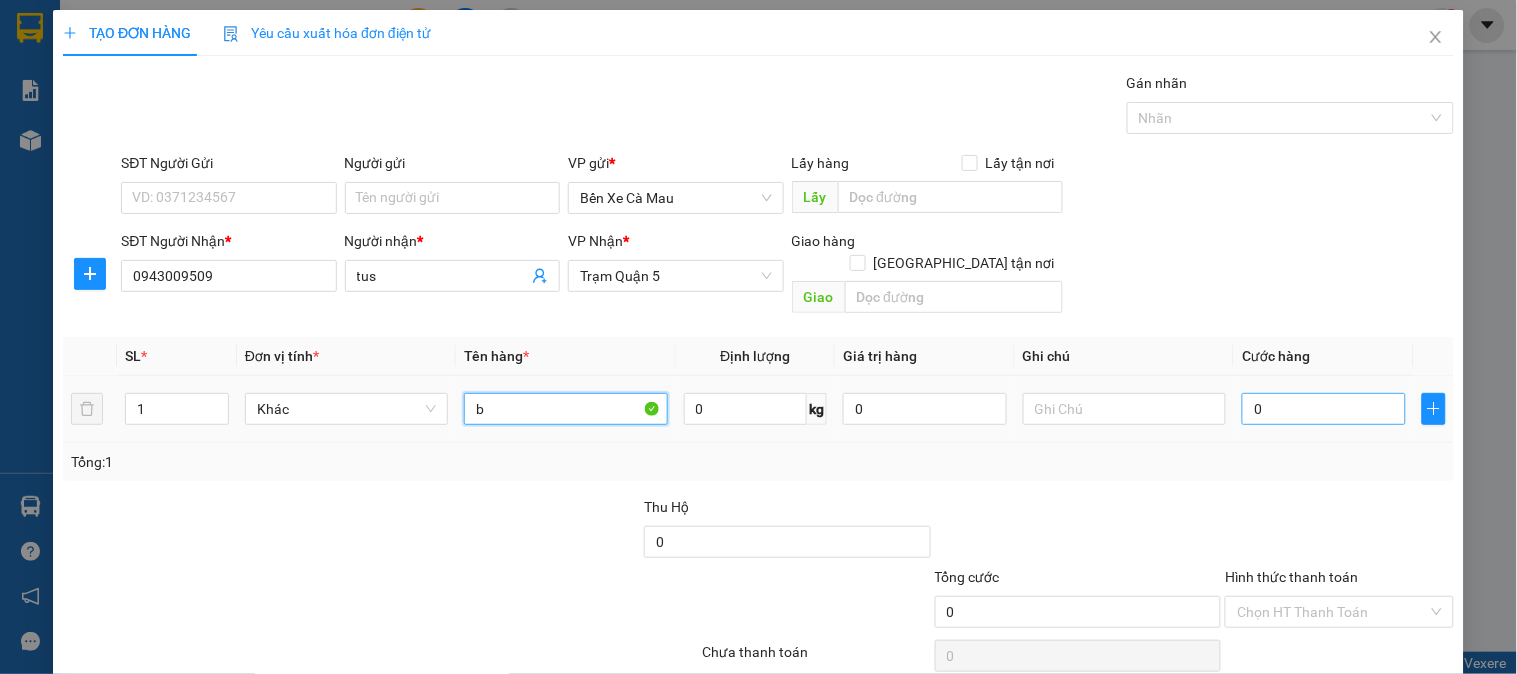 type on "b" 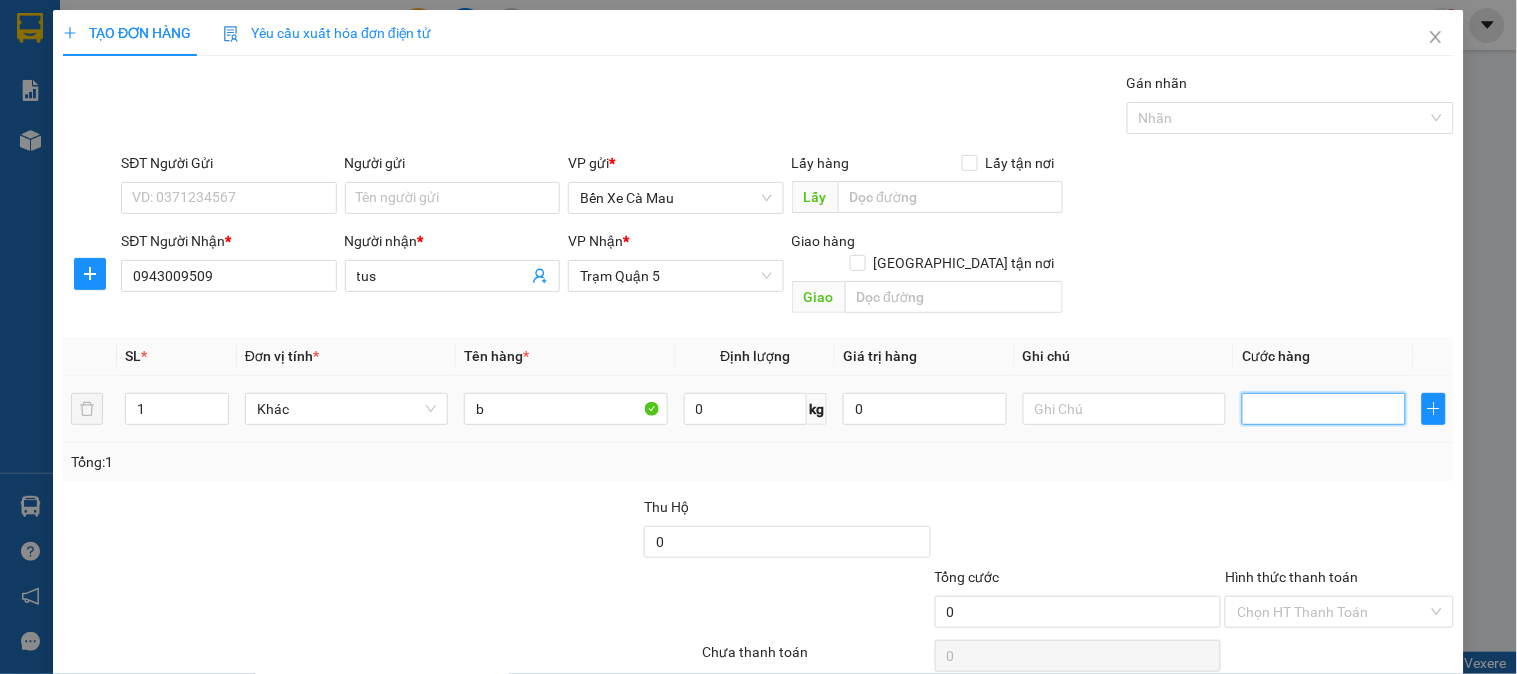 click at bounding box center (1324, 409) 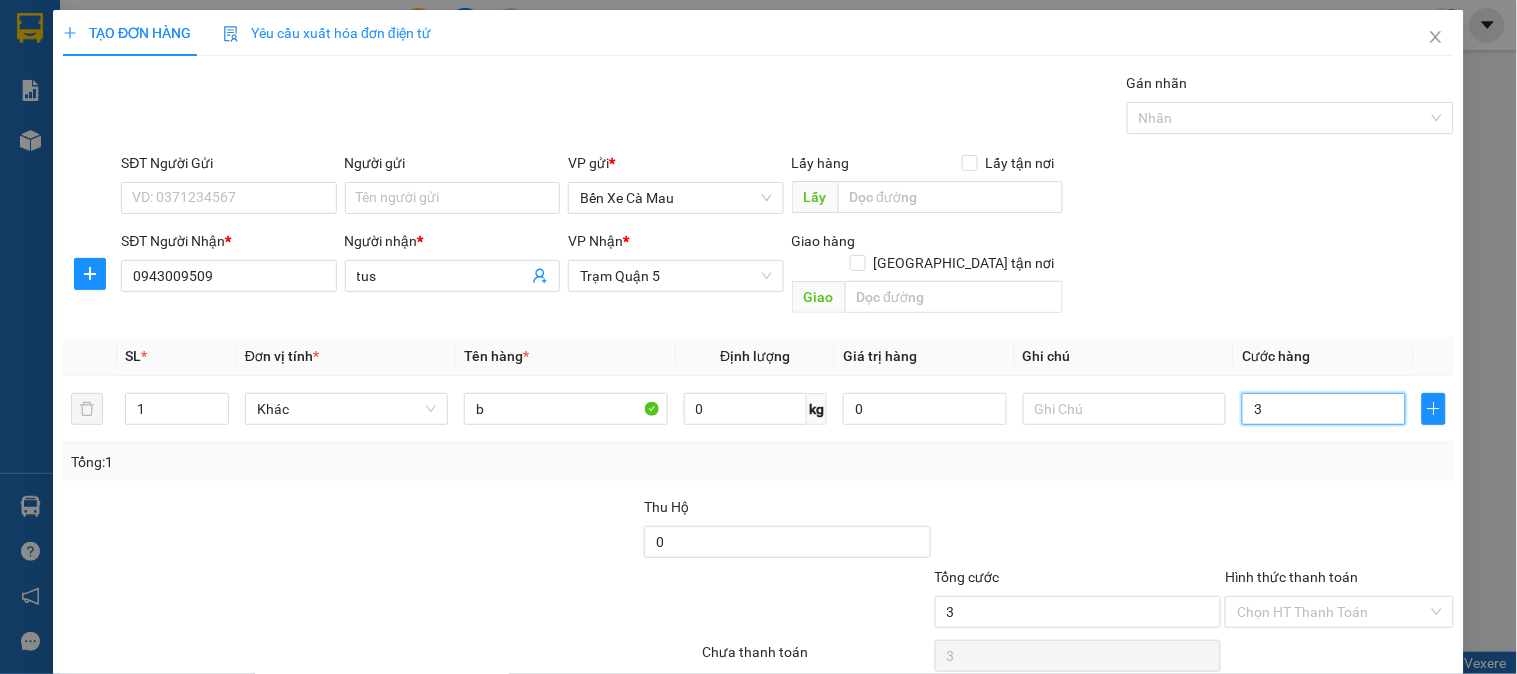 type on "30" 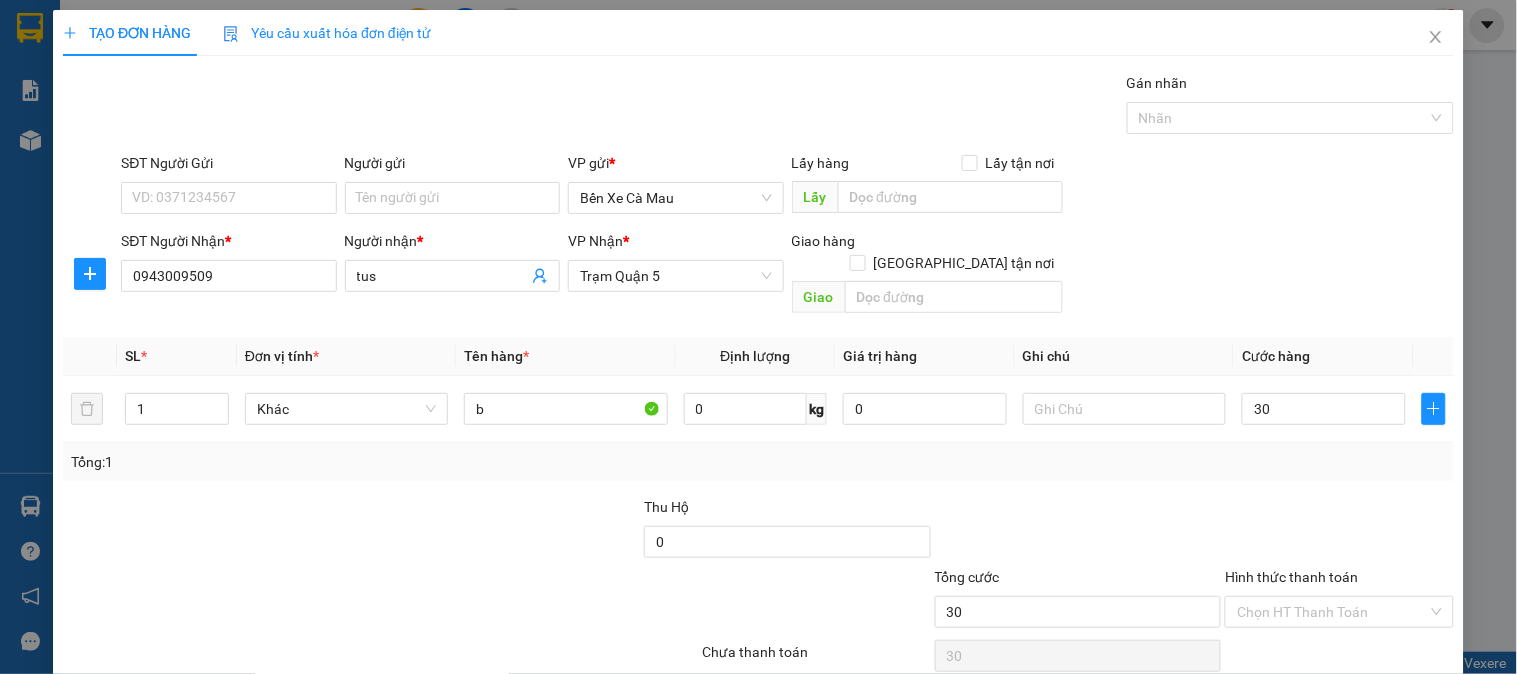 type on "30.000" 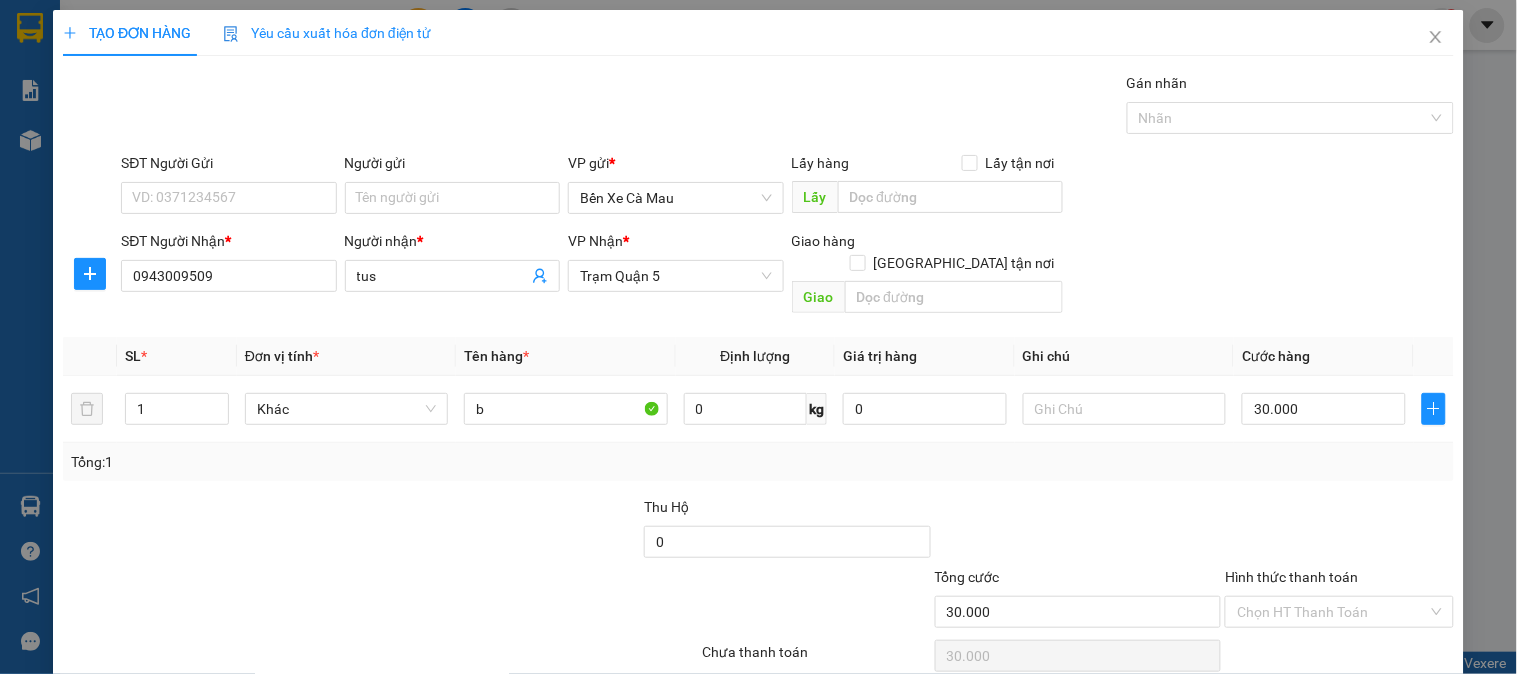 click on "SĐT Người Nhận  * 0943009509 Người nhận  * tus VP Nhận  * Trạm Quận 5 Giao hàng Giao tận nơi Giao" at bounding box center (787, 276) 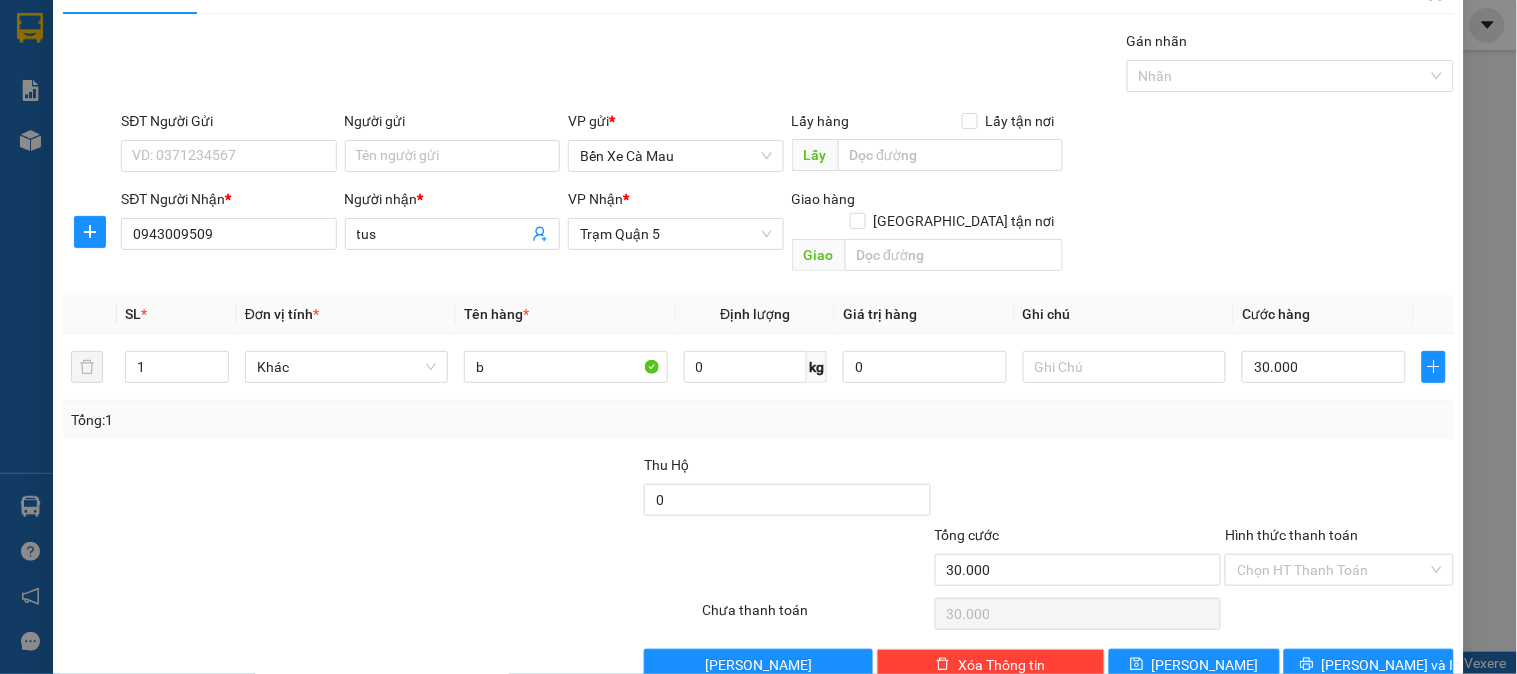 scroll, scrollTop: 65, scrollLeft: 0, axis: vertical 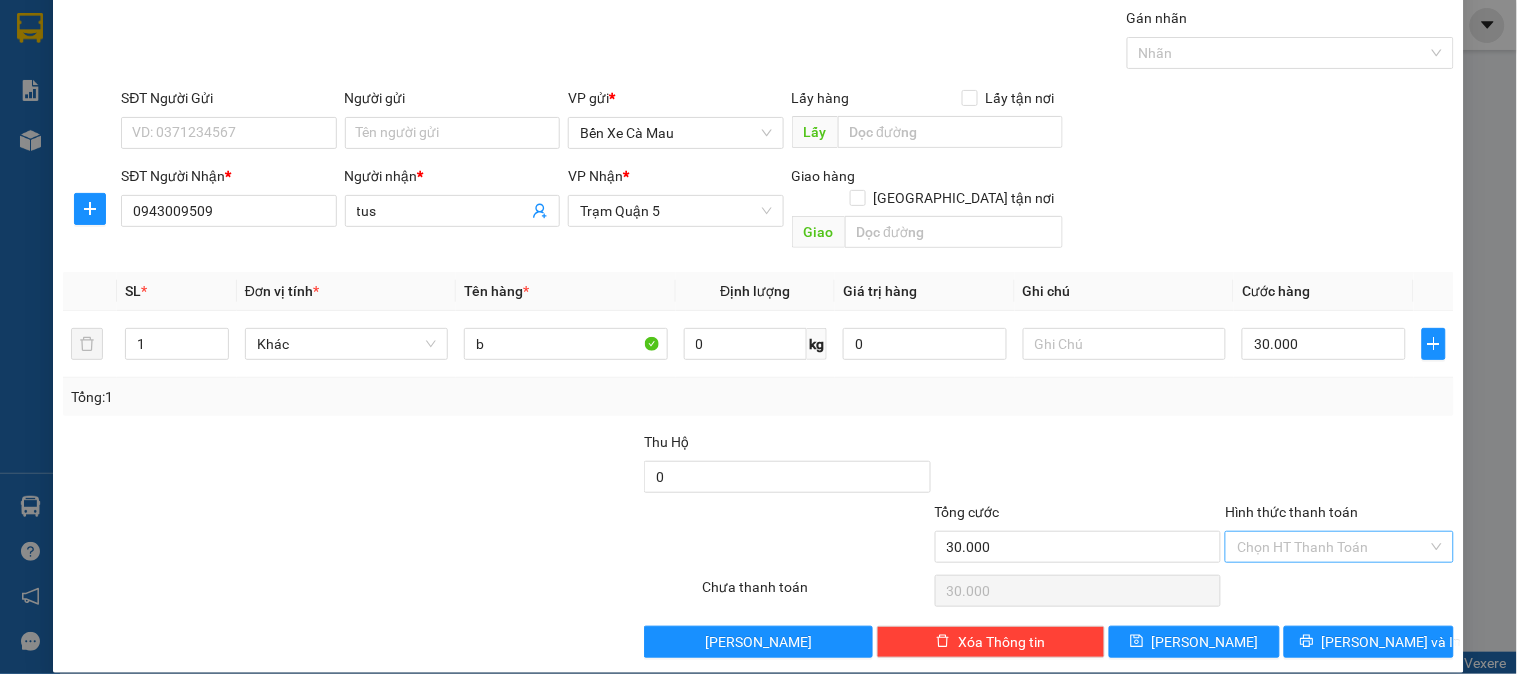 click on "Hình thức thanh toán" at bounding box center (1332, 547) 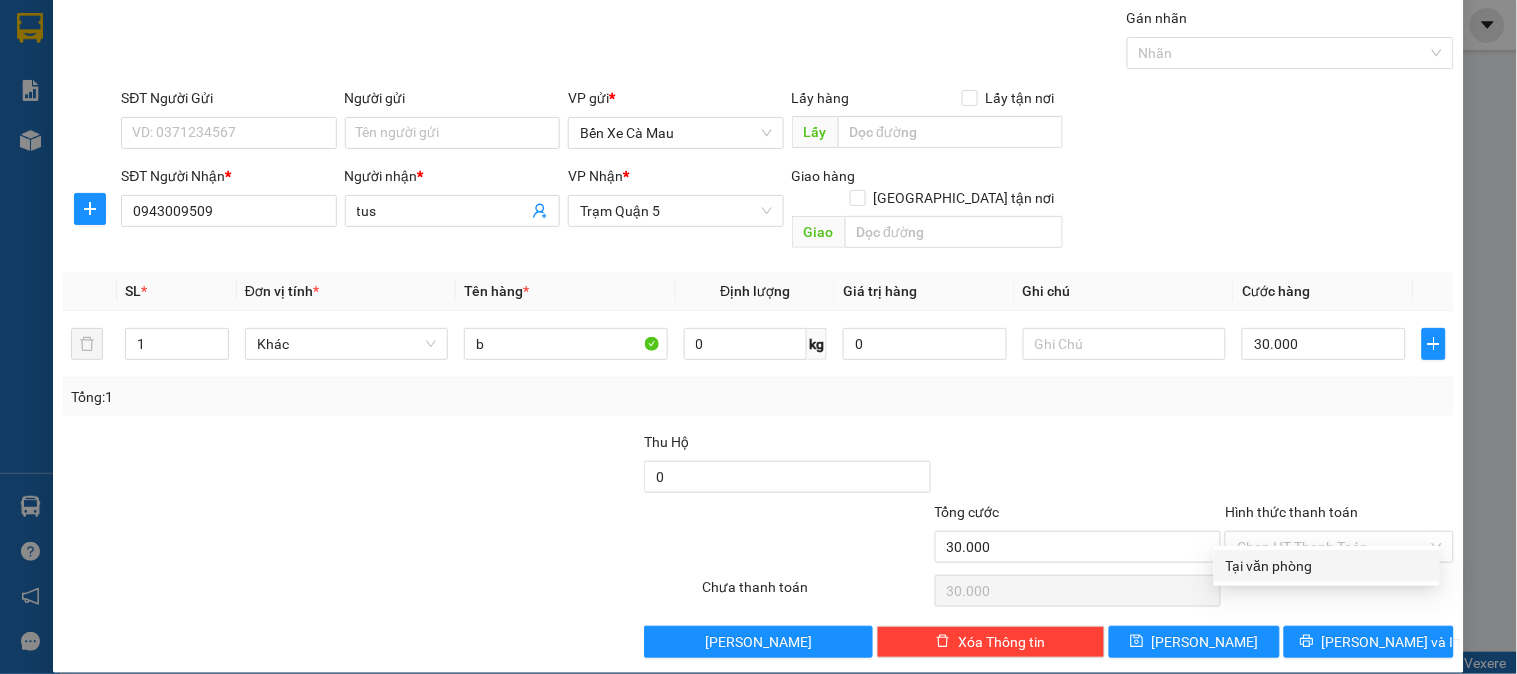 drag, startPoint x: 1298, startPoint y: 420, endPoint x: 1336, endPoint y: 583, distance: 167.37085 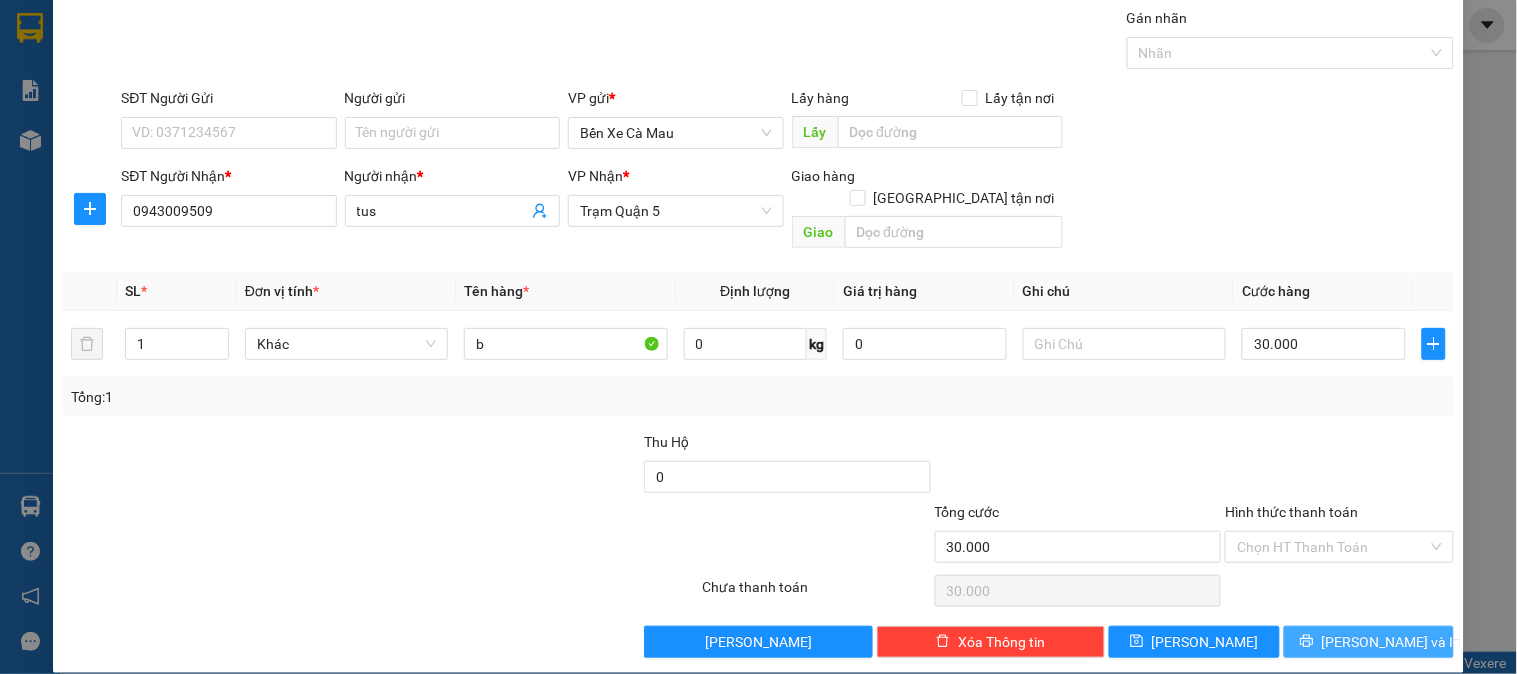 click on "[PERSON_NAME] và In" at bounding box center (1369, 642) 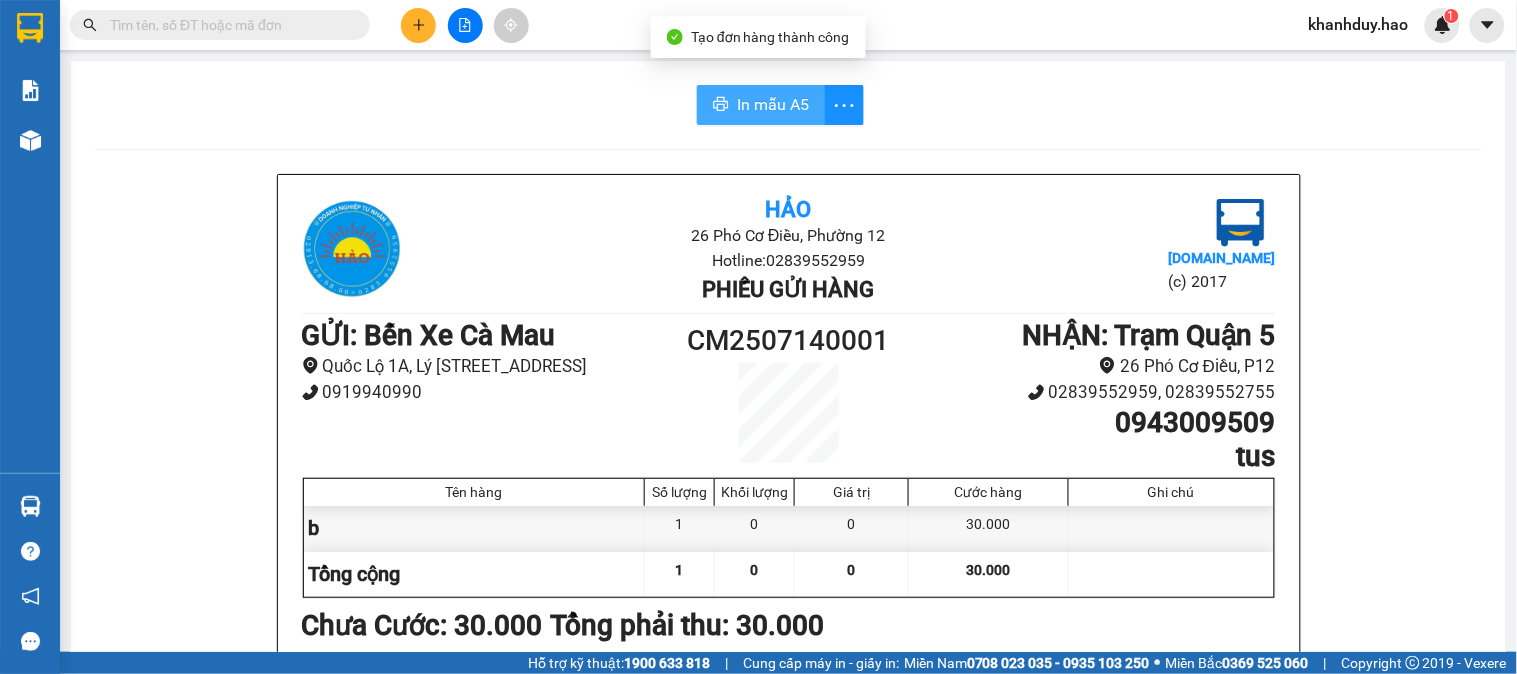 click on "In mẫu A5" at bounding box center [773, 104] 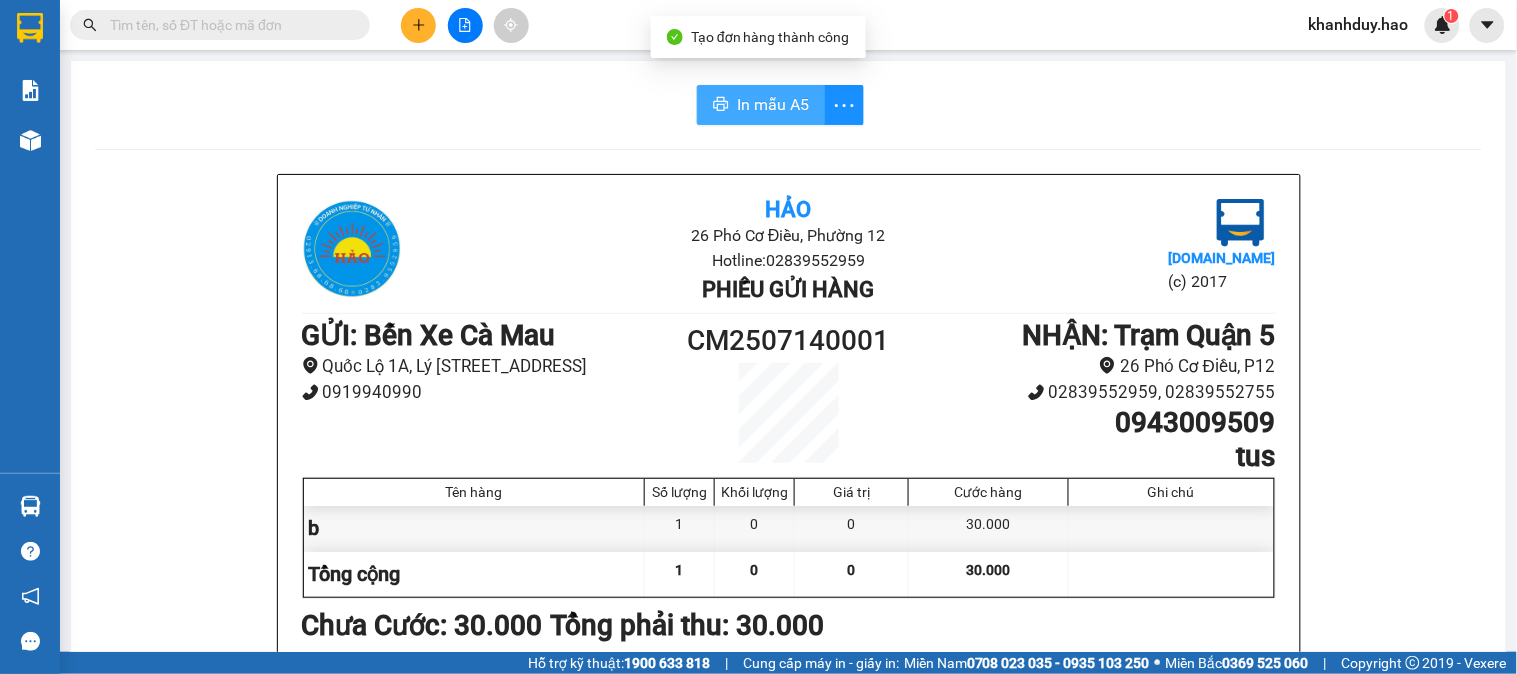 scroll, scrollTop: 0, scrollLeft: 0, axis: both 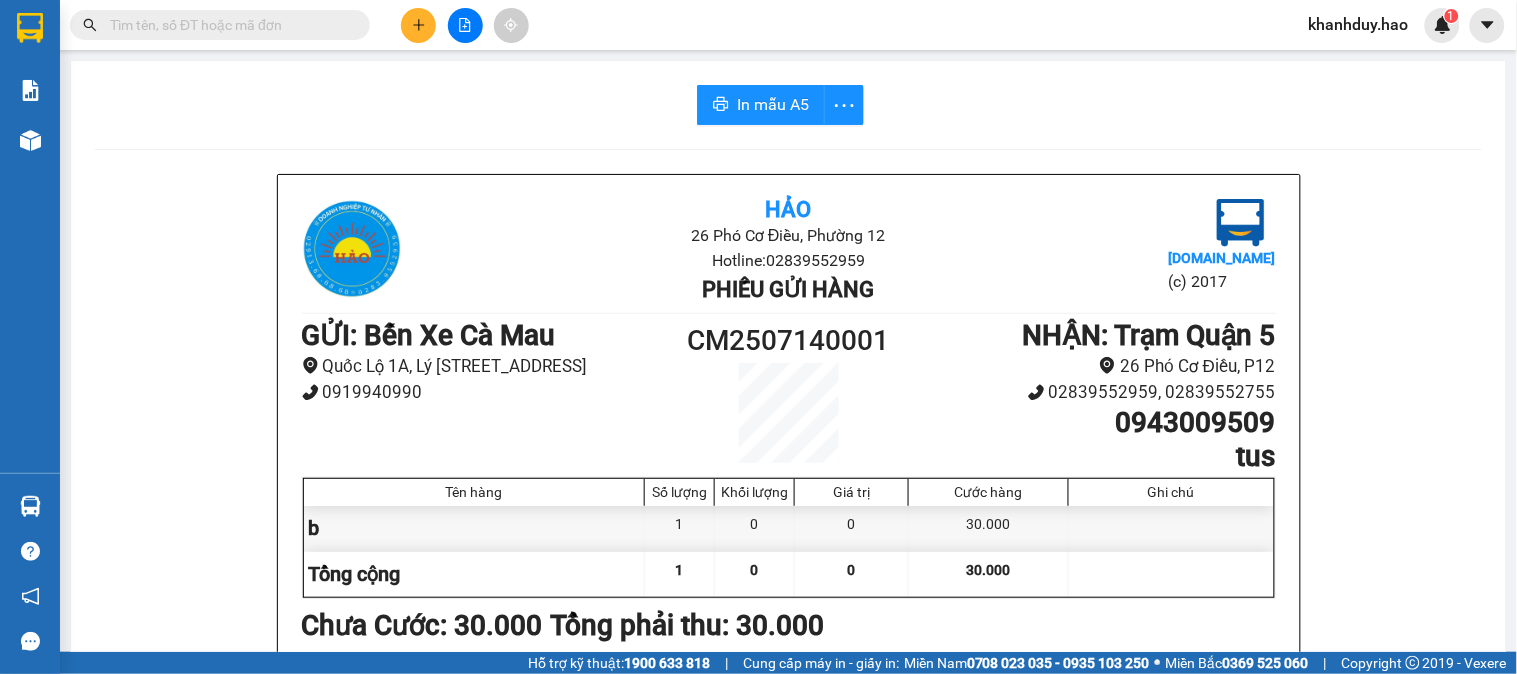click at bounding box center (465, 25) 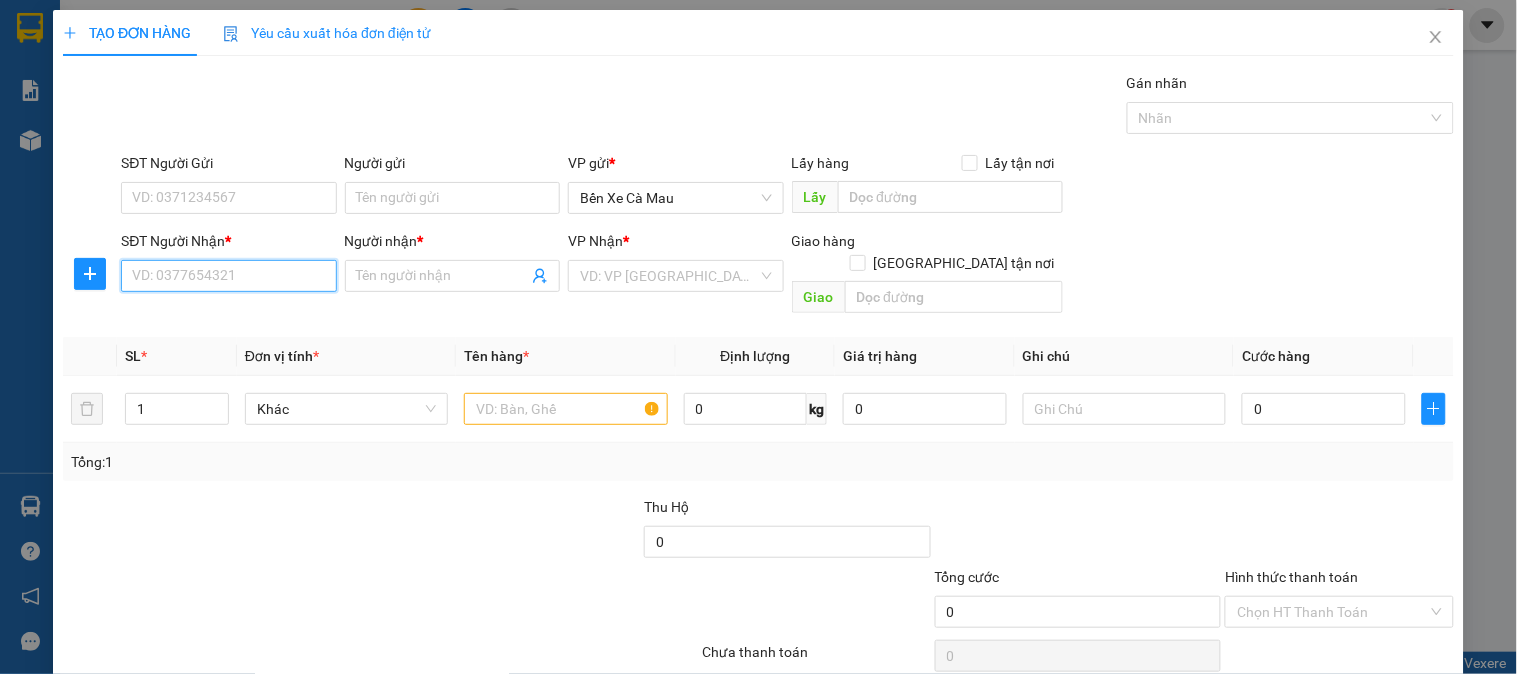 click on "SĐT Người Nhận  *" at bounding box center [228, 276] 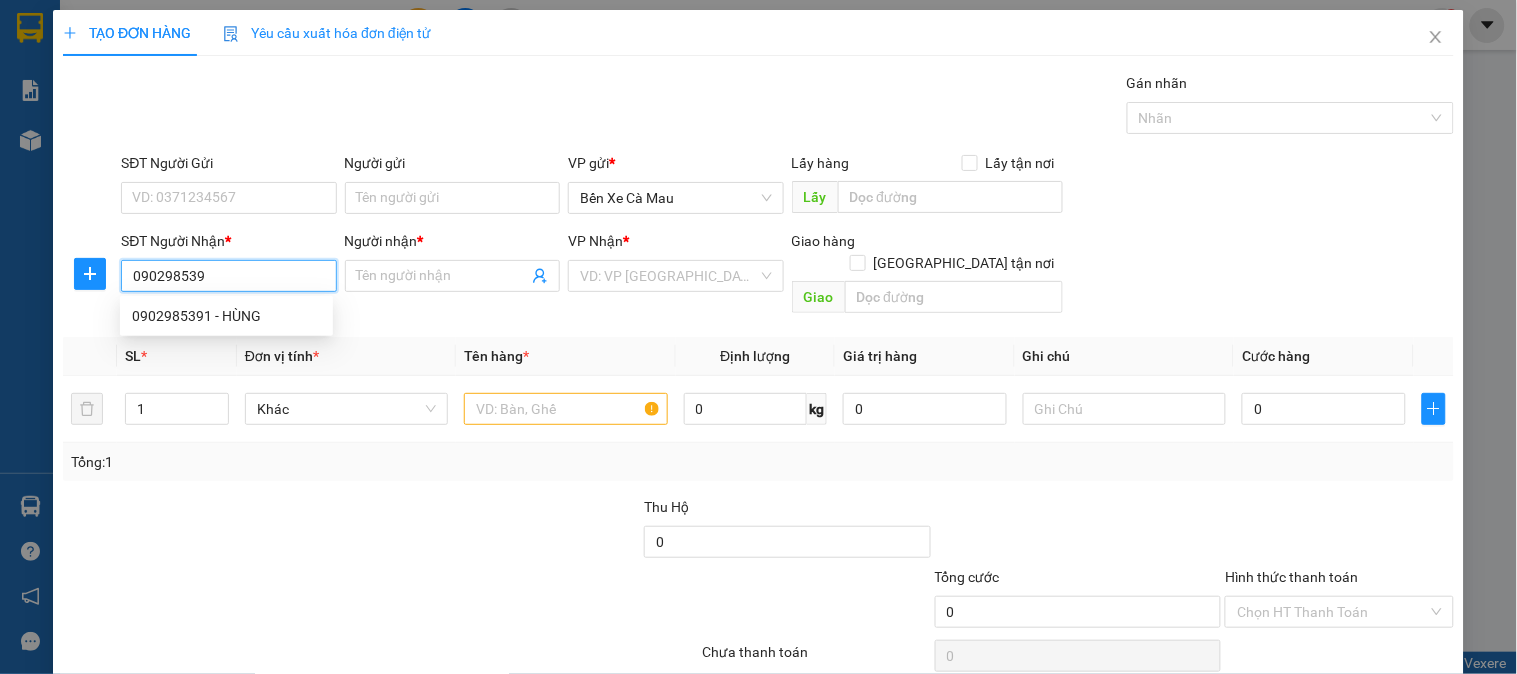 type on "0902985391" 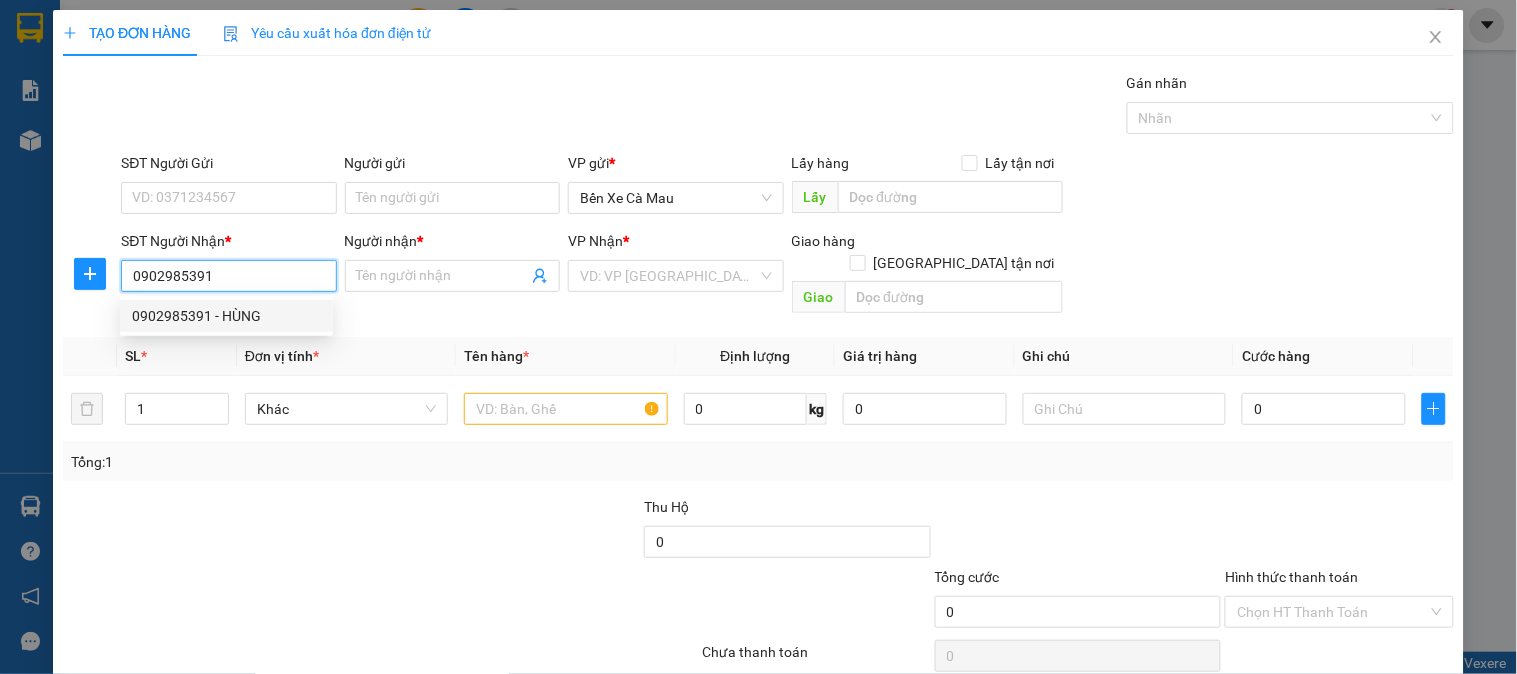 click on "0902985391 - HÙNG" at bounding box center [226, 316] 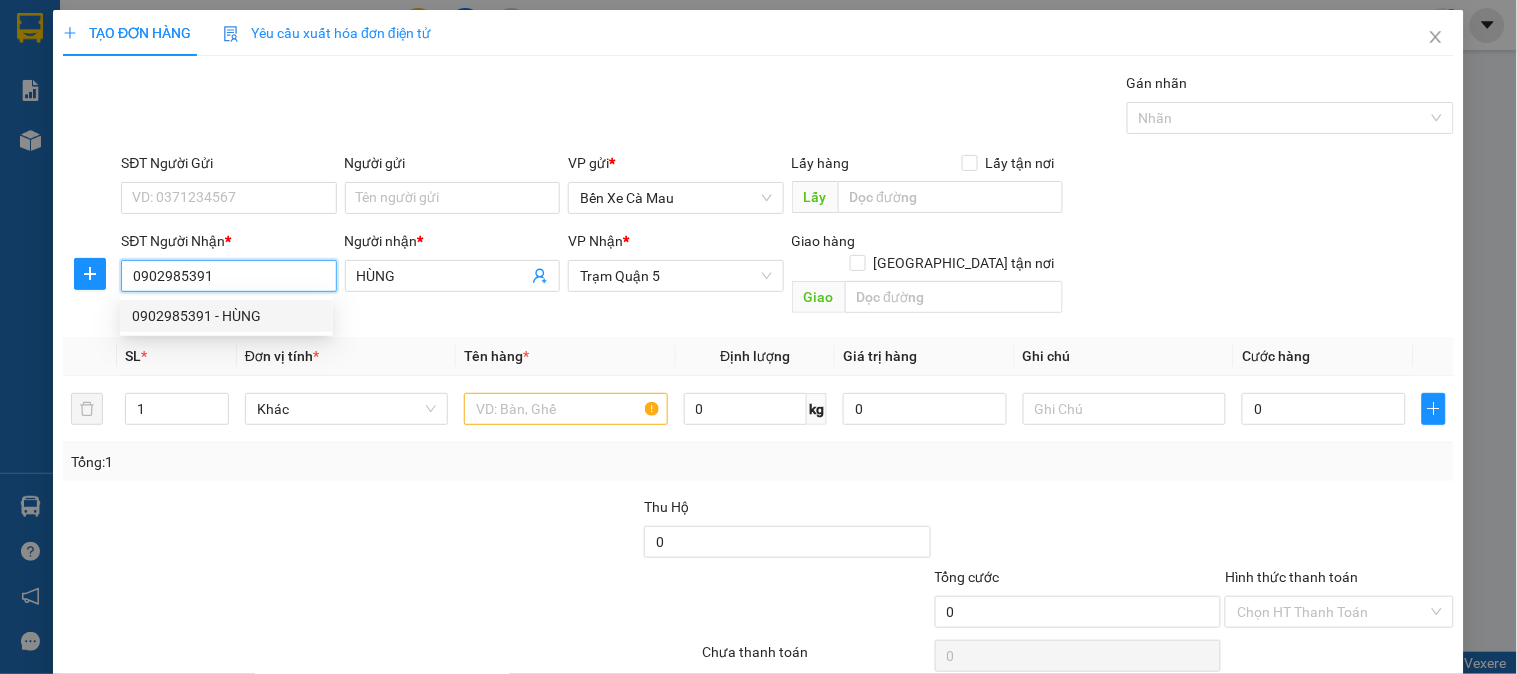 type on "40.000" 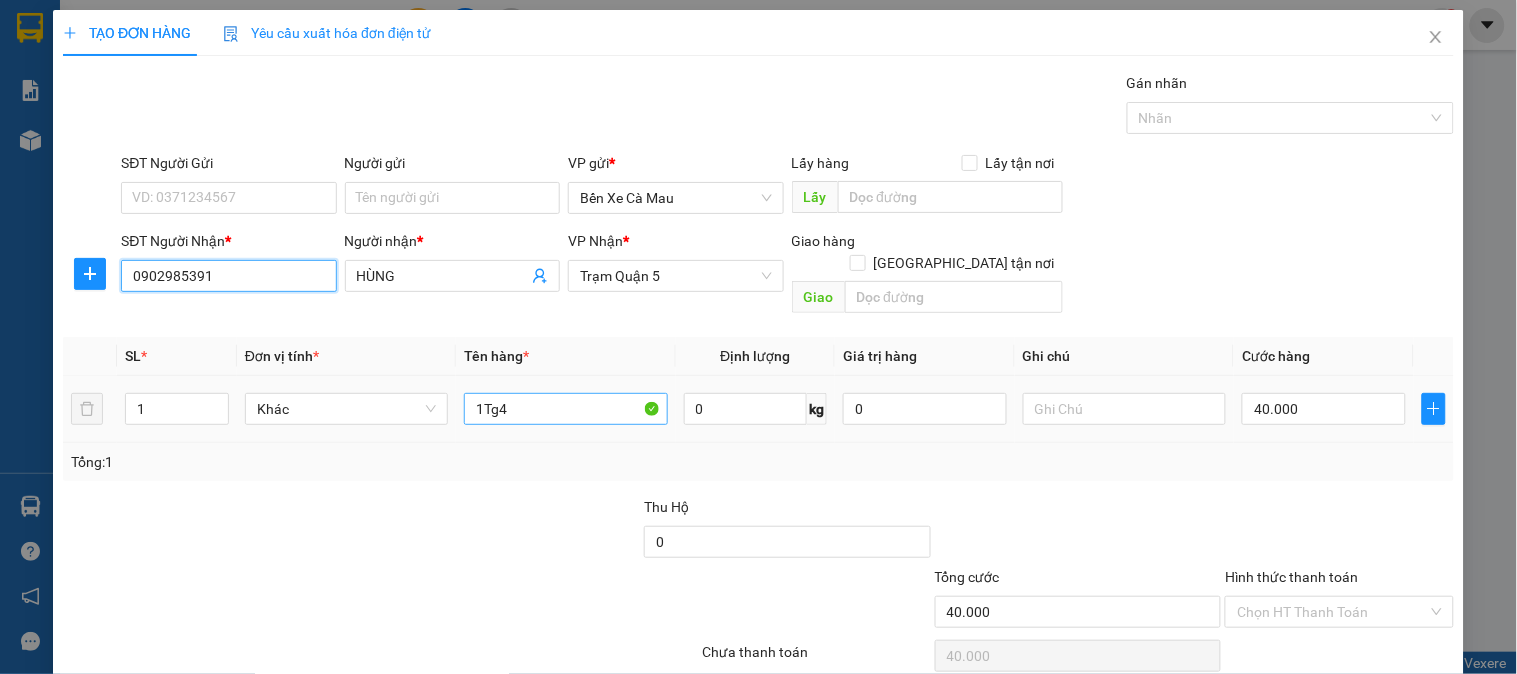 type on "0902985391" 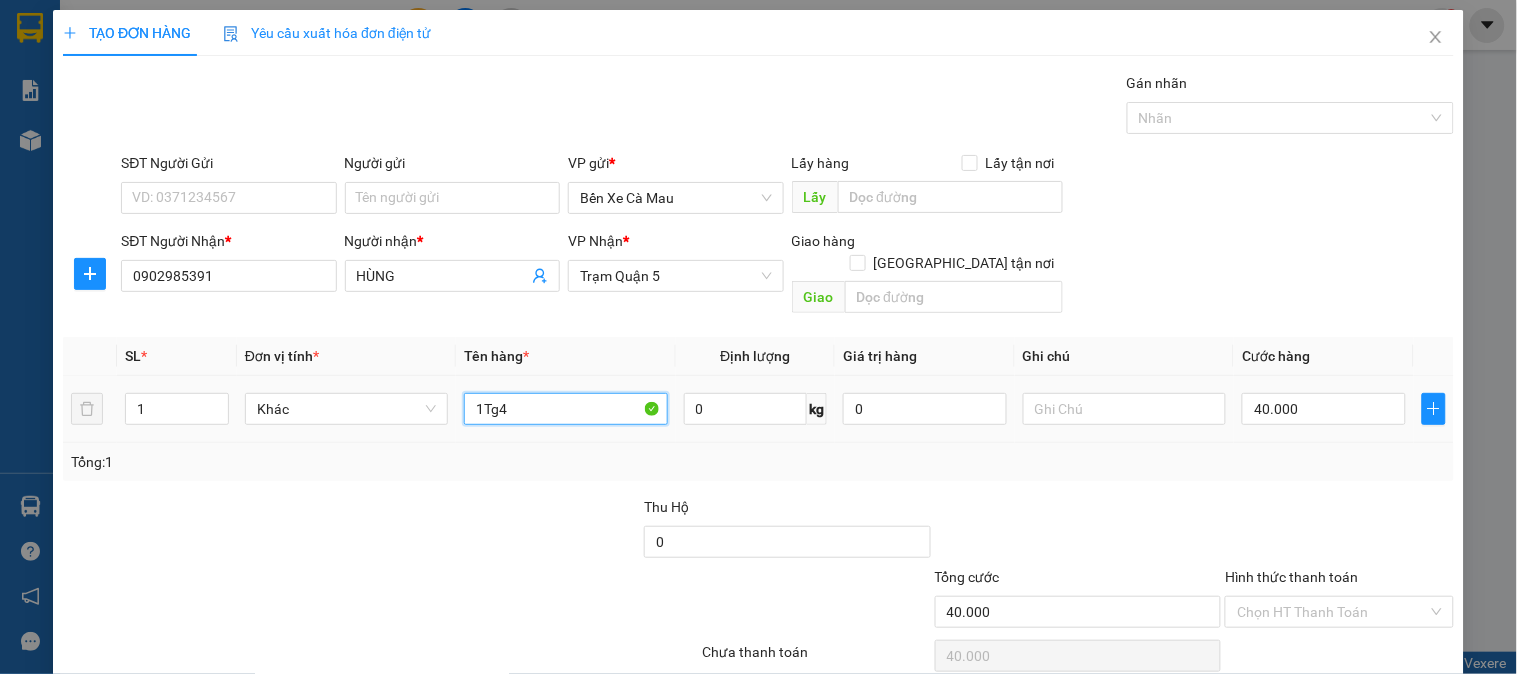 click on "1Tg4" at bounding box center (565, 409) 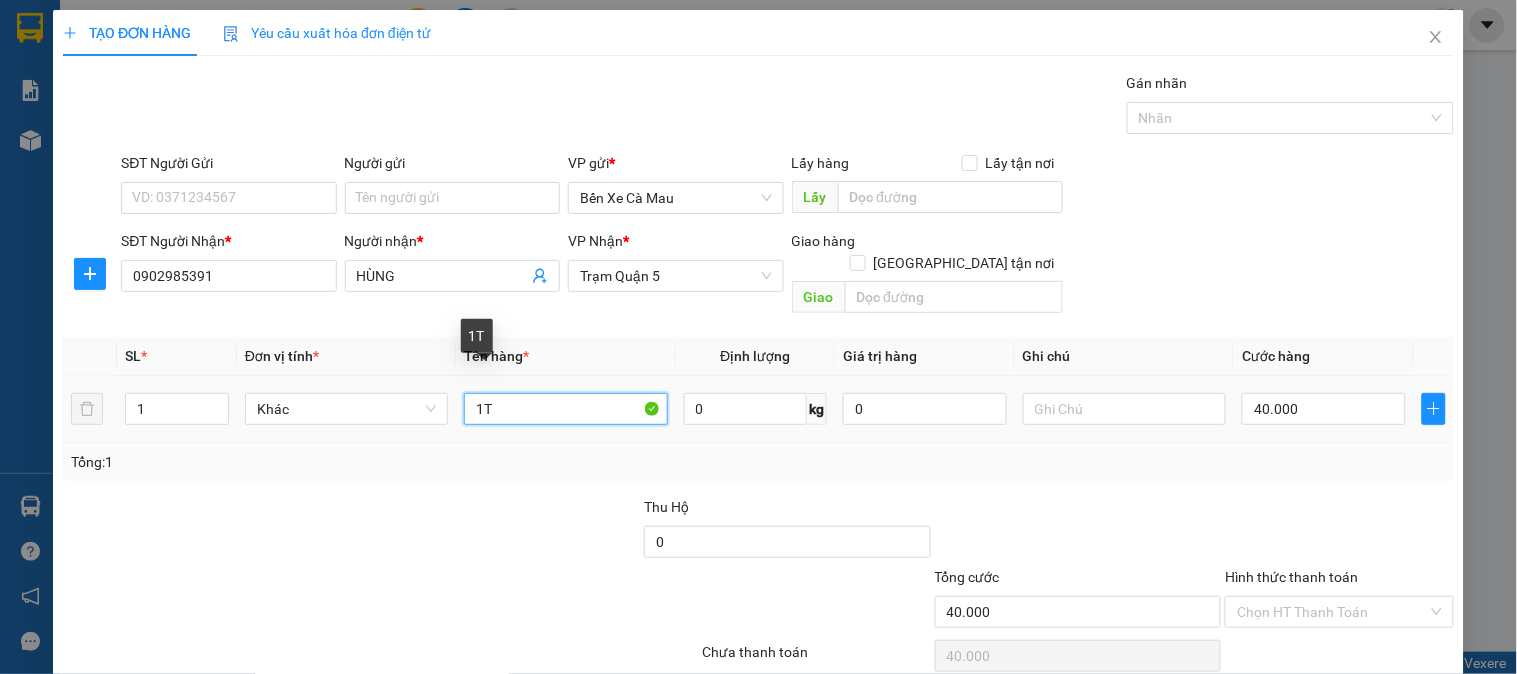 type on "1" 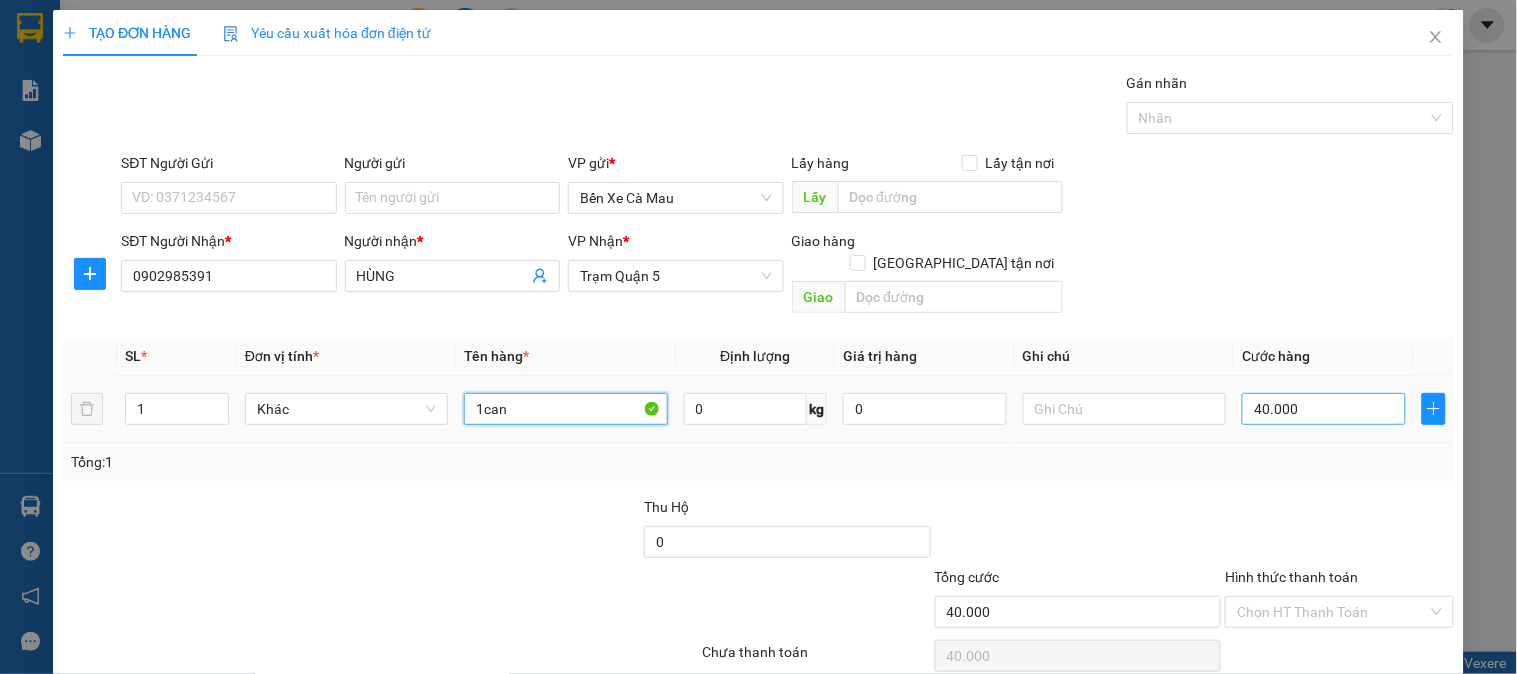 type on "1can" 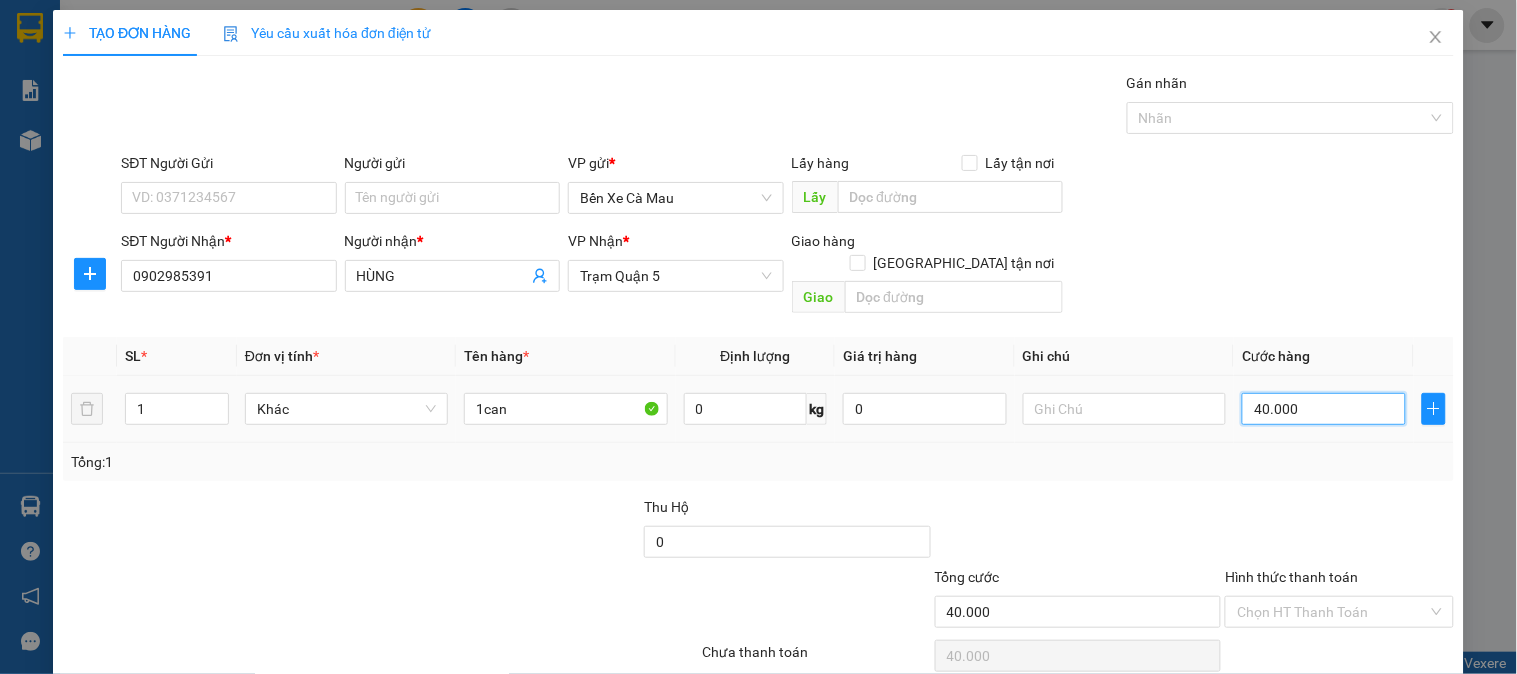 click on "40.000" at bounding box center (1324, 409) 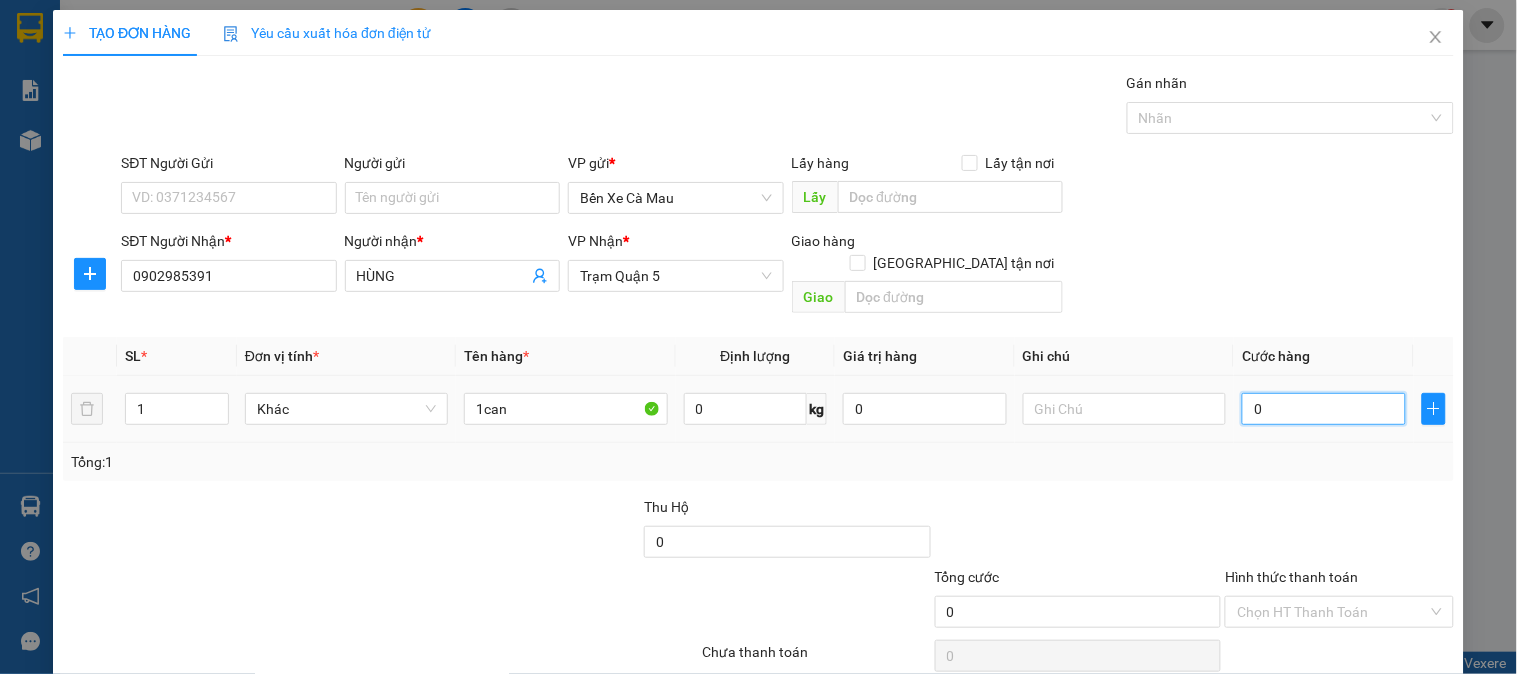 type on "3" 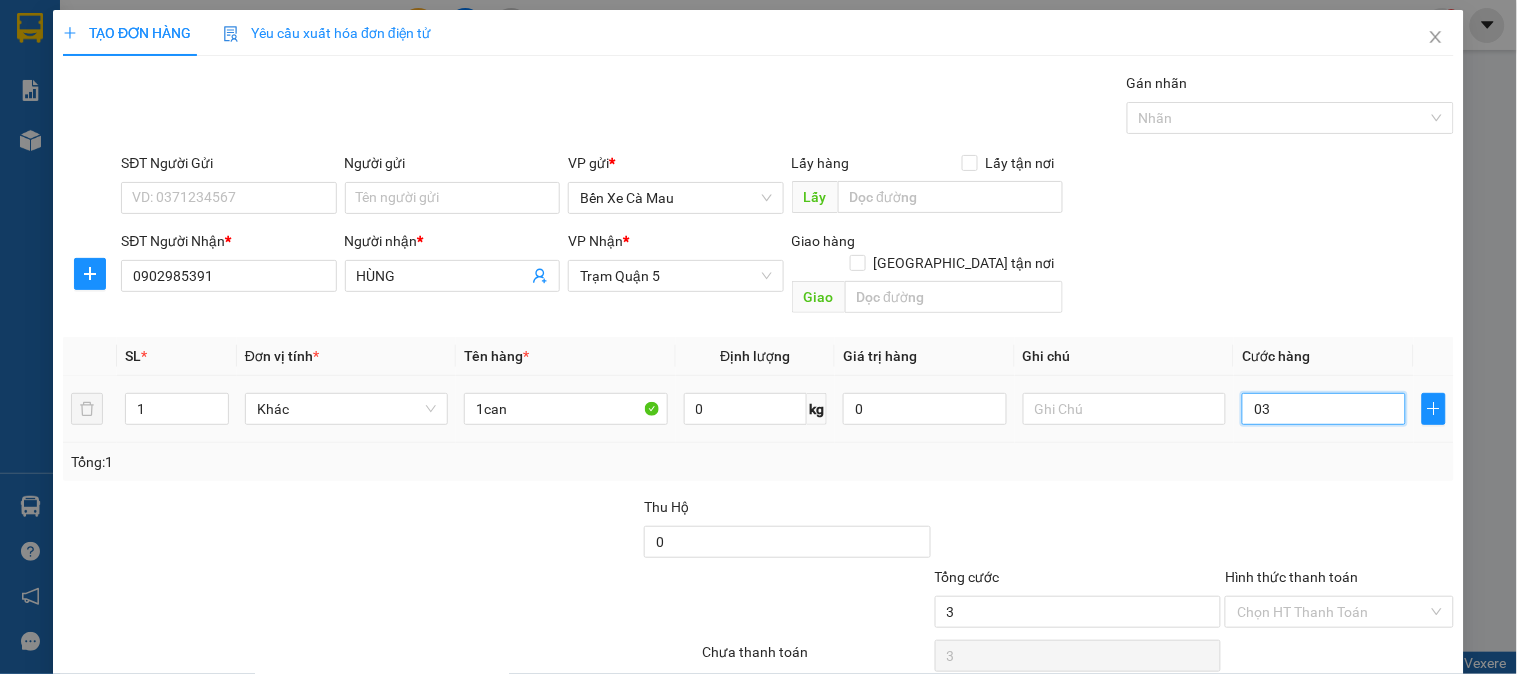 type on "30" 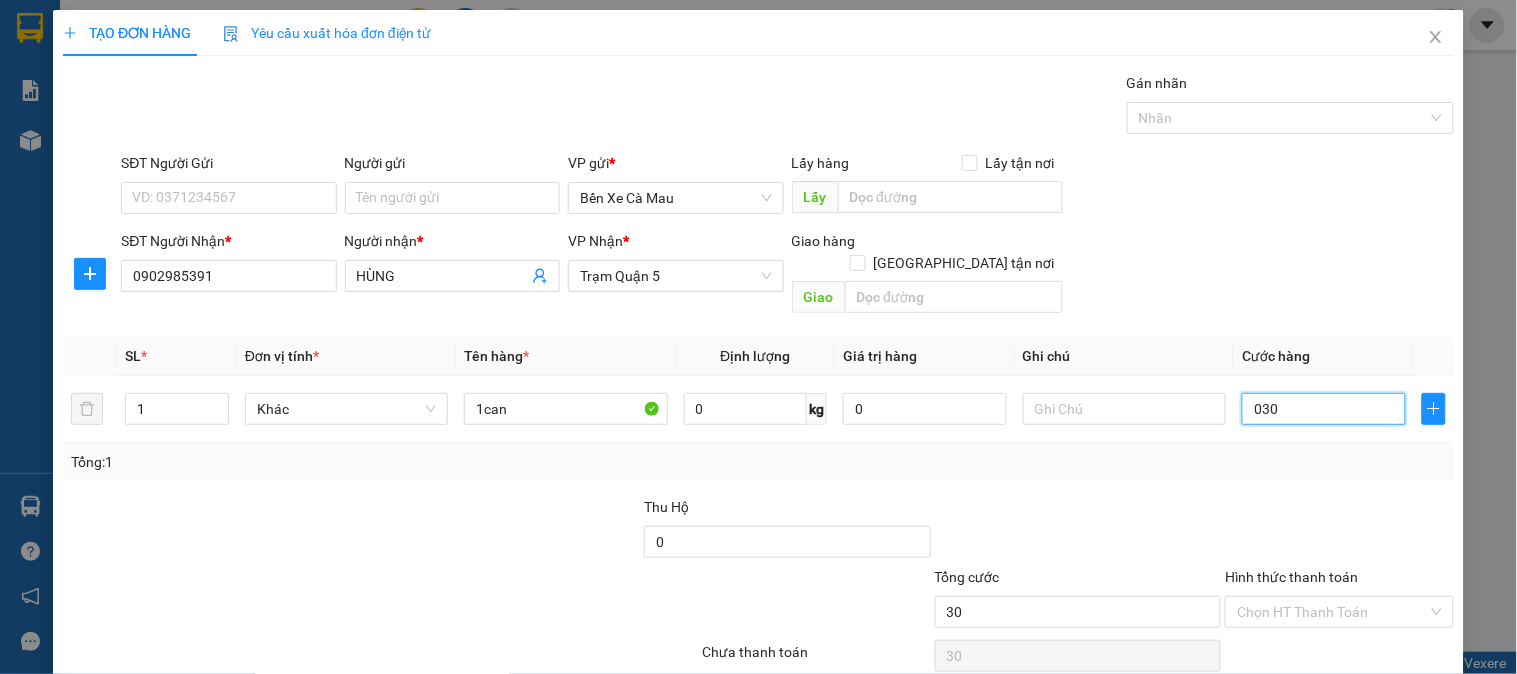 type on "030" 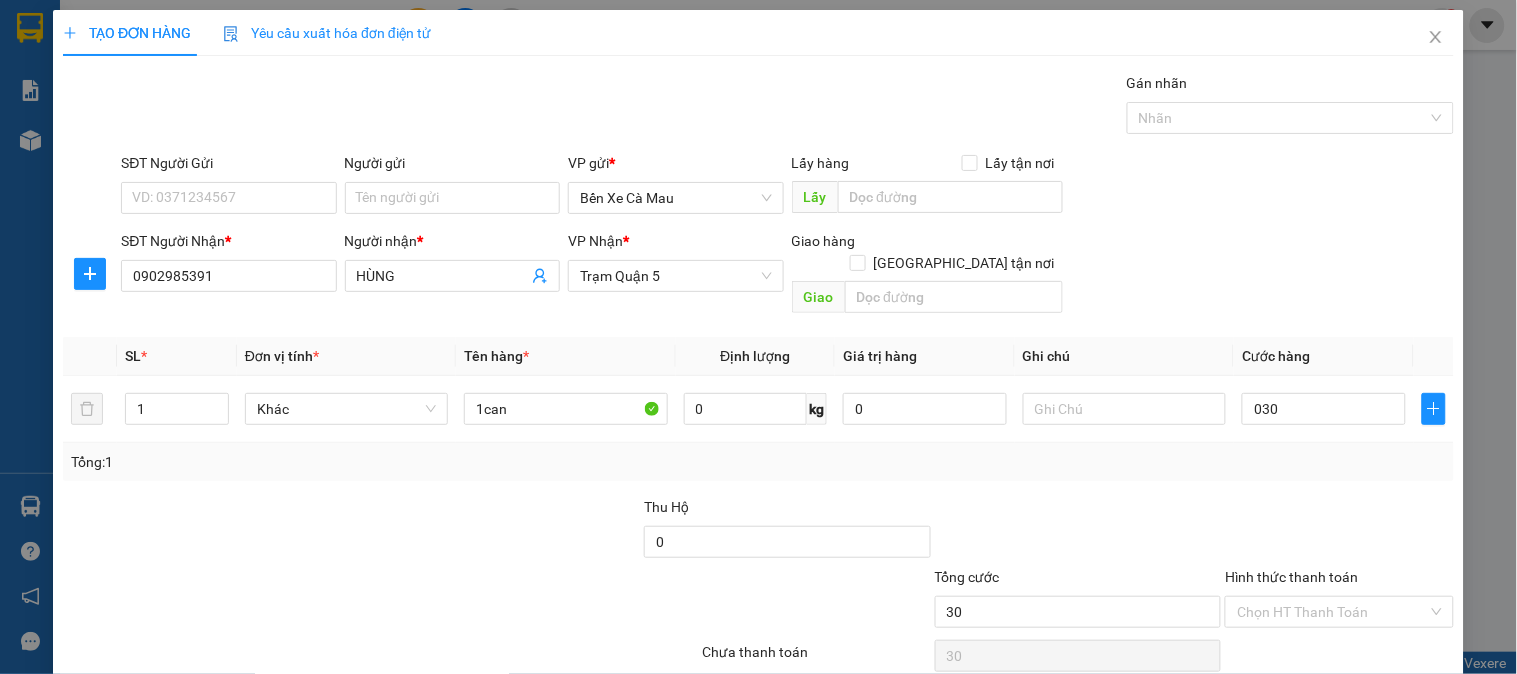 type on "30.000" 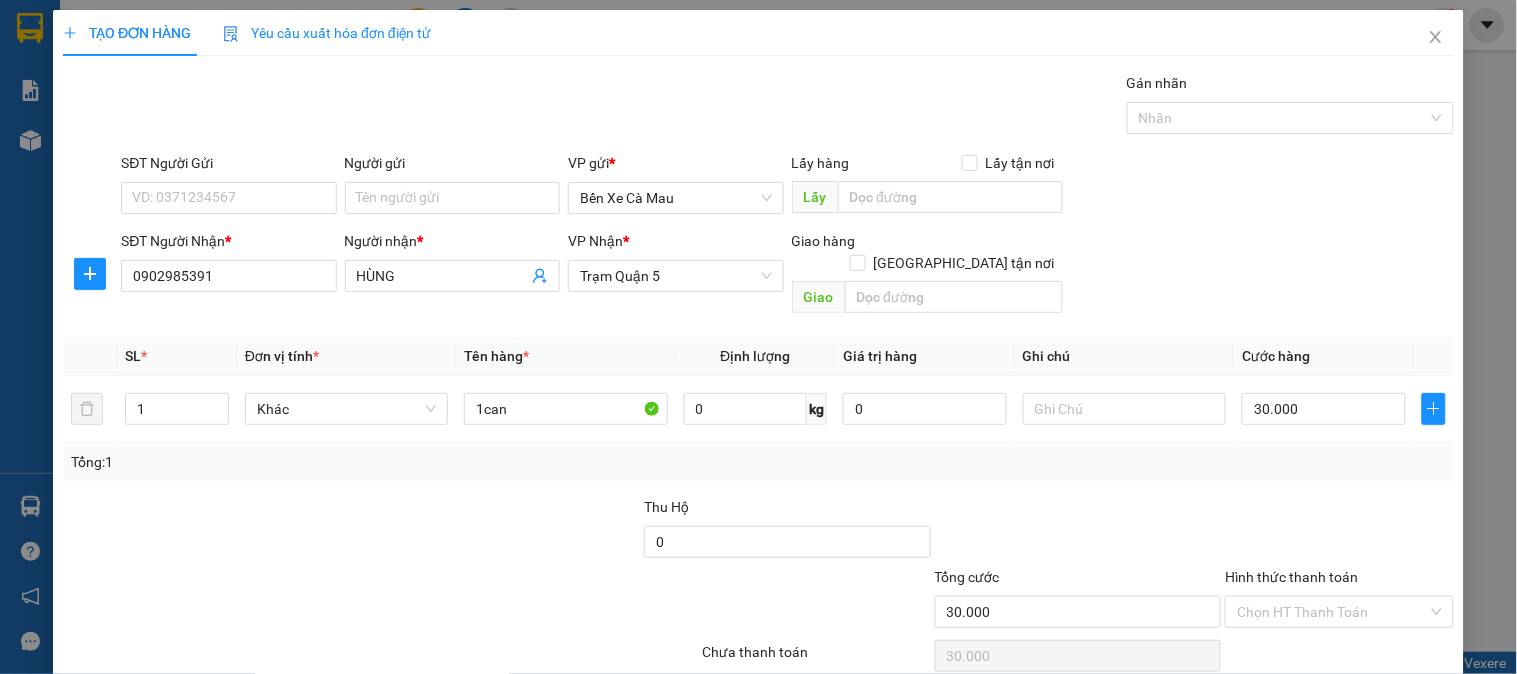click on "SĐT Người Nhận  * 0902985391 Người nhận  * HÙNG VP Nhận  * Trạm Quận 5 Giao hàng Giao tận nơi Giao" at bounding box center (787, 276) 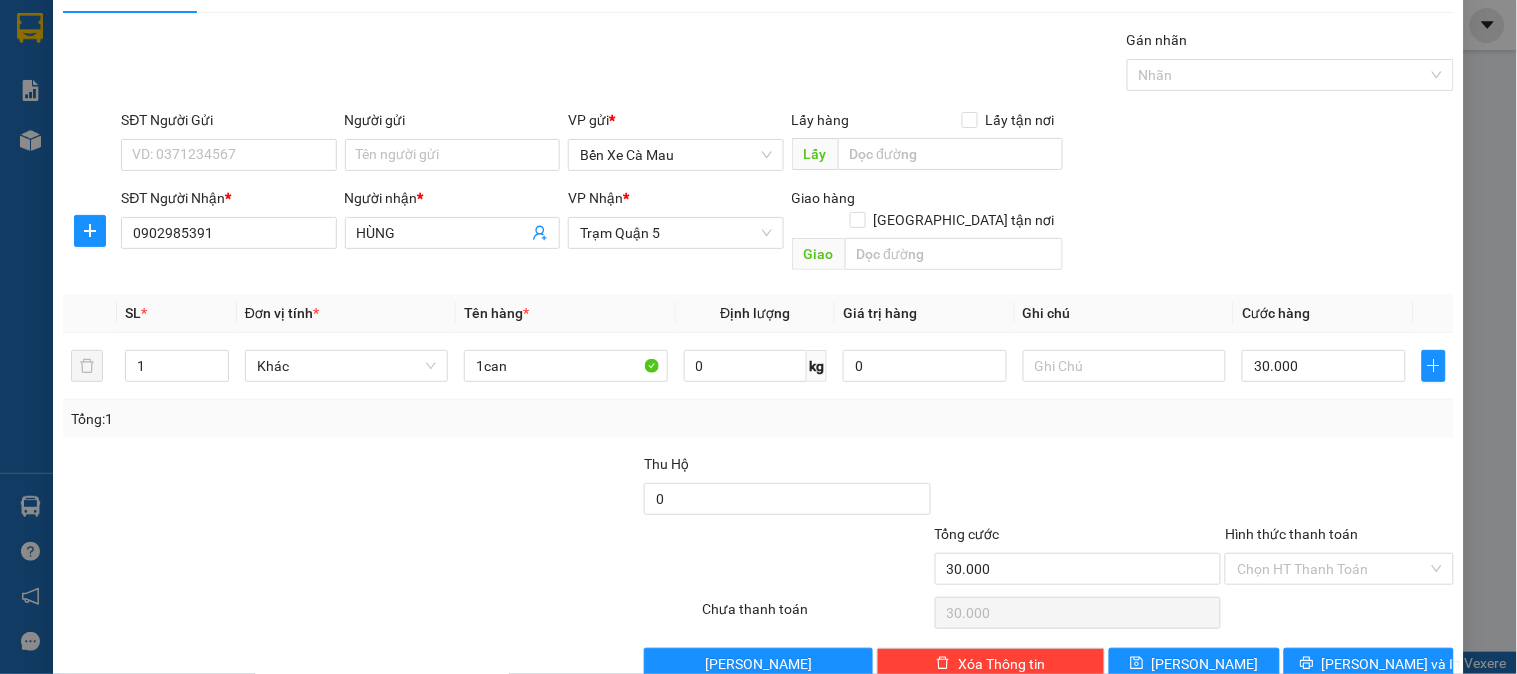 scroll, scrollTop: 65, scrollLeft: 0, axis: vertical 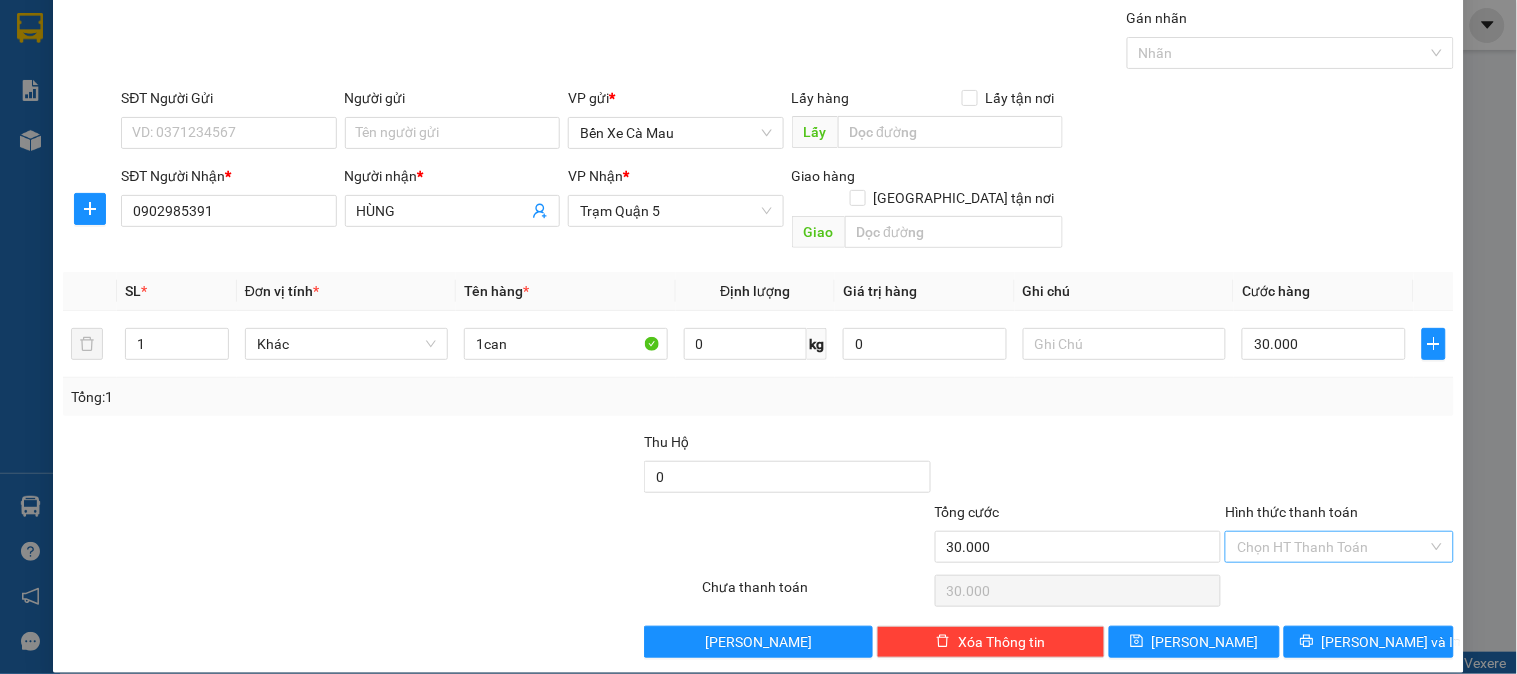 click on "Hình thức thanh toán" at bounding box center [1332, 547] 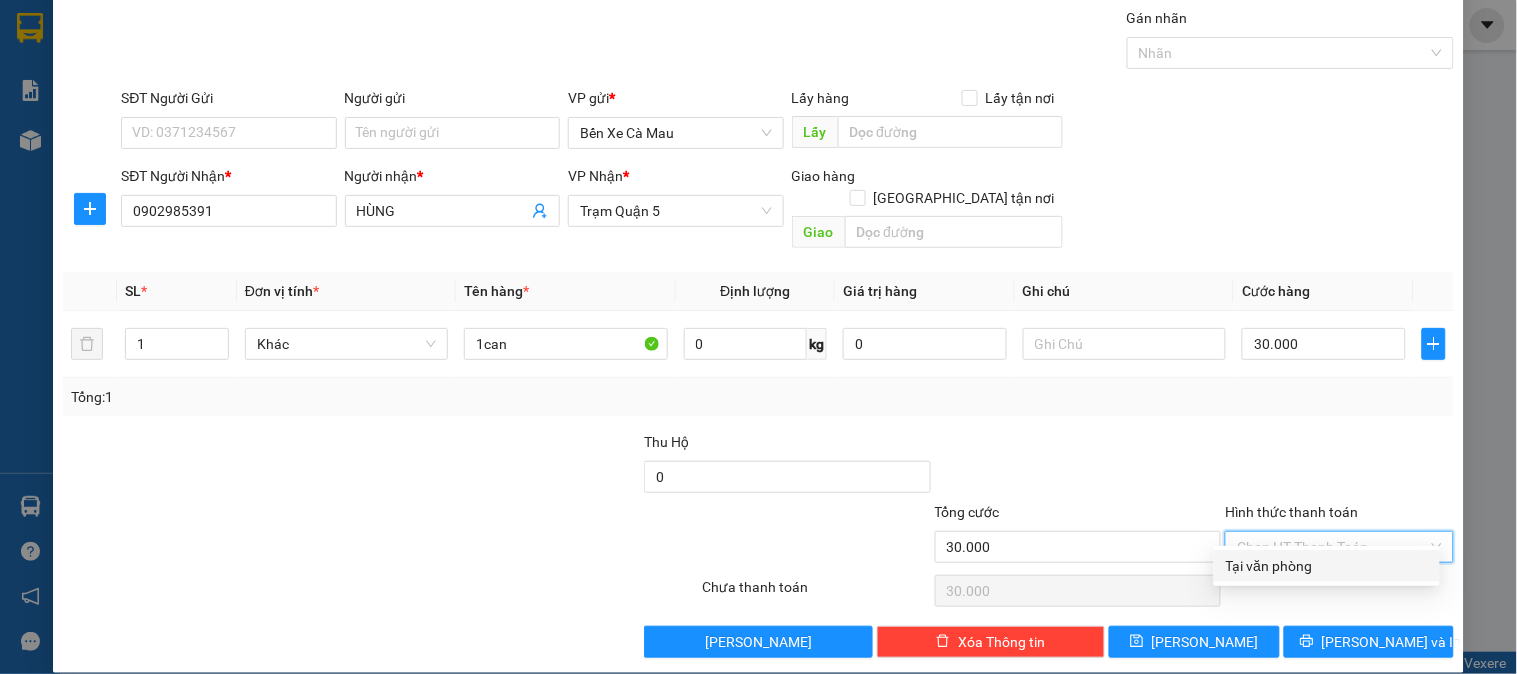 click on "Tại văn phòng" at bounding box center [1327, 566] 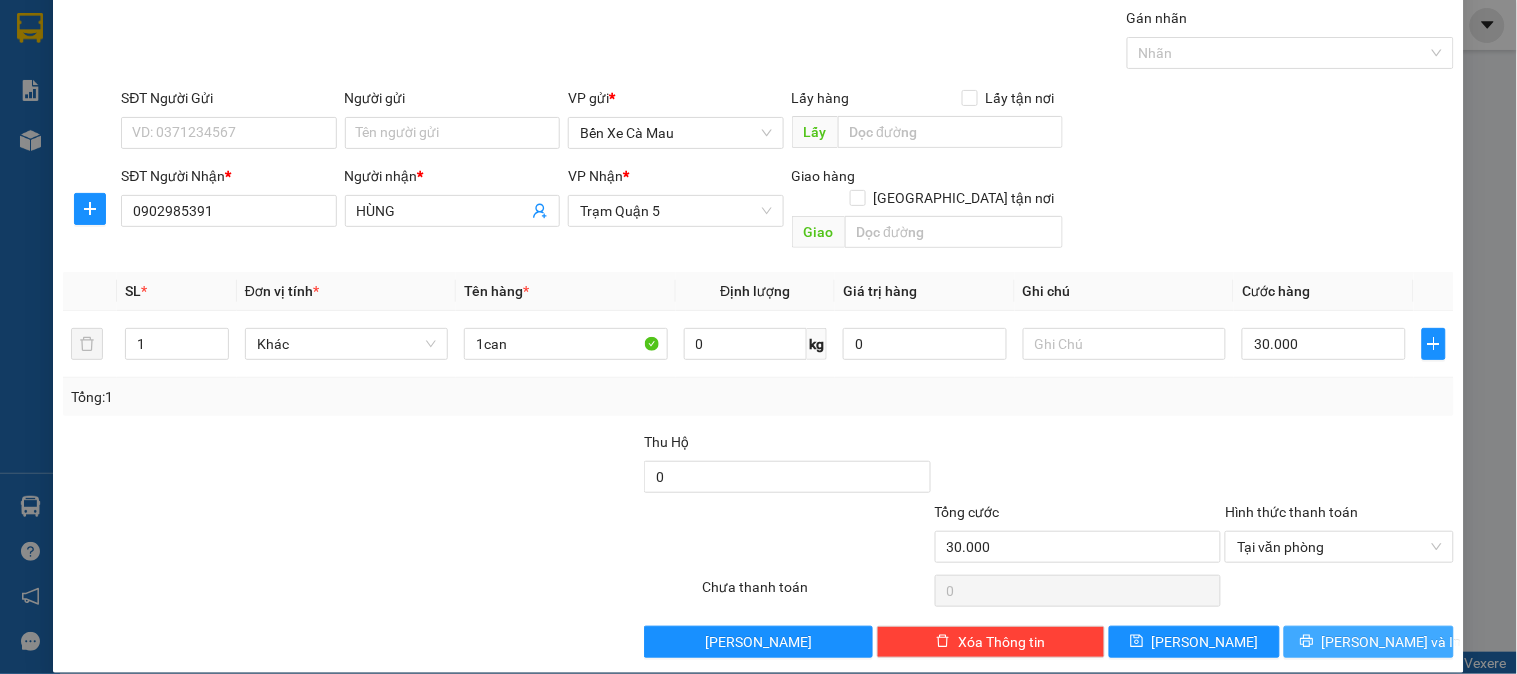 click on "[PERSON_NAME] và In" at bounding box center [1369, 642] 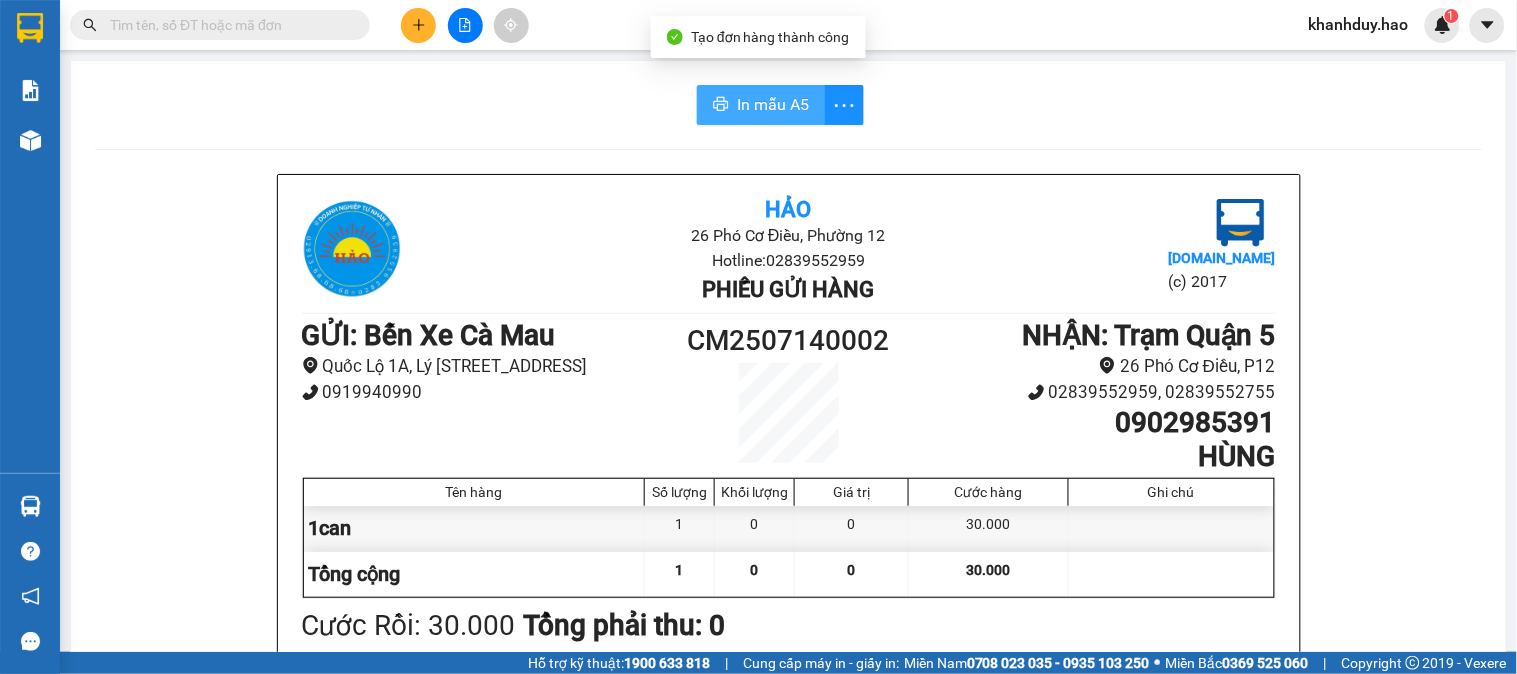 click on "In mẫu A5" at bounding box center (773, 104) 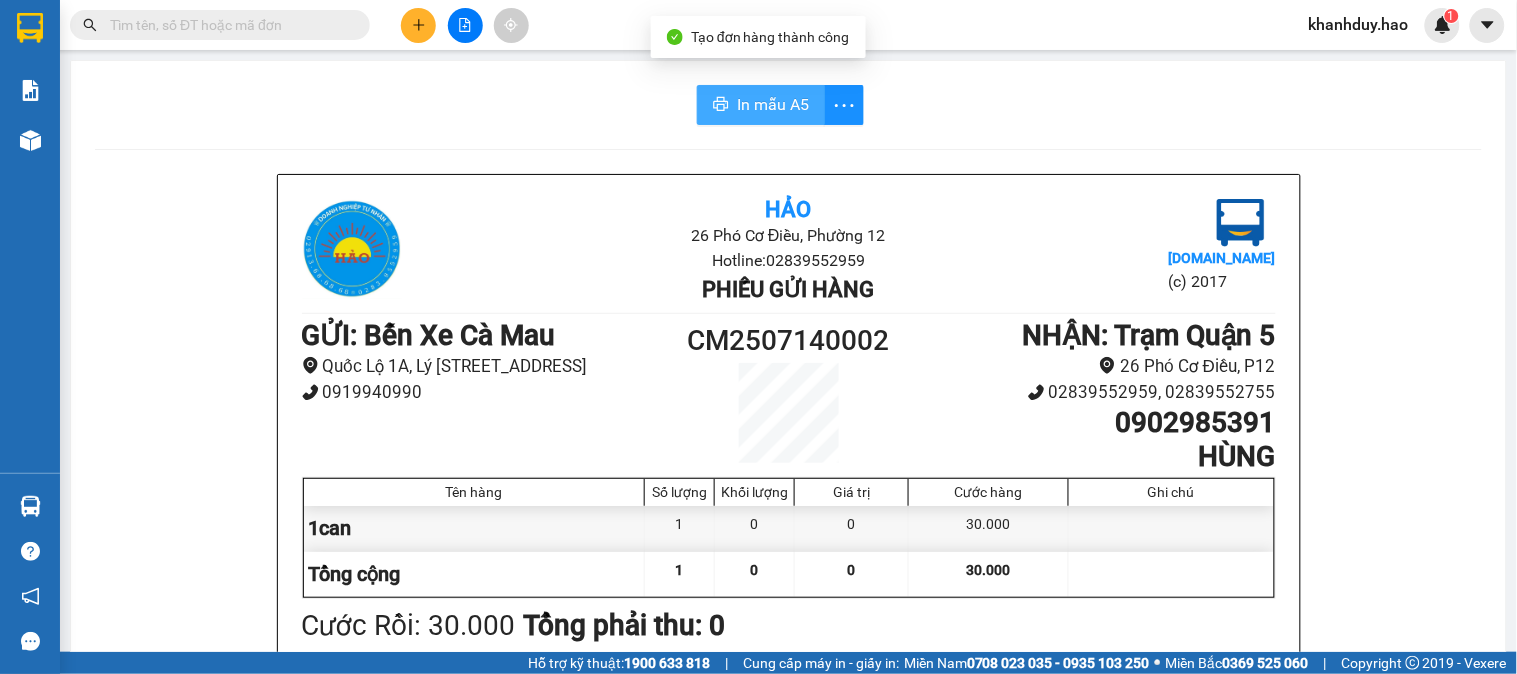 scroll, scrollTop: 0, scrollLeft: 0, axis: both 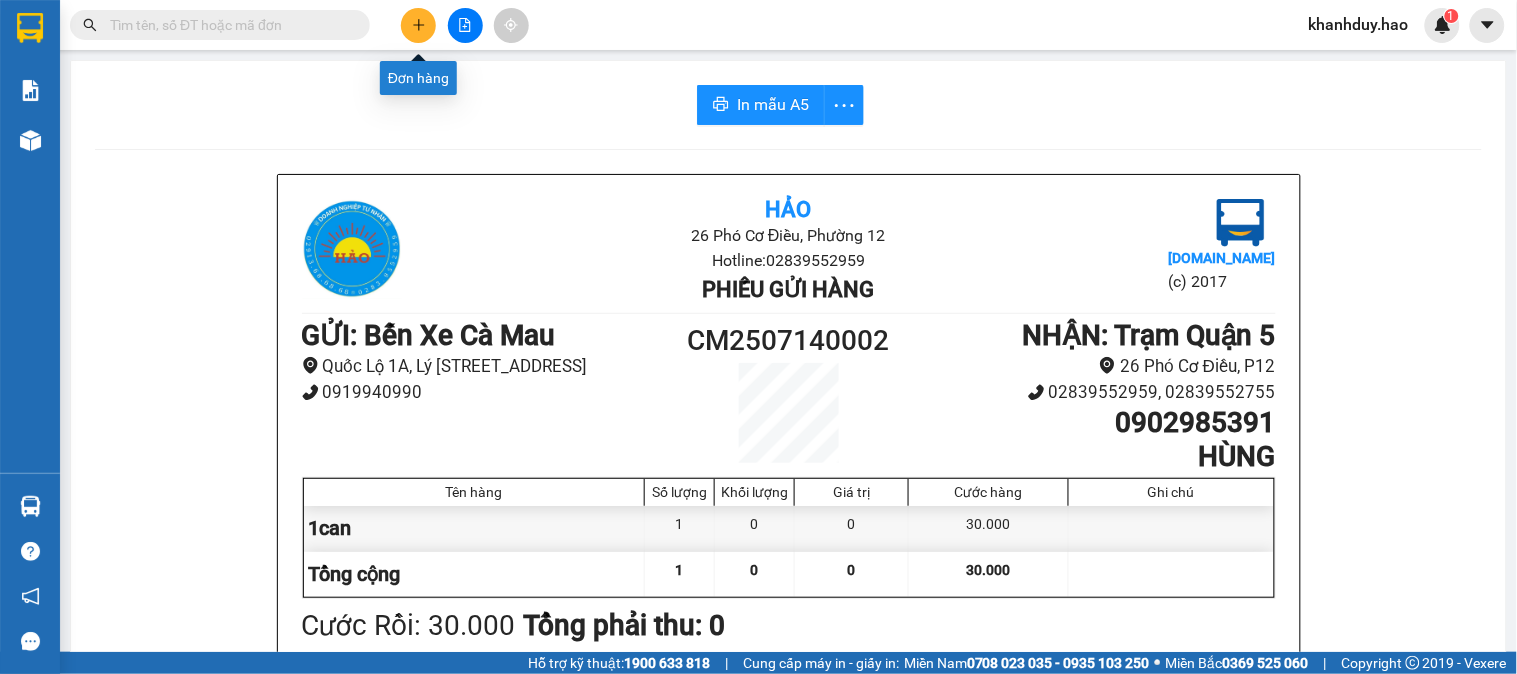 click at bounding box center (418, 25) 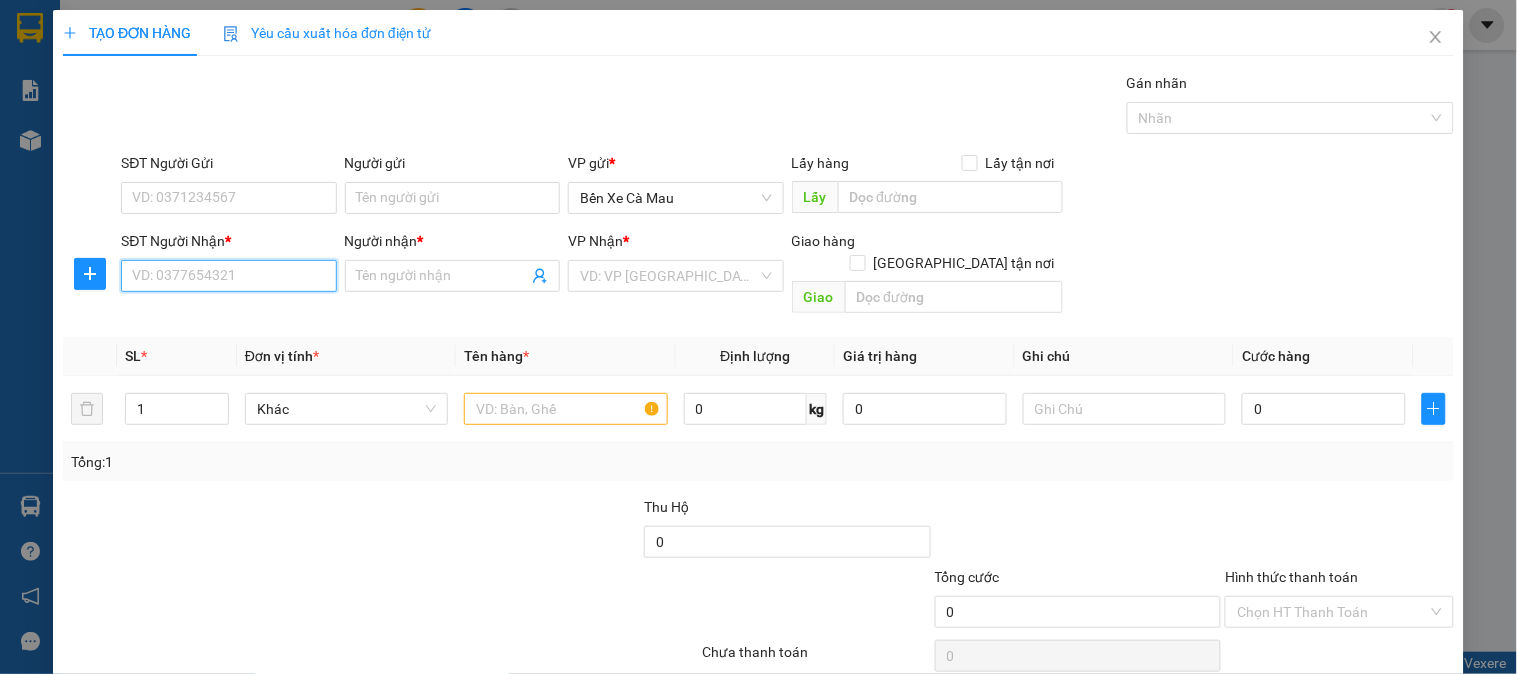 click on "SĐT Người Nhận  *" at bounding box center [228, 276] 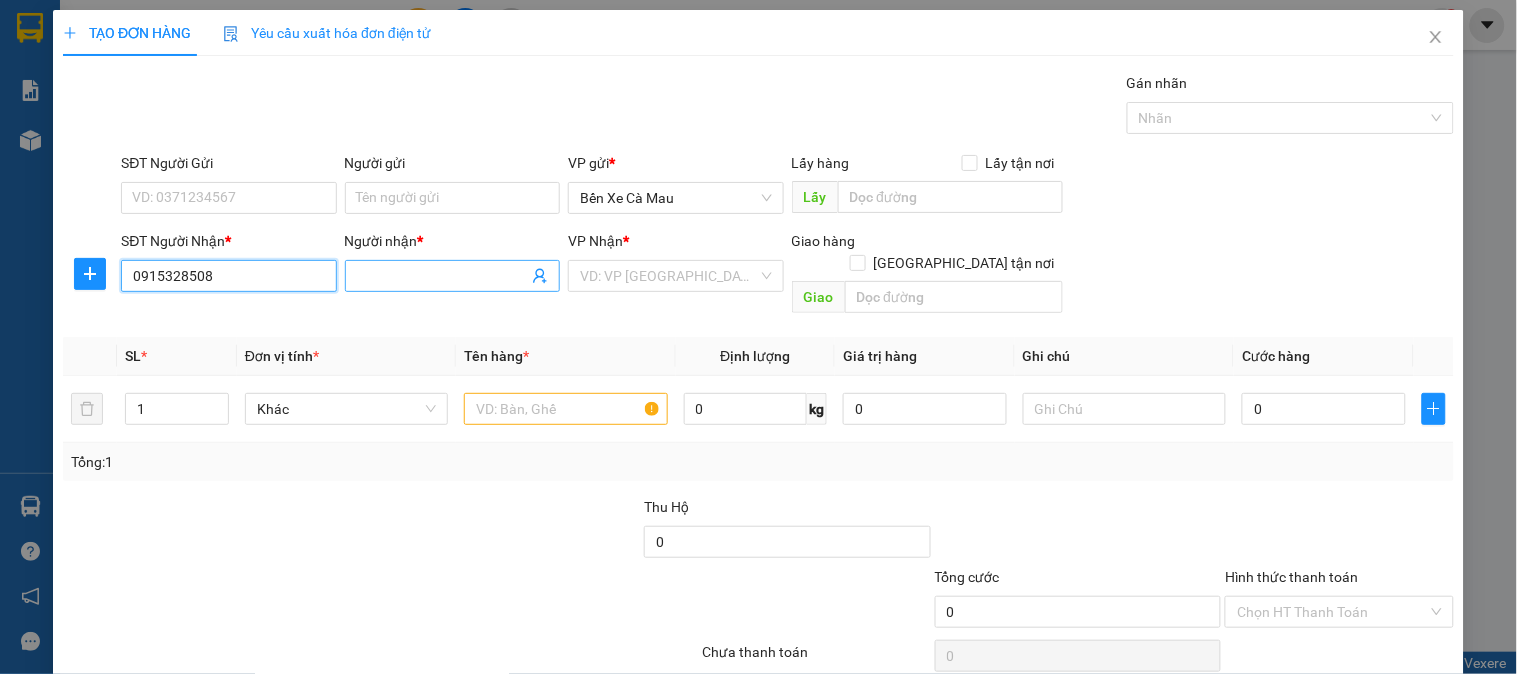 type on "0915328508" 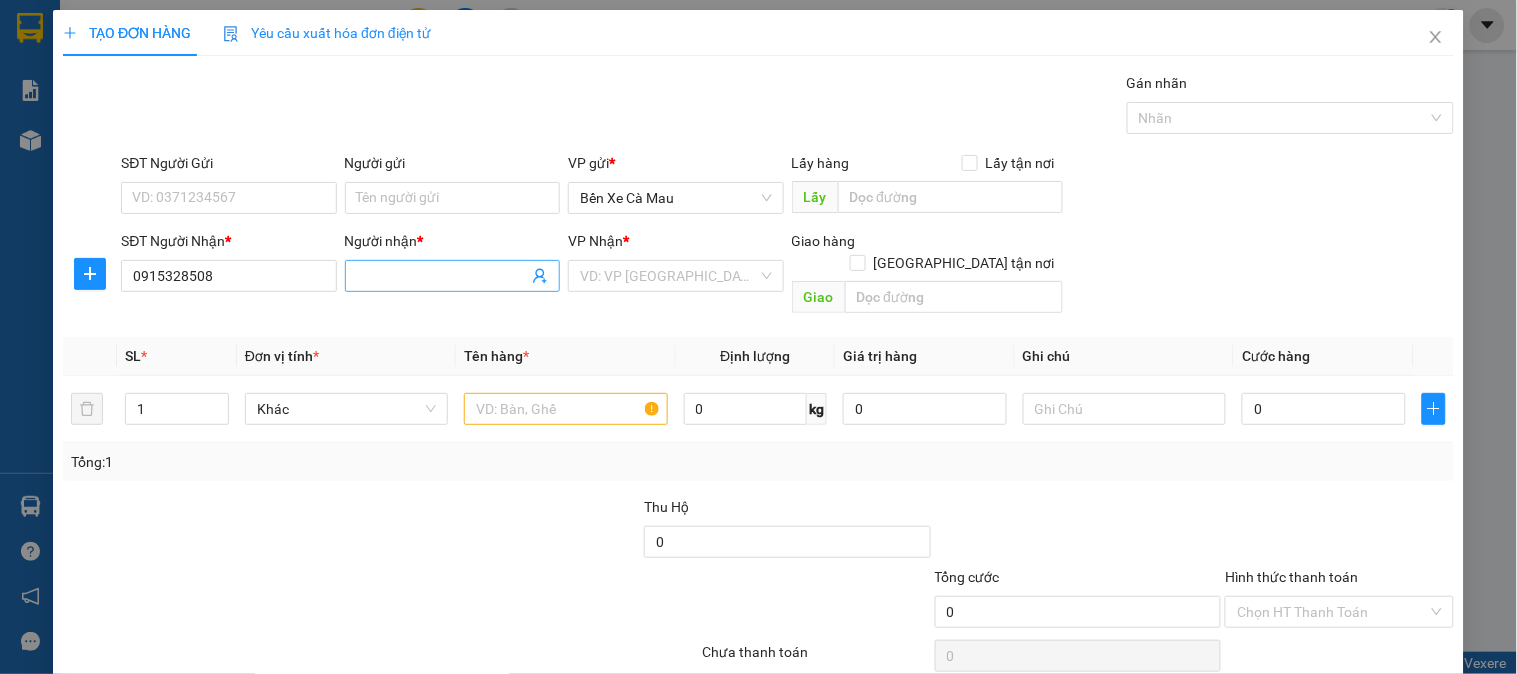 click on "Người nhận  *" at bounding box center [442, 276] 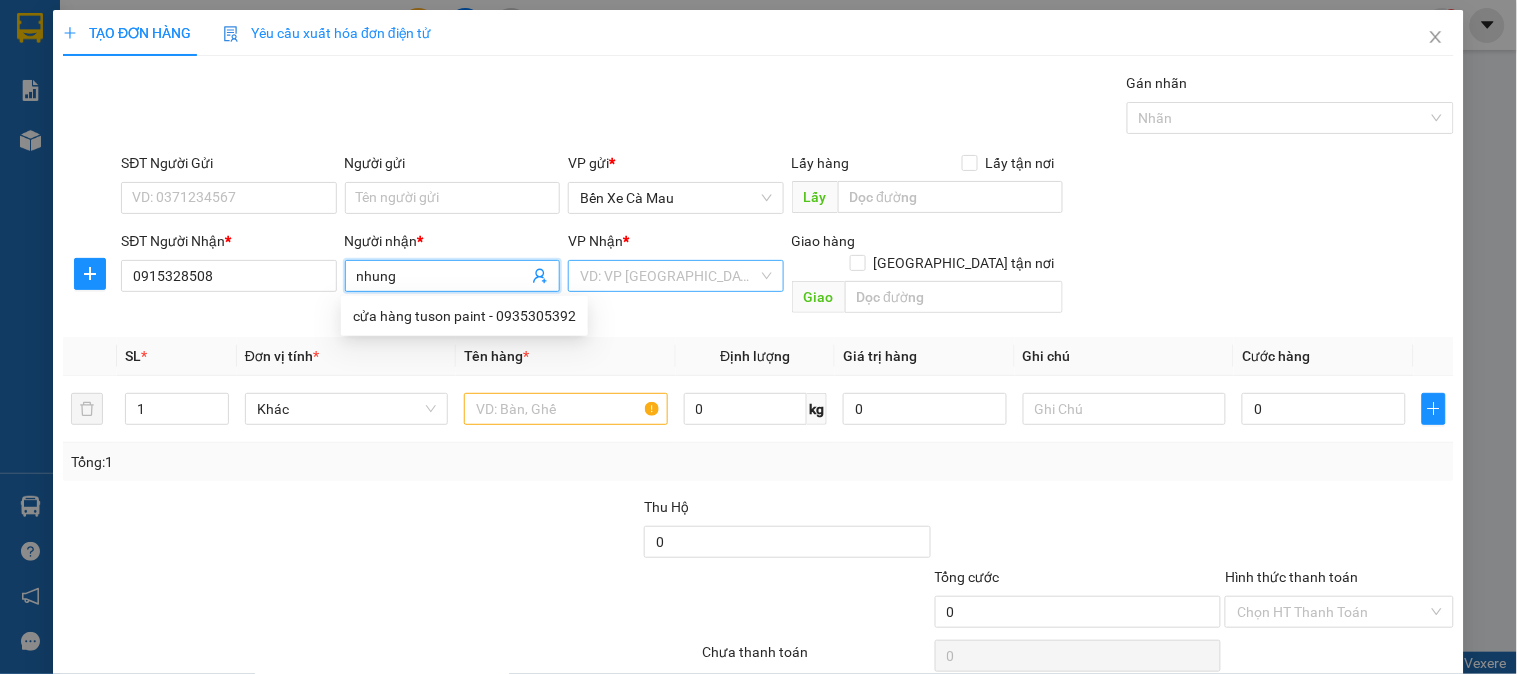 type on "nhung" 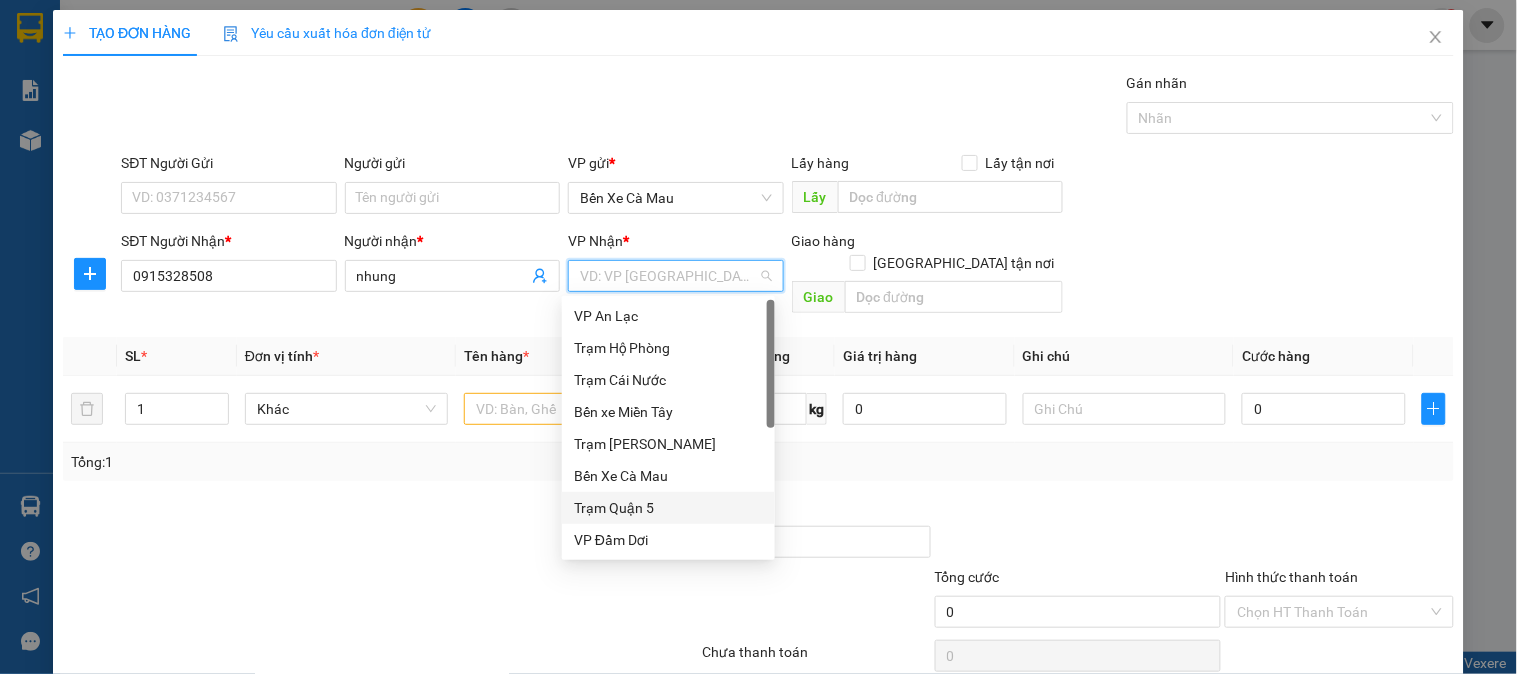 drag, startPoint x: 665, startPoint y: 503, endPoint x: 647, endPoint y: 497, distance: 18.973665 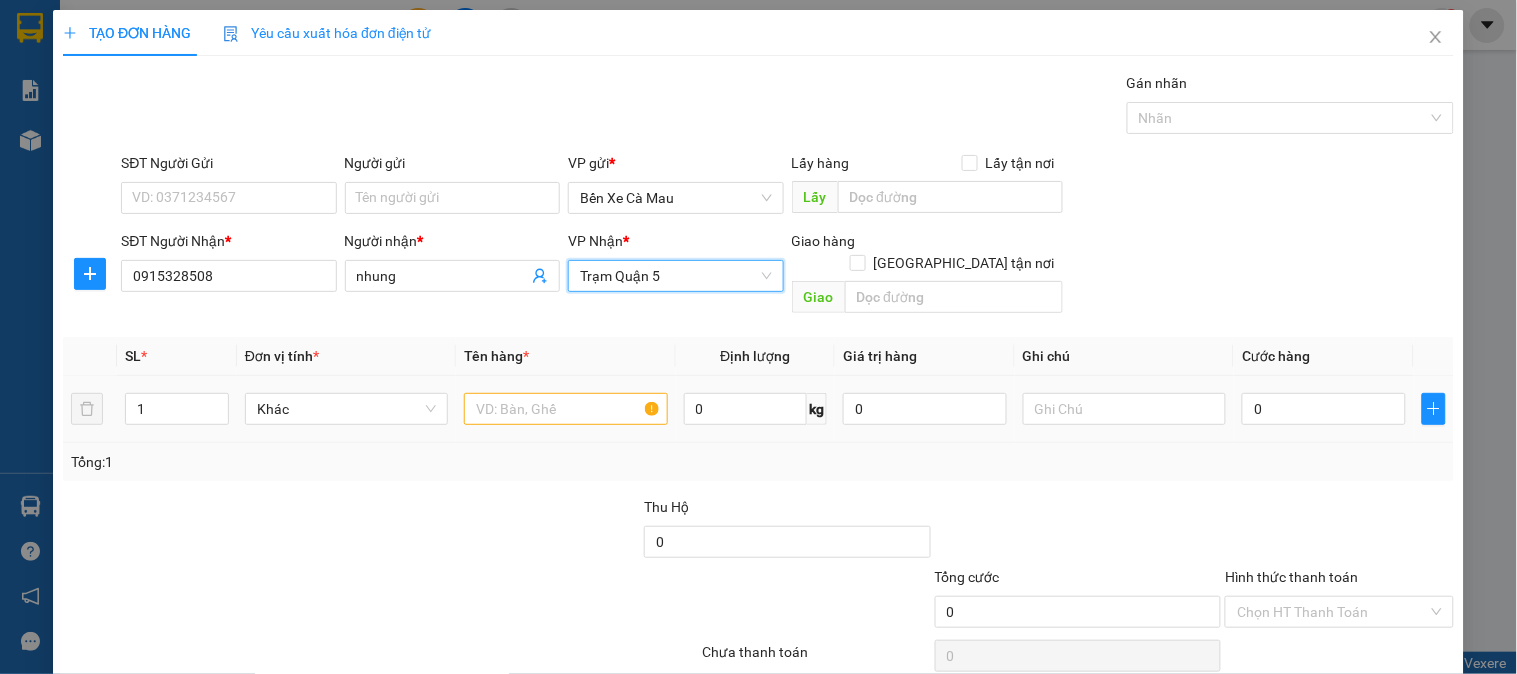 click at bounding box center [565, 409] 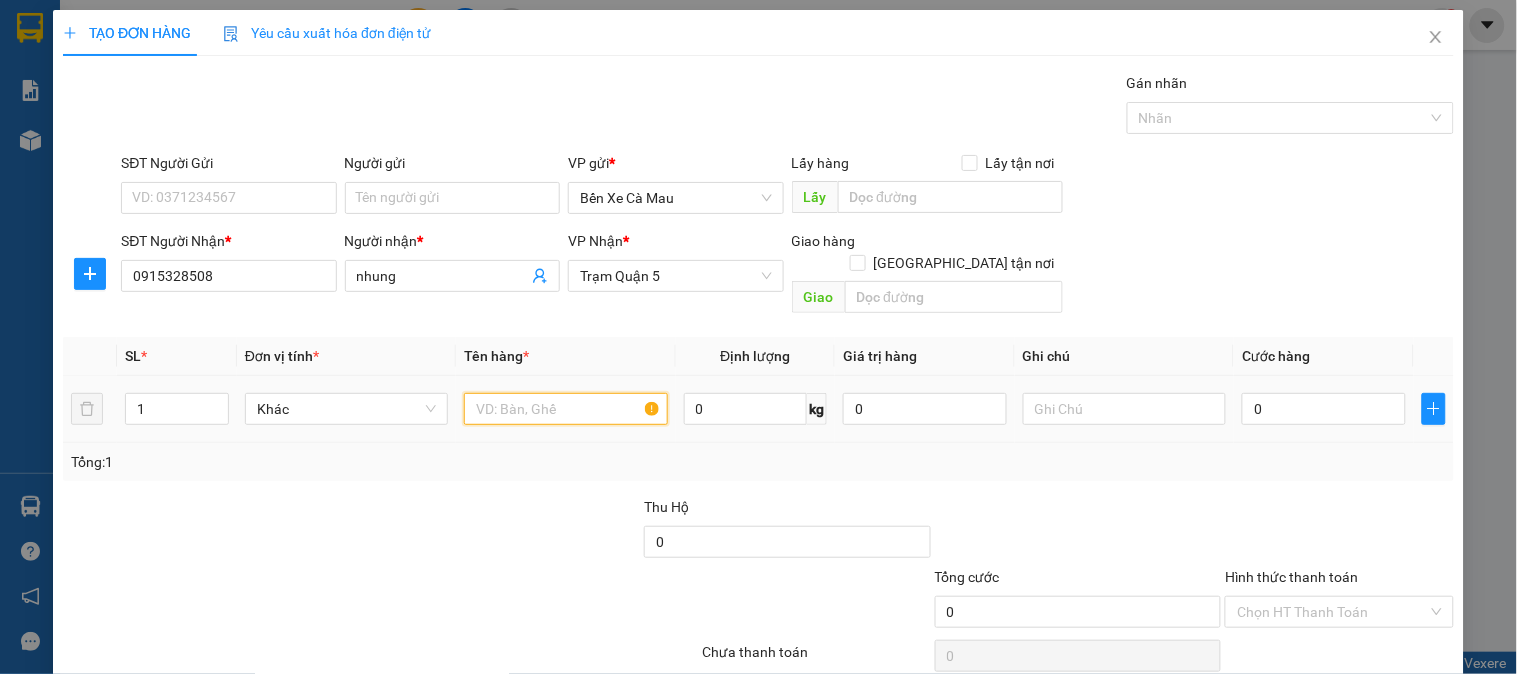 click at bounding box center [565, 409] 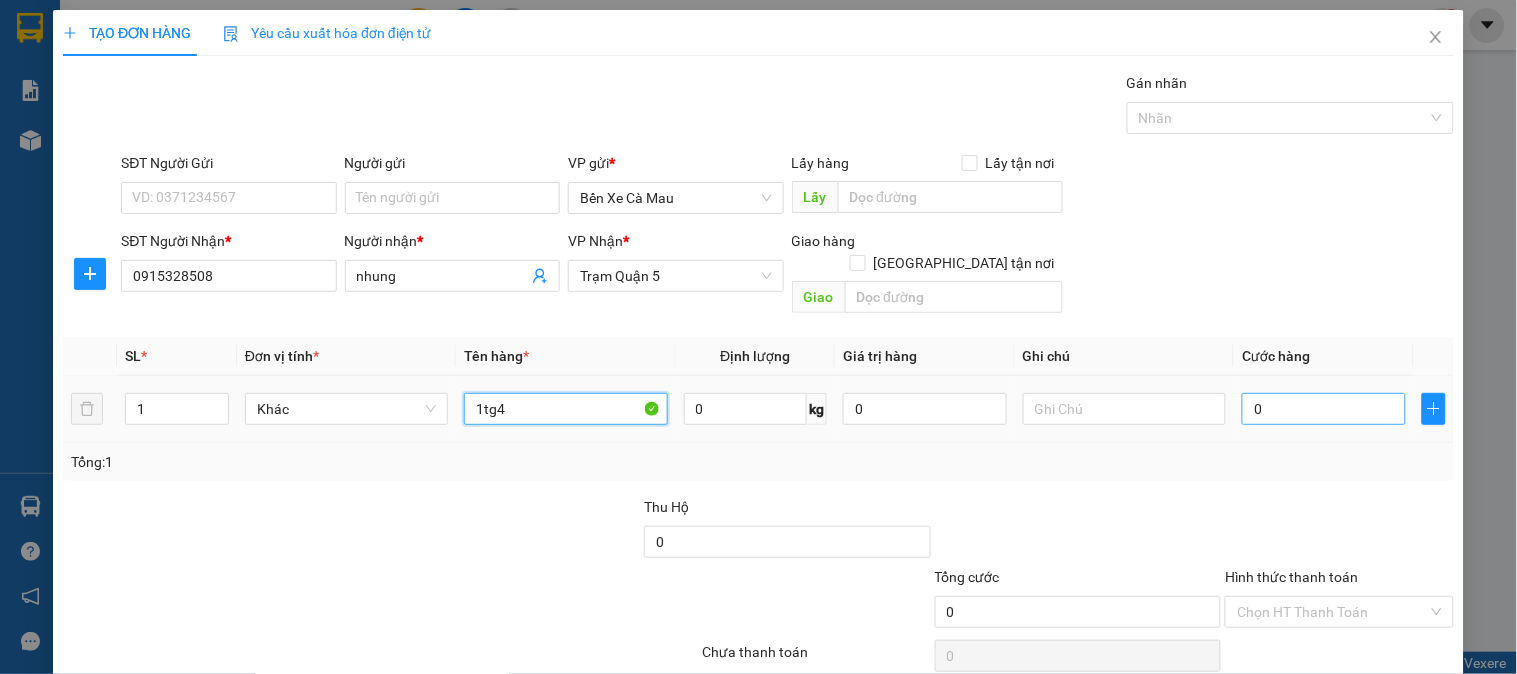 type on "1tg4" 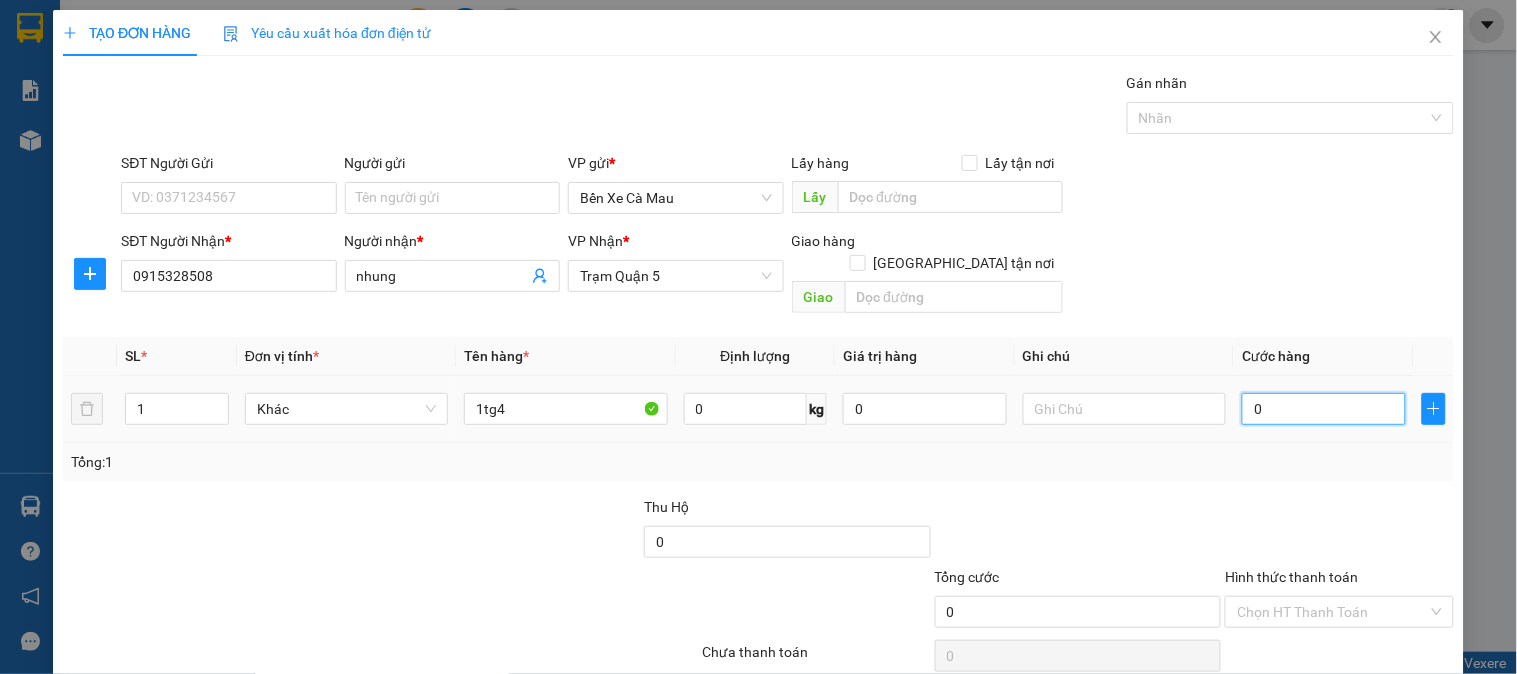 click on "0" at bounding box center [1324, 409] 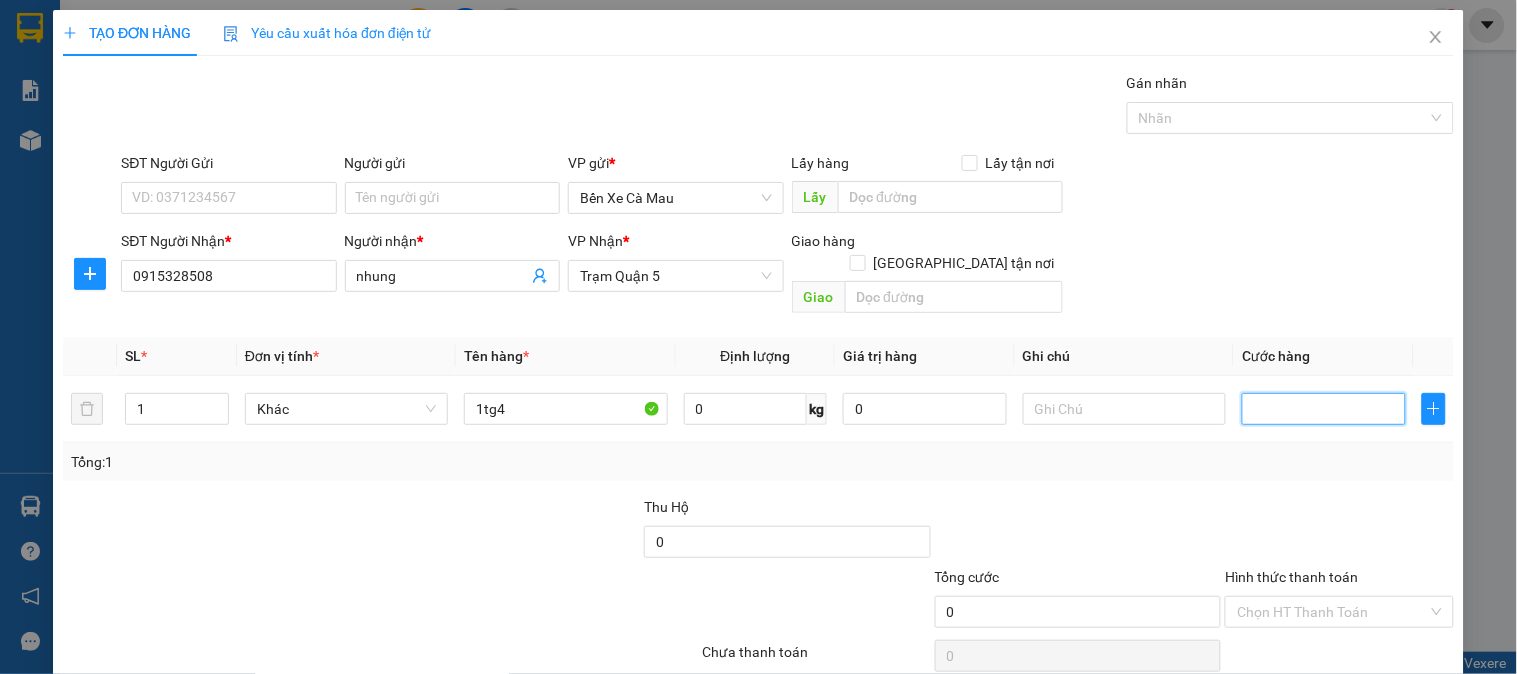 type on "4" 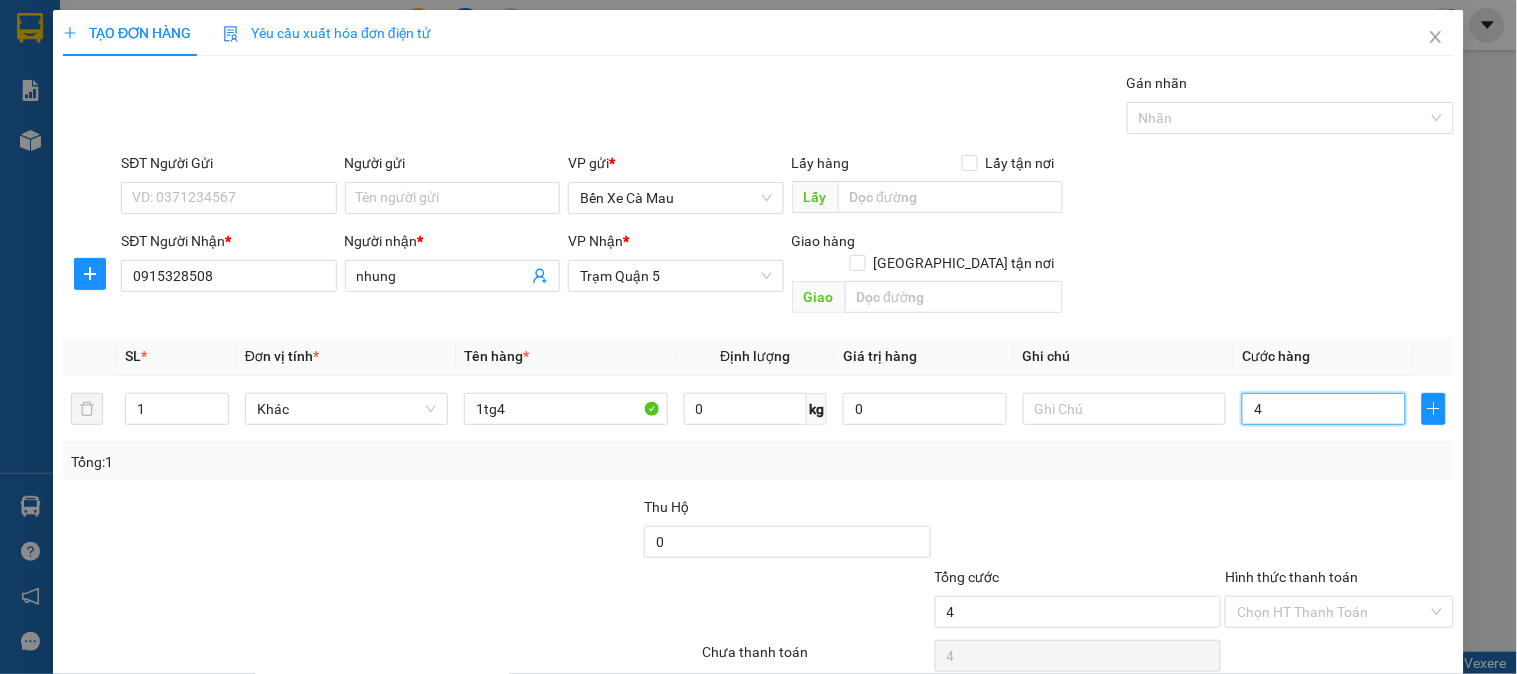 type on "40" 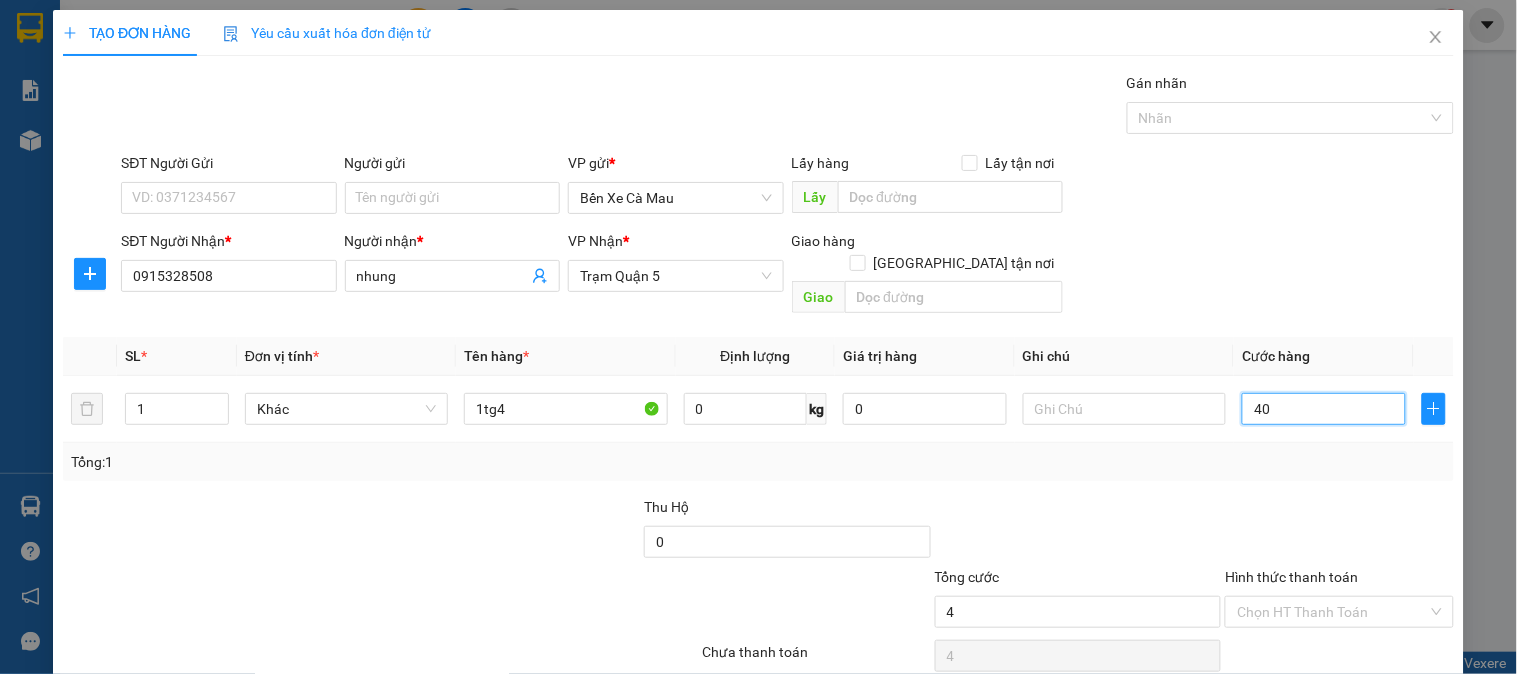 type on "40" 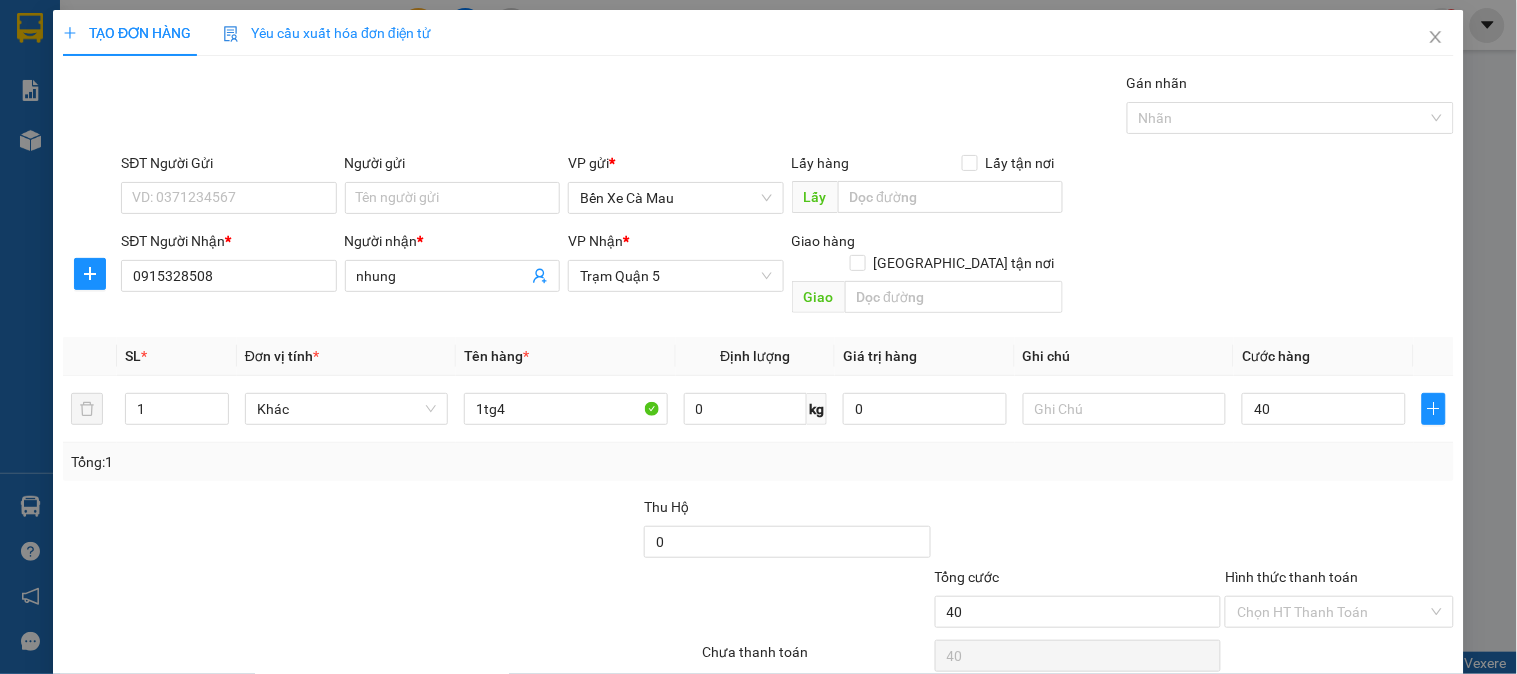 type on "40.000" 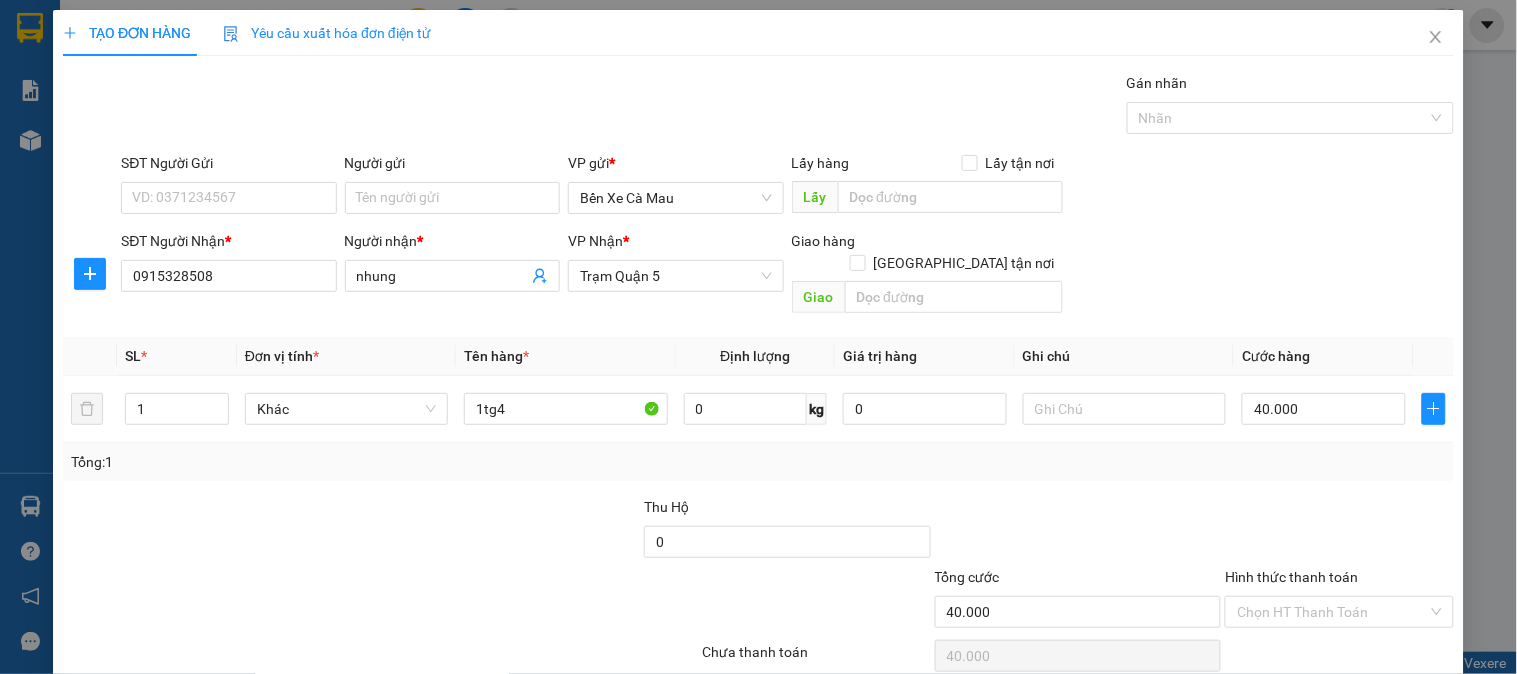 click on "SĐT Người Gửi VD: 0371234567 Người gửi Tên người gửi VP gửi  * Bến Xe Cà Mau Lấy hàng Lấy tận nơi Lấy" at bounding box center (787, 187) 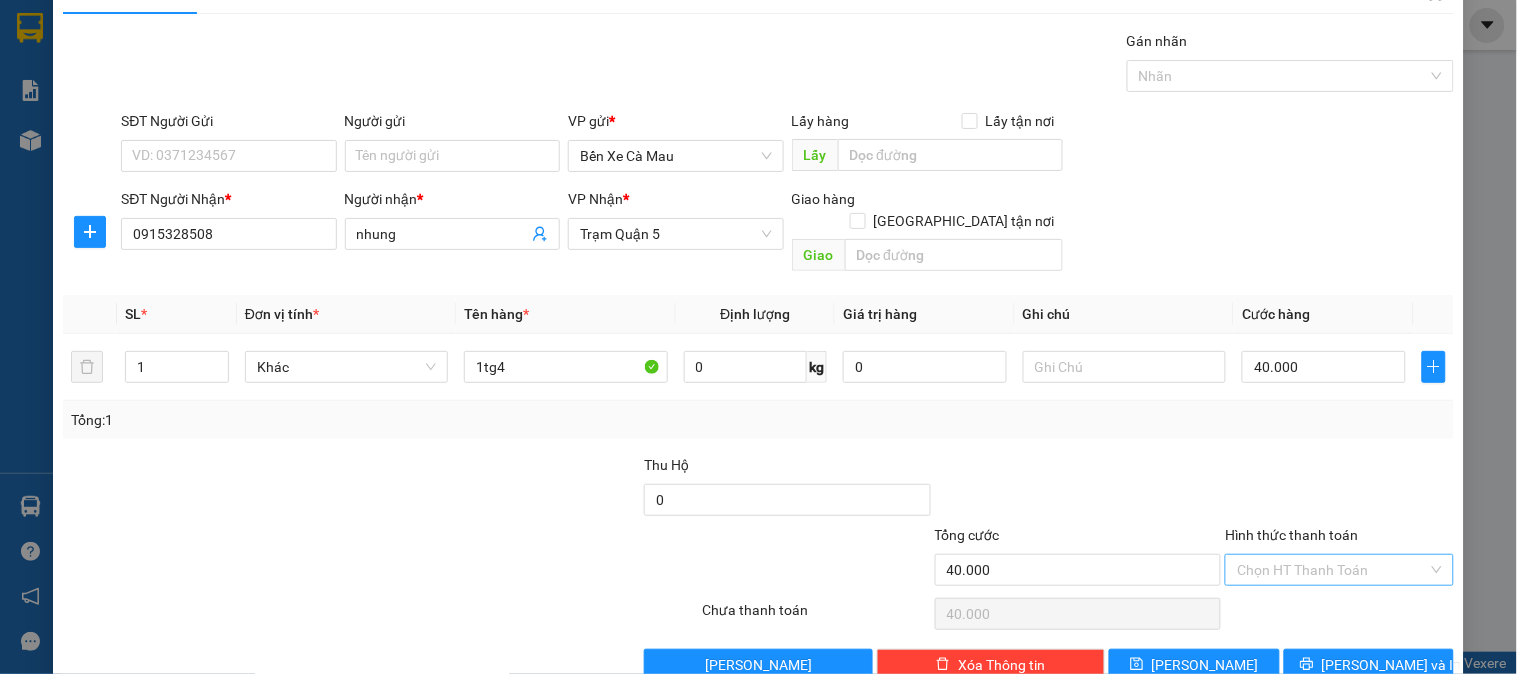 scroll, scrollTop: 65, scrollLeft: 0, axis: vertical 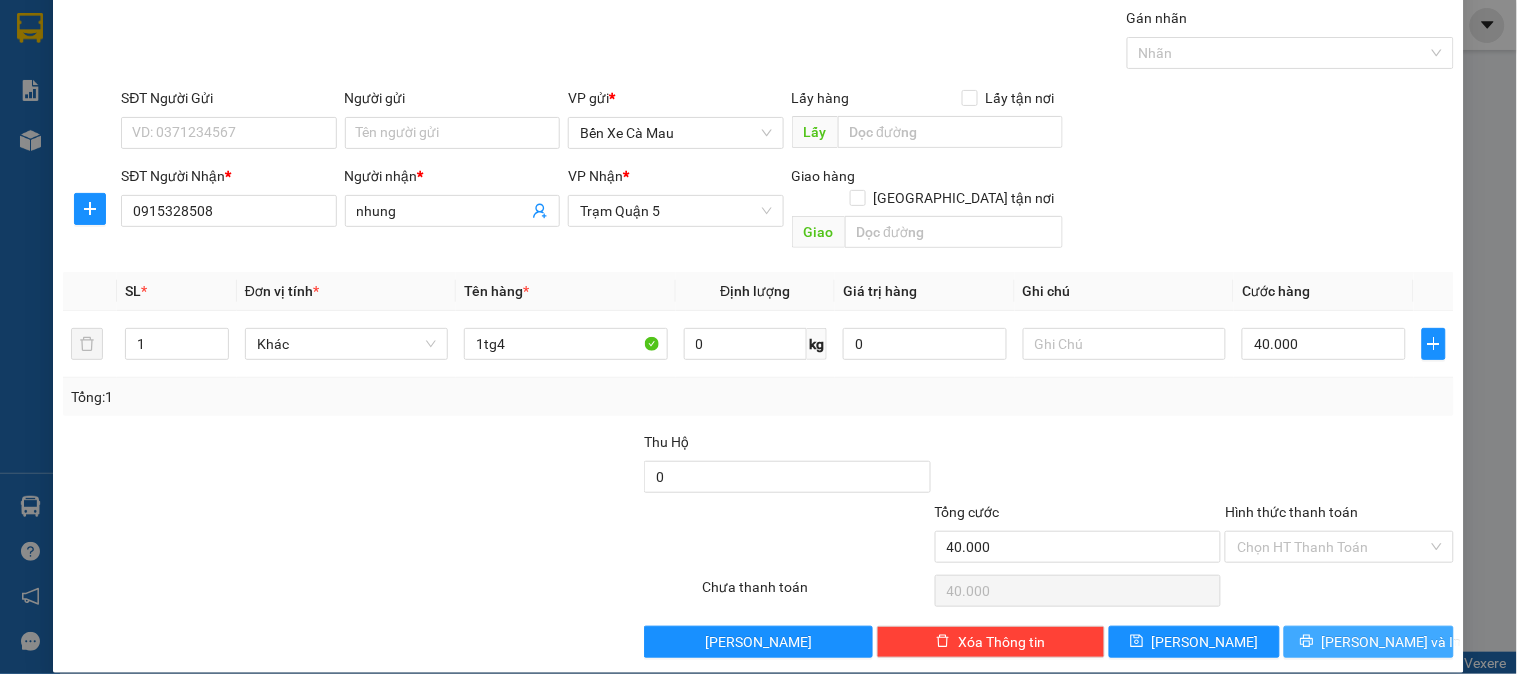 click on "[PERSON_NAME] và In" at bounding box center [1392, 642] 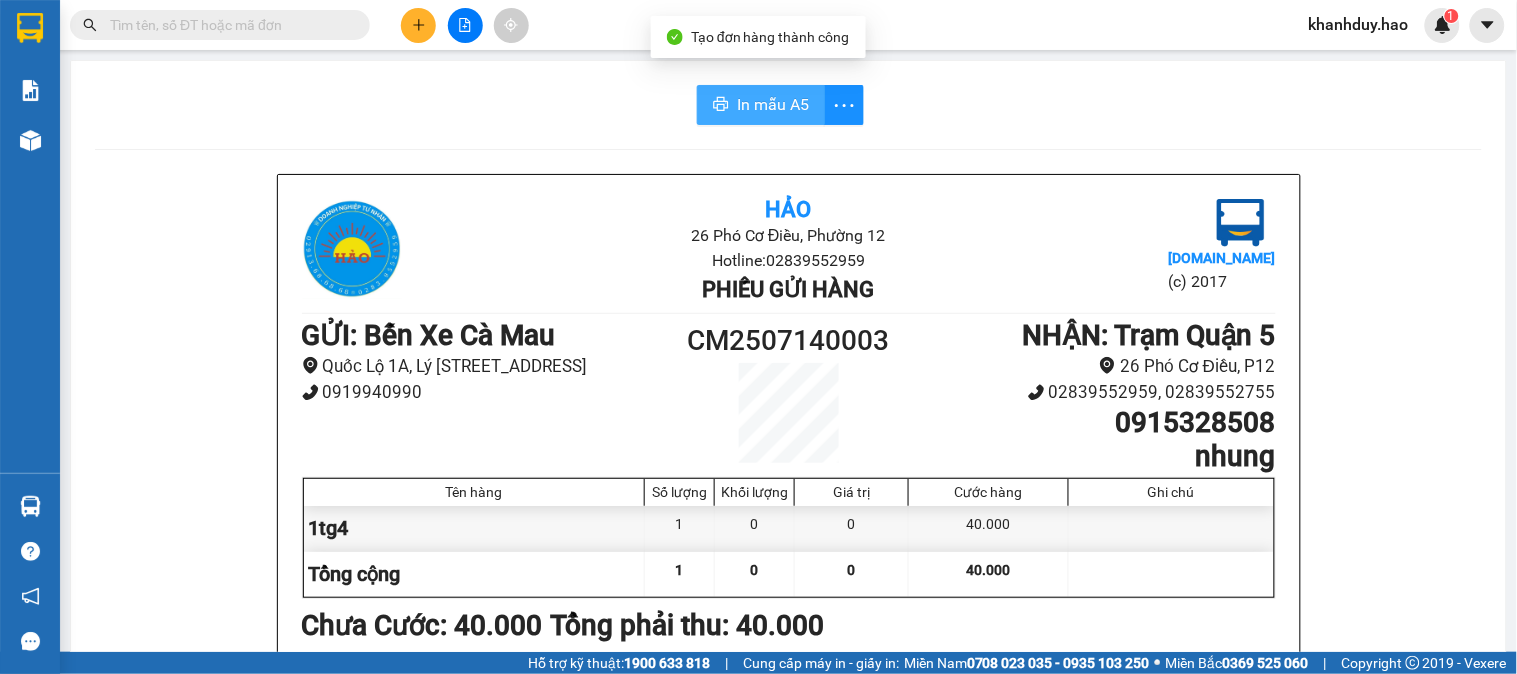 click on "In mẫu A5" at bounding box center [773, 104] 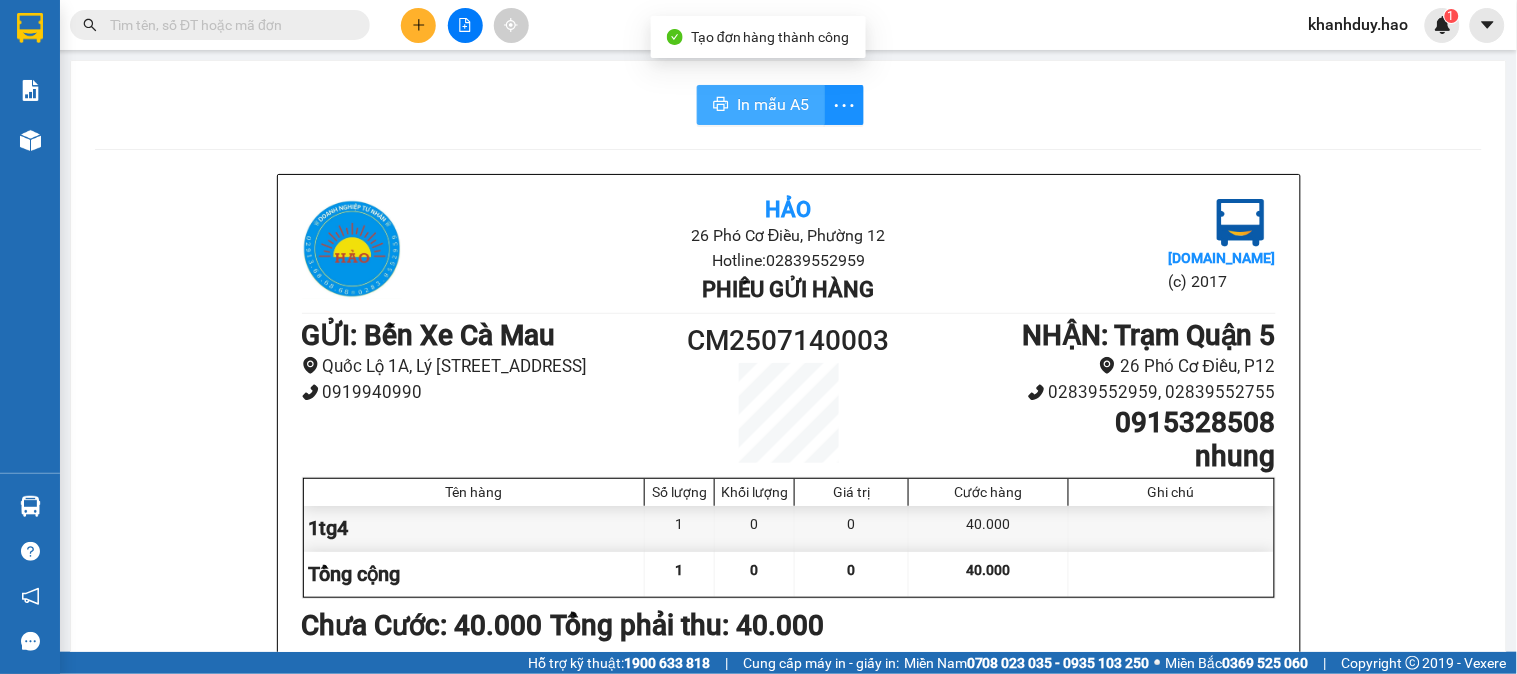 scroll, scrollTop: 0, scrollLeft: 0, axis: both 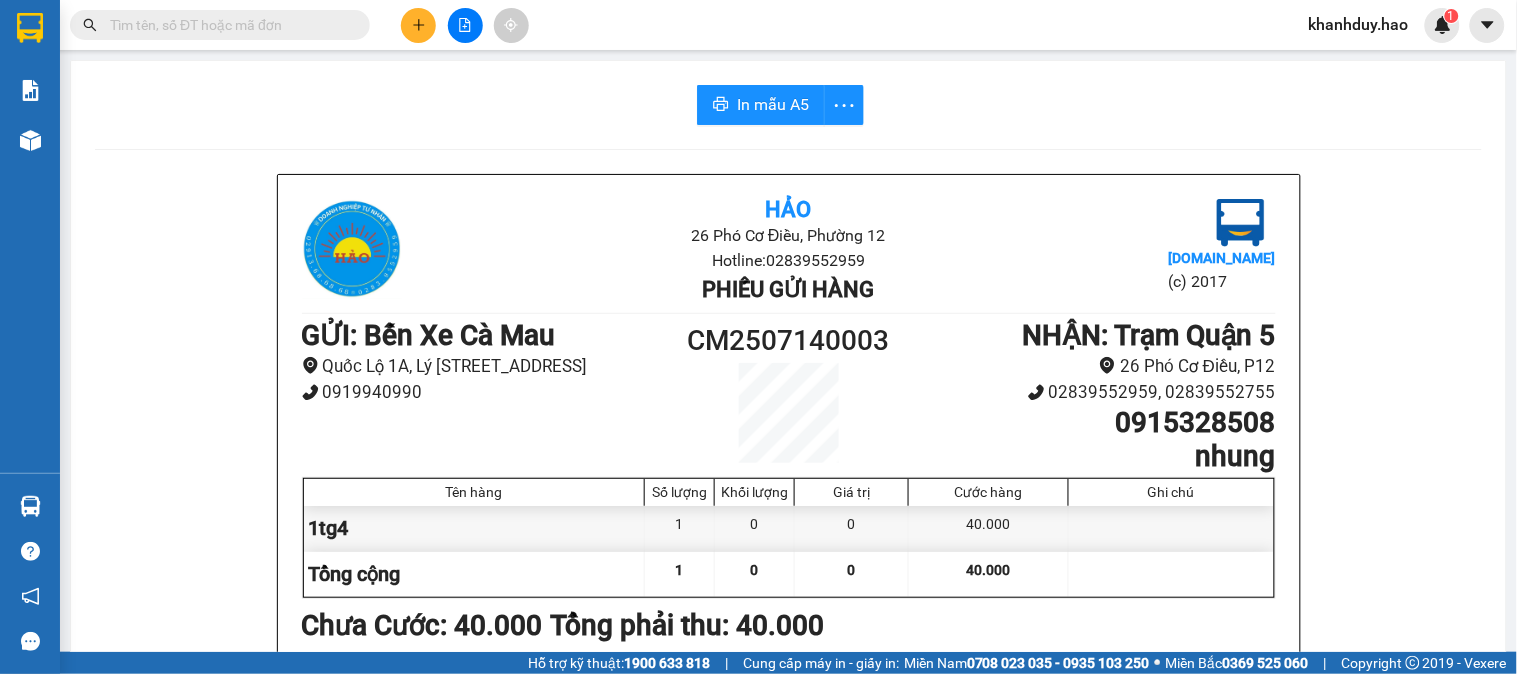 click at bounding box center (228, 25) 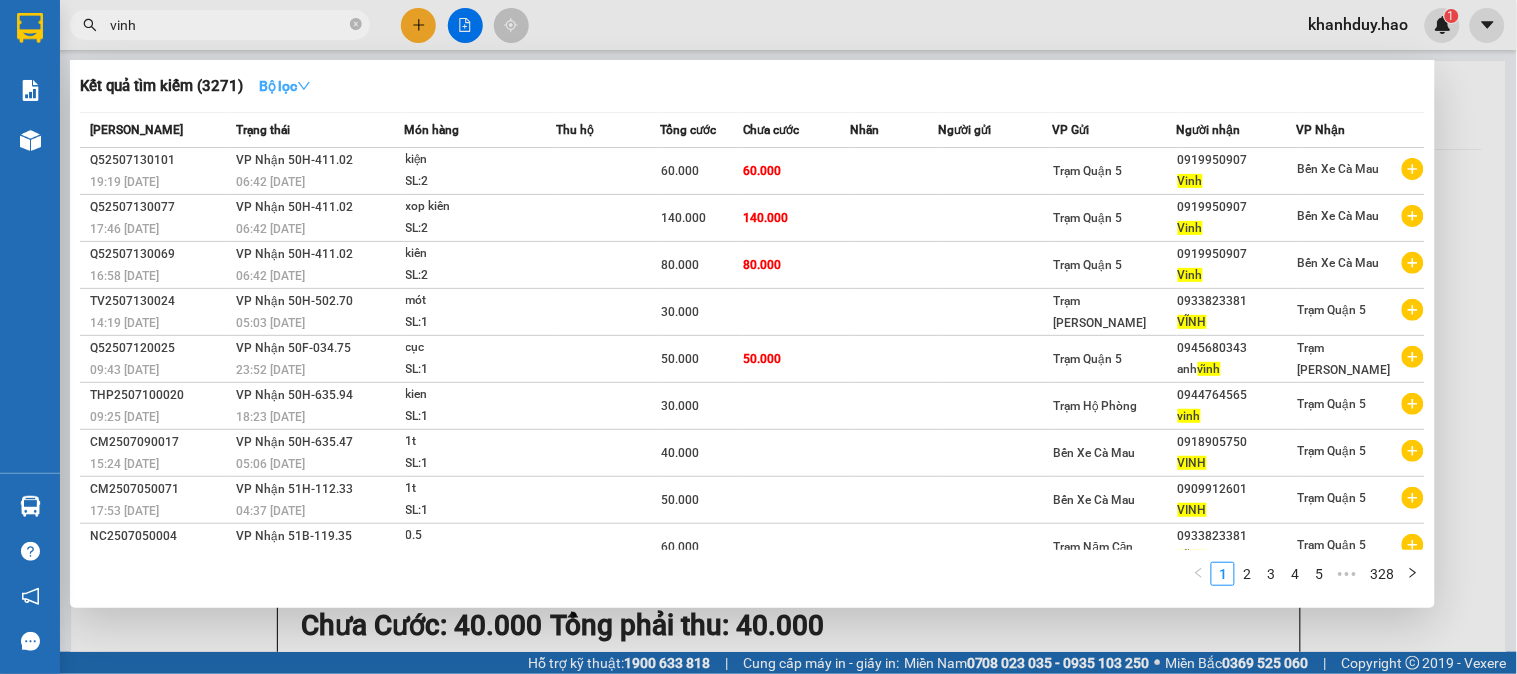 type on "vinh" 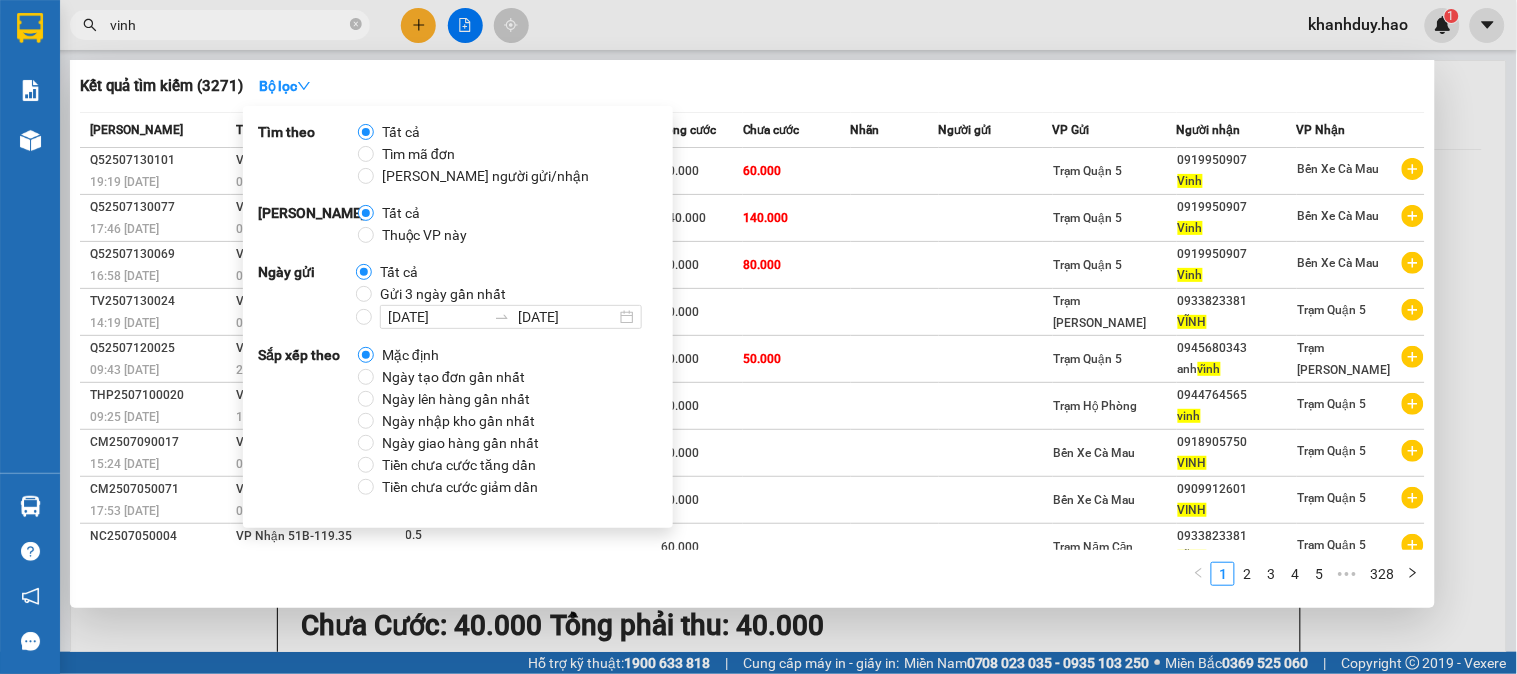 click at bounding box center [366, 213] 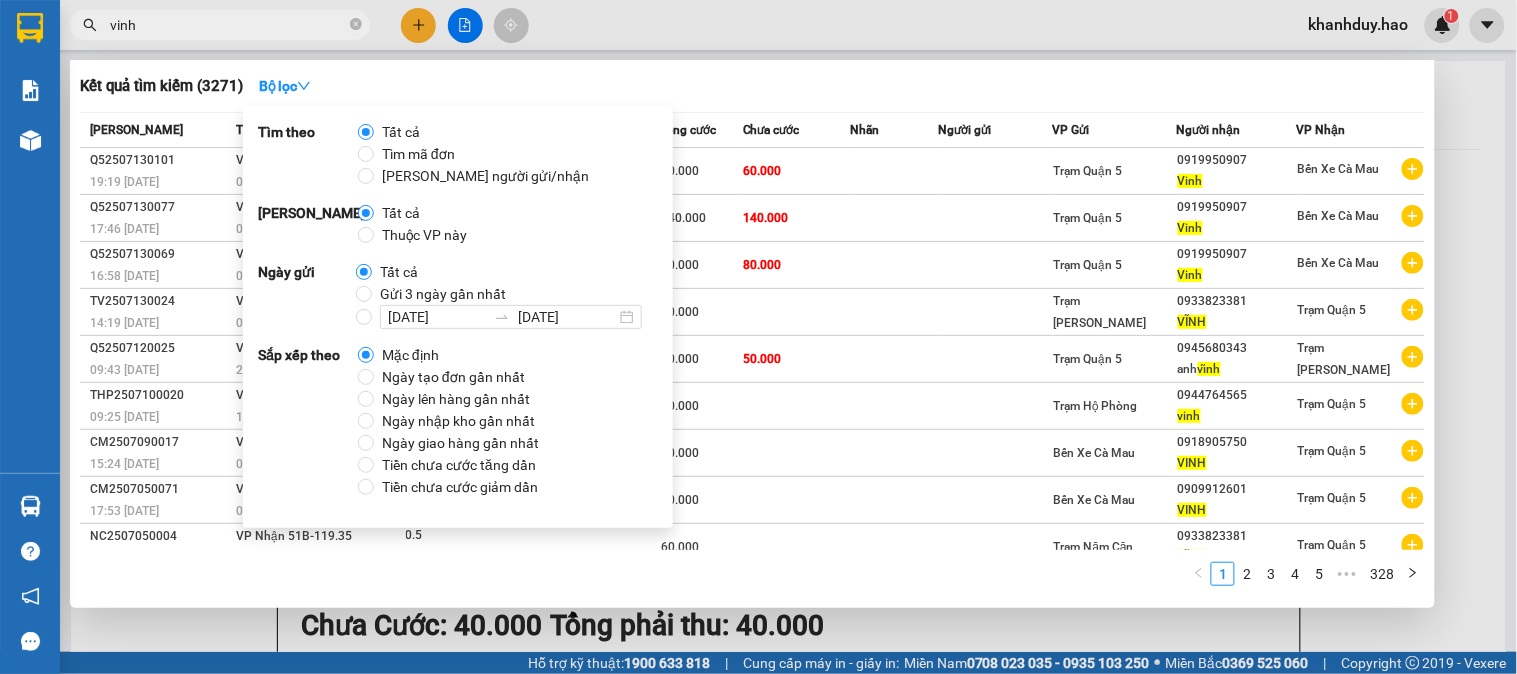 click on "Thuộc VP này" at bounding box center (424, 235) 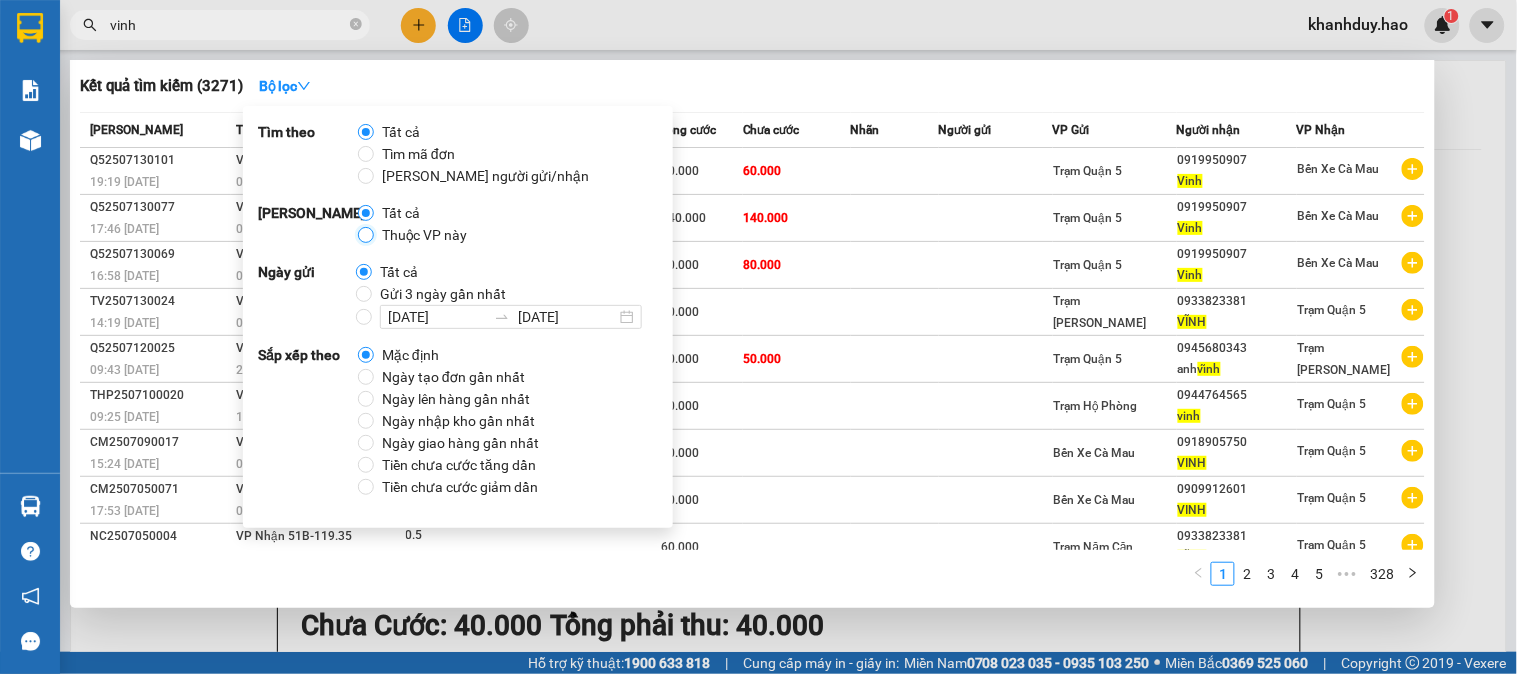 click on "Thuộc VP này" at bounding box center [366, 235] 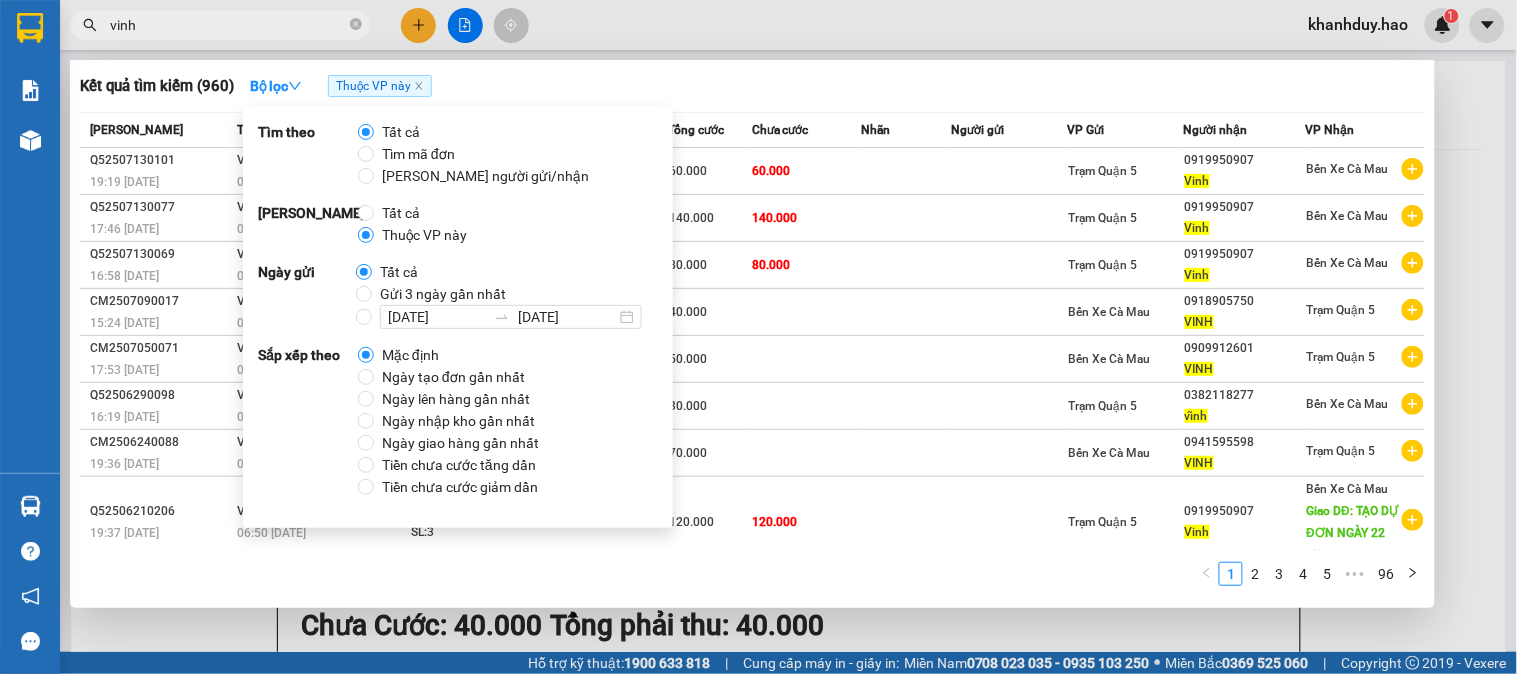 click on "Gửi 3 ngày gần nhất" at bounding box center (443, 294) 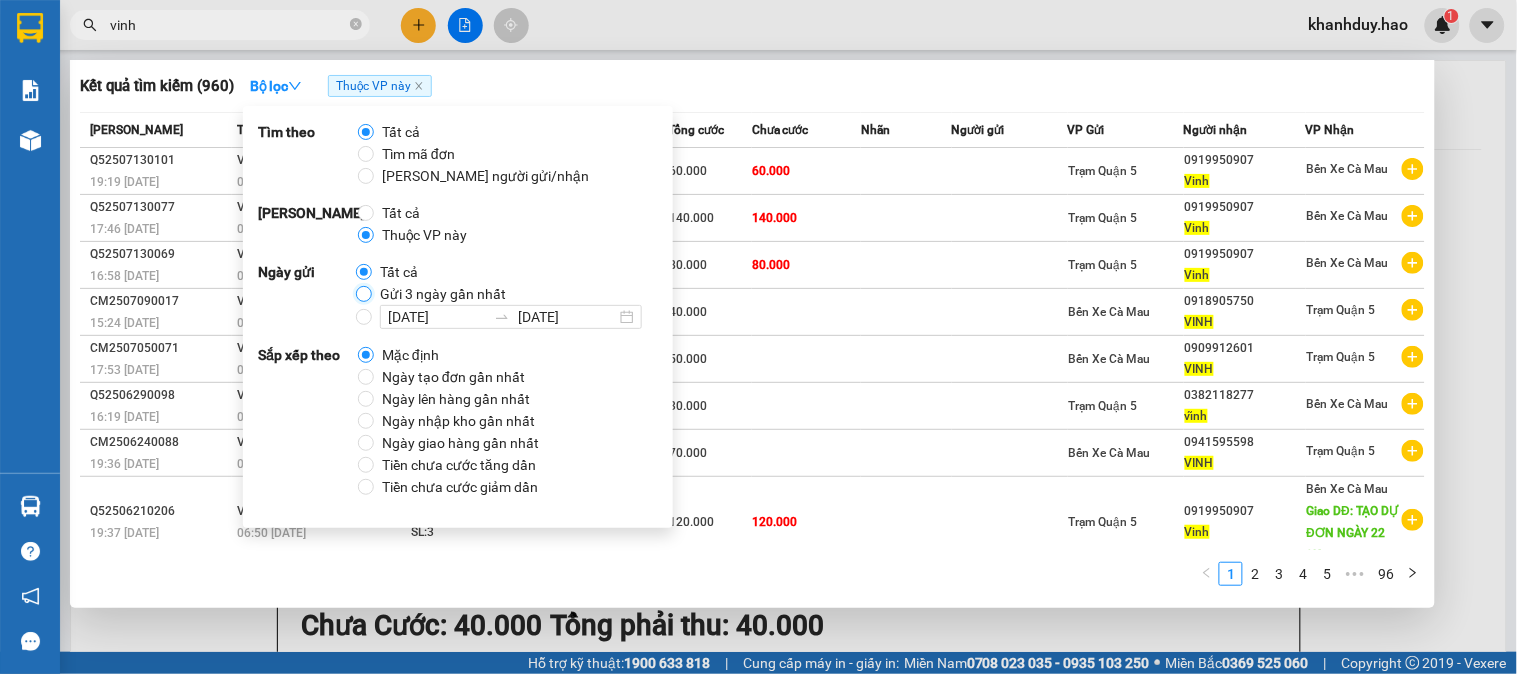click on "Gửi 3 ngày gần nhất" at bounding box center (364, 294) 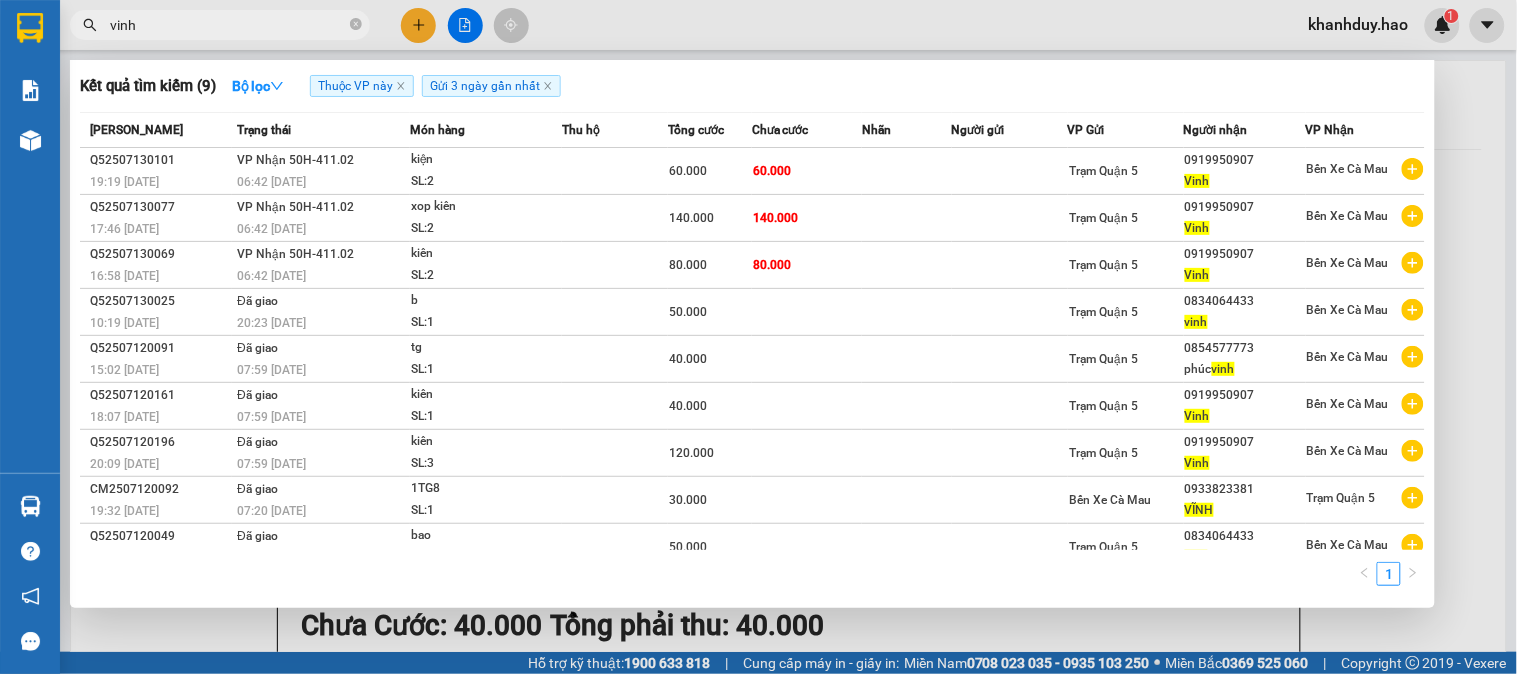 click on "Kết quả tìm kiếm ( 9 )  Bộ lọc  Thuộc VP này Gửi 3 ngày gần nhất Mã ĐH Trạng thái Món hàng Thu hộ Tổng cước Chưa cước Nhãn Người gửi VP Gửi Người nhận VP Nhận Q52507130101 19:19 - 13/07 VP Nhận   50H-411.02 06:42 - 14/07 kiện SL:  2 60.000 60.000 Trạm Quận 5 0919950907 Vinh Bến Xe Cà Mau Q52507130077 17:46 - 13/07 VP Nhận   50H-411.02 06:42 - 14/07 xop kiên SL:  2 140.000 140.000 Trạm Quận 5 0919950907 Vinh Bến Xe Cà Mau Q52507130069 16:58 - 13/07 VP Nhận   50H-411.02 06:42 - 14/07 kiên SL:  2 80.000 80.000 Trạm Quận 5 0919950907 Vinh Bến Xe Cà Mau Q52507130025 10:19 - 13/07 Đã giao   20:23 - 13/07 b SL:  1 50.000 Trạm Quận 5 0834064433 vinh Bến Xe Cà Mau Q52507120091 15:02 - 12/07 Đã giao   07:59 - 13/07 tg SL:  1 40.000 Trạm Quận 5 0854577773 phúc  vinh Bến Xe Cà Mau Q52507120161 18:07 - 12/07 Đã giao   07:59 - 13/07 kiên SL:  1 40.000 Trạm Quận 5 0919950907 Vinh Bến Xe Cà Mau Q52507120196   3" at bounding box center [752, 334] 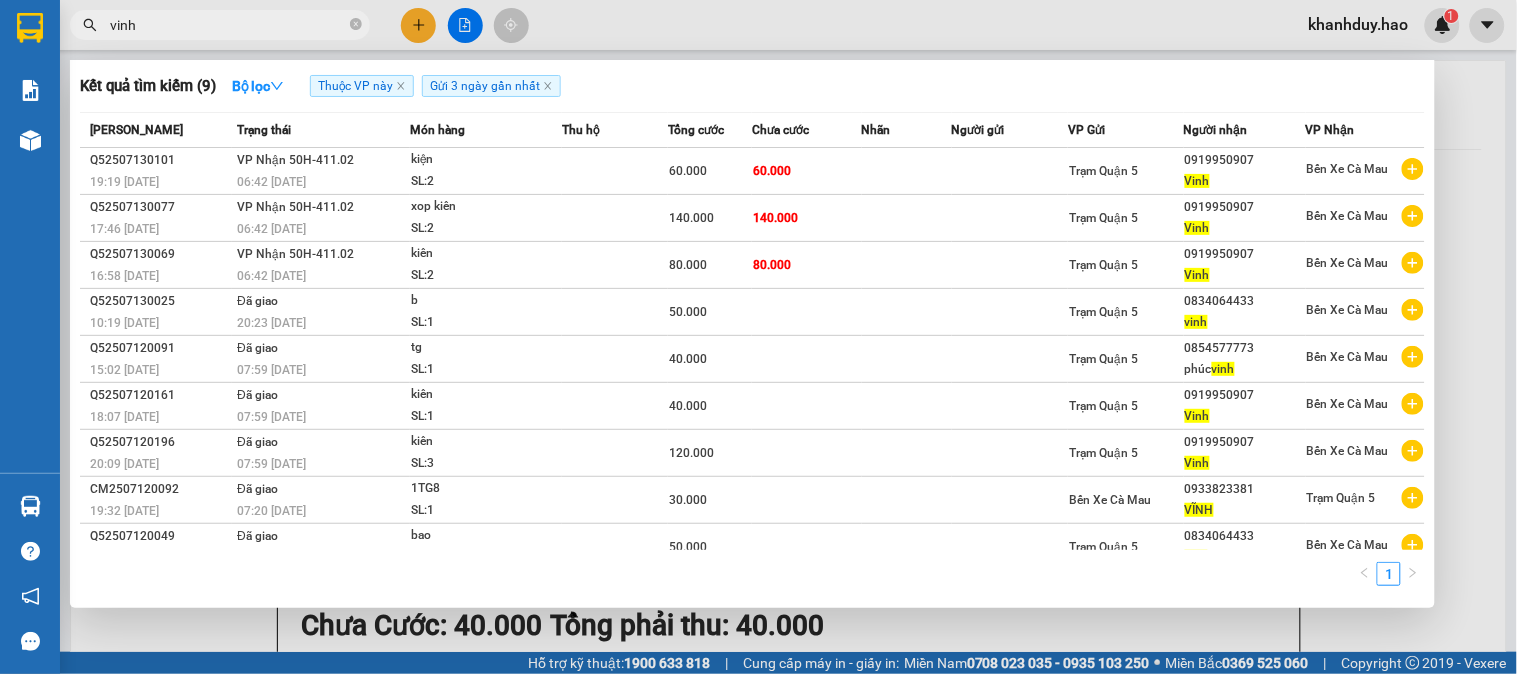 click at bounding box center [758, 337] 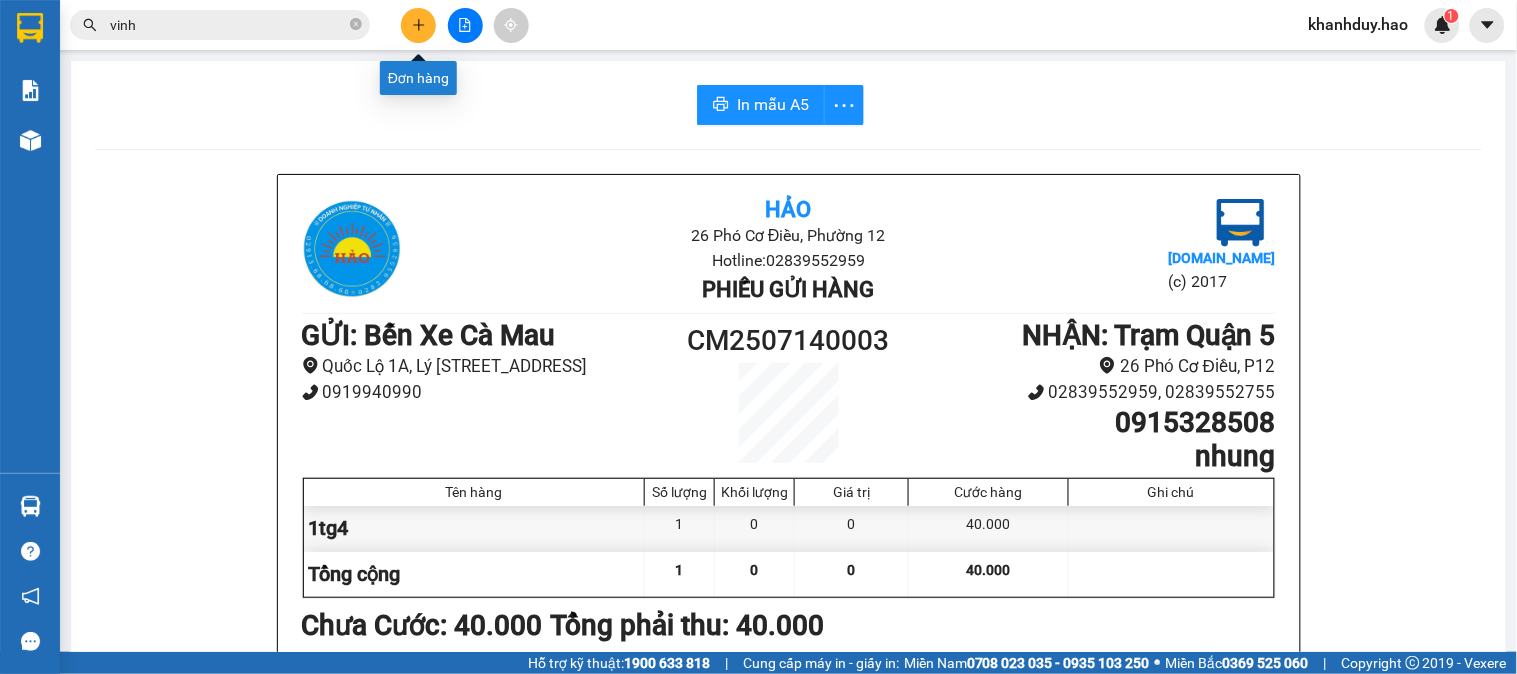 click at bounding box center (418, 25) 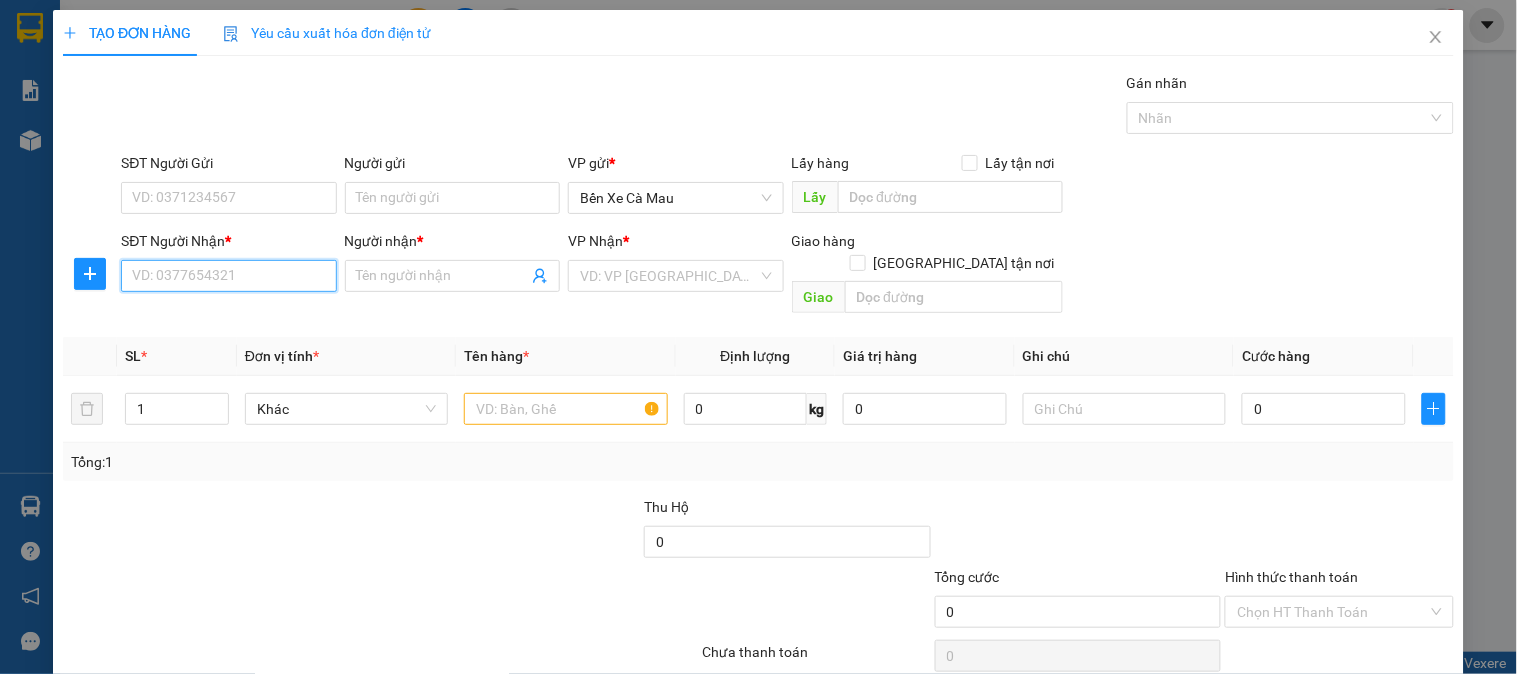 click on "SĐT Người Nhận  *" at bounding box center [228, 276] 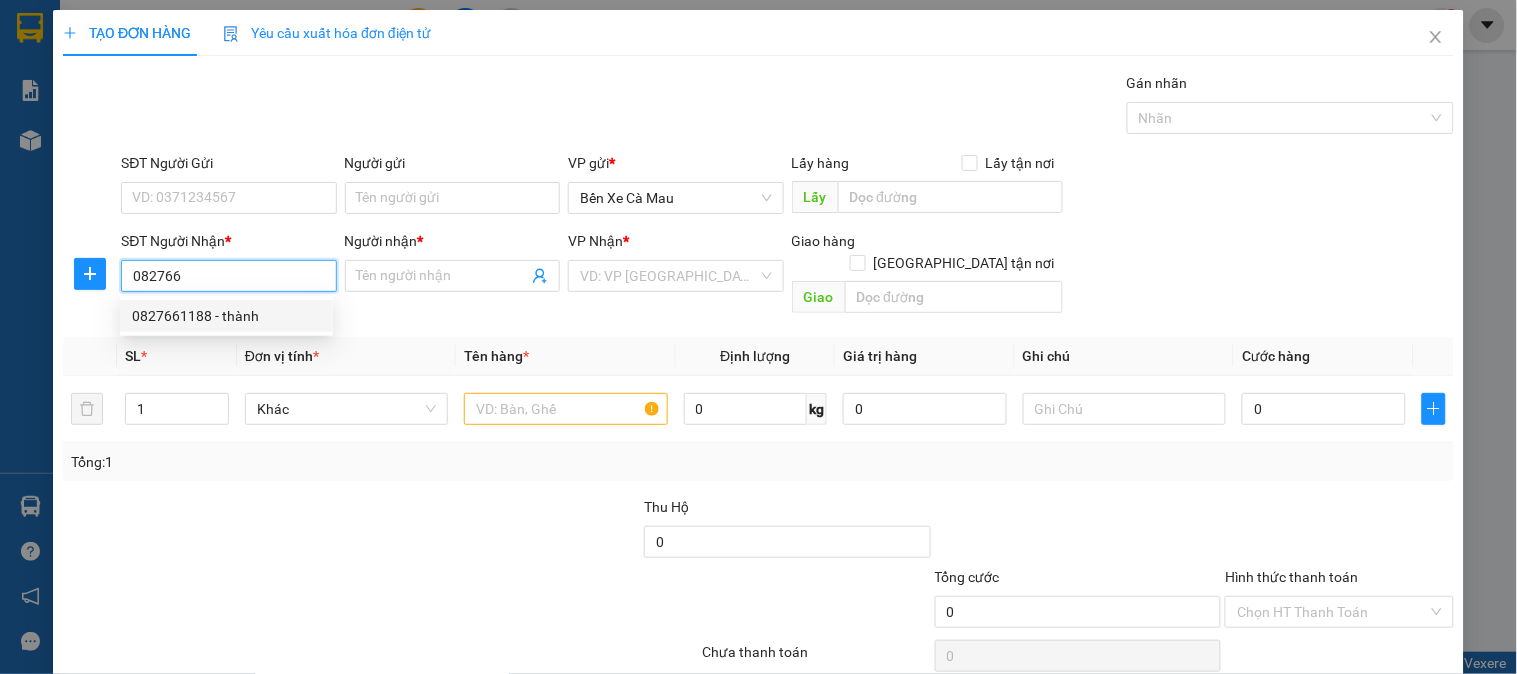 click on "0827661188 - thành" at bounding box center [226, 316] 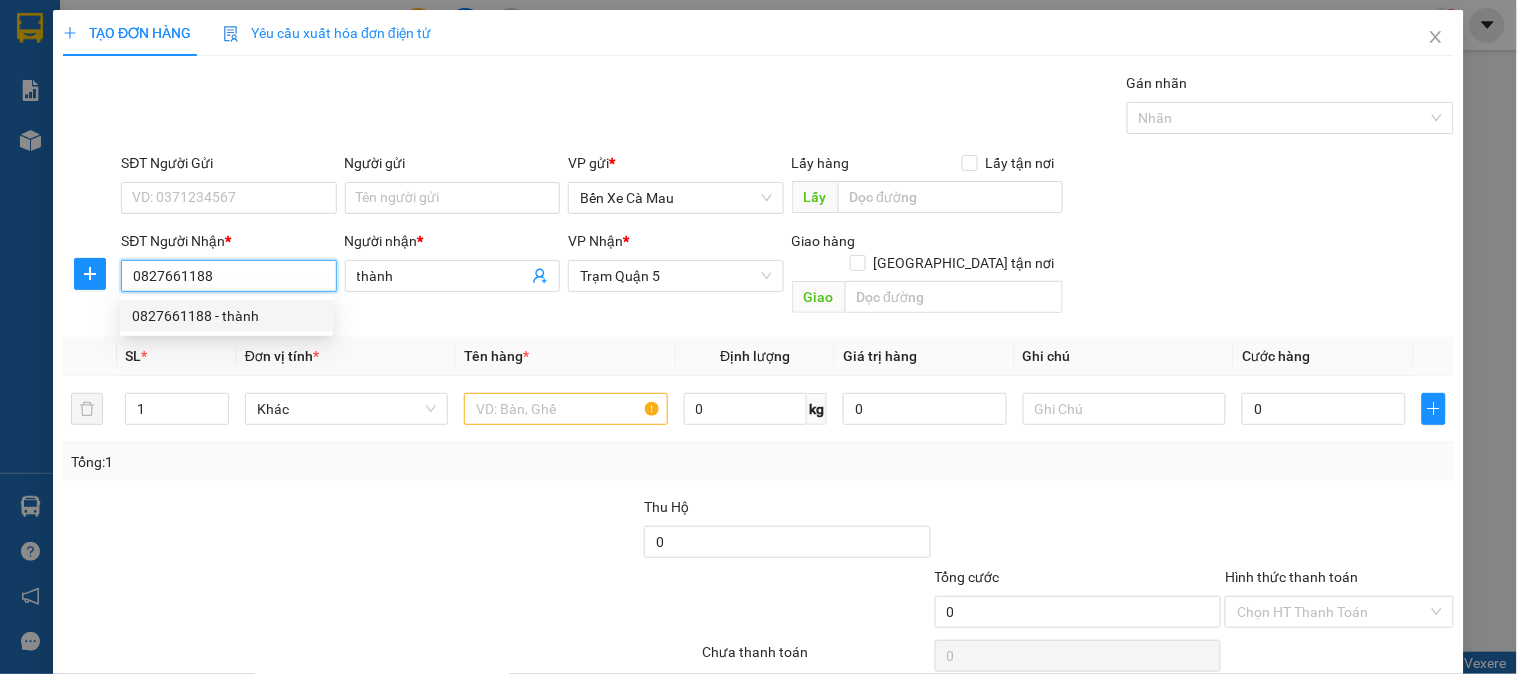 type on "30.000" 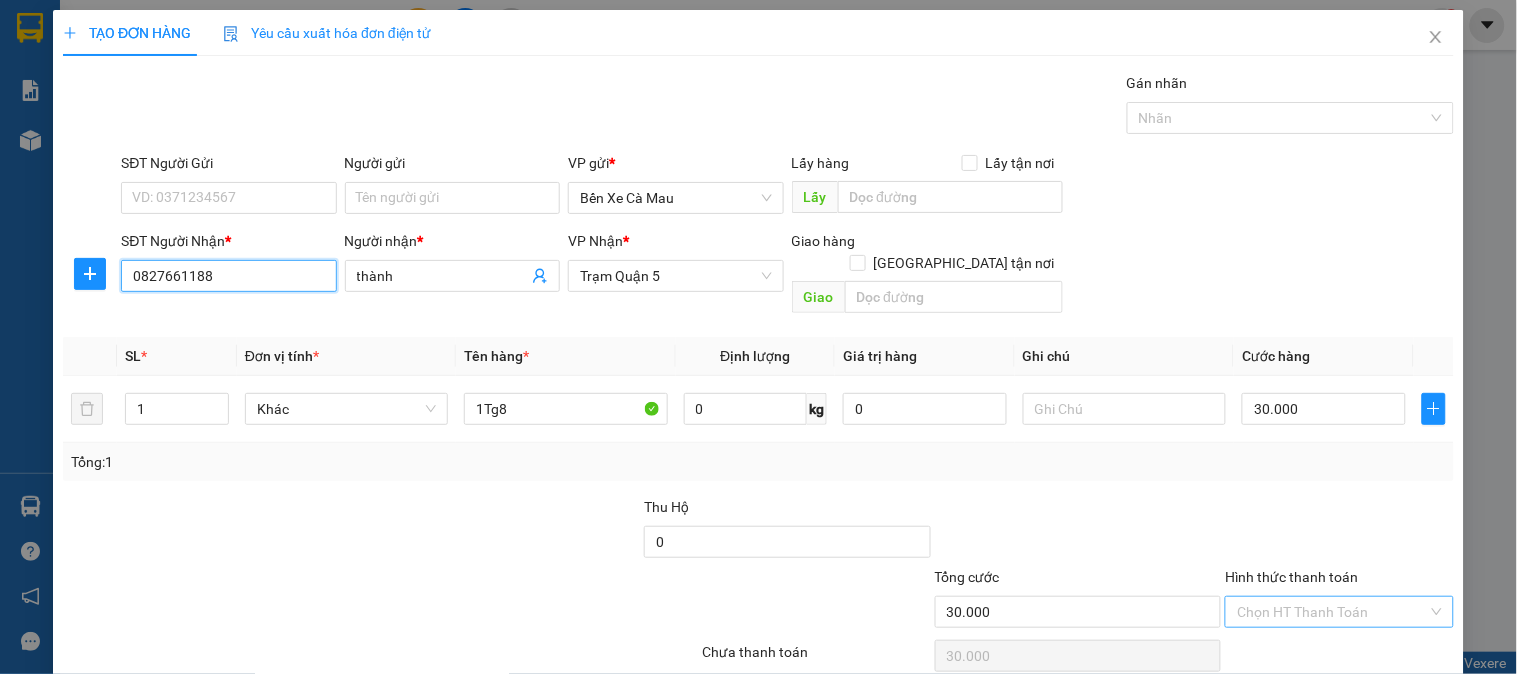 type on "0827661188" 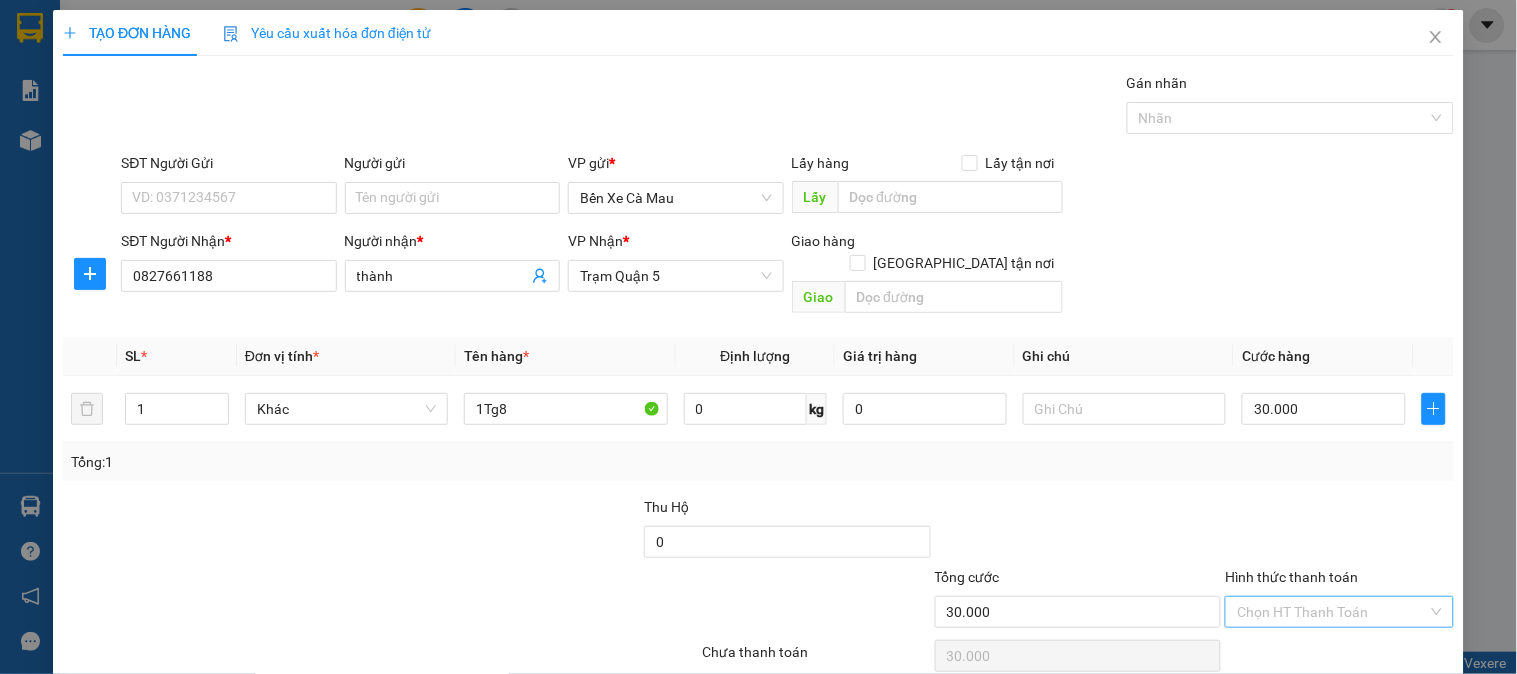 click on "Hình thức thanh toán" at bounding box center (1332, 612) 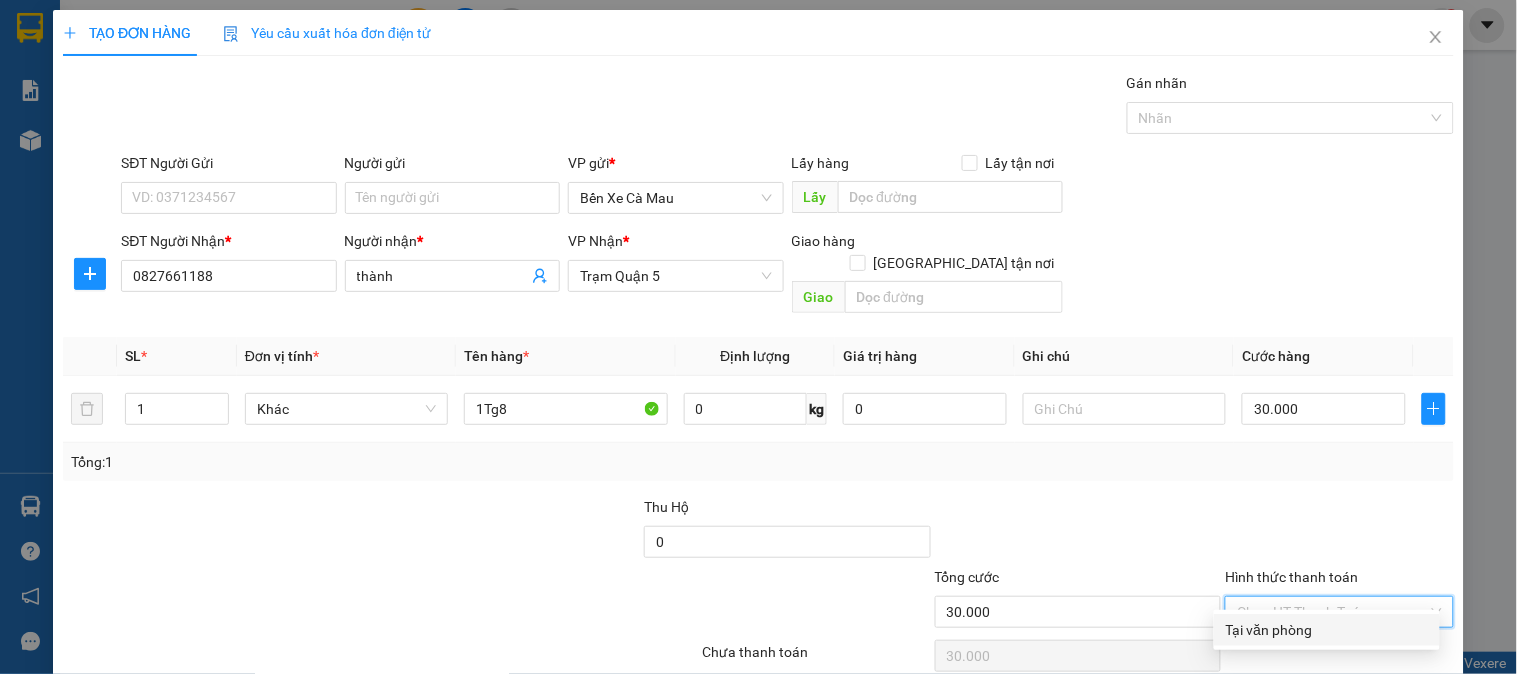 click on "Tại văn phòng" at bounding box center [1327, 630] 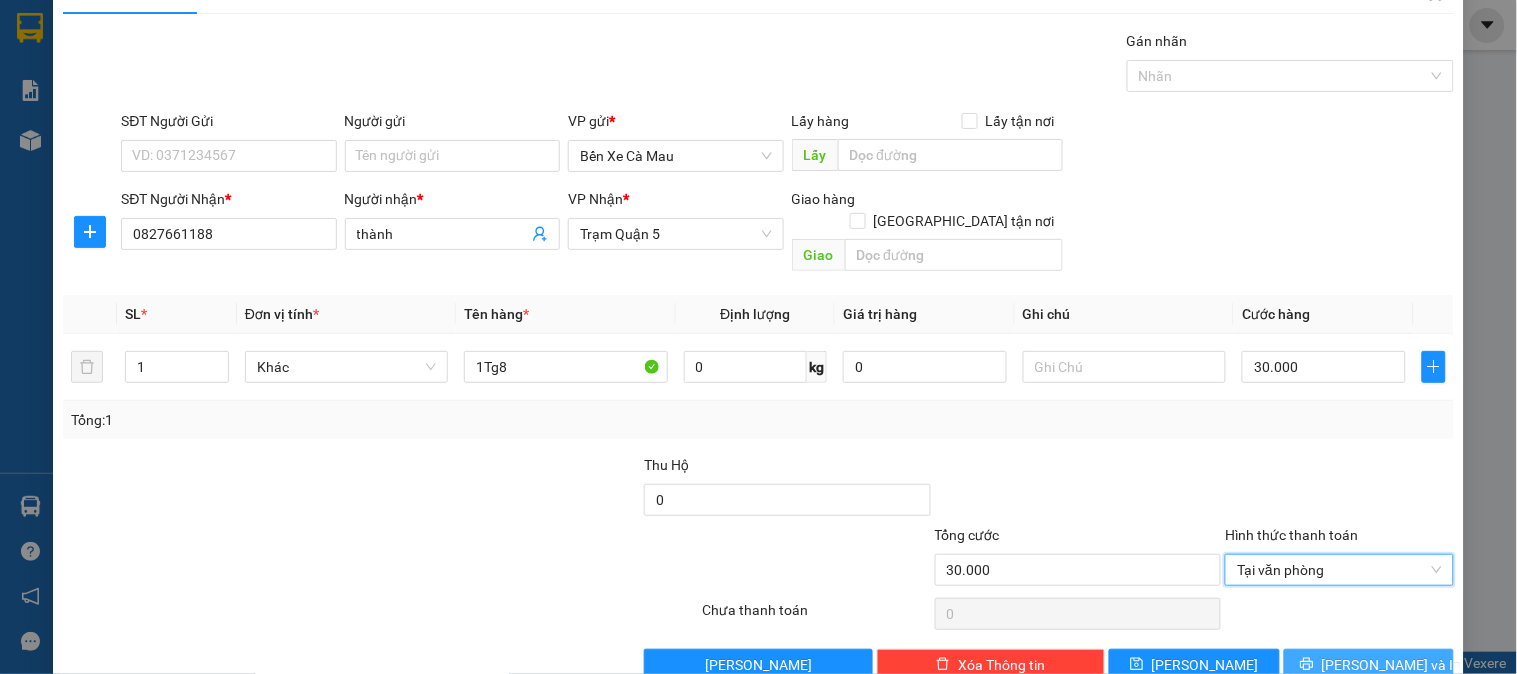 scroll, scrollTop: 65, scrollLeft: 0, axis: vertical 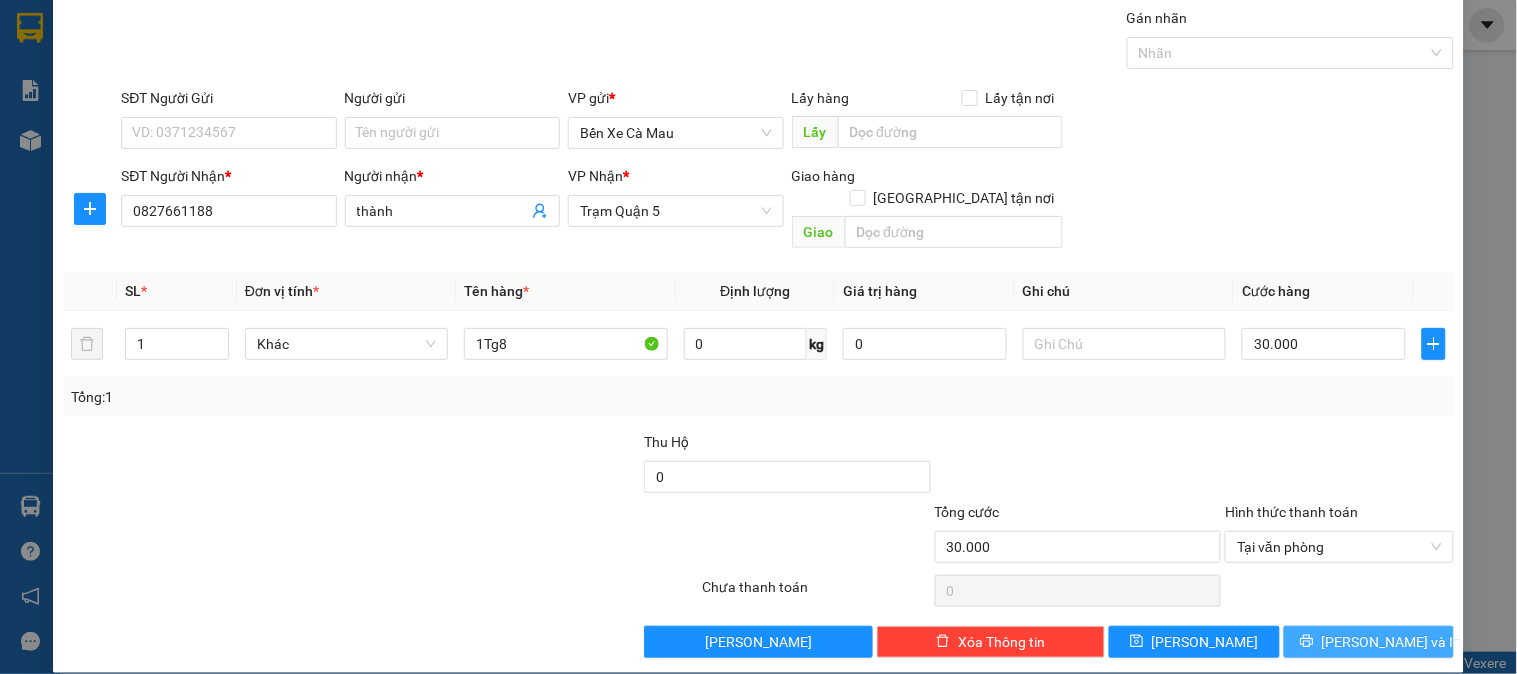 click on "[PERSON_NAME] và In" at bounding box center [1392, 642] 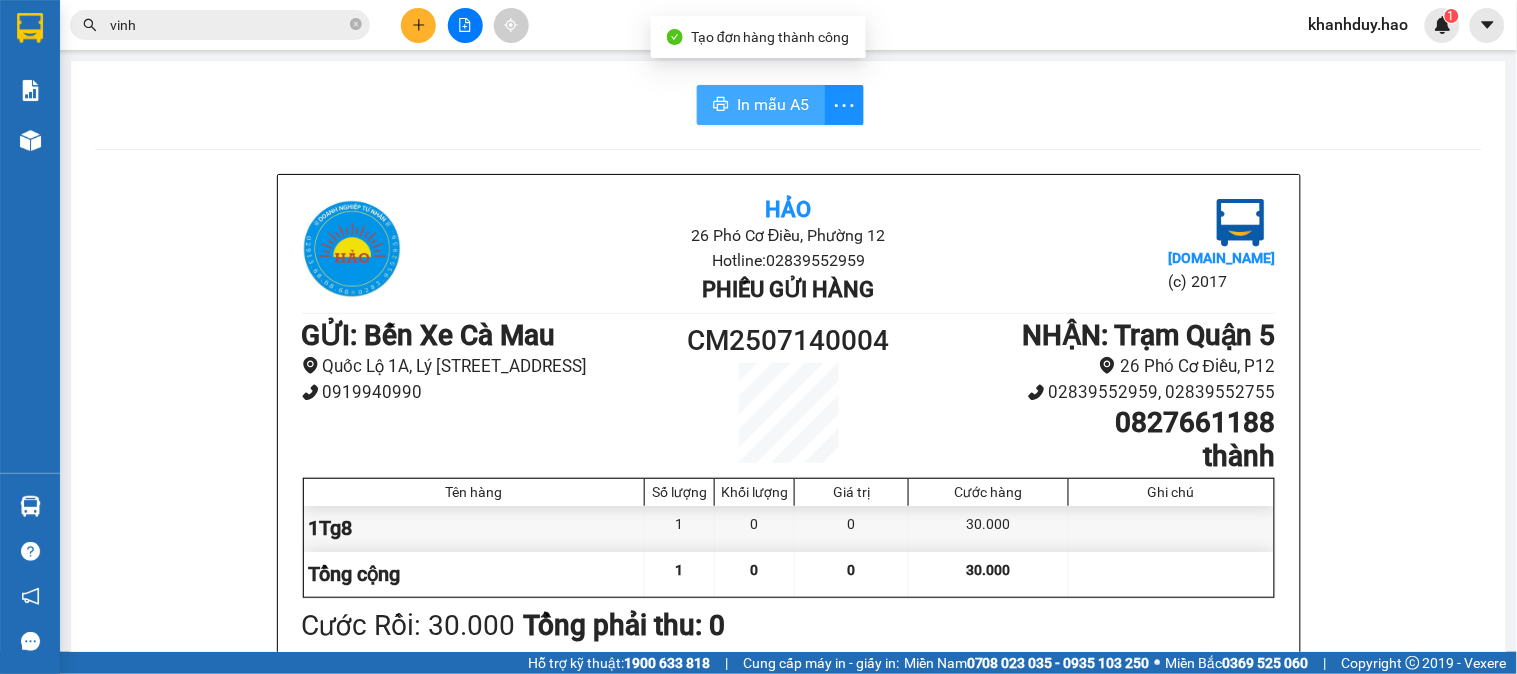 click on "In mẫu A5" at bounding box center [761, 105] 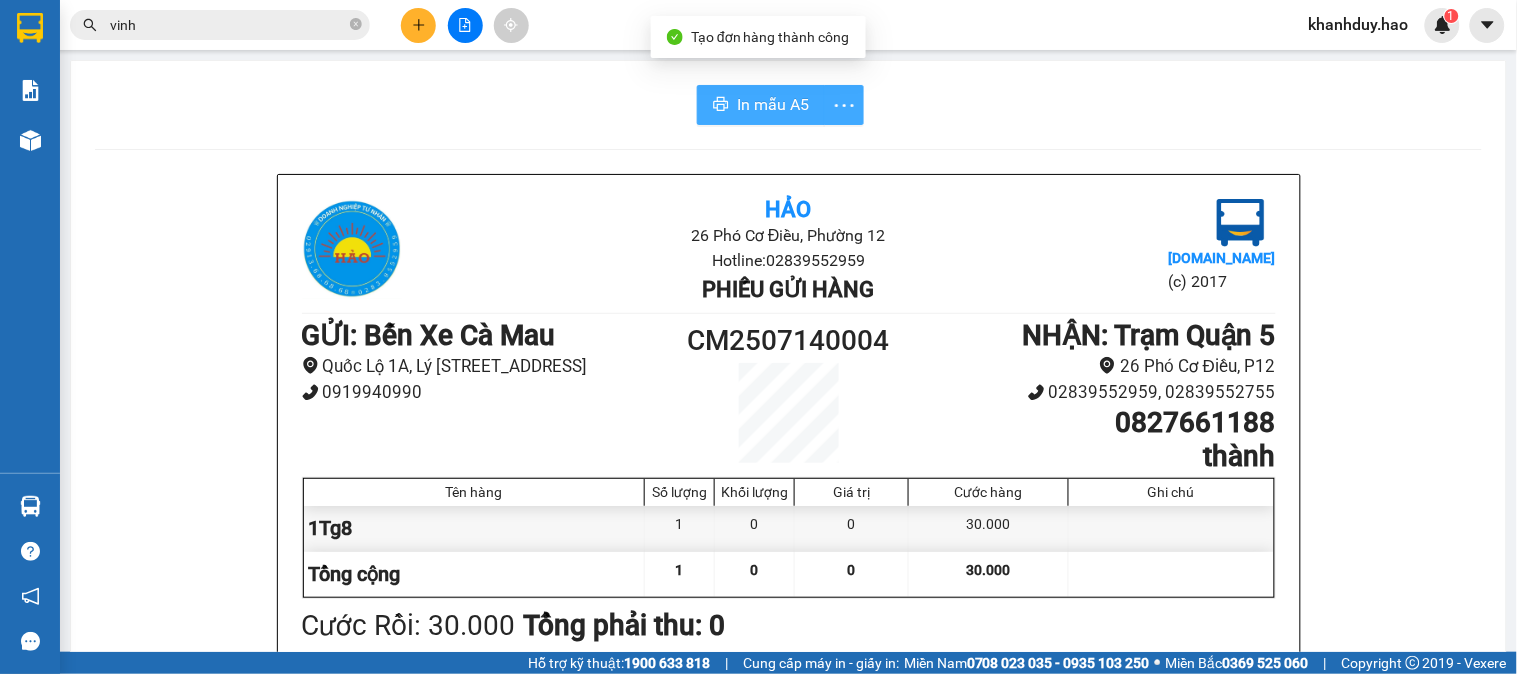 scroll, scrollTop: 0, scrollLeft: 0, axis: both 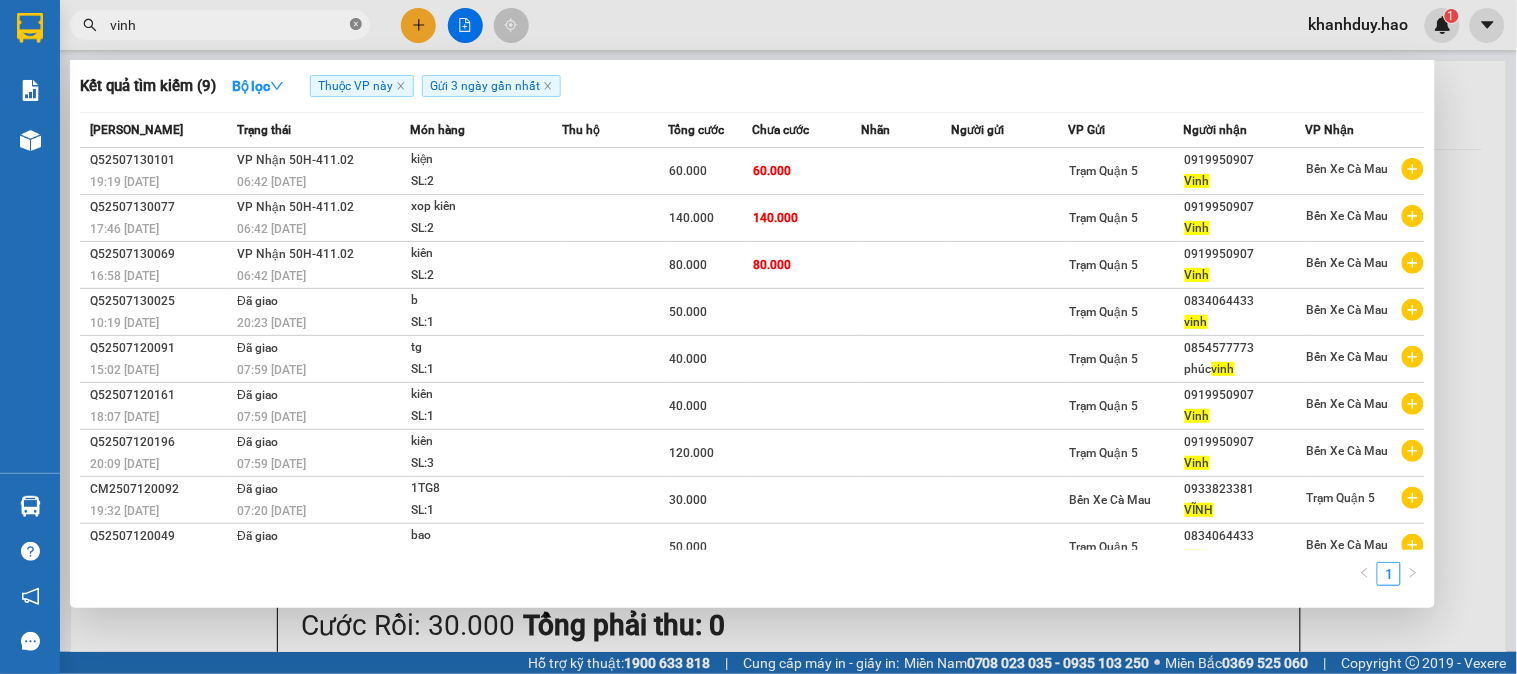 click 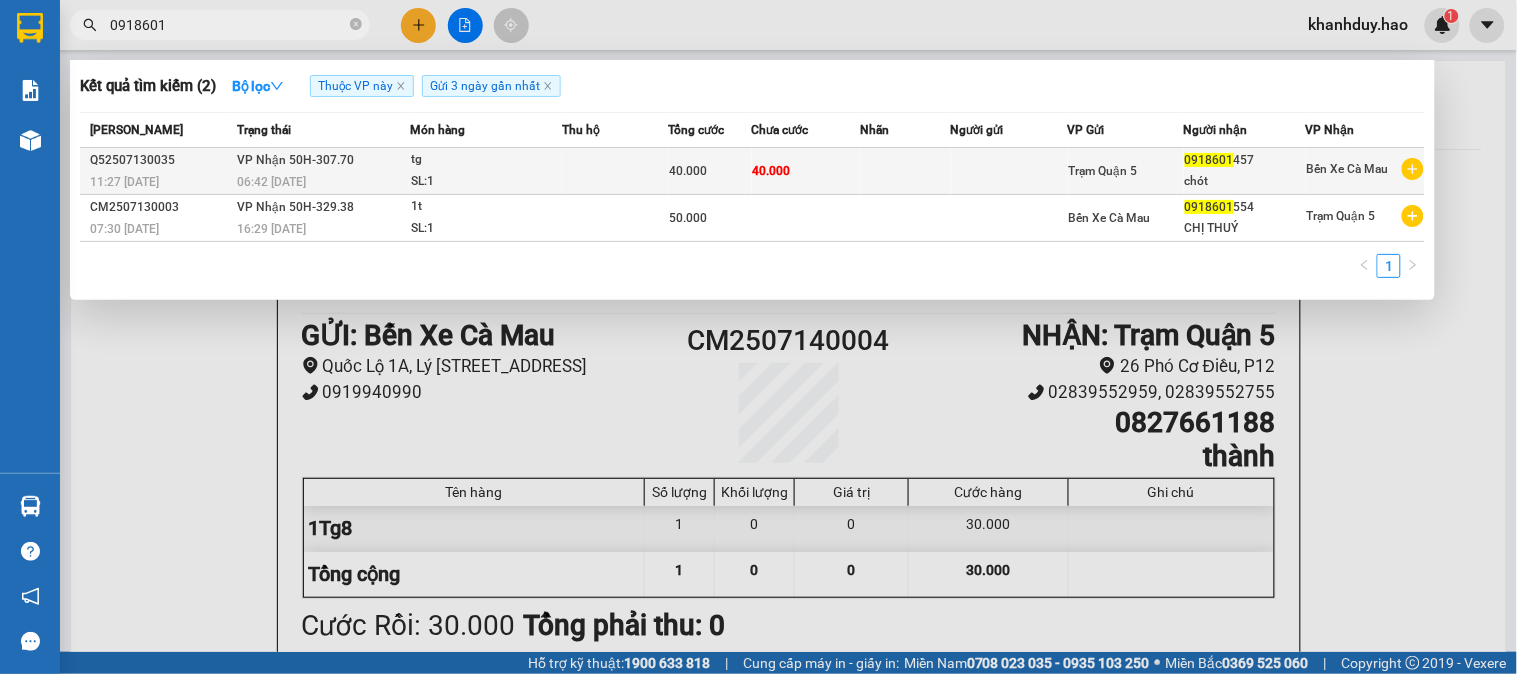 type on "0918601" 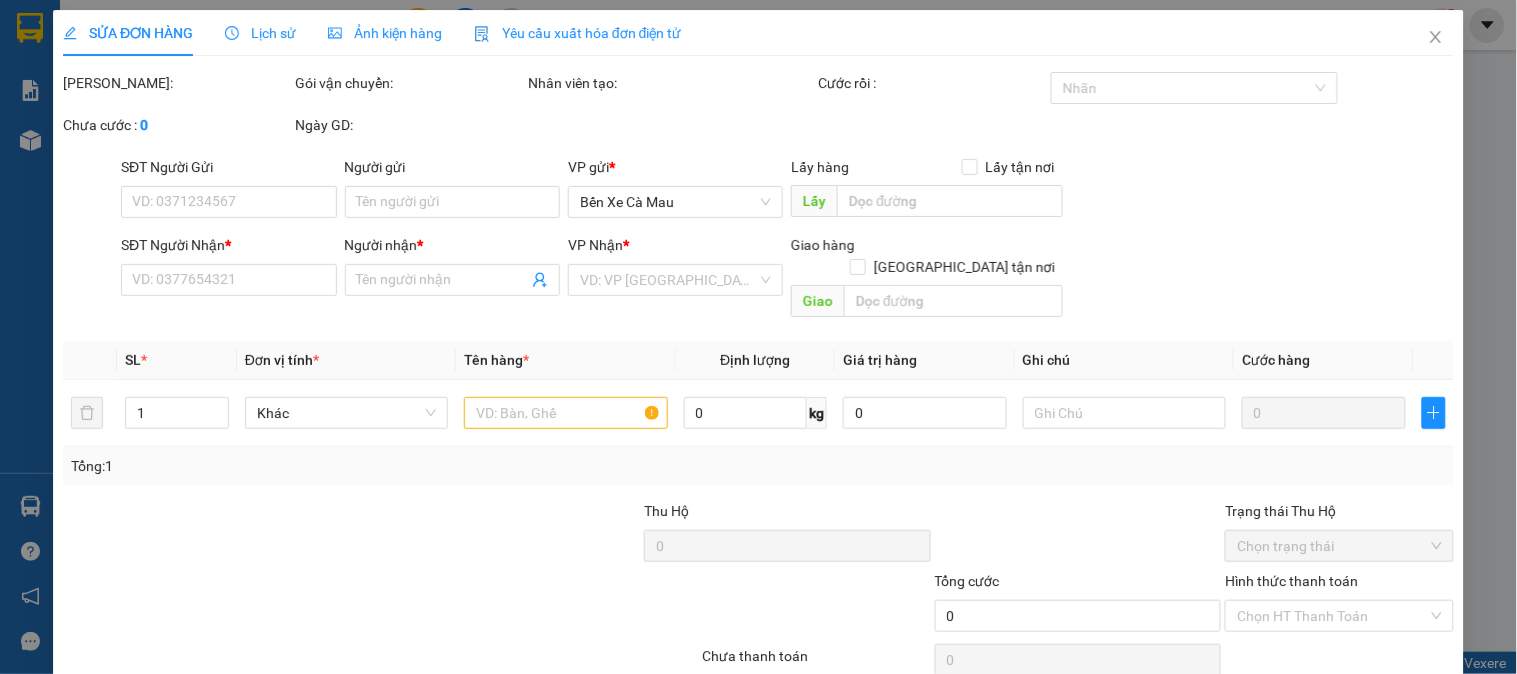 click on "Ảnh kiện hàng" at bounding box center (385, 33) 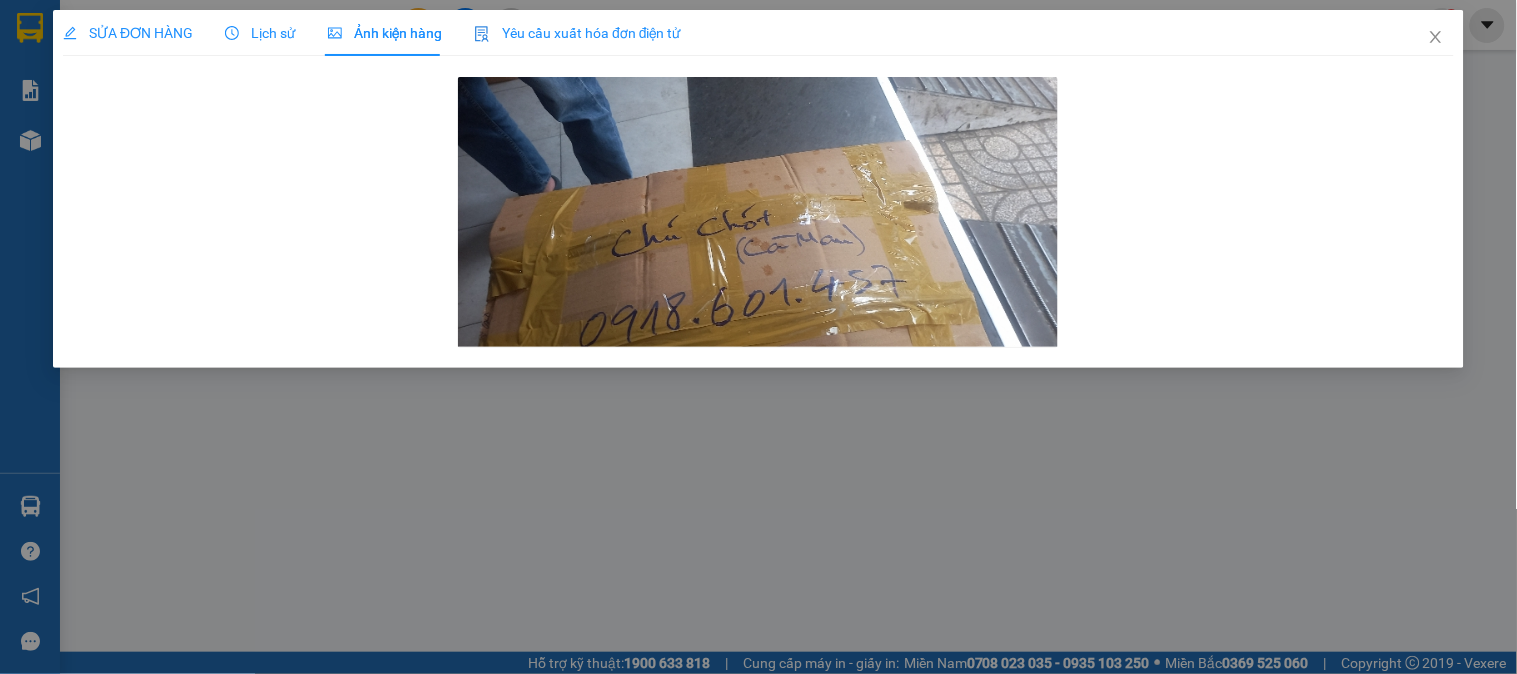click on "SỬA ĐƠN HÀNG" at bounding box center (128, 33) 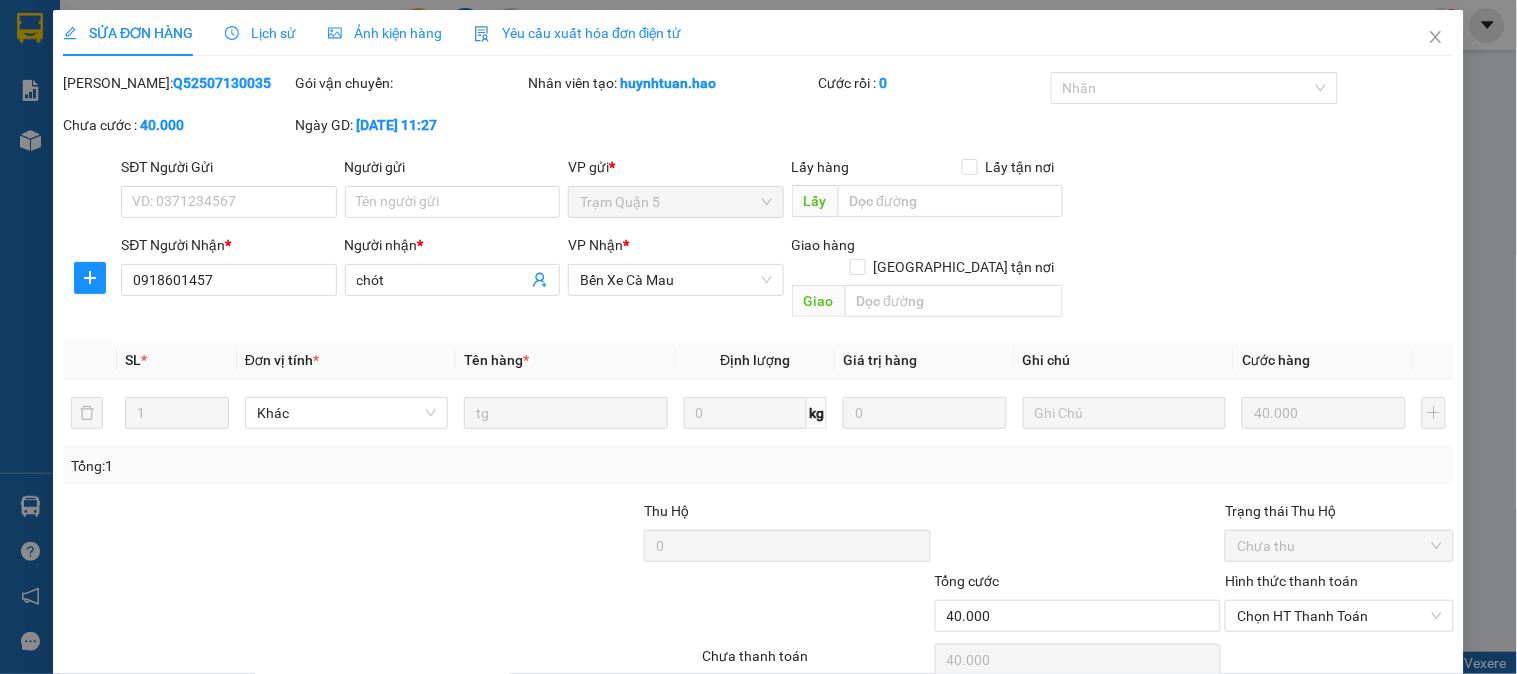 scroll, scrollTop: 70, scrollLeft: 0, axis: vertical 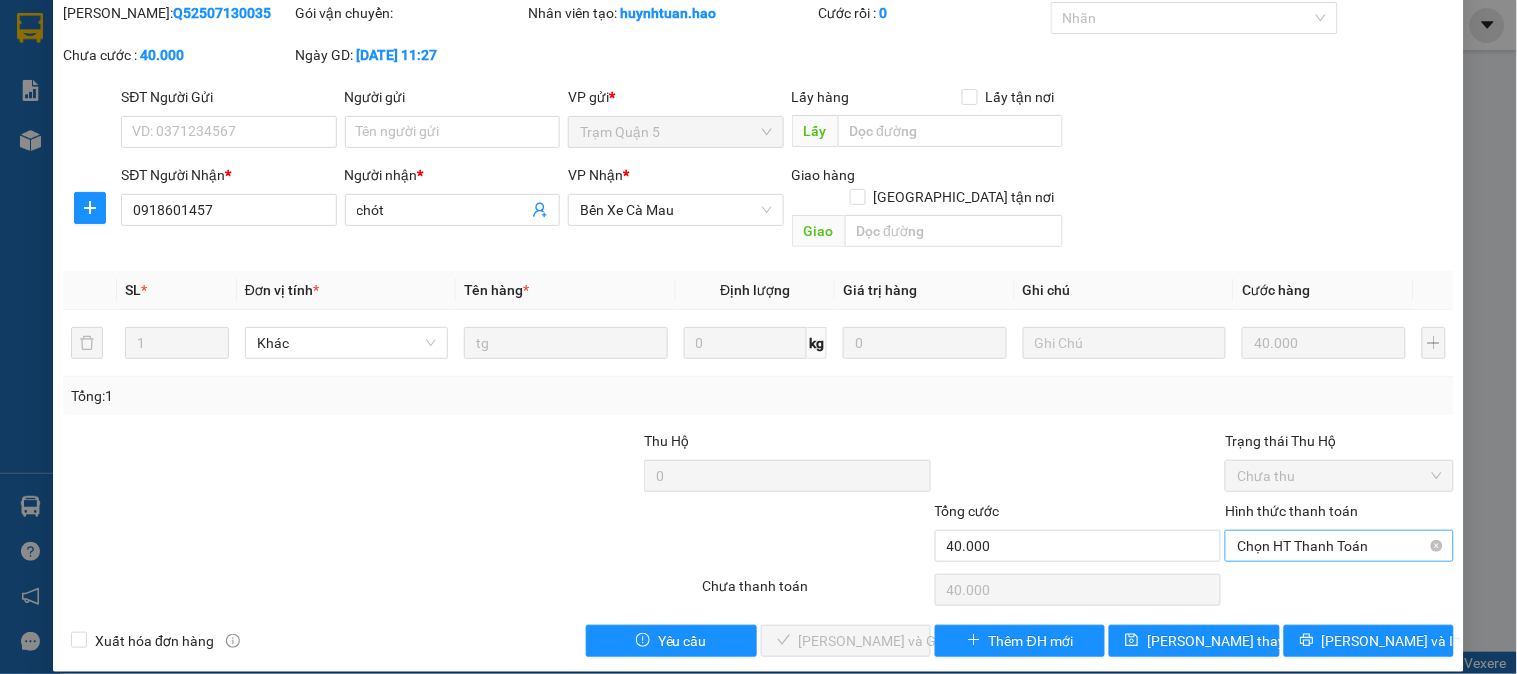 click on "Chọn HT Thanh Toán" at bounding box center (1339, 546) 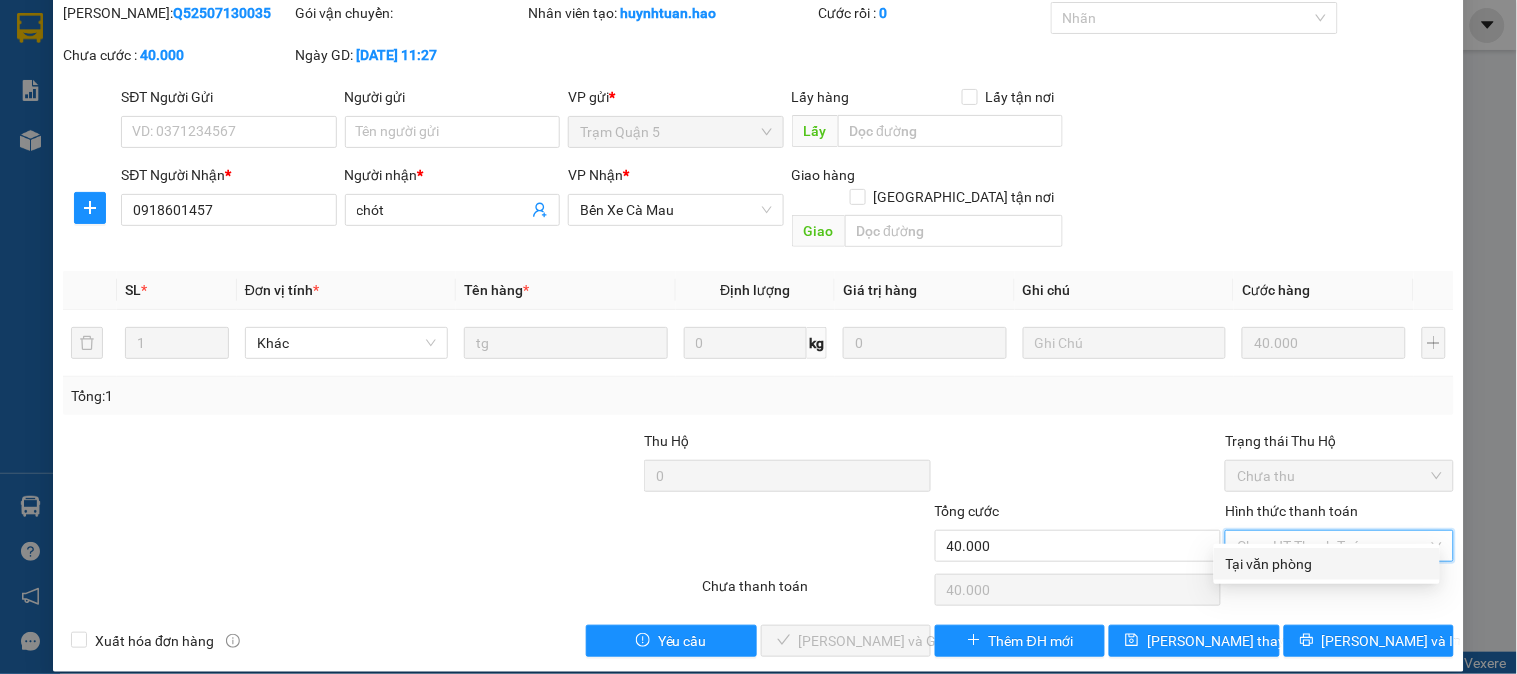click on "Tại văn phòng" at bounding box center (1327, 564) 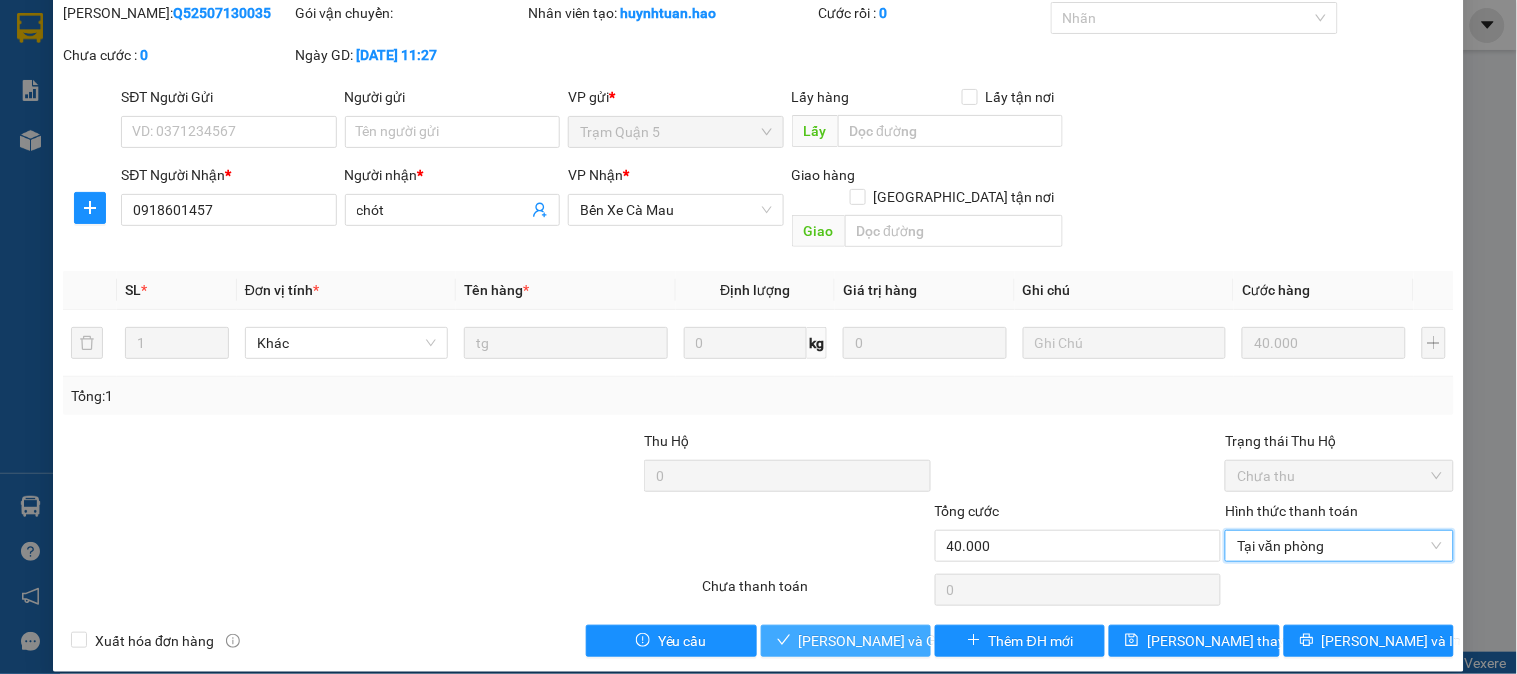 click on "[PERSON_NAME] và Giao hàng" at bounding box center (895, 641) 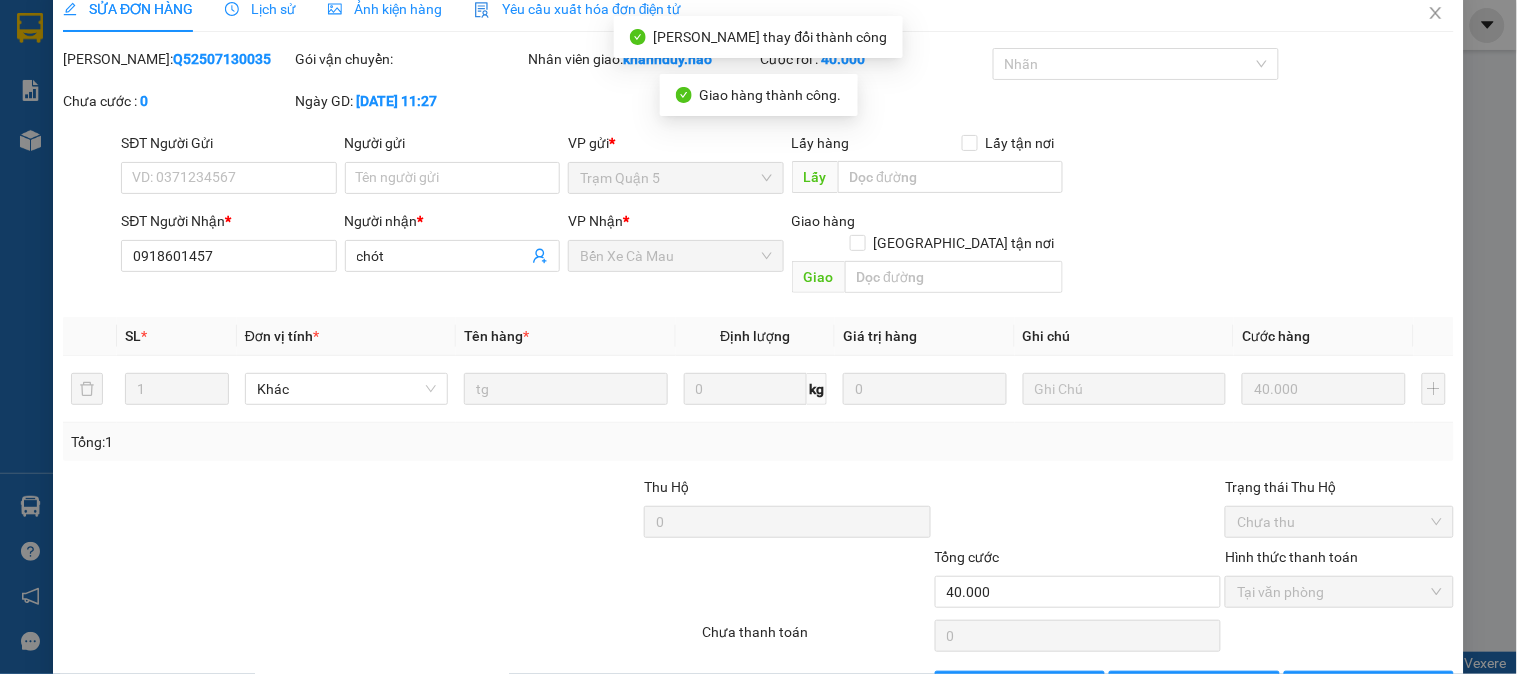 scroll, scrollTop: 0, scrollLeft: 0, axis: both 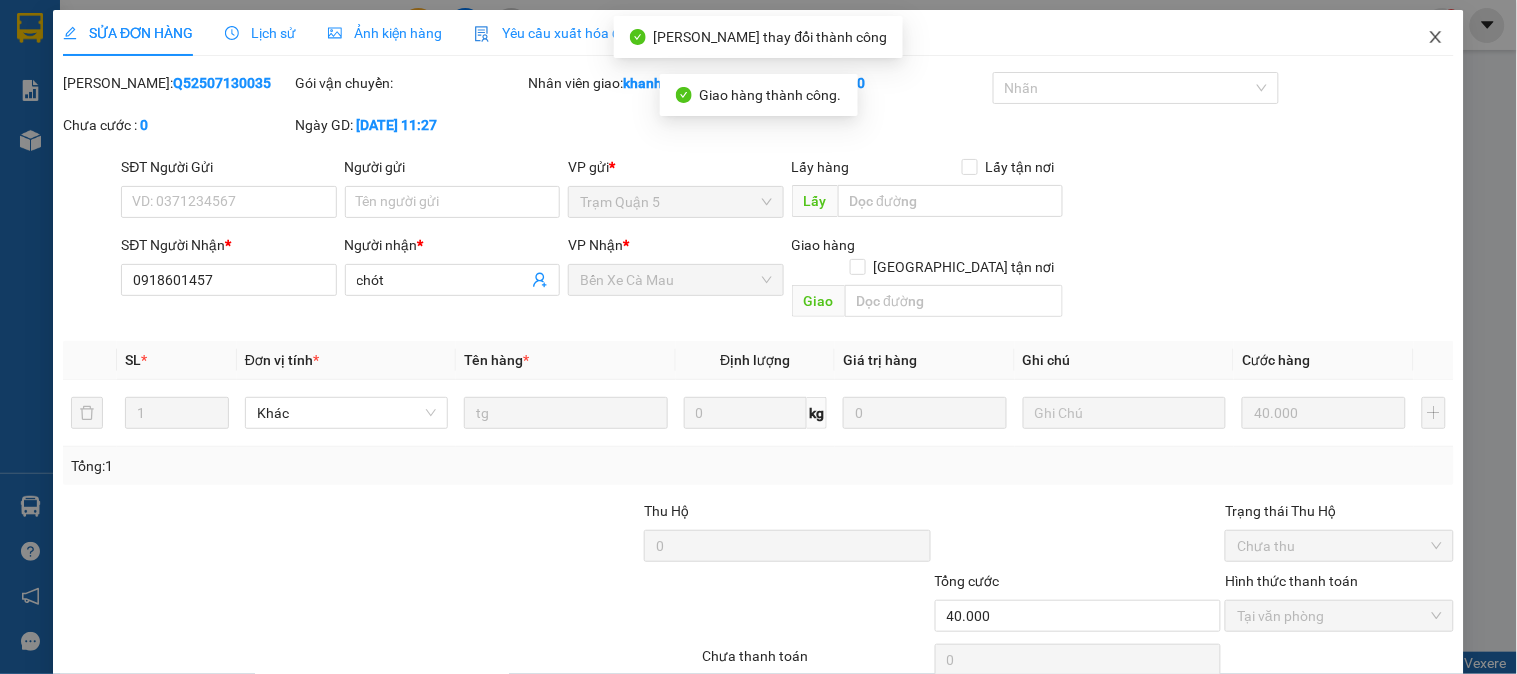 click at bounding box center (1436, 38) 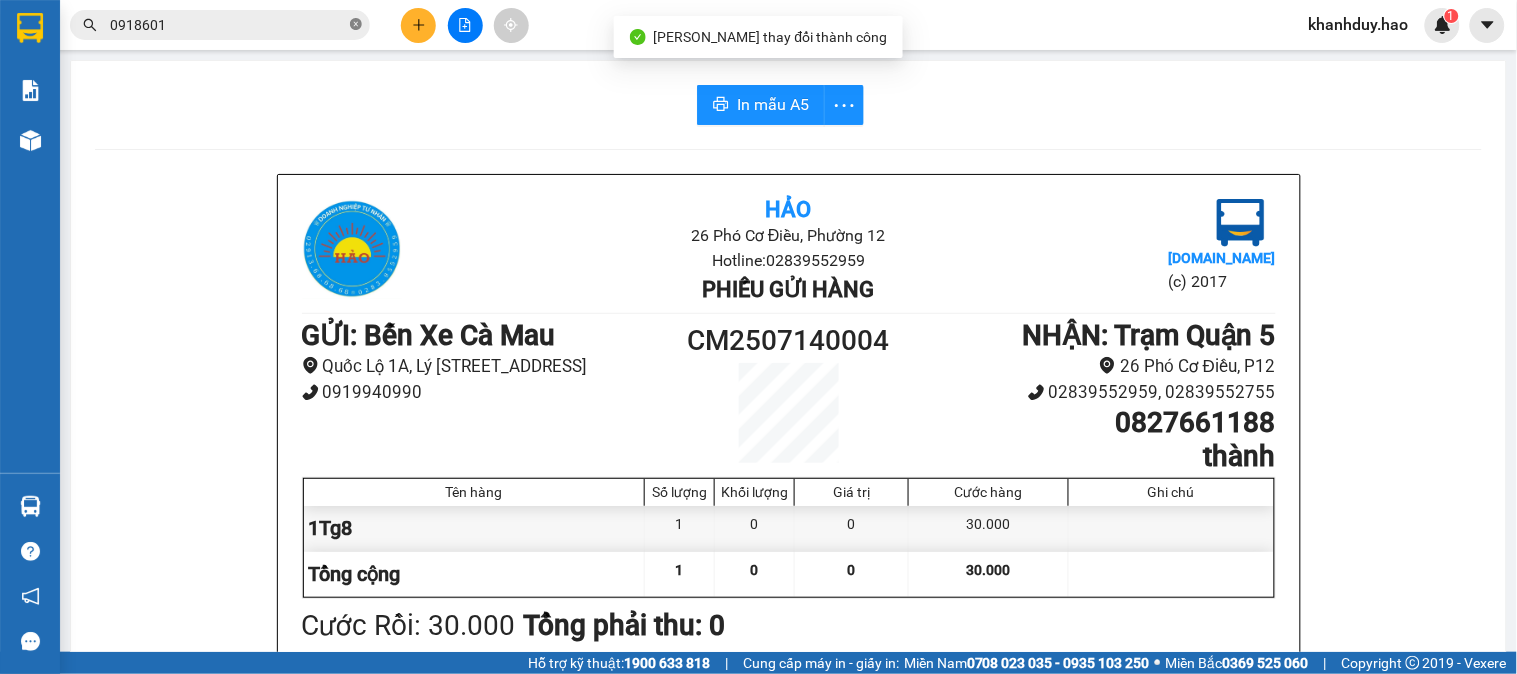 click 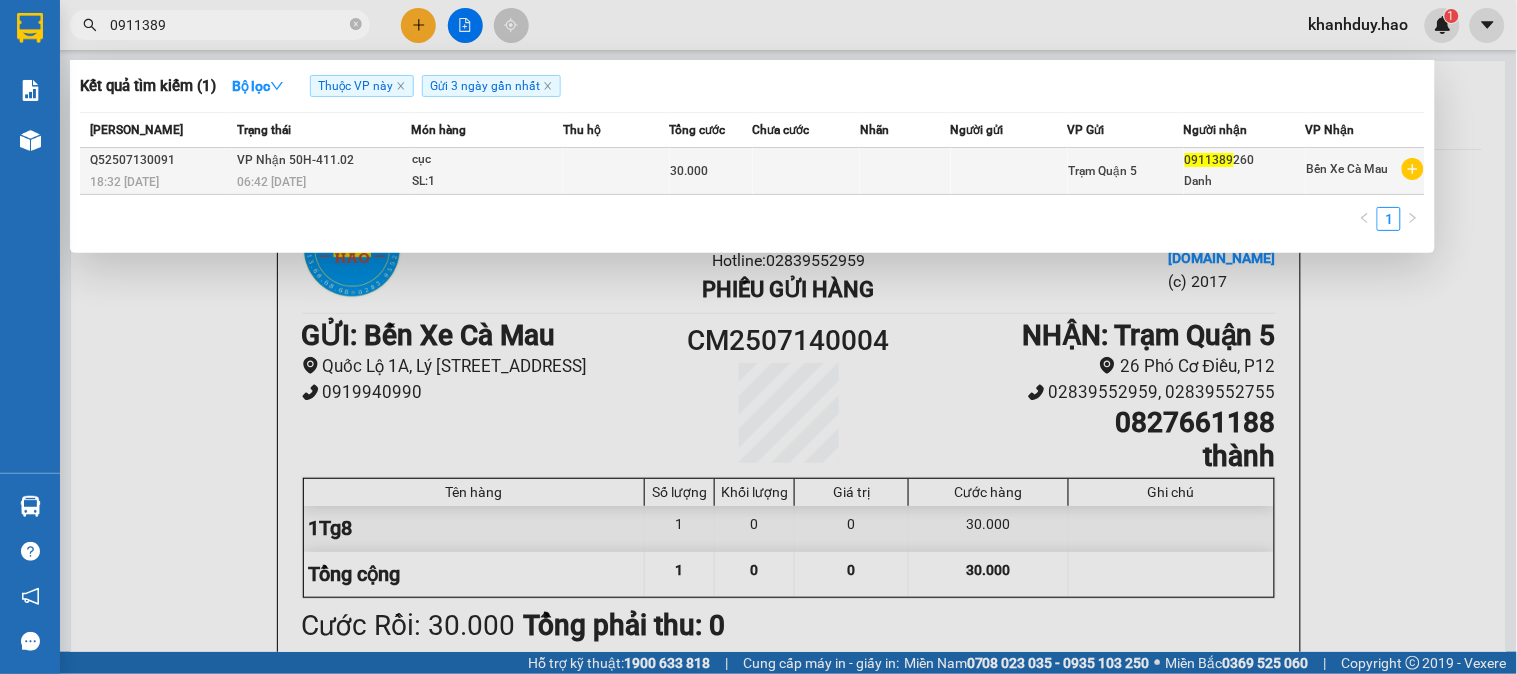 type on "0911389" 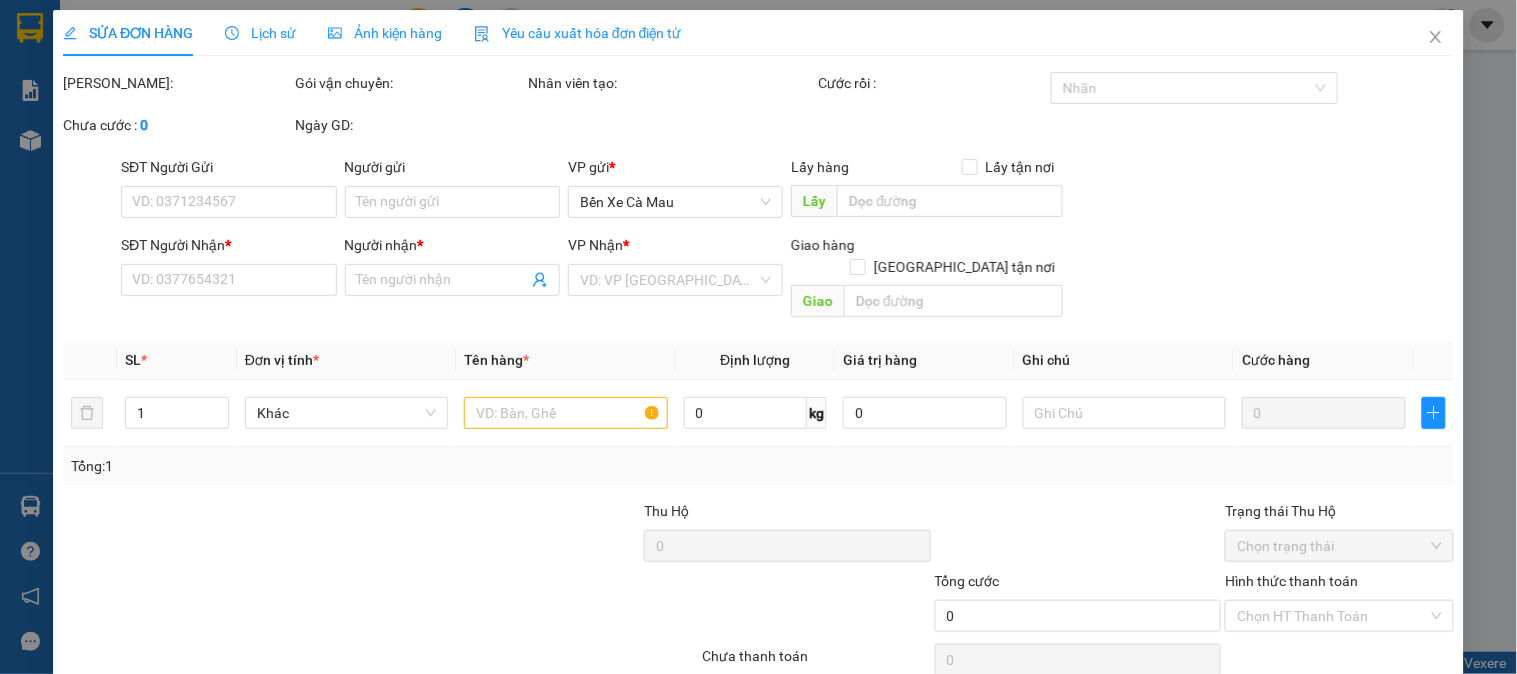 type on "0911389260" 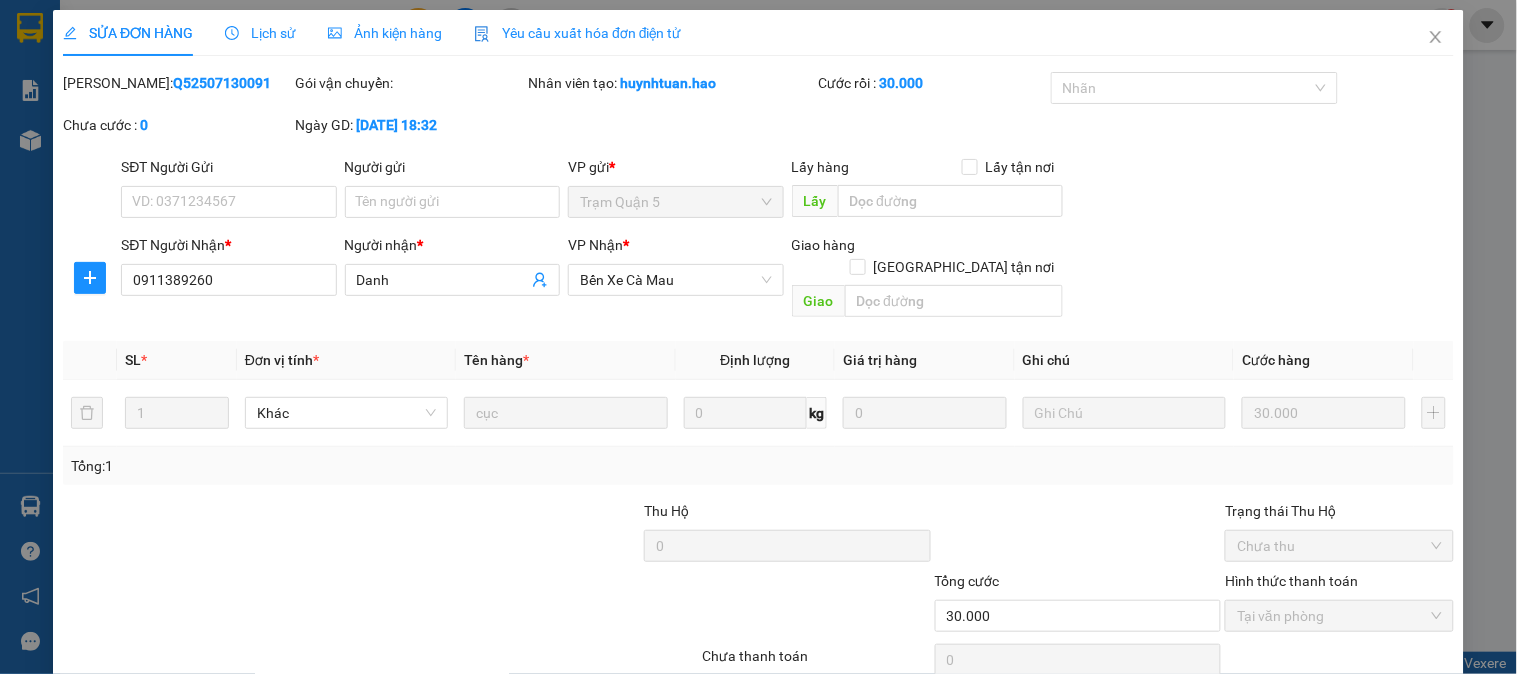 click 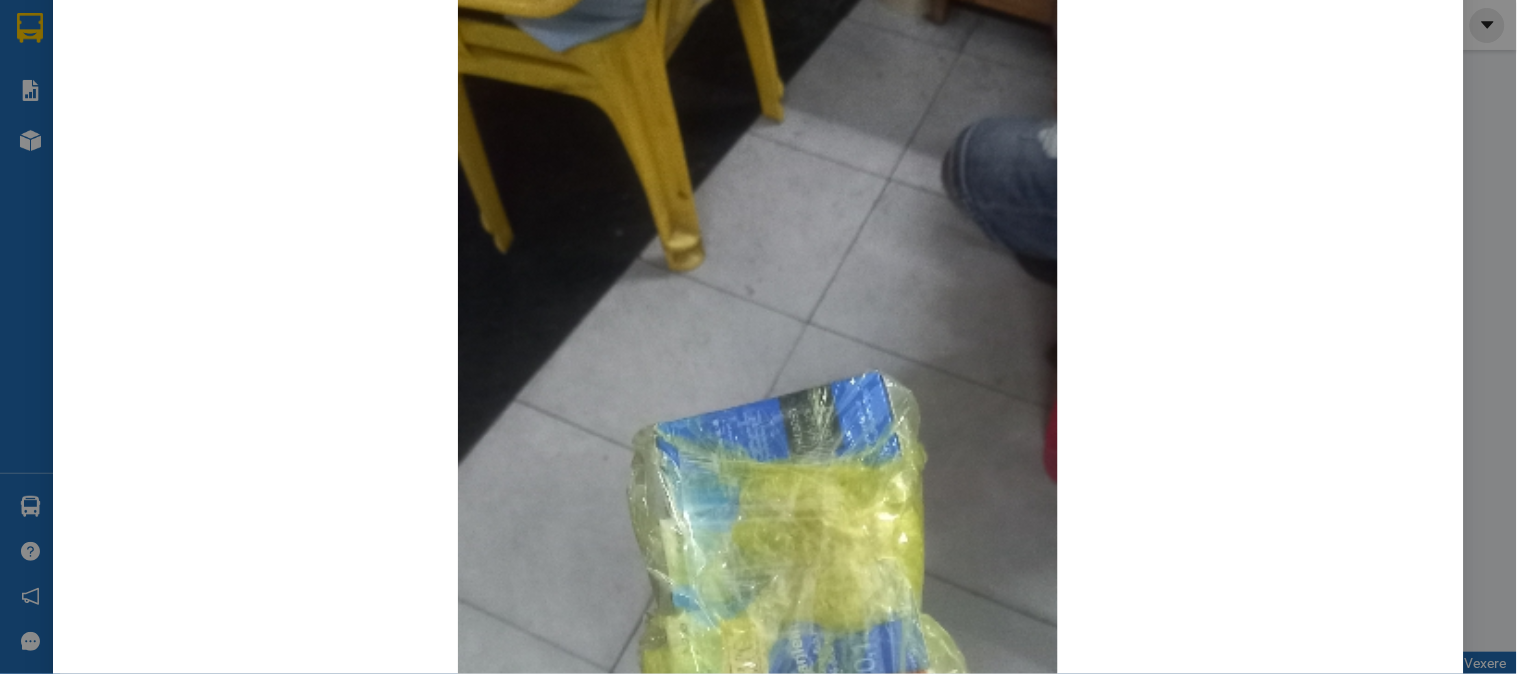 scroll, scrollTop: 0, scrollLeft: 0, axis: both 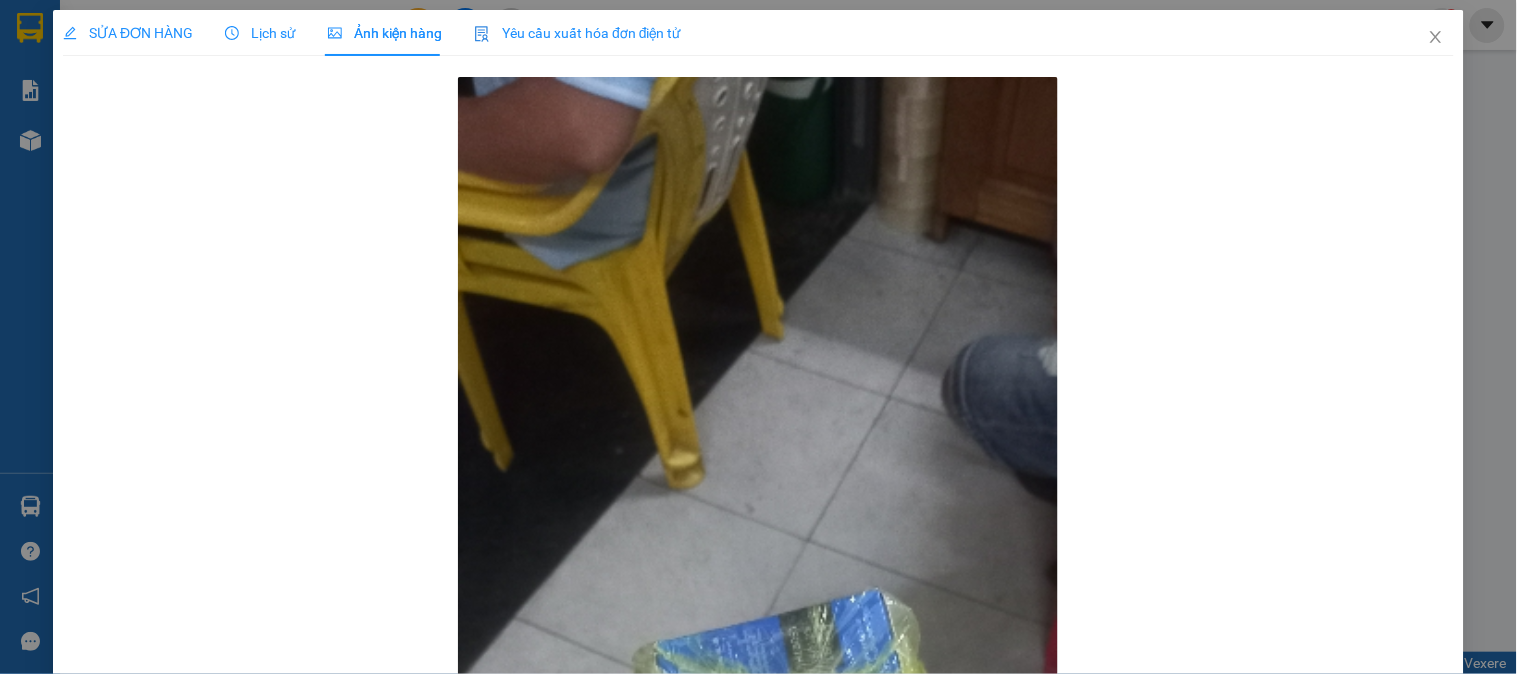 click on "SỬA ĐƠN HÀNG Lịch sử Ảnh kiện hàng Yêu cầu xuất hóa đơn điện tử Total Paid Fee 30.000 Total UnPaid Fee 0 Cash Collection Total Fee Mã ĐH:  Q52507130091 Gói vận chuyển:   Nhân viên tạo:   huynhtuan.hao Cước rồi :   30.000   Nhãn Chưa cước :   0 Ngày GD:   13-07-2025 lúc 18:32 SĐT Người Gửi VD: 0371234567 Người gửi Tên người gửi VP gửi  * Trạm Quận 5 Lấy hàng Lấy tận nơi Lấy SĐT Người Nhận  * 0911389260 Người nhận  * Danh VP Nhận  * Bến Xe Cà Mau Giao hàng Giao tận nơi Giao SL  * Đơn vị tính  * Tên hàng  * Định lượng Giá trị hàng Ghi chú Cước hàng                   1 Khác cục 0 kg 0 30.000 Tổng:  1 Thu Hộ 0 Trạng thái Thu Hộ   Chưa thu Tổng cước 30.000 Hình thức thanh toán Tại văn phòng Số tiền thu trước 0 Chọn HT Thanh Toán Chưa thanh toán 0 Chọn HT Thanh Toán Xuất hóa đơn hàng Yêu cầu Lưu và Giao hàng Thêm ĐH mới" at bounding box center (758, 337) 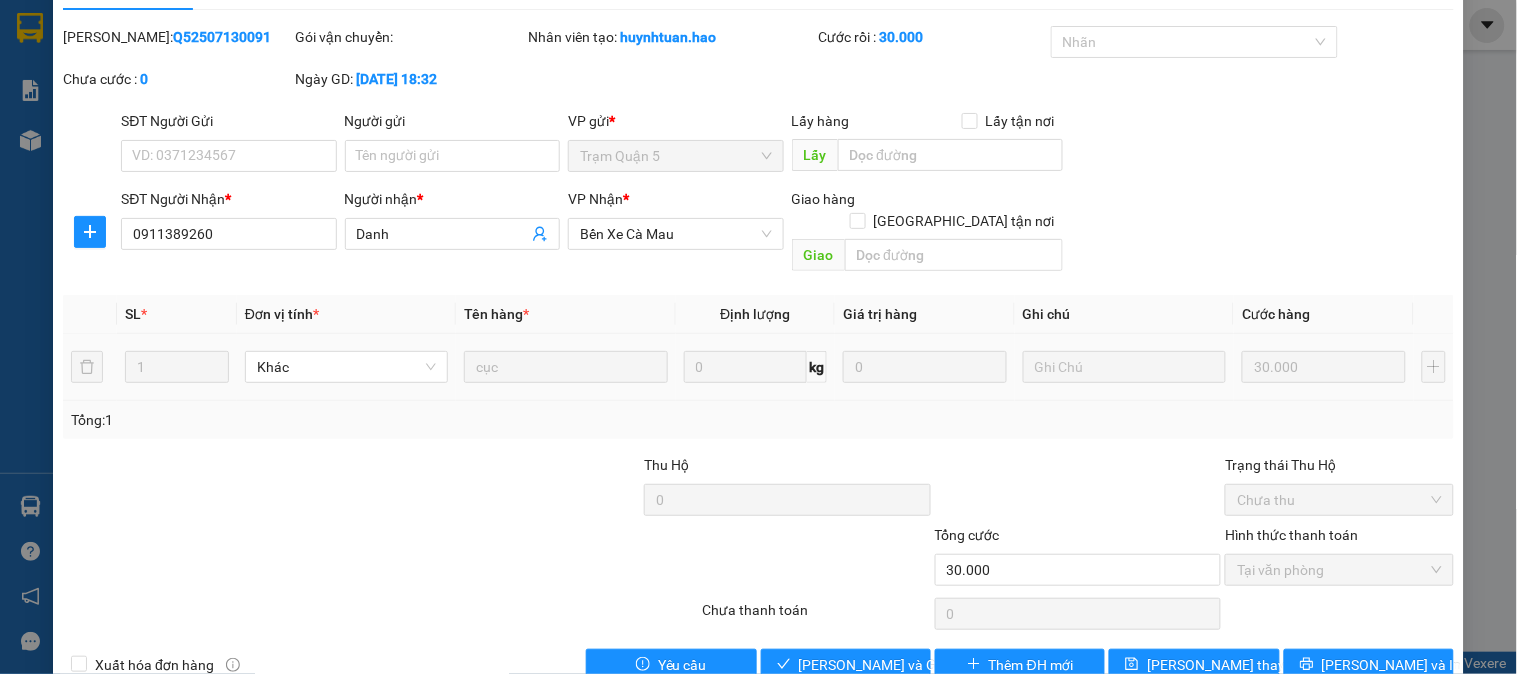 scroll, scrollTop: 70, scrollLeft: 0, axis: vertical 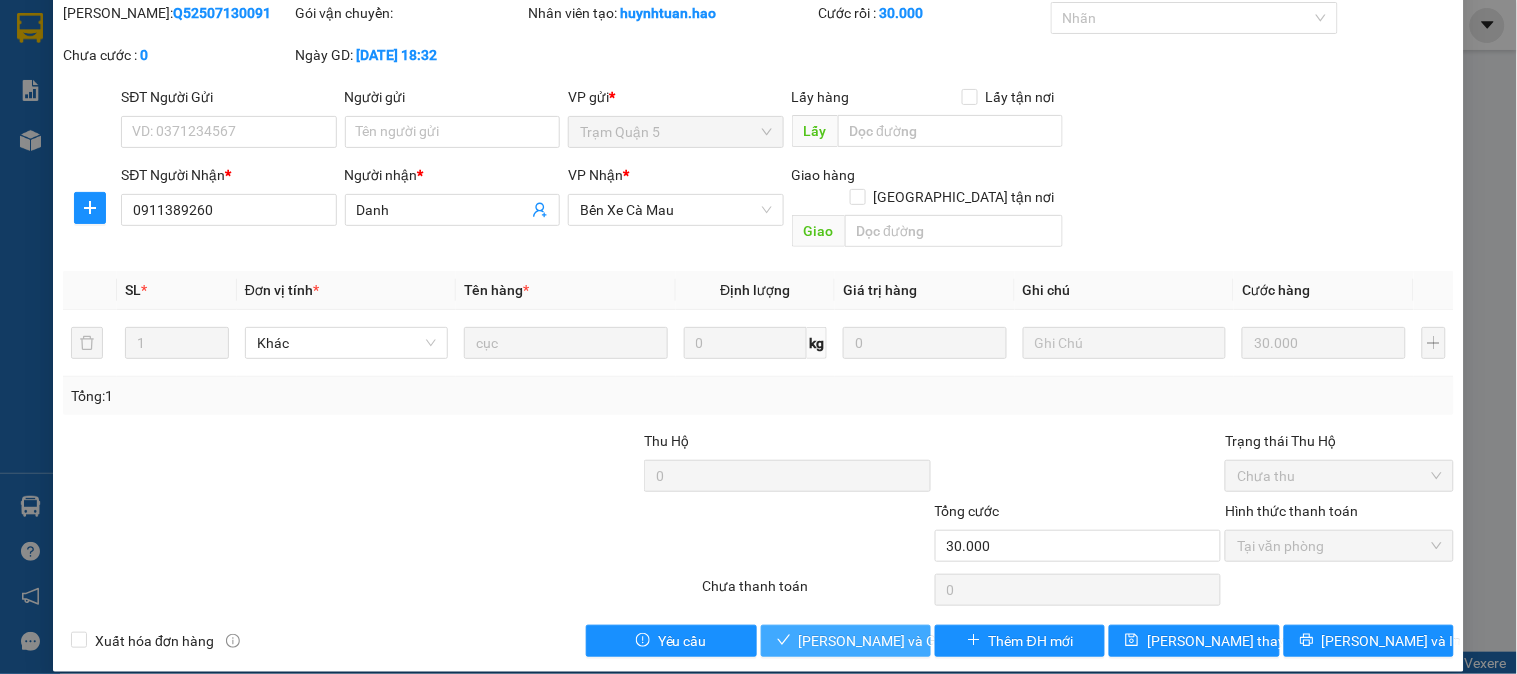 drag, startPoint x: 874, startPoint y: 627, endPoint x: 843, endPoint y: 627, distance: 31 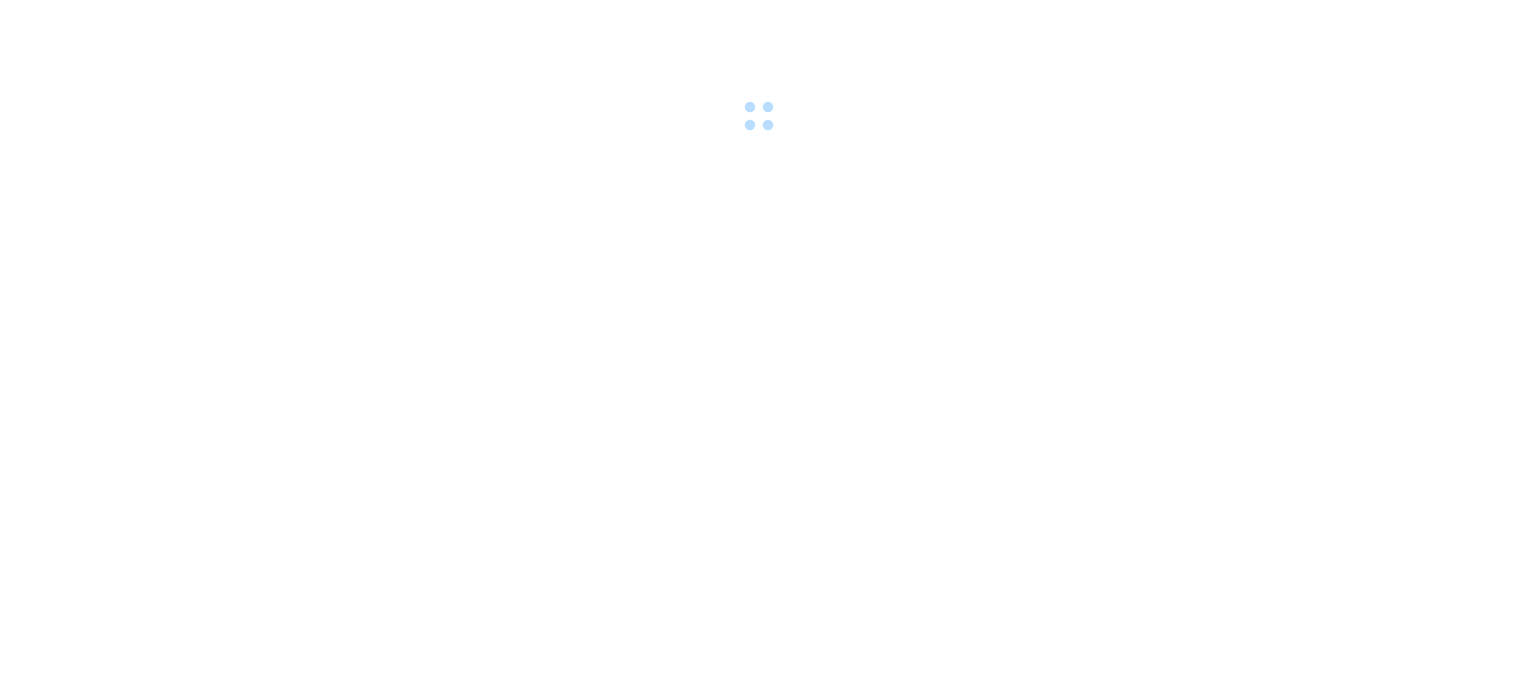 scroll, scrollTop: 0, scrollLeft: 0, axis: both 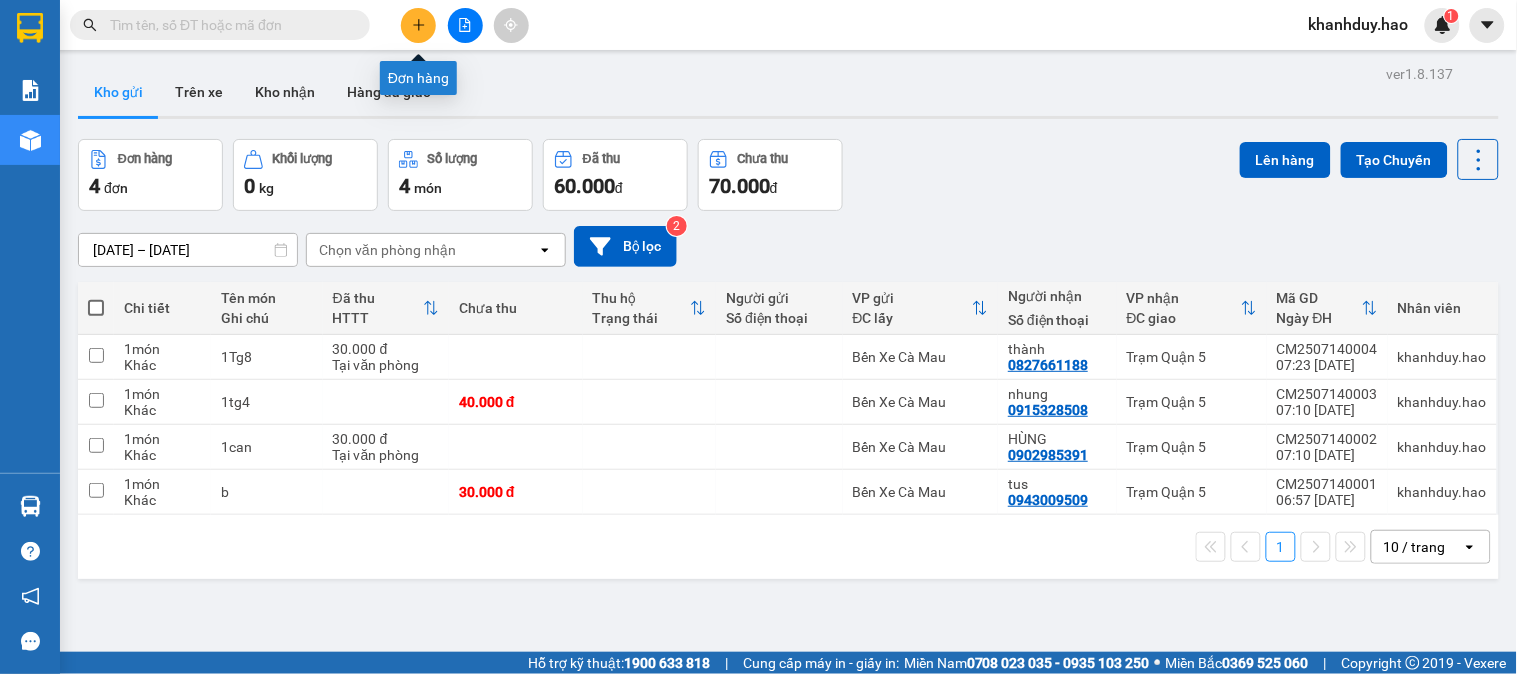 click at bounding box center [418, 25] 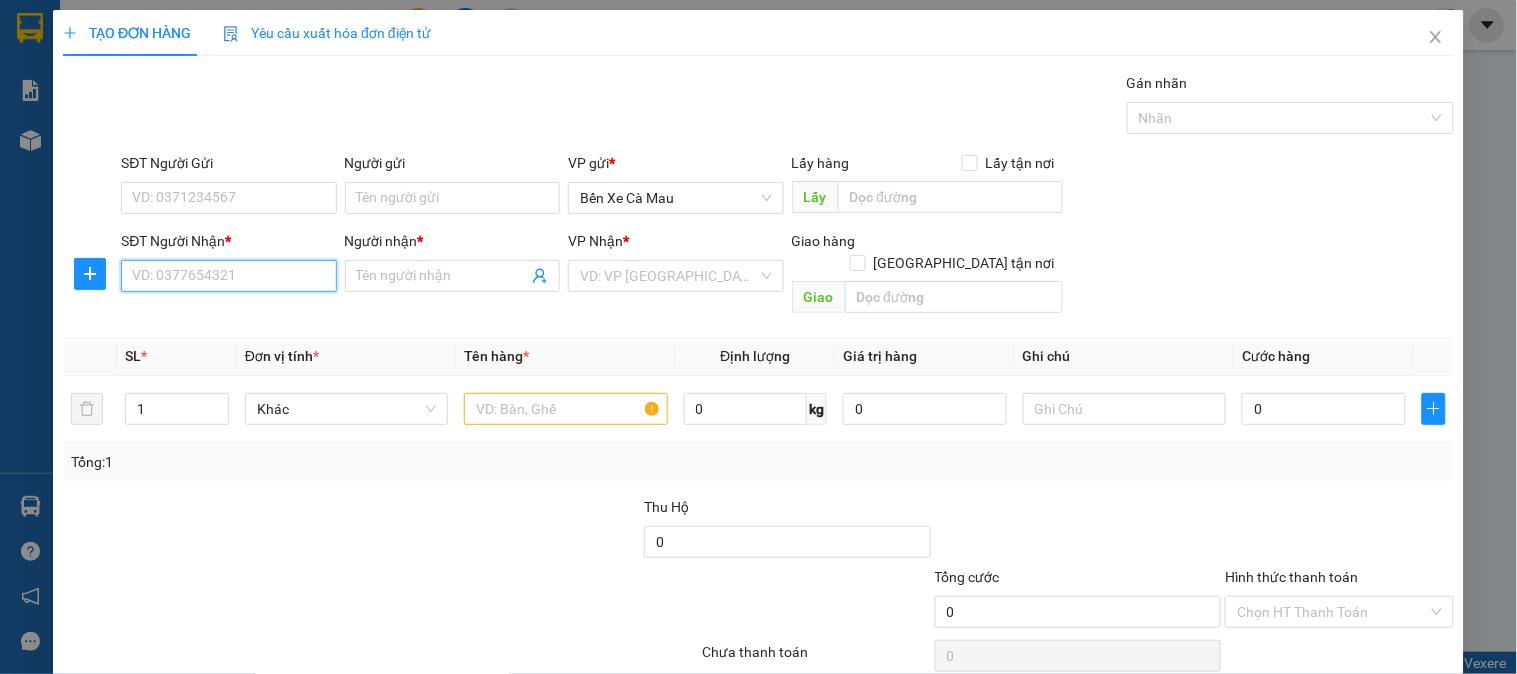 click on "SĐT Người Nhận  *" at bounding box center [228, 276] 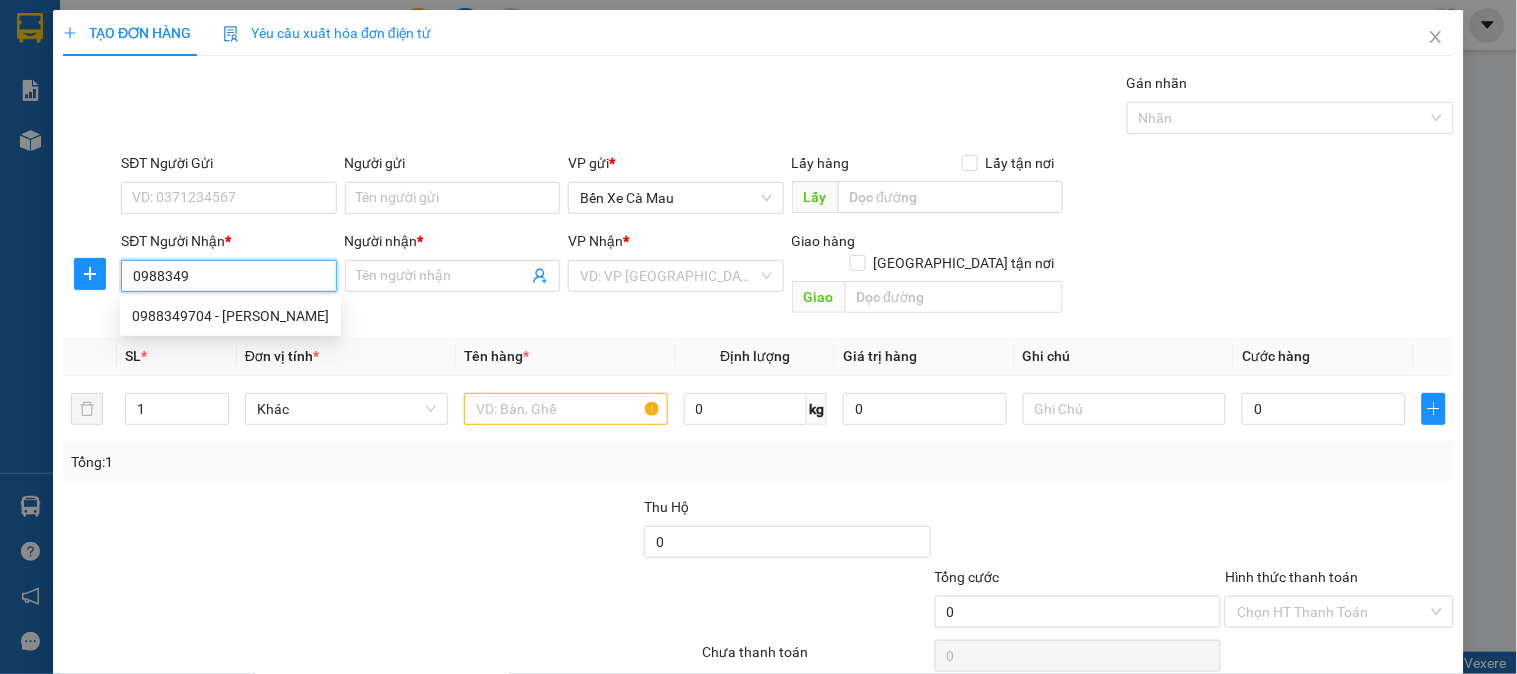 click on "0988349704 - giang" at bounding box center (230, 316) 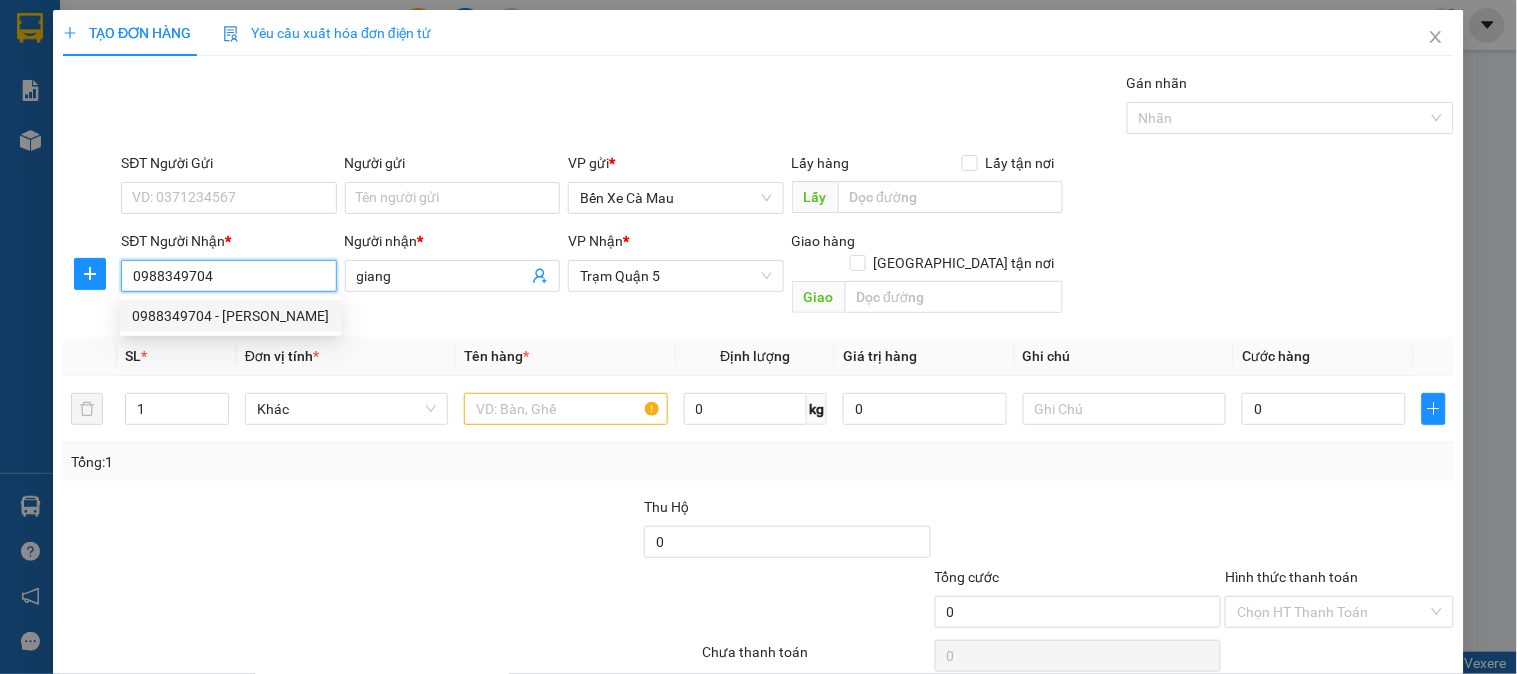 type on "60.000" 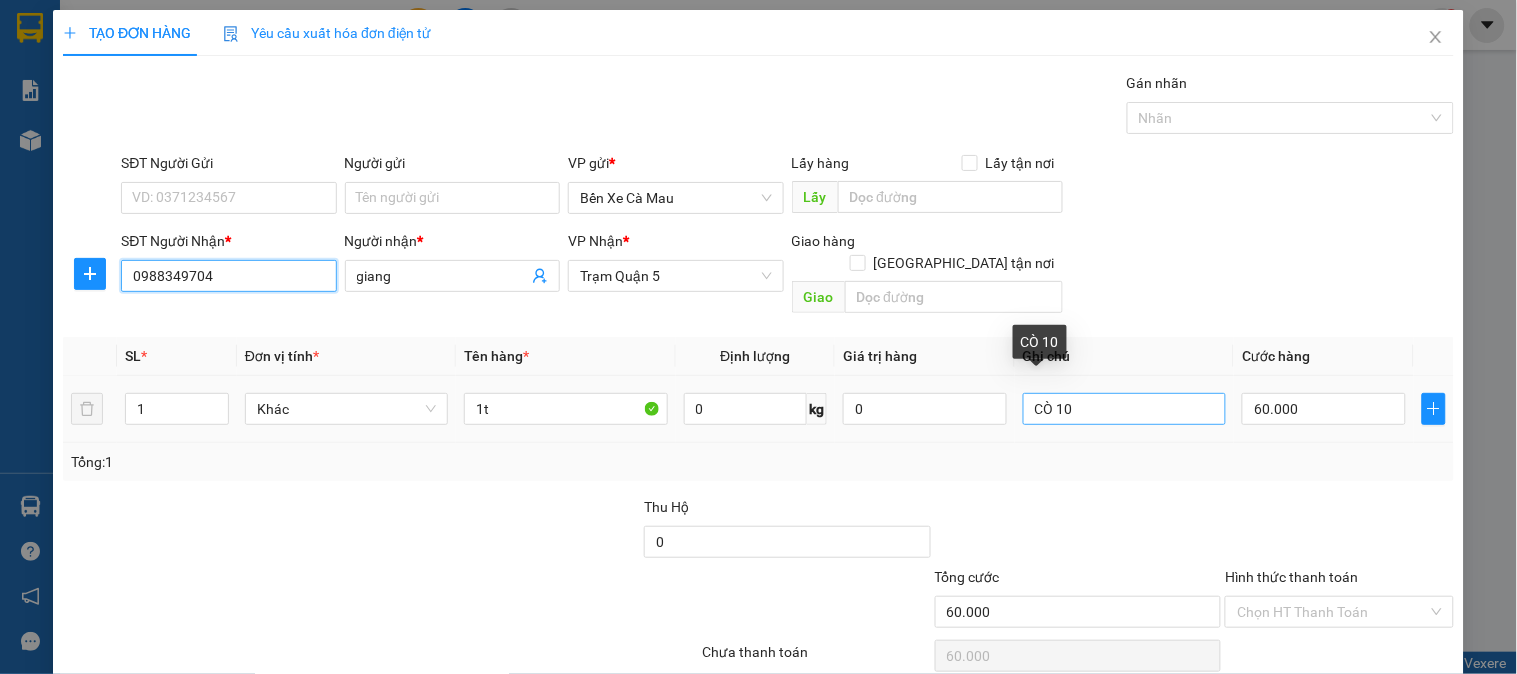 type on "0988349704" 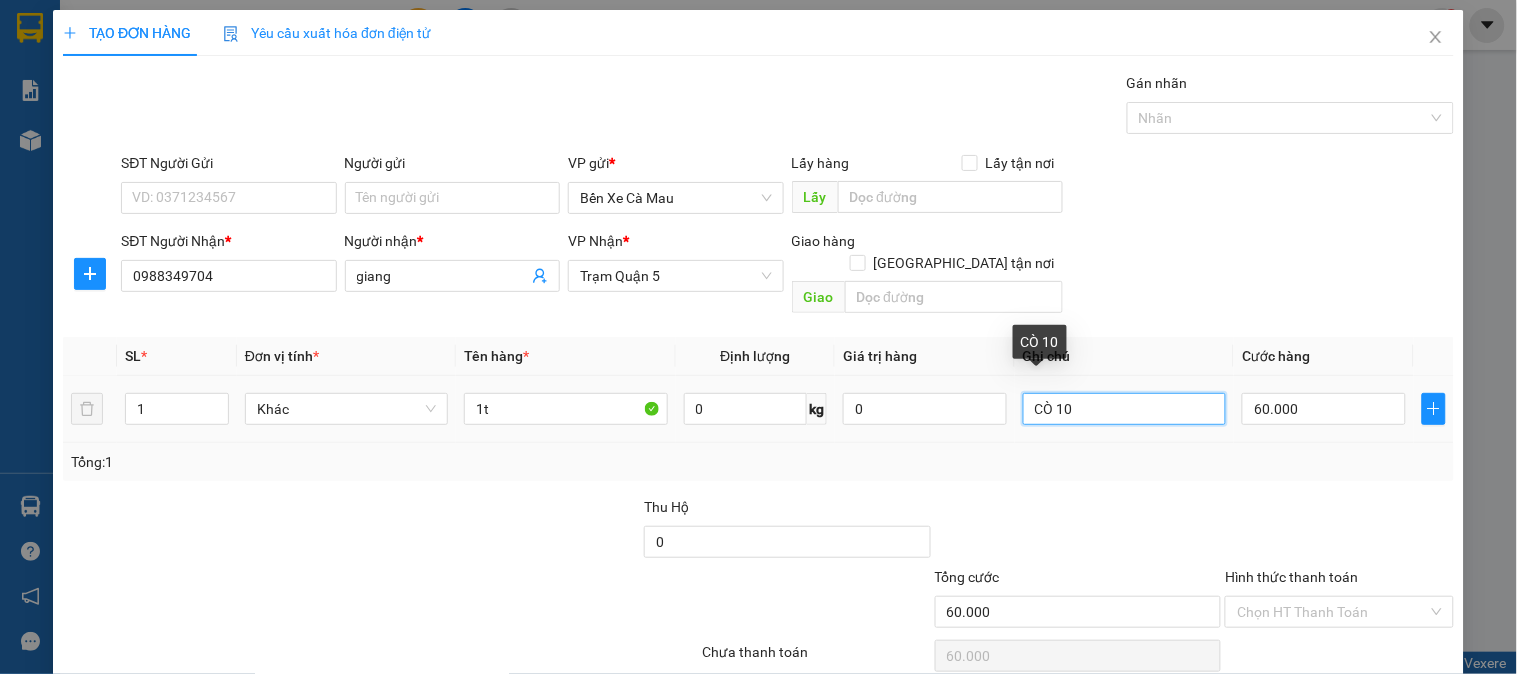 click on "CÒ 10" at bounding box center (1124, 409) 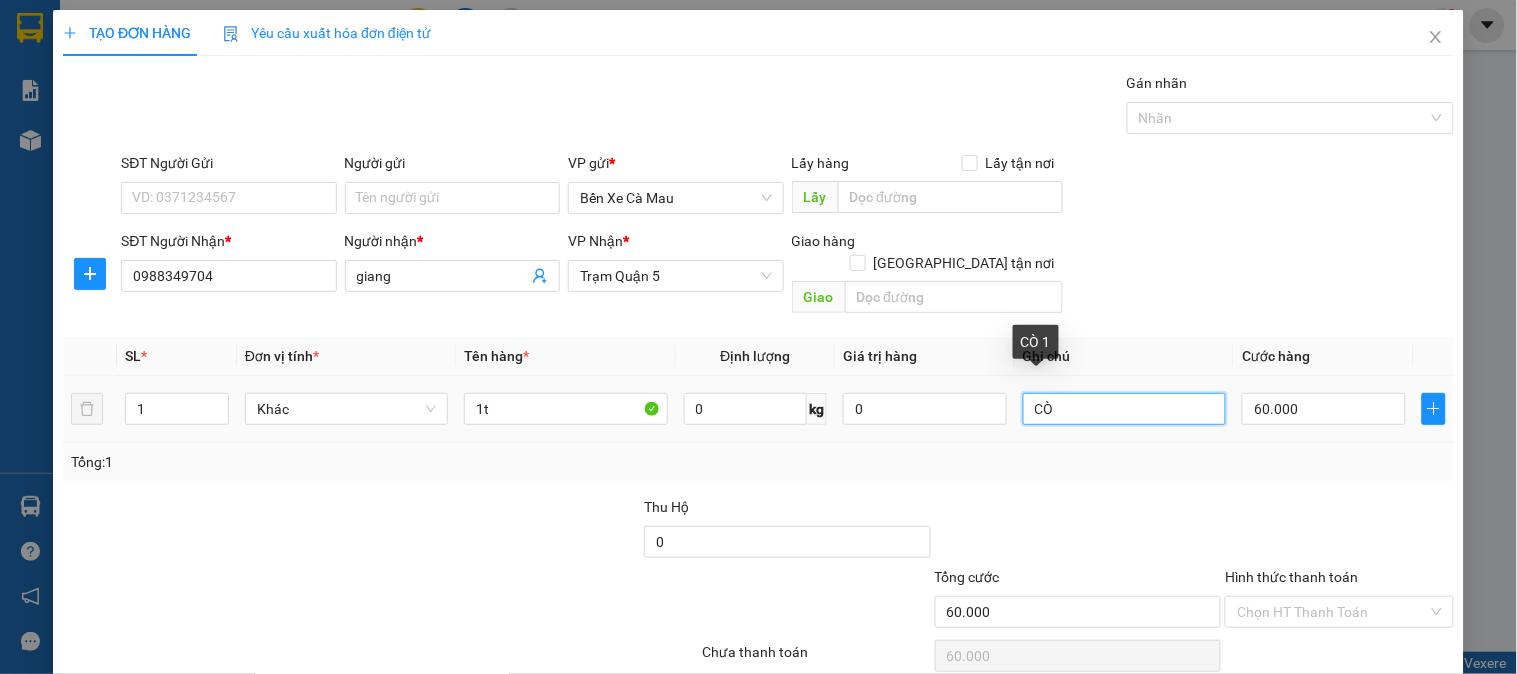 type on "C" 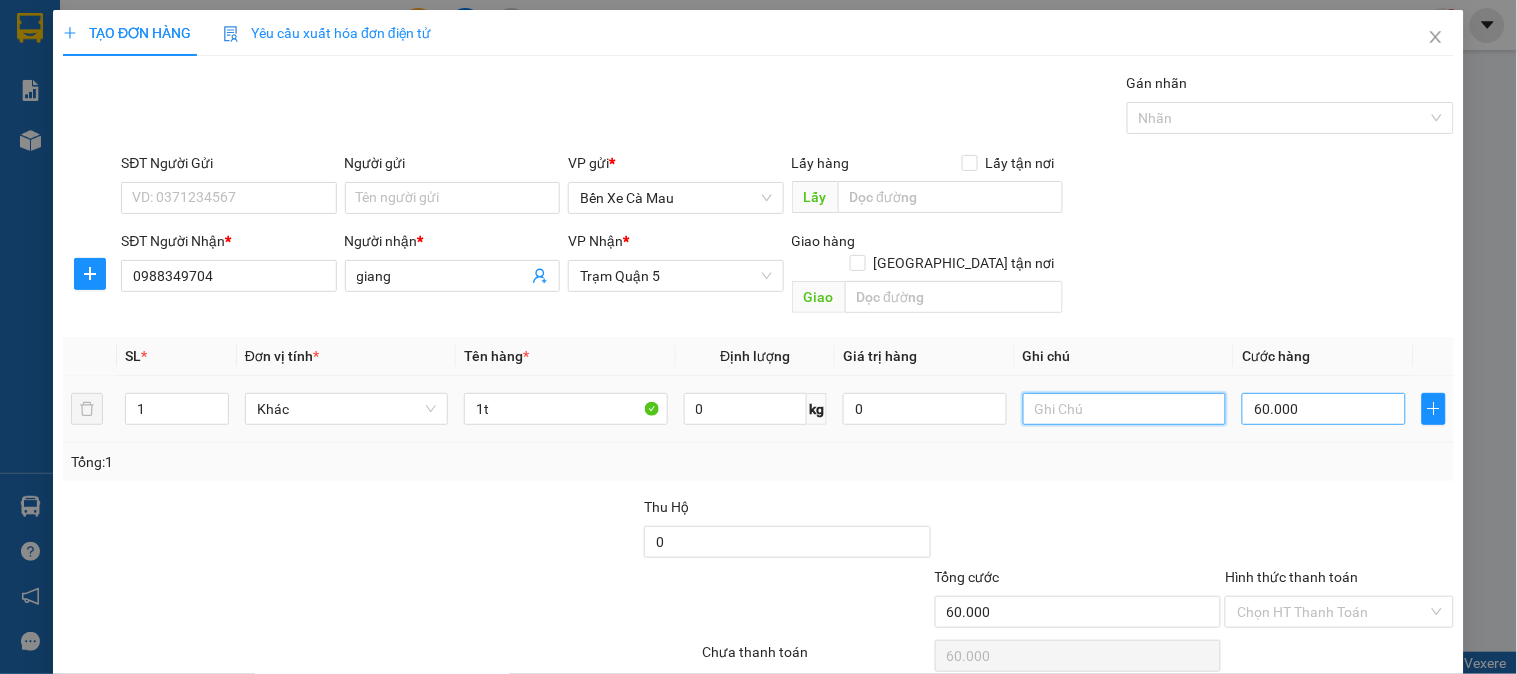 type 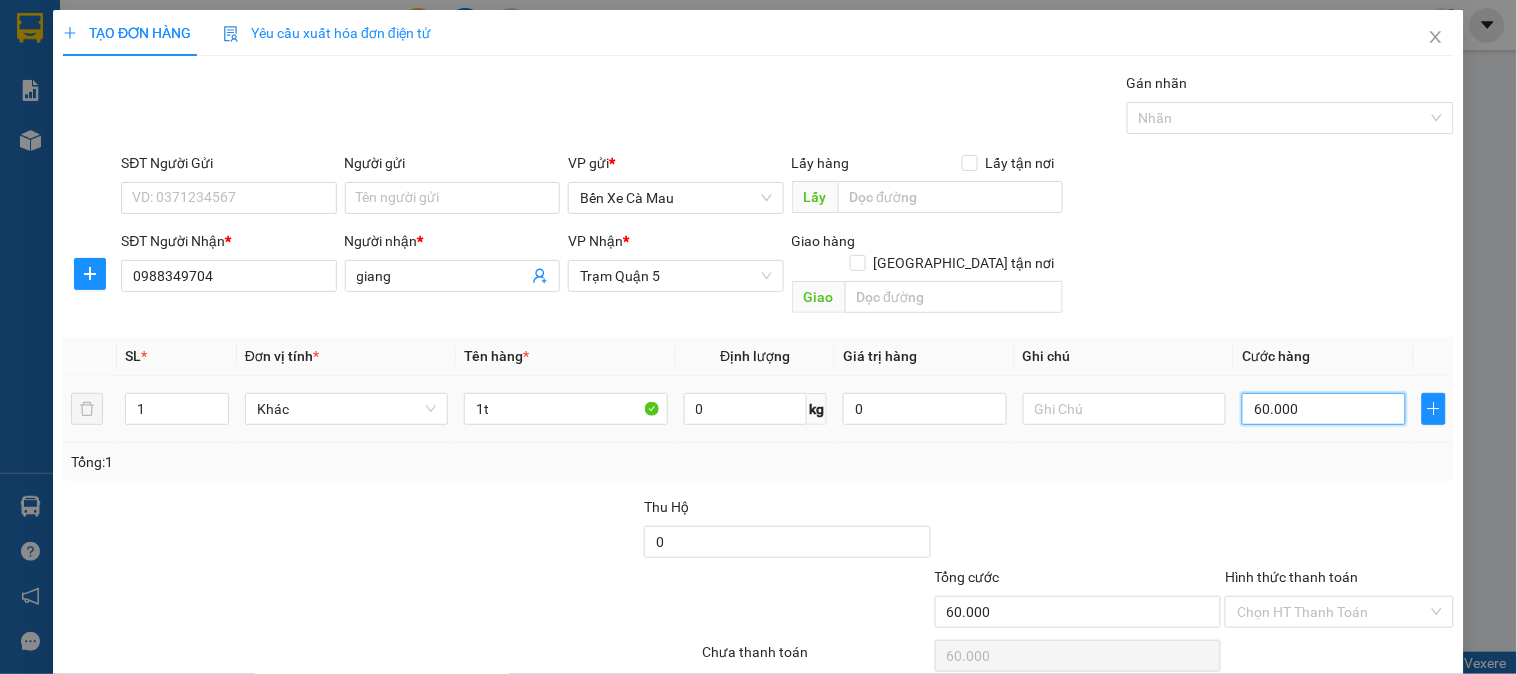 click on "60.000" at bounding box center [1324, 409] 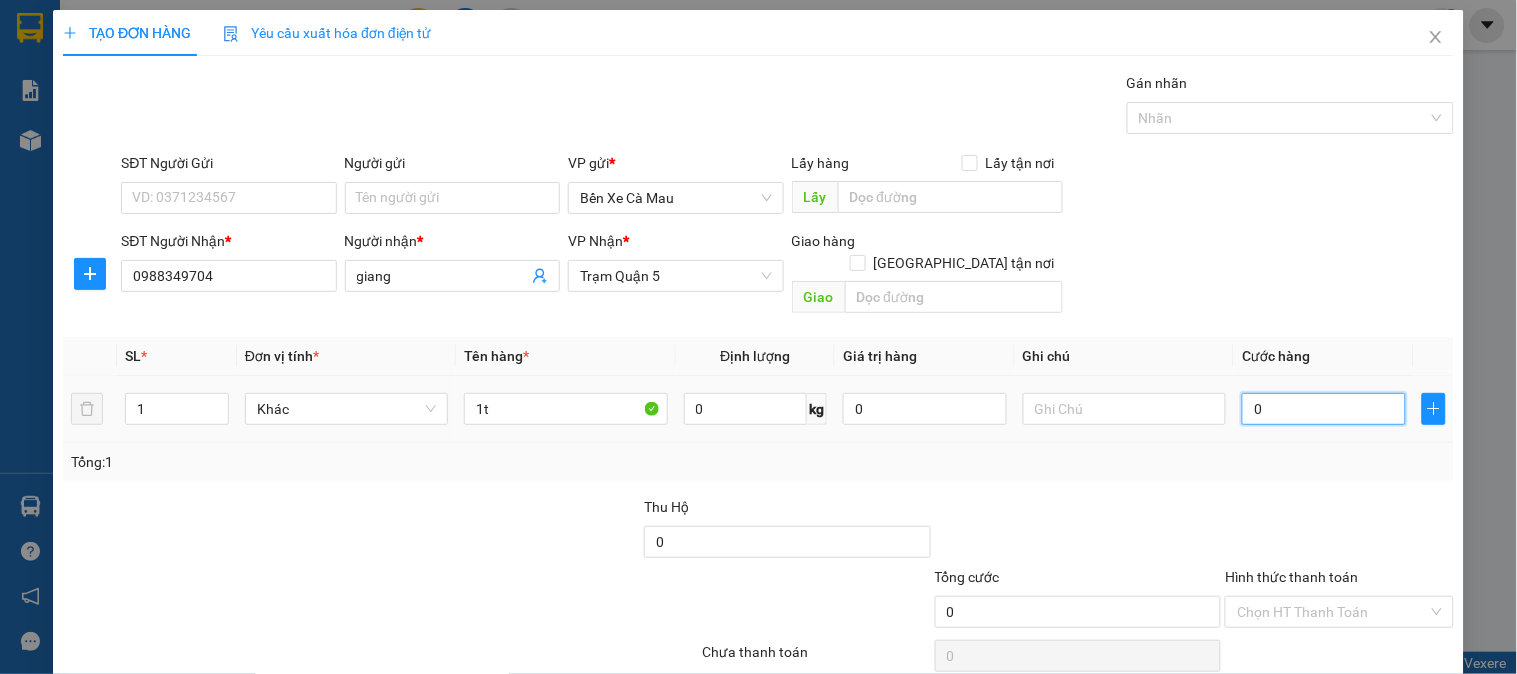 type on "001" 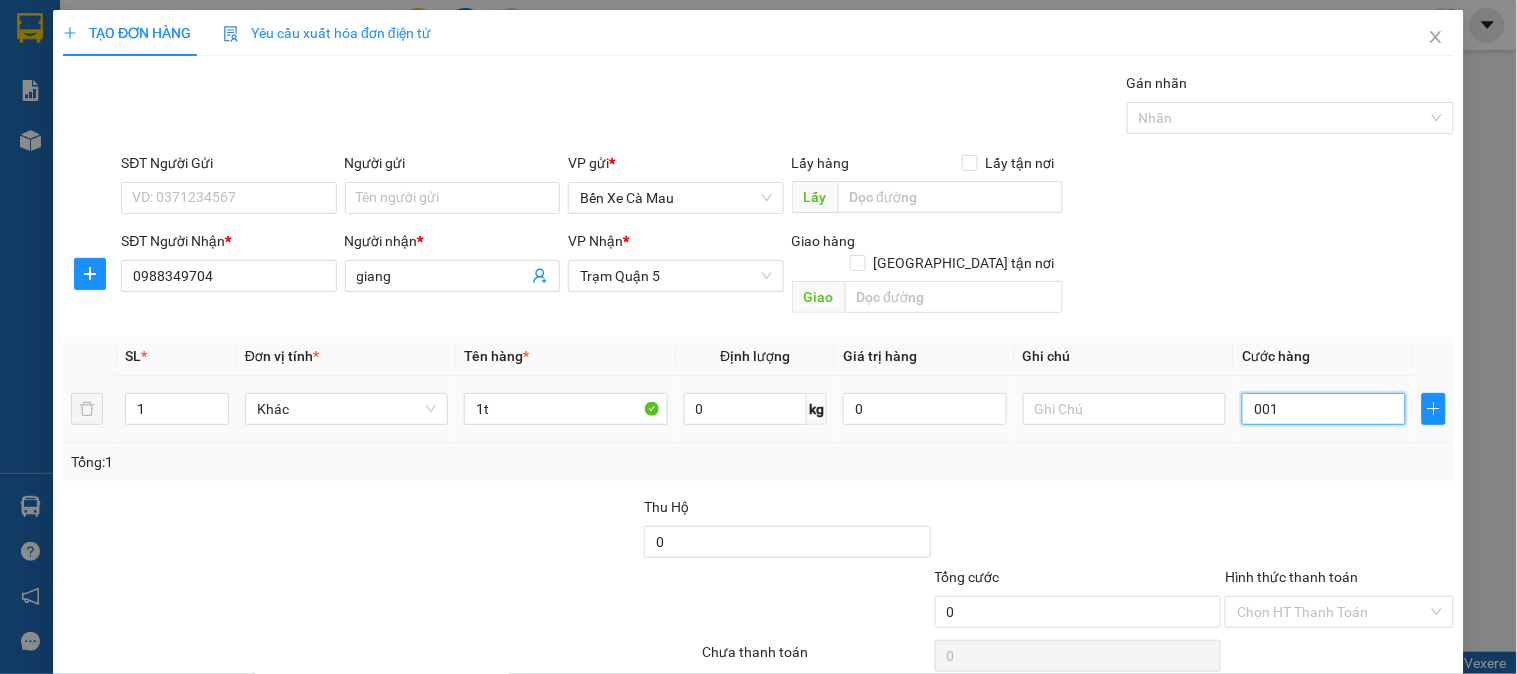 type on "1" 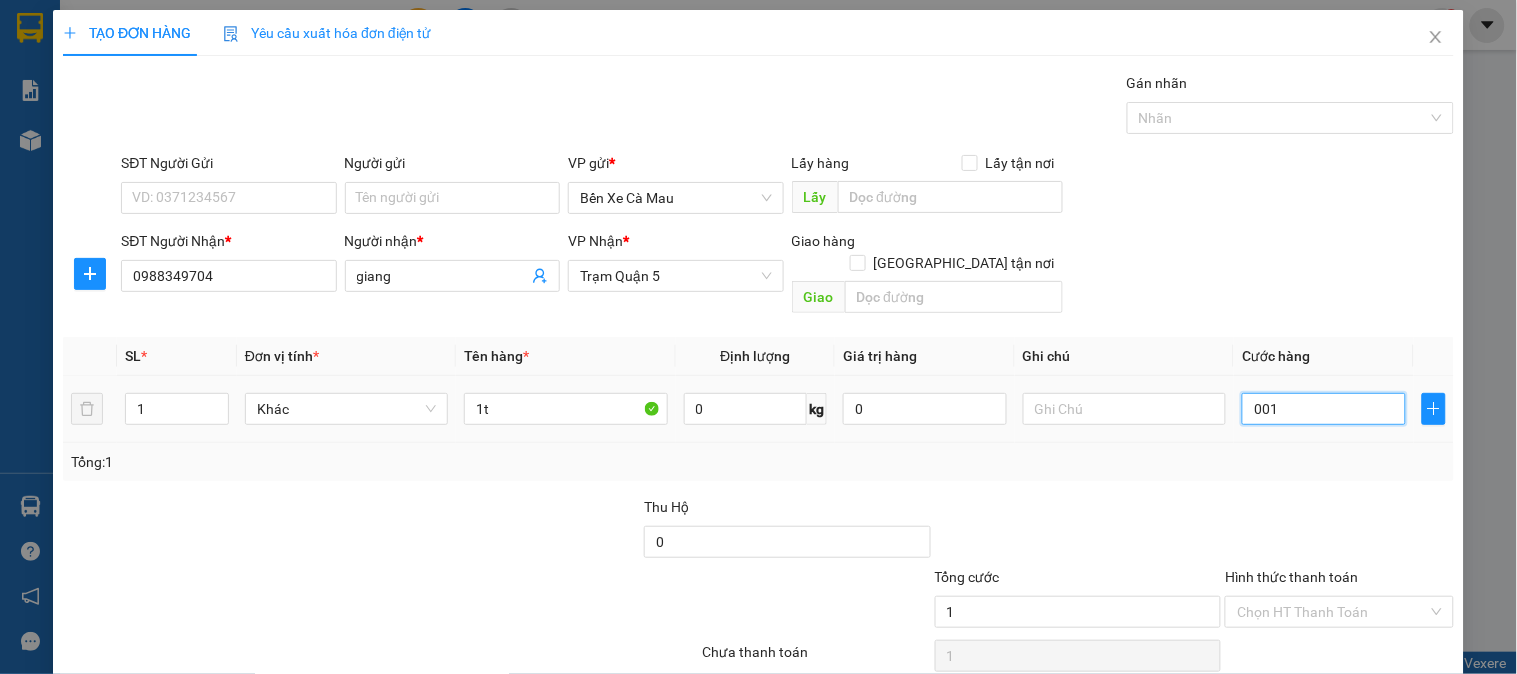 type on "15" 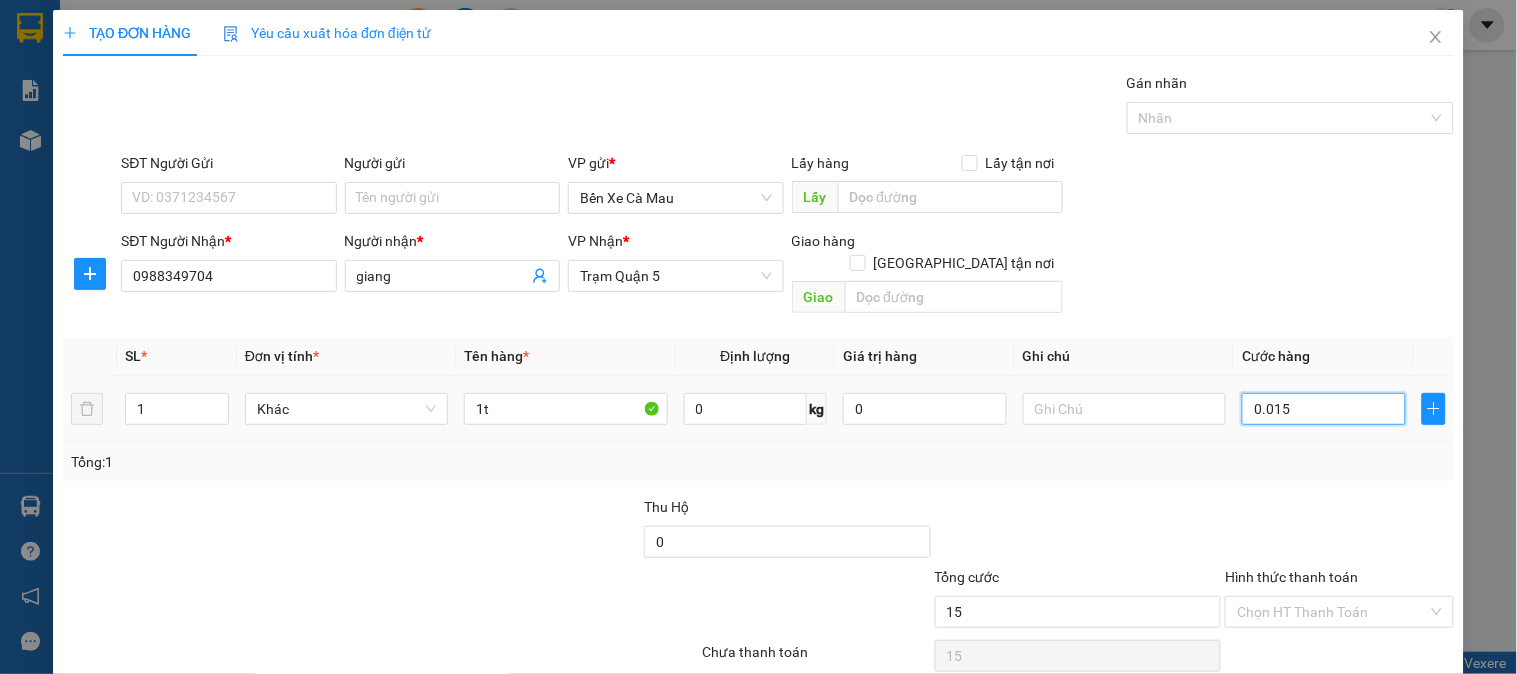 type on "150" 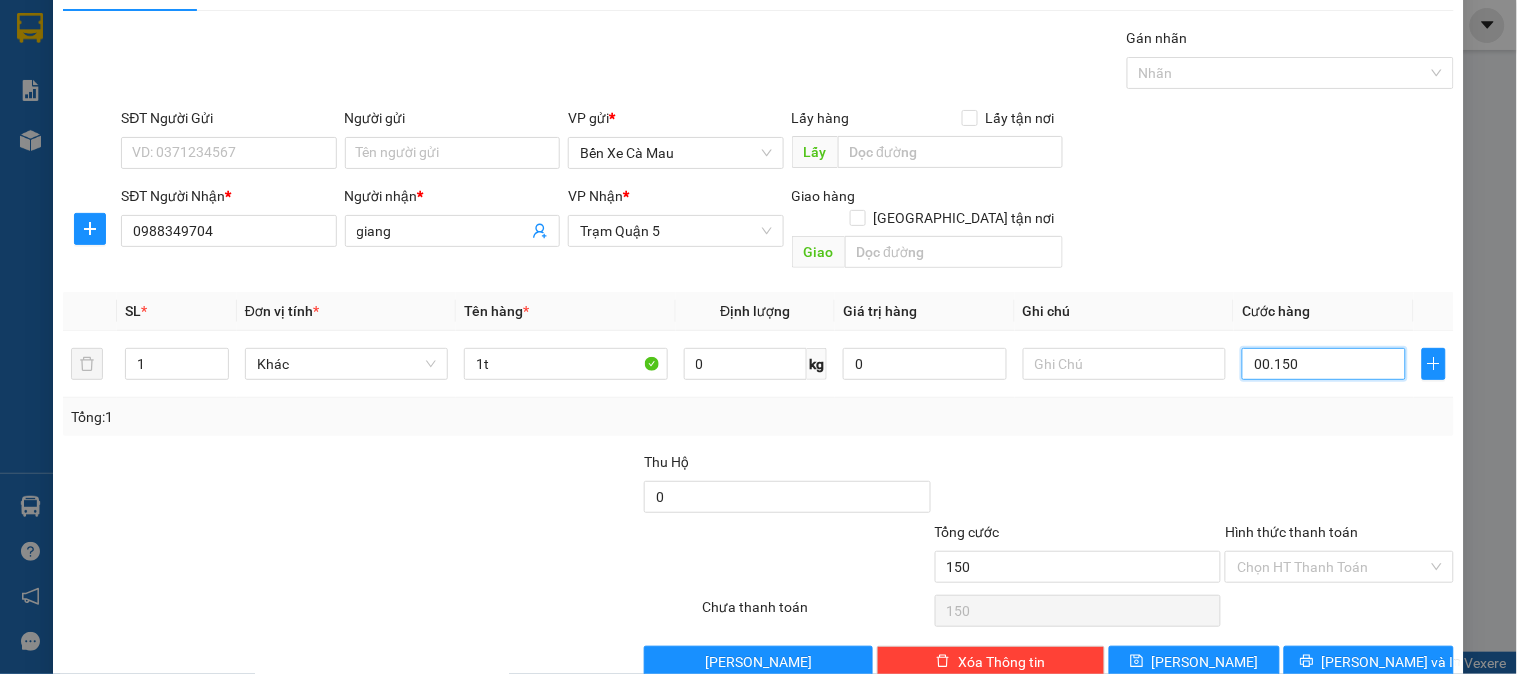 scroll, scrollTop: 65, scrollLeft: 0, axis: vertical 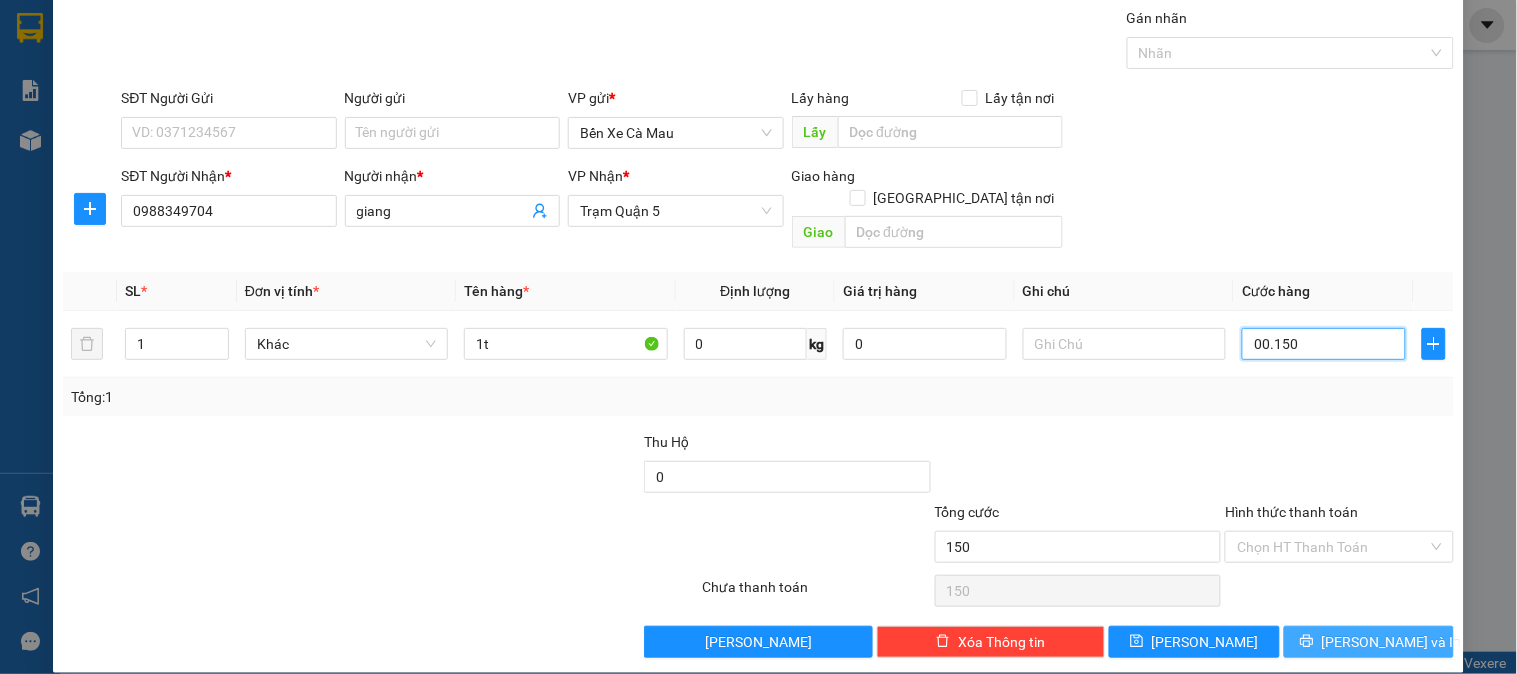 type on "00.150" 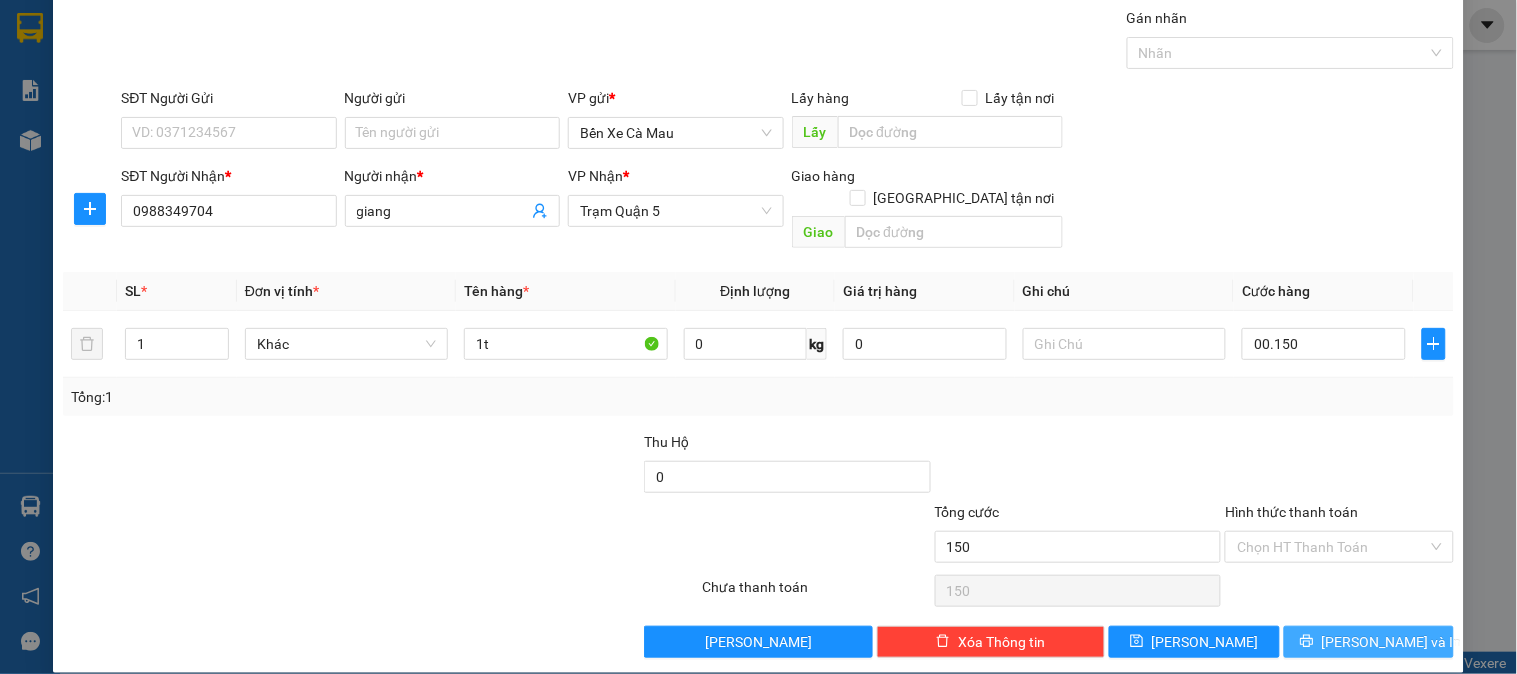 type on "150.000" 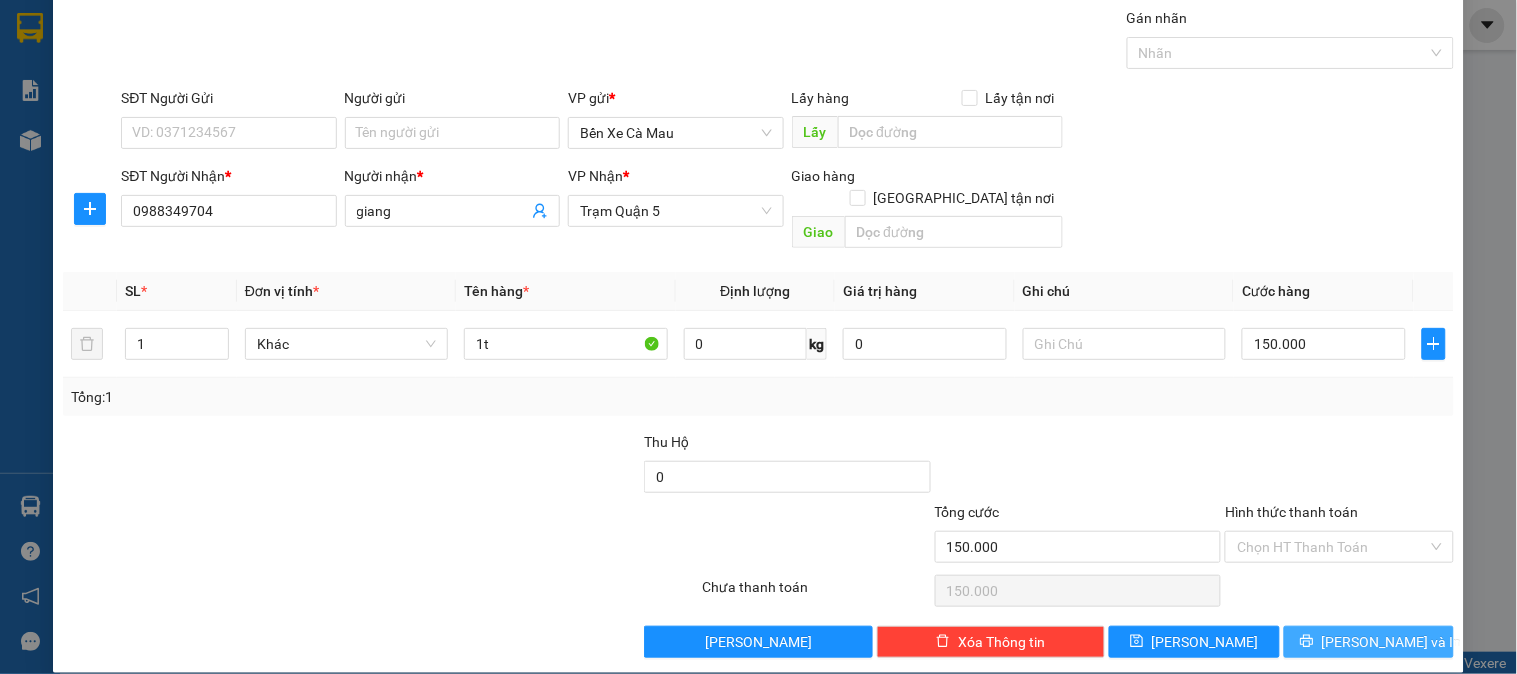 click on "[PERSON_NAME] và In" at bounding box center (1369, 642) 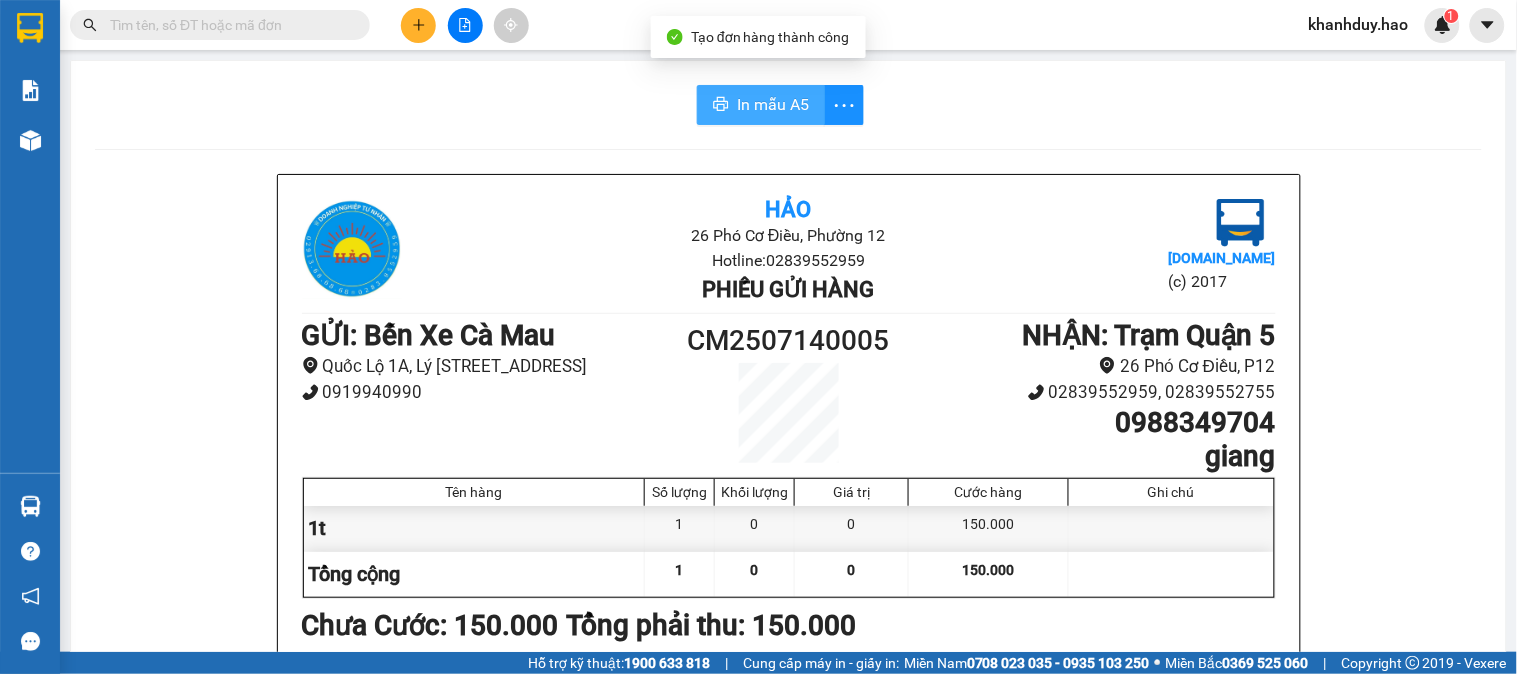 click on "In mẫu A5" at bounding box center (773, 104) 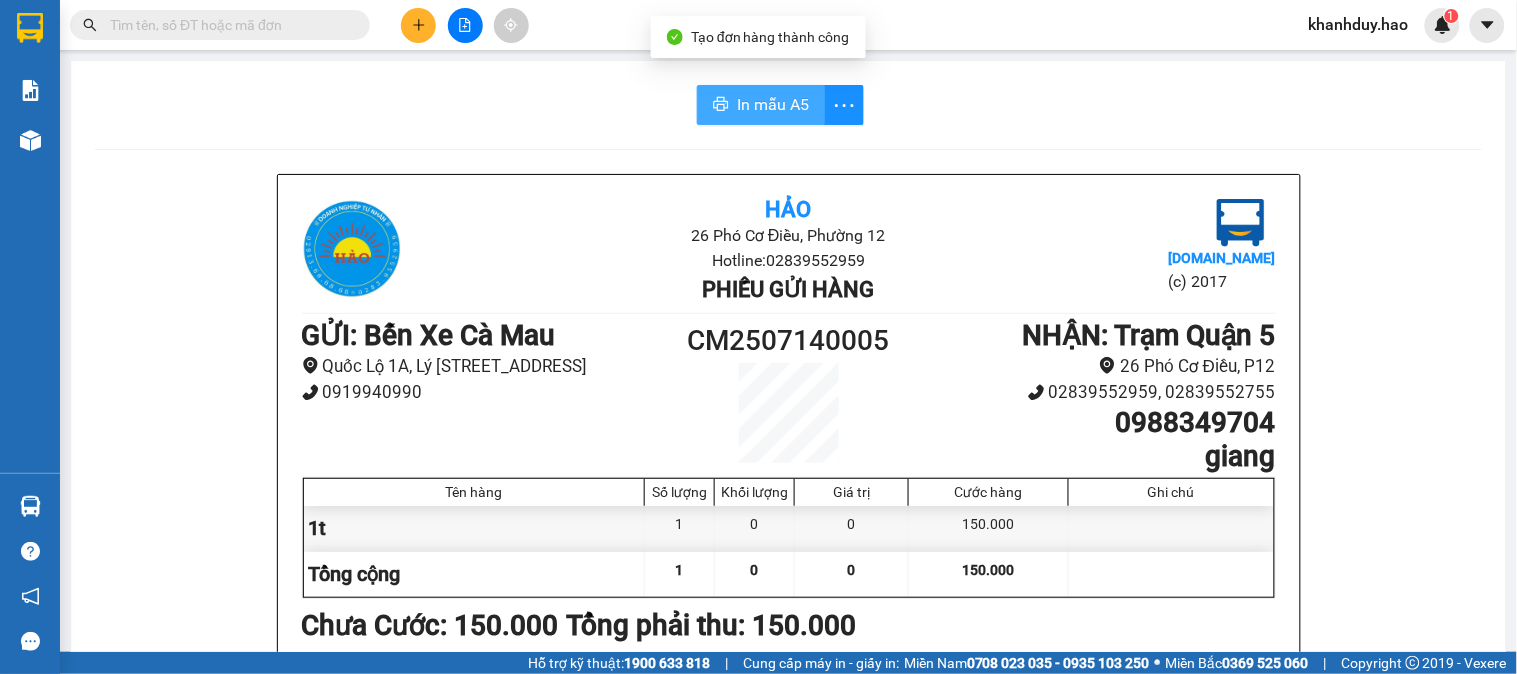 scroll, scrollTop: 0, scrollLeft: 0, axis: both 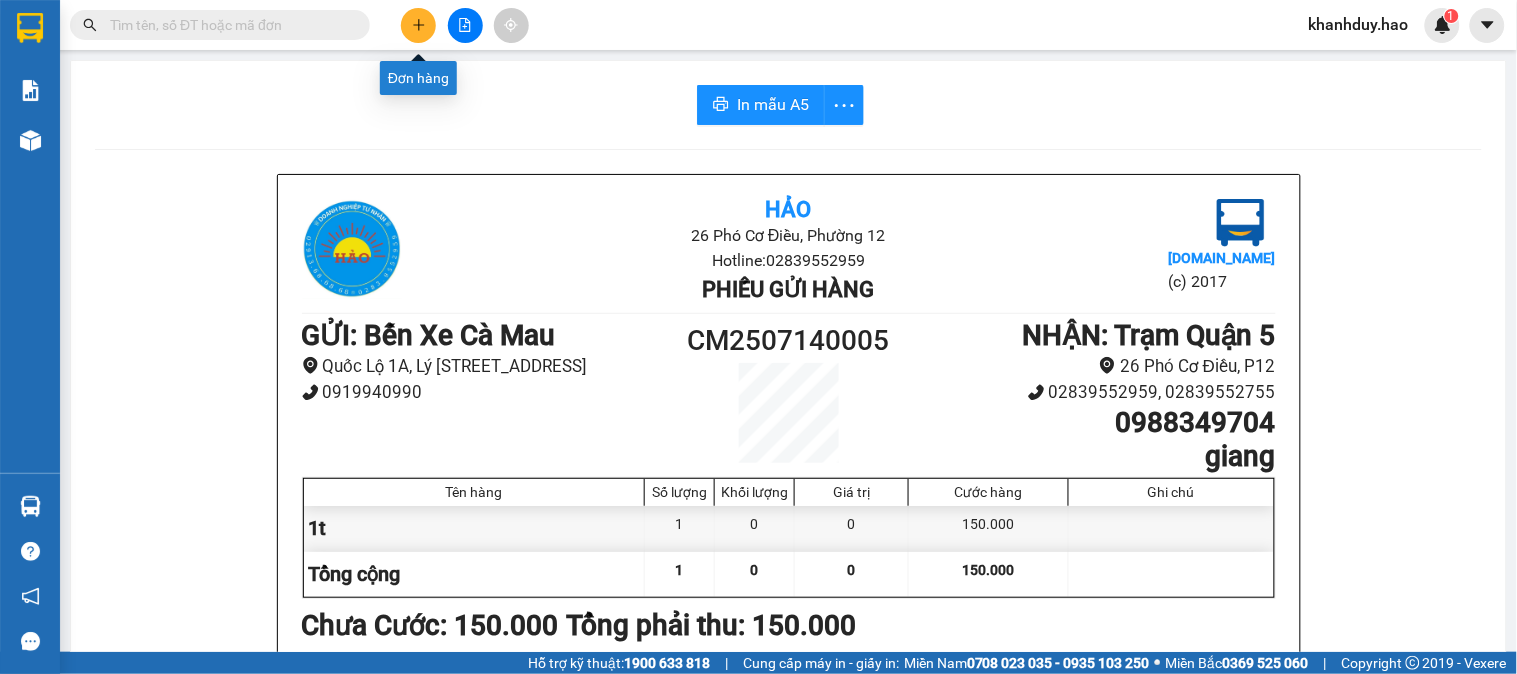 click at bounding box center (418, 25) 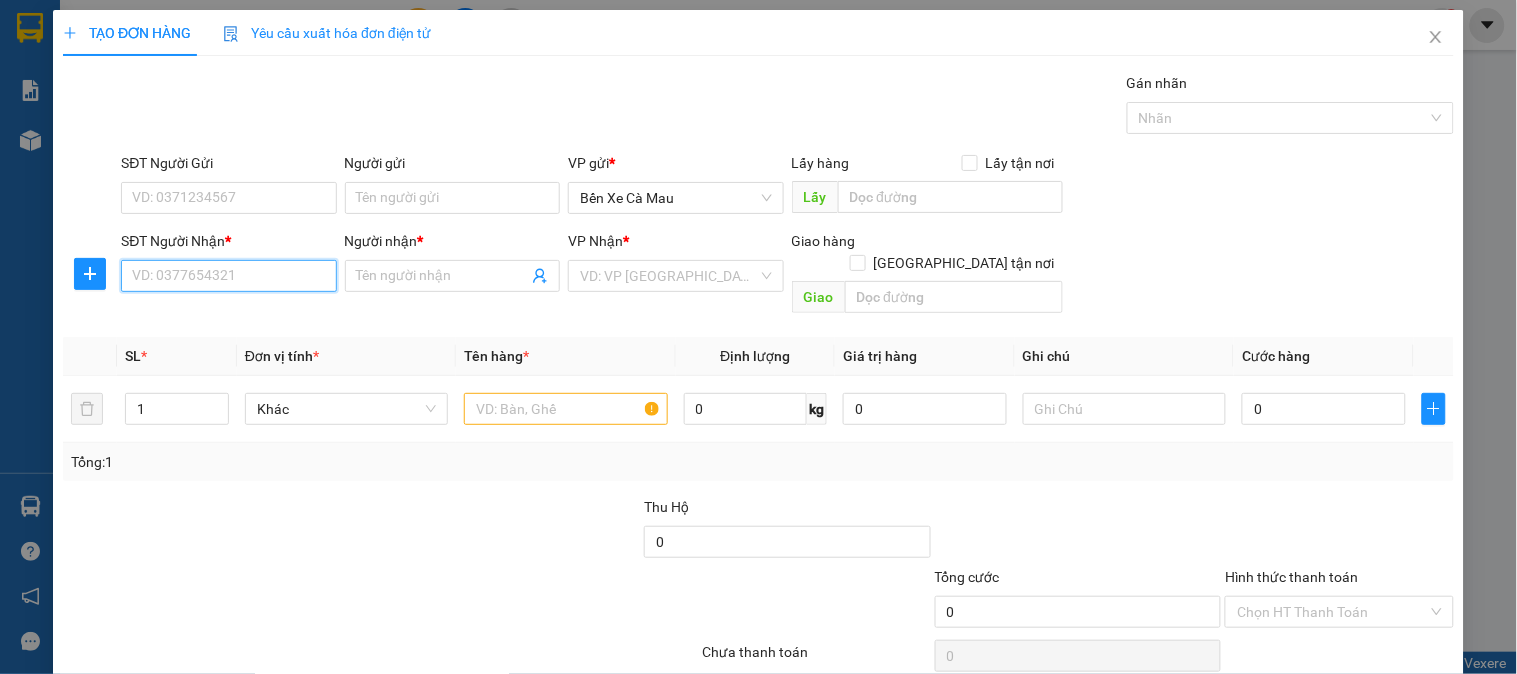 click on "SĐT Người Nhận  *" at bounding box center (228, 276) 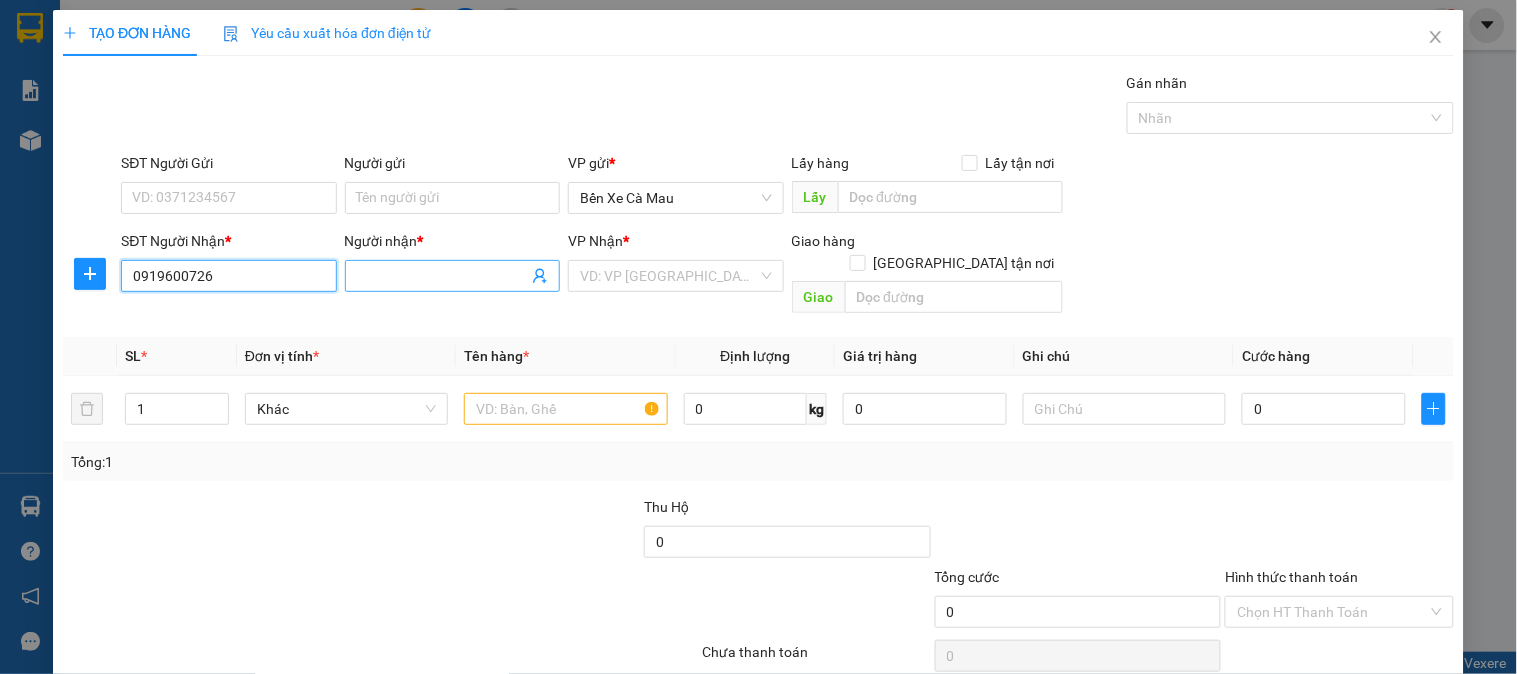 type on "0919600726" 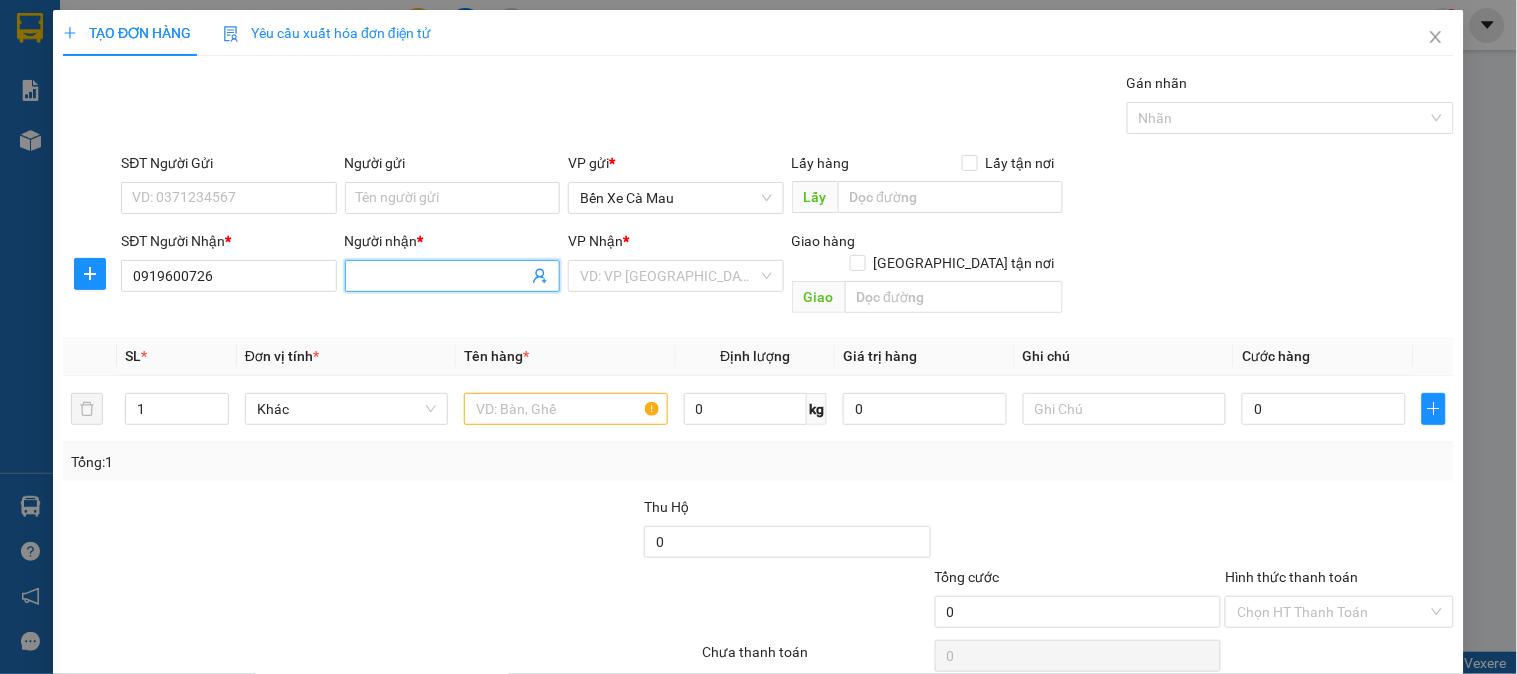 click on "Người nhận  *" at bounding box center [442, 276] 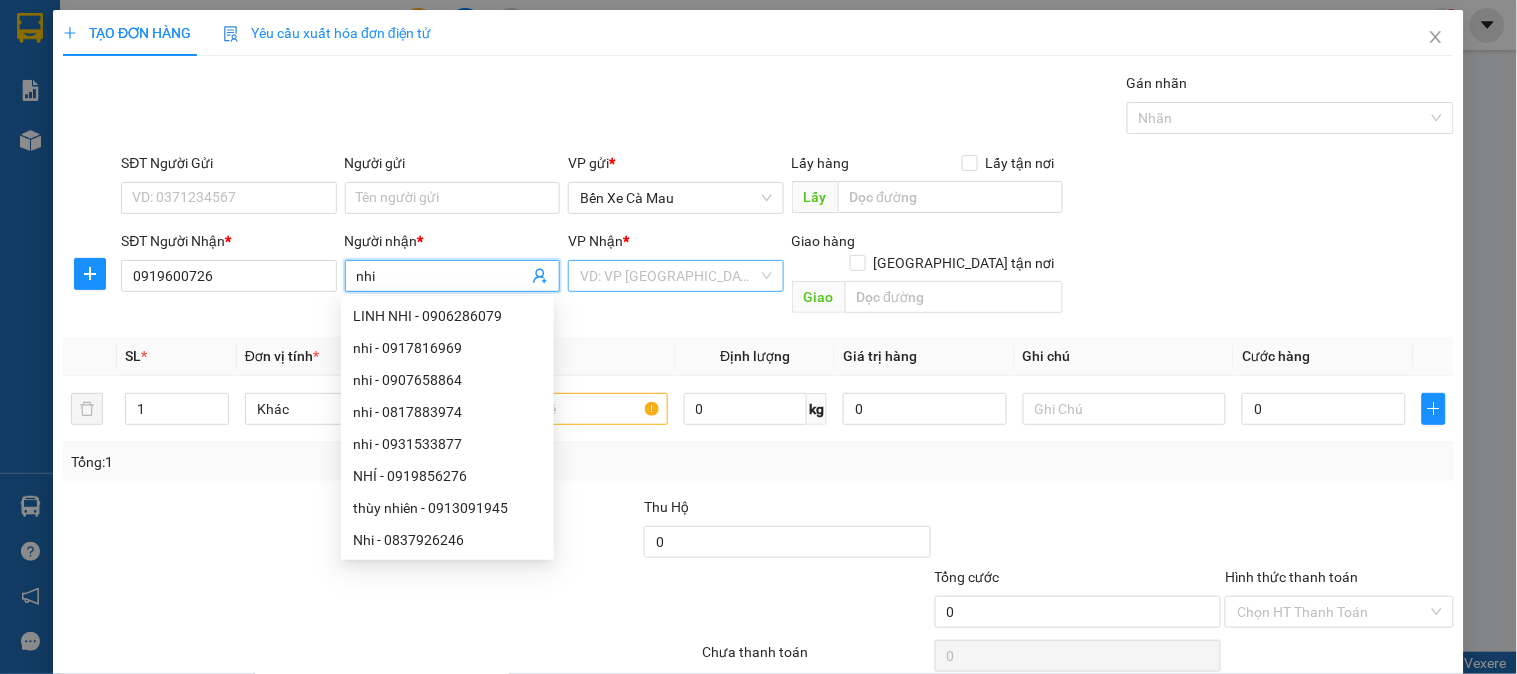 type on "nhi" 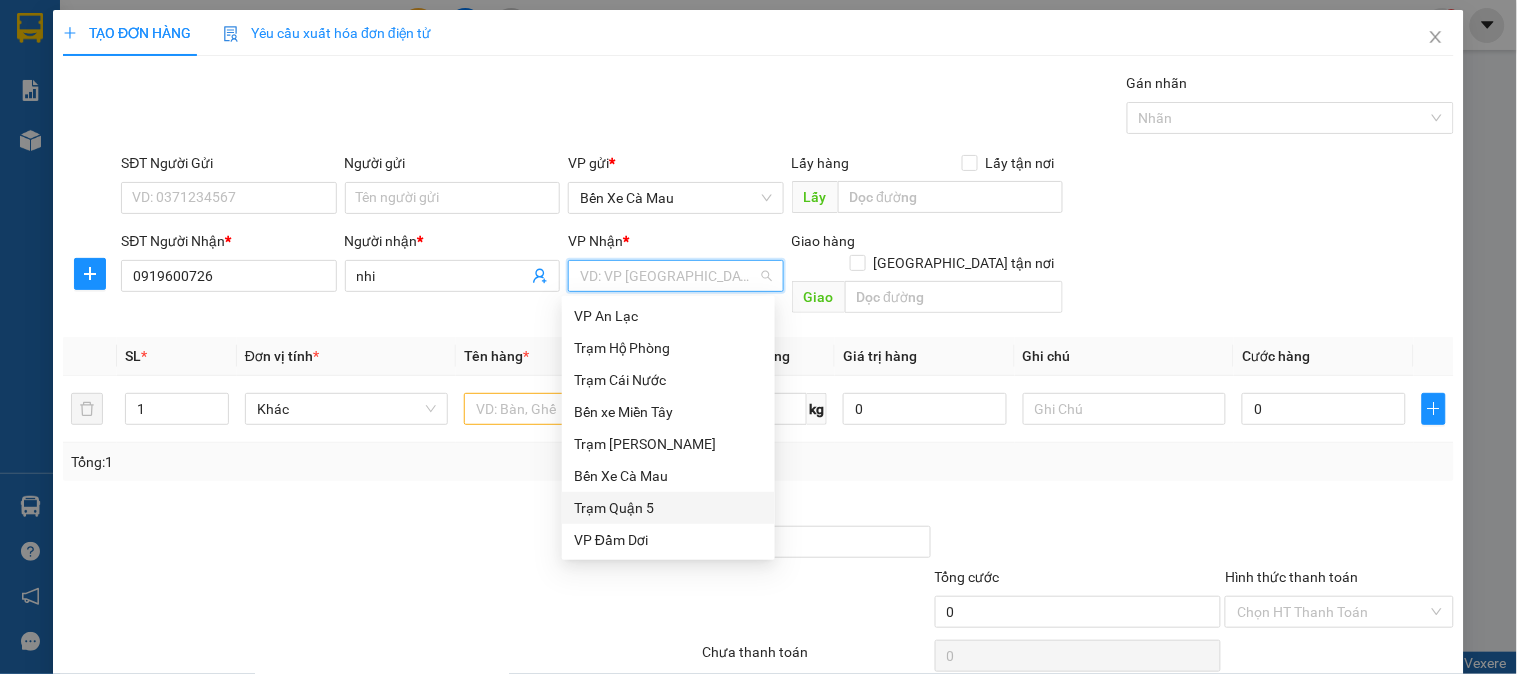 click on "Trạm Quận 5" at bounding box center [668, 508] 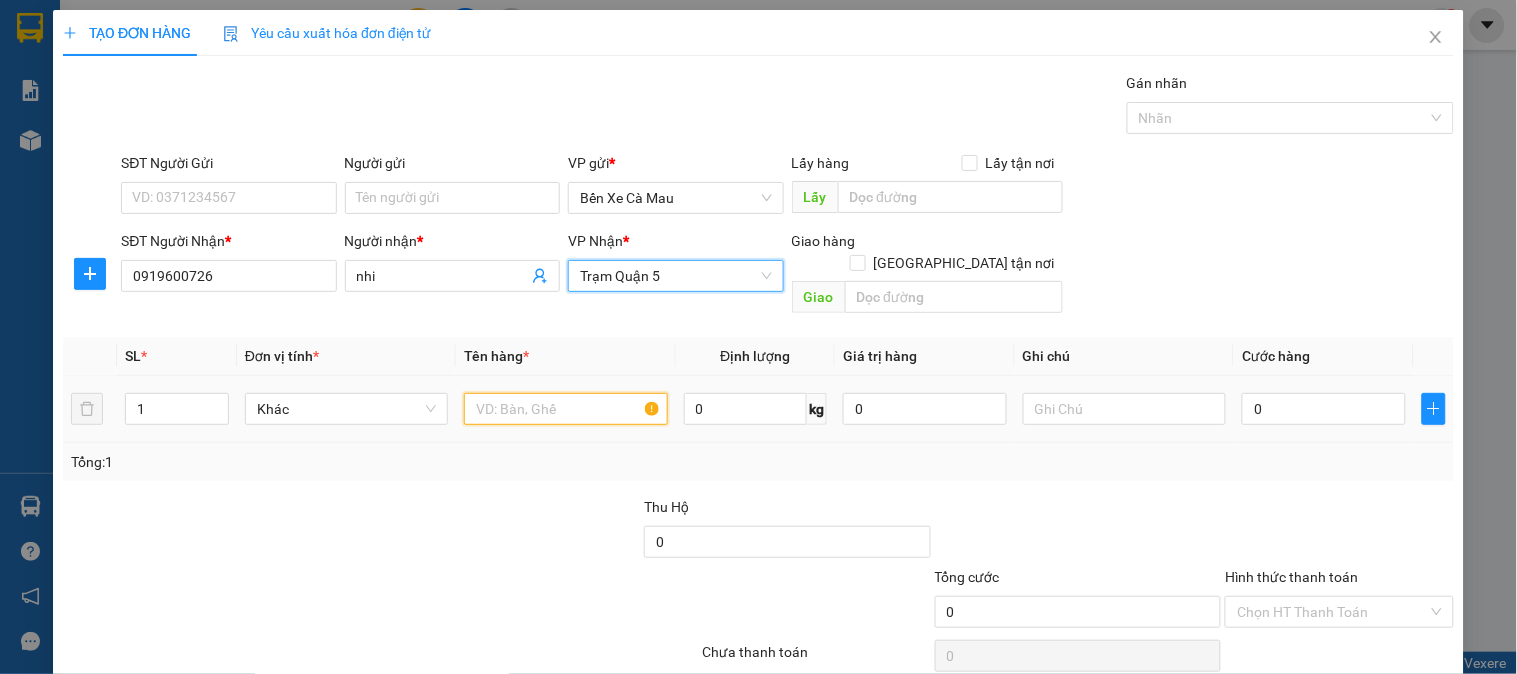 click at bounding box center [565, 409] 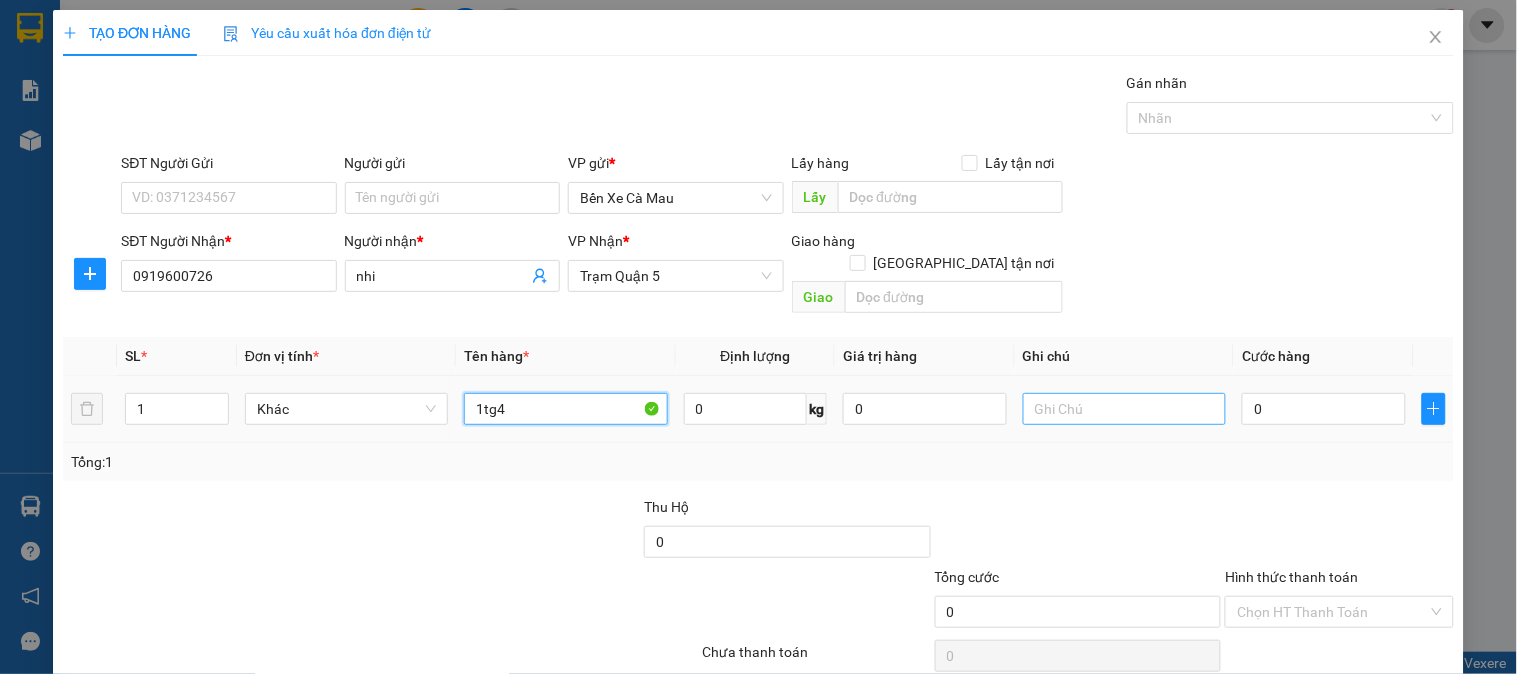 type on "1tg4" 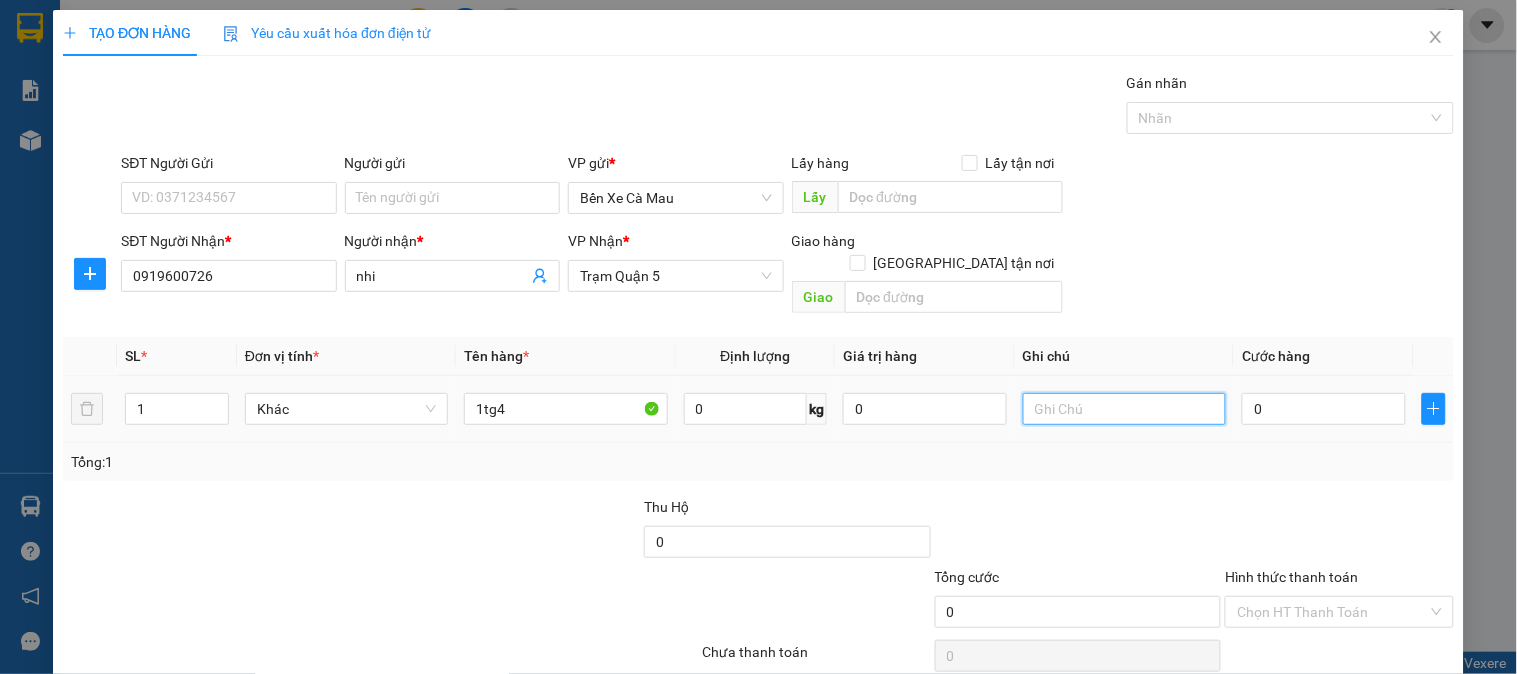 click at bounding box center [1124, 409] 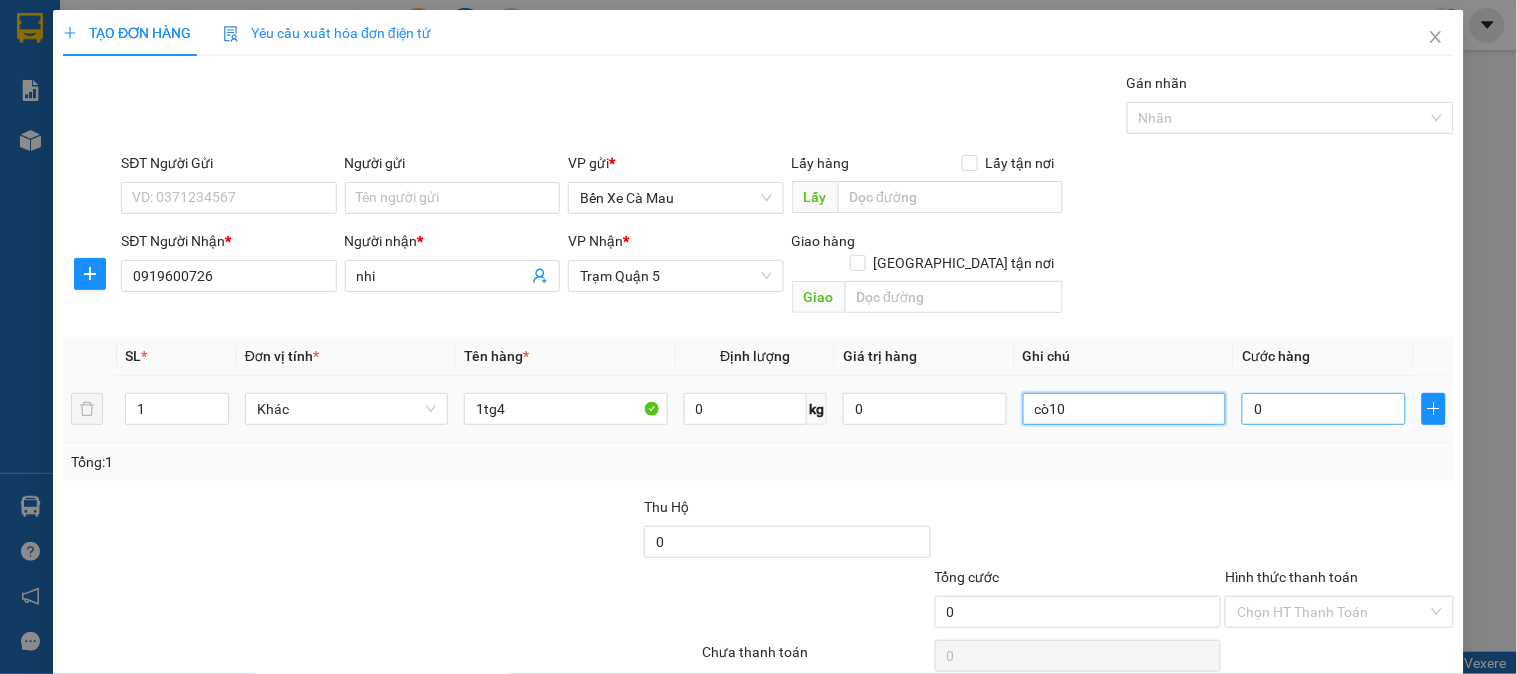 type on "cò10" 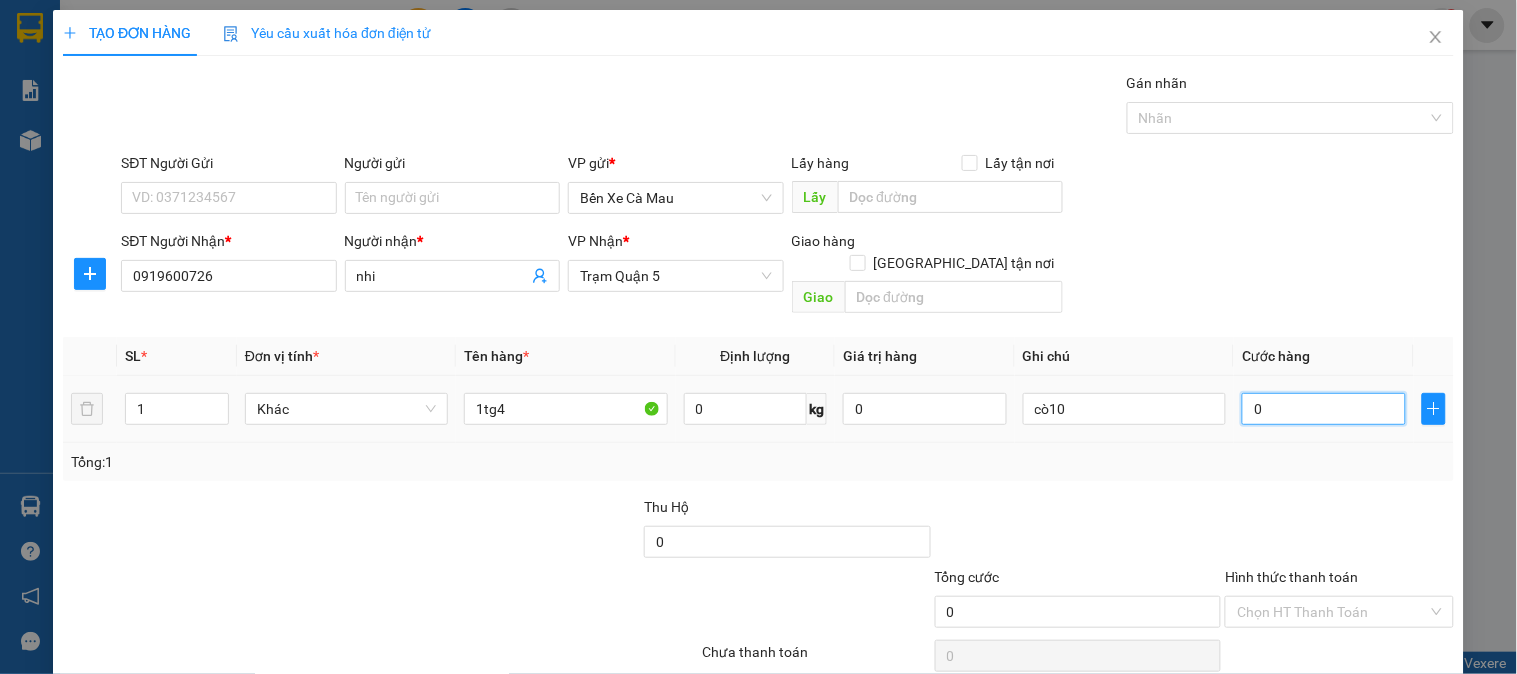 click on "0" at bounding box center [1324, 409] 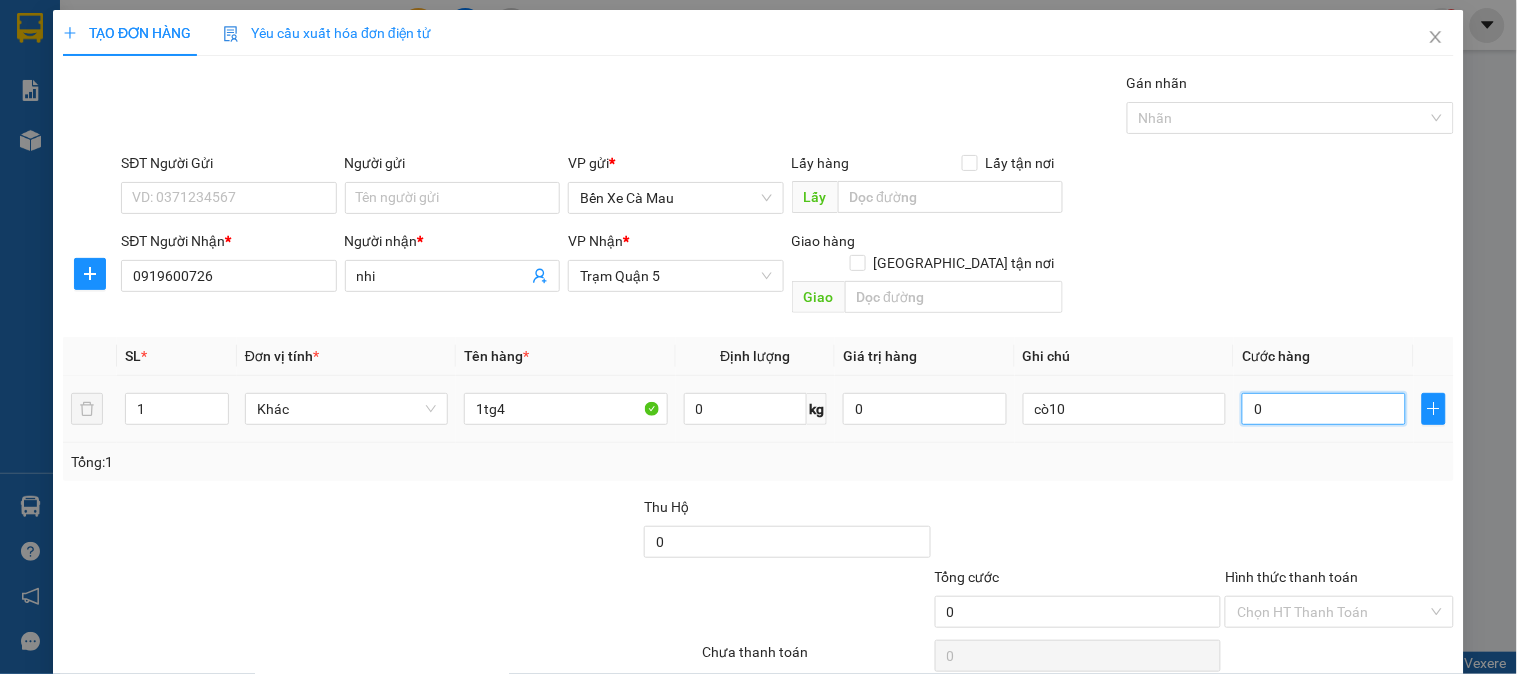 type on "005" 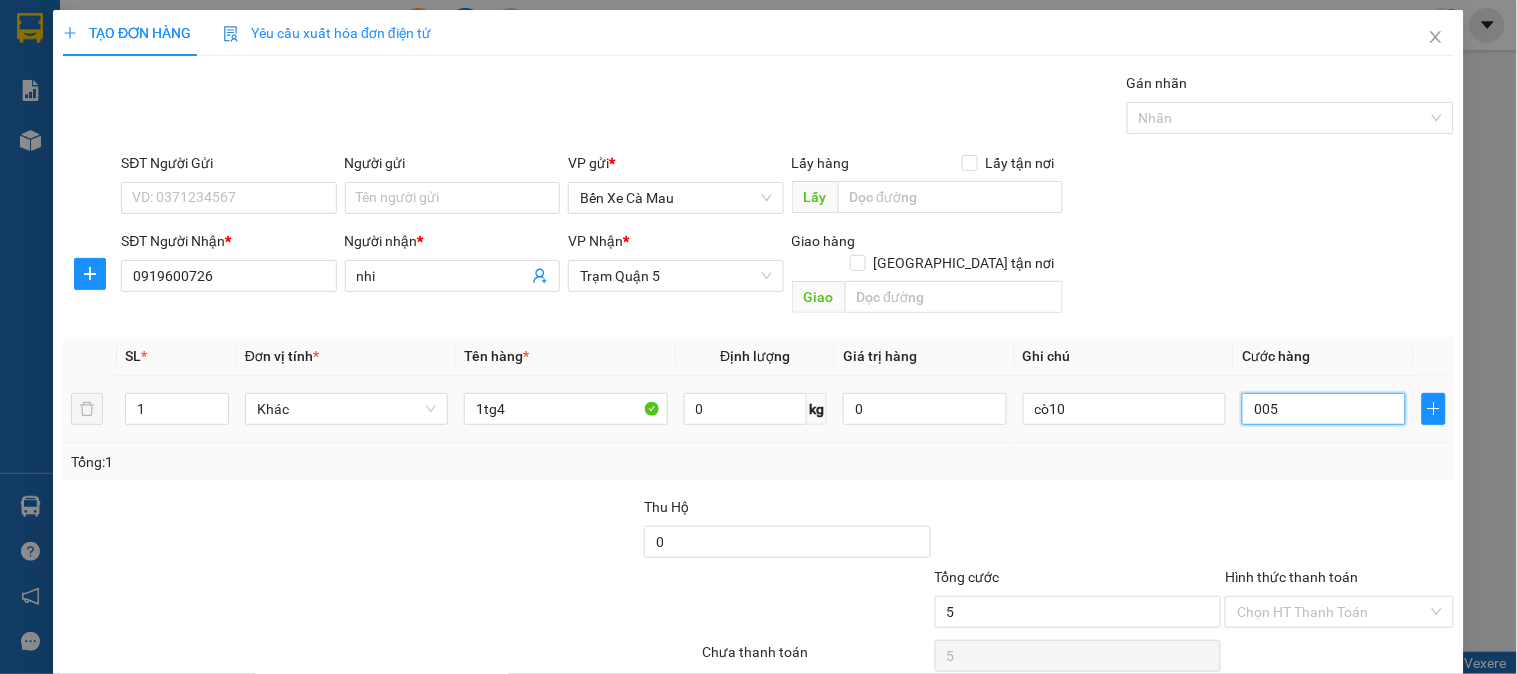 type on "0.050" 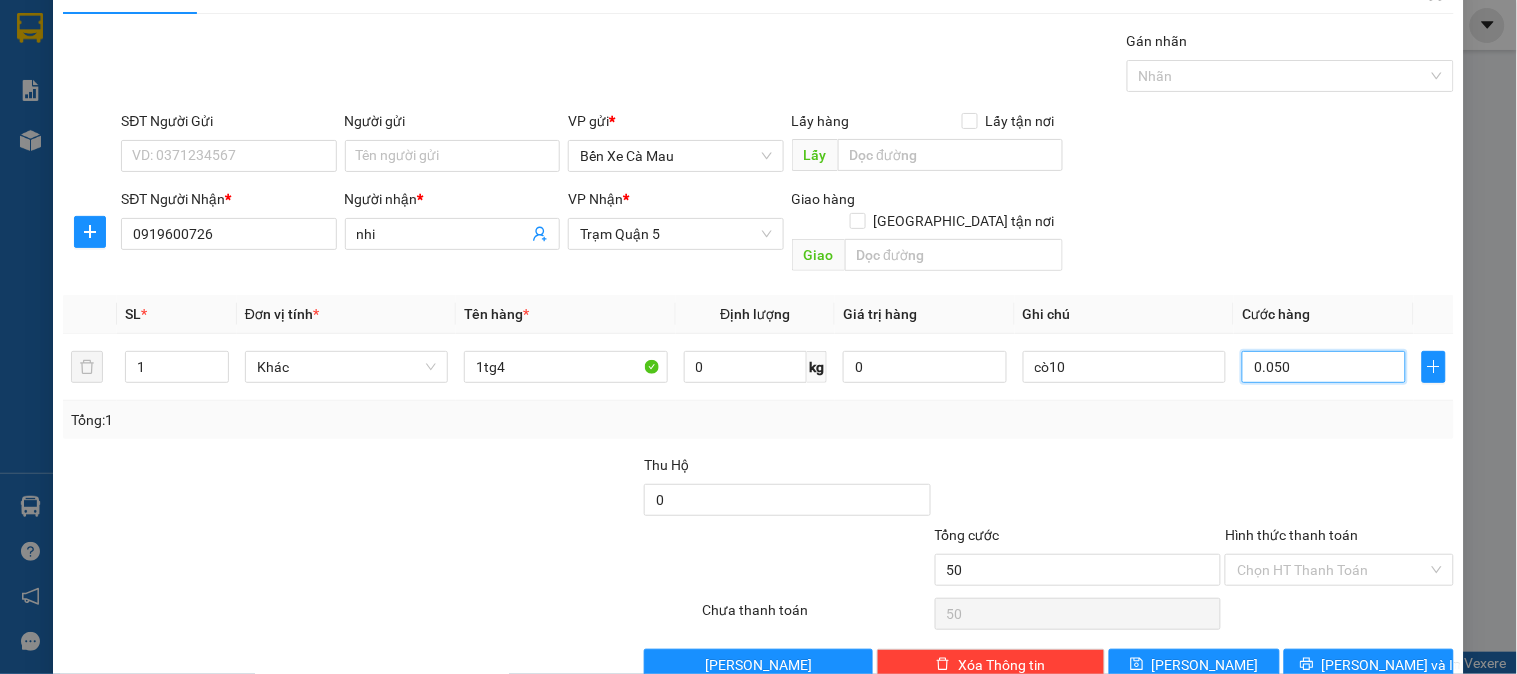 scroll, scrollTop: 65, scrollLeft: 0, axis: vertical 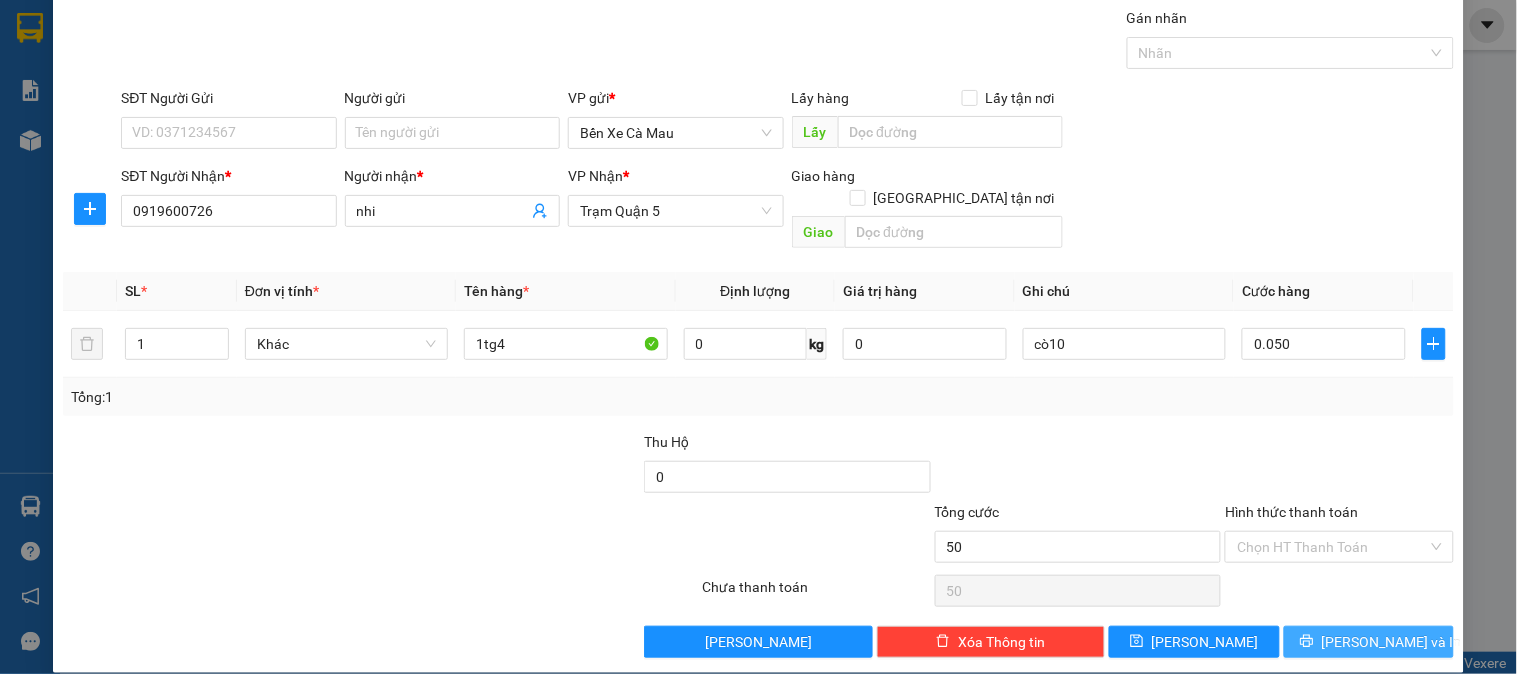 type on "50.000" 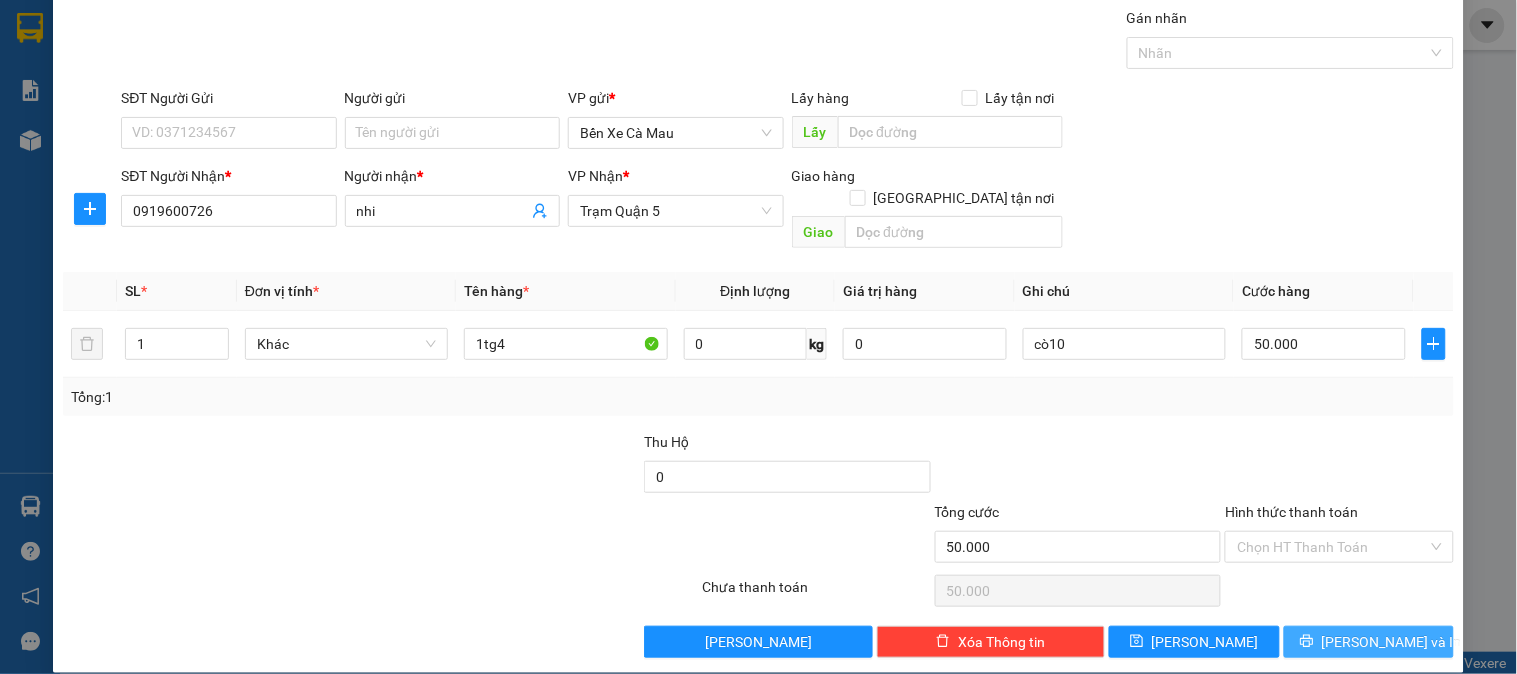 click on "[PERSON_NAME] và In" at bounding box center [1369, 642] 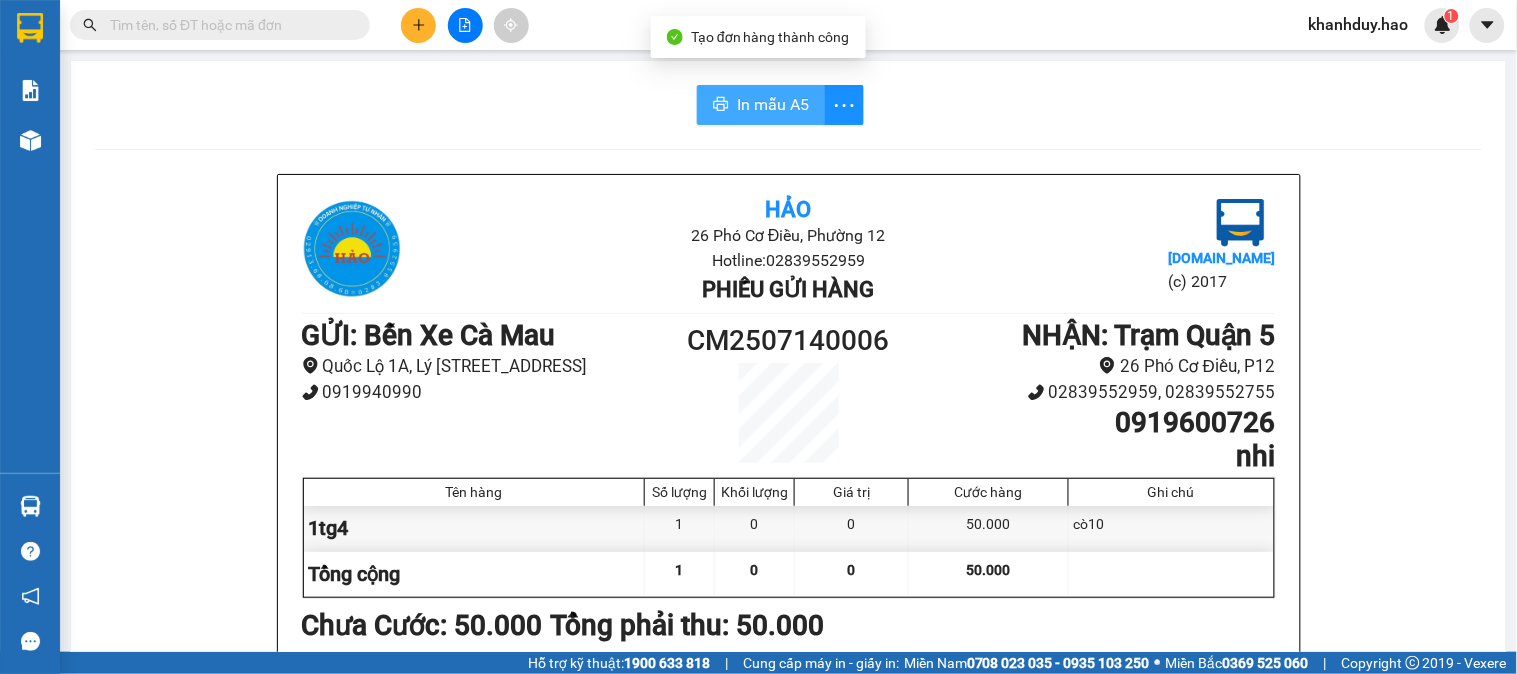 click on "In mẫu A5" at bounding box center [773, 104] 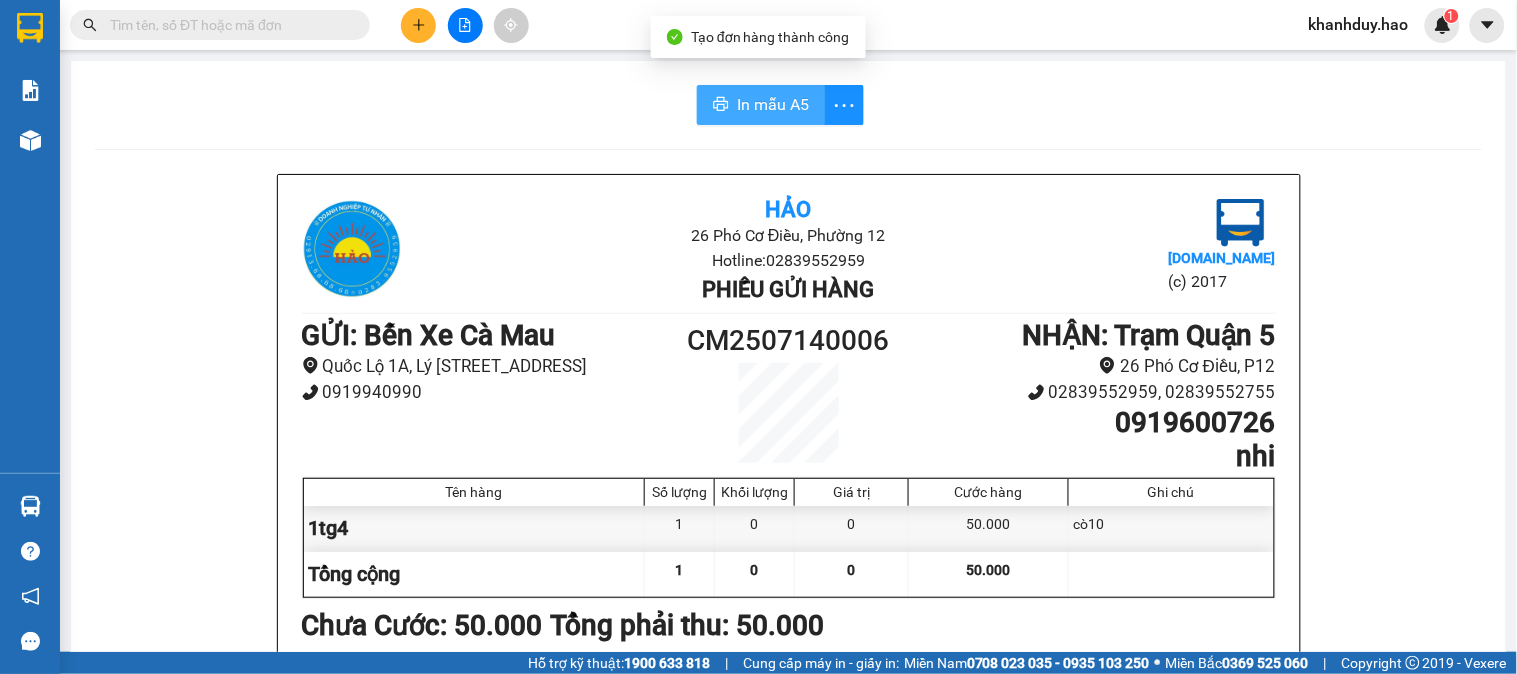 scroll, scrollTop: 0, scrollLeft: 0, axis: both 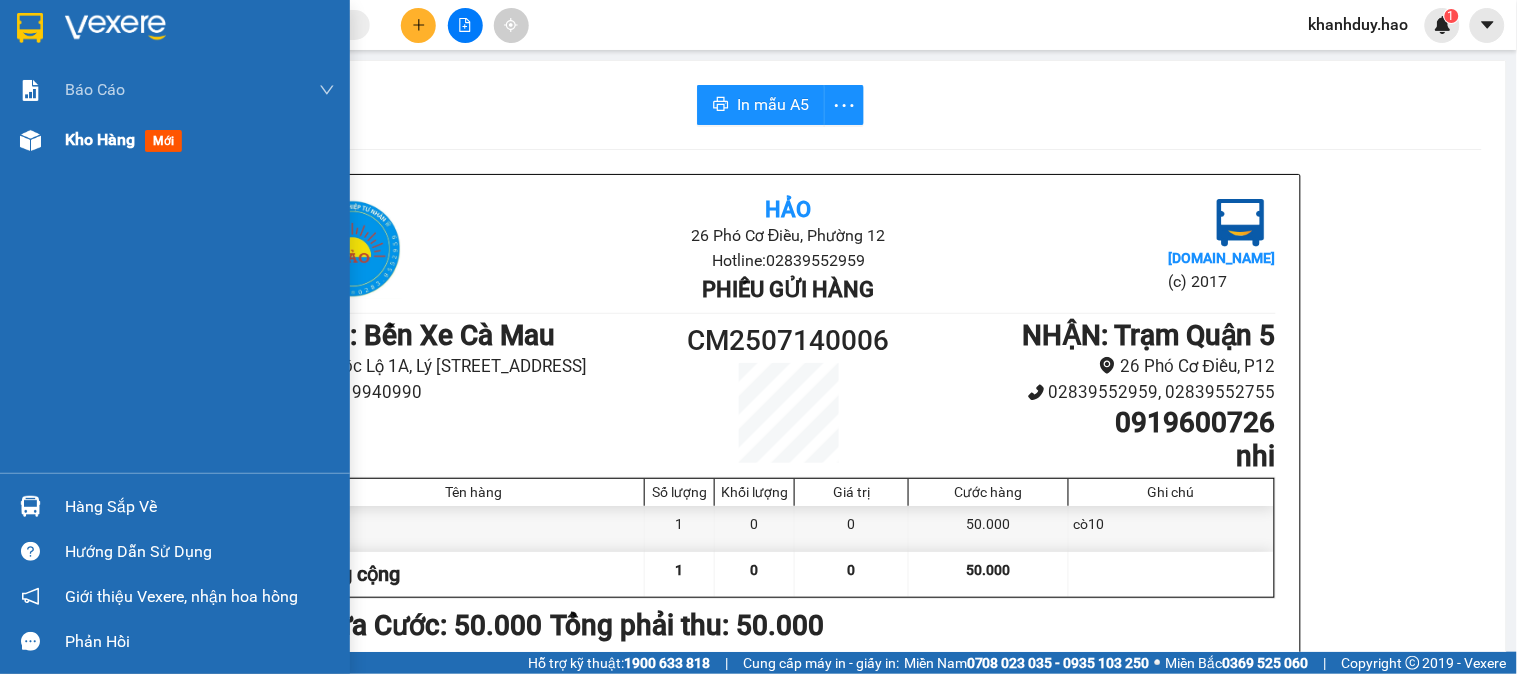 click on "mới" at bounding box center (163, 141) 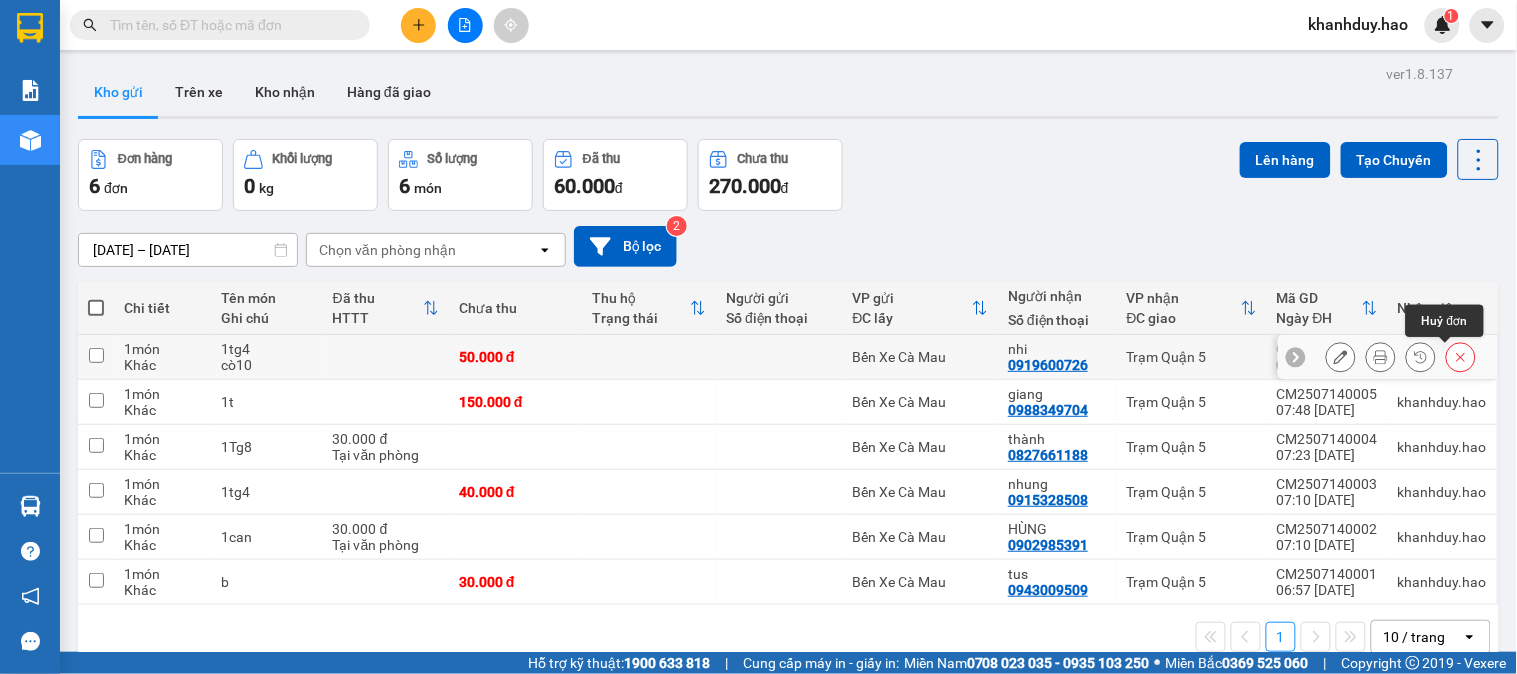 click 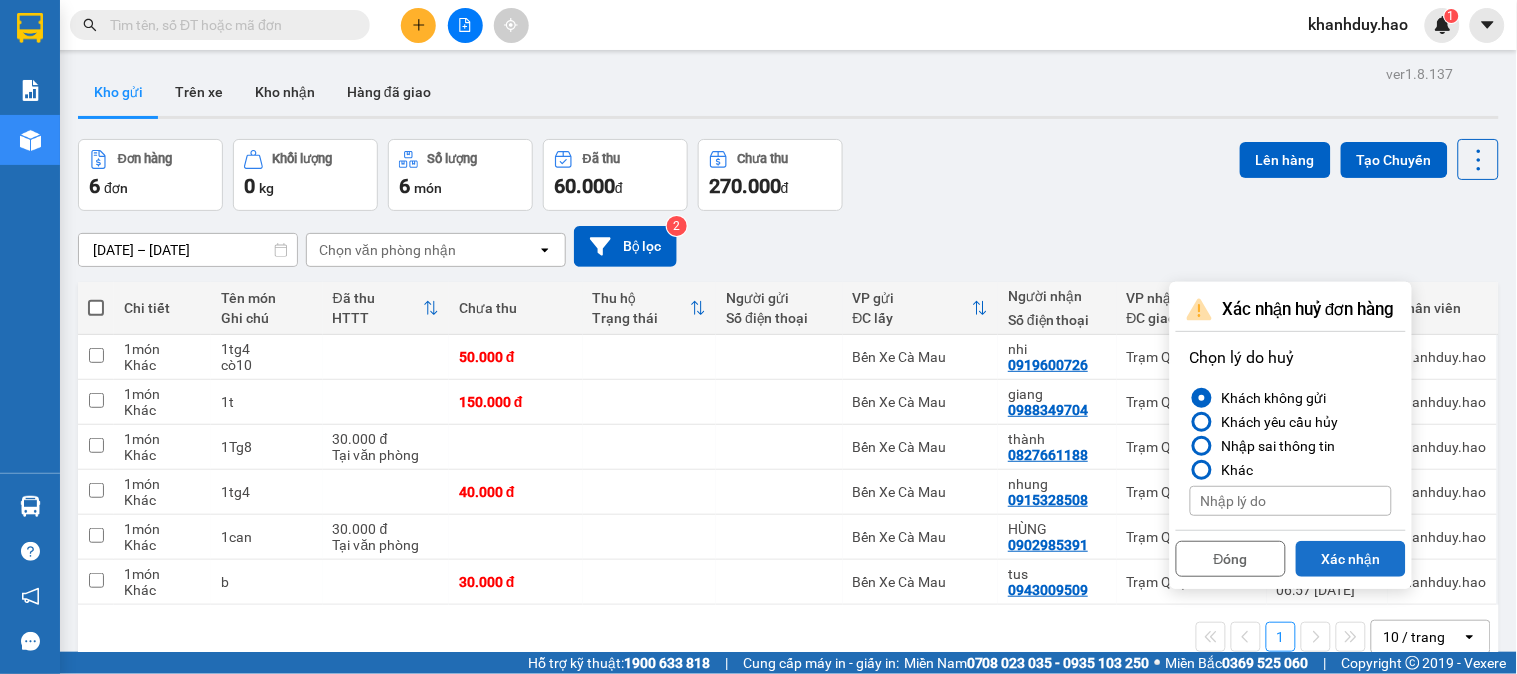 click on "Xác nhận" at bounding box center [1351, 559] 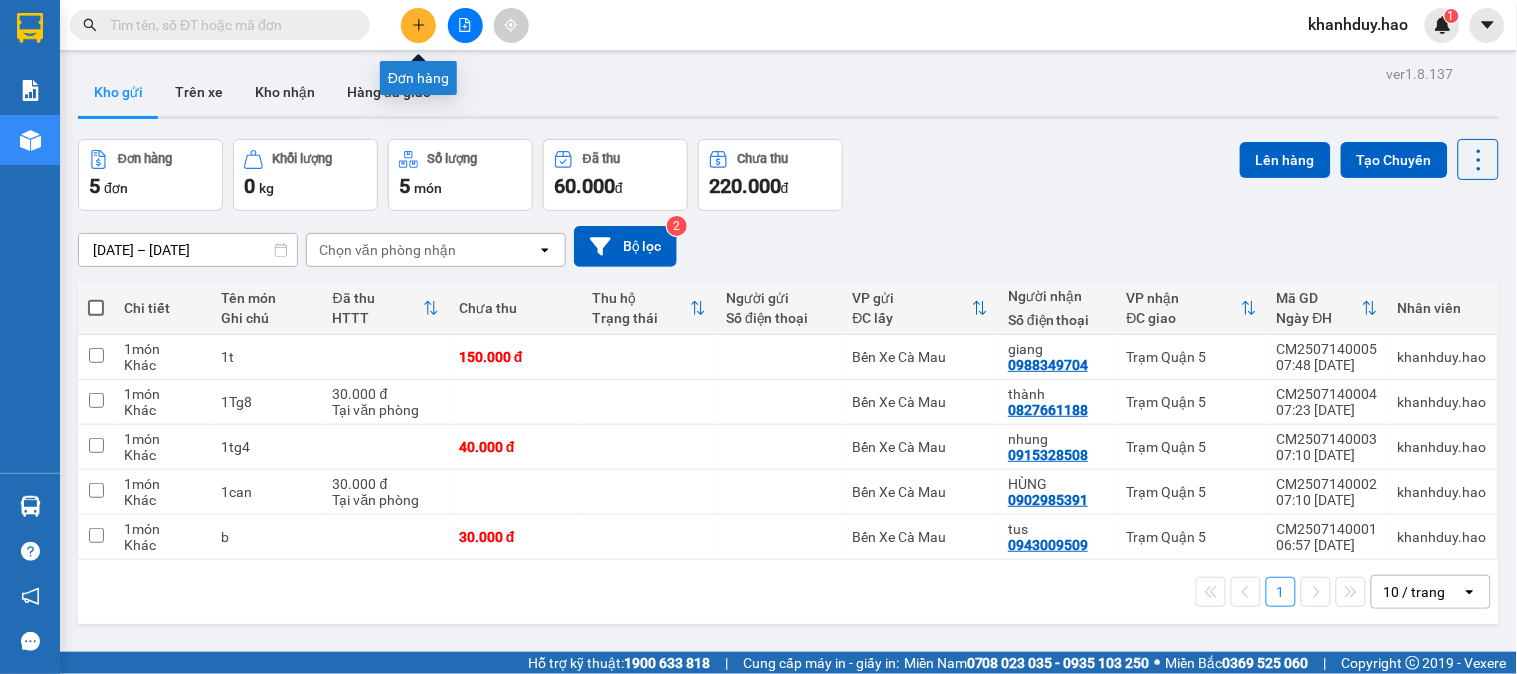 click at bounding box center (418, 25) 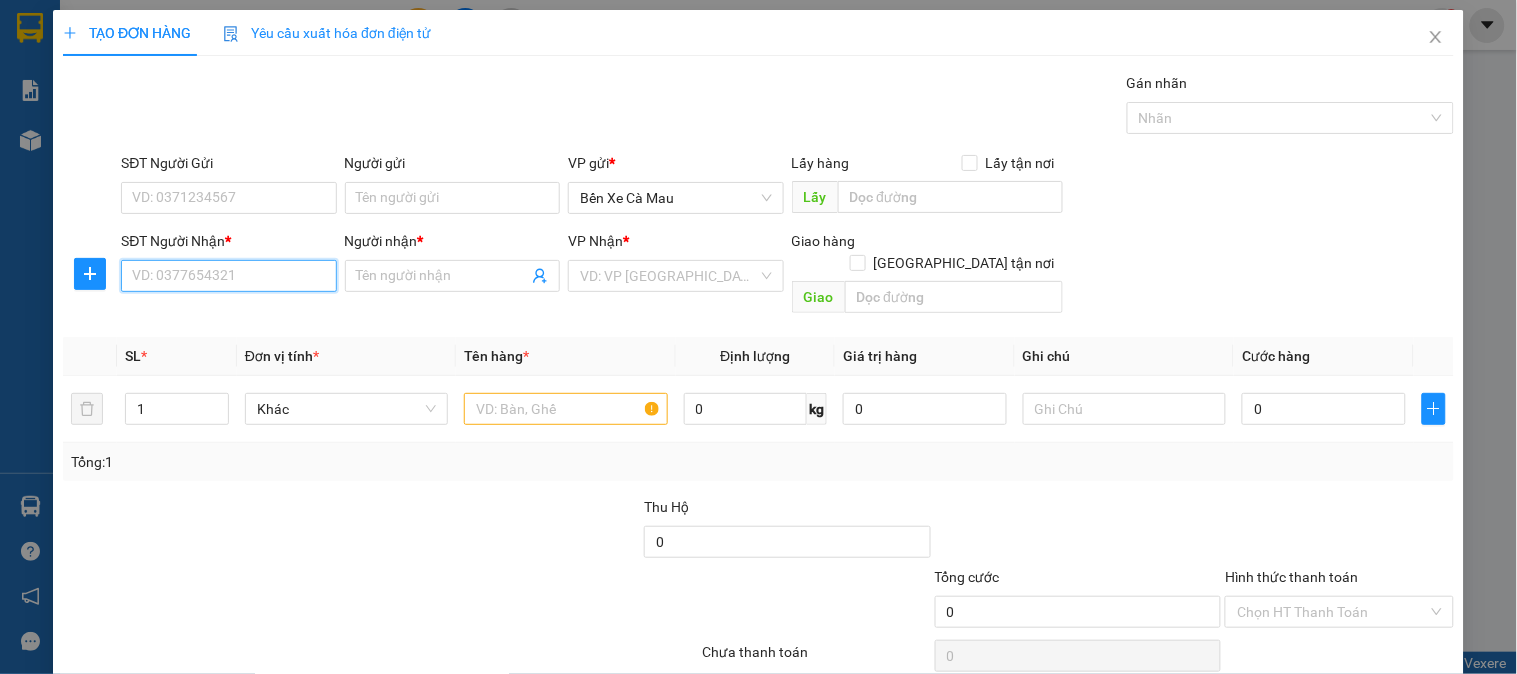 click on "SĐT Người Nhận  *" at bounding box center [228, 276] 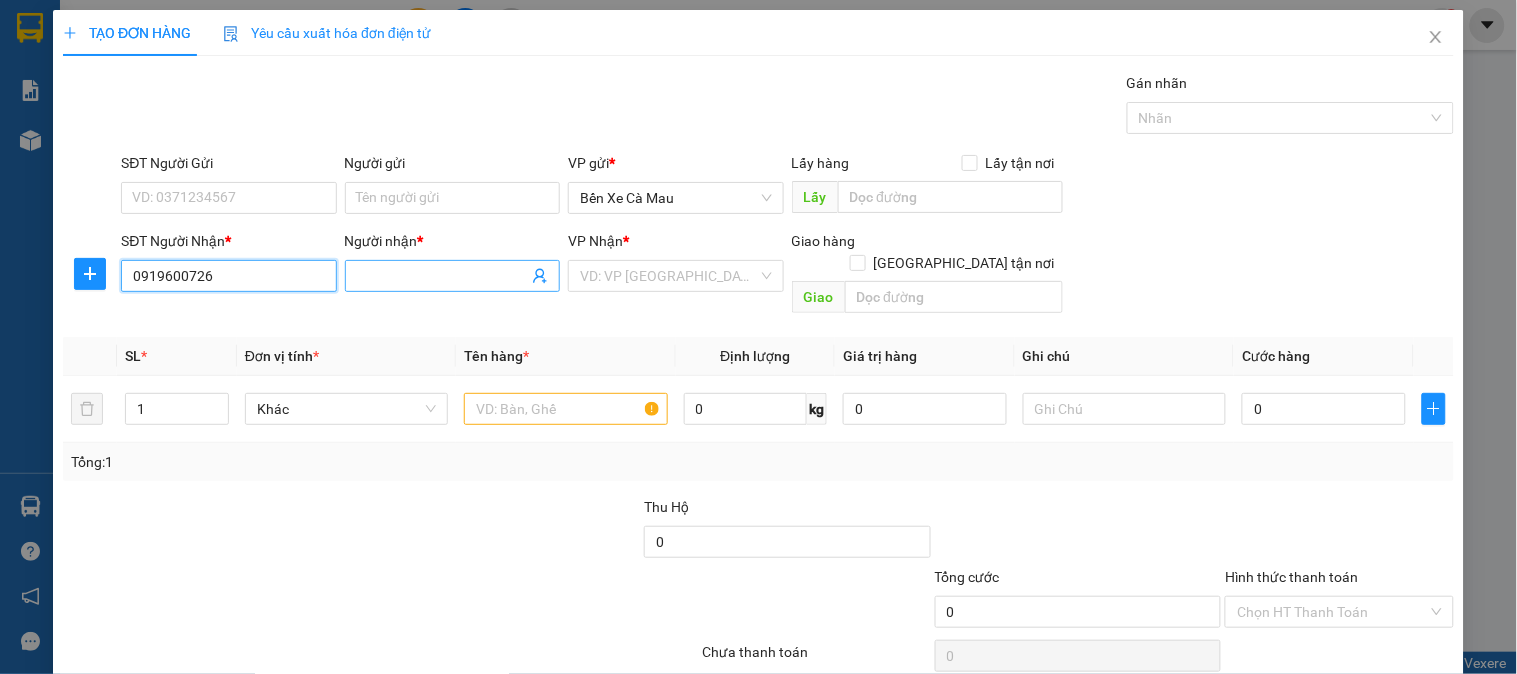 type on "0919600726" 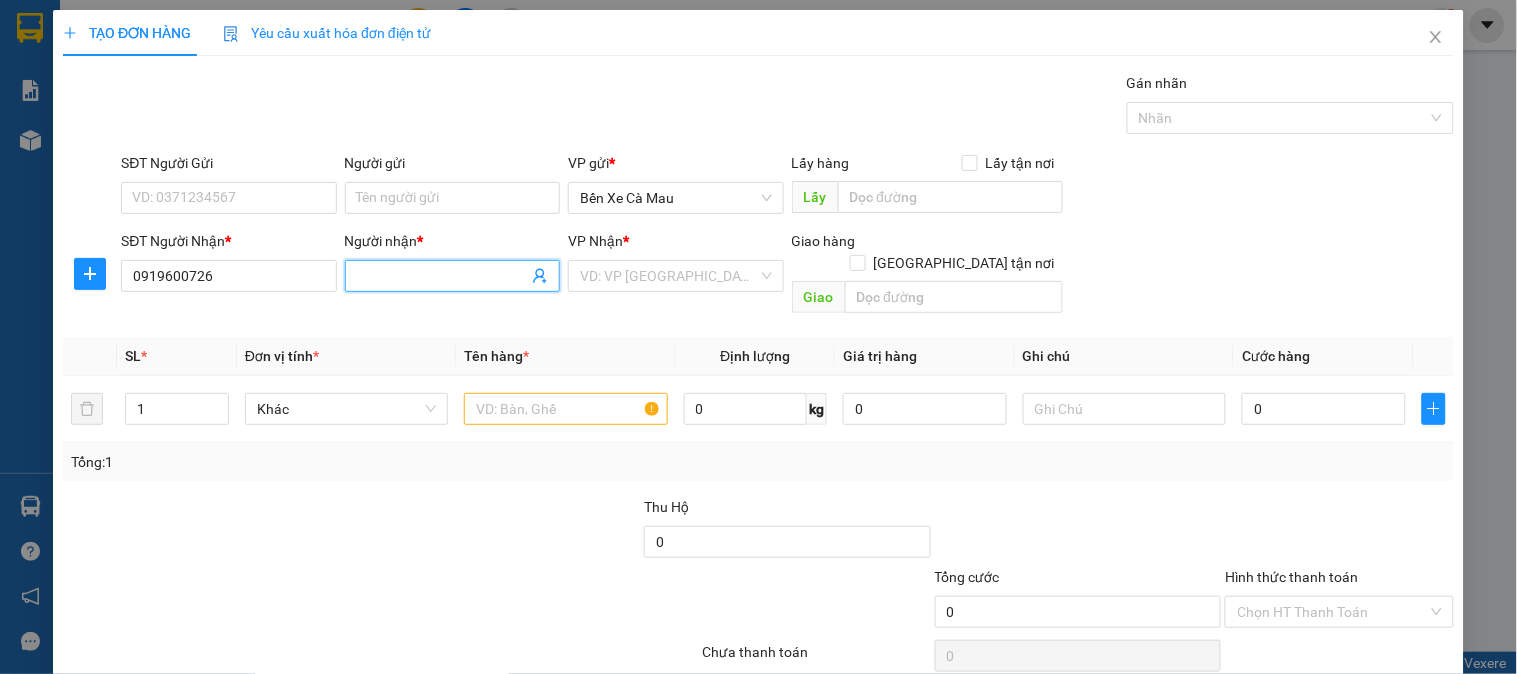 click on "Người nhận  *" at bounding box center (442, 276) 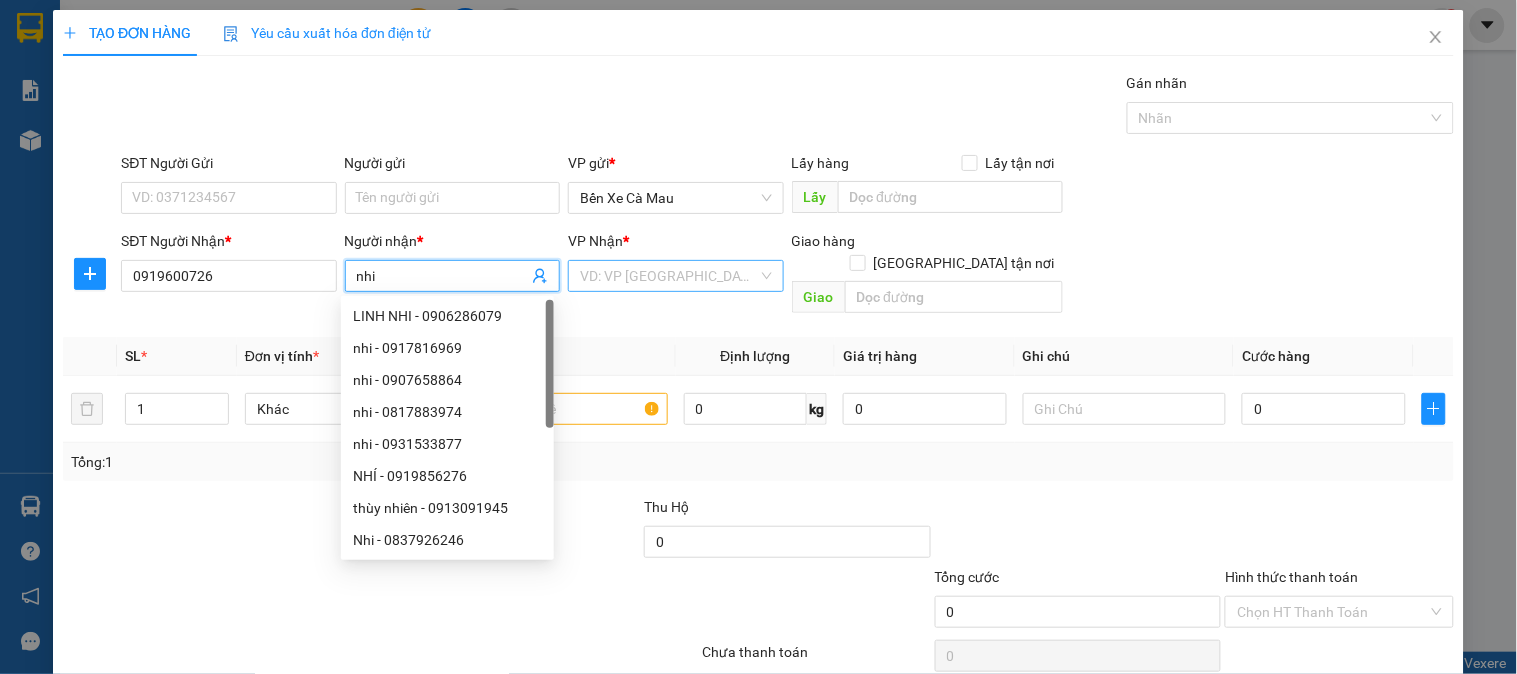 type on "nhi" 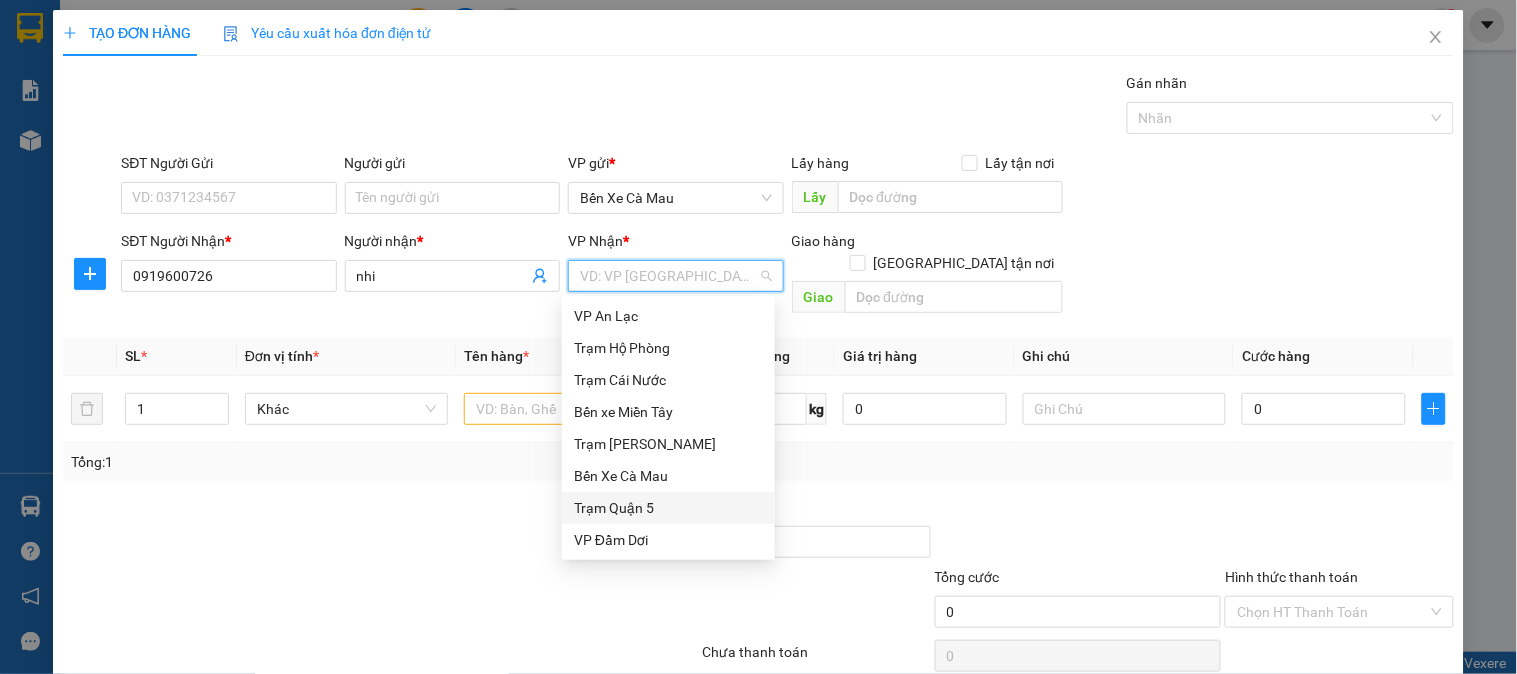 click on "Trạm Quận 5" at bounding box center [668, 508] 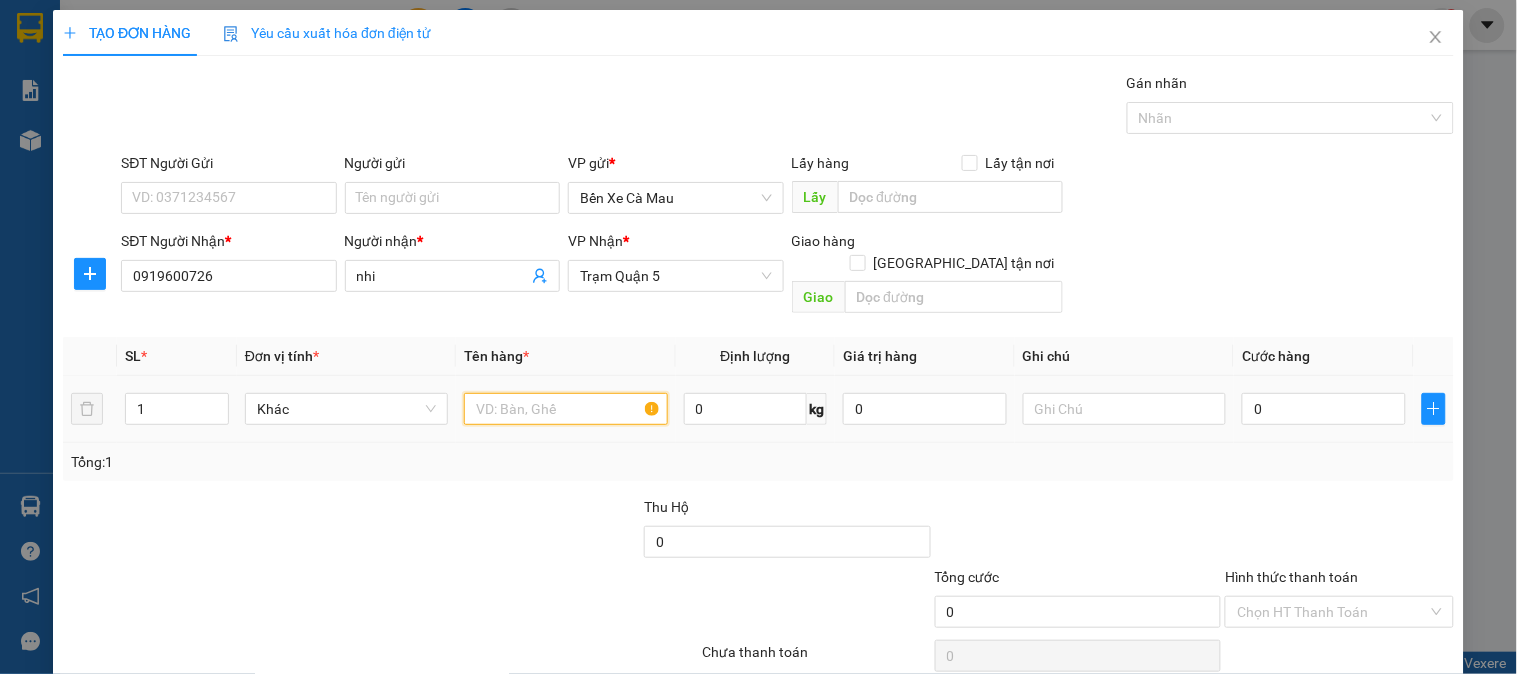 click at bounding box center [565, 409] 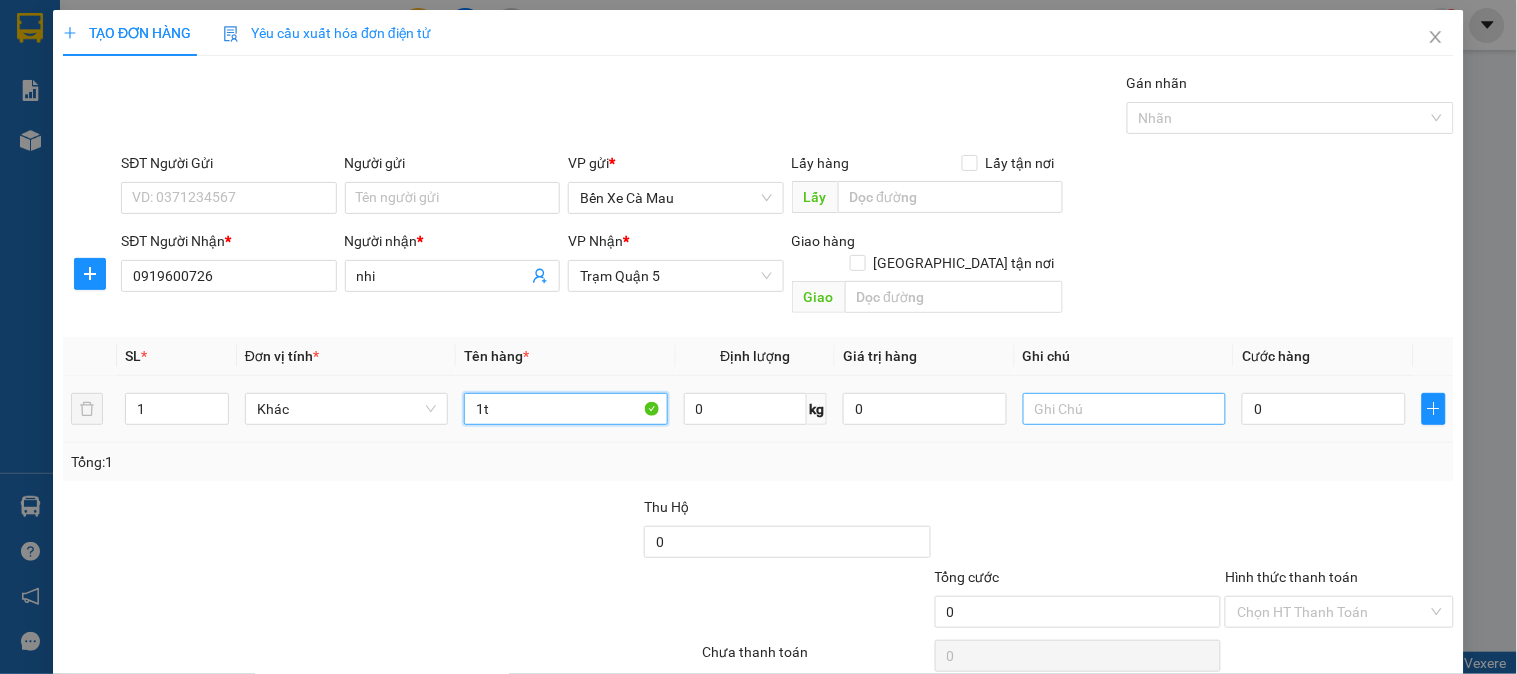 type on "1t" 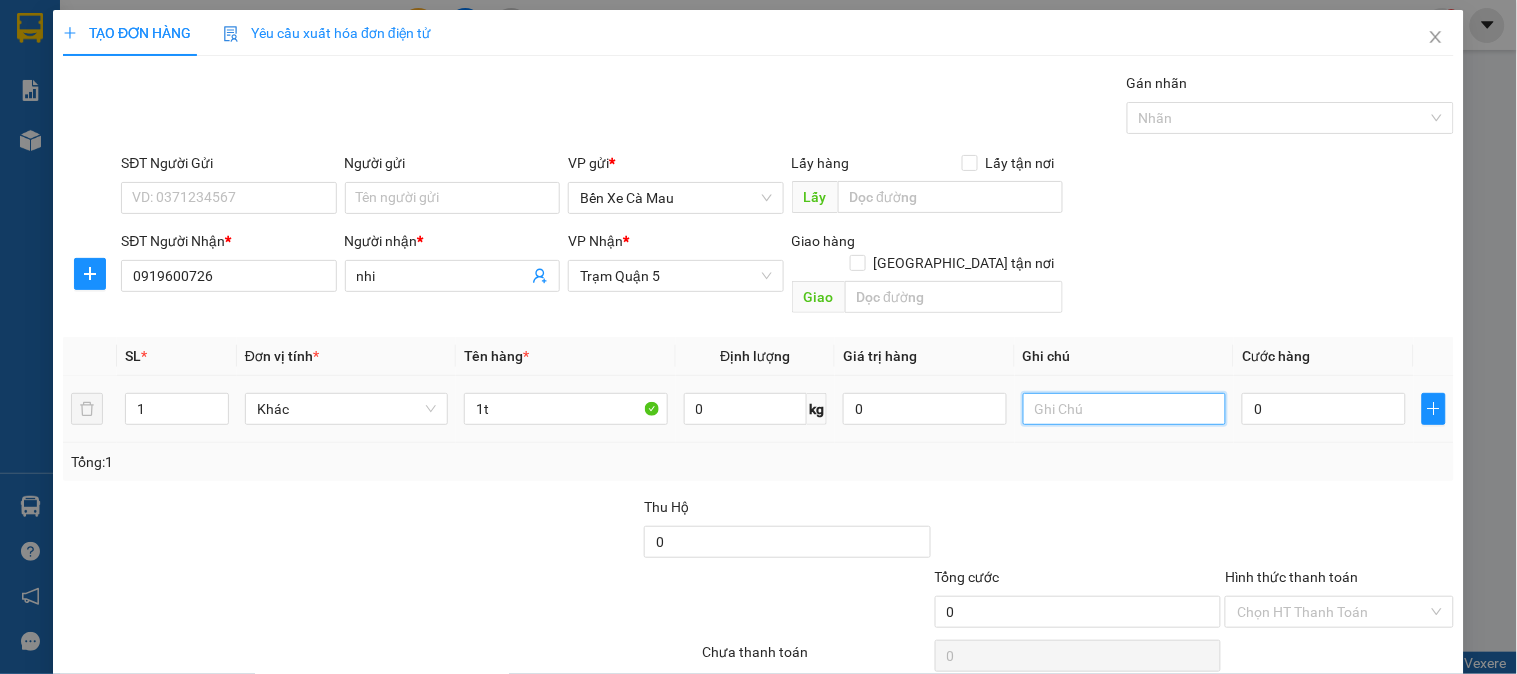 click at bounding box center (1124, 409) 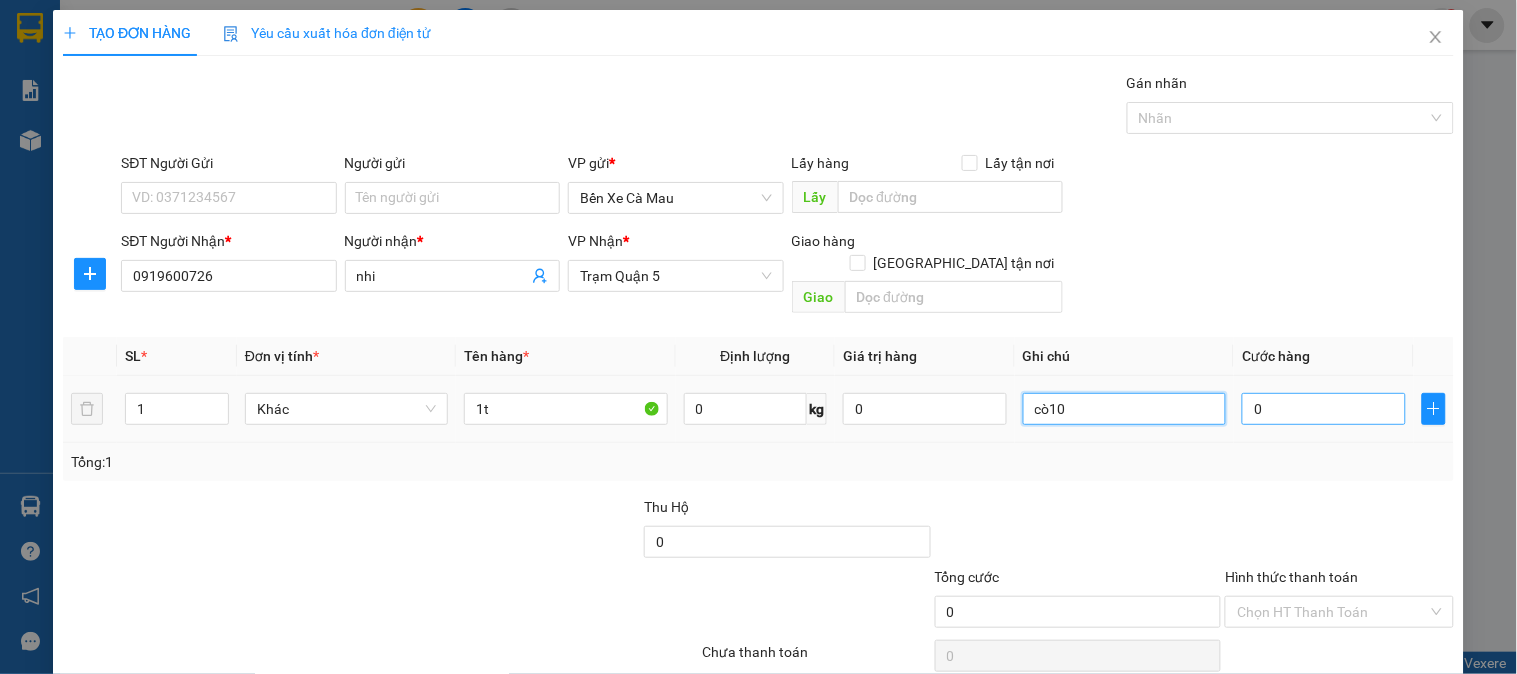 type on "cò10" 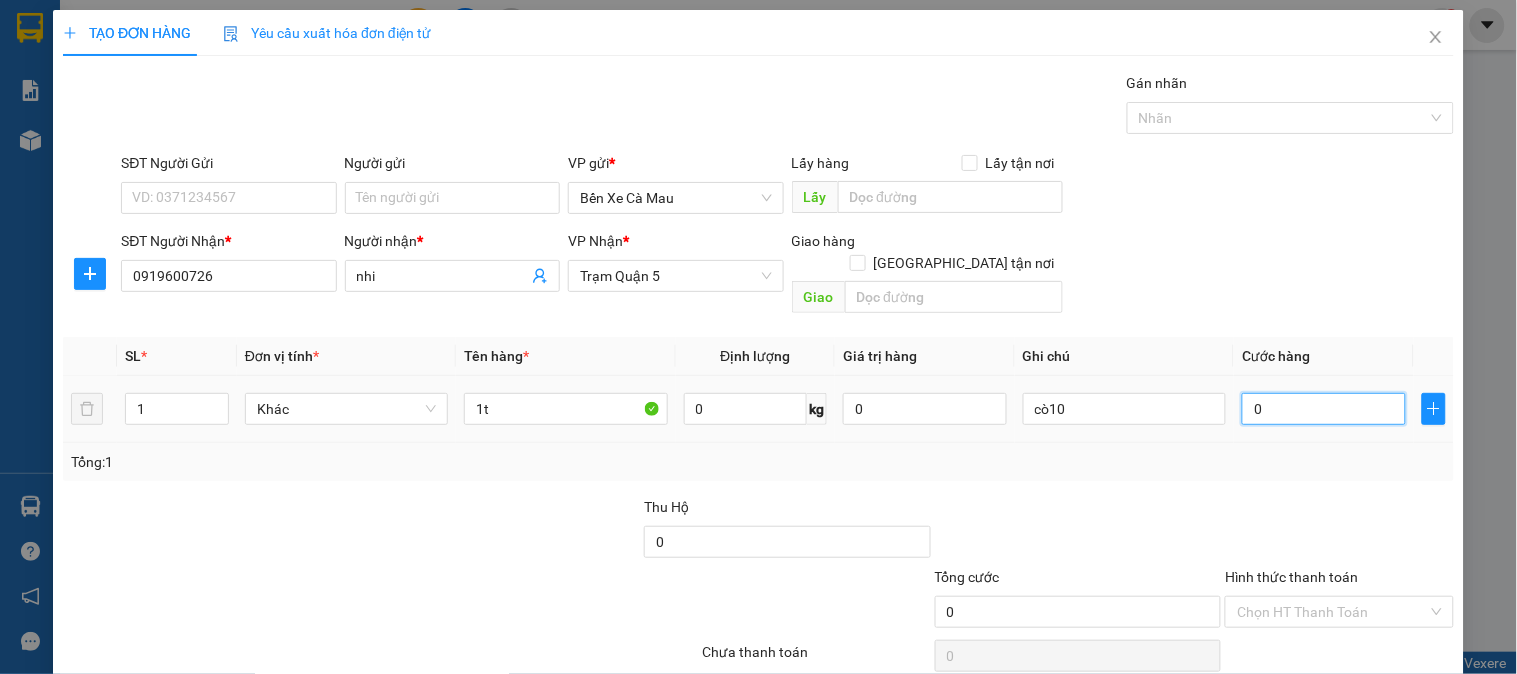 click on "0" at bounding box center [1324, 409] 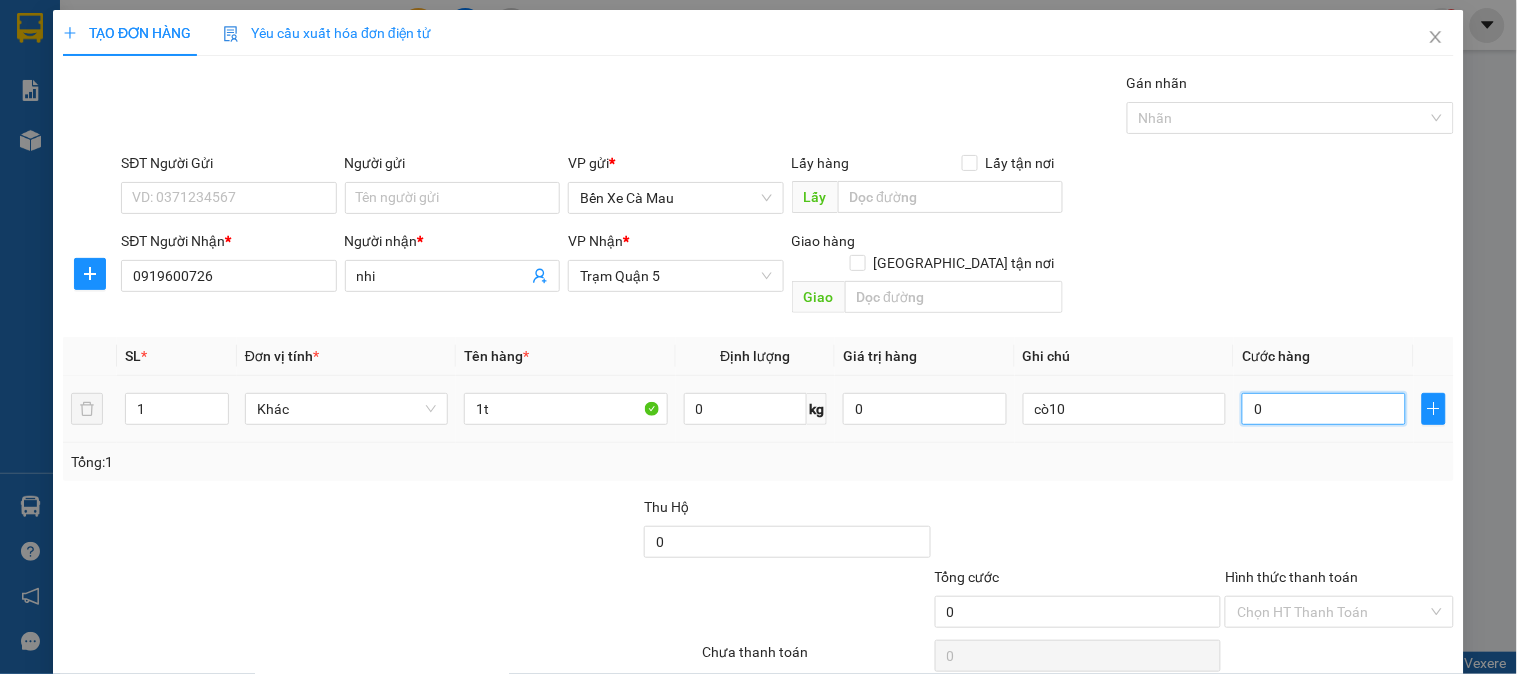 type on "005" 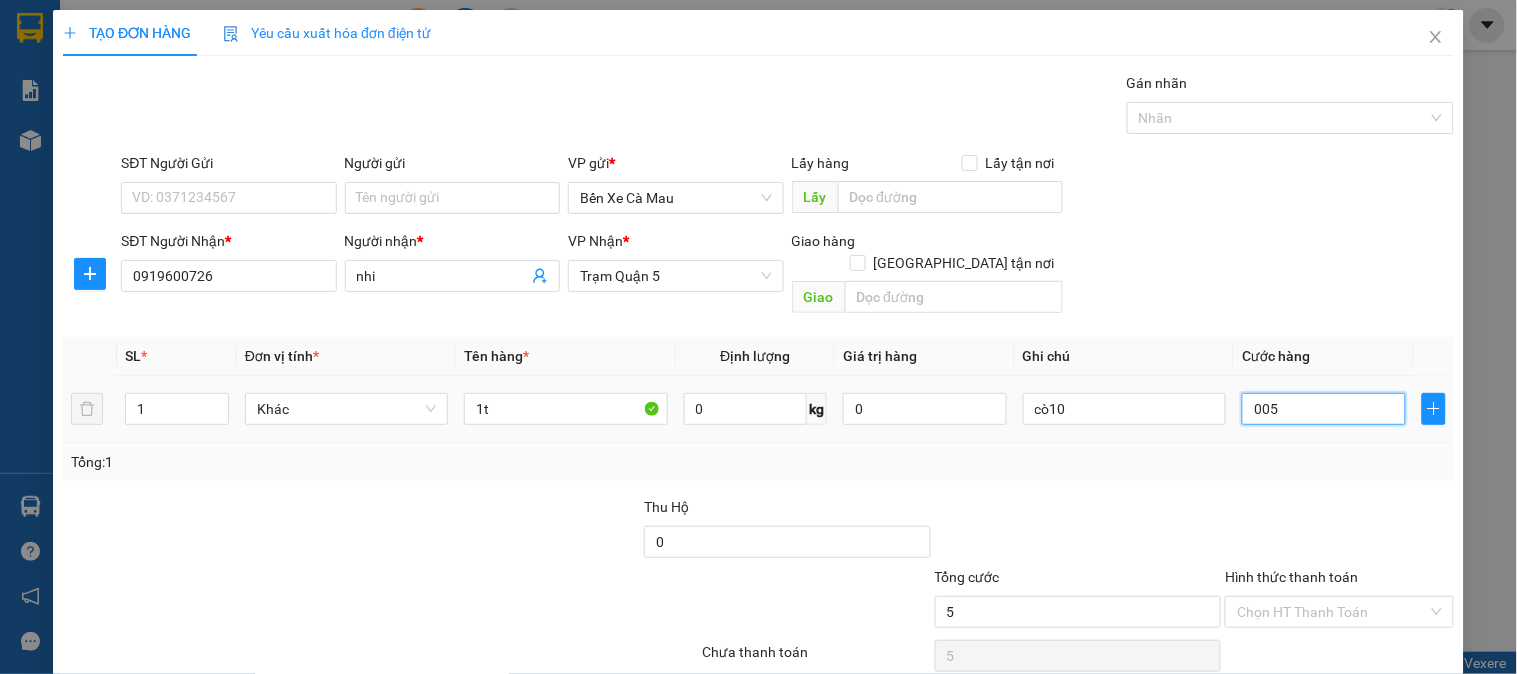type on "00" 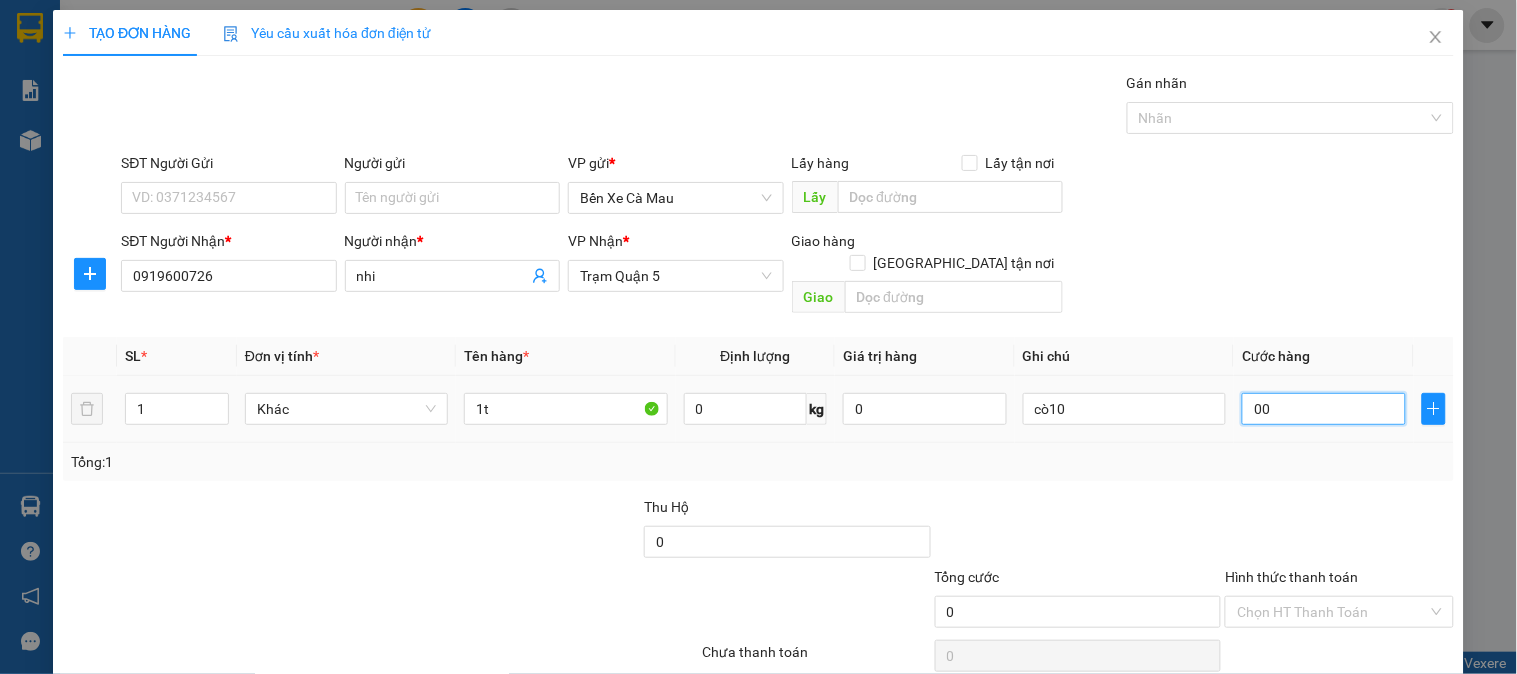 type on "006" 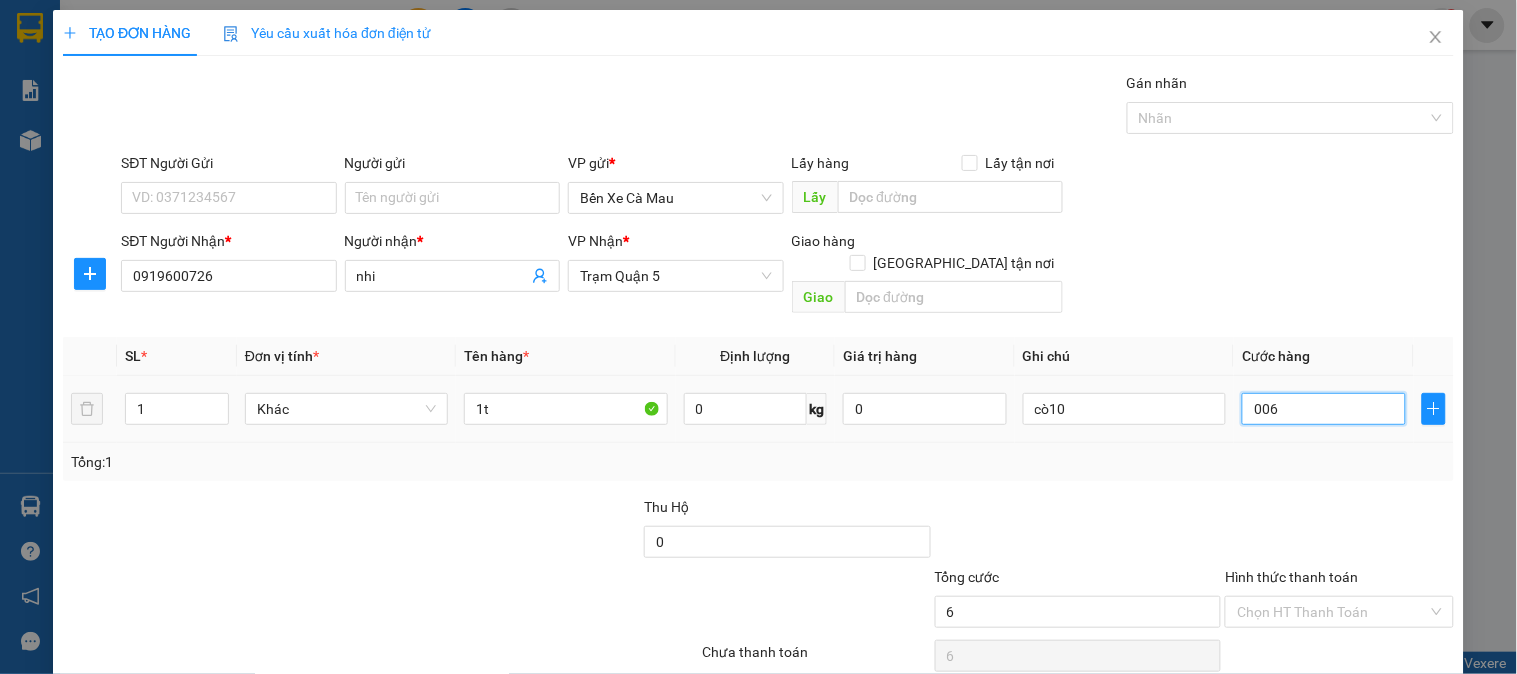 type on "0.060" 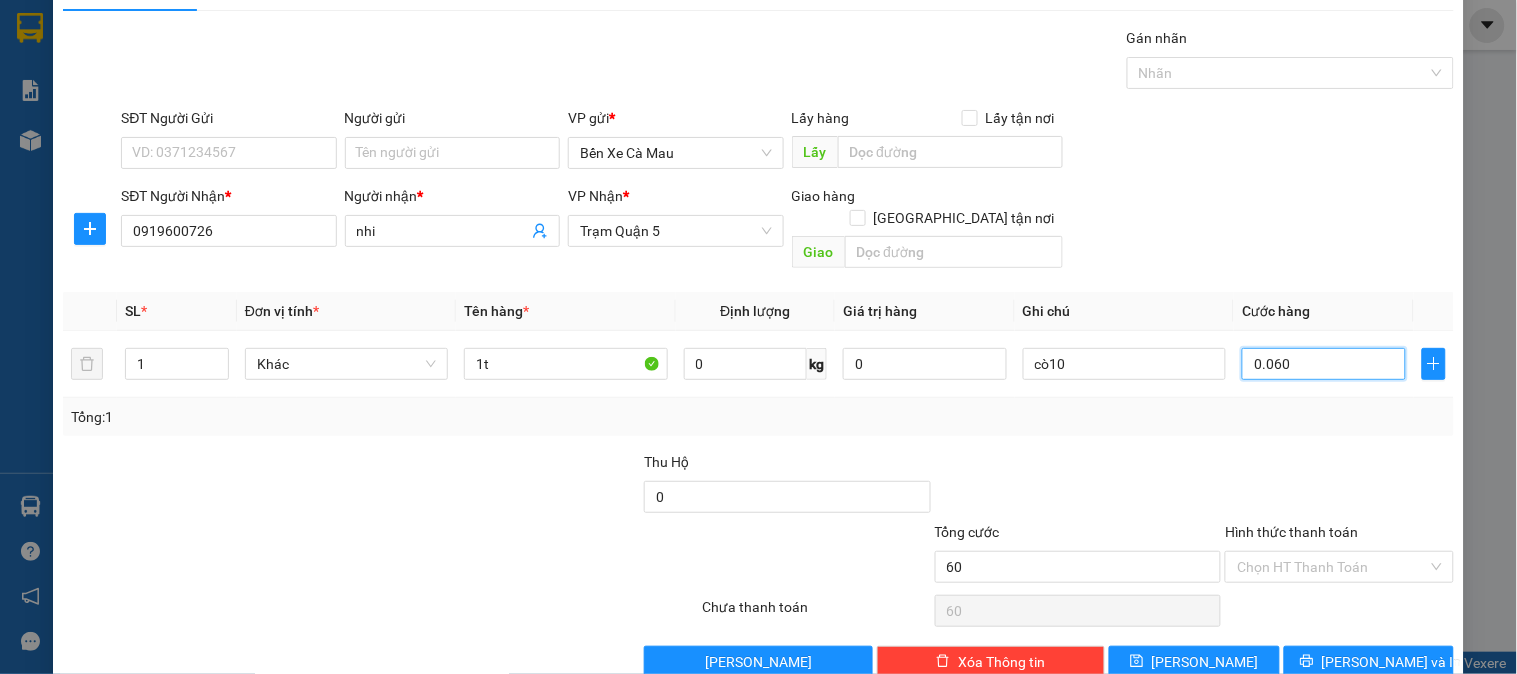 scroll, scrollTop: 65, scrollLeft: 0, axis: vertical 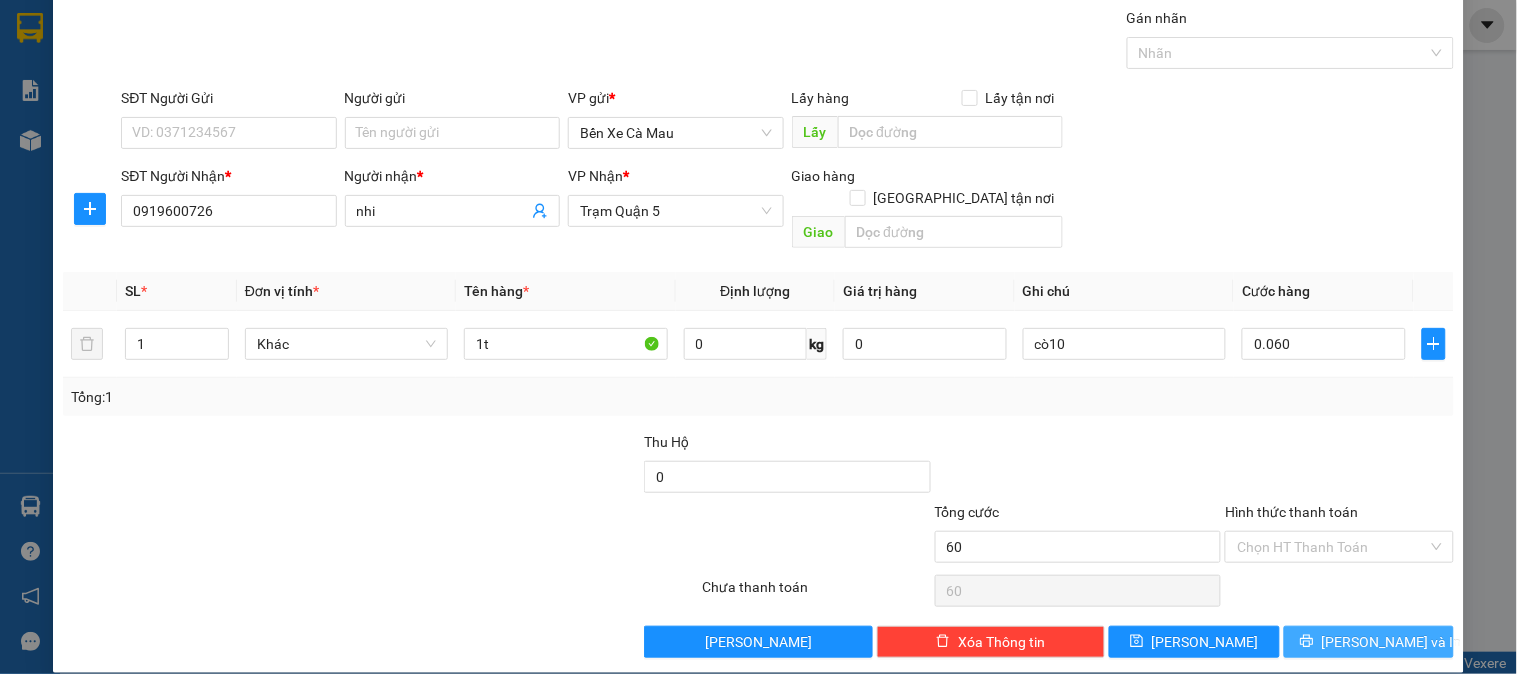 type on "60.000" 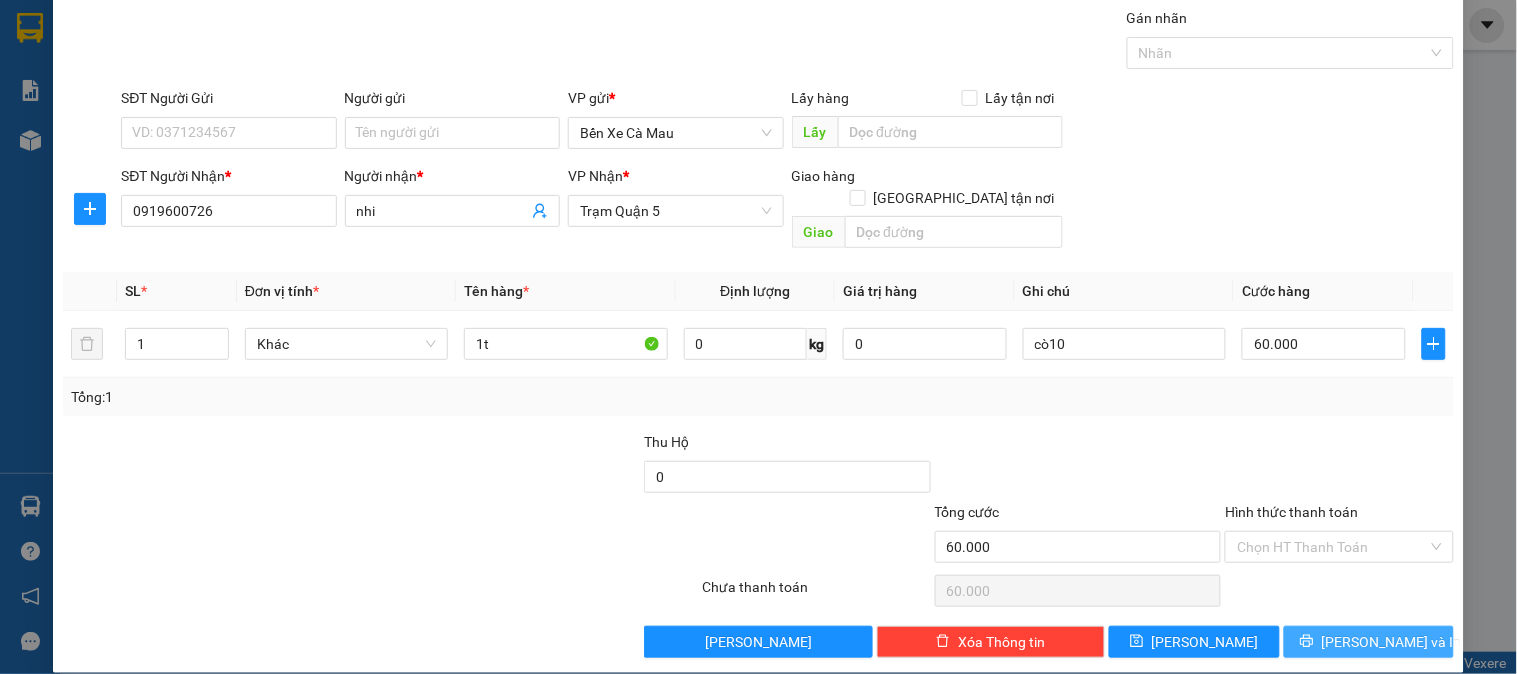 click on "[PERSON_NAME] và In" at bounding box center [1369, 642] 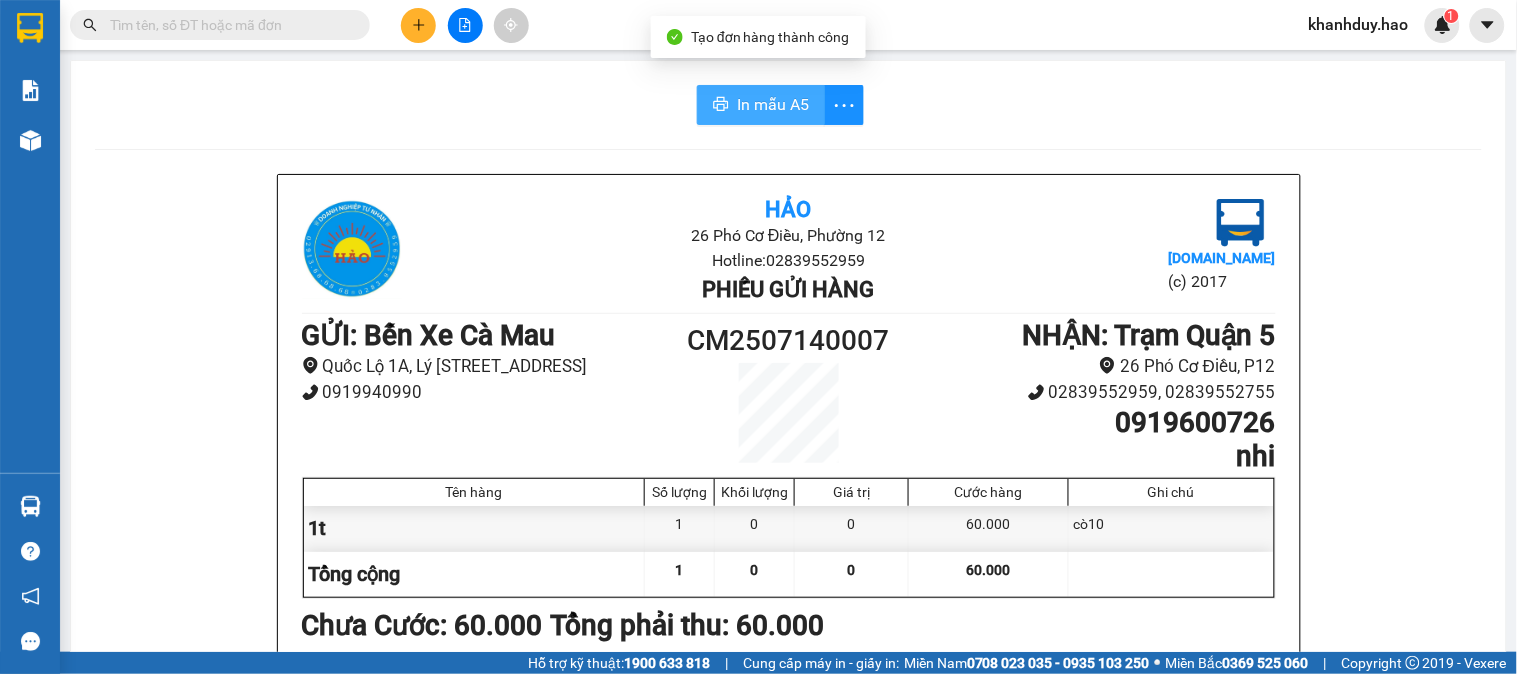 click 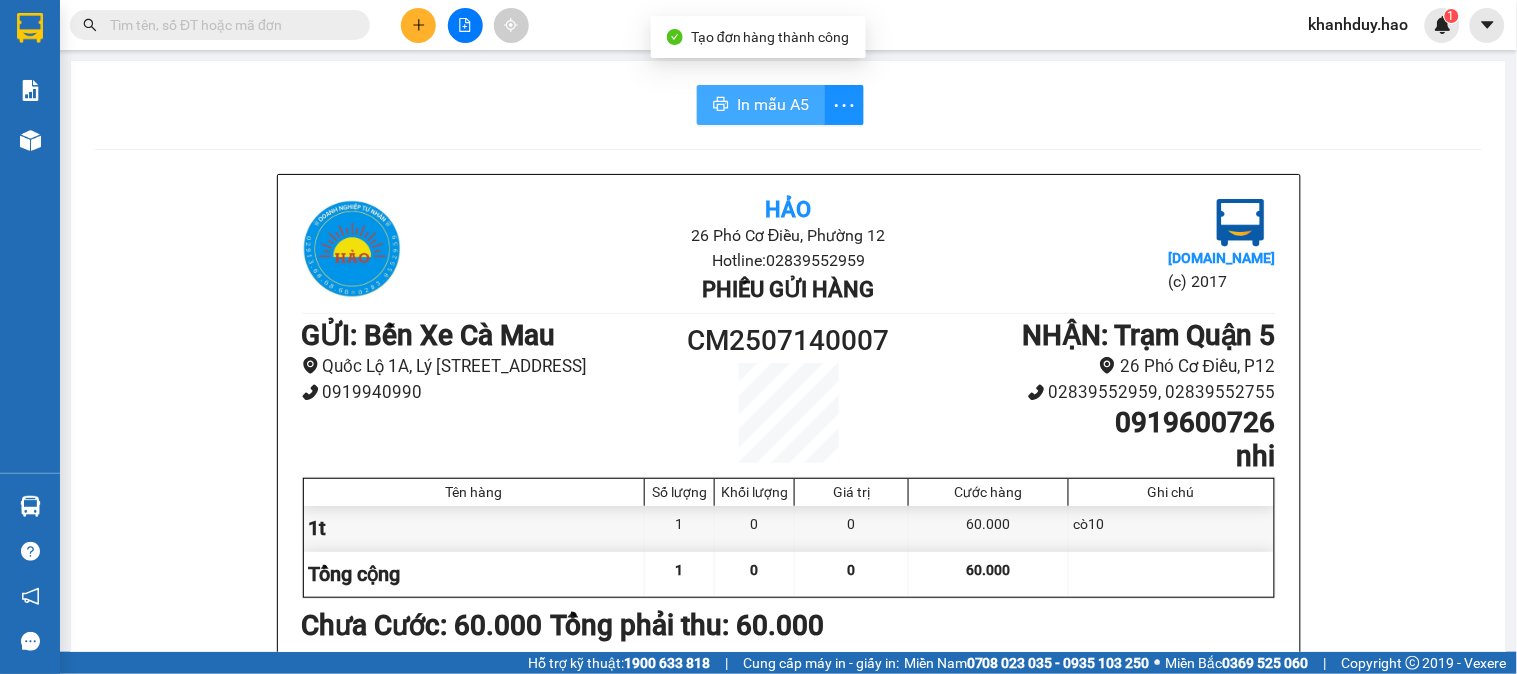 scroll, scrollTop: 0, scrollLeft: 0, axis: both 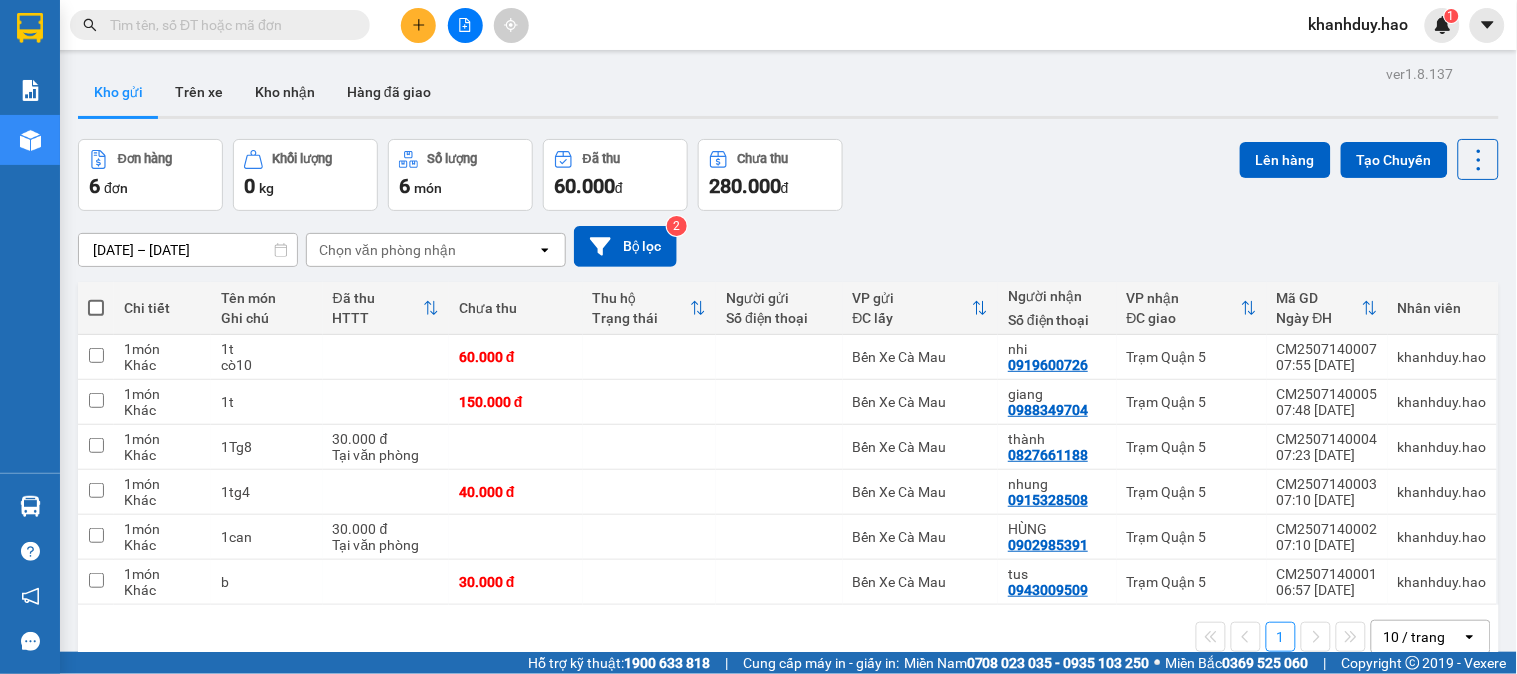 click 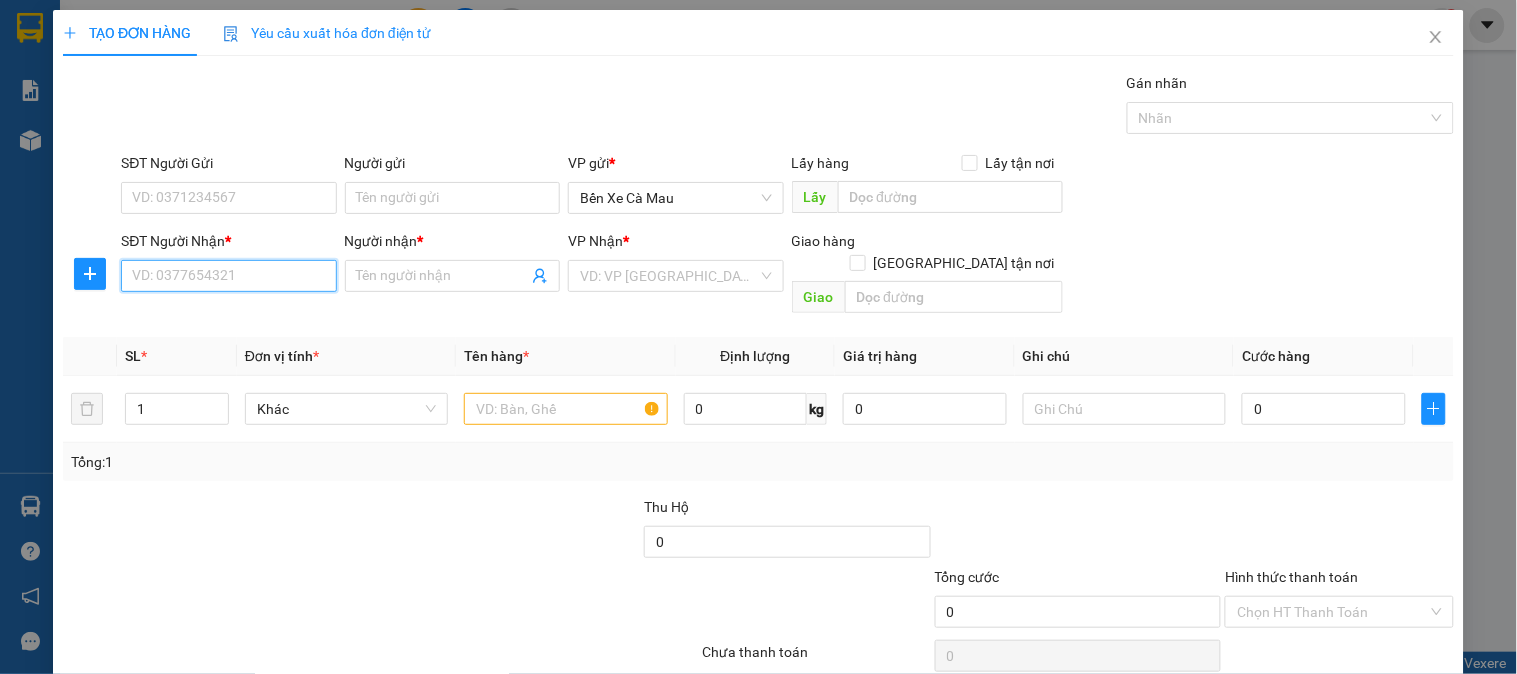 click on "SĐT Người Nhận  *" at bounding box center (228, 276) 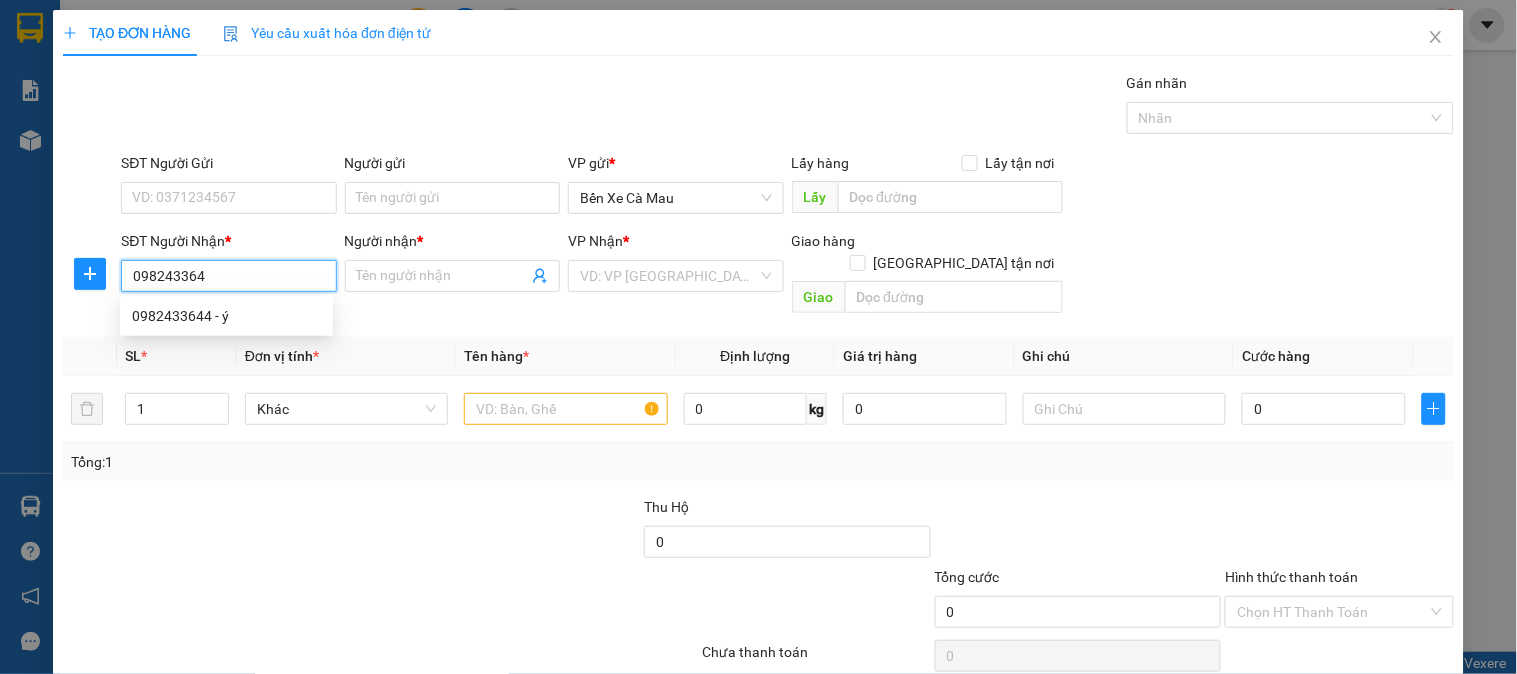 type on "0982433644" 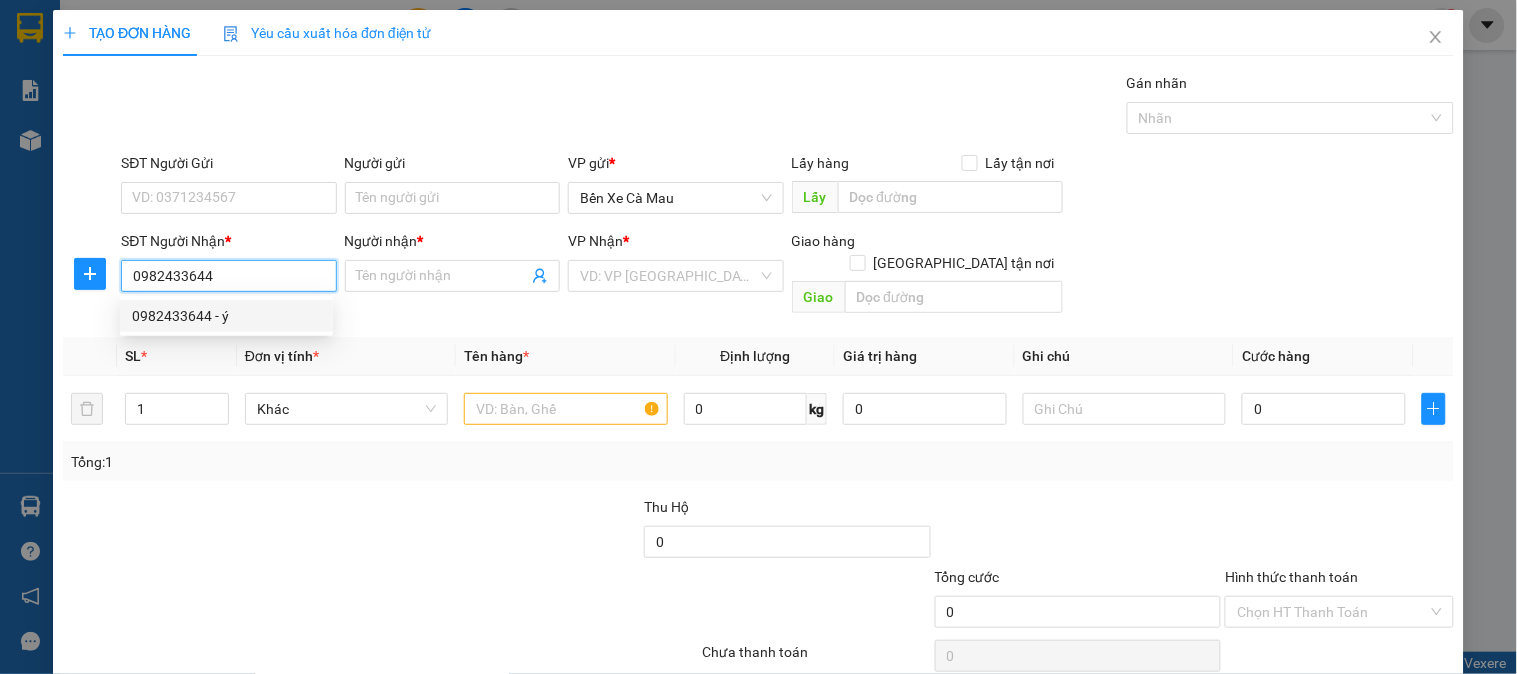 click on "0982433644 - ý" at bounding box center (226, 316) 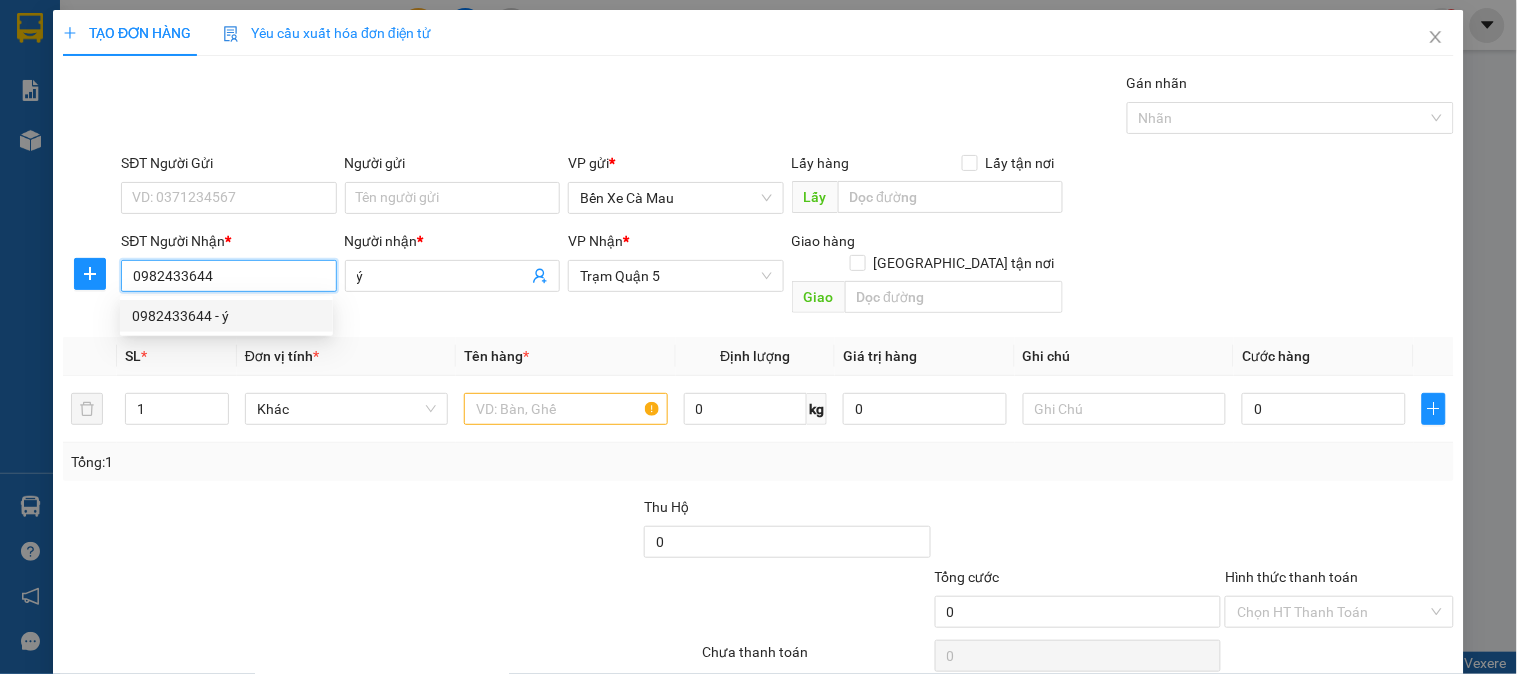 type on "40.000" 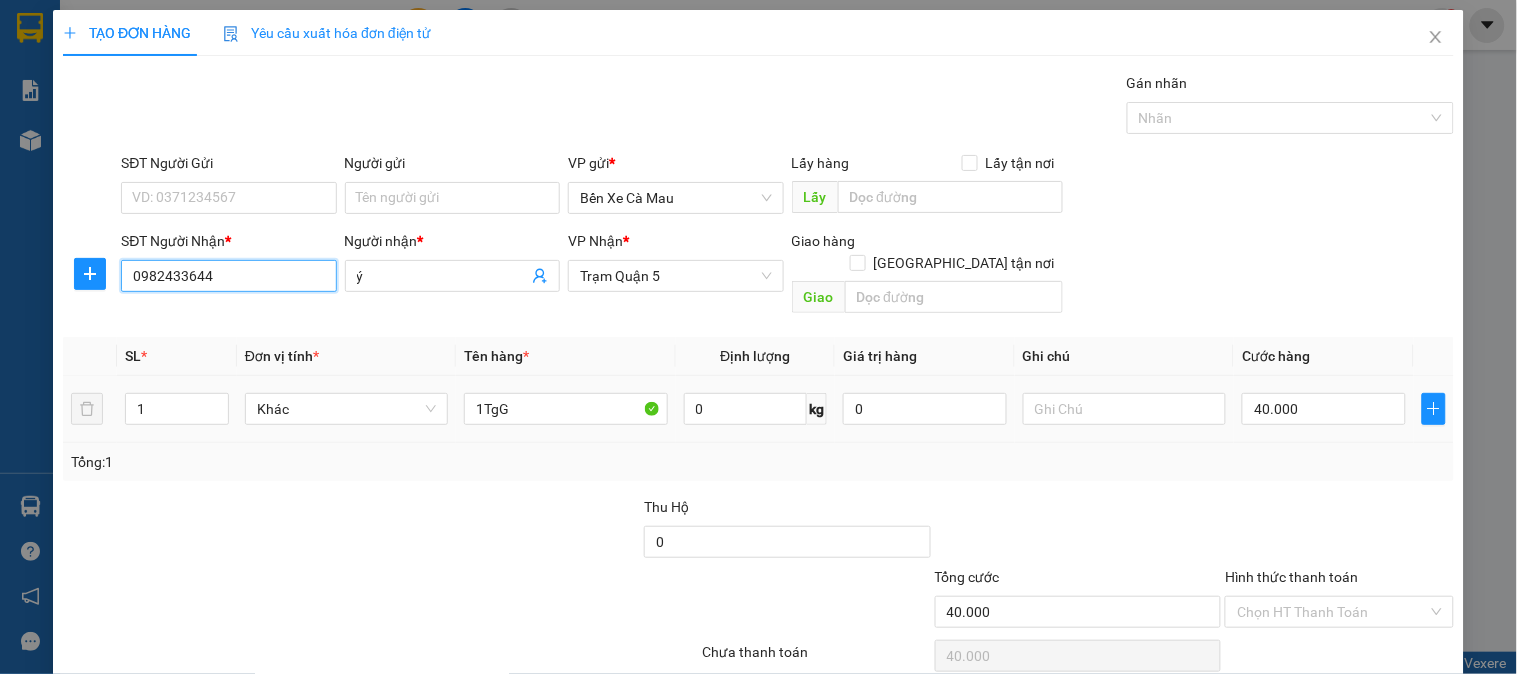 scroll, scrollTop: 65, scrollLeft: 0, axis: vertical 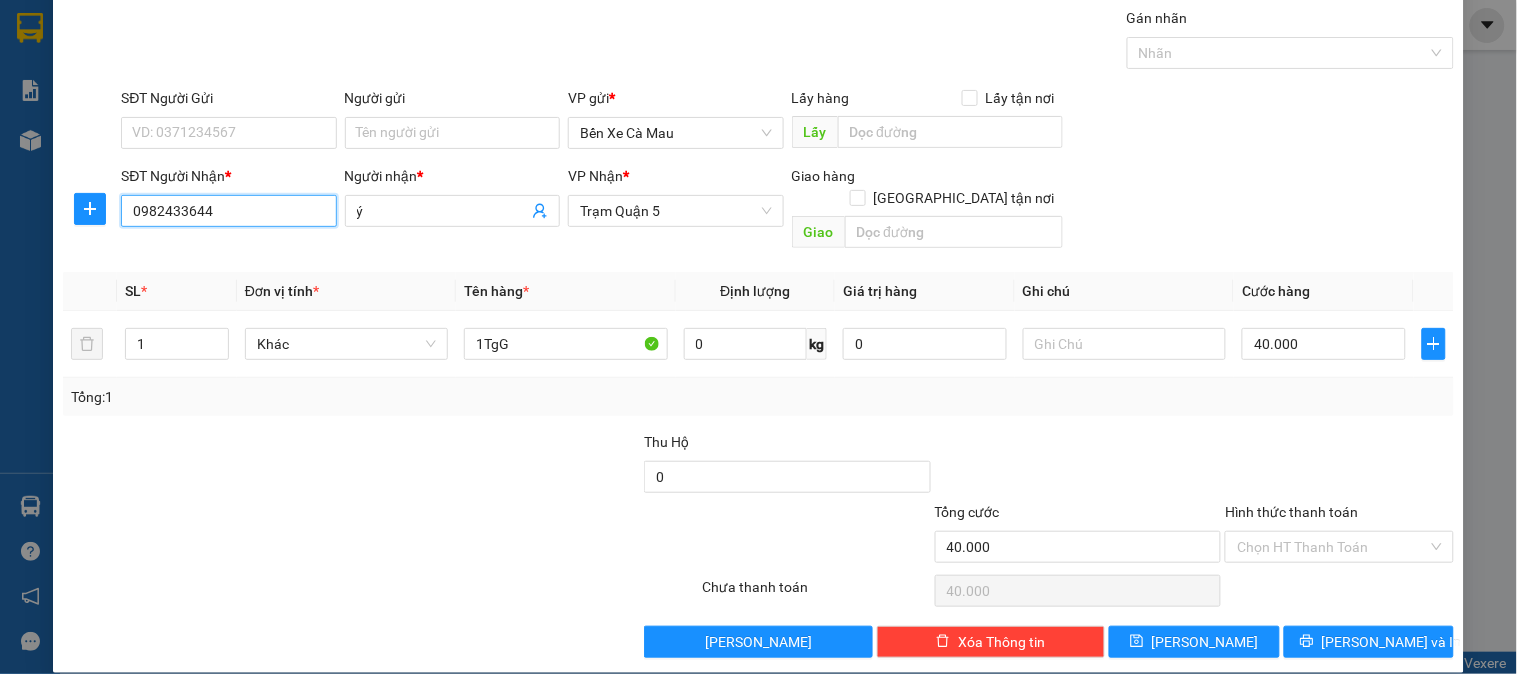 type on "0982433644" 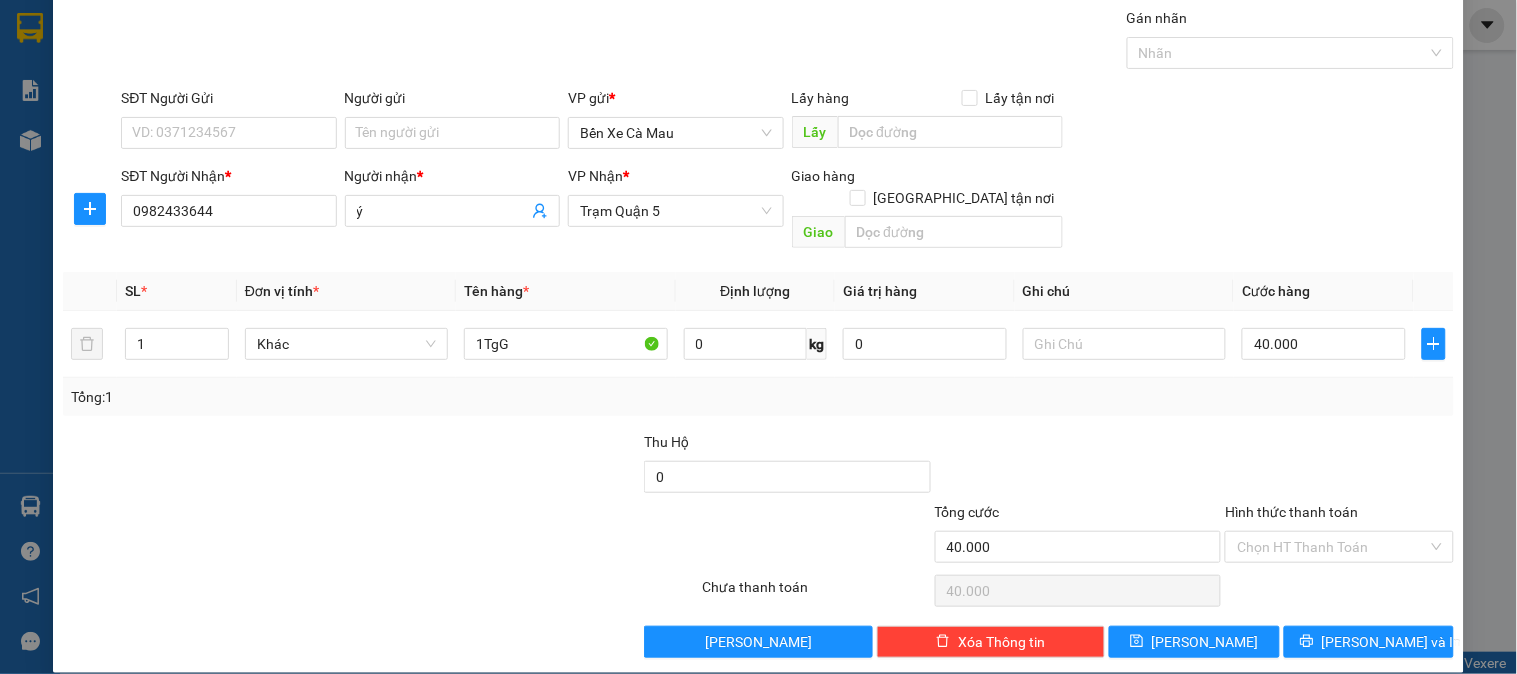 click on "Hình thức thanh toán" at bounding box center [1291, 512] 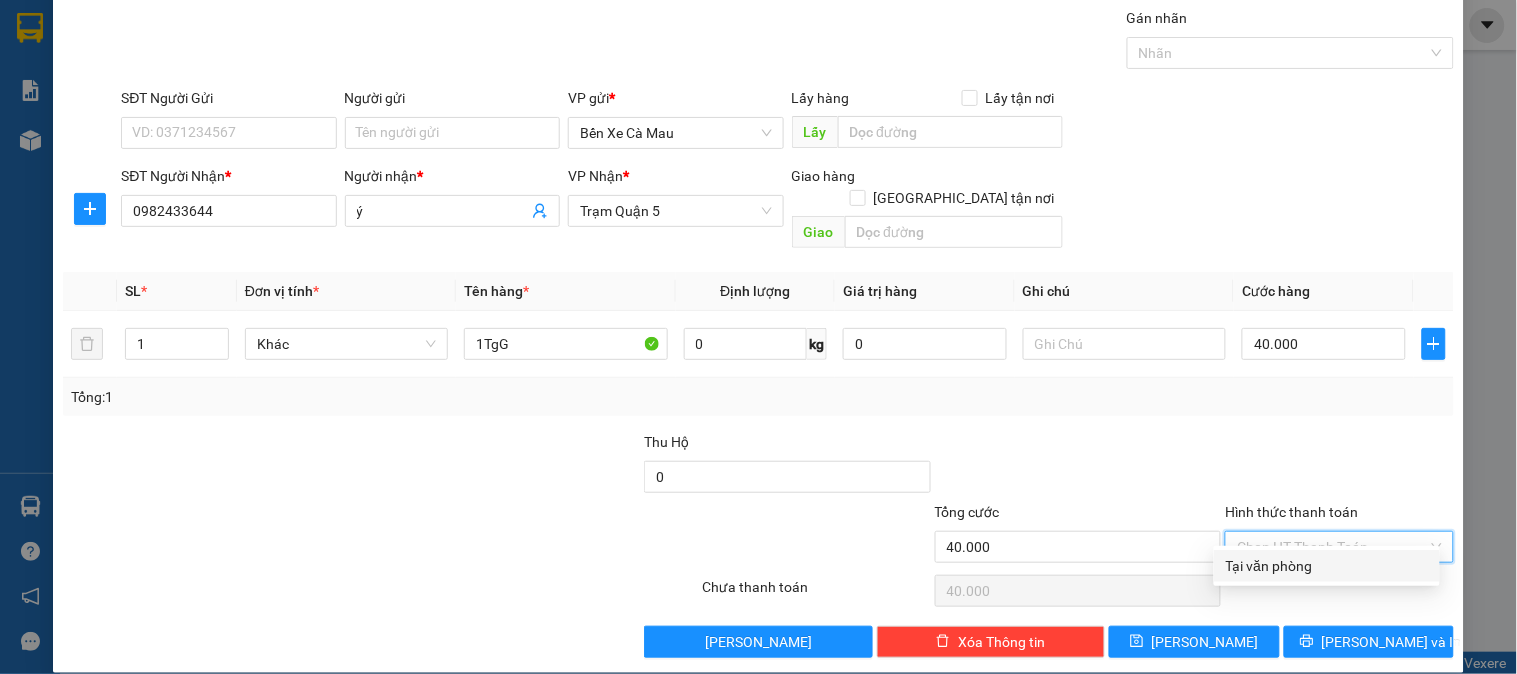 click on "Tại văn phòng" at bounding box center [1327, 566] 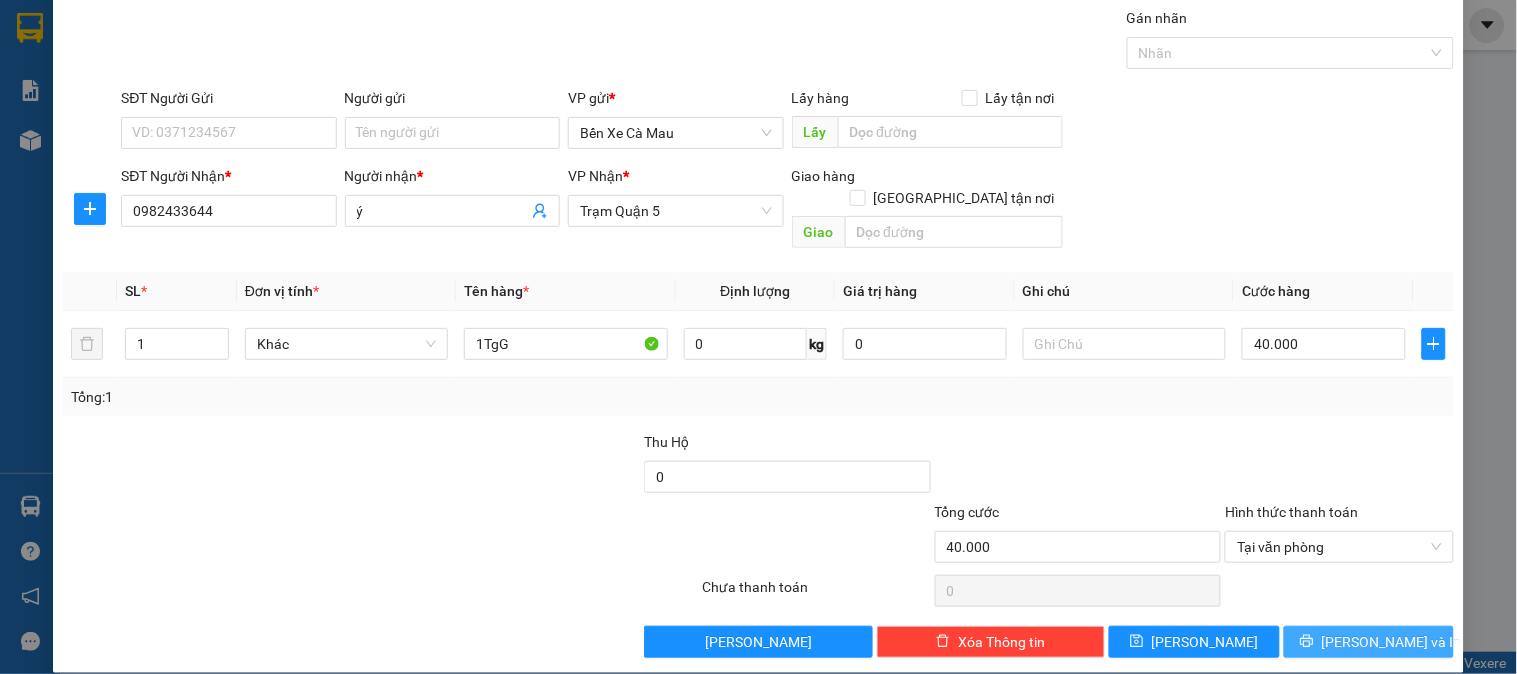 click on "[PERSON_NAME] và In" at bounding box center [1369, 642] 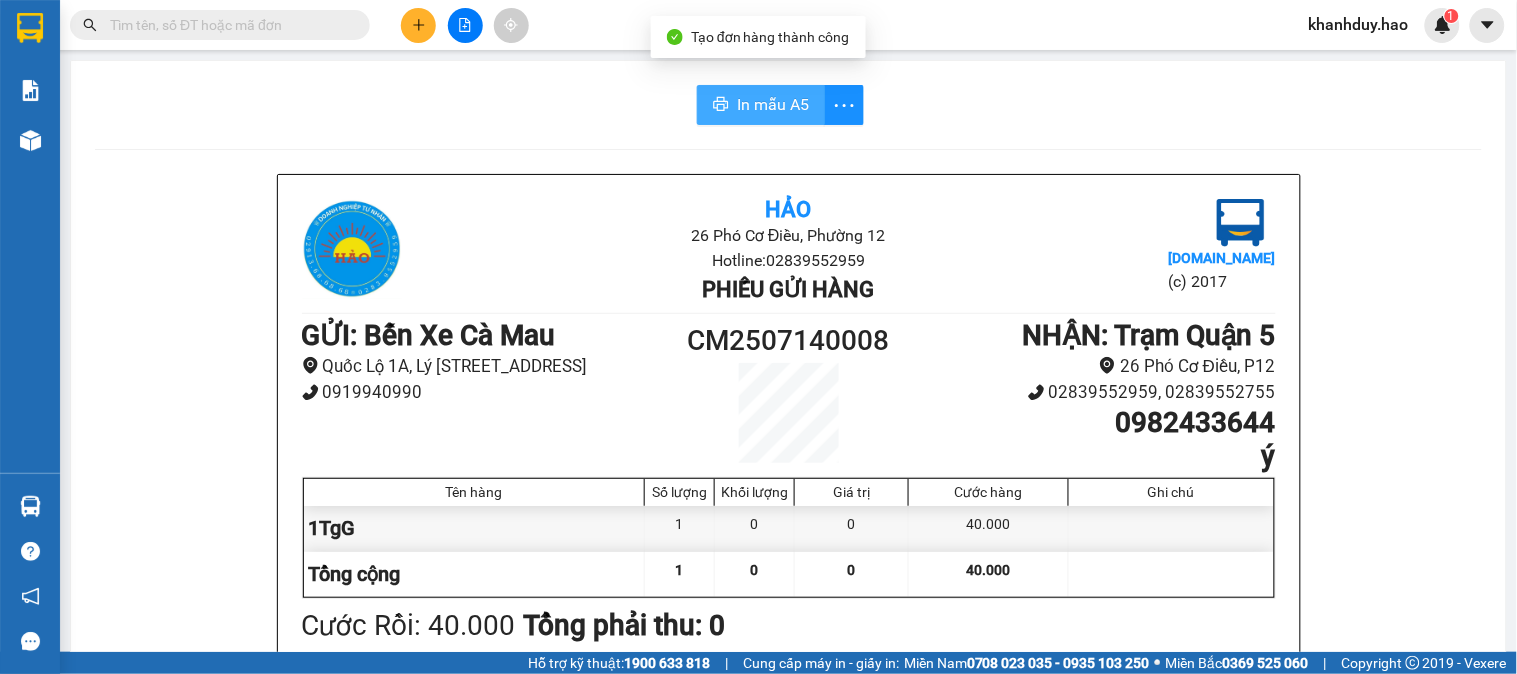 click on "In mẫu A5" at bounding box center (773, 104) 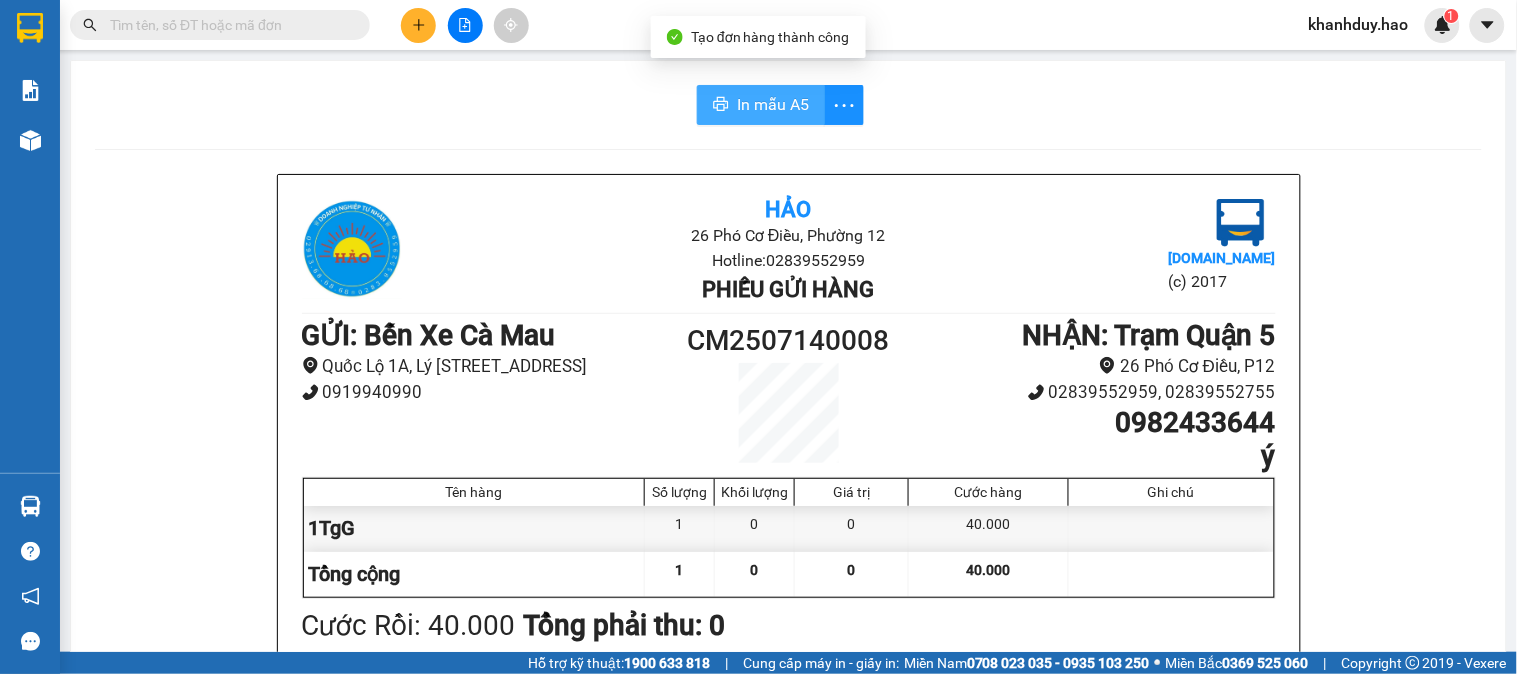 scroll, scrollTop: 0, scrollLeft: 0, axis: both 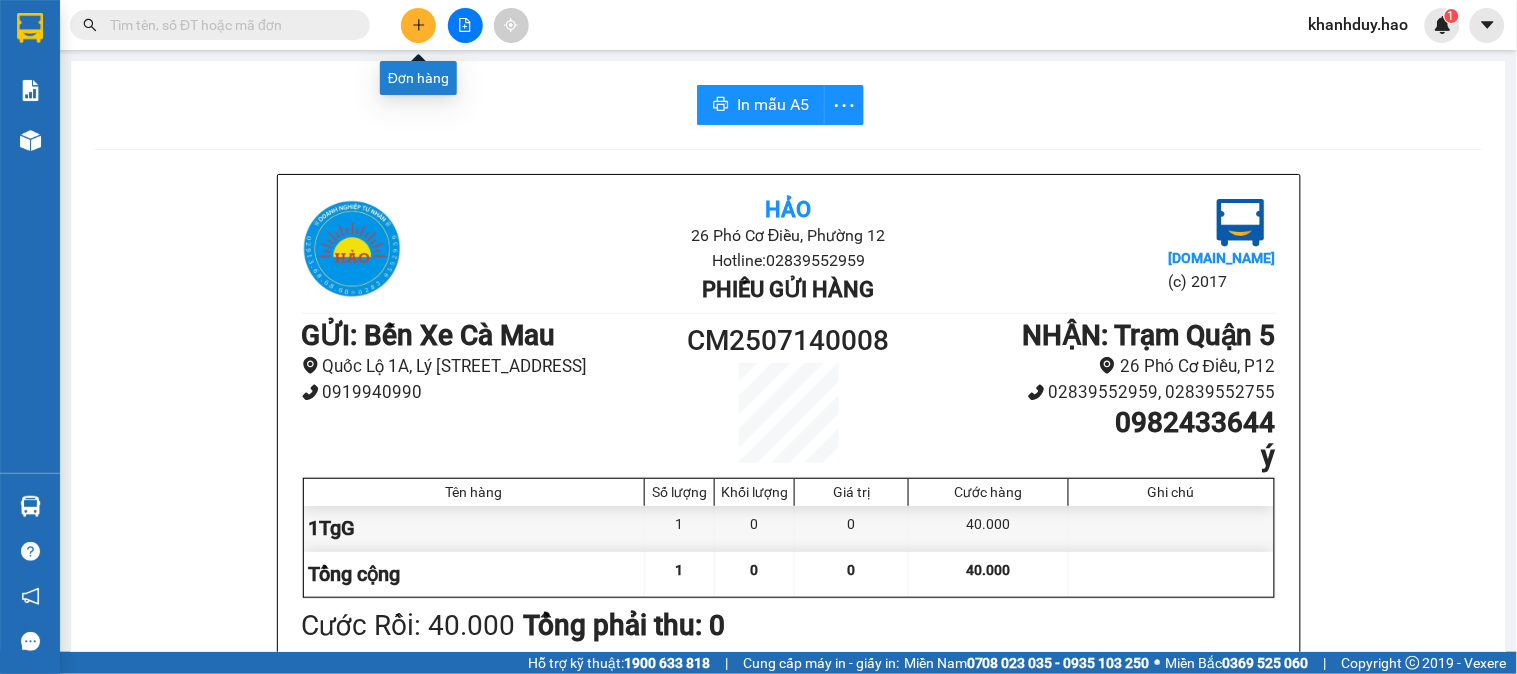 click 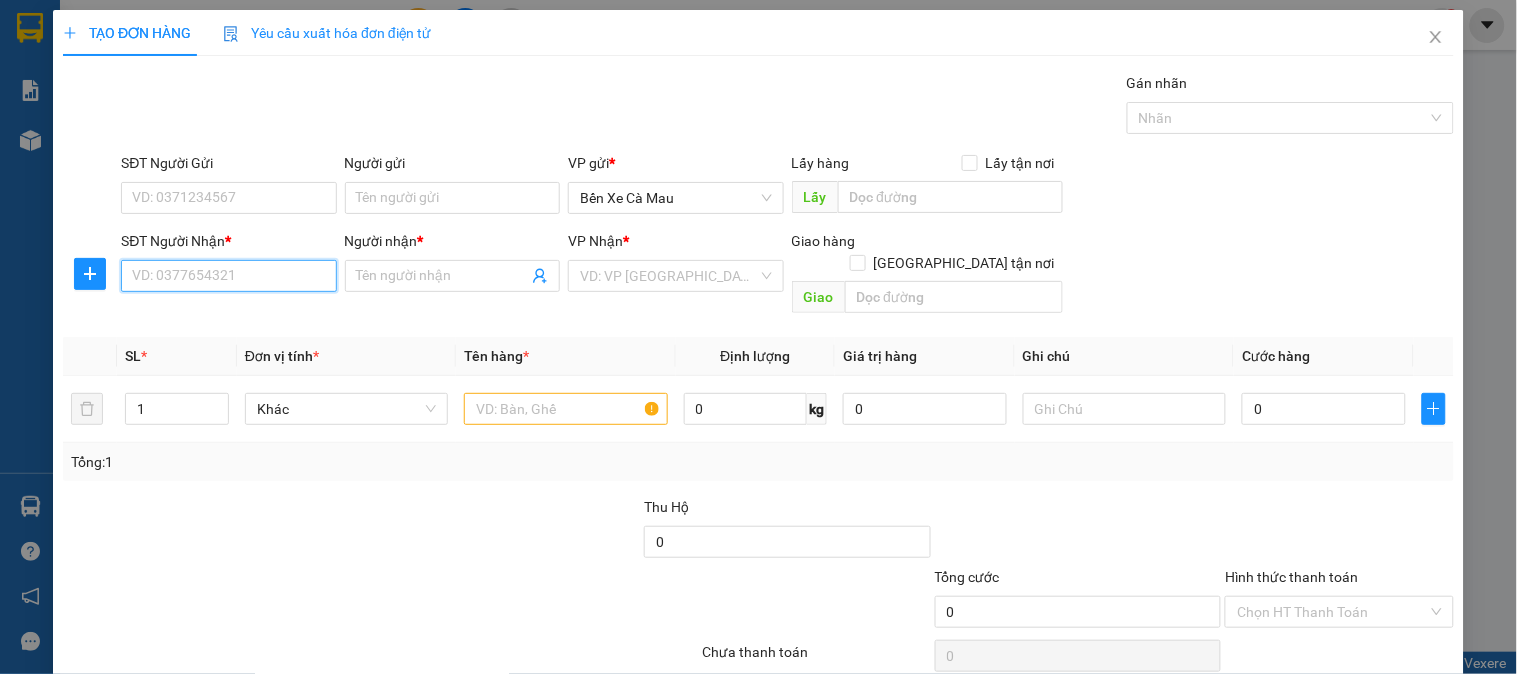 click on "SĐT Người Nhận  *" at bounding box center [228, 276] 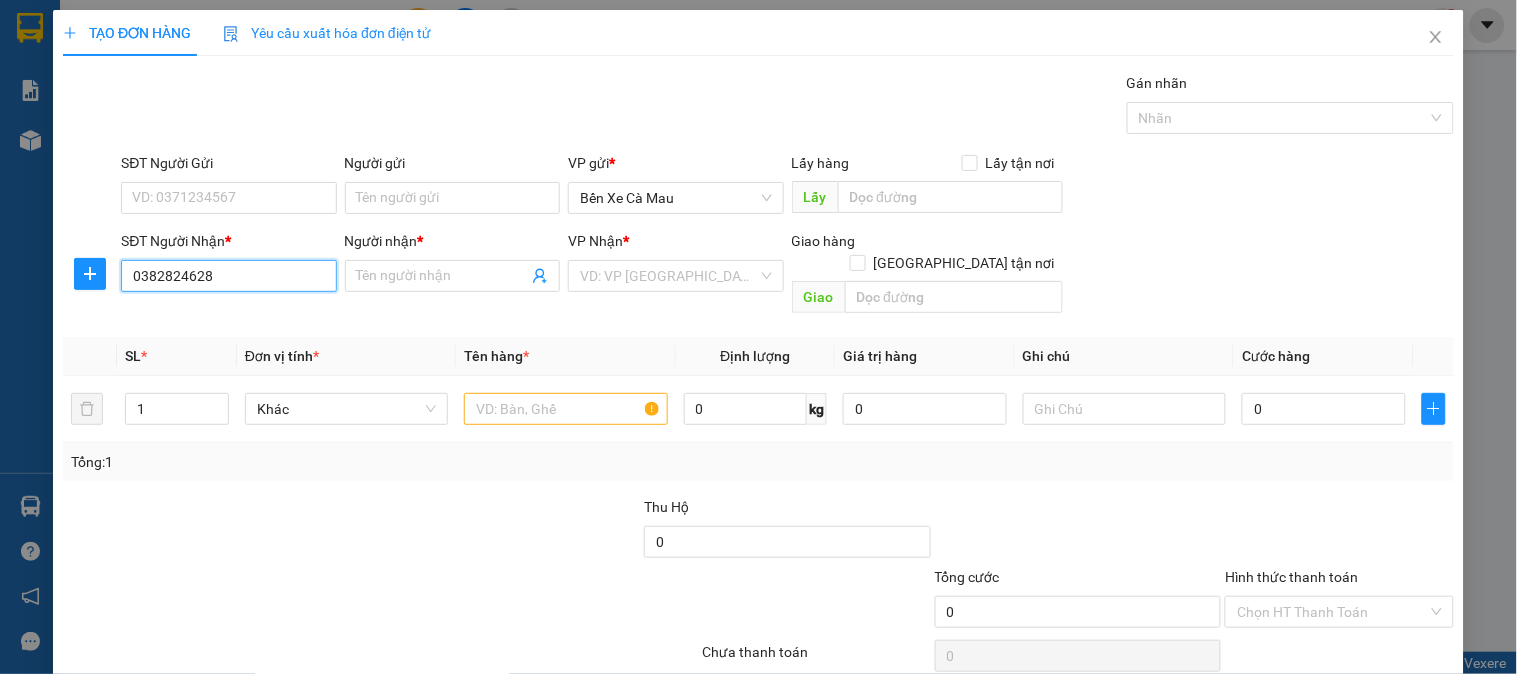 click on "0382824628" at bounding box center (228, 276) 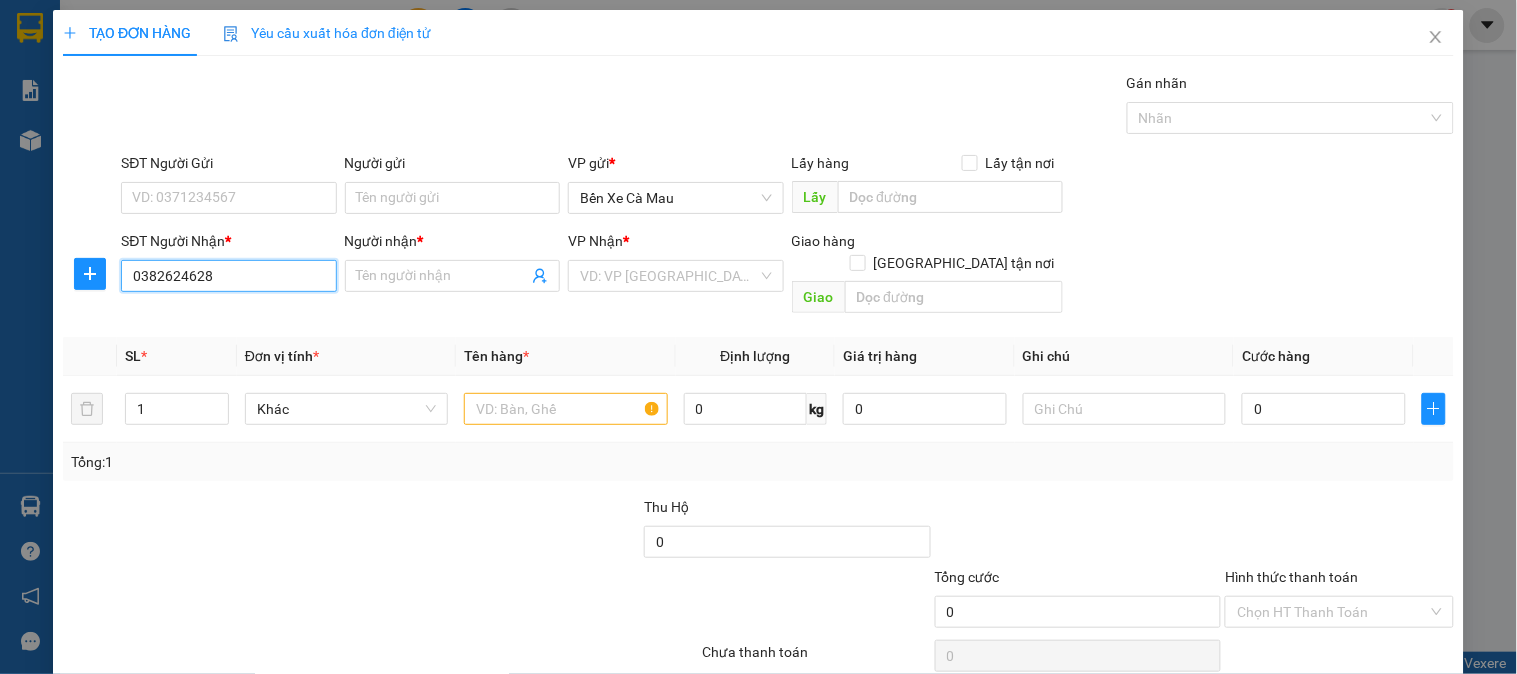 click on "0382624628" at bounding box center (228, 276) 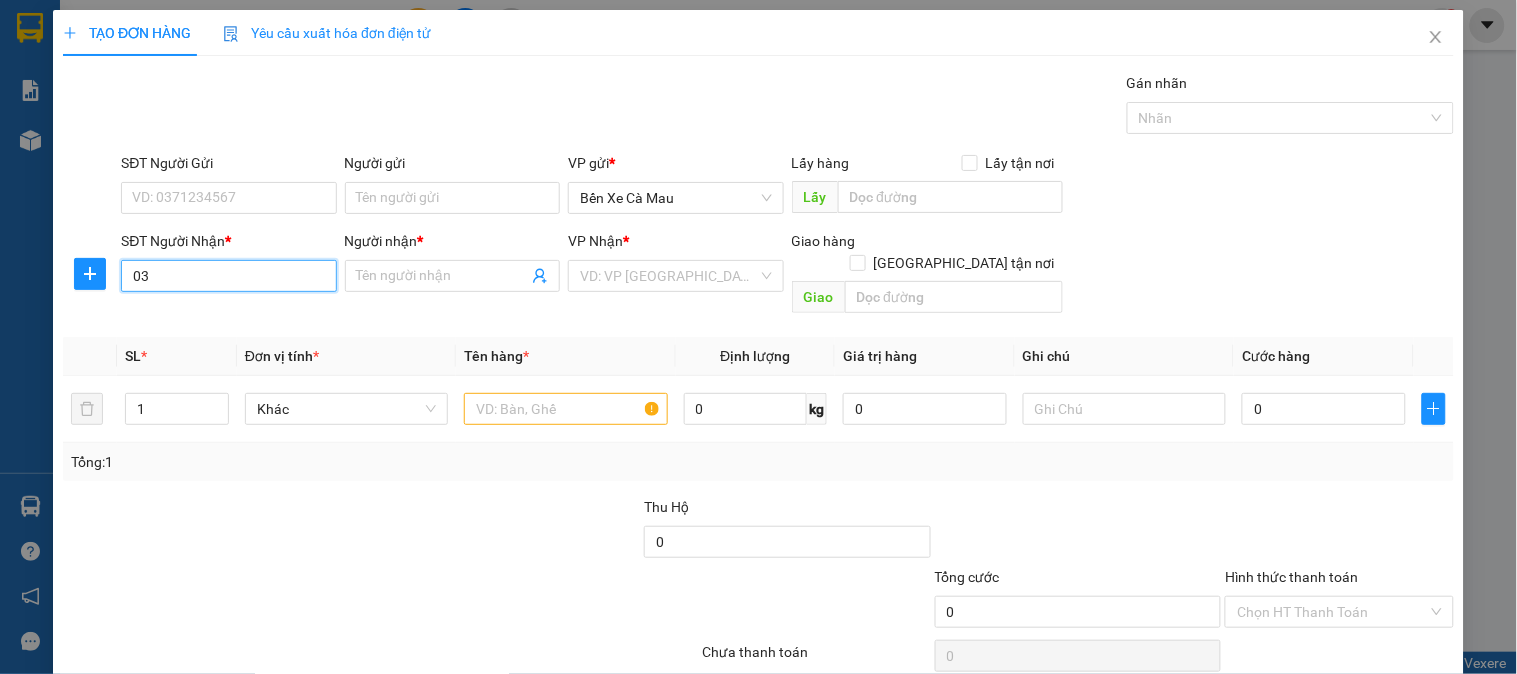type on "0" 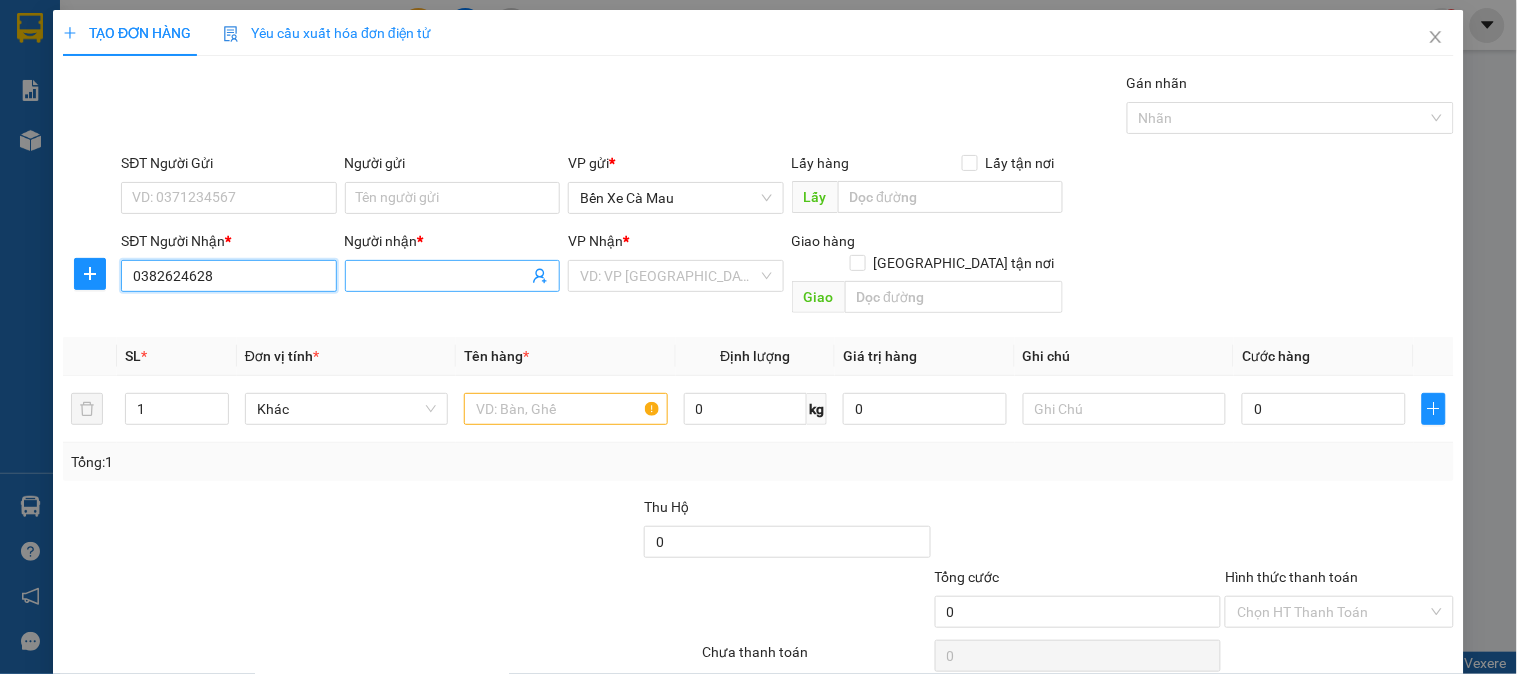 type on "0382624628" 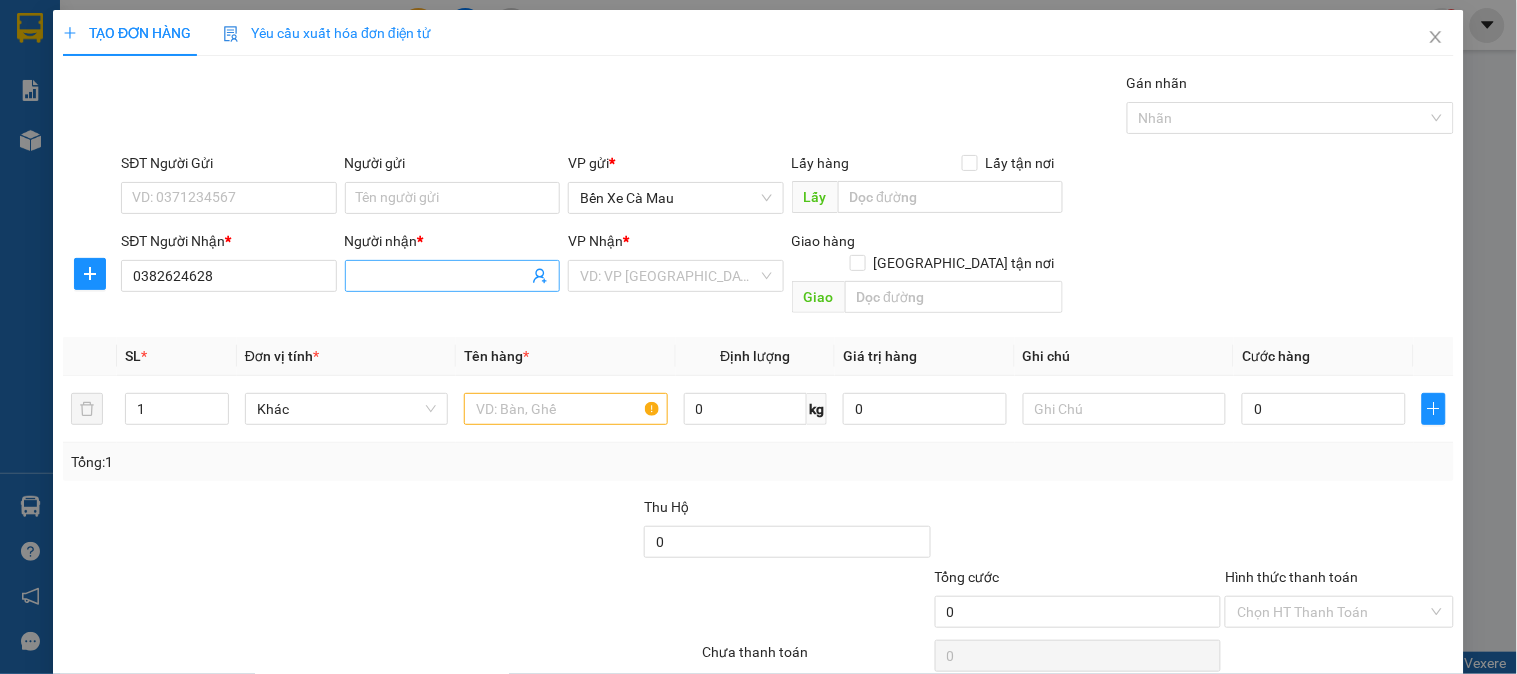 click on "Người nhận  *" at bounding box center [442, 276] 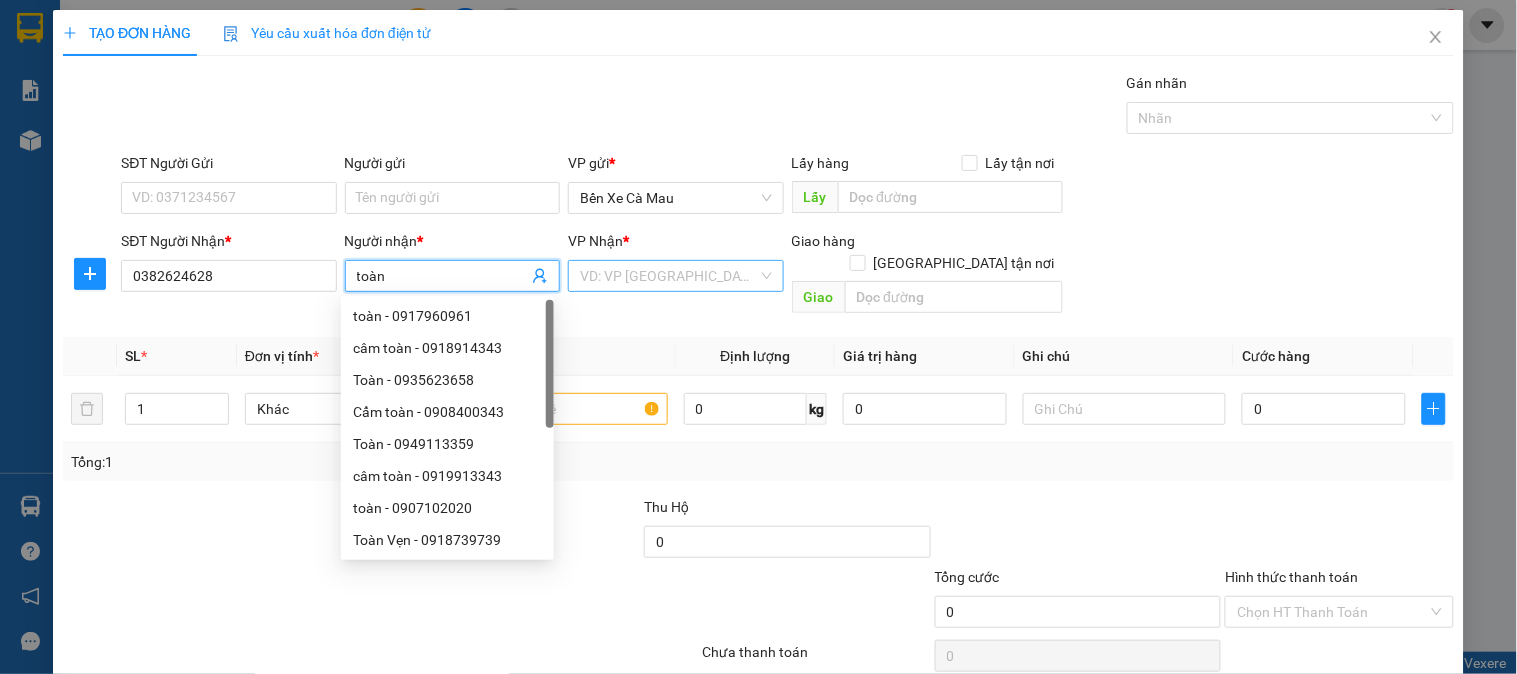 type on "toàn" 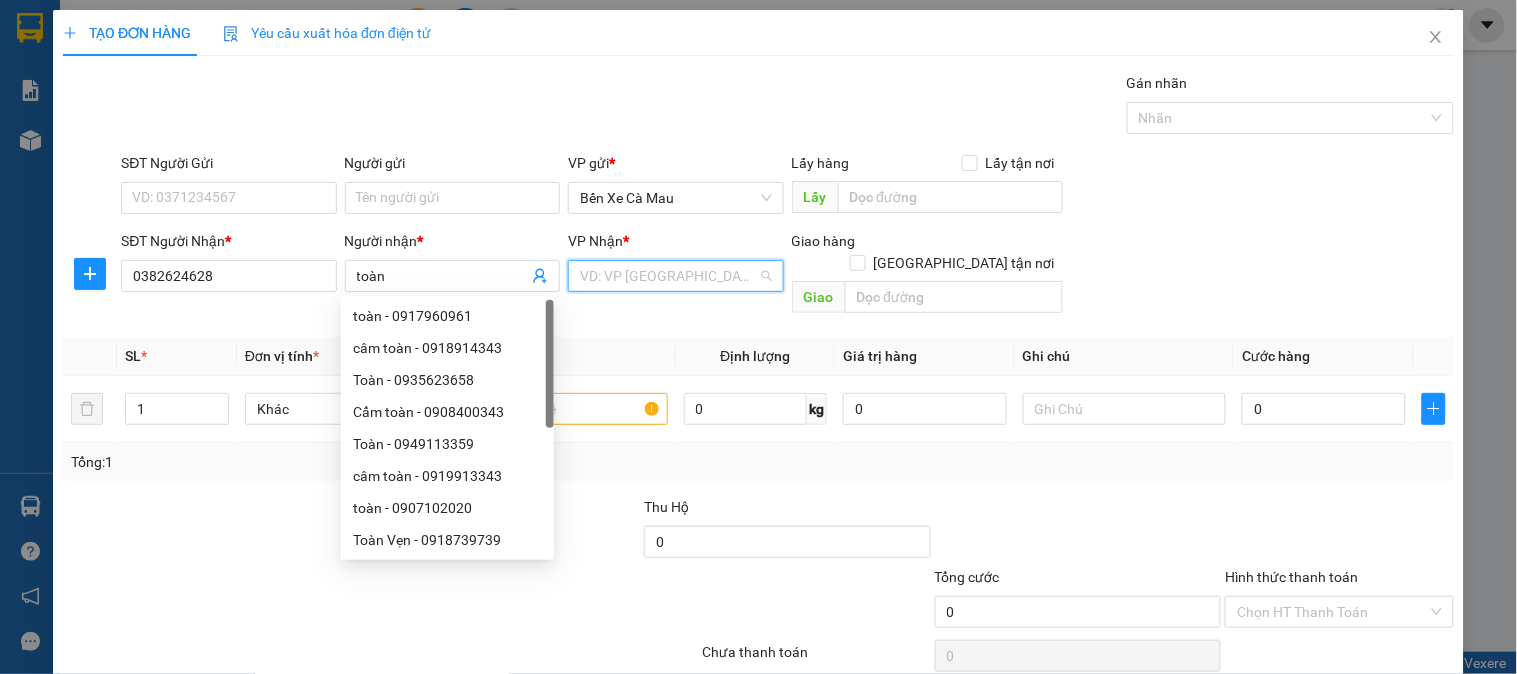 click at bounding box center (668, 276) 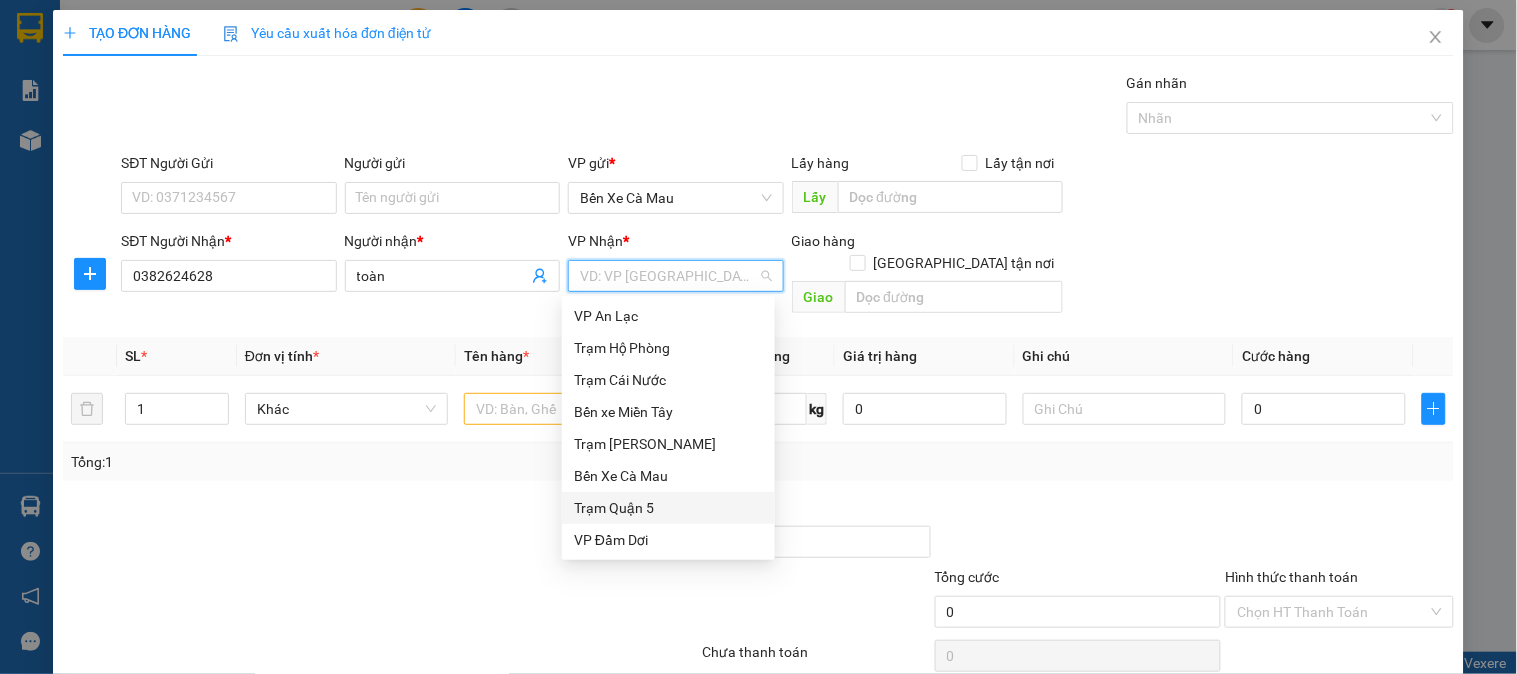 click on "Trạm Quận 5" at bounding box center (668, 508) 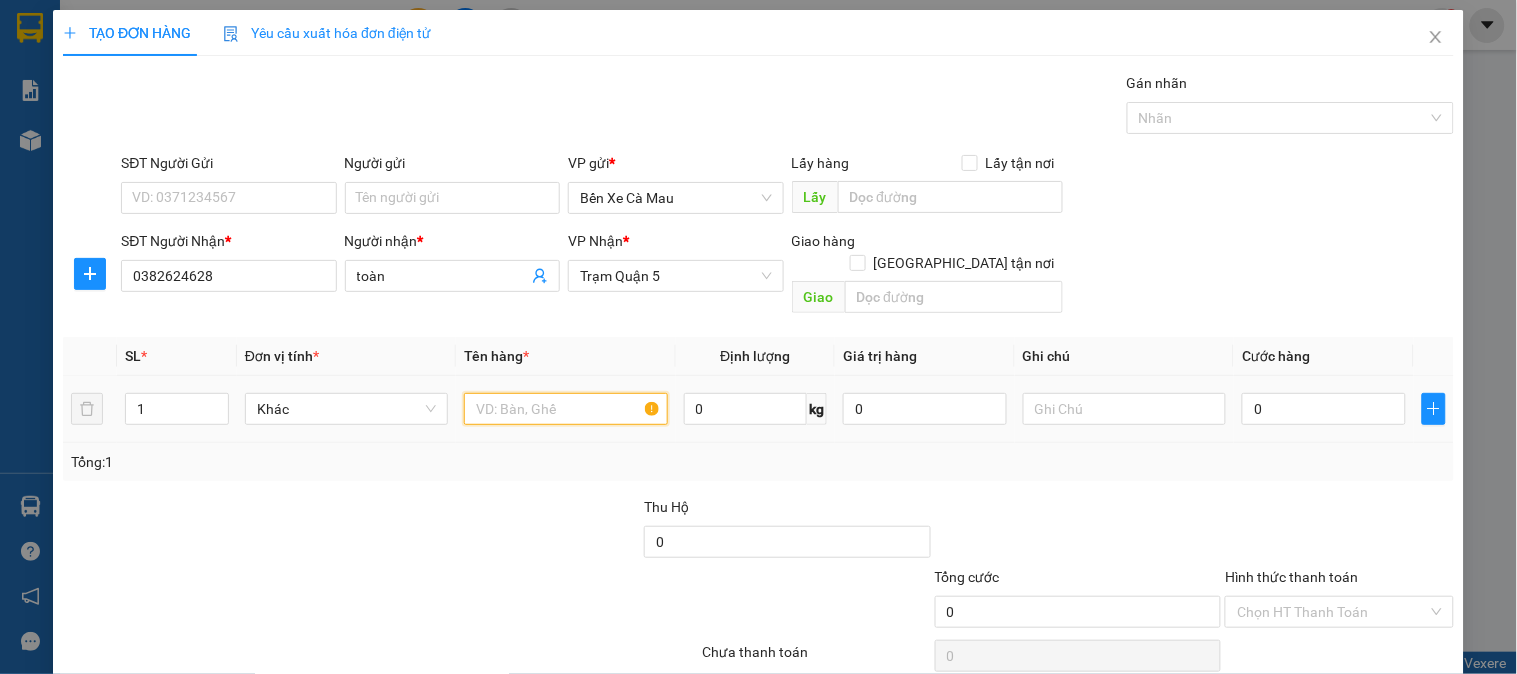 click at bounding box center [565, 409] 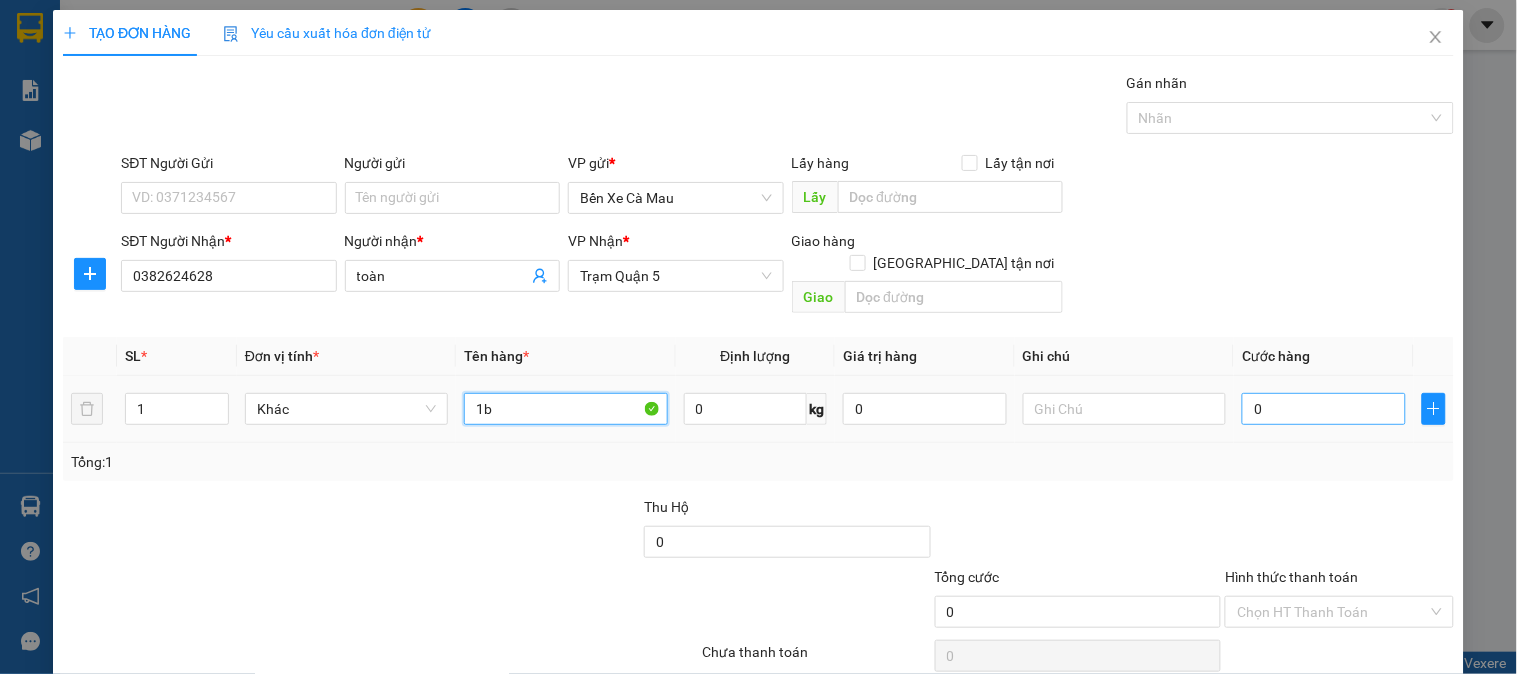 type on "1b" 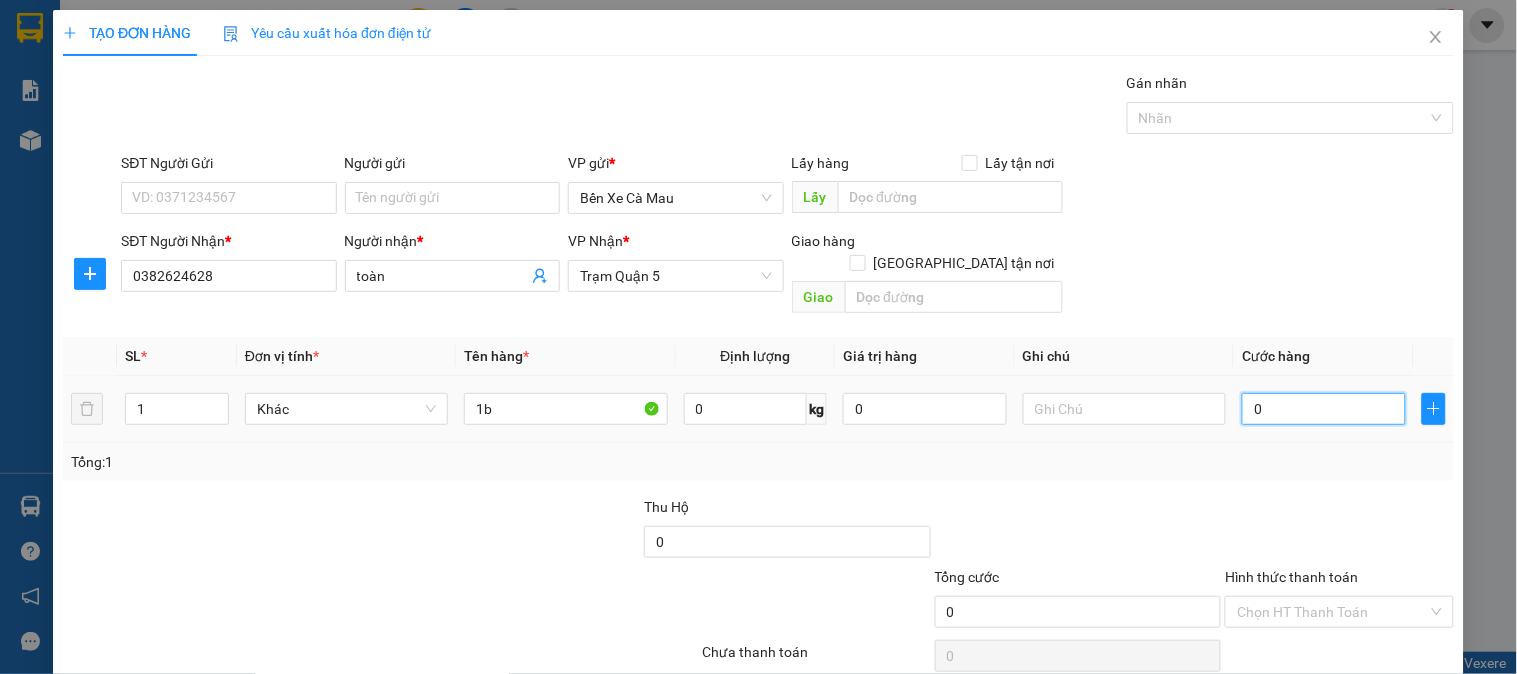 click on "0" at bounding box center (1324, 409) 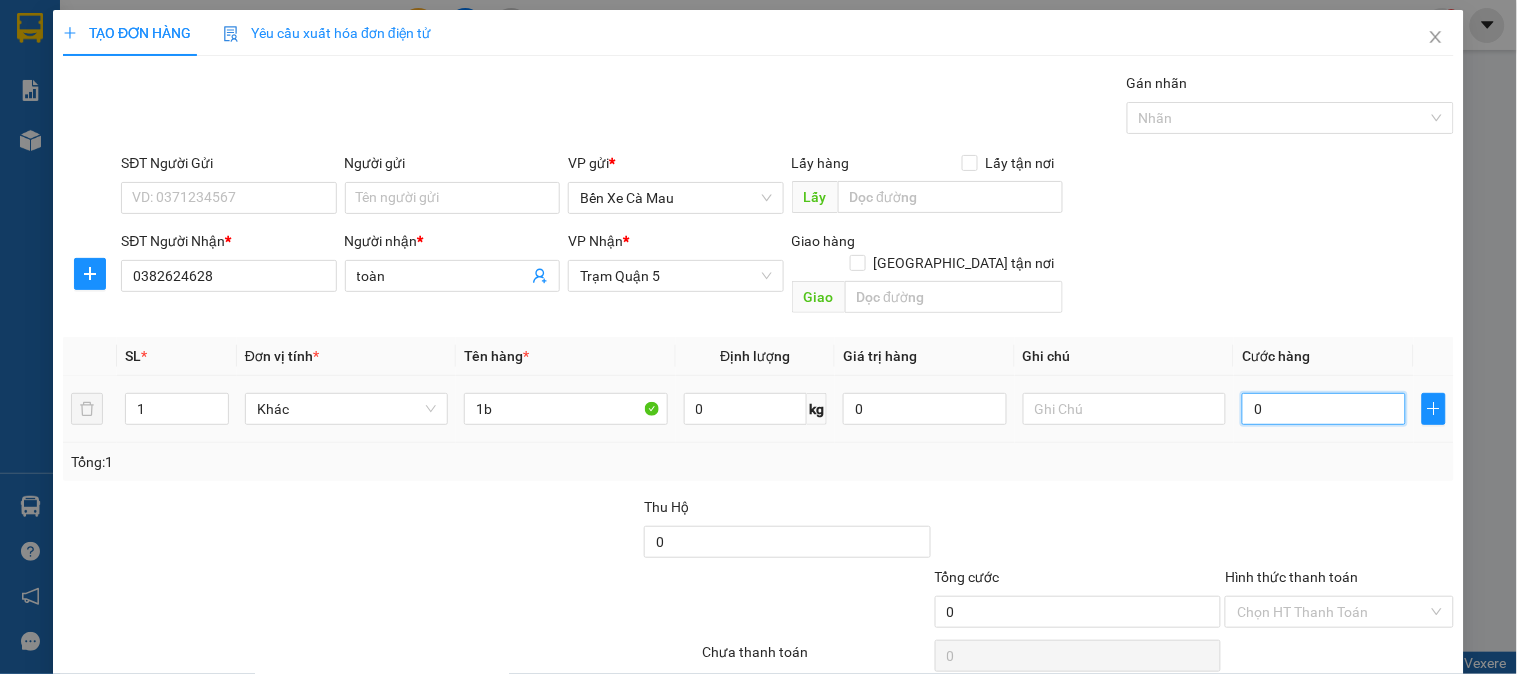 type on "004" 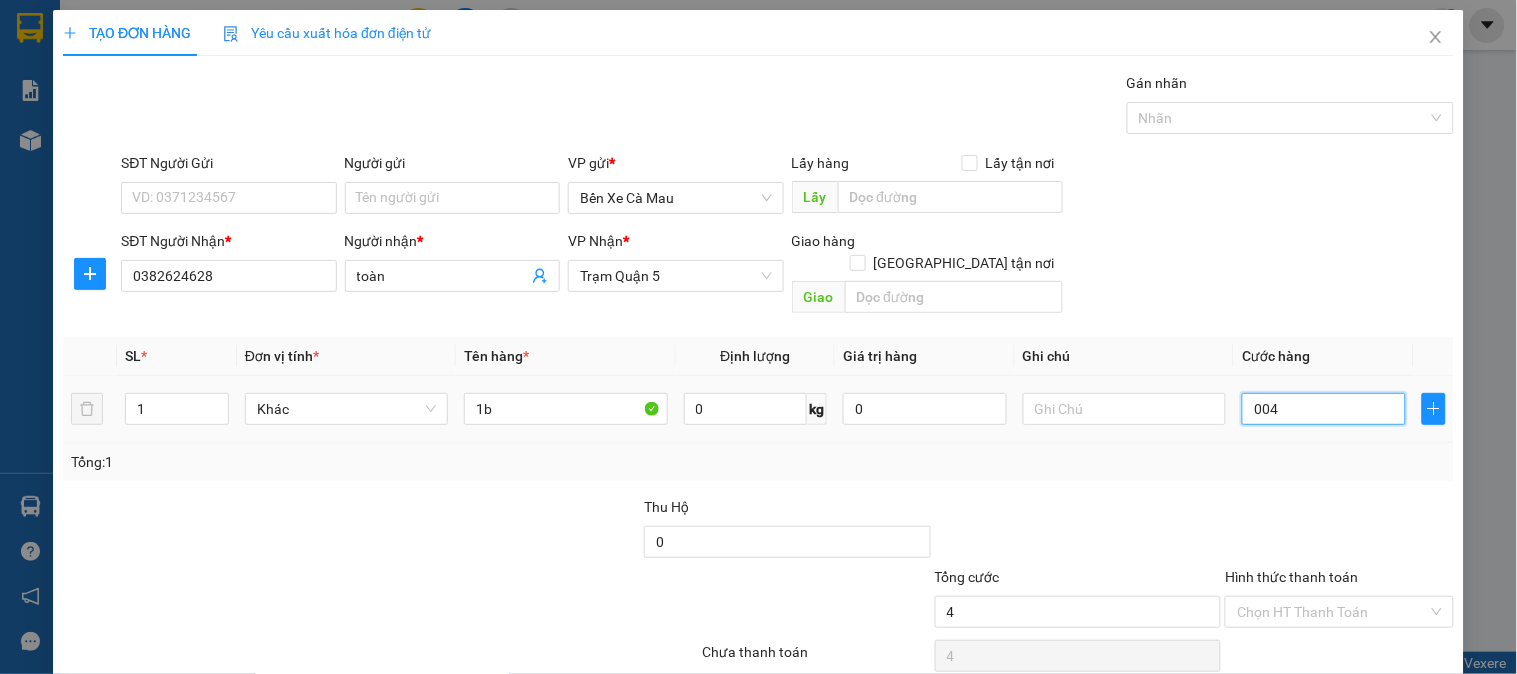 type on "0.040" 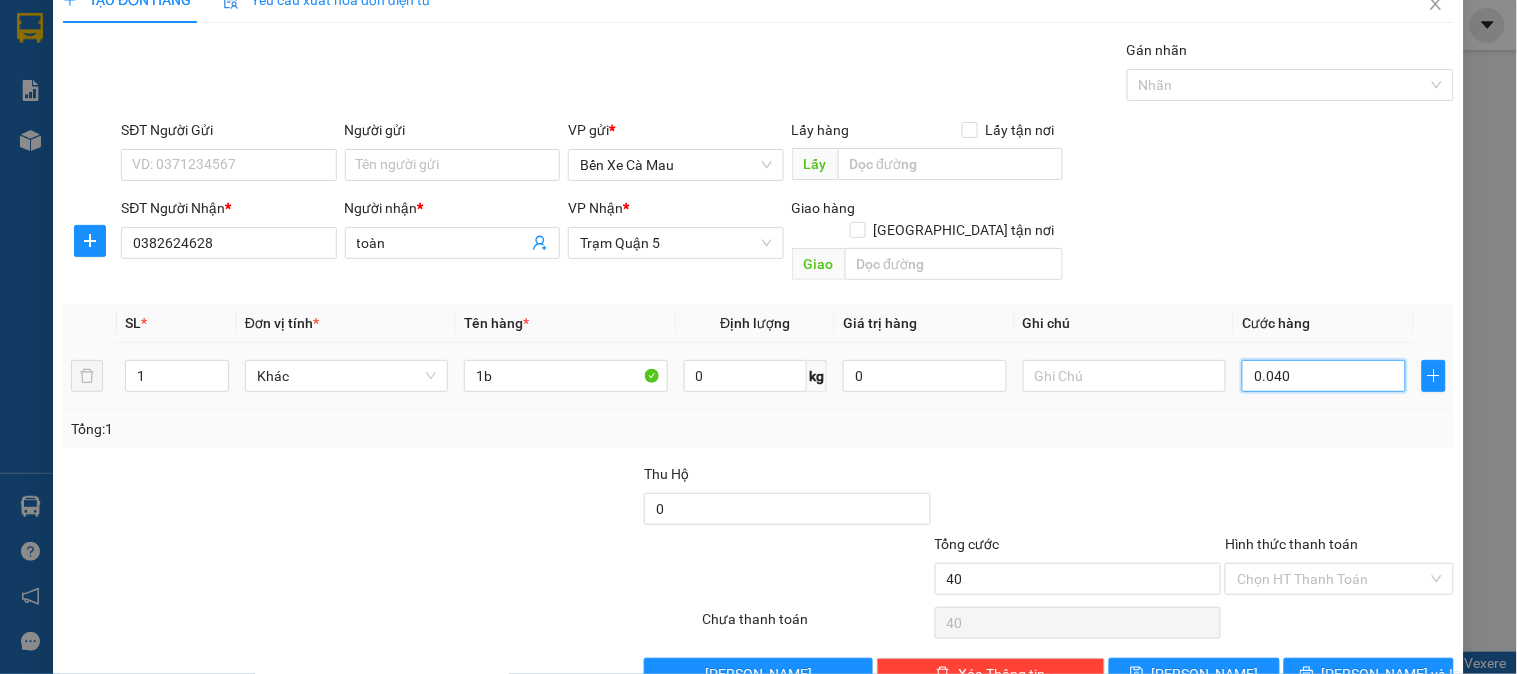 scroll, scrollTop: 65, scrollLeft: 0, axis: vertical 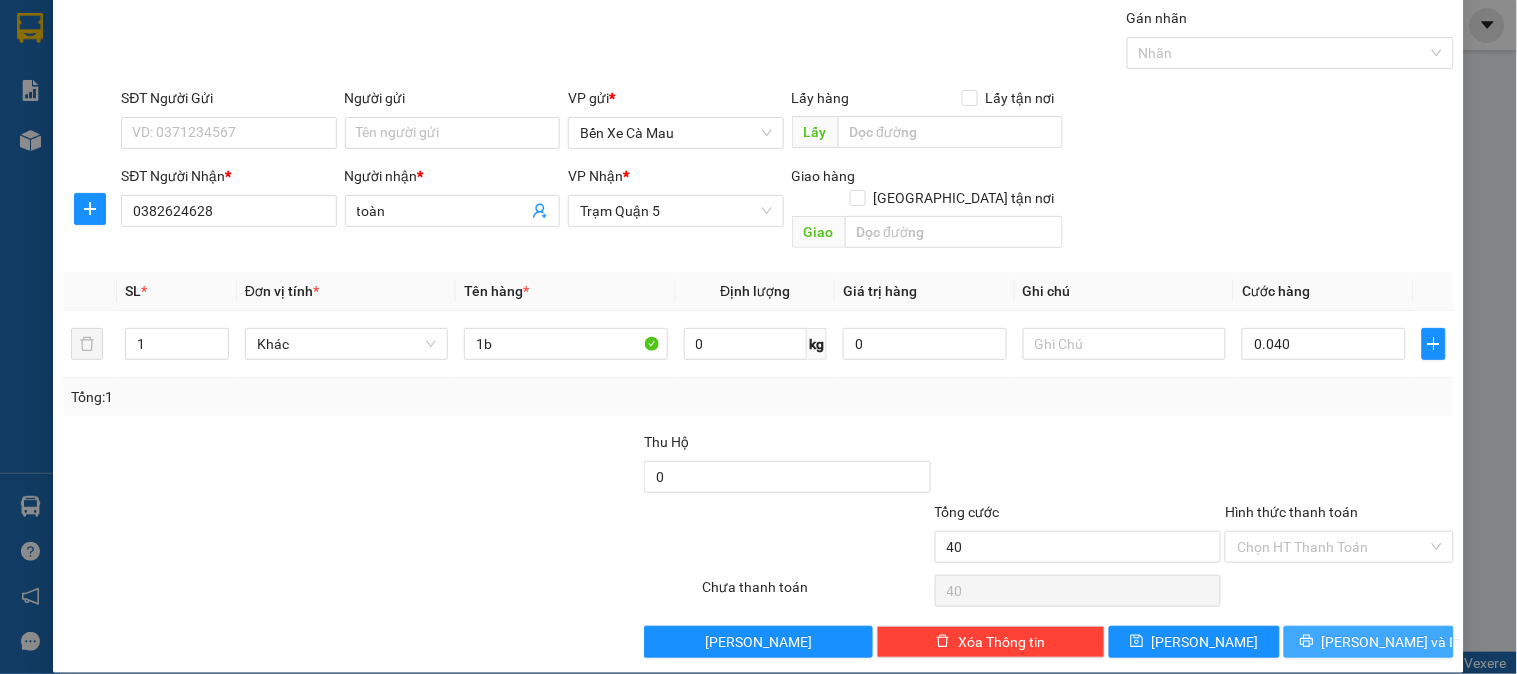 type on "40.000" 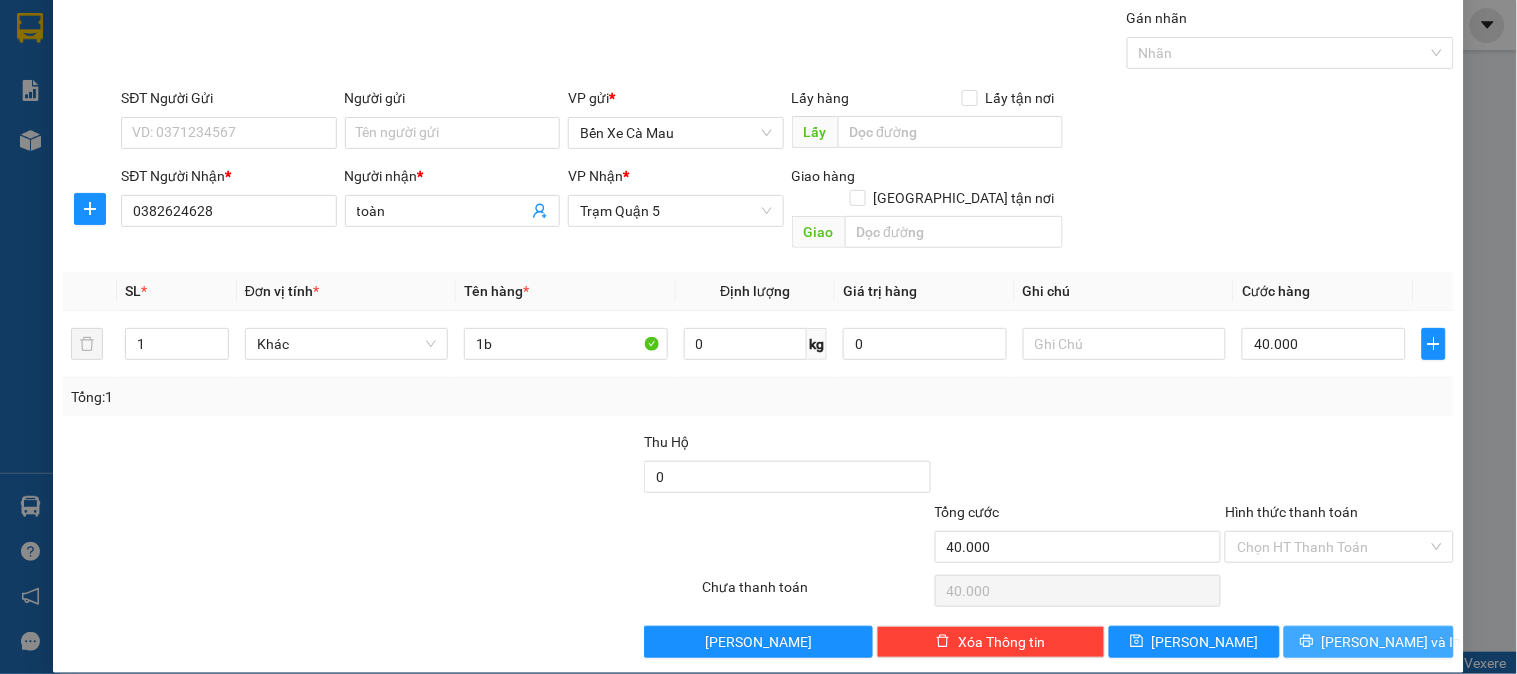 click on "[PERSON_NAME] và In" at bounding box center [1369, 642] 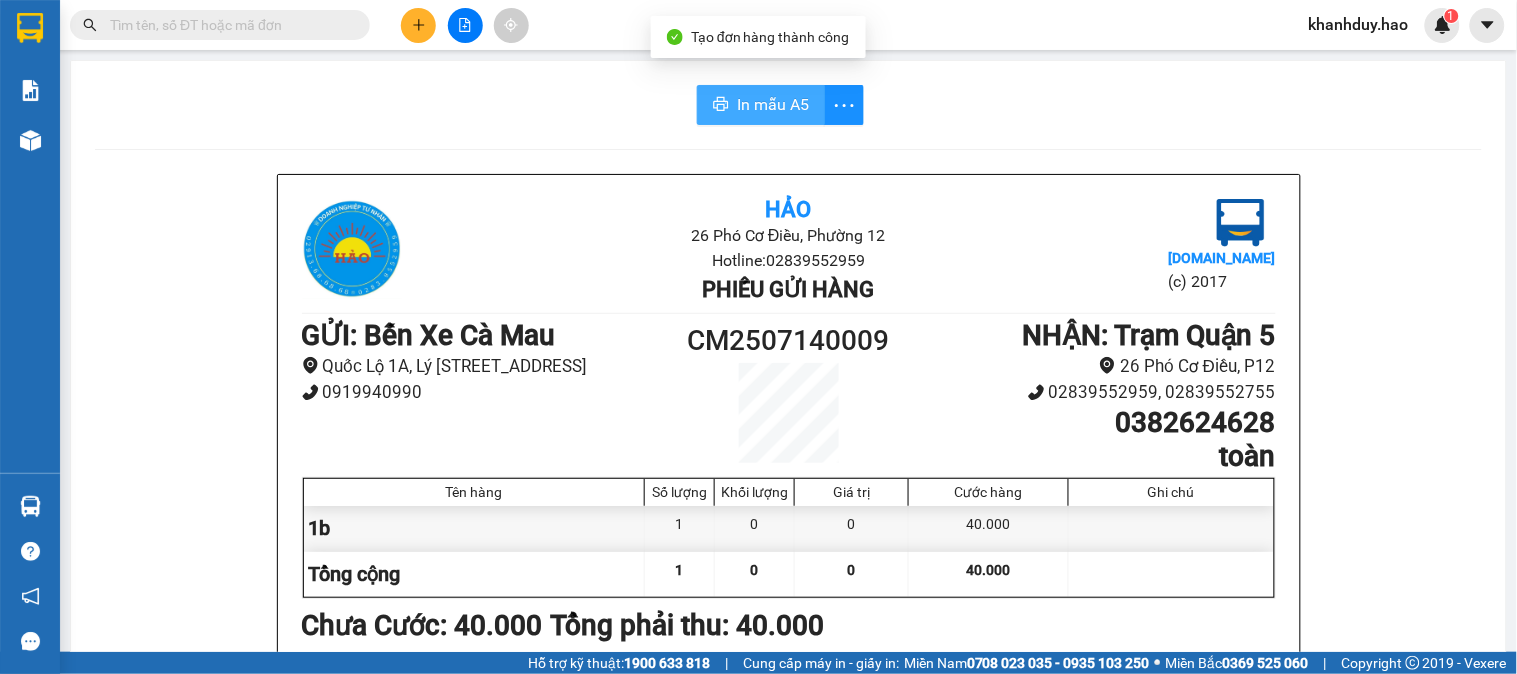 click on "In mẫu A5" at bounding box center (773, 104) 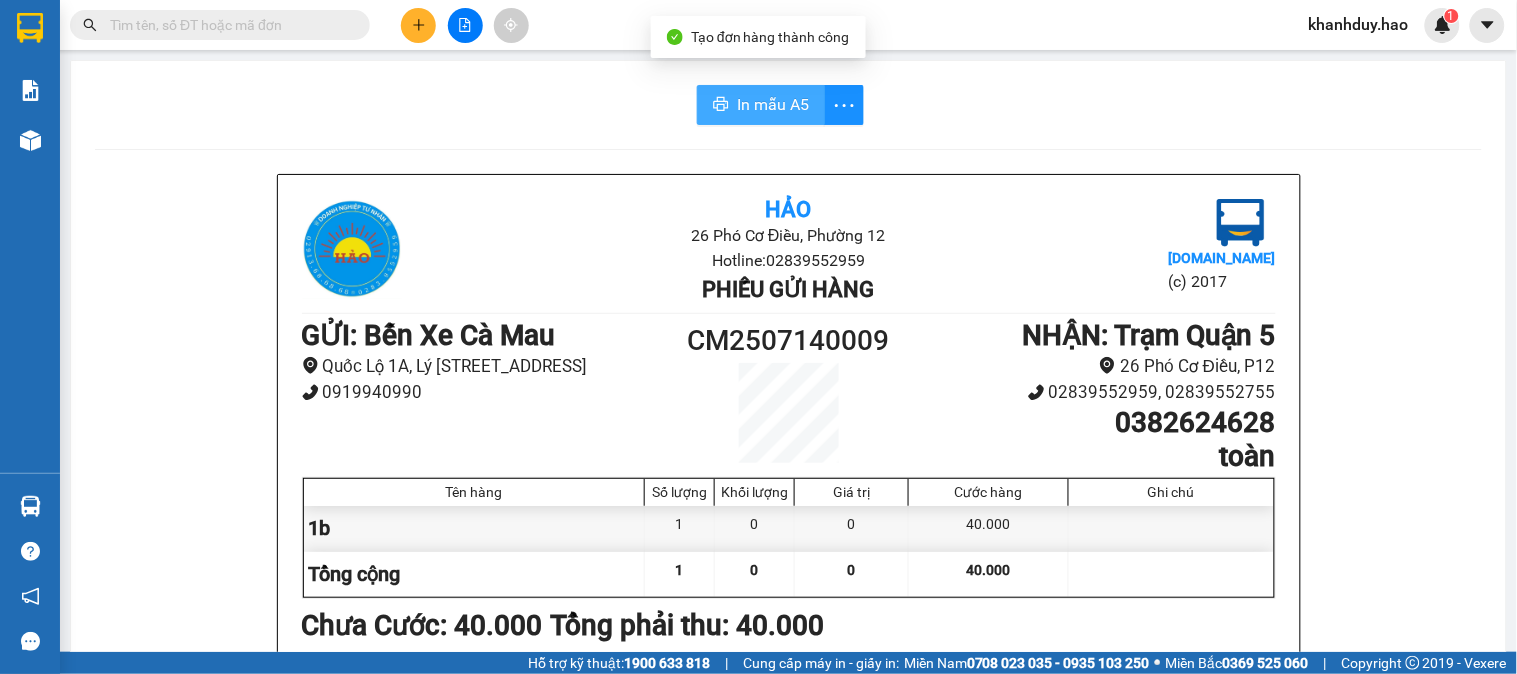 scroll, scrollTop: 0, scrollLeft: 0, axis: both 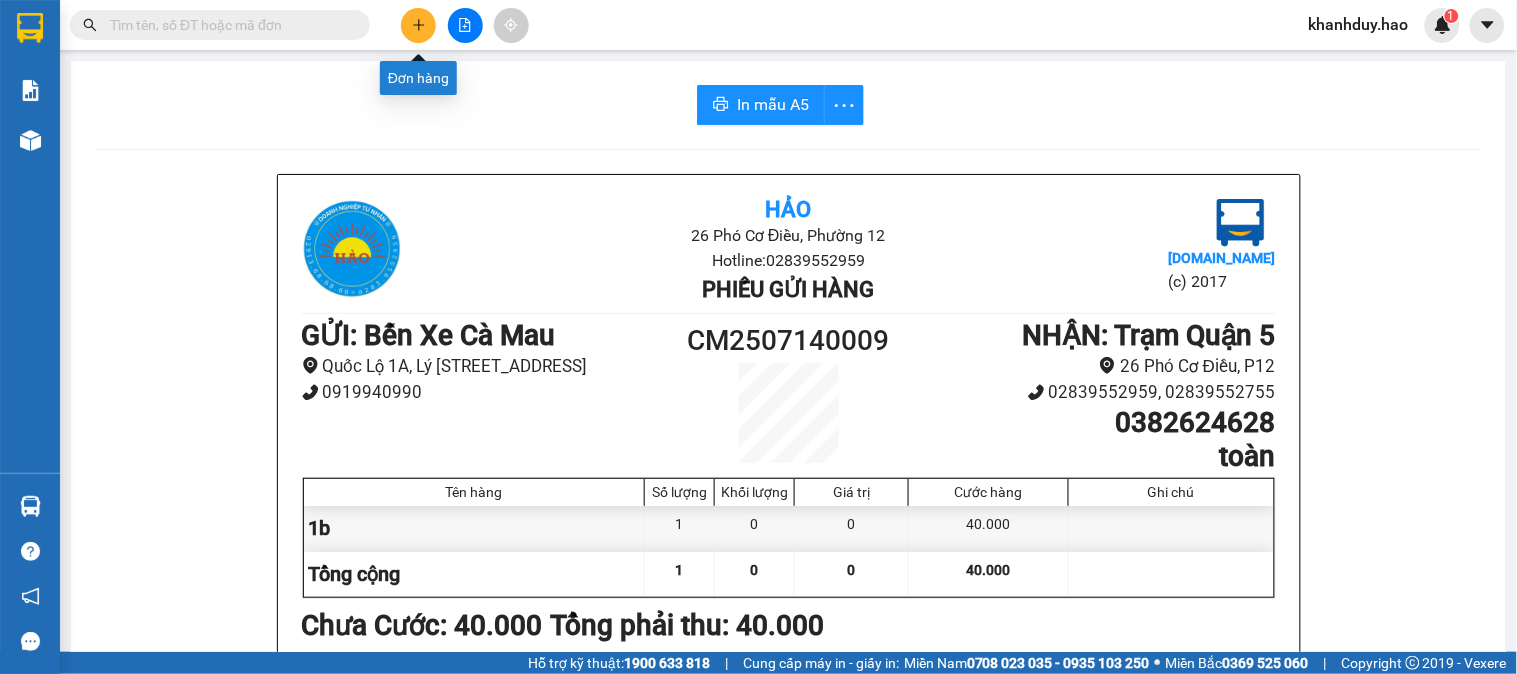 click at bounding box center [418, 25] 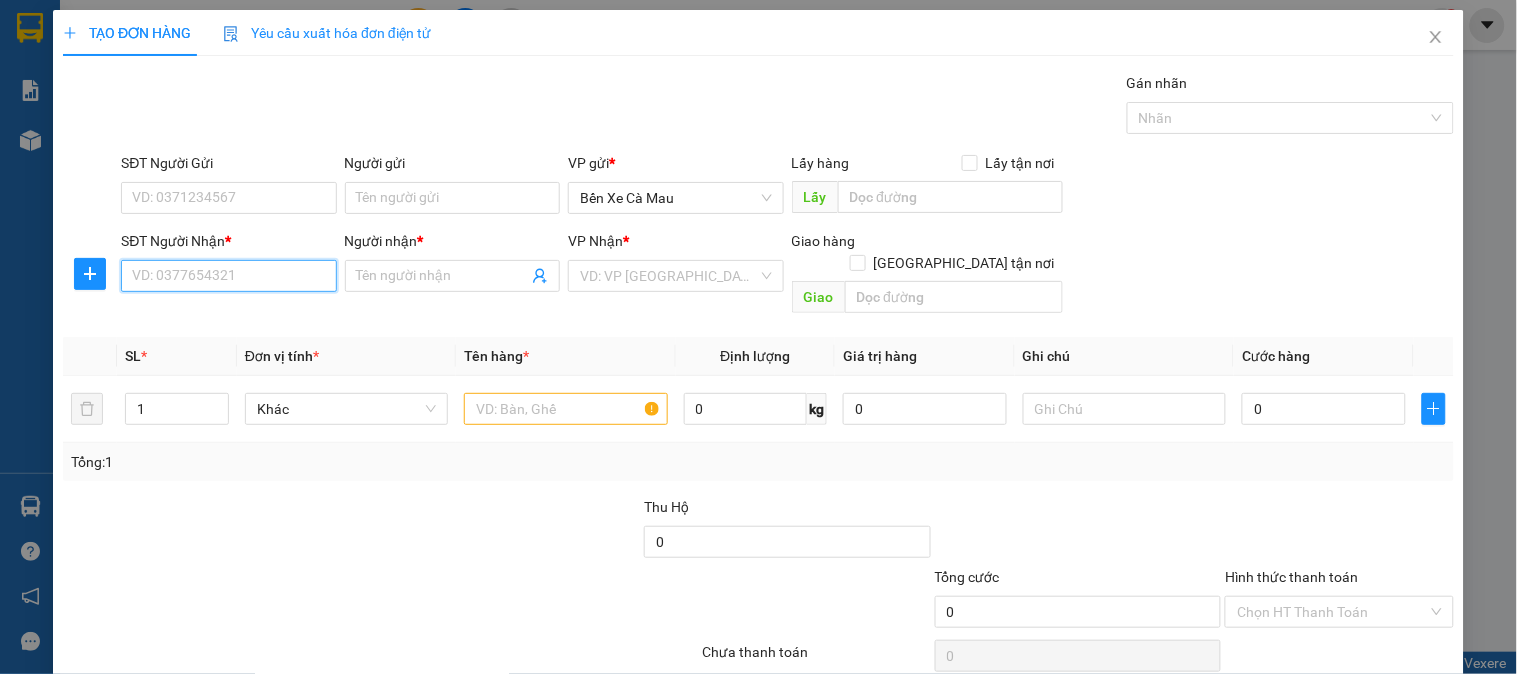 click on "SĐT Người Nhận  *" at bounding box center (228, 276) 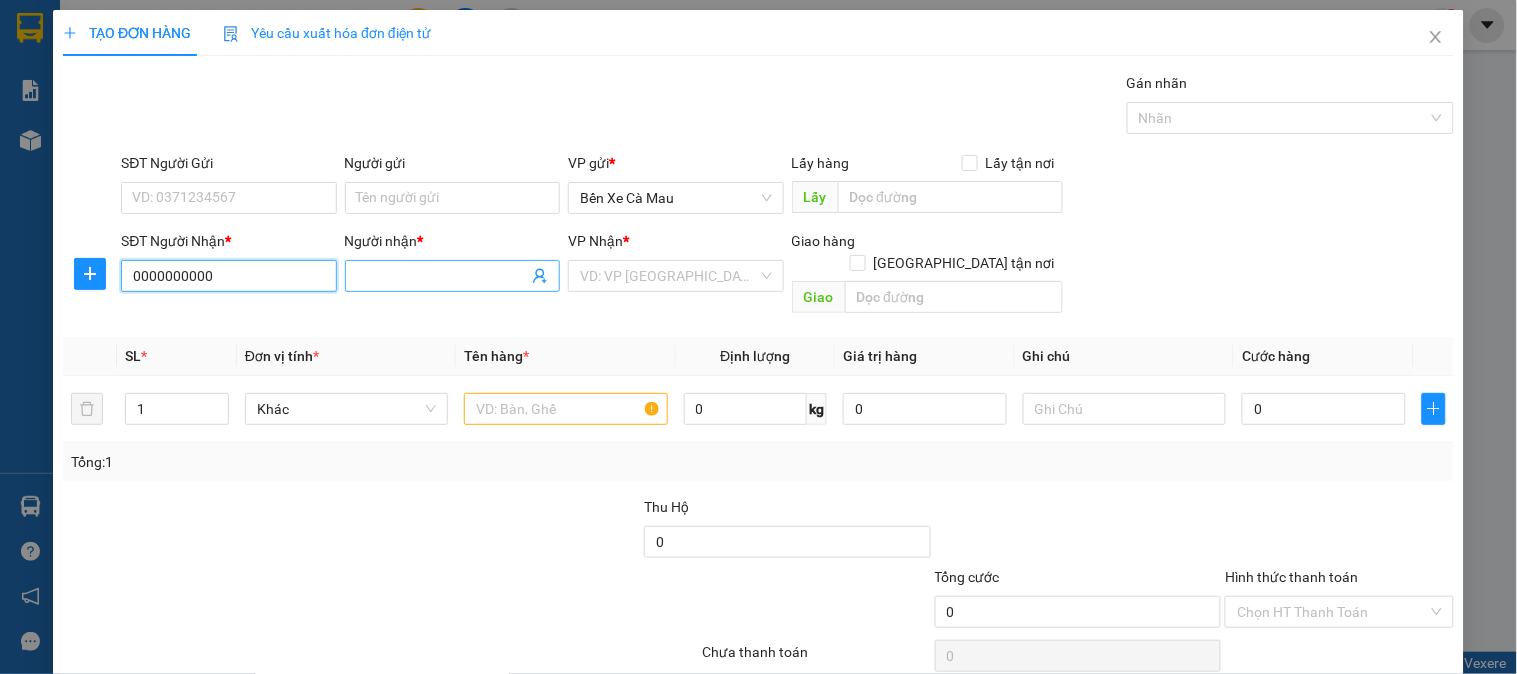 type on "0000000000" 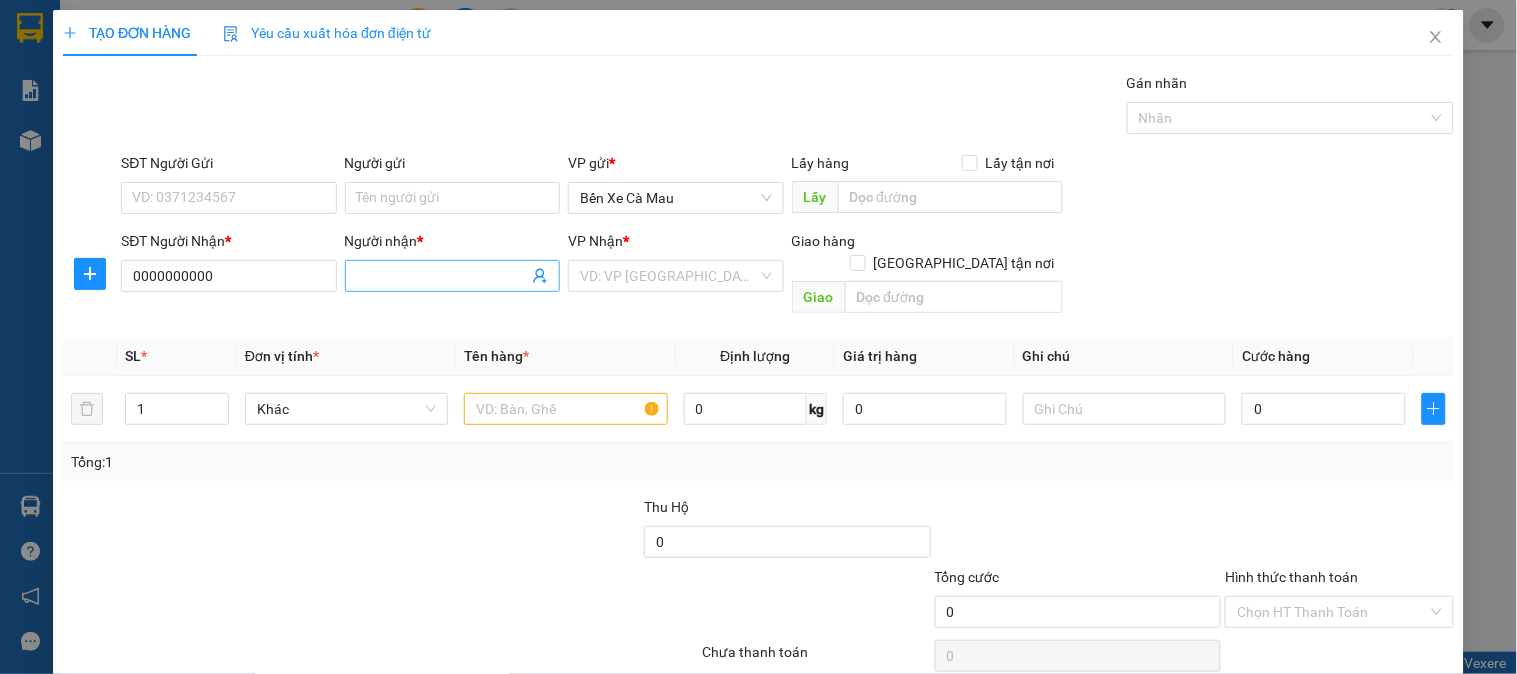click on "Người nhận  *" at bounding box center [442, 276] 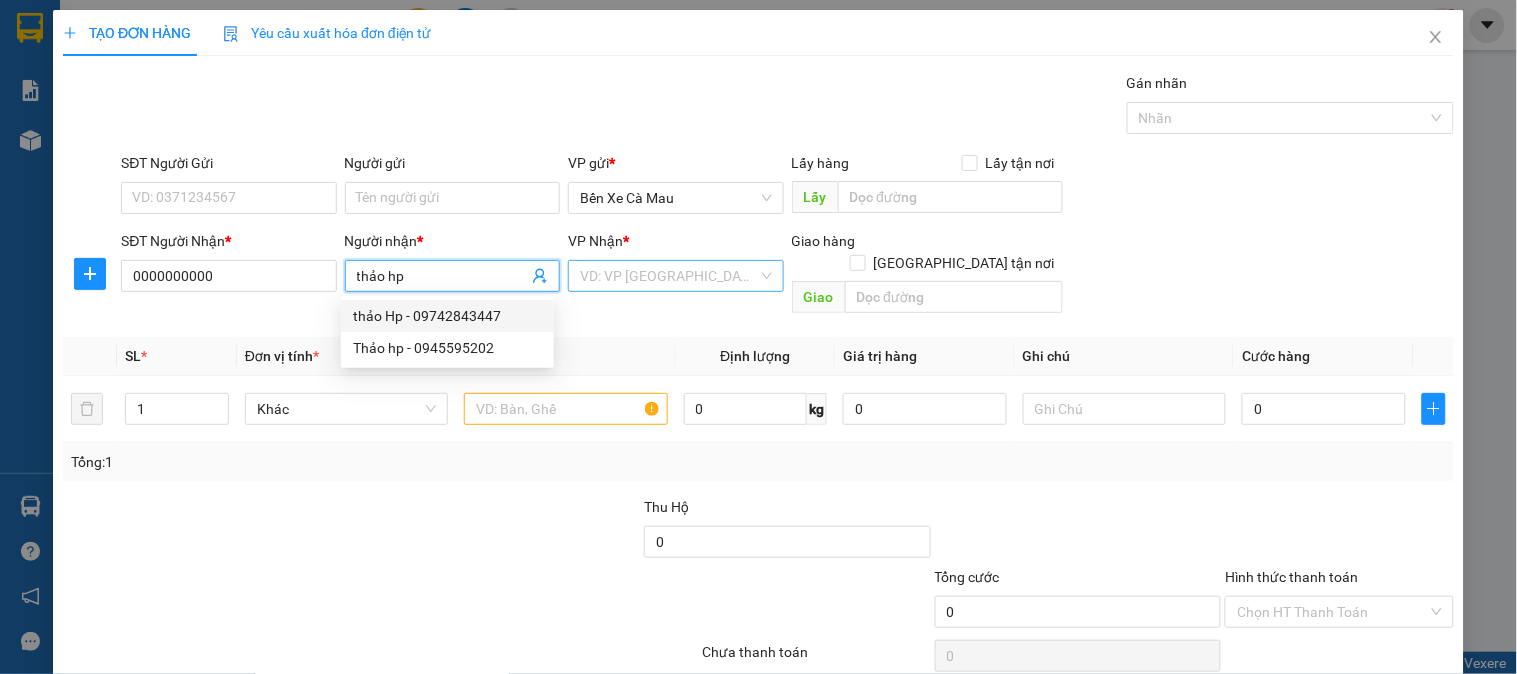 type on "thảo hp" 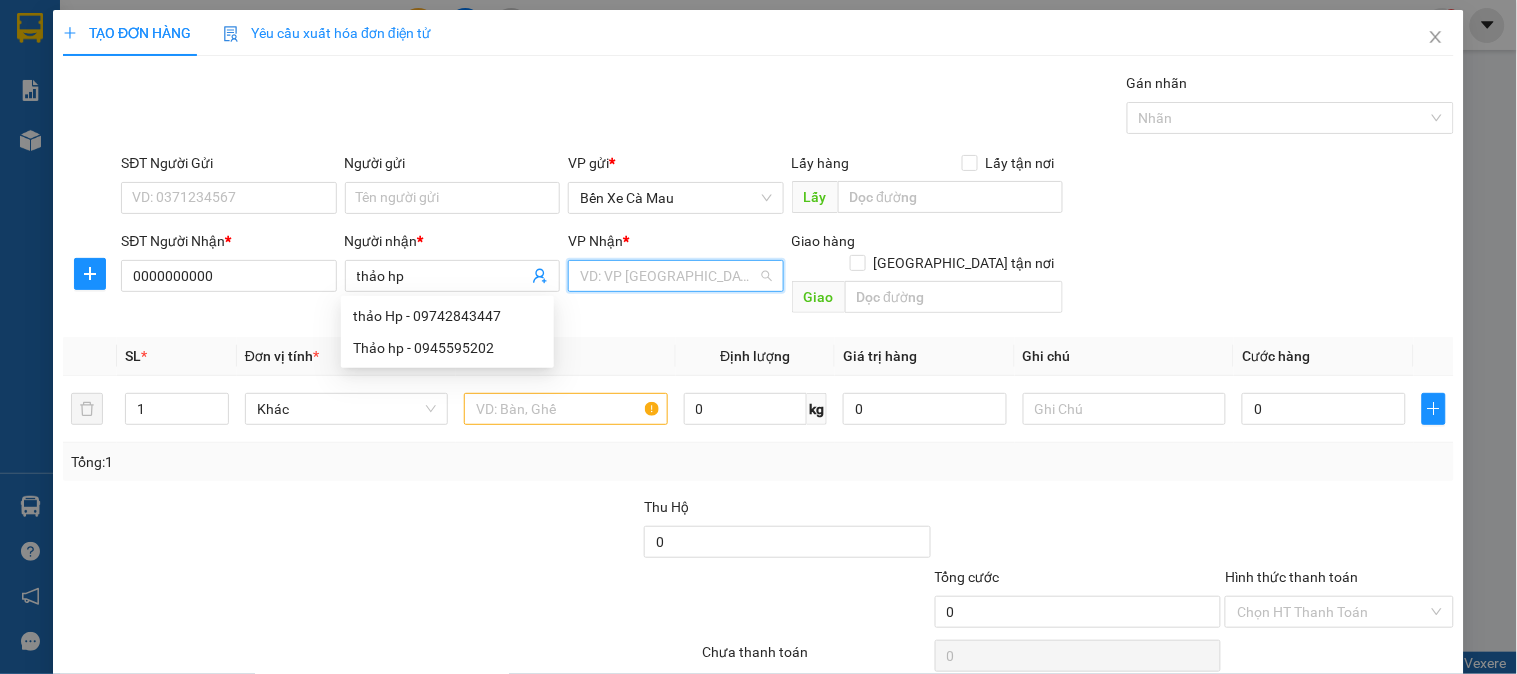 click at bounding box center [668, 276] 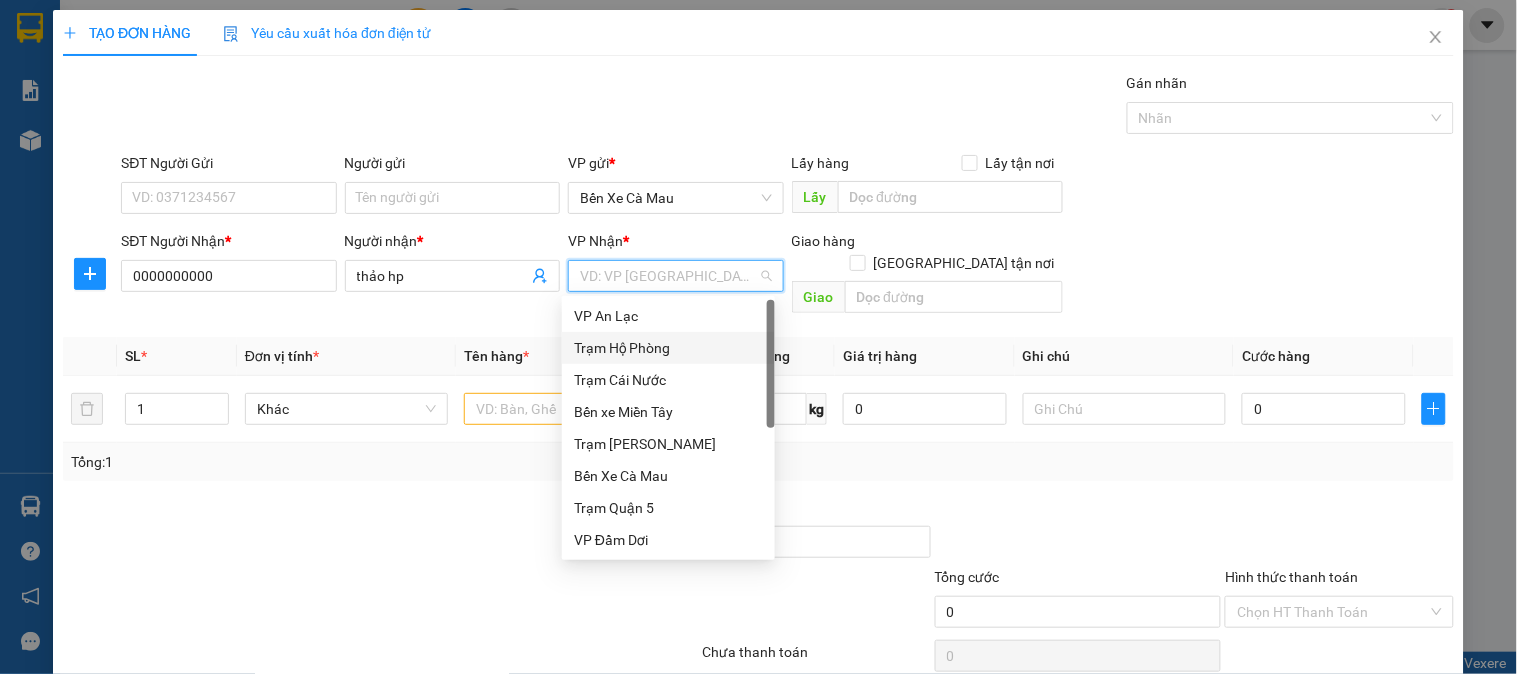 click on "Trạm Hộ Phòng" at bounding box center [668, 348] 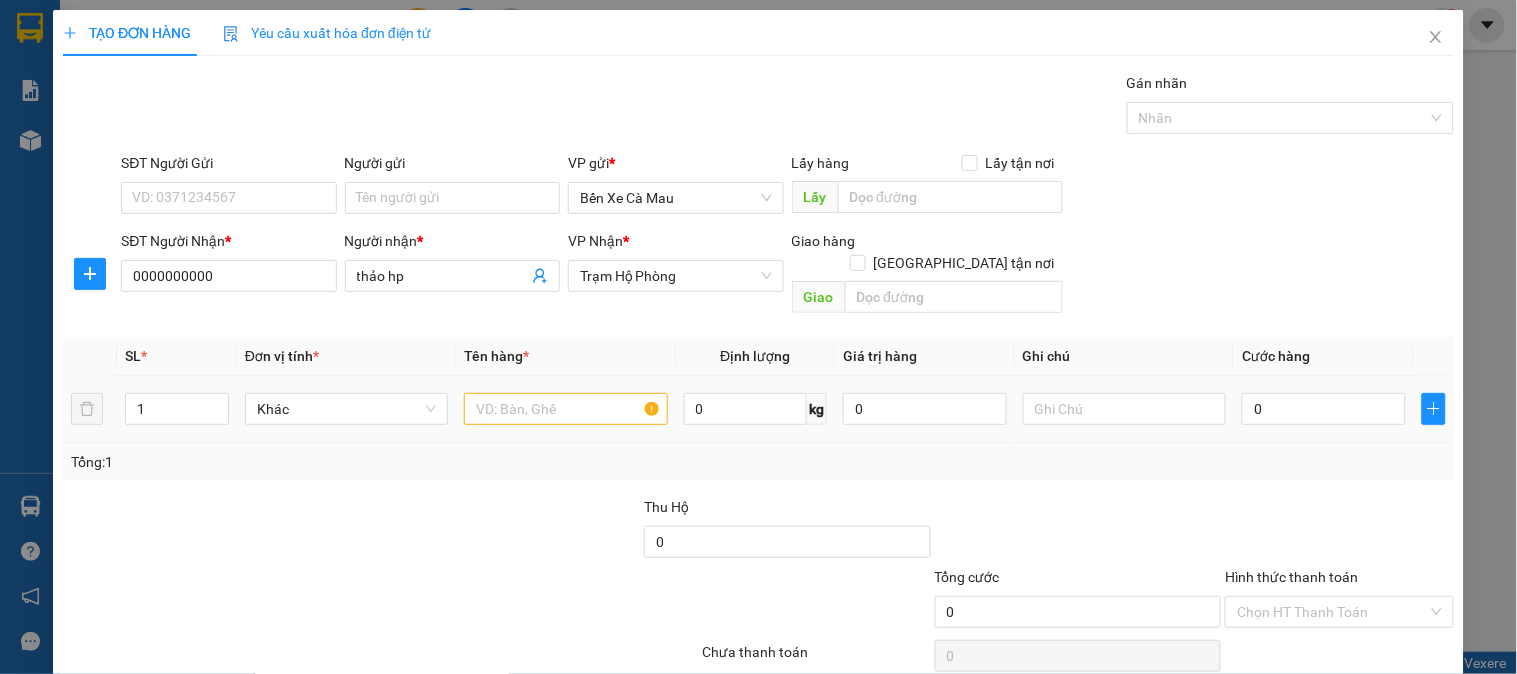 click at bounding box center (565, 409) 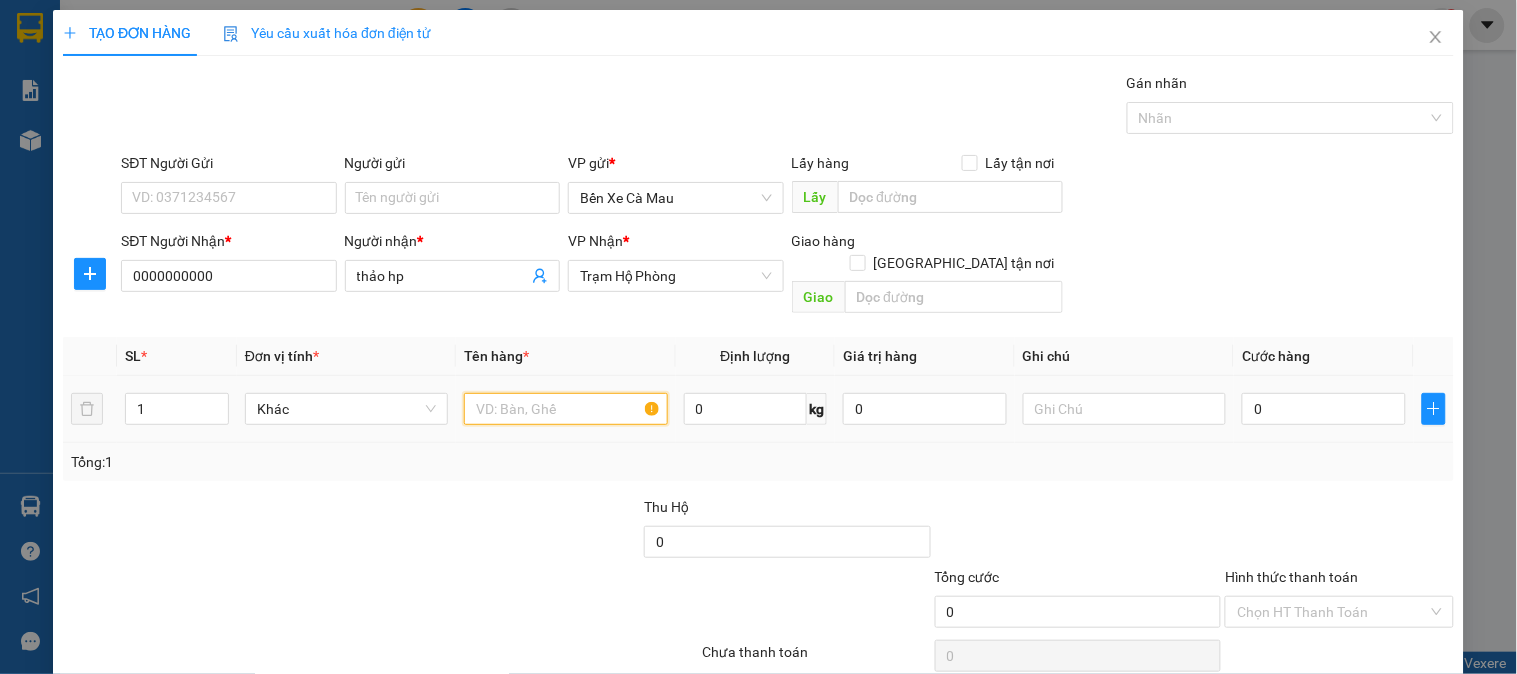 click at bounding box center [565, 409] 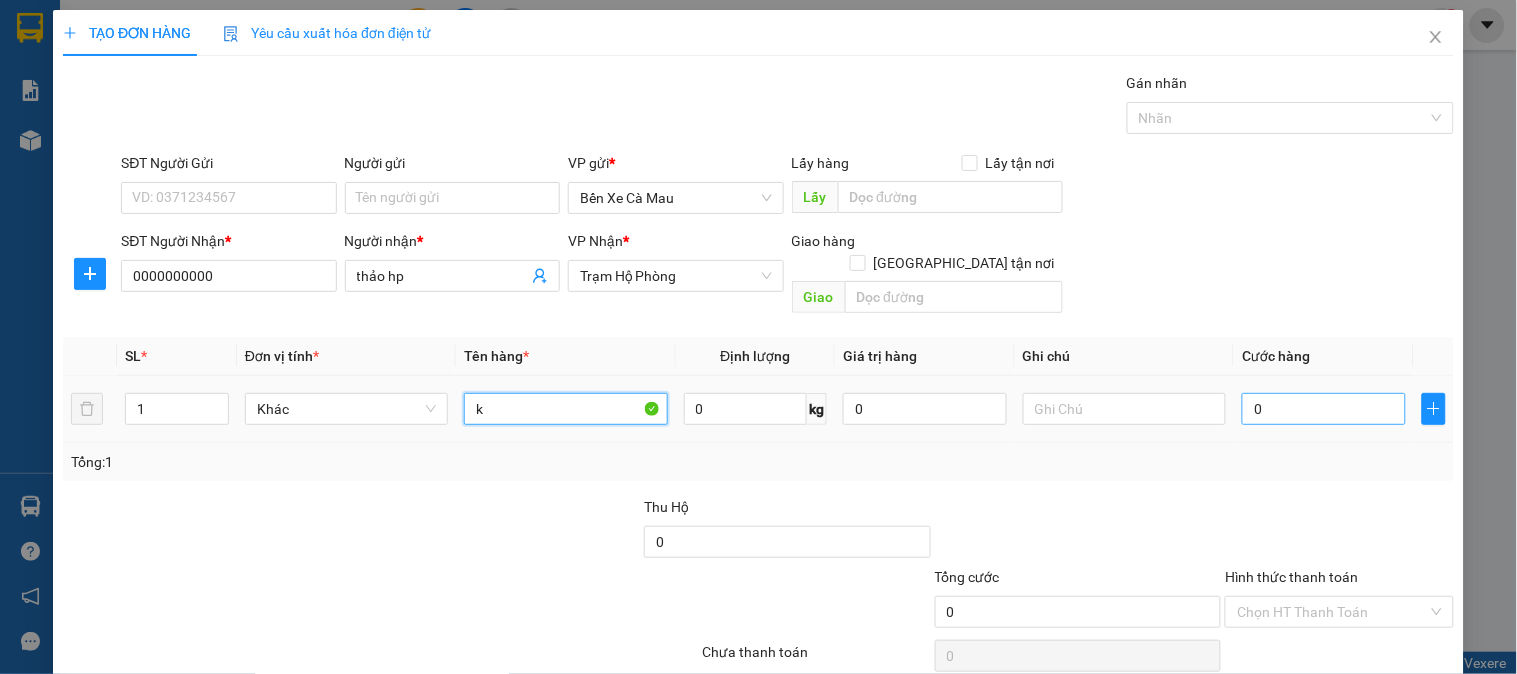 type on "k" 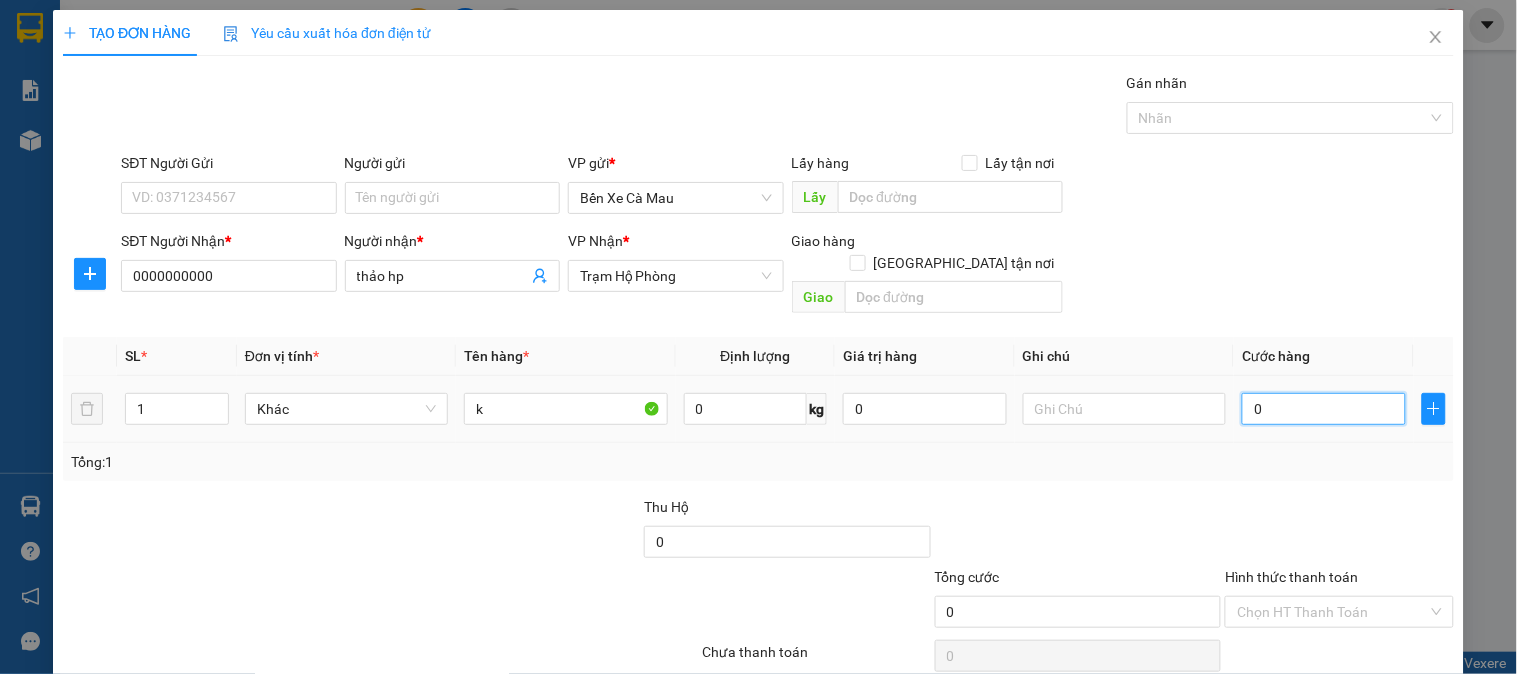 click on "0" at bounding box center [1324, 409] 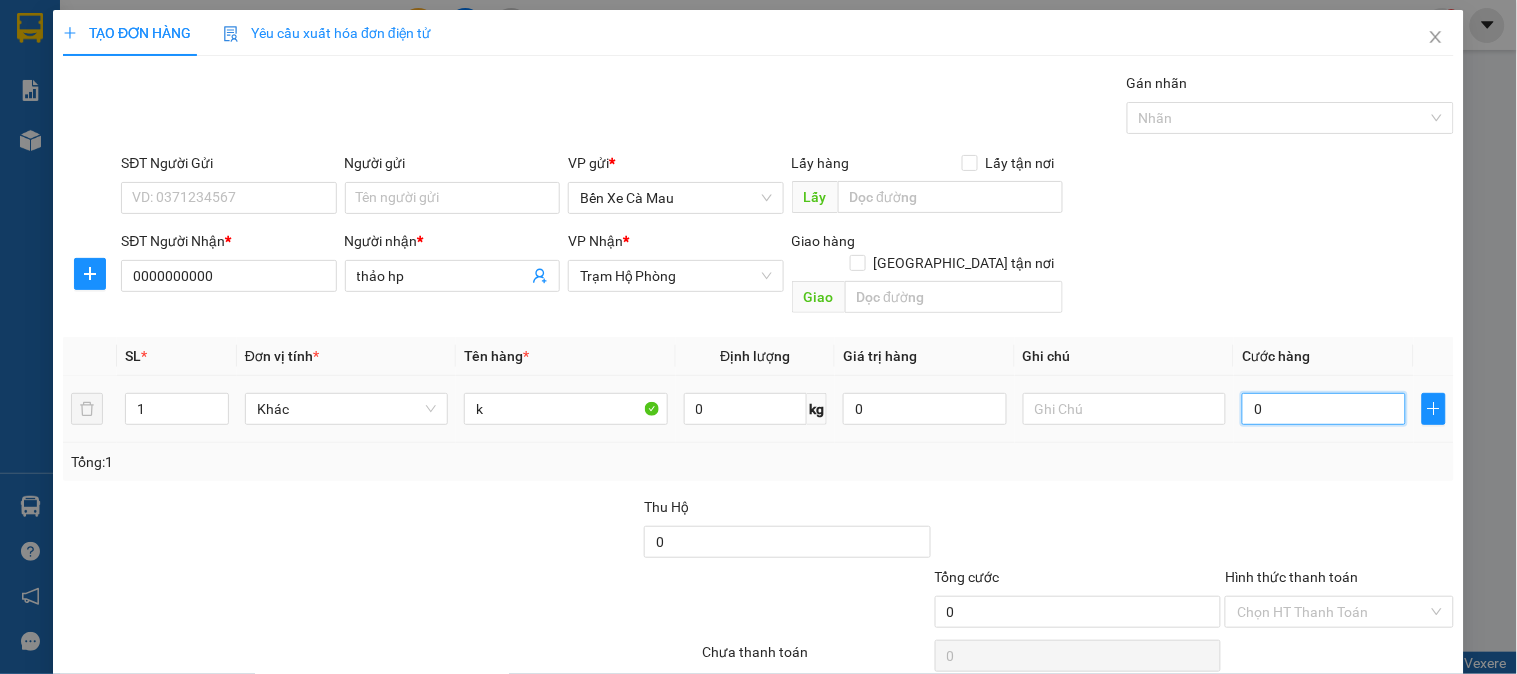 type on "002" 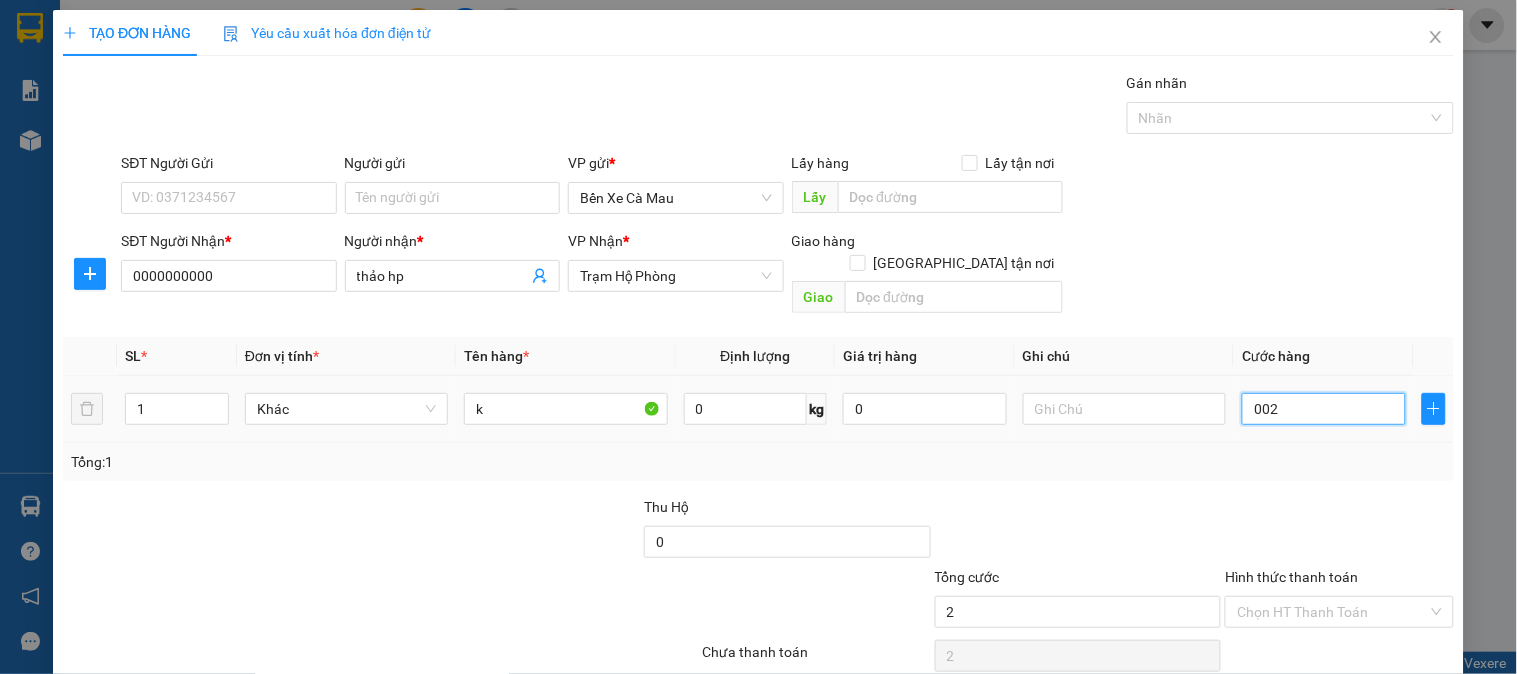 type on "0.020" 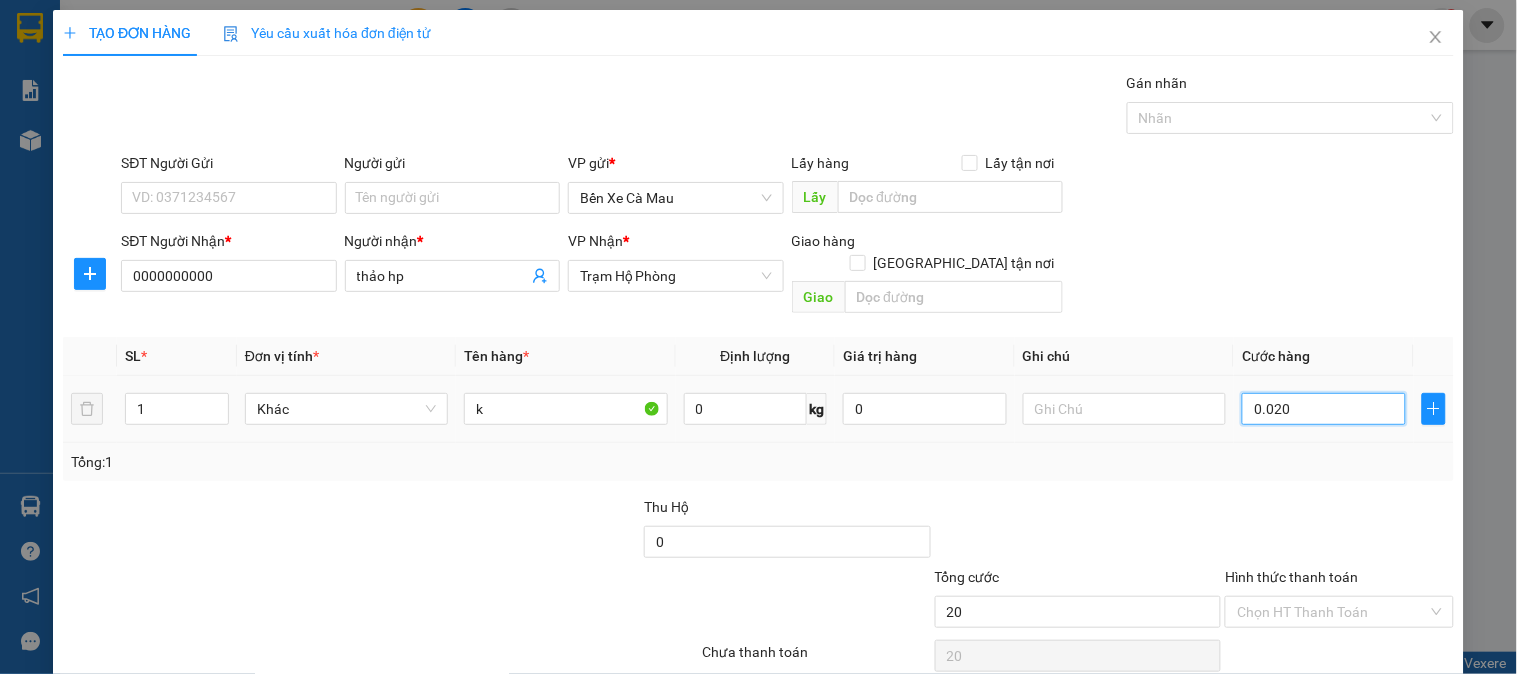 scroll, scrollTop: 65, scrollLeft: 0, axis: vertical 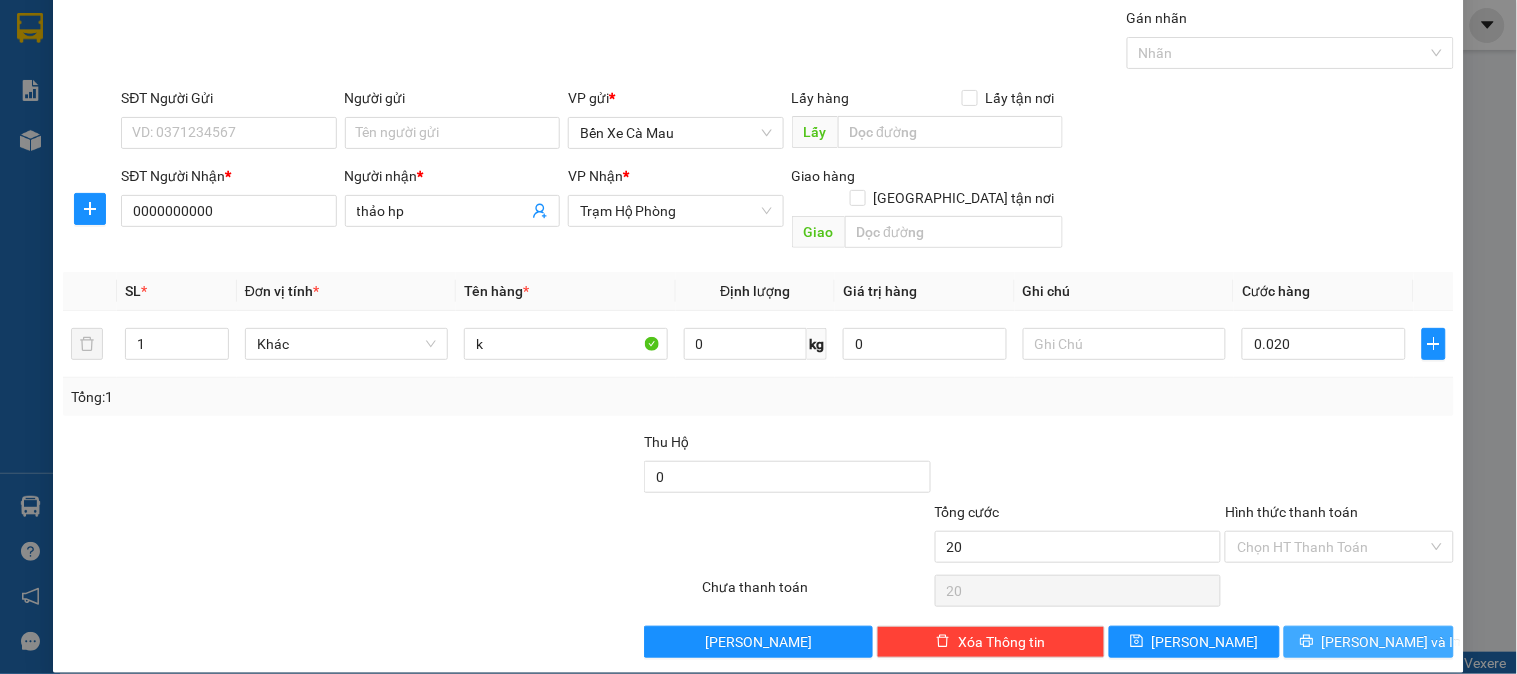 type on "20.000" 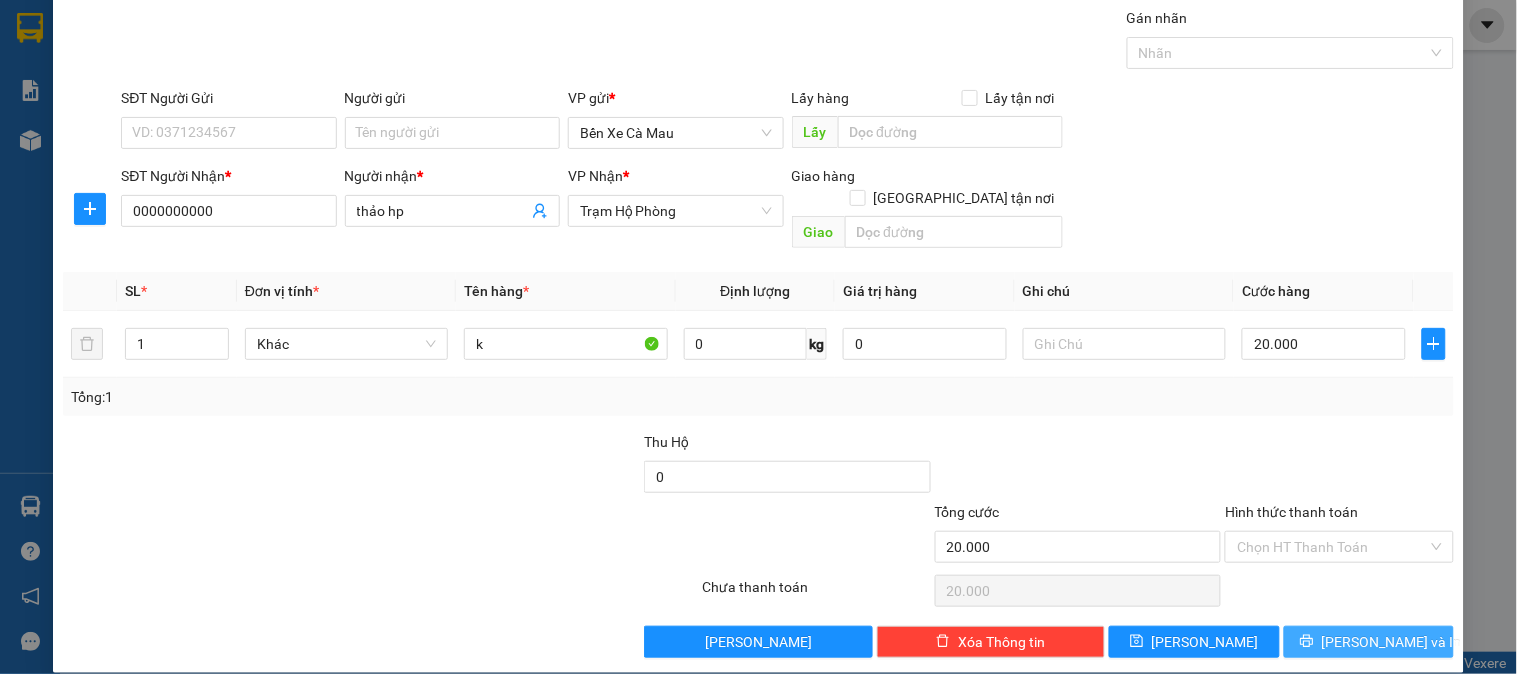 click 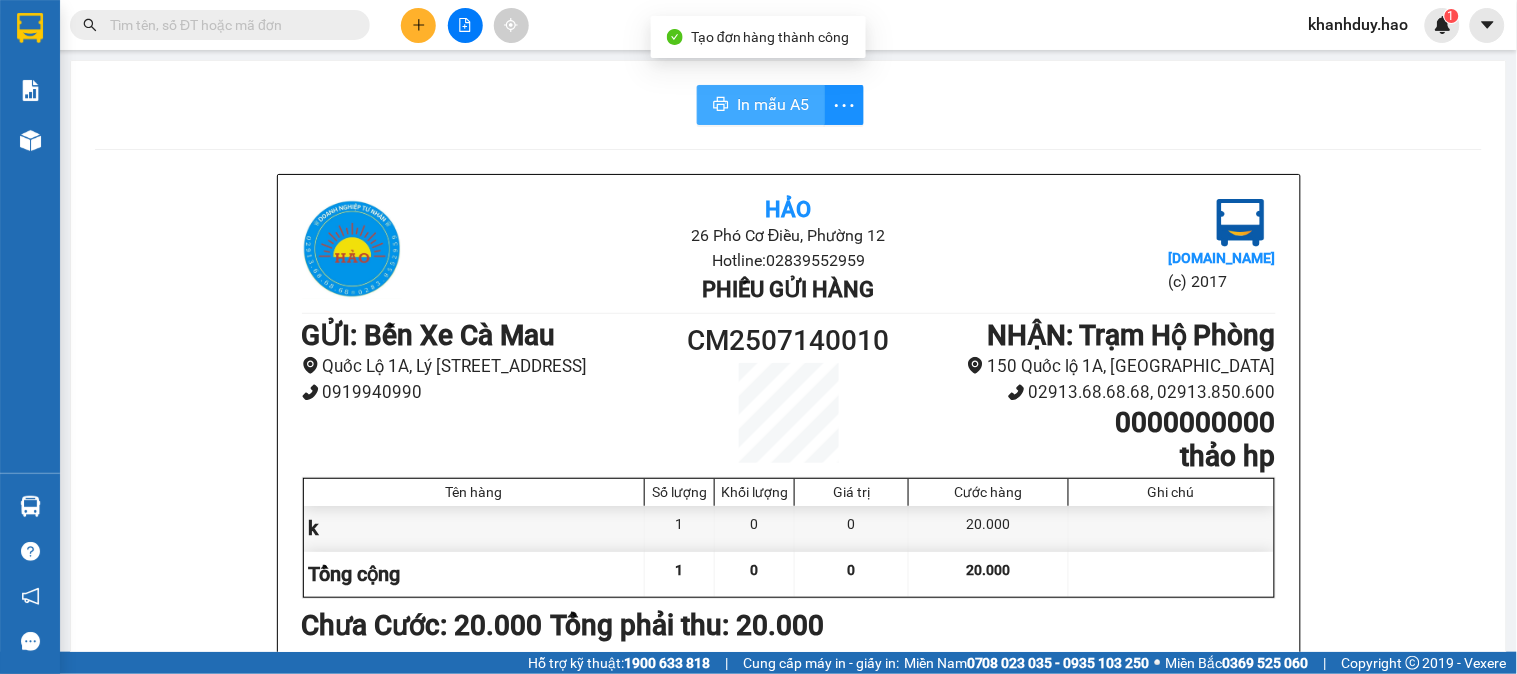 click on "In mẫu A5" at bounding box center [773, 104] 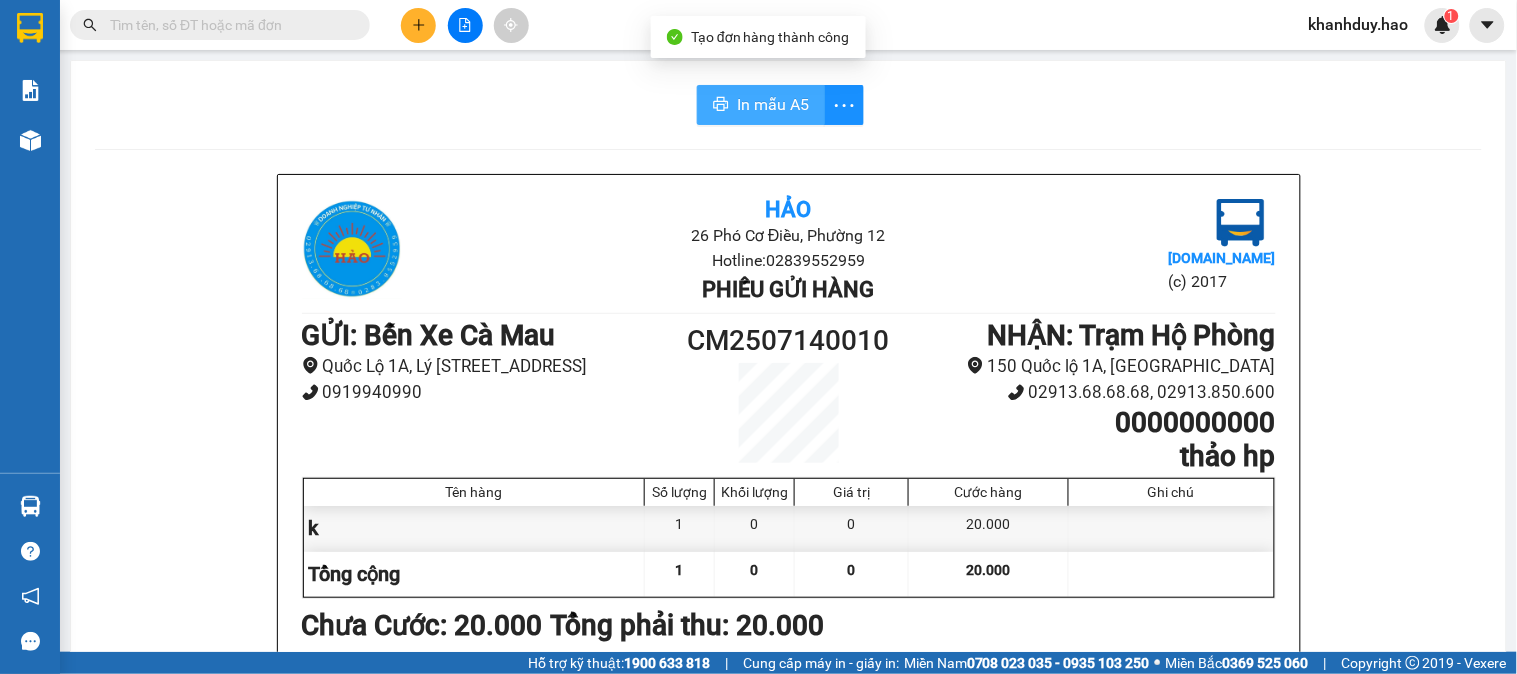 scroll, scrollTop: 0, scrollLeft: 0, axis: both 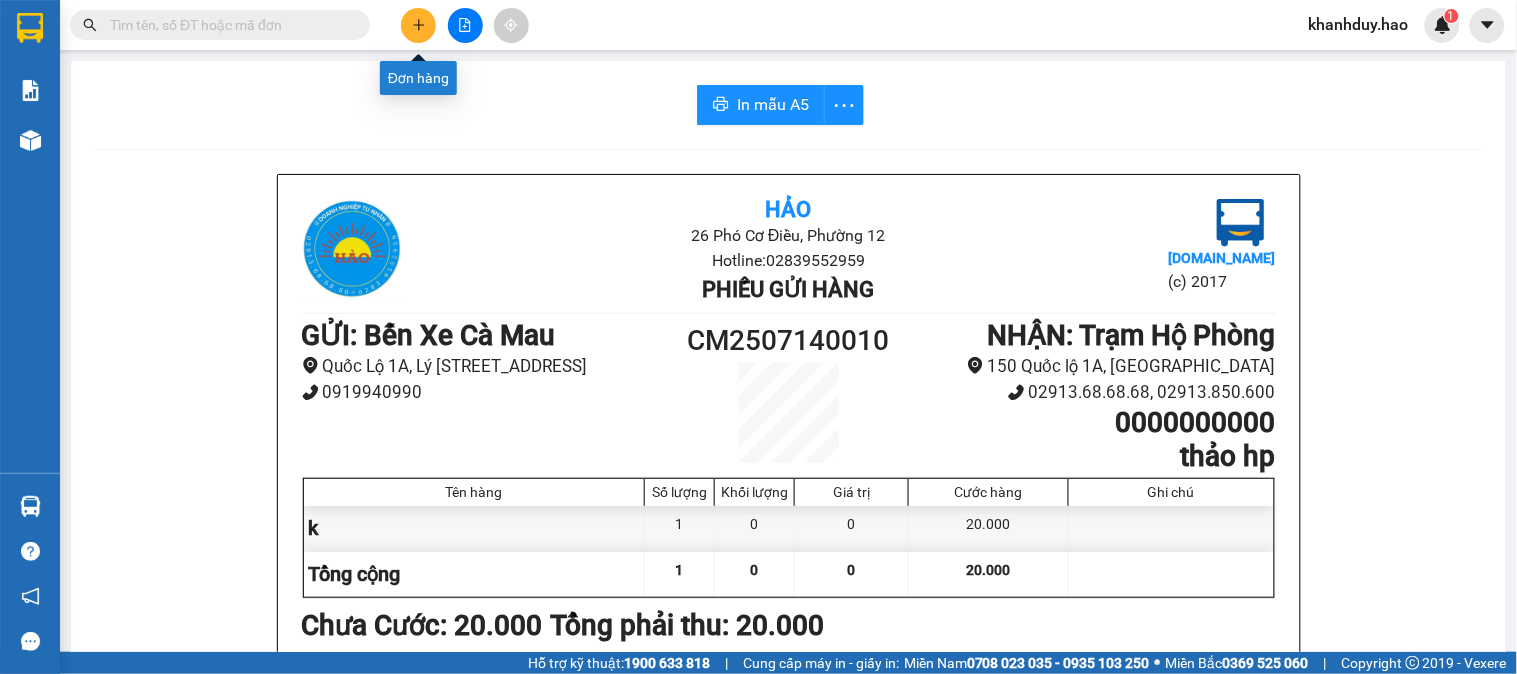 click 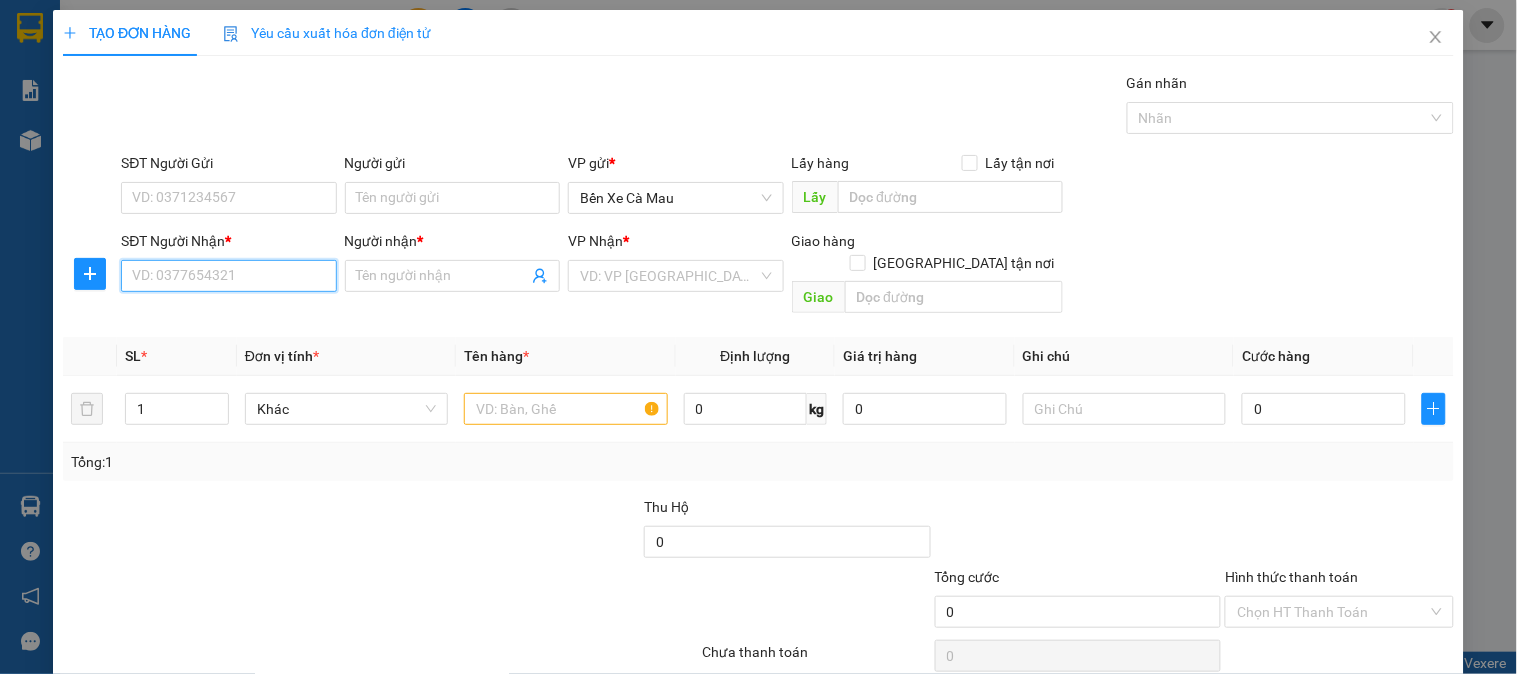 click on "SĐT Người Nhận  *" at bounding box center [228, 276] 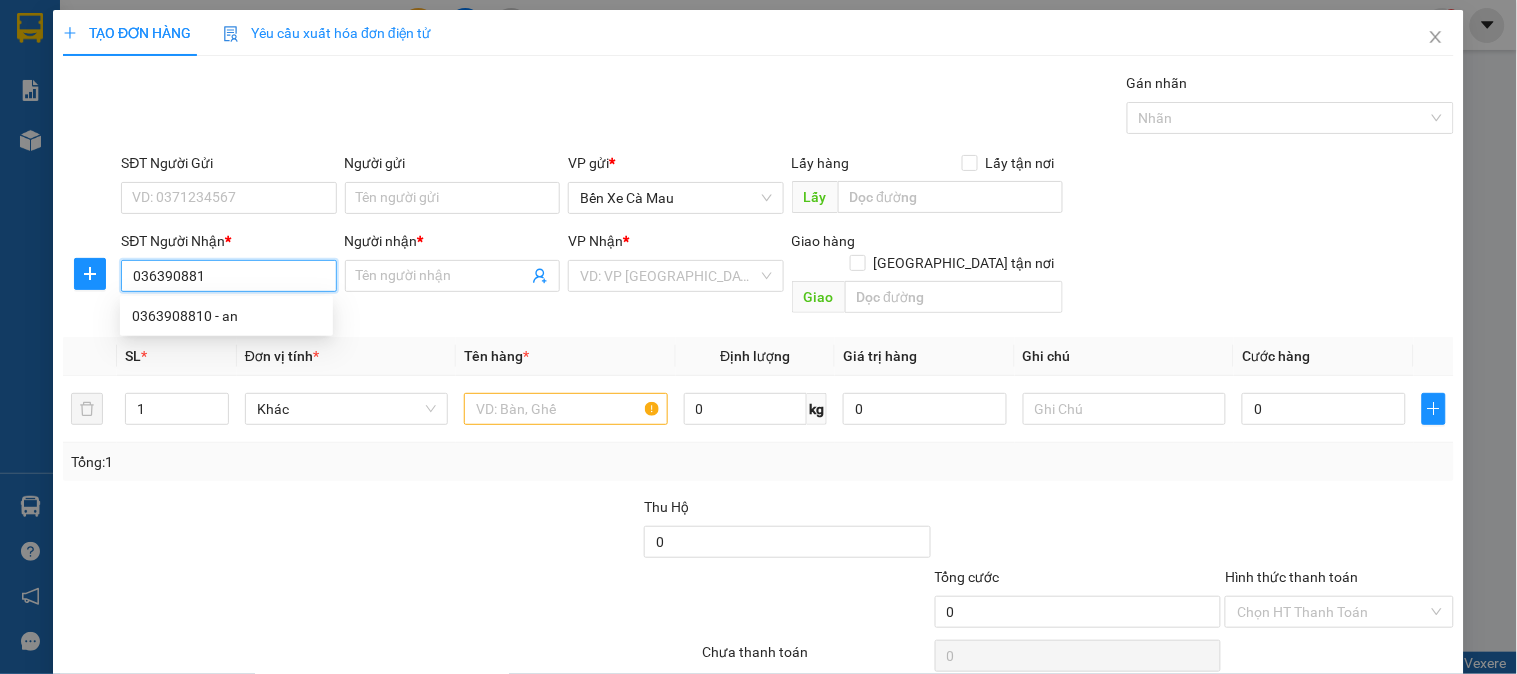 type on "0363908810" 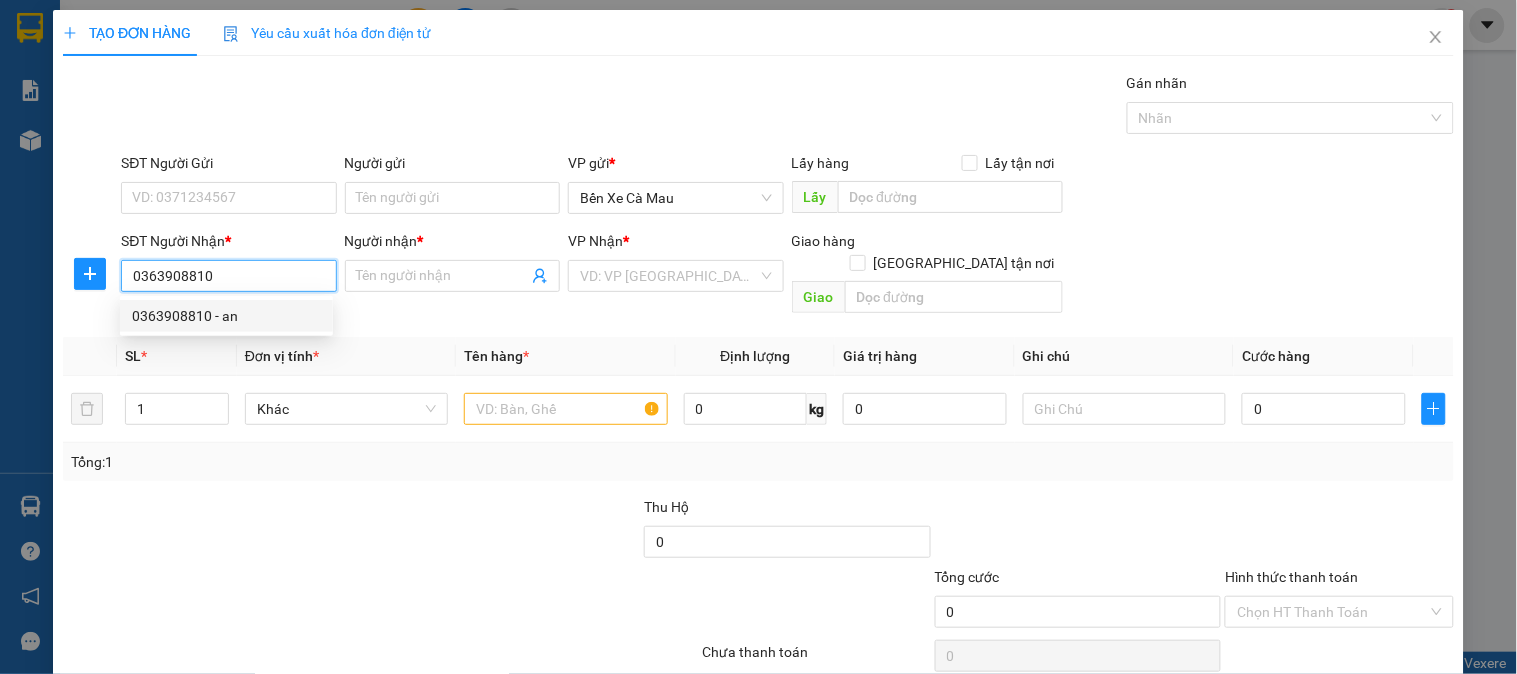 click on "0363908810 - an" at bounding box center [226, 316] 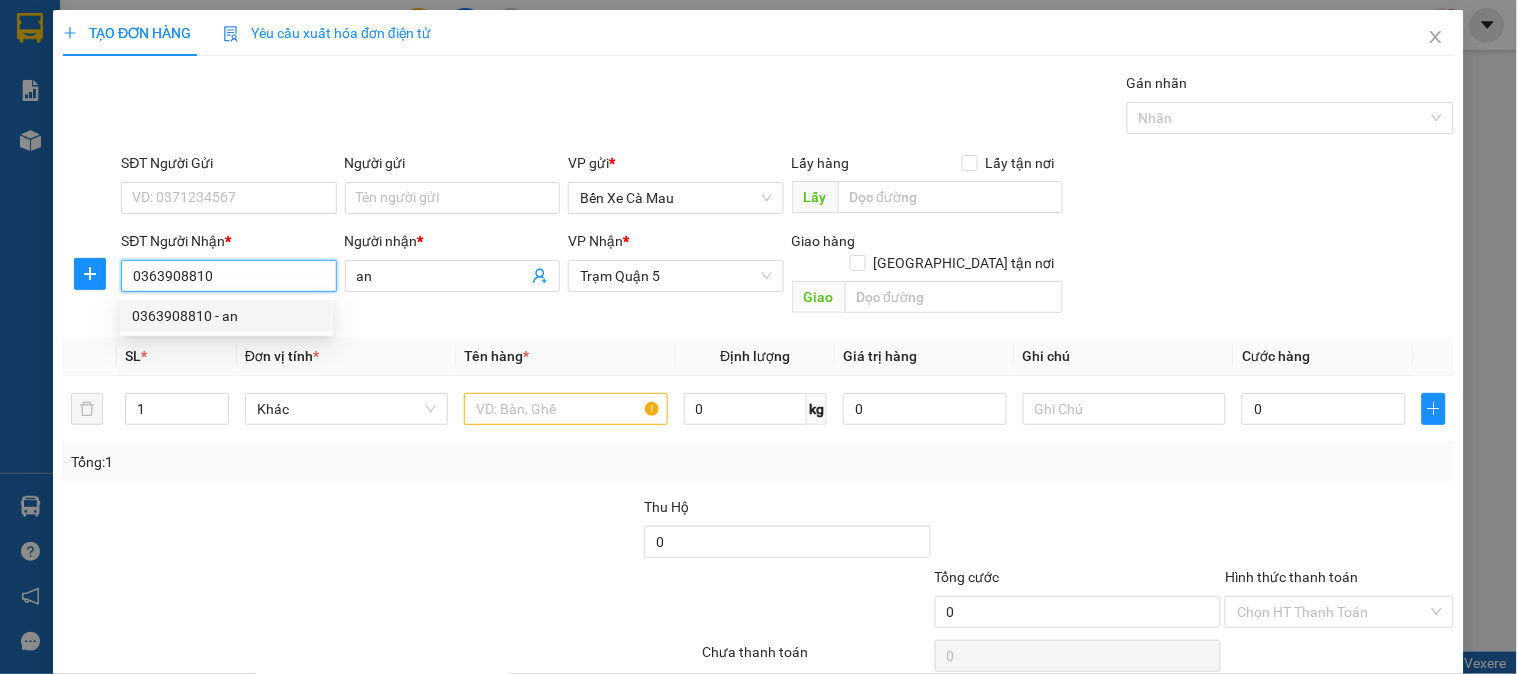 type on "50.000" 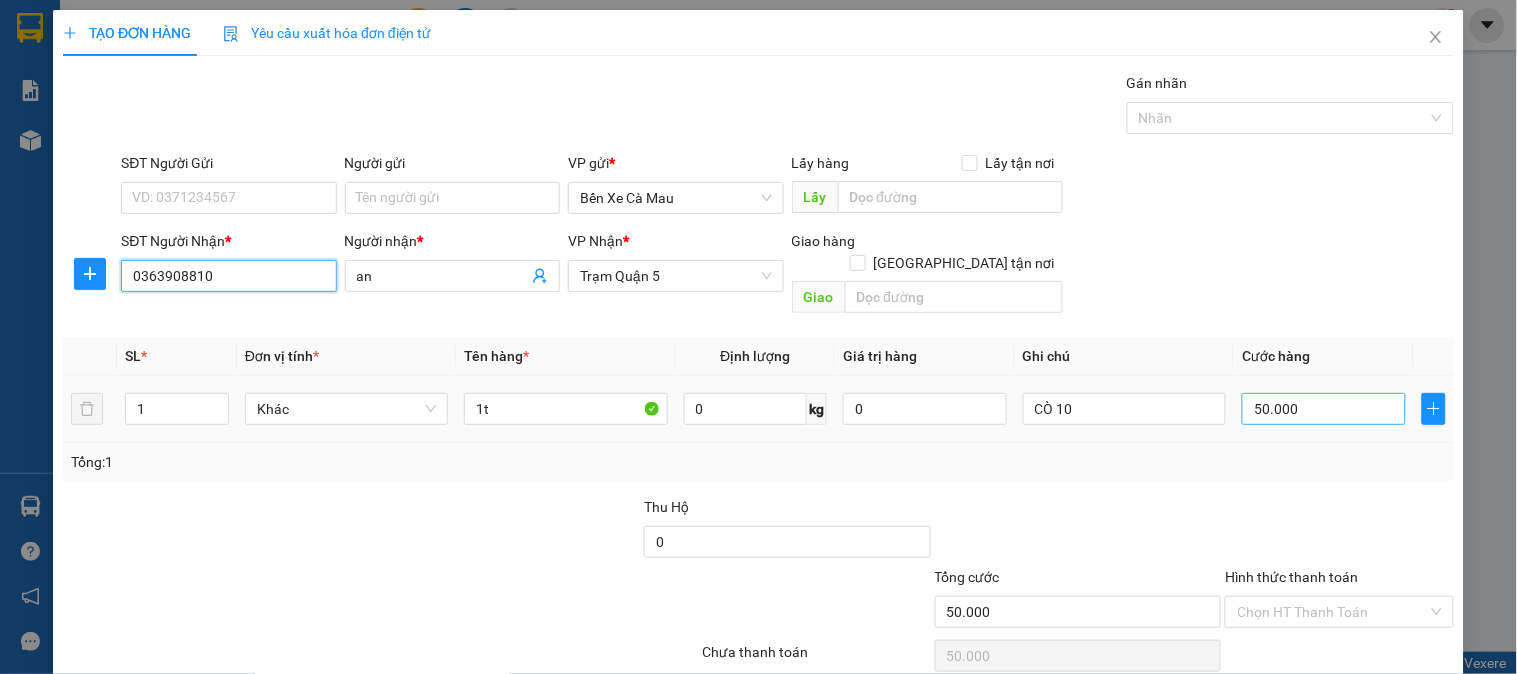 type on "0363908810" 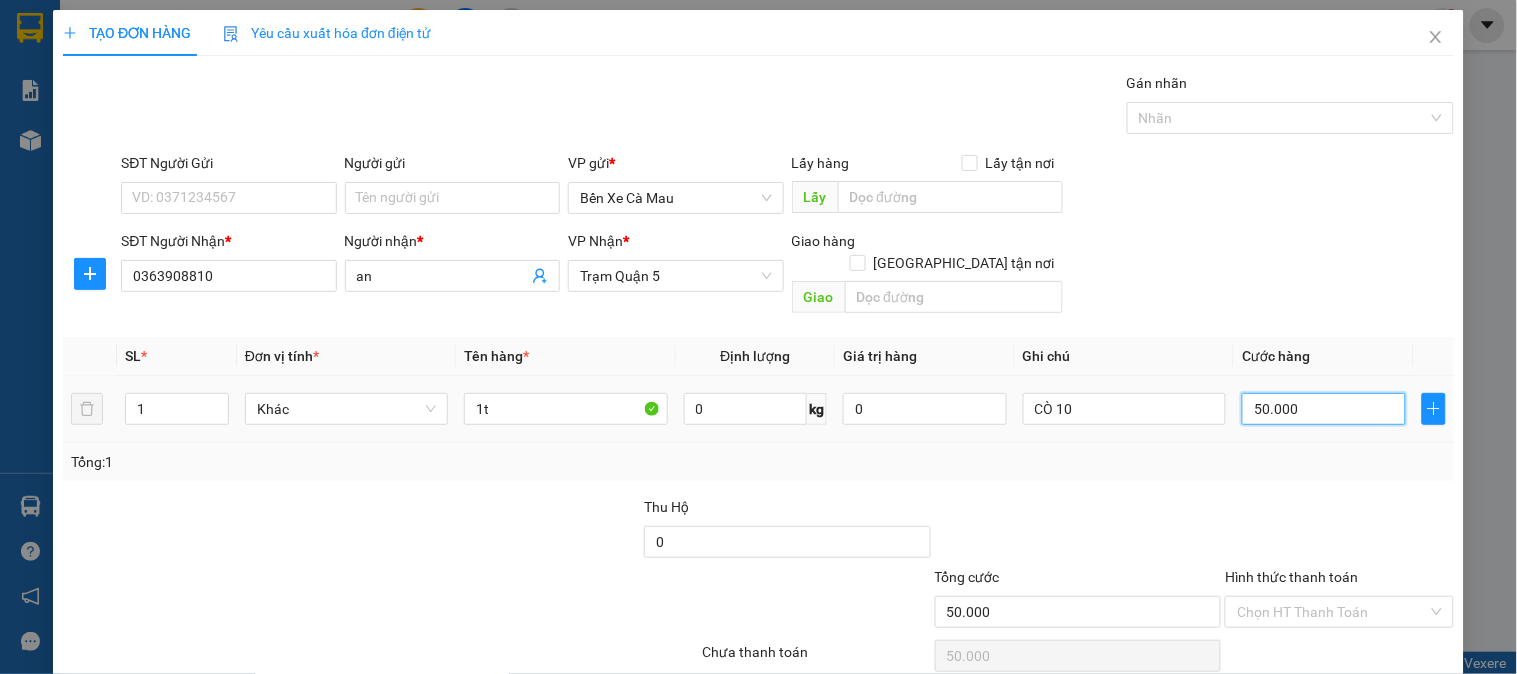 click on "50.000" at bounding box center (1324, 409) 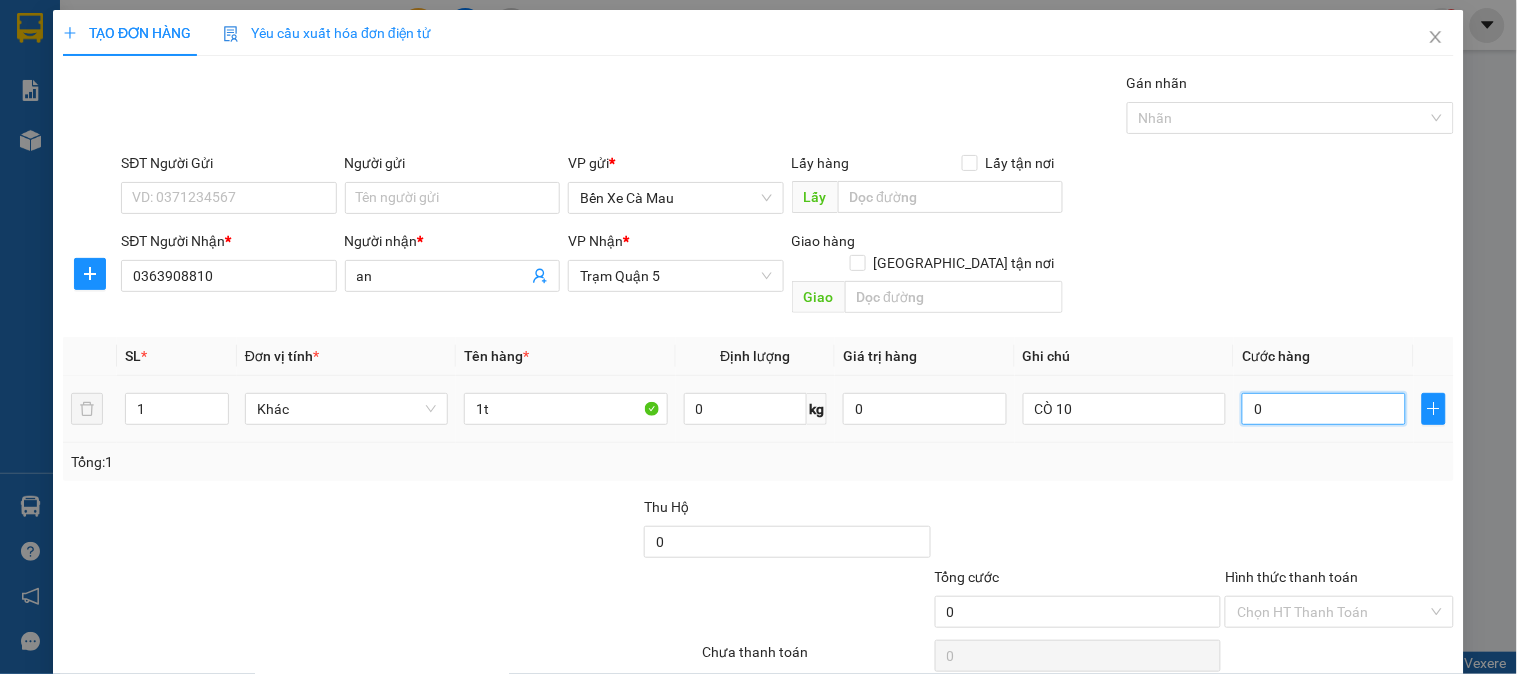type on "6" 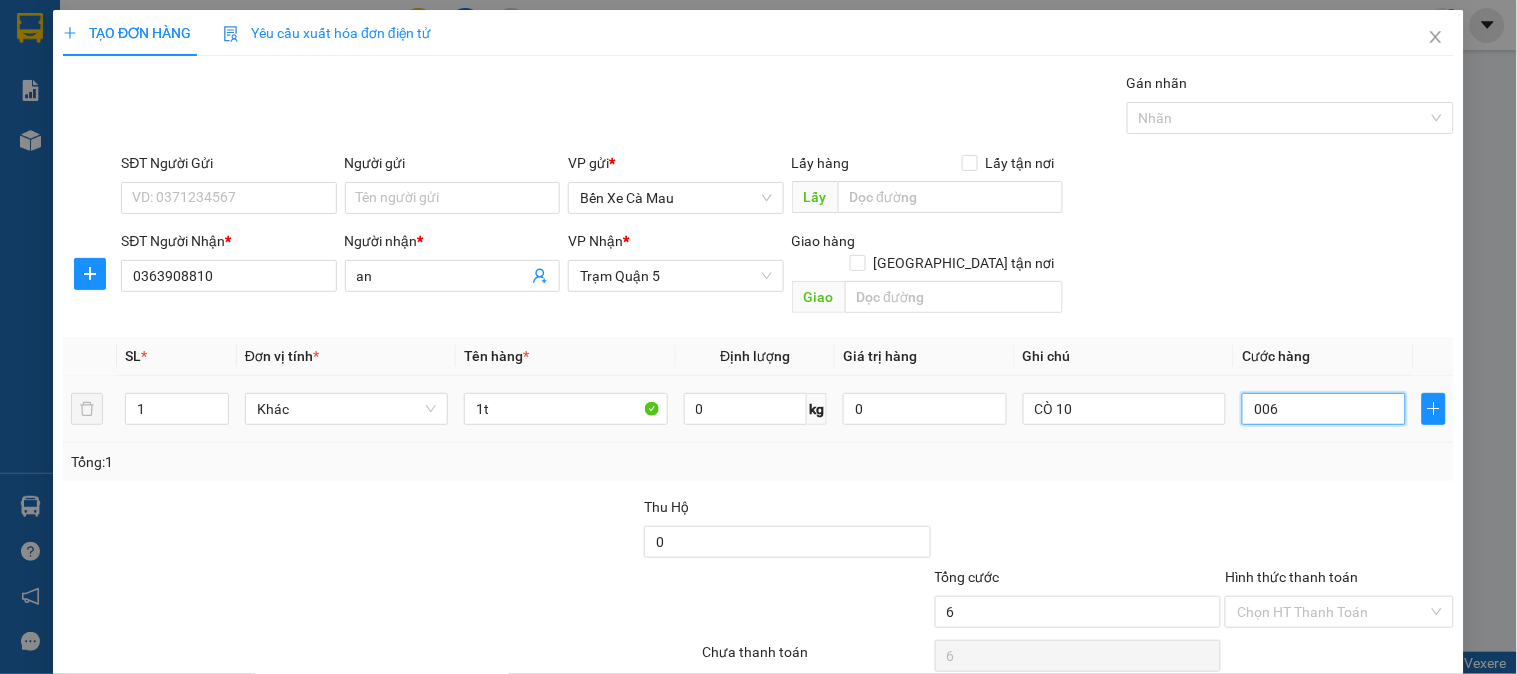 type on "60" 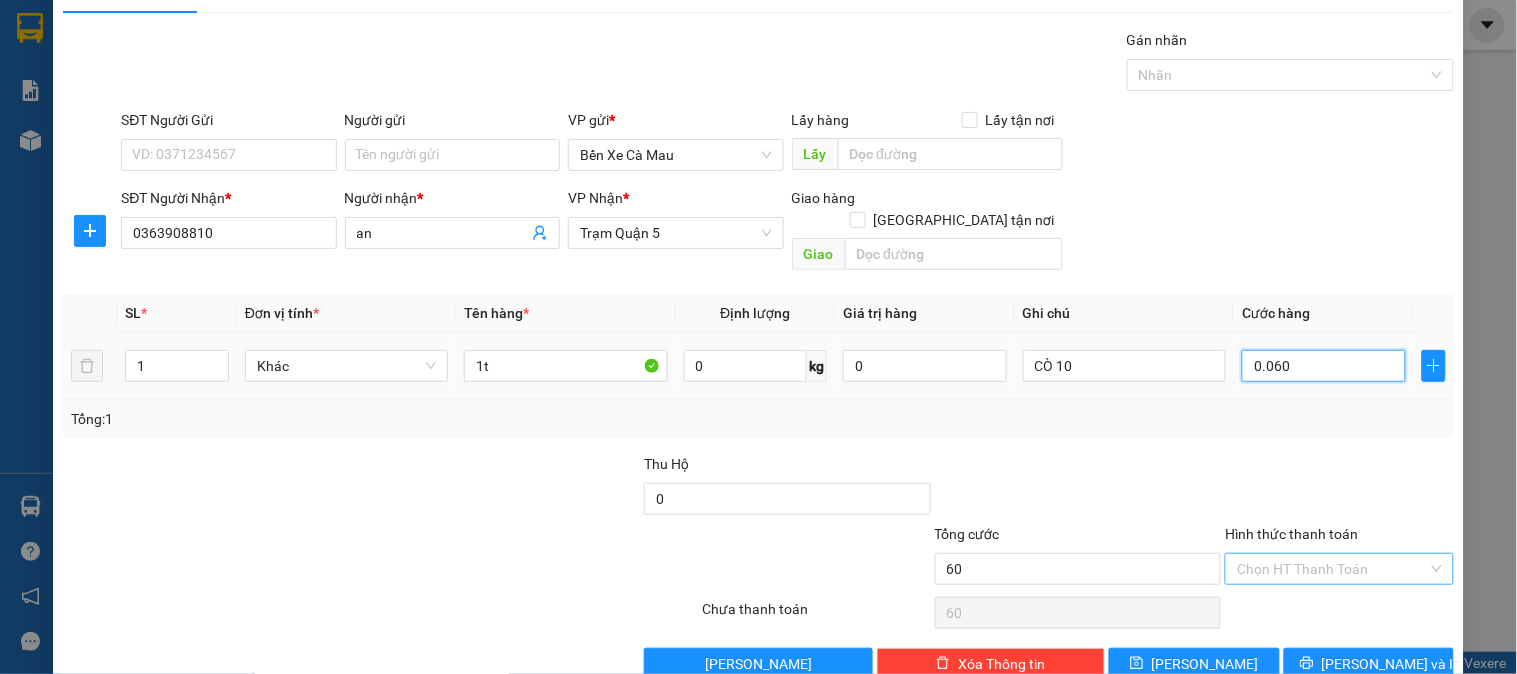 scroll, scrollTop: 65, scrollLeft: 0, axis: vertical 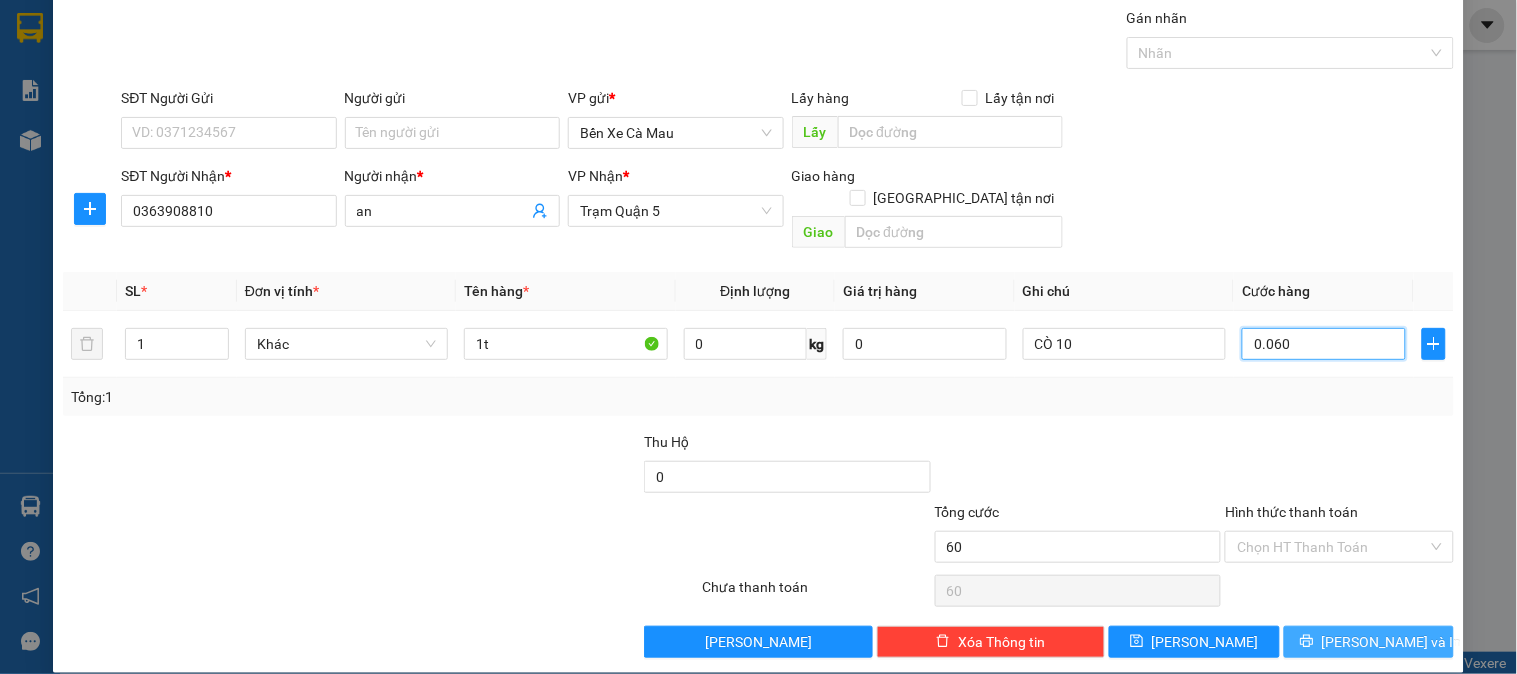 type on "0.060" 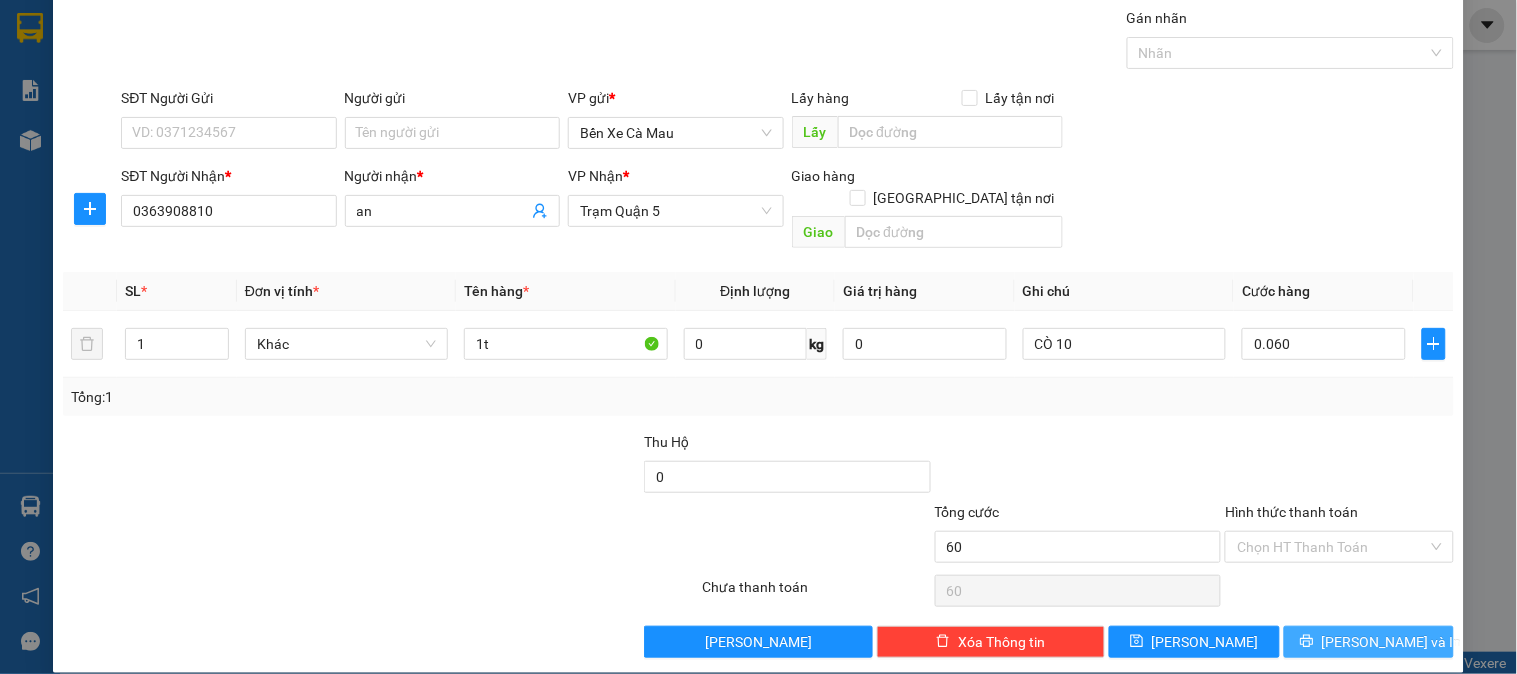 type on "60.000" 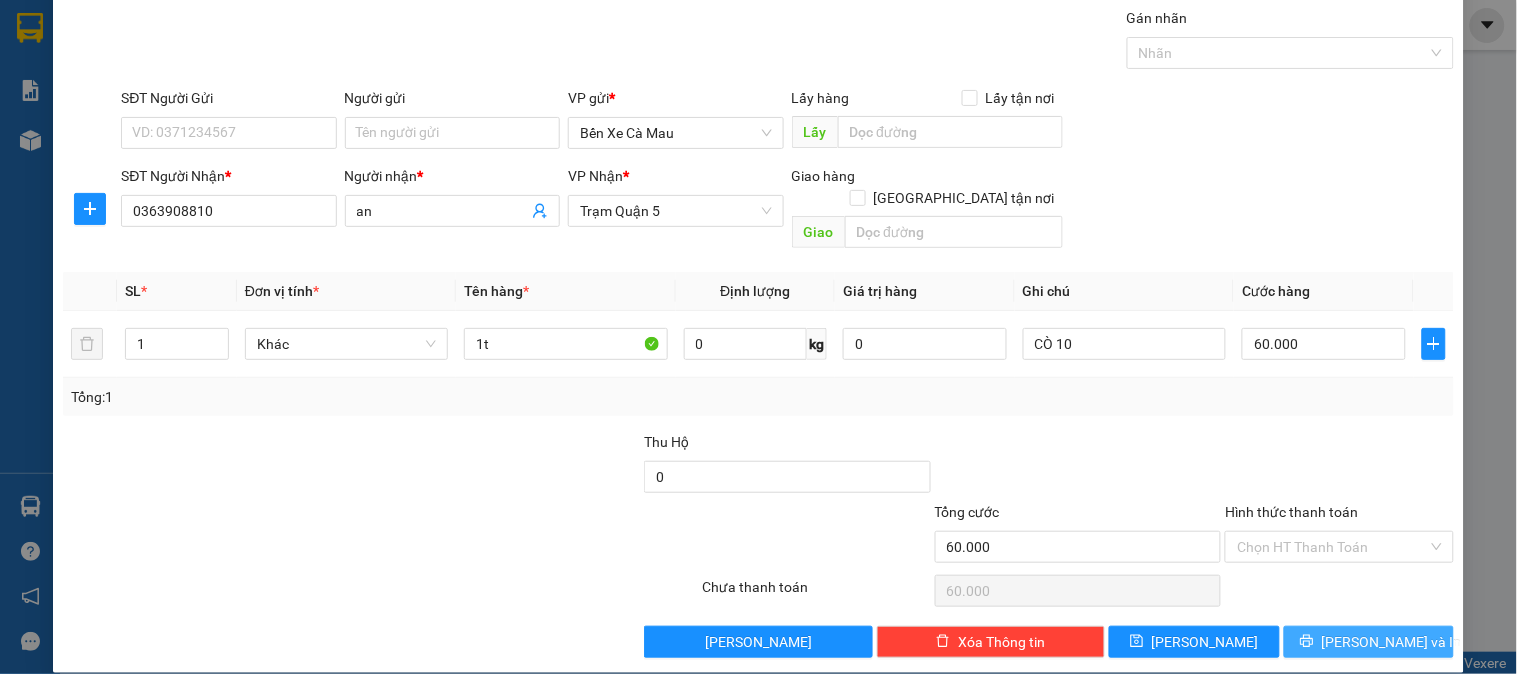 click on "[PERSON_NAME] và In" at bounding box center [1392, 642] 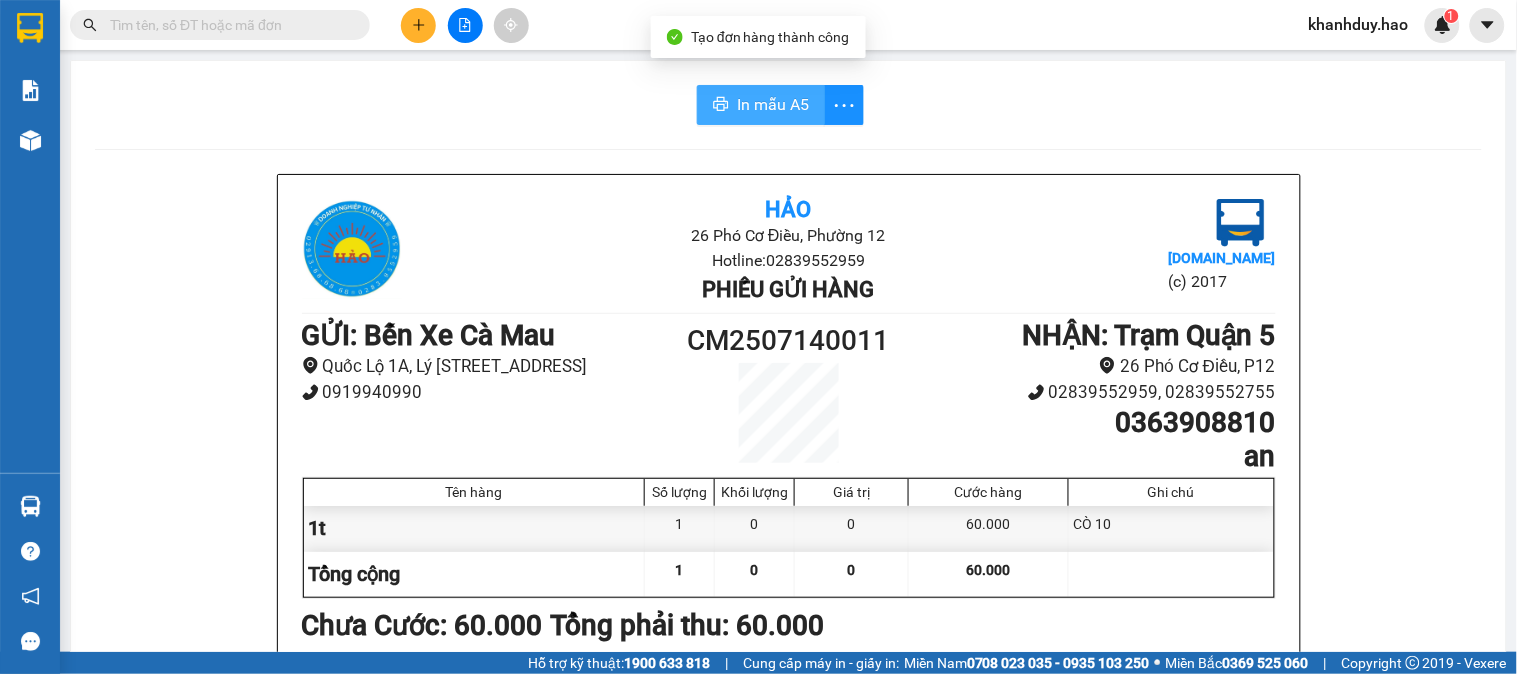 click on "In mẫu A5" at bounding box center [773, 104] 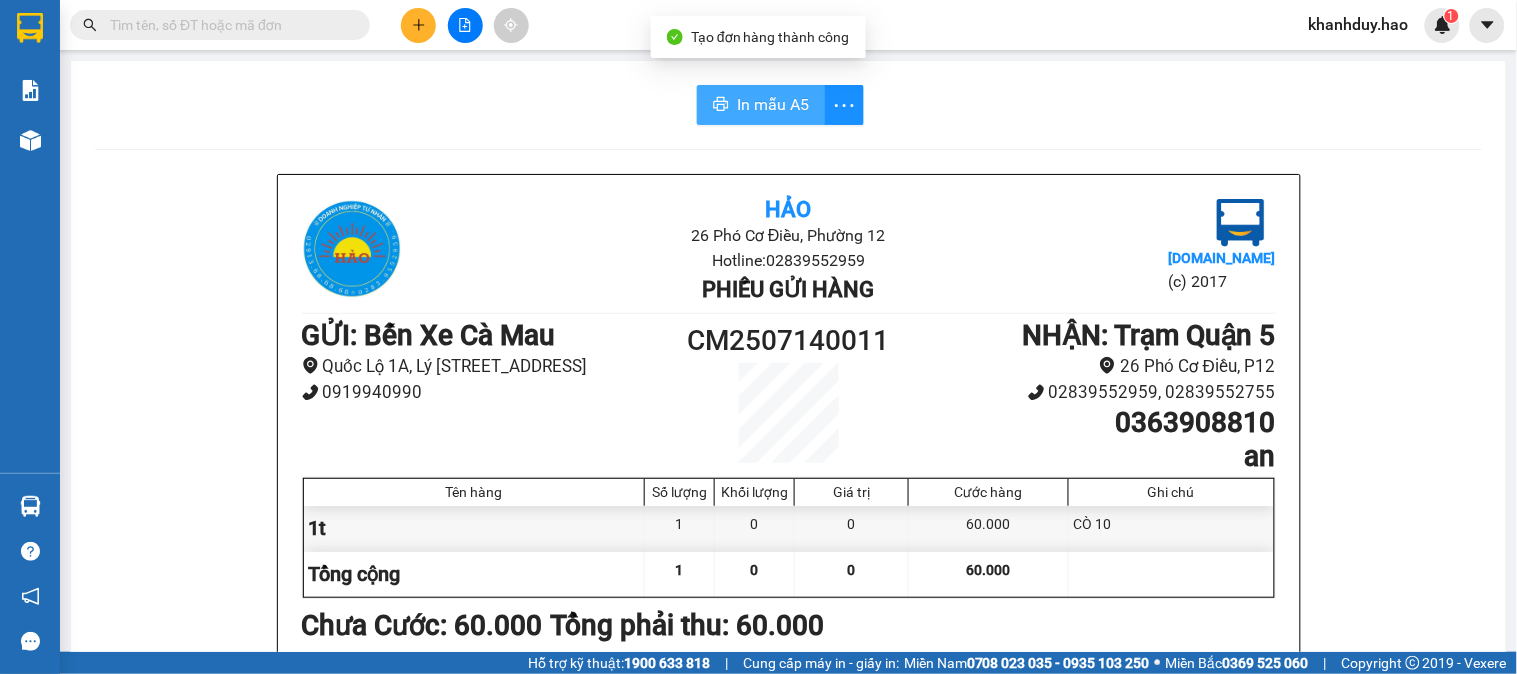 scroll, scrollTop: 0, scrollLeft: 0, axis: both 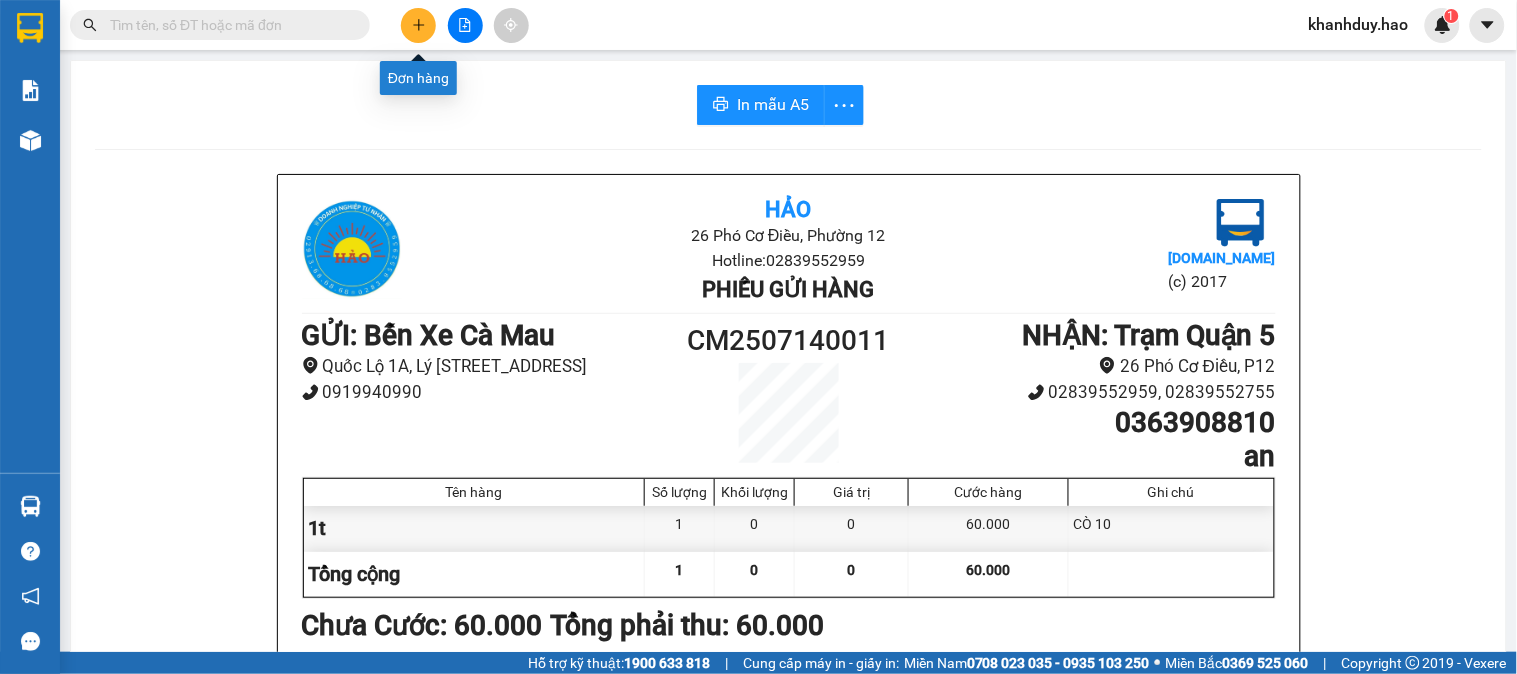 click at bounding box center (418, 25) 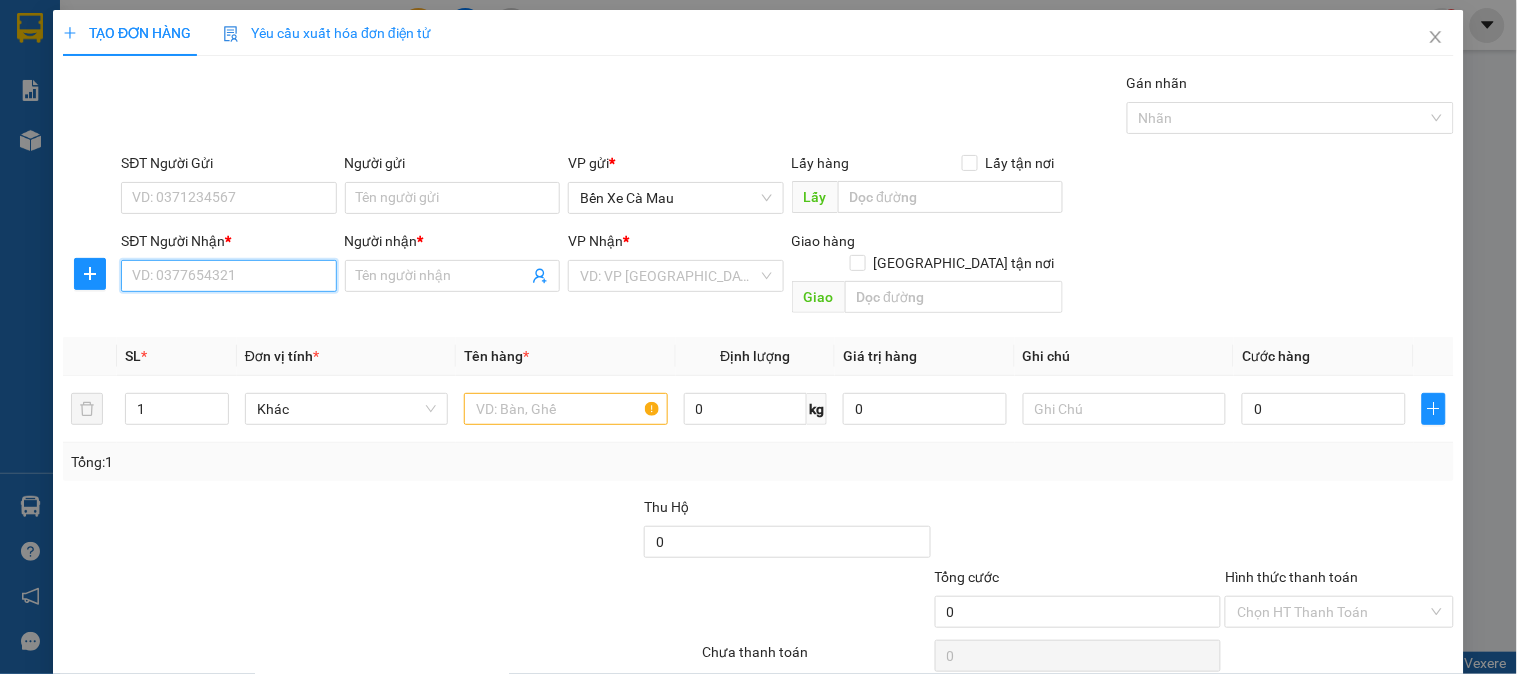 click on "SĐT Người Nhận  *" at bounding box center (228, 276) 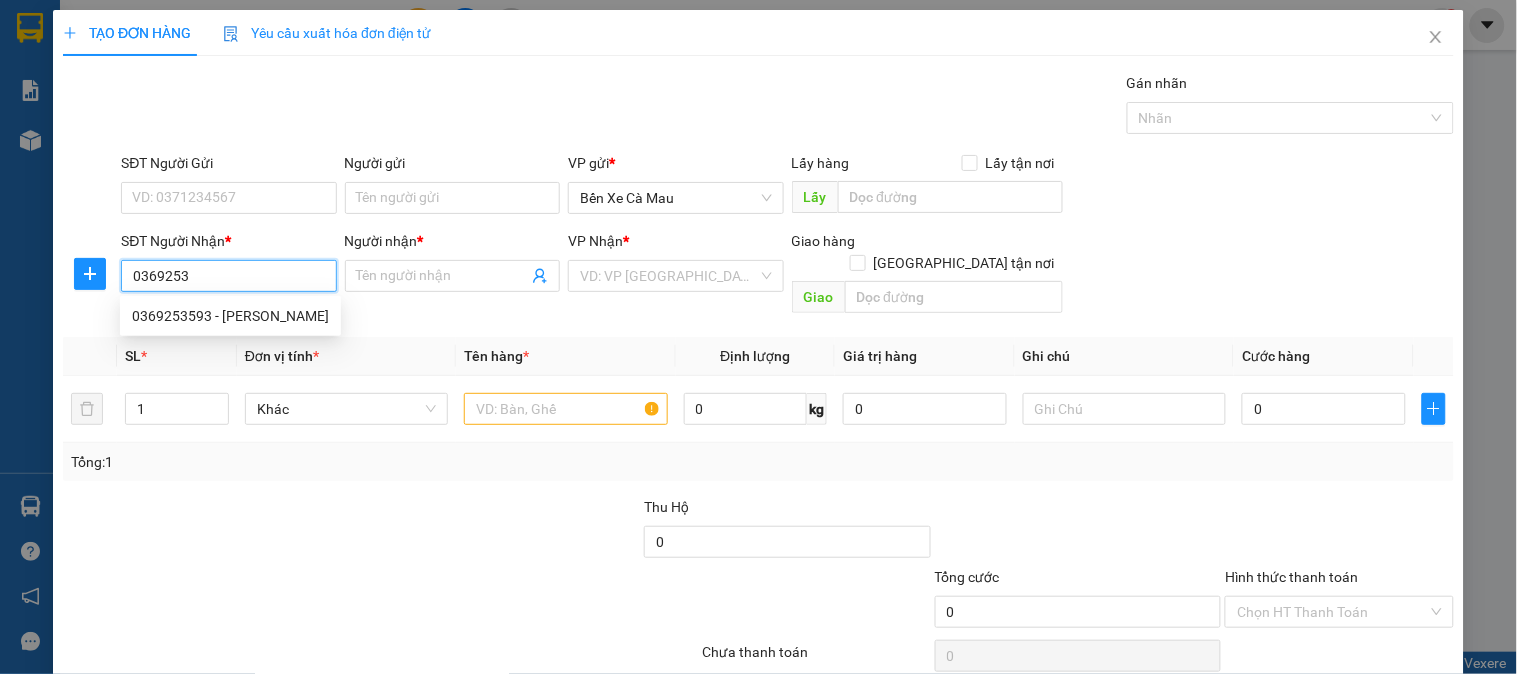 click on "0369253593 - THẢO NGUYÊN" at bounding box center (230, 316) 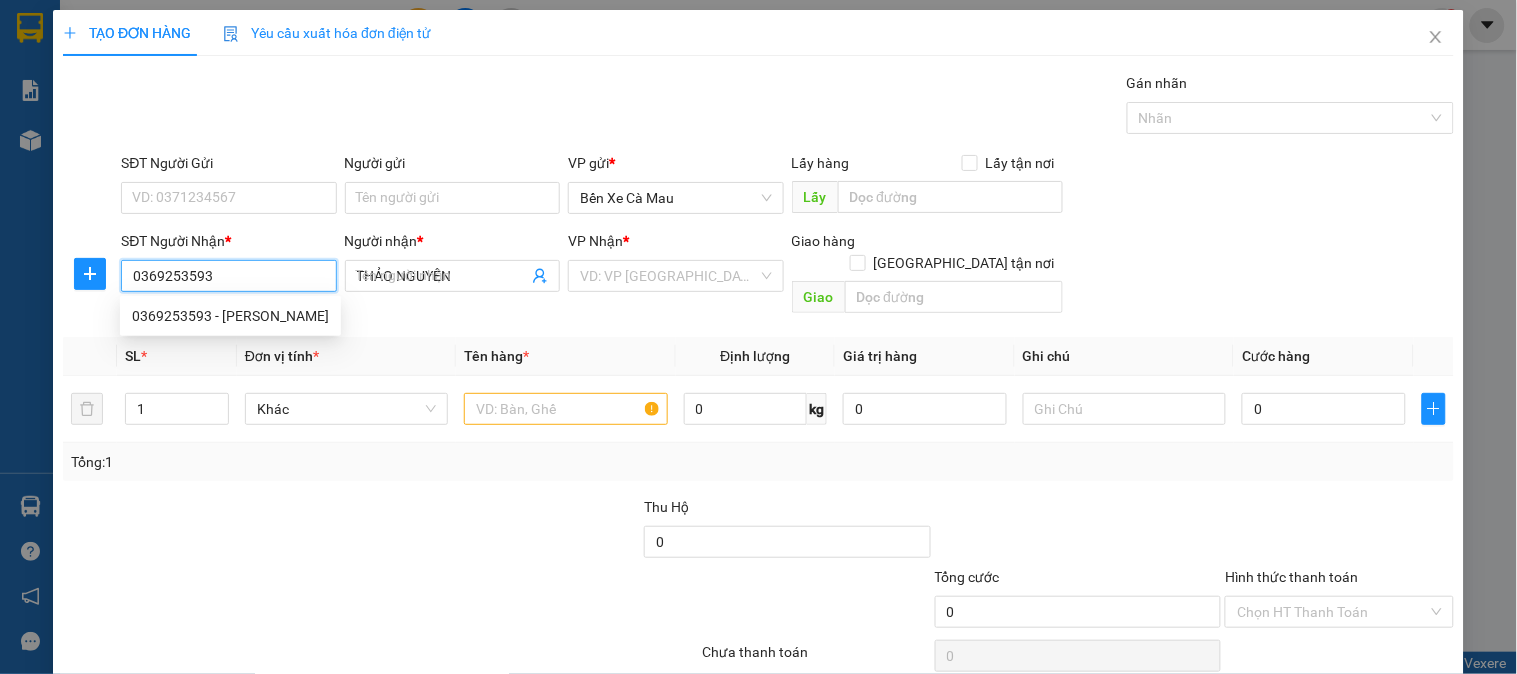 type on "70.000" 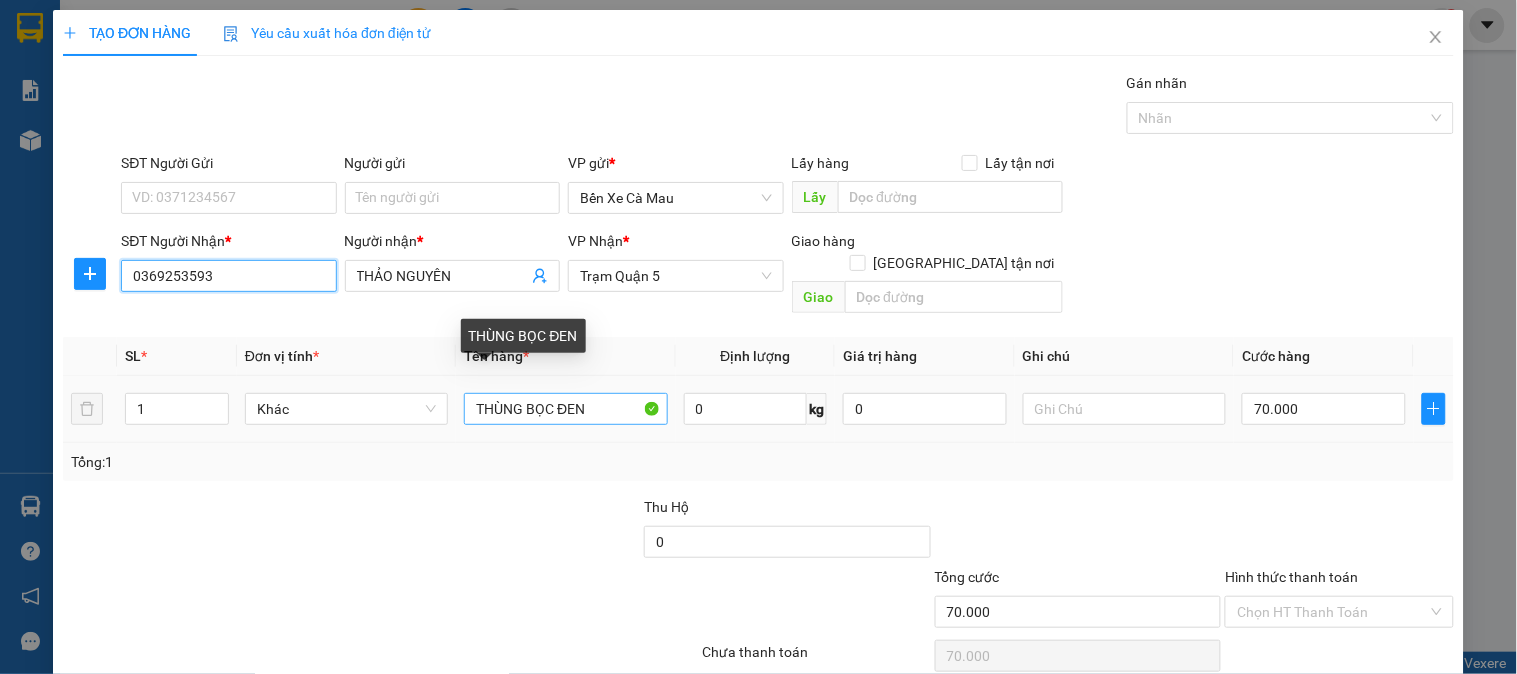 type on "0369253593" 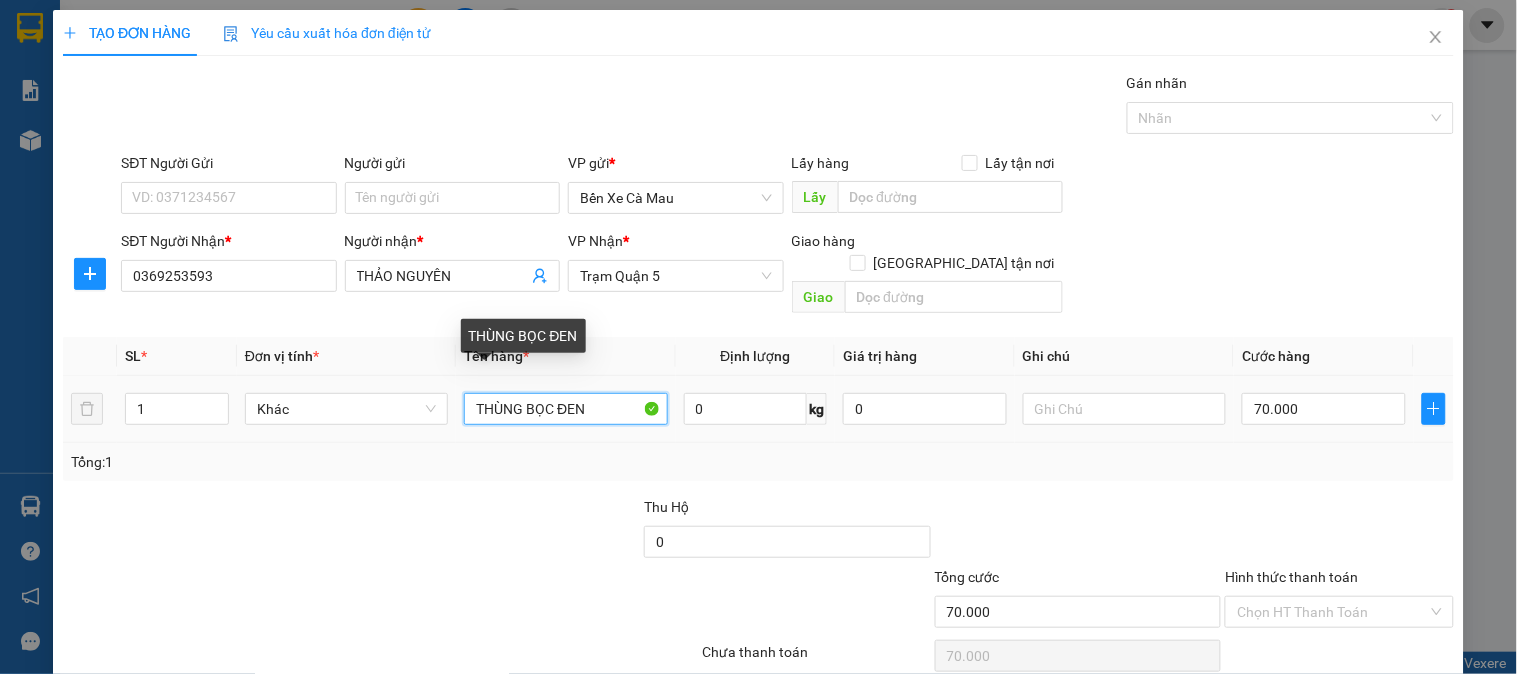 click on "THÙNG BỌC ĐEN" at bounding box center [565, 409] 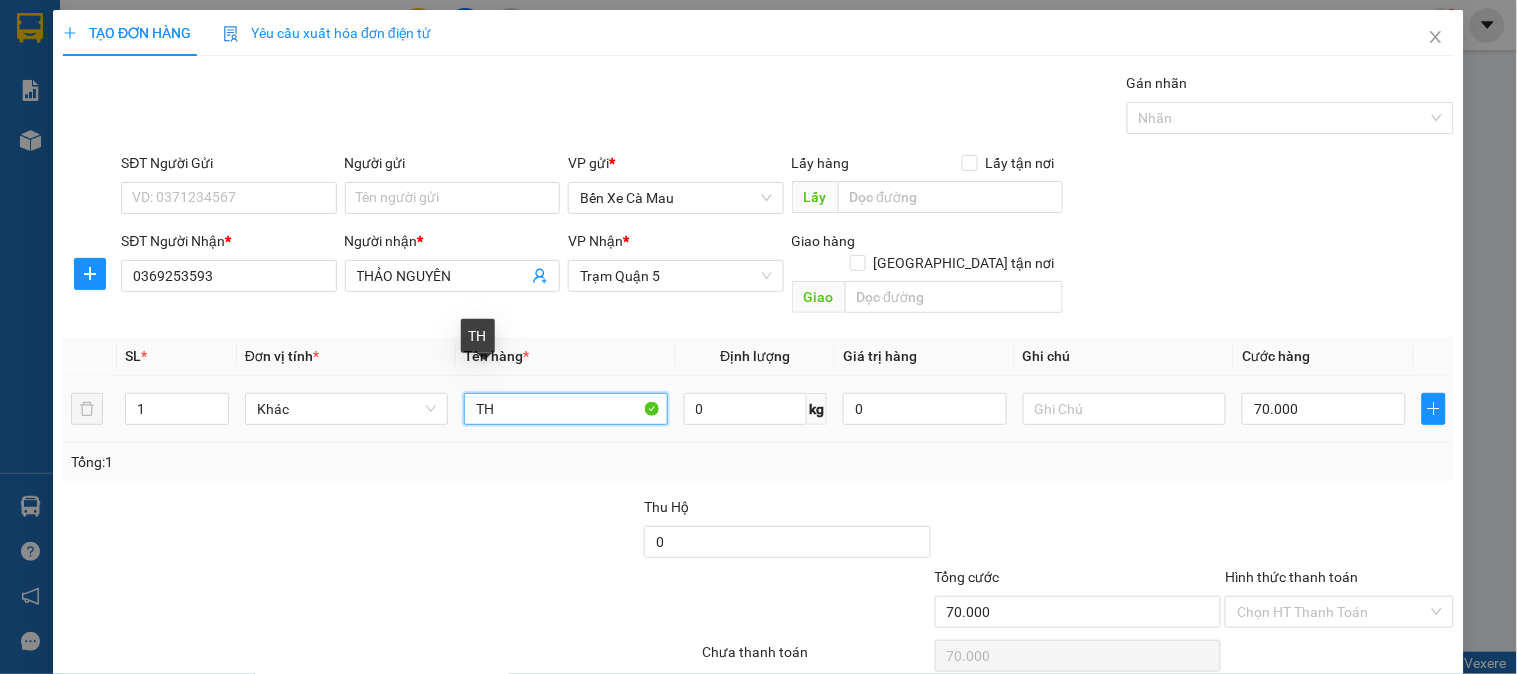 type on "T" 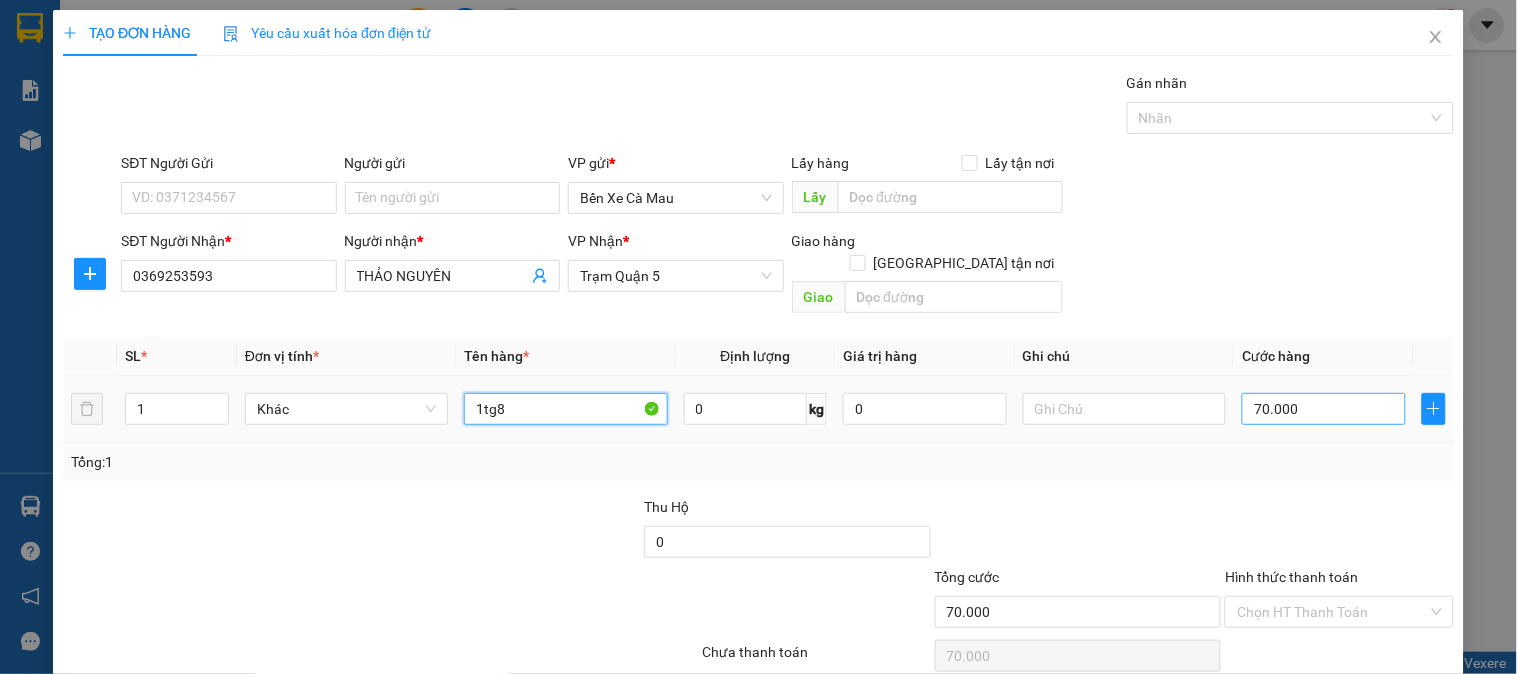 type on "1tg8" 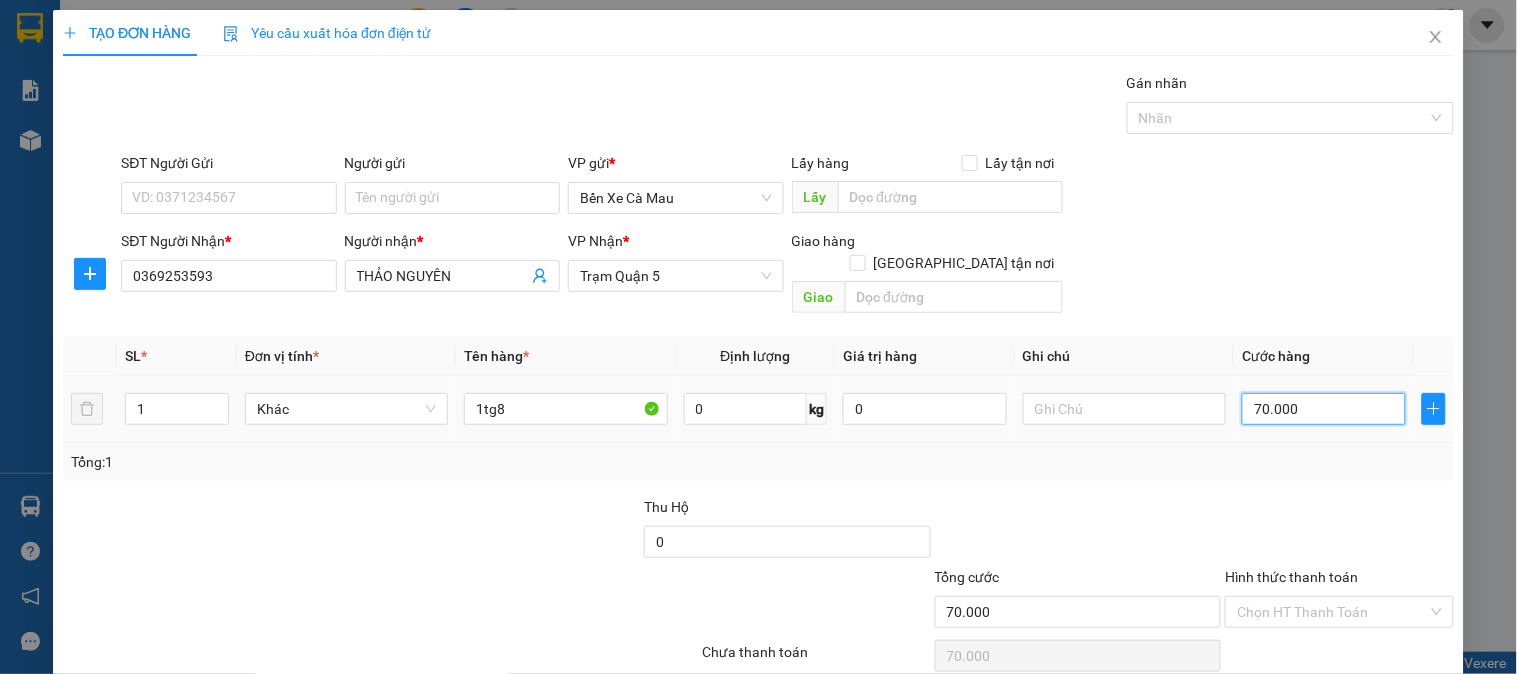 click on "70.000" at bounding box center (1324, 409) 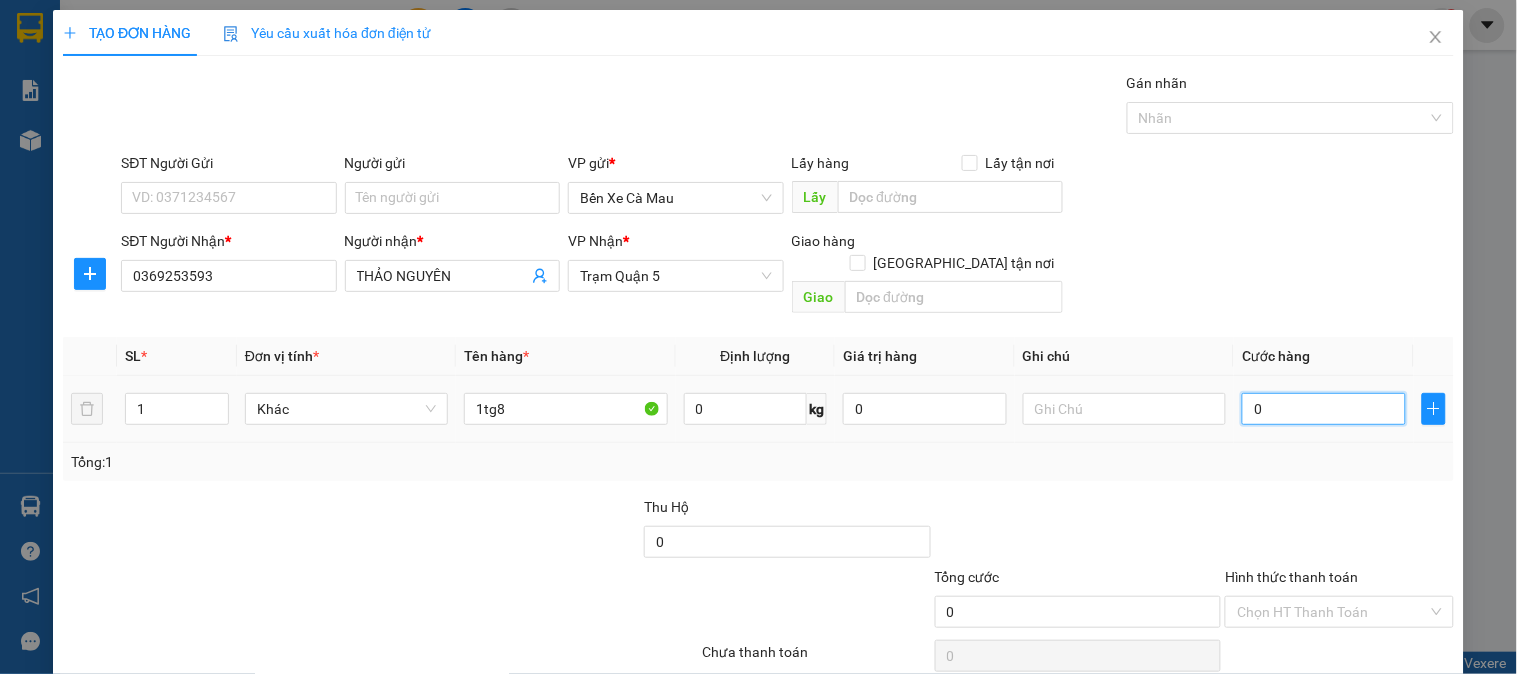 type on "3" 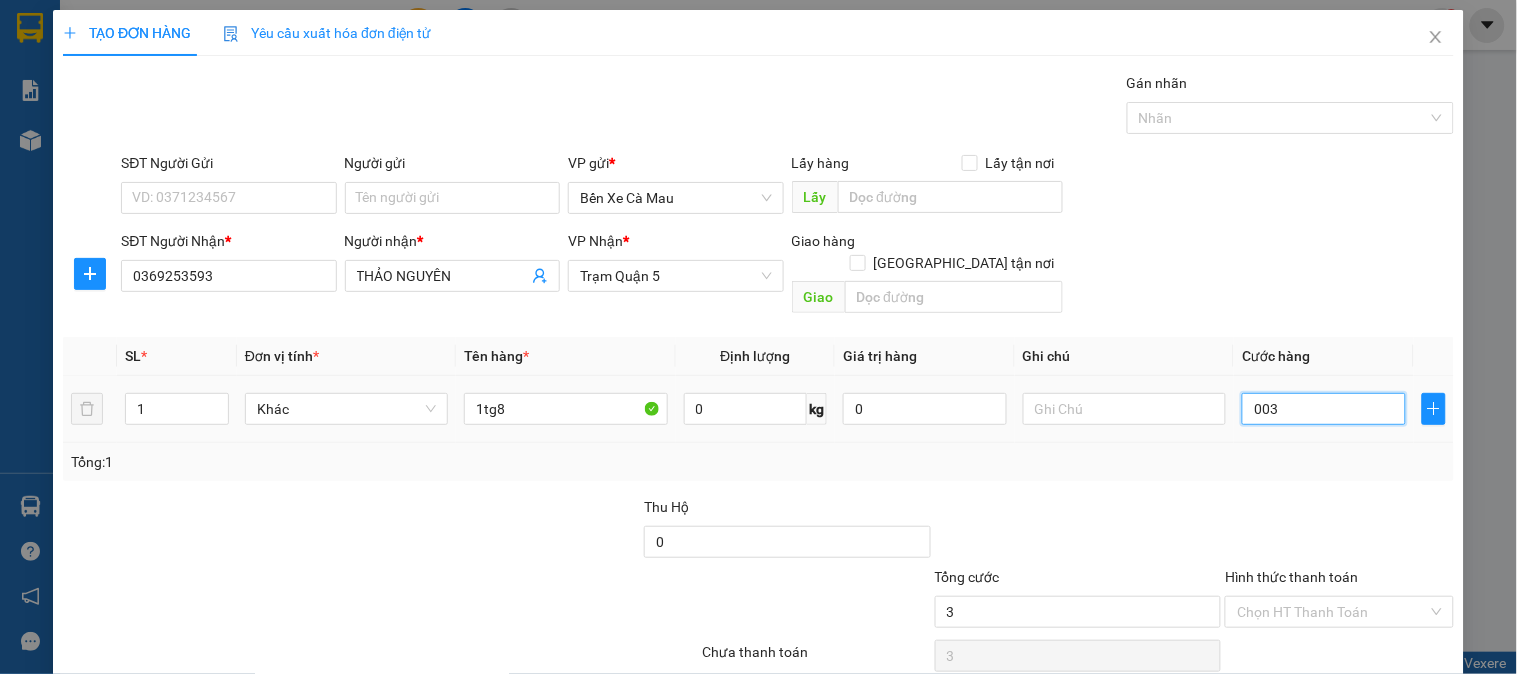type on "30" 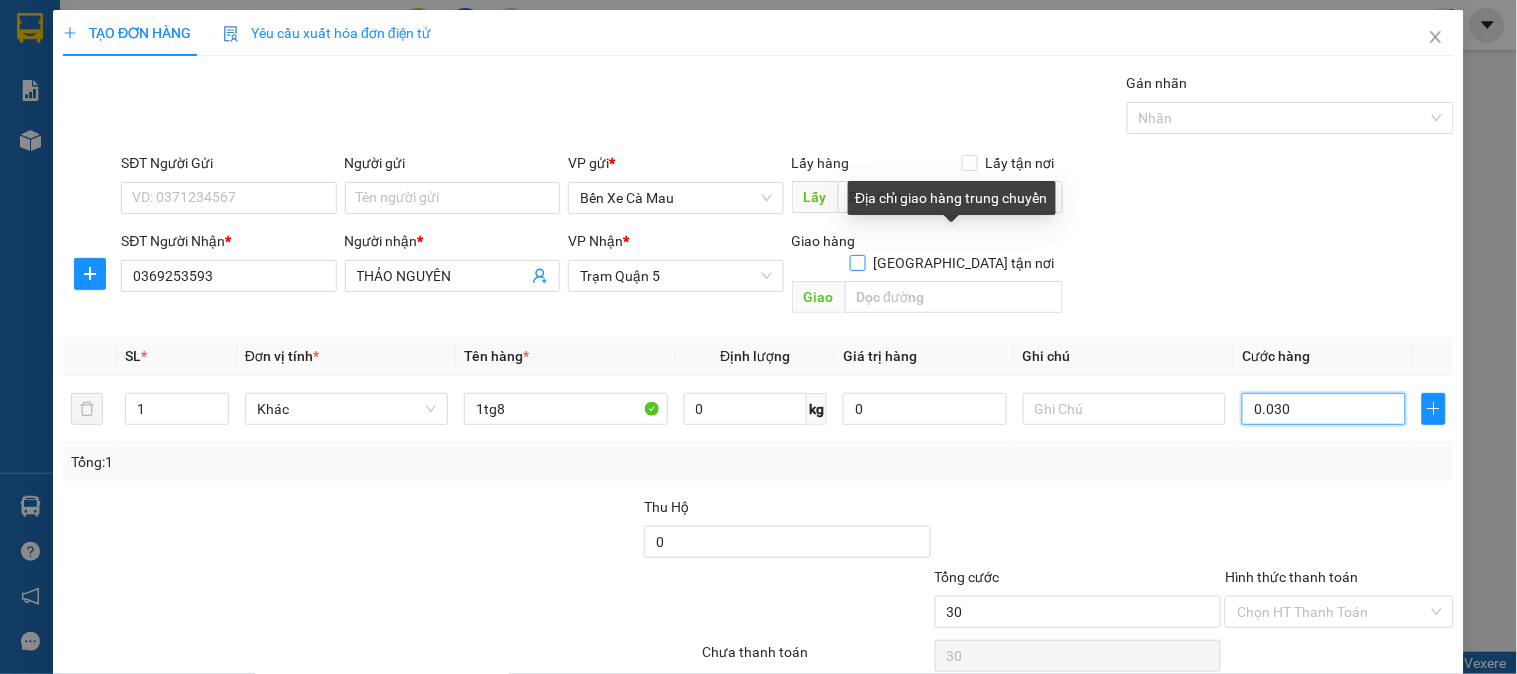 type on "0.030" 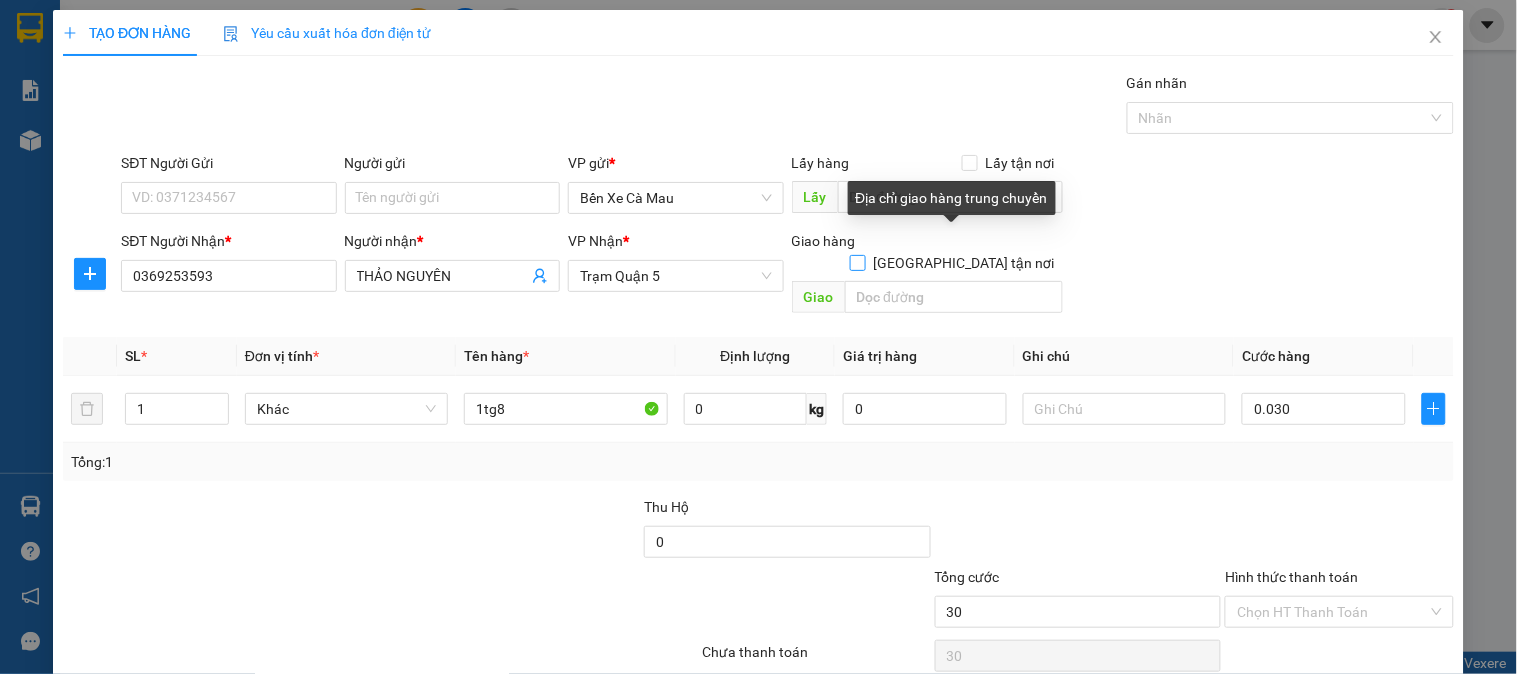 type on "30.000" 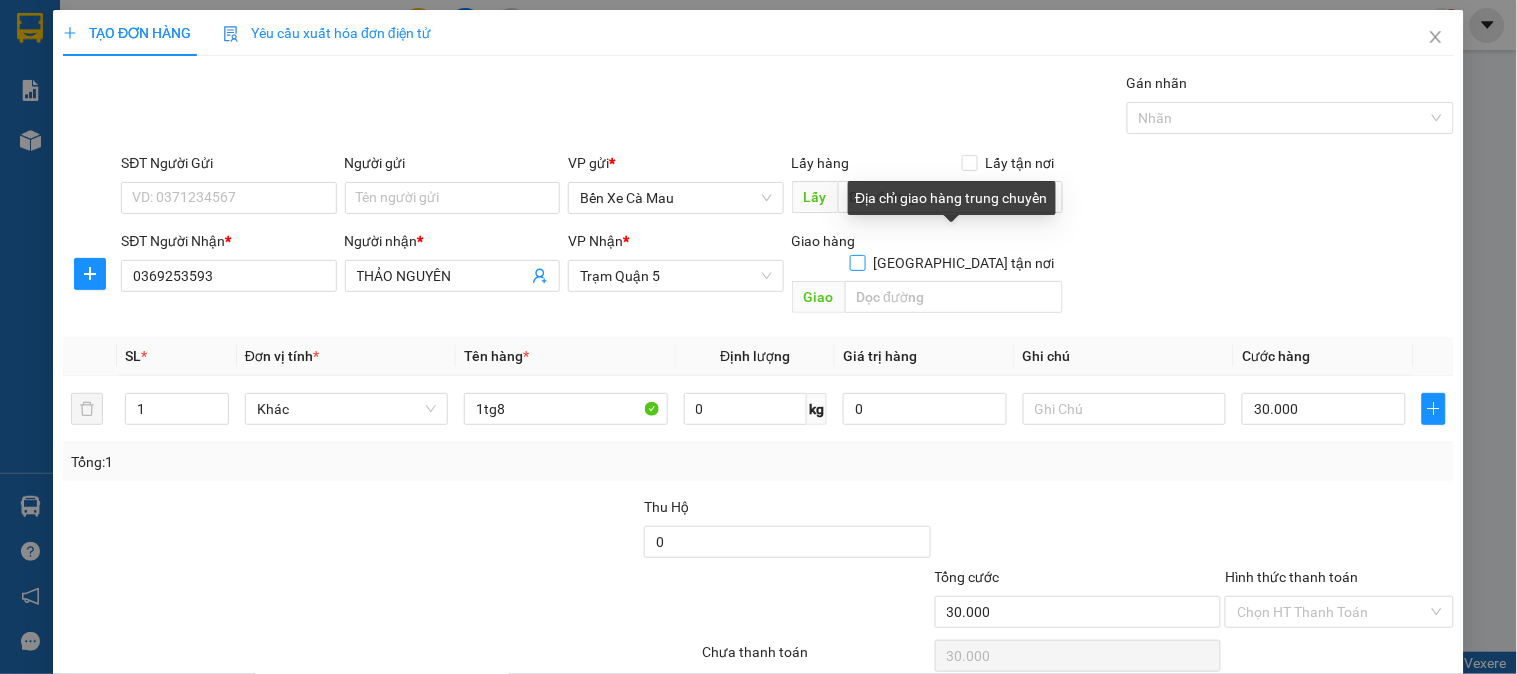 click on "[GEOGRAPHIC_DATA][PERSON_NAME] nơi" at bounding box center [857, 262] 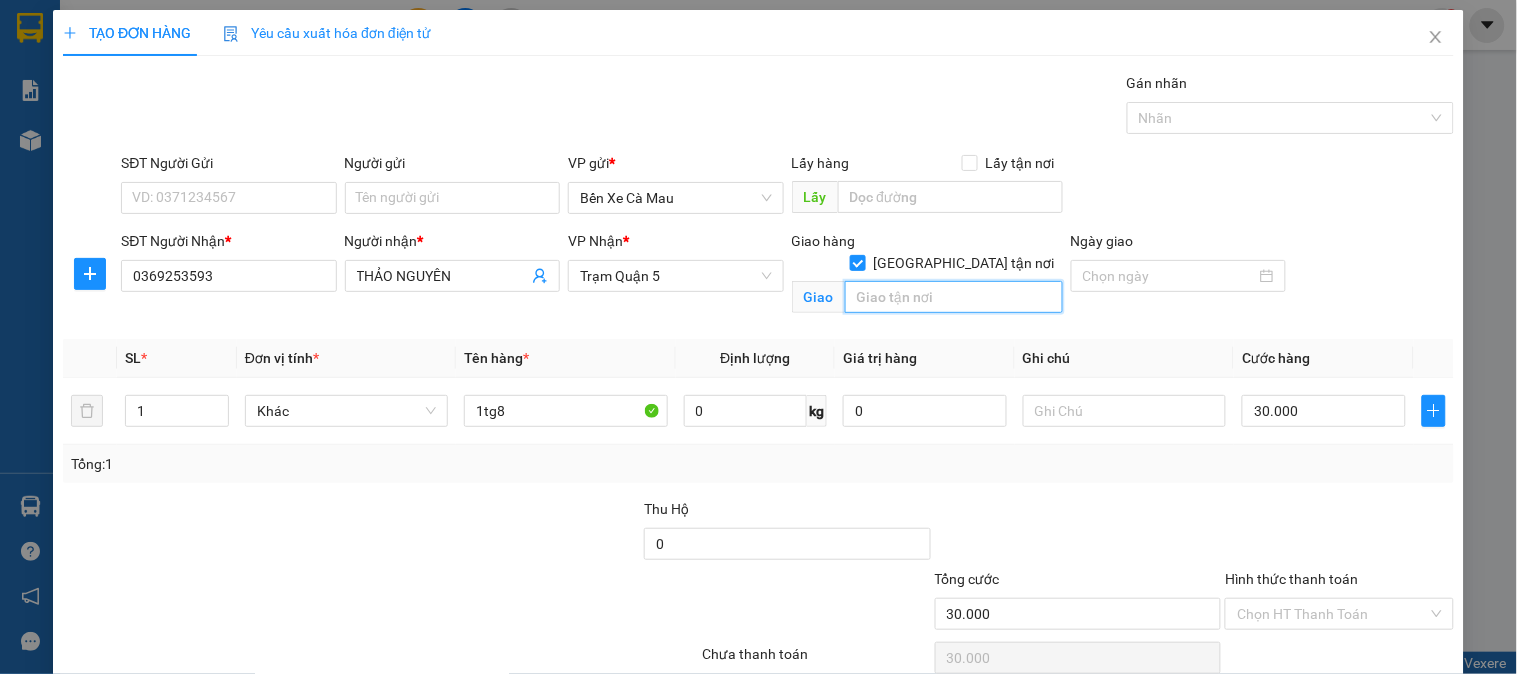 click at bounding box center [954, 297] 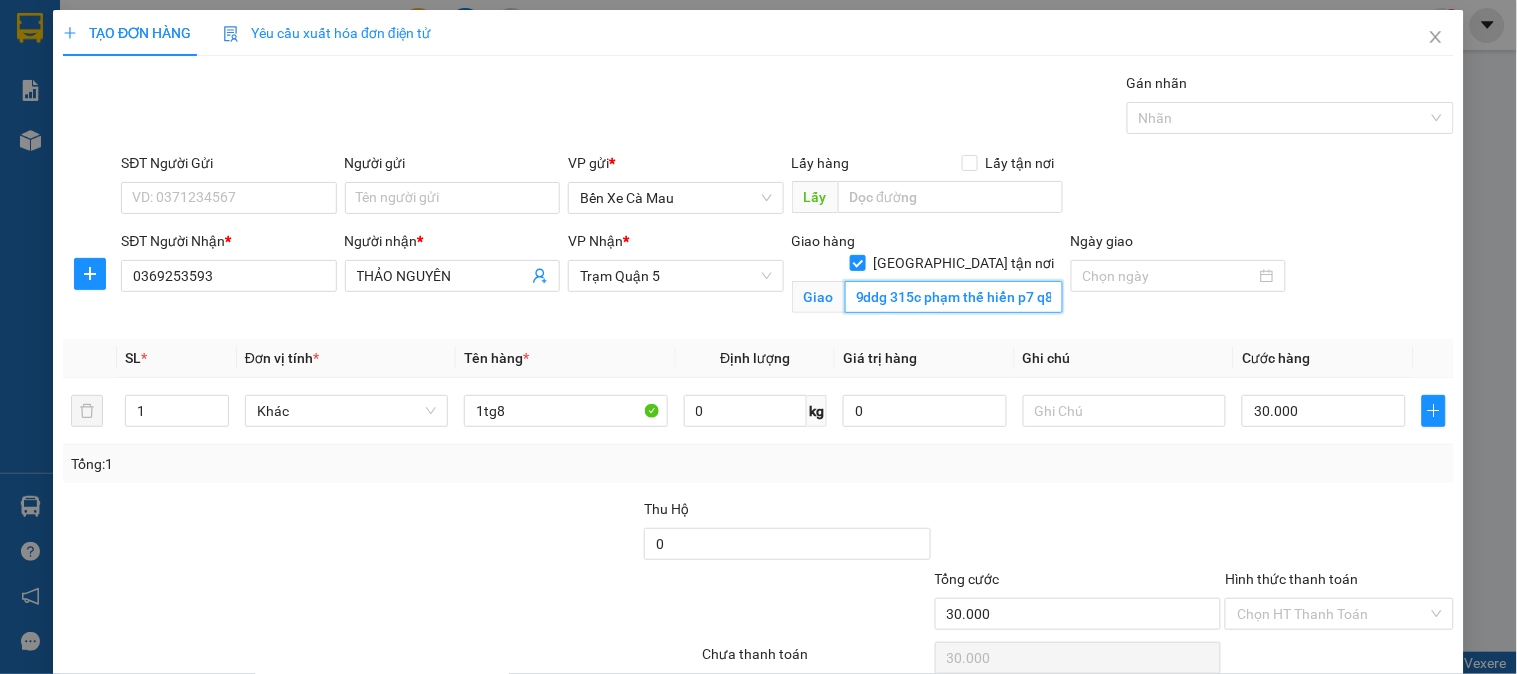 scroll, scrollTop: 0, scrollLeft: 35, axis: horizontal 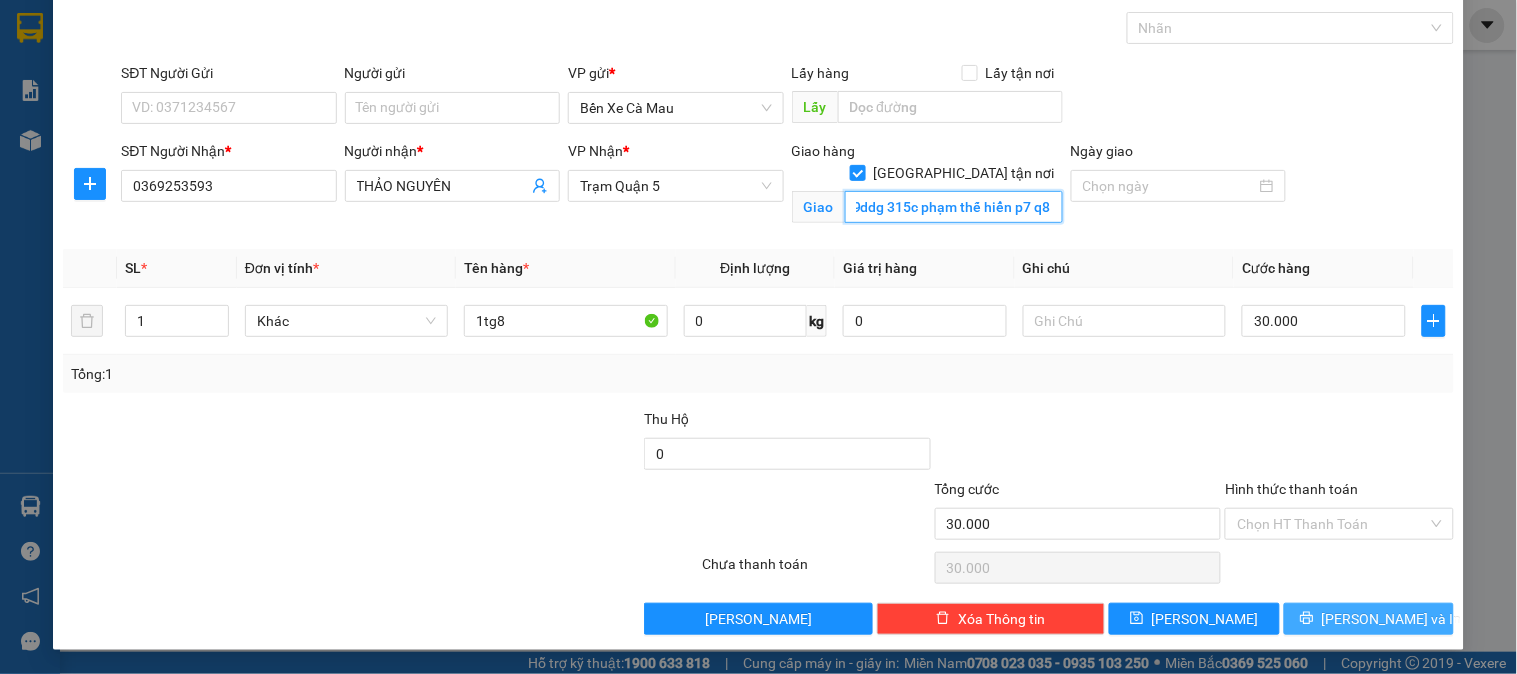 type on "số 29ddg 315c phạm thế hiển p7 q8" 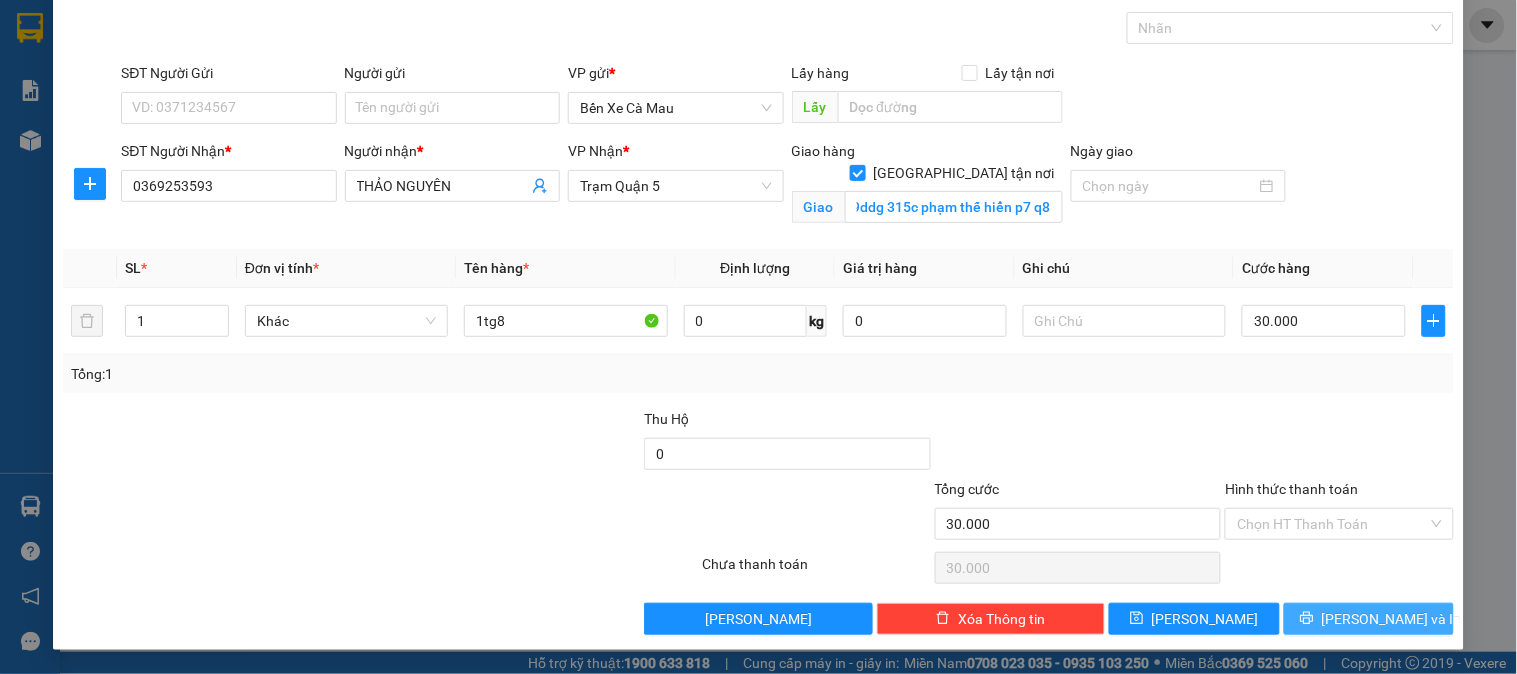 click on "[PERSON_NAME] và In" at bounding box center [1369, 619] 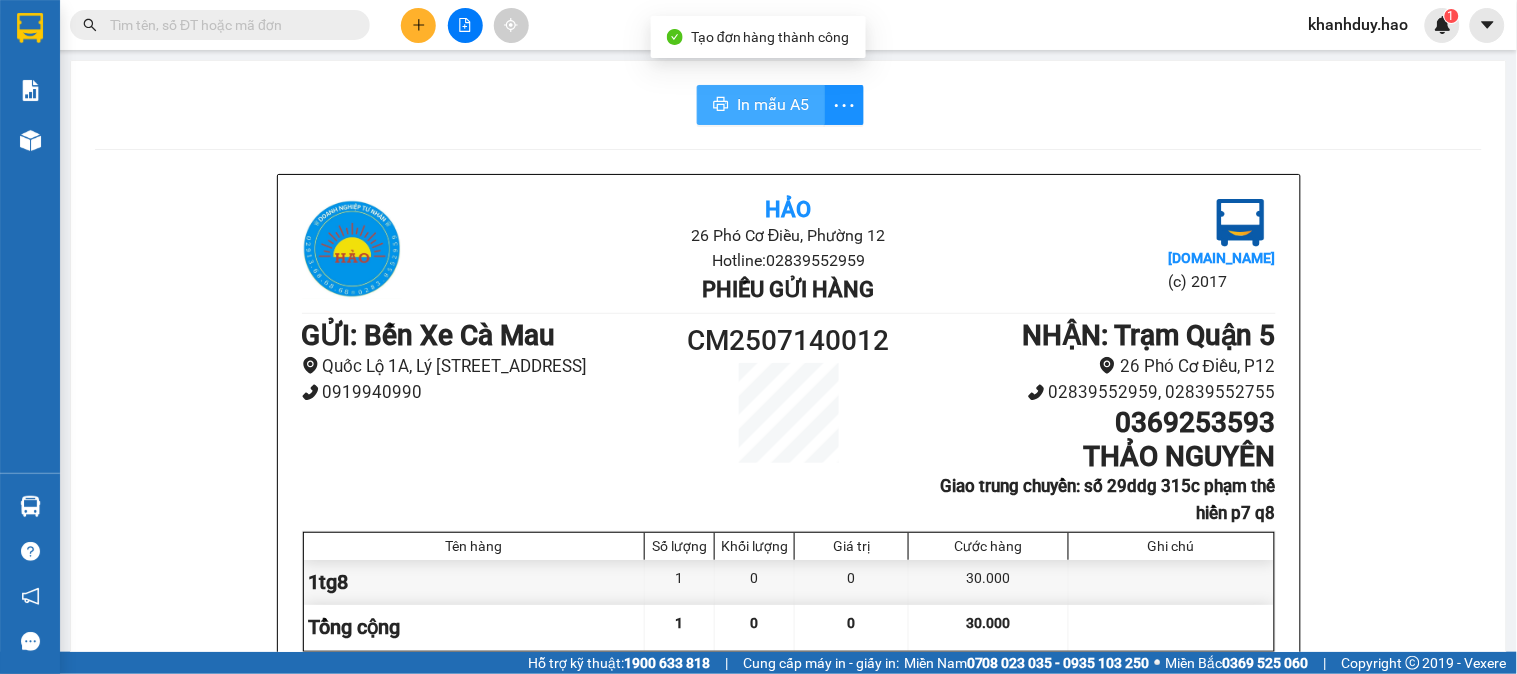 click on "In mẫu A5" at bounding box center (761, 105) 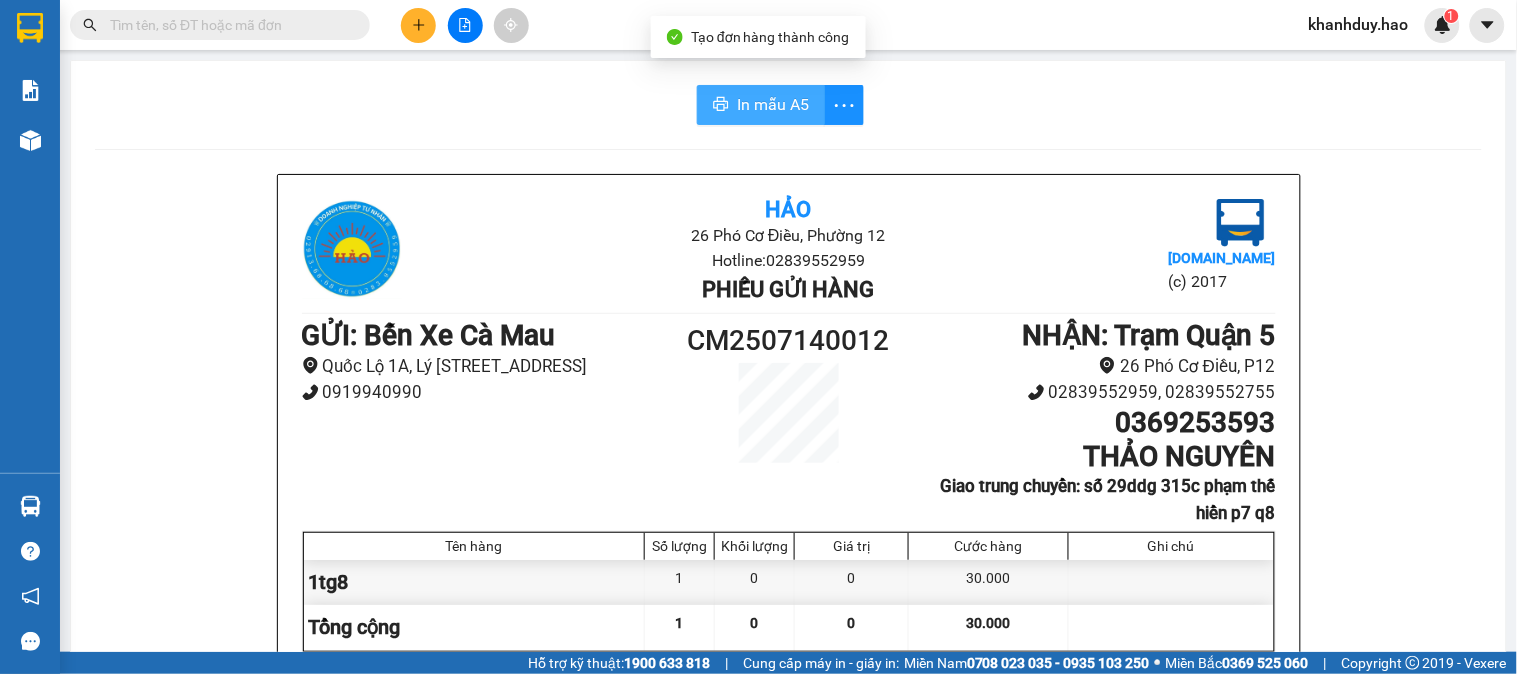 scroll, scrollTop: 0, scrollLeft: 0, axis: both 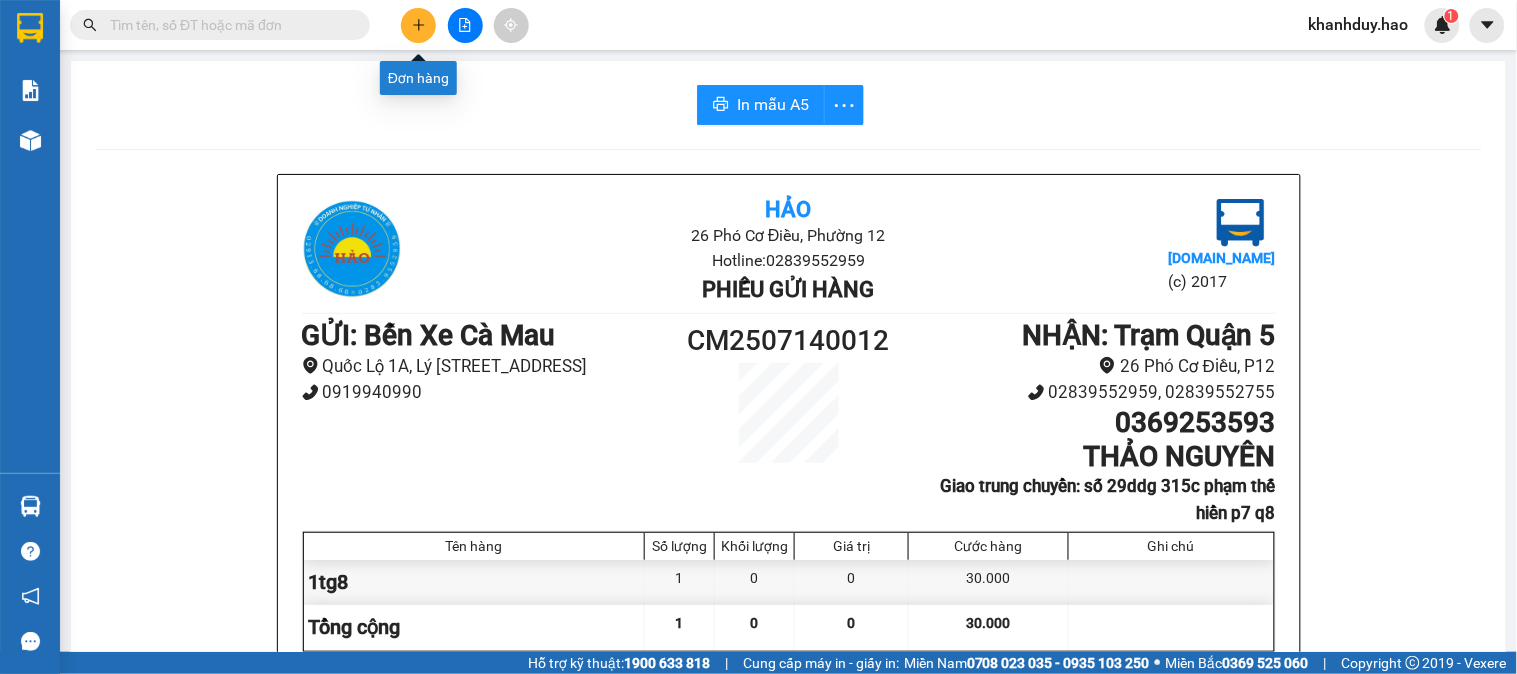 click 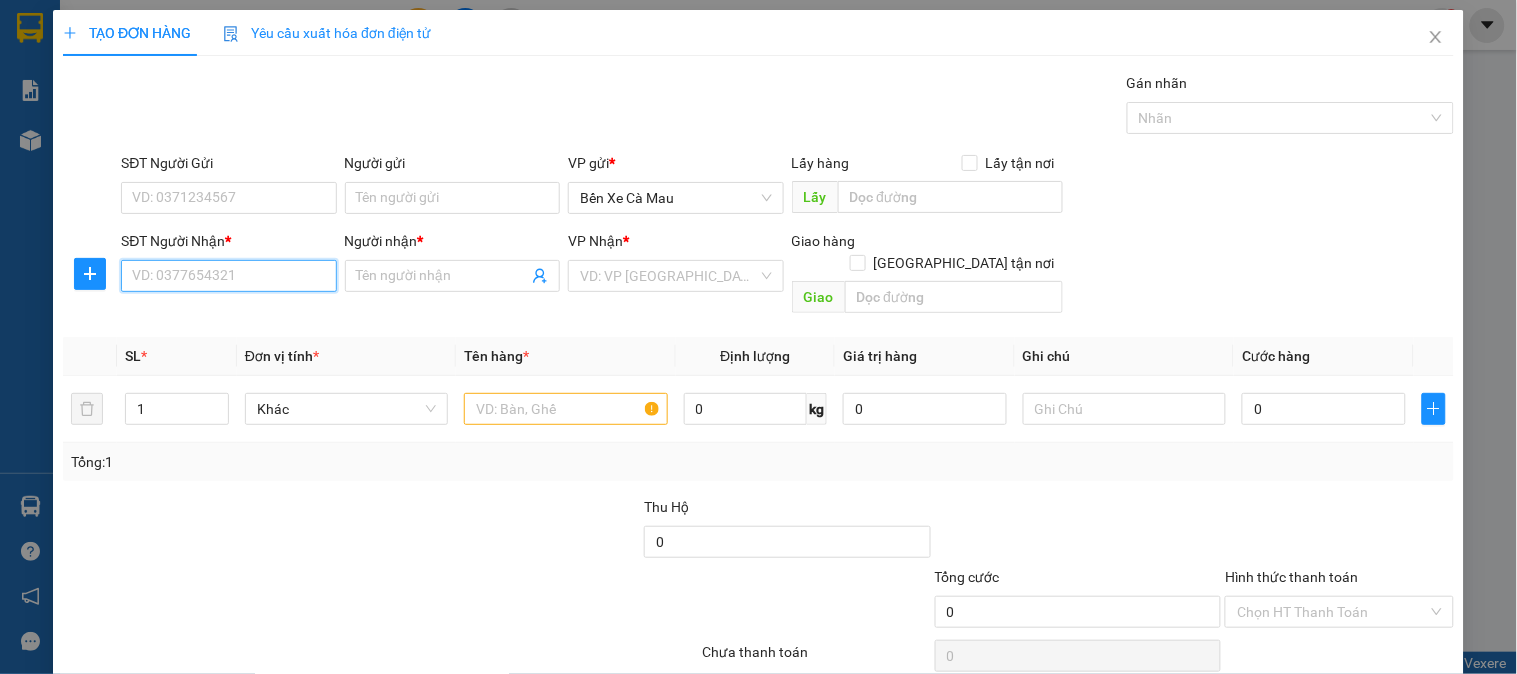click on "SĐT Người Nhận  *" at bounding box center [228, 276] 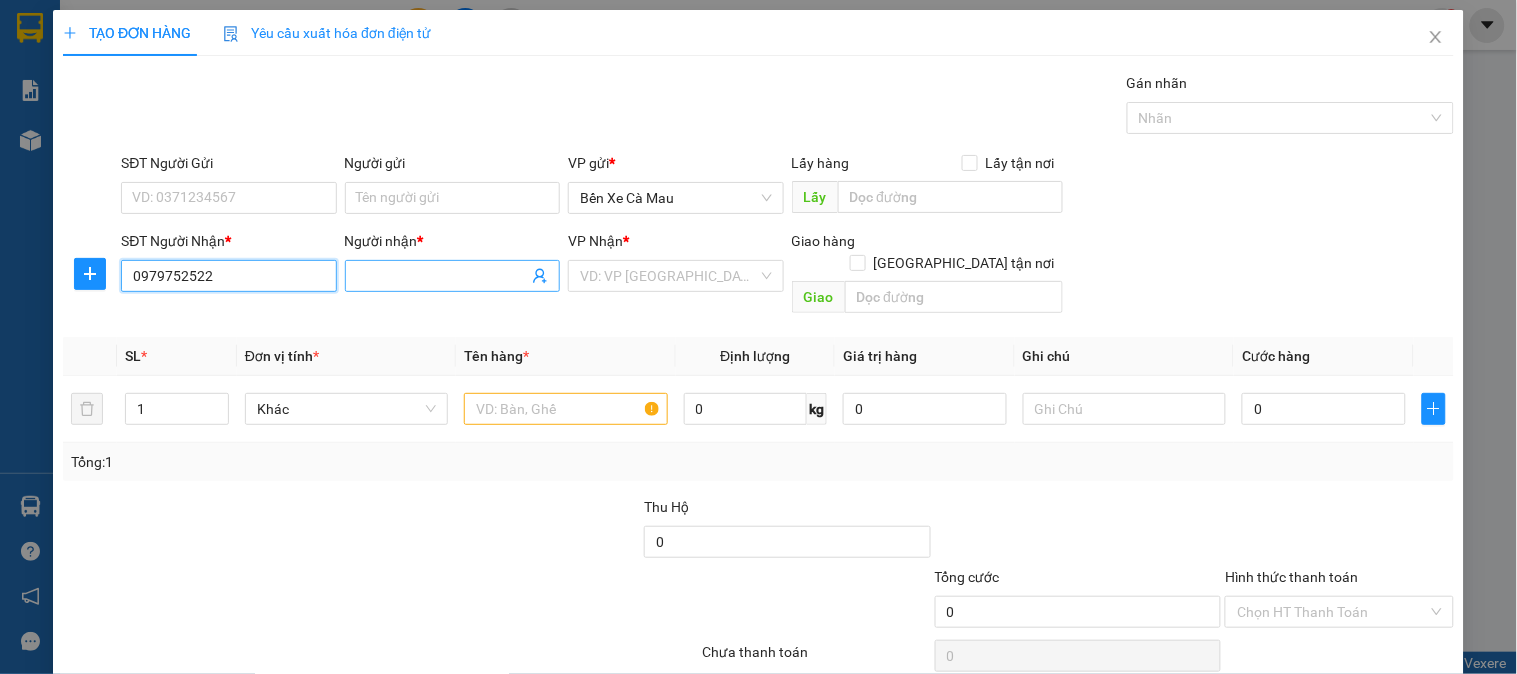 type on "0979752522" 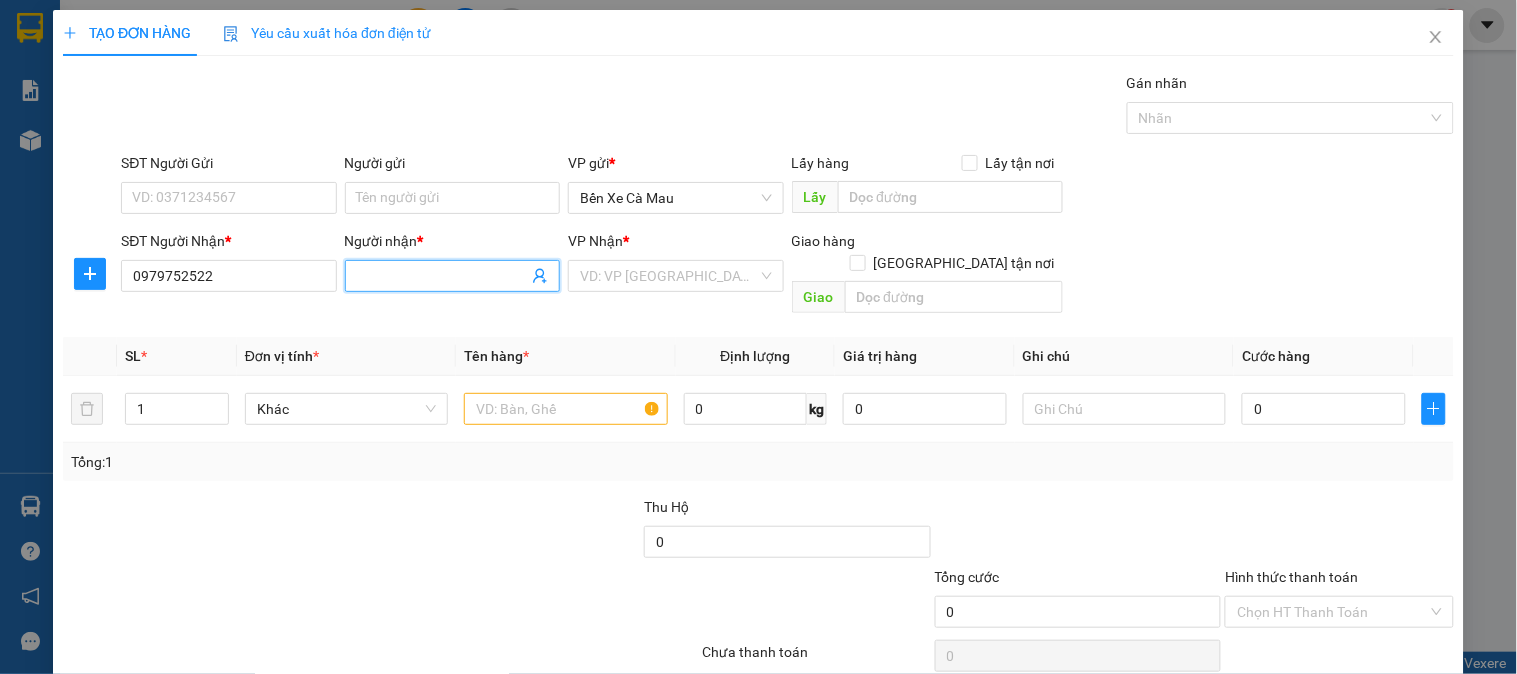 click on "Người nhận  *" at bounding box center [442, 276] 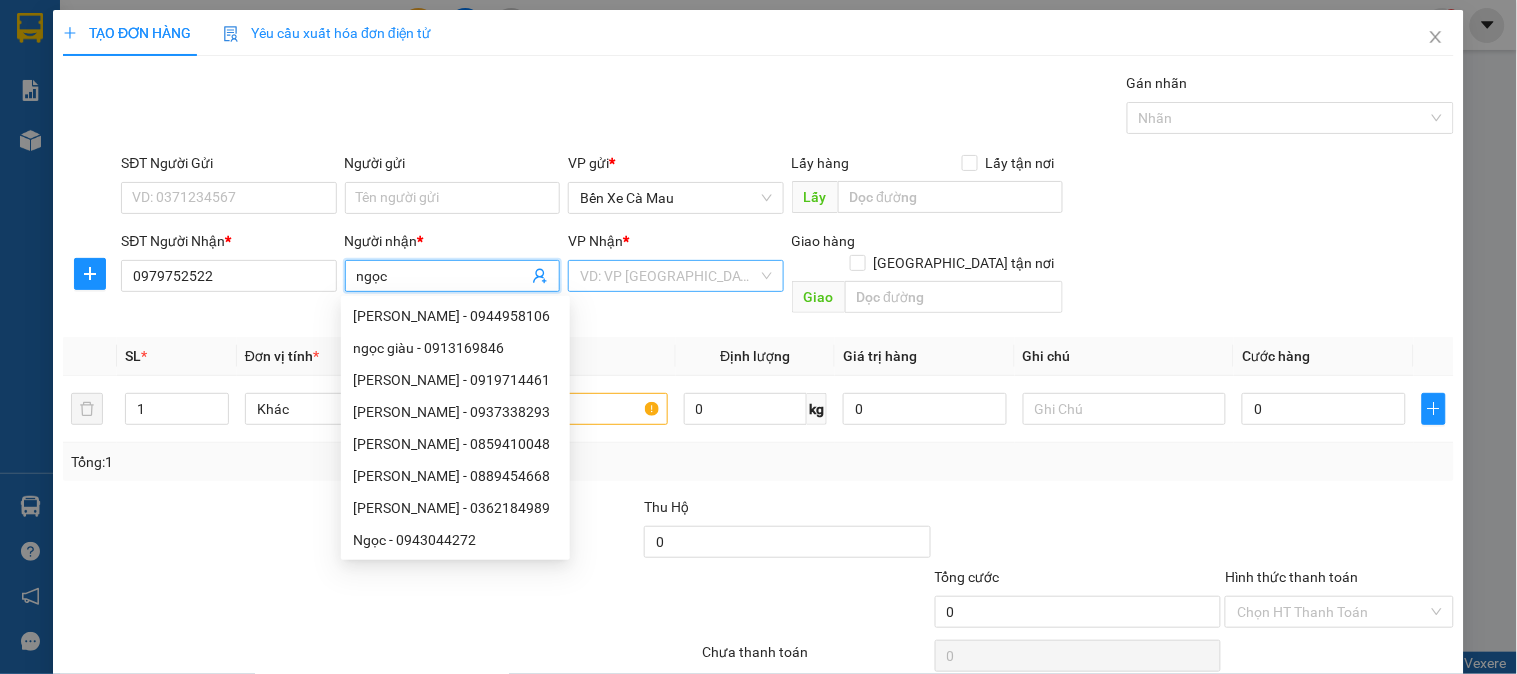 type on "ngọc" 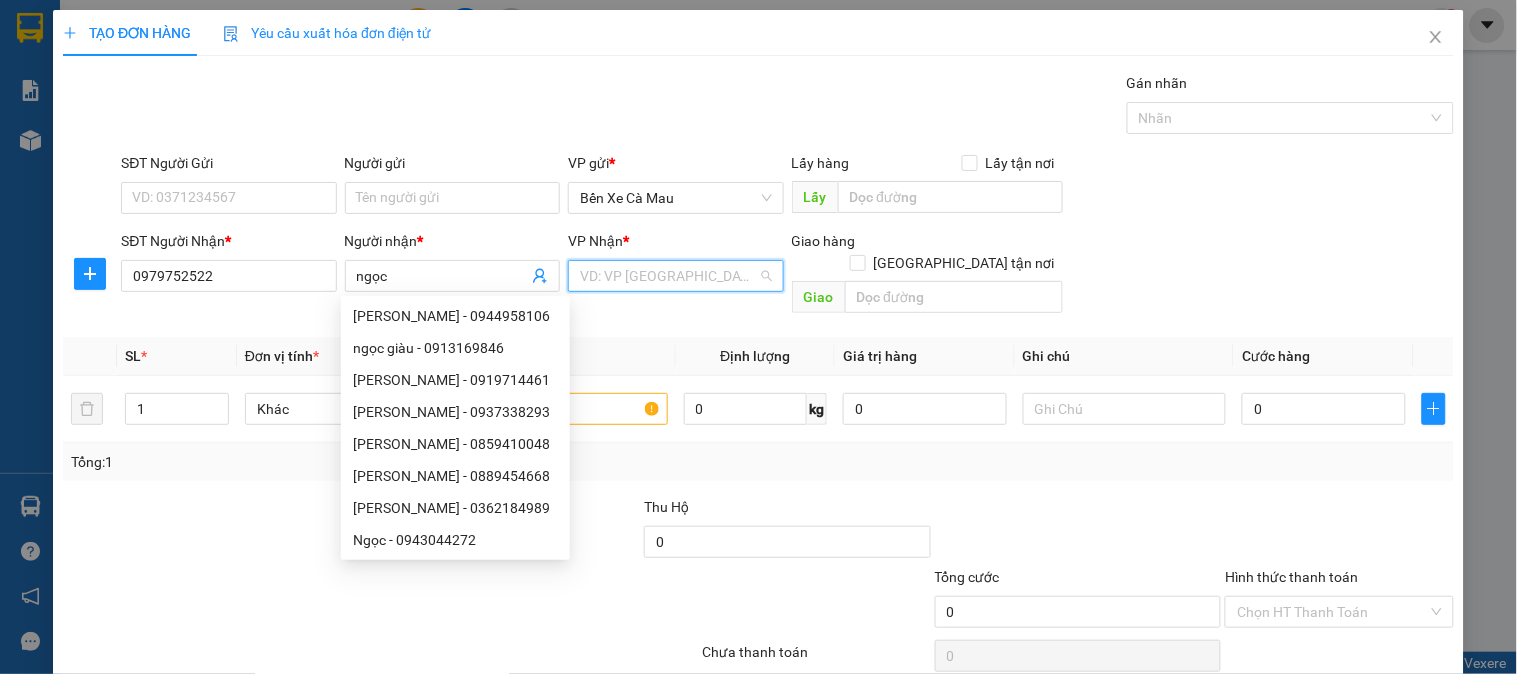 click at bounding box center [668, 276] 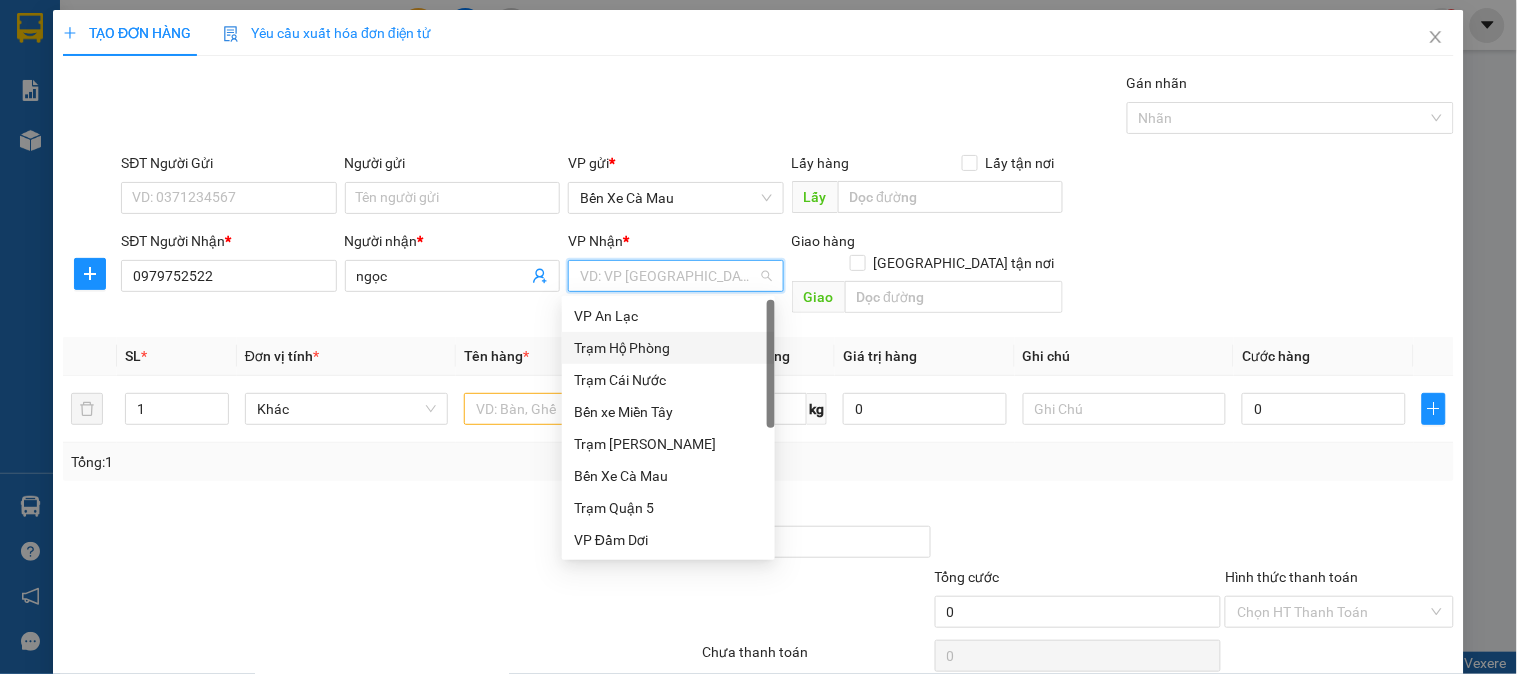click on "Trạm Hộ Phòng" at bounding box center [668, 348] 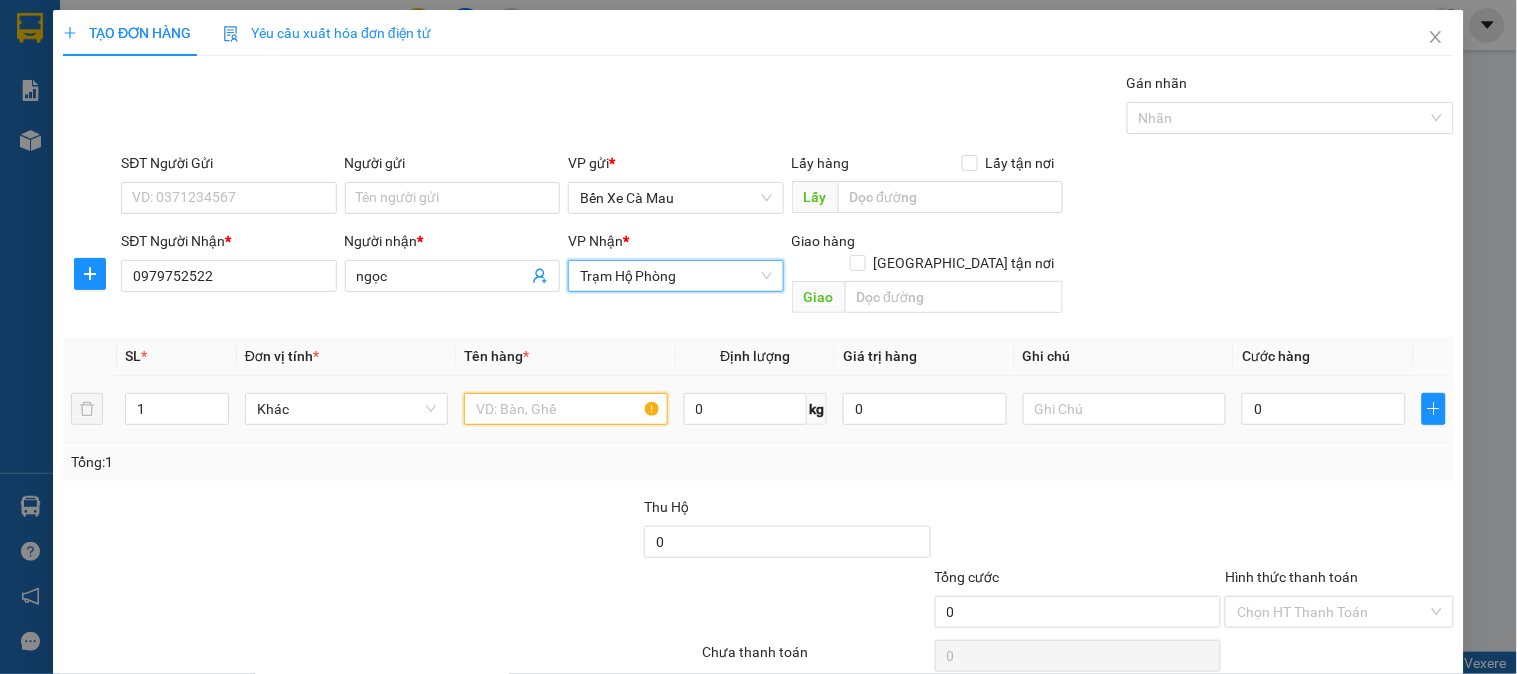 click at bounding box center (565, 409) 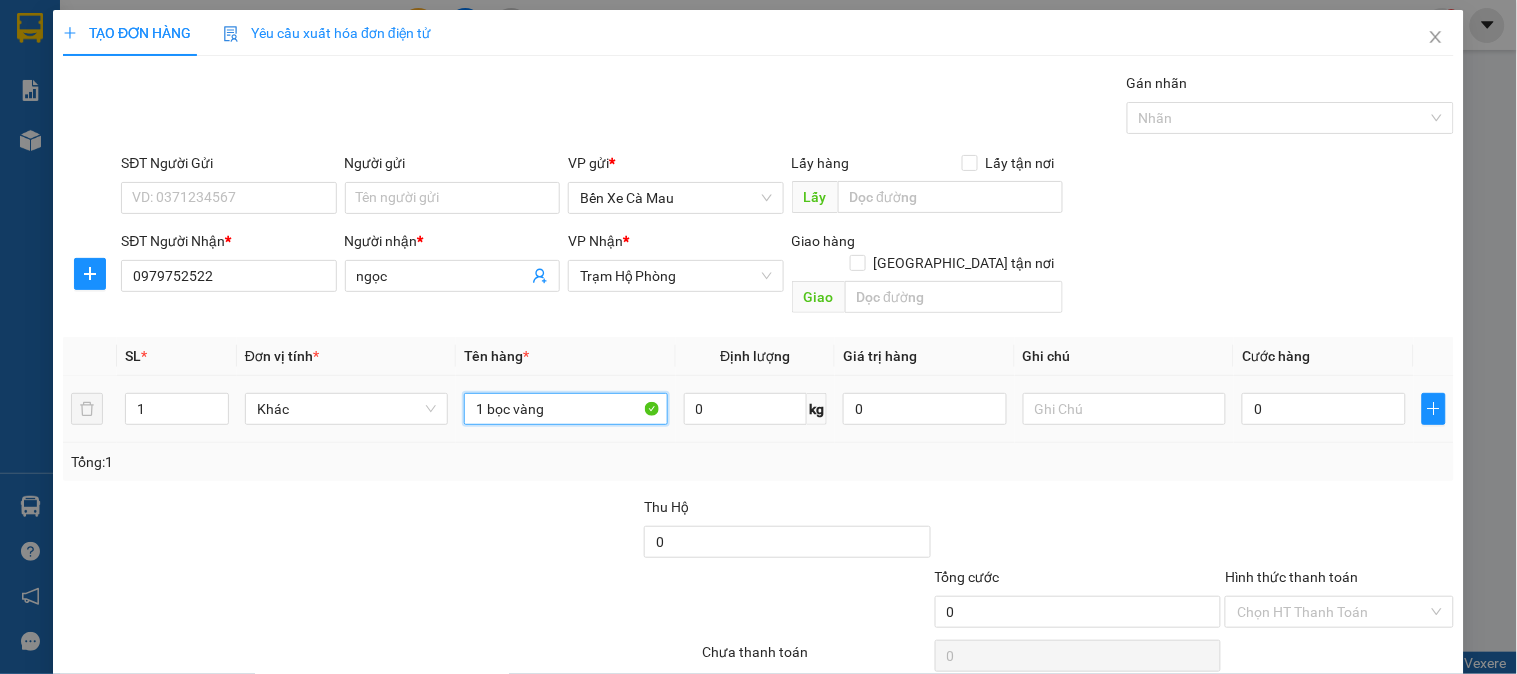 type on "1 bọc vàng" 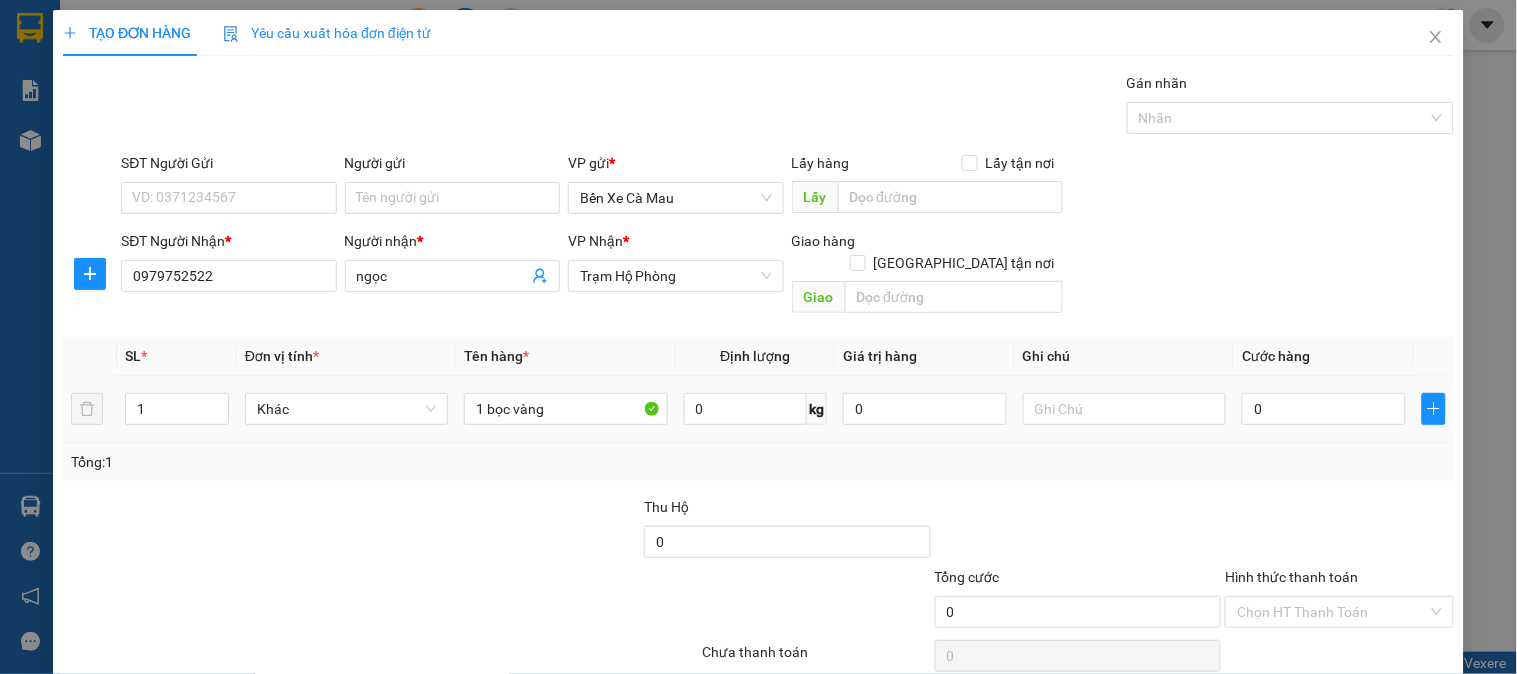 click on "0" at bounding box center [1324, 409] 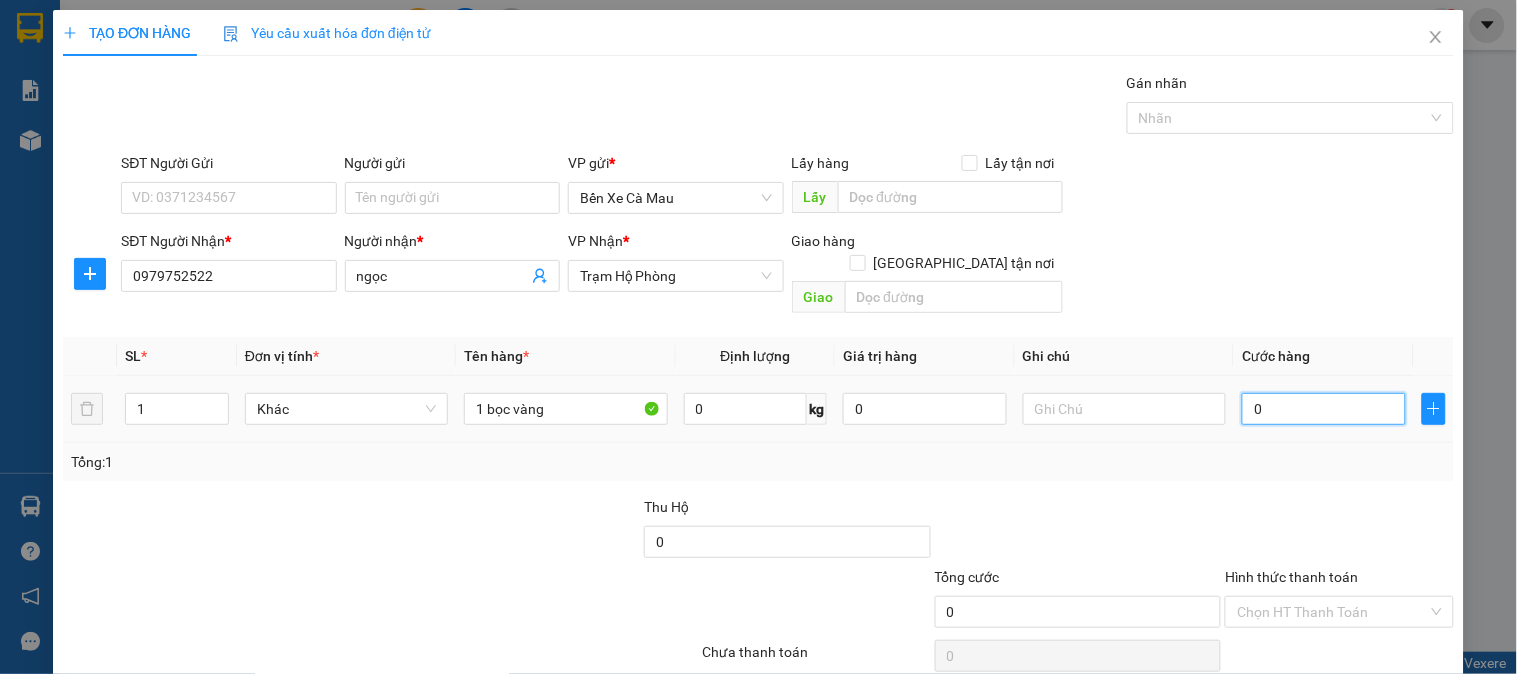 click on "0" at bounding box center (1324, 409) 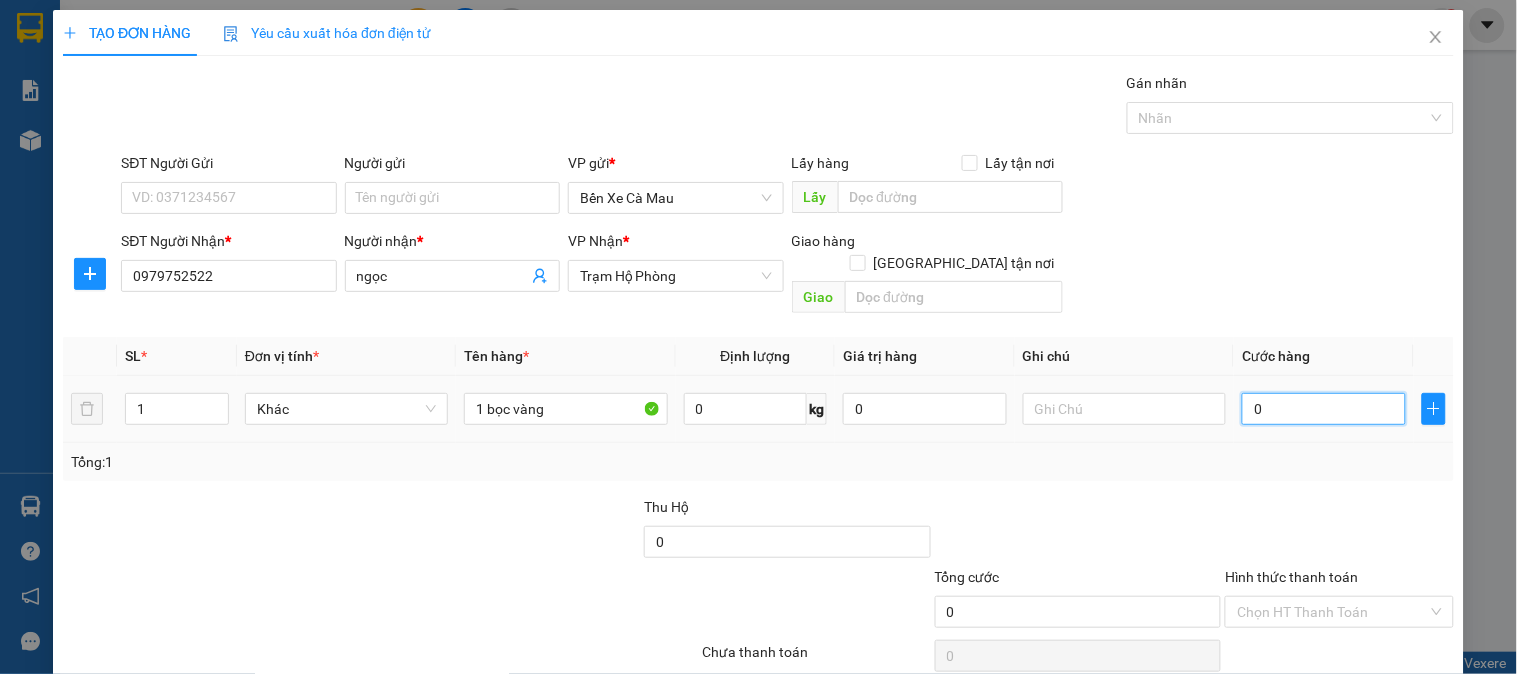 type on "003" 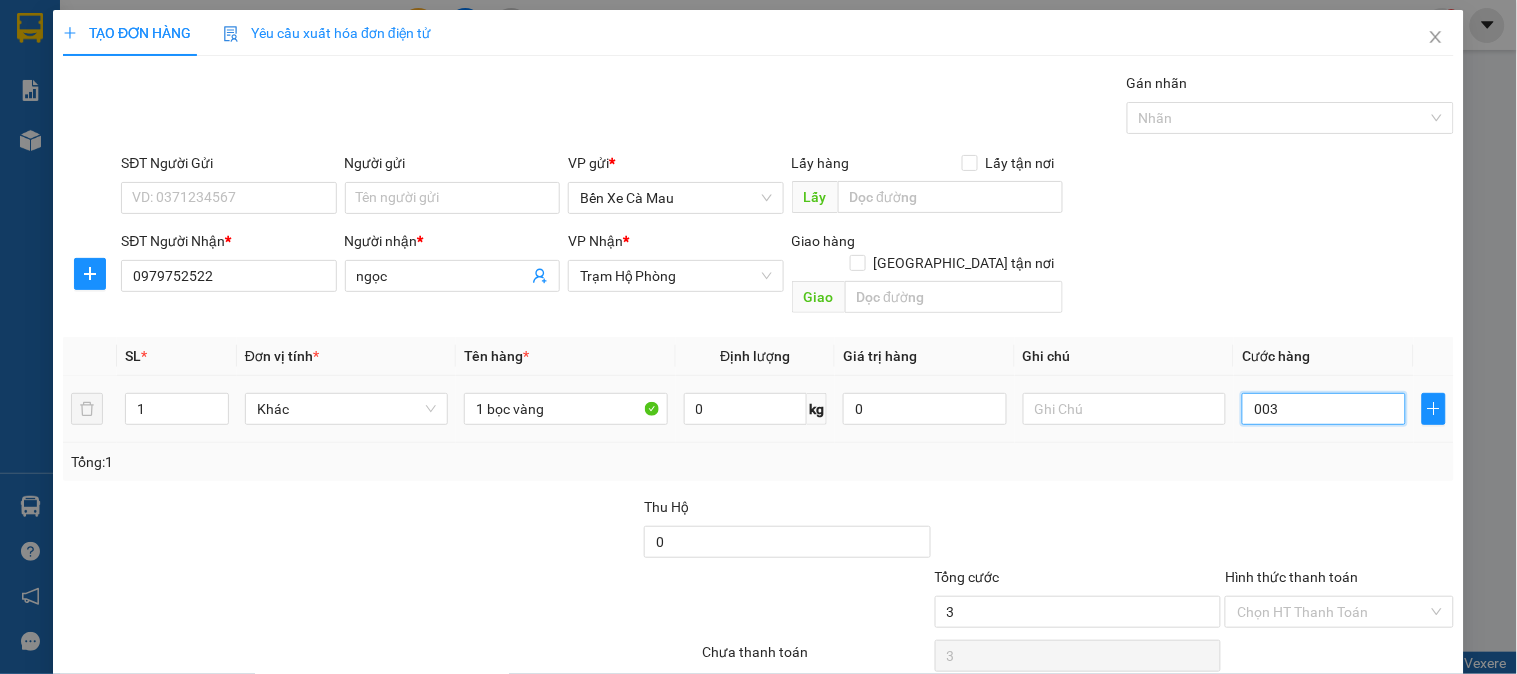 type on "0.030" 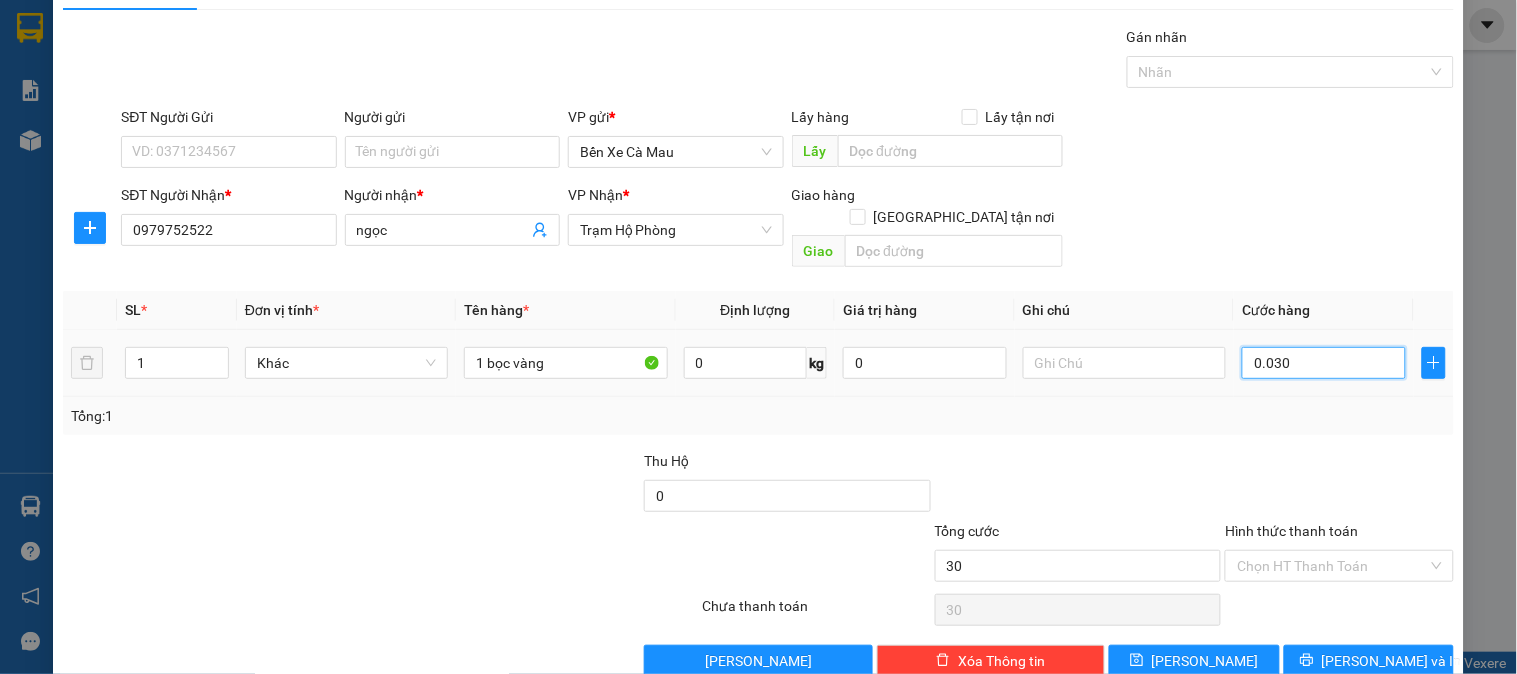 scroll, scrollTop: 65, scrollLeft: 0, axis: vertical 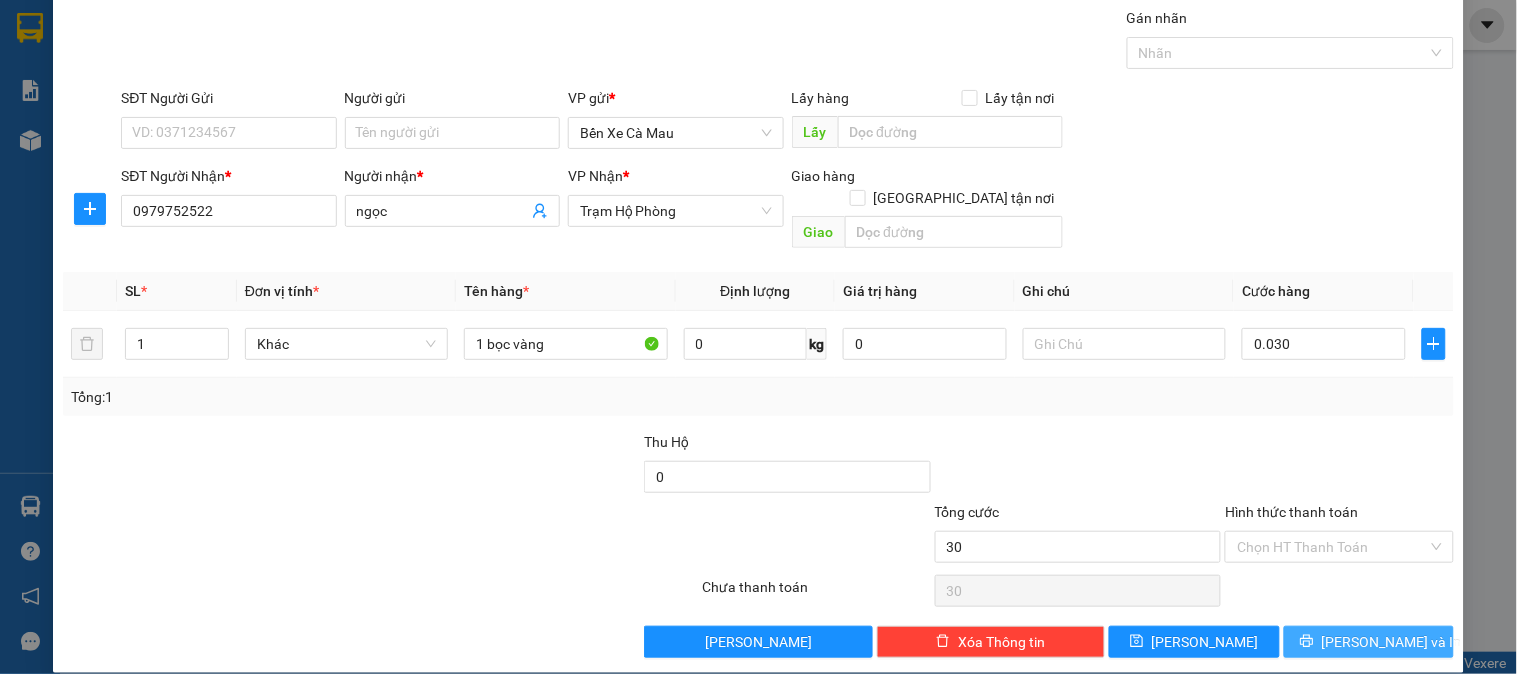 type on "30.000" 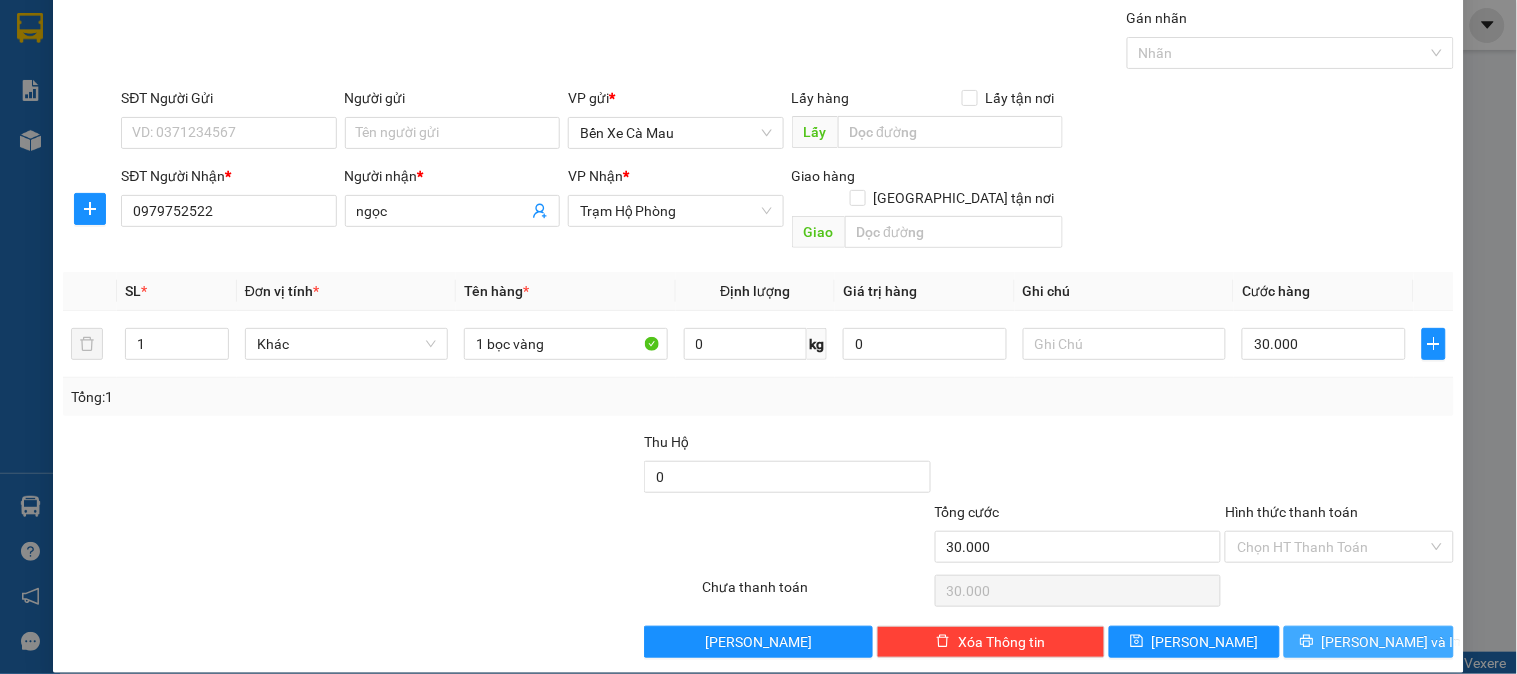click on "[PERSON_NAME] và In" at bounding box center (1369, 642) 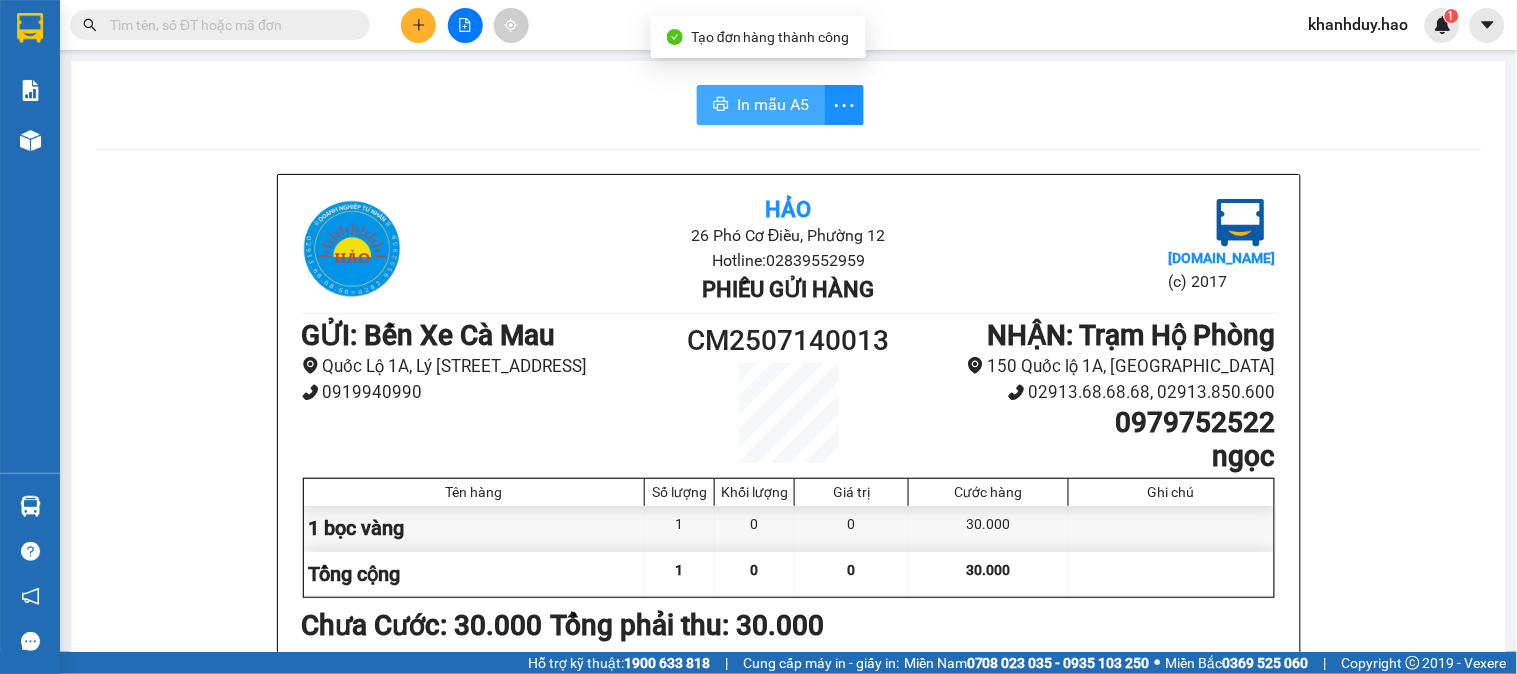 click 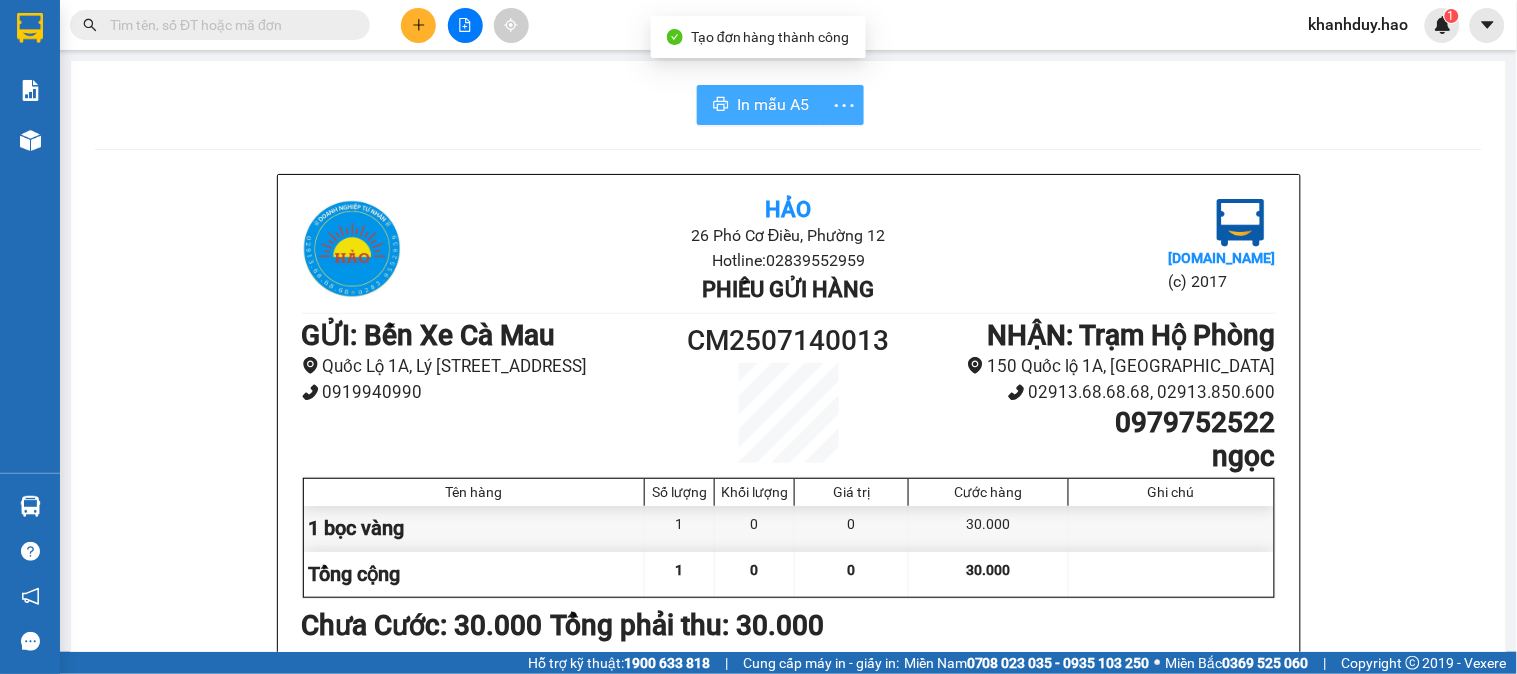 scroll, scrollTop: 0, scrollLeft: 0, axis: both 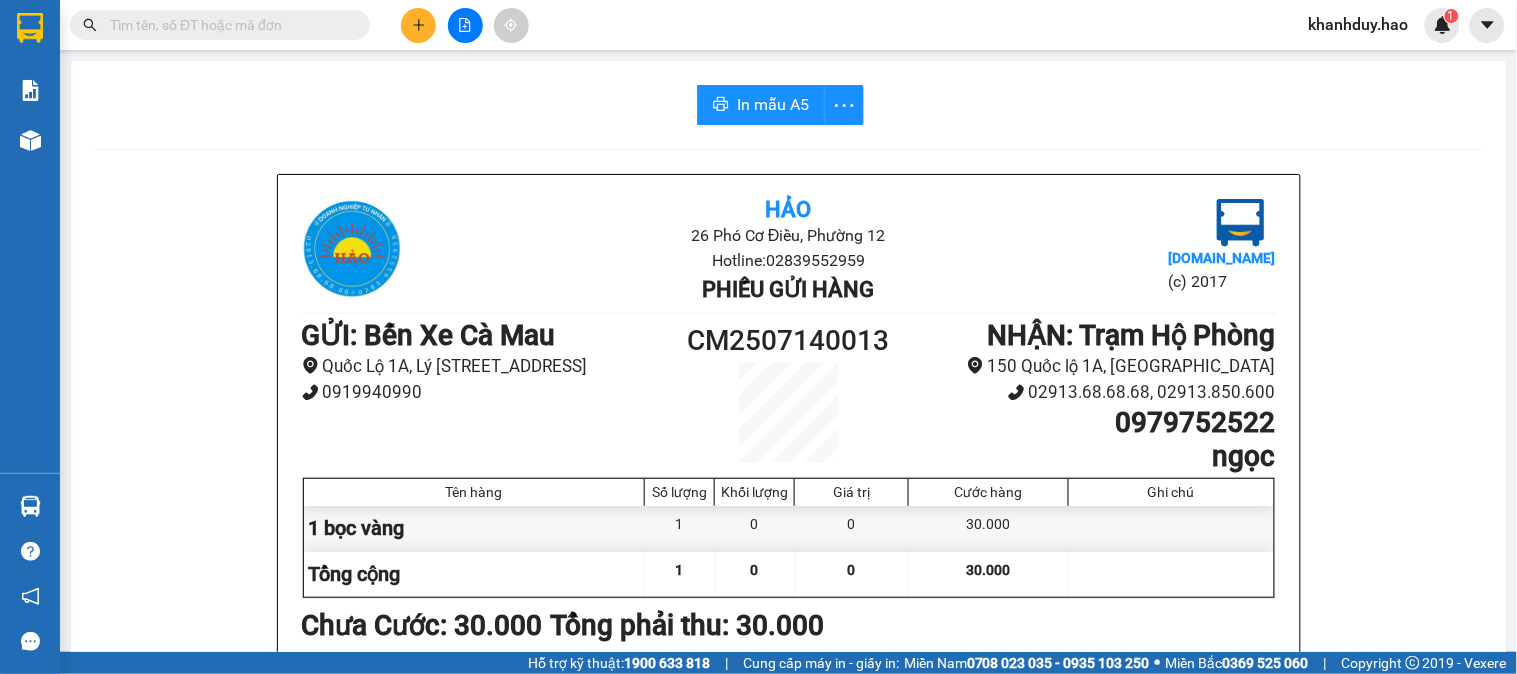click at bounding box center [228, 25] 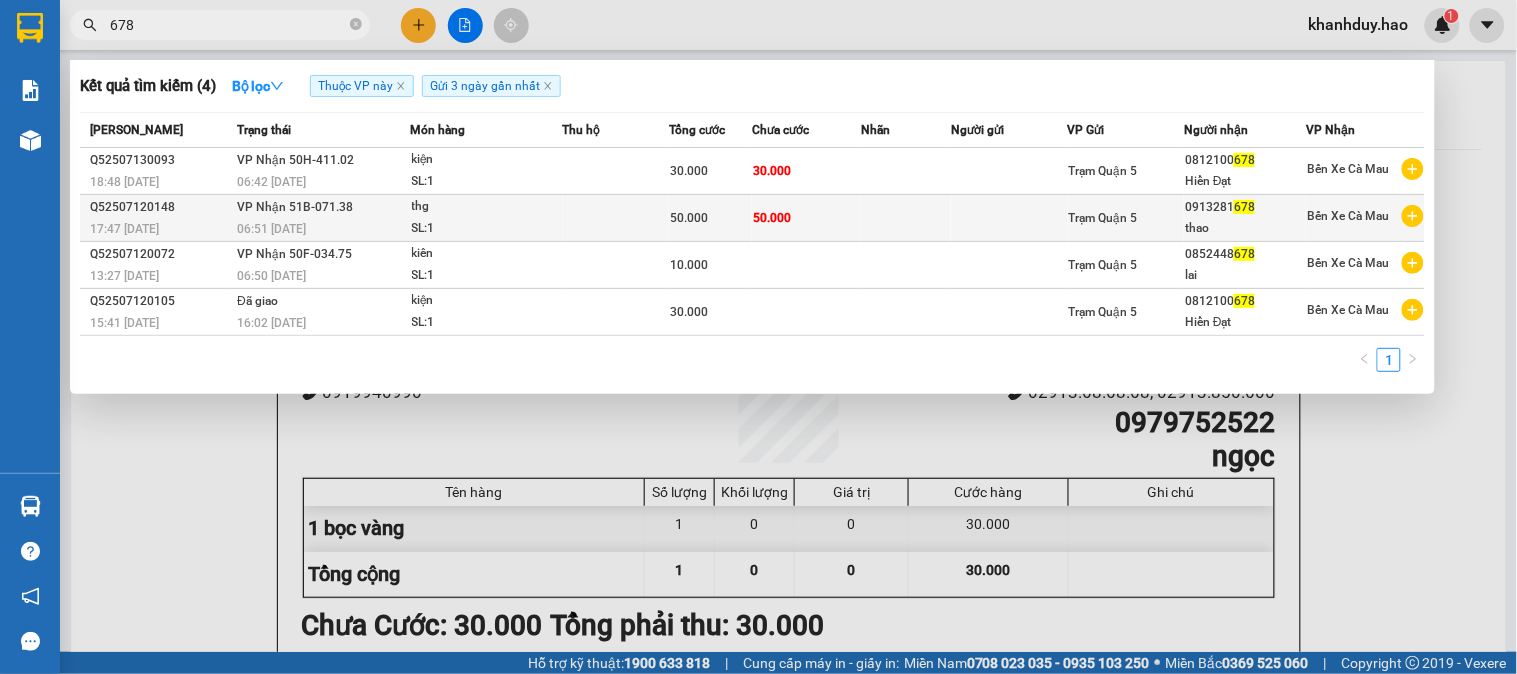 type on "678" 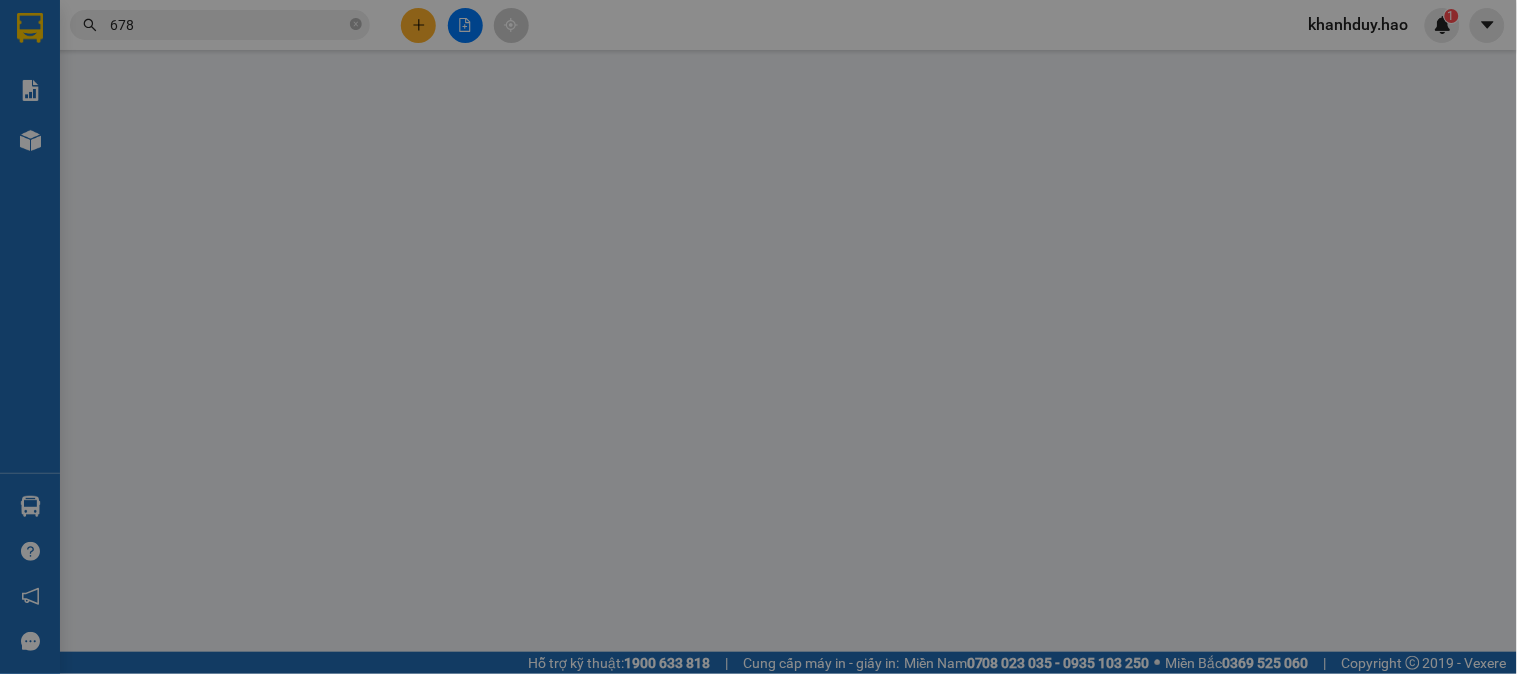type on "0913281678" 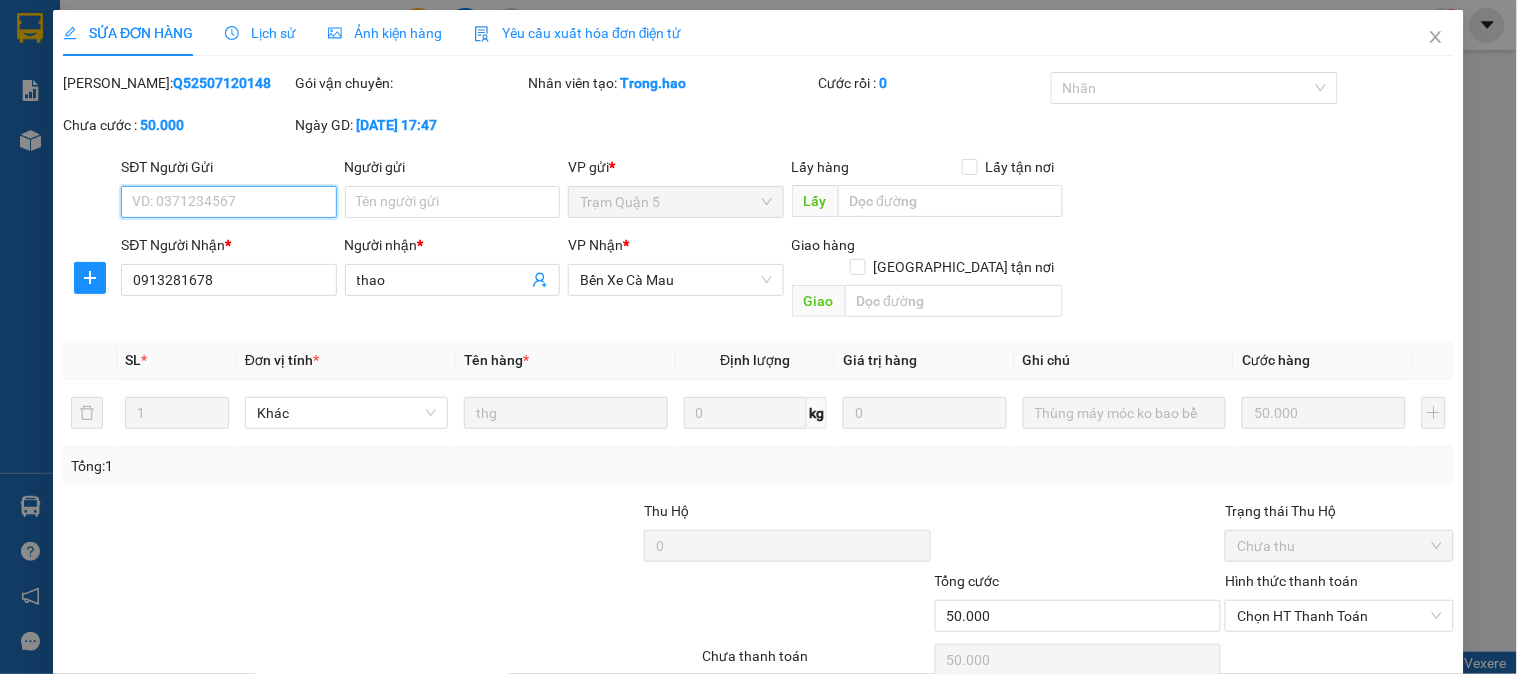 click on "Ảnh kiện hàng" at bounding box center [385, 33] 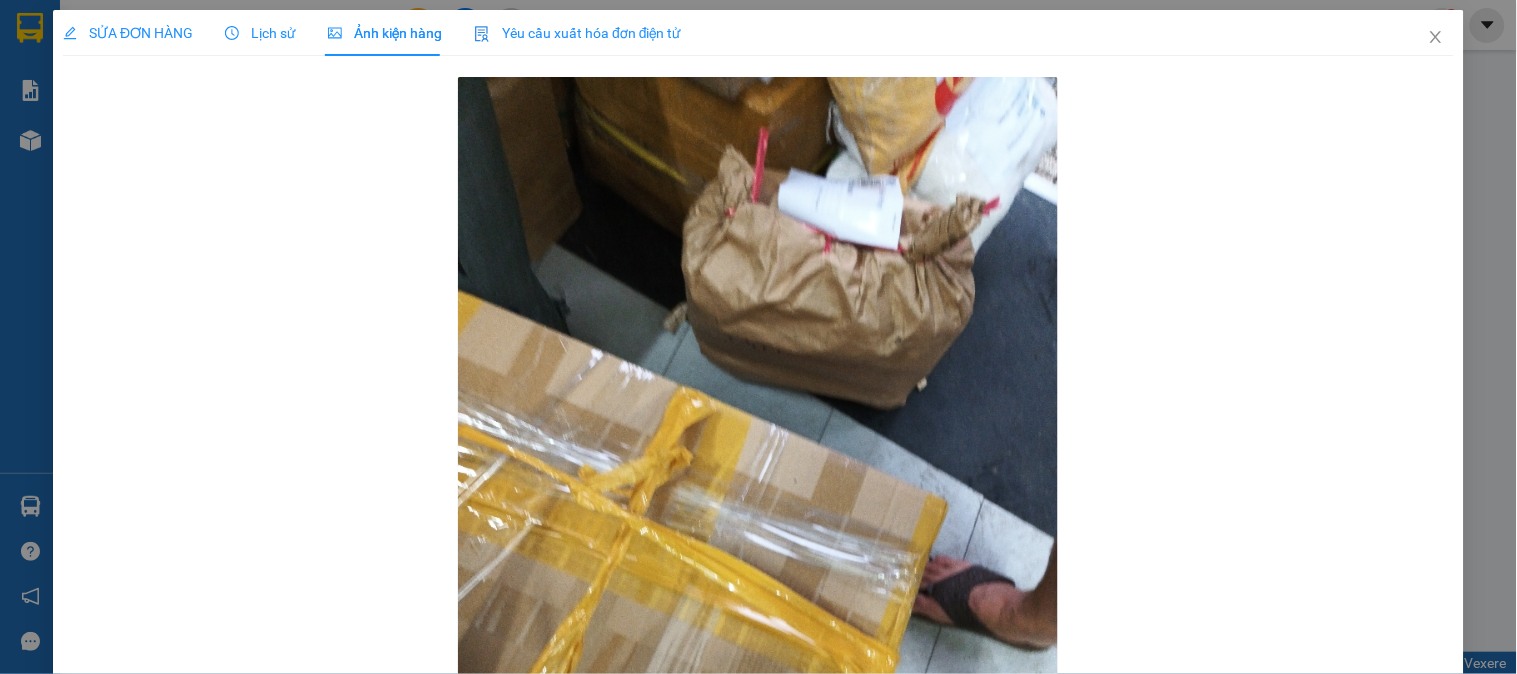 click on "SỬA ĐƠN HÀNG" at bounding box center (128, 33) 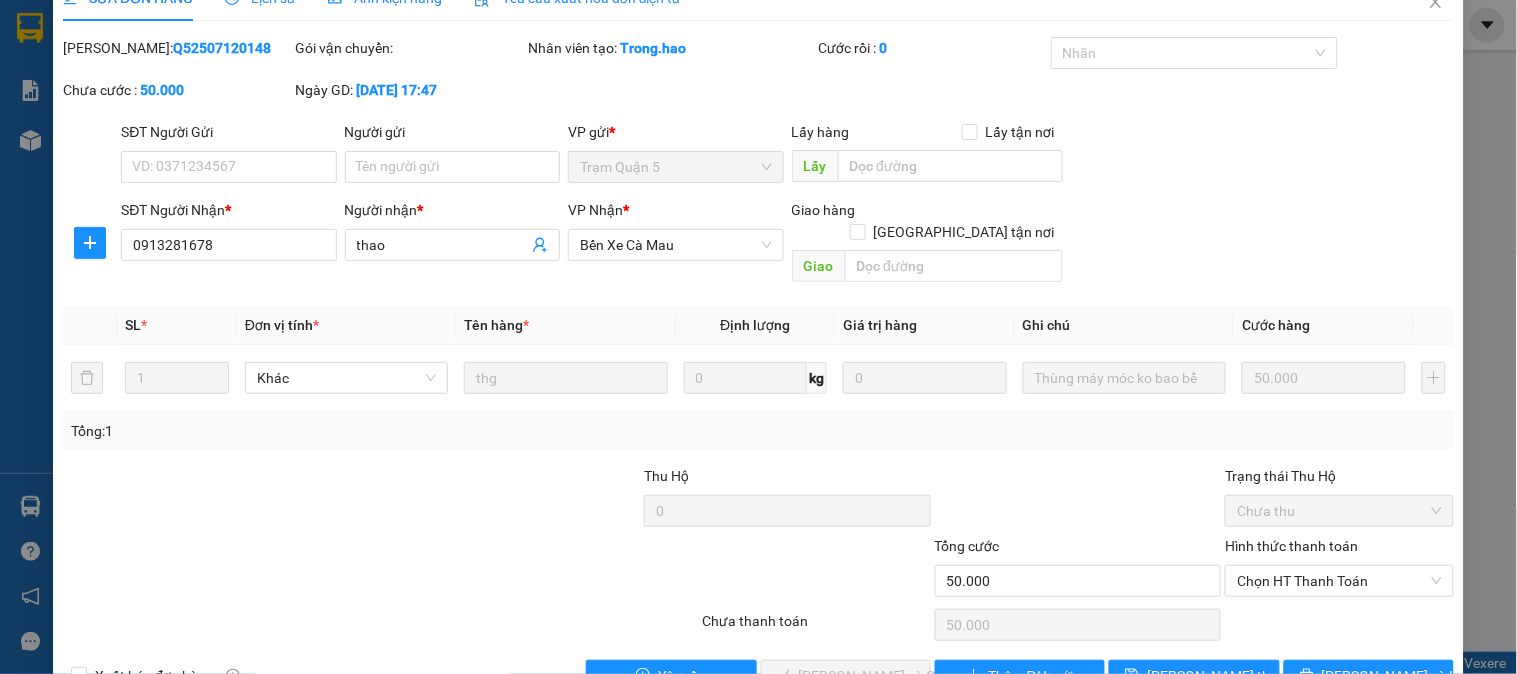 scroll, scrollTop: 70, scrollLeft: 0, axis: vertical 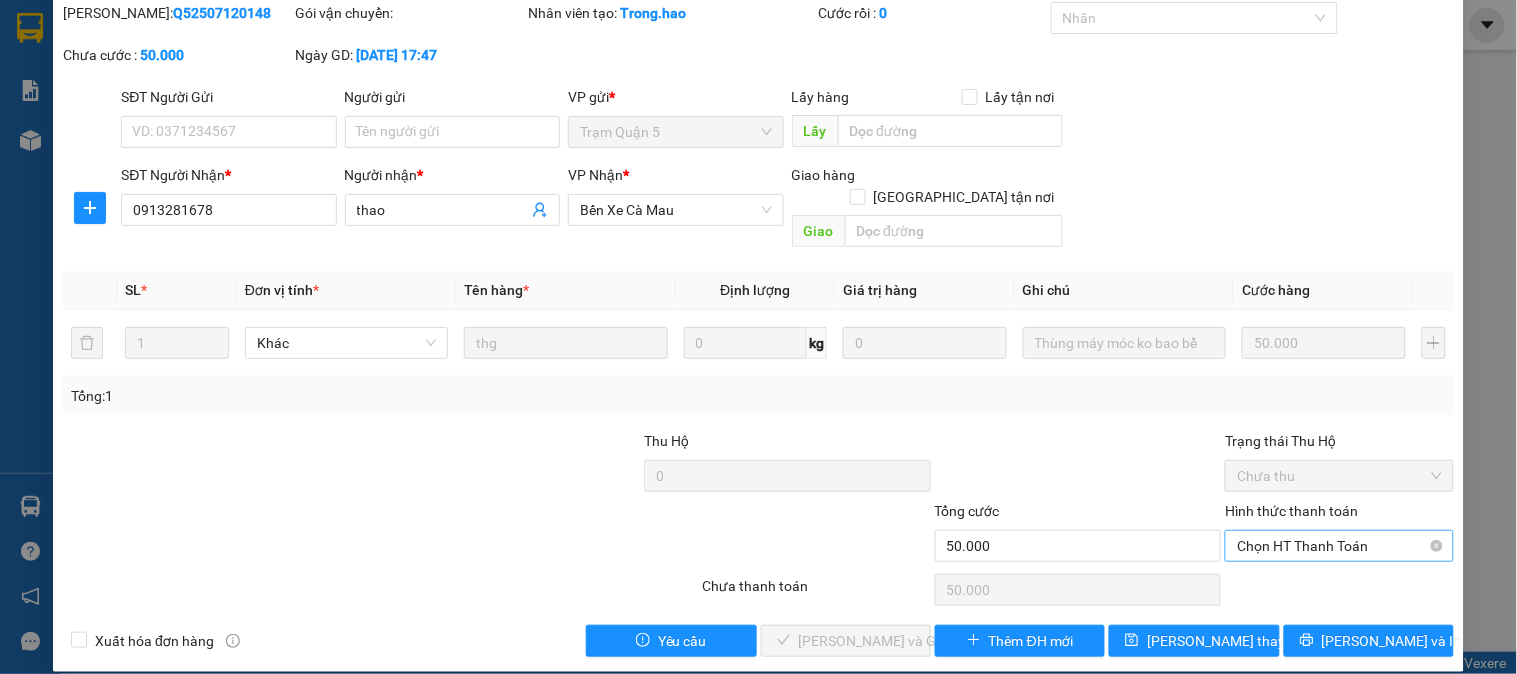 drag, startPoint x: 1293, startPoint y: 521, endPoint x: 1293, endPoint y: 542, distance: 21 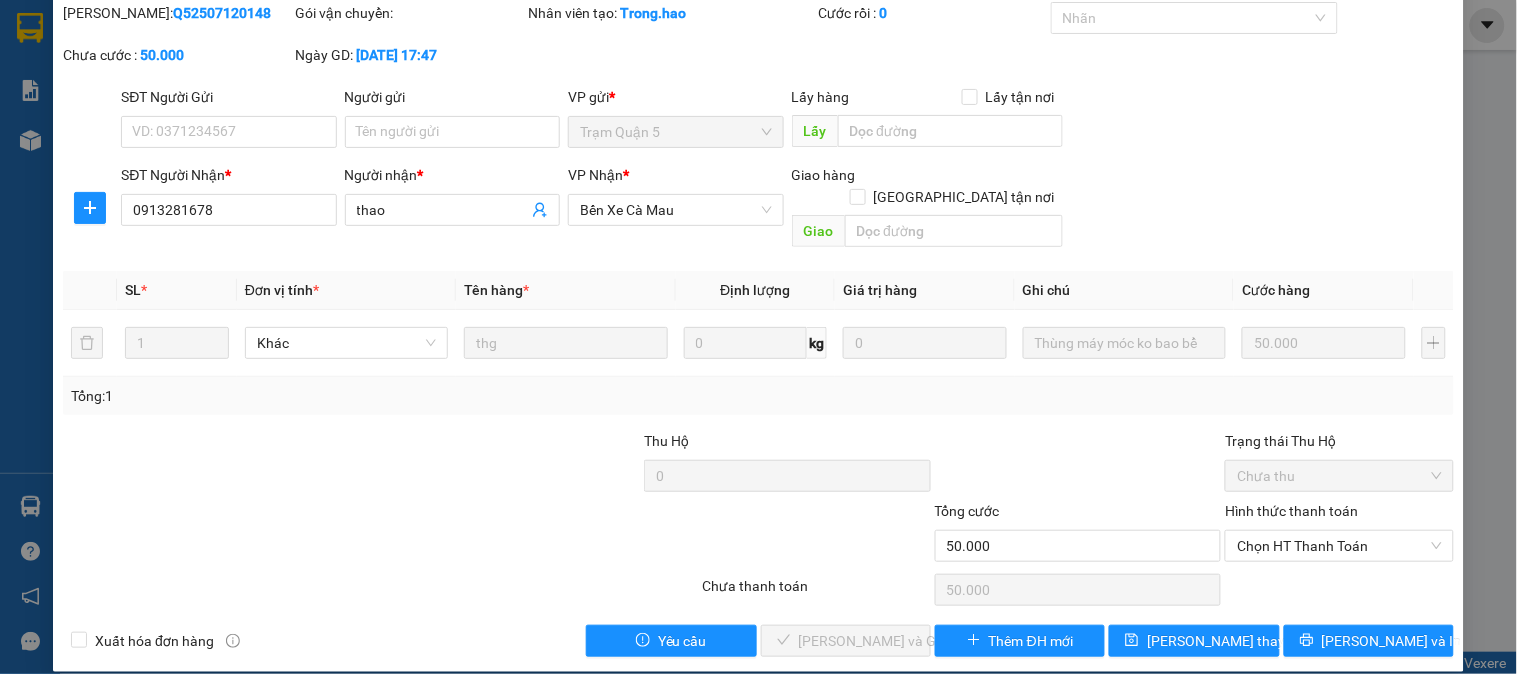 click on "Chọn HT Thanh Toán" at bounding box center [1339, 546] 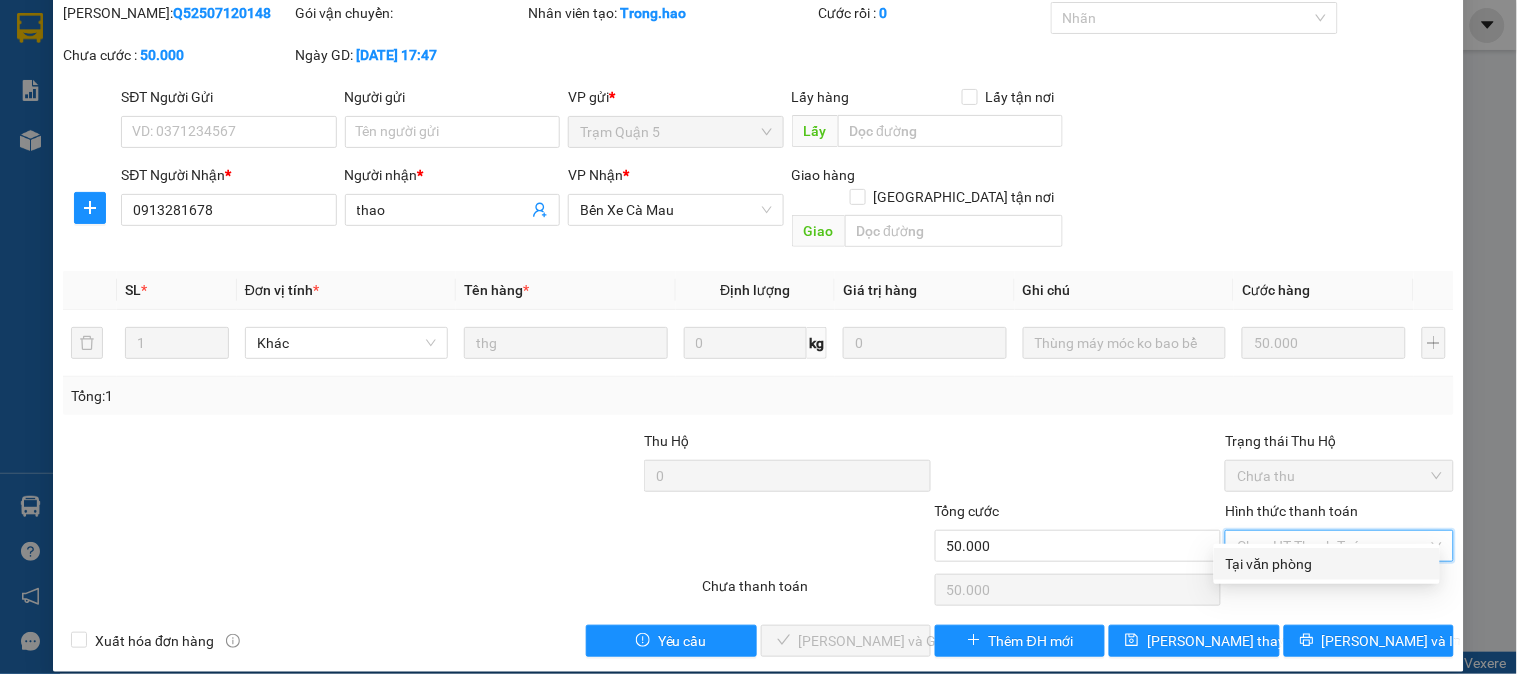 drag, startPoint x: 1293, startPoint y: 542, endPoint x: 1098, endPoint y: 598, distance: 202.88174 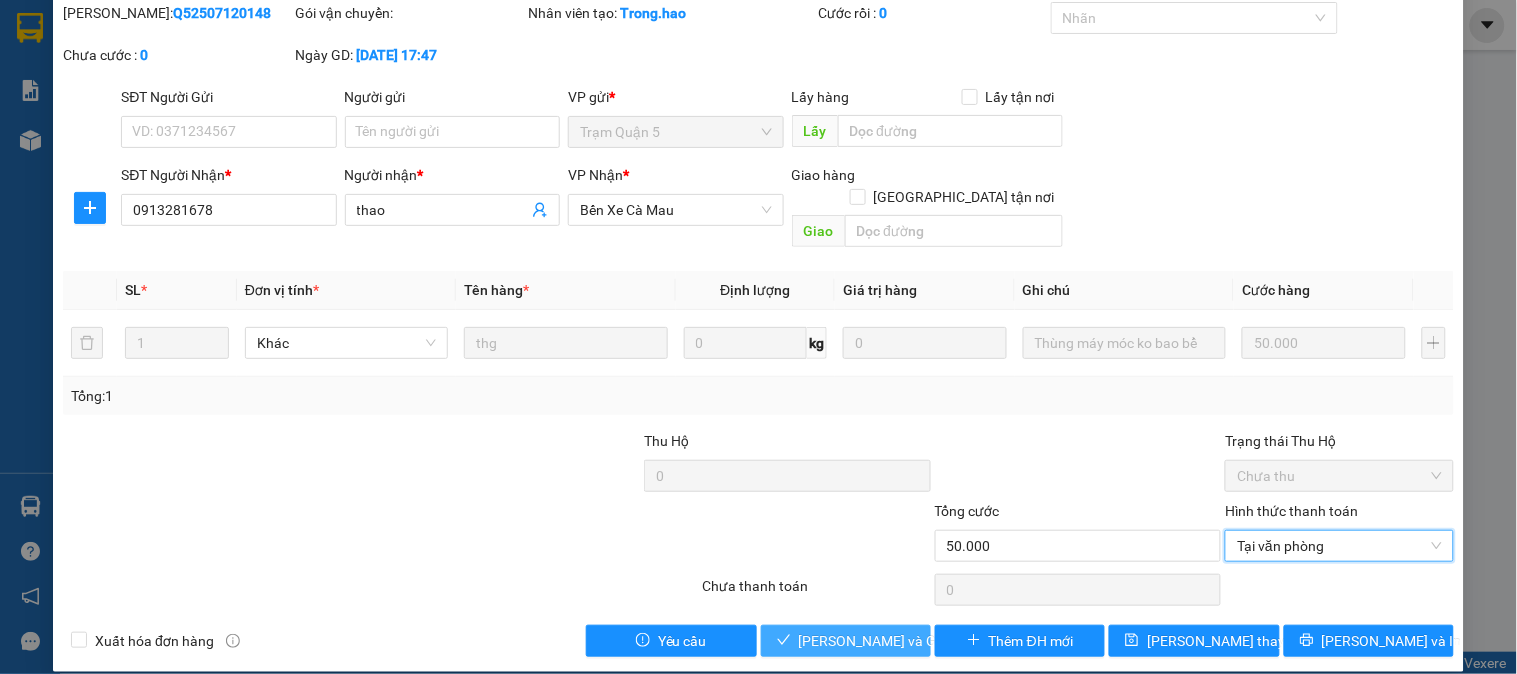 click on "[PERSON_NAME] và Giao hàng" at bounding box center [895, 641] 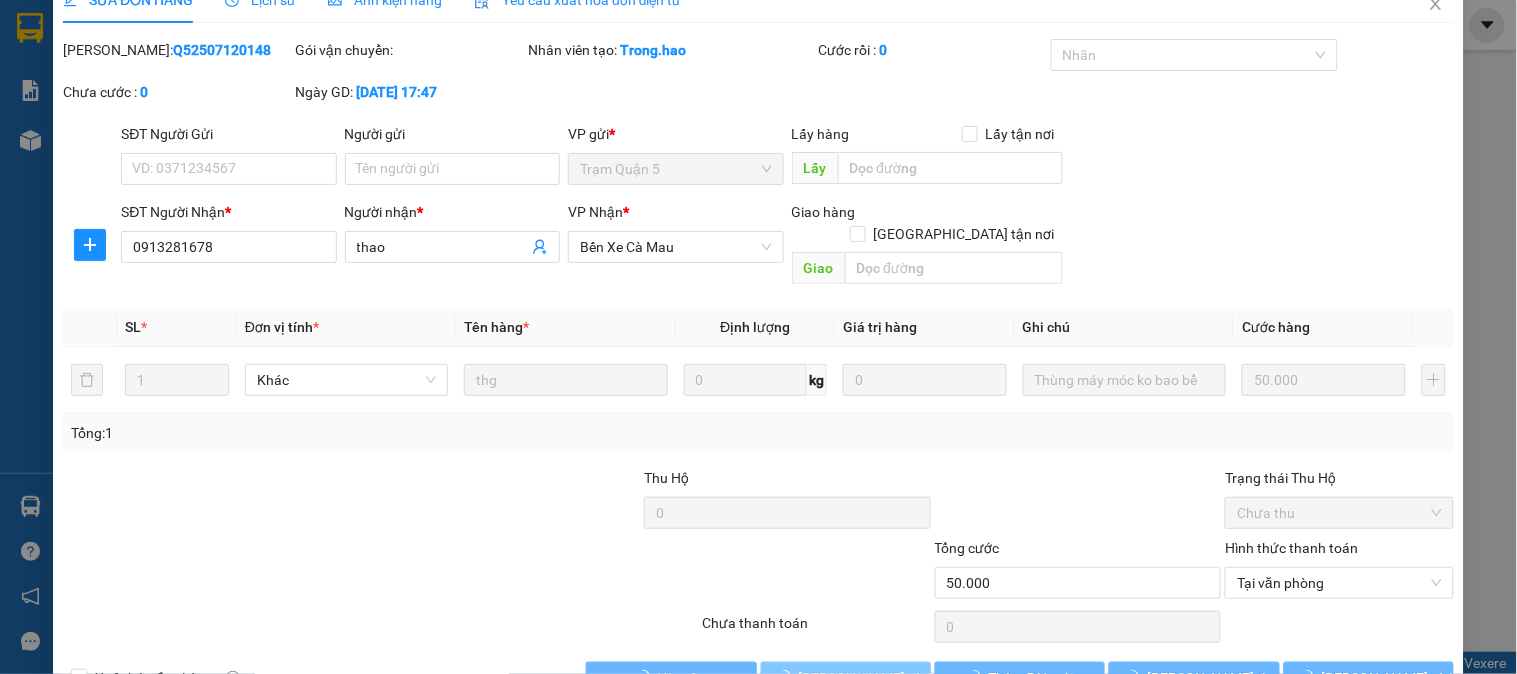 scroll, scrollTop: 0, scrollLeft: 0, axis: both 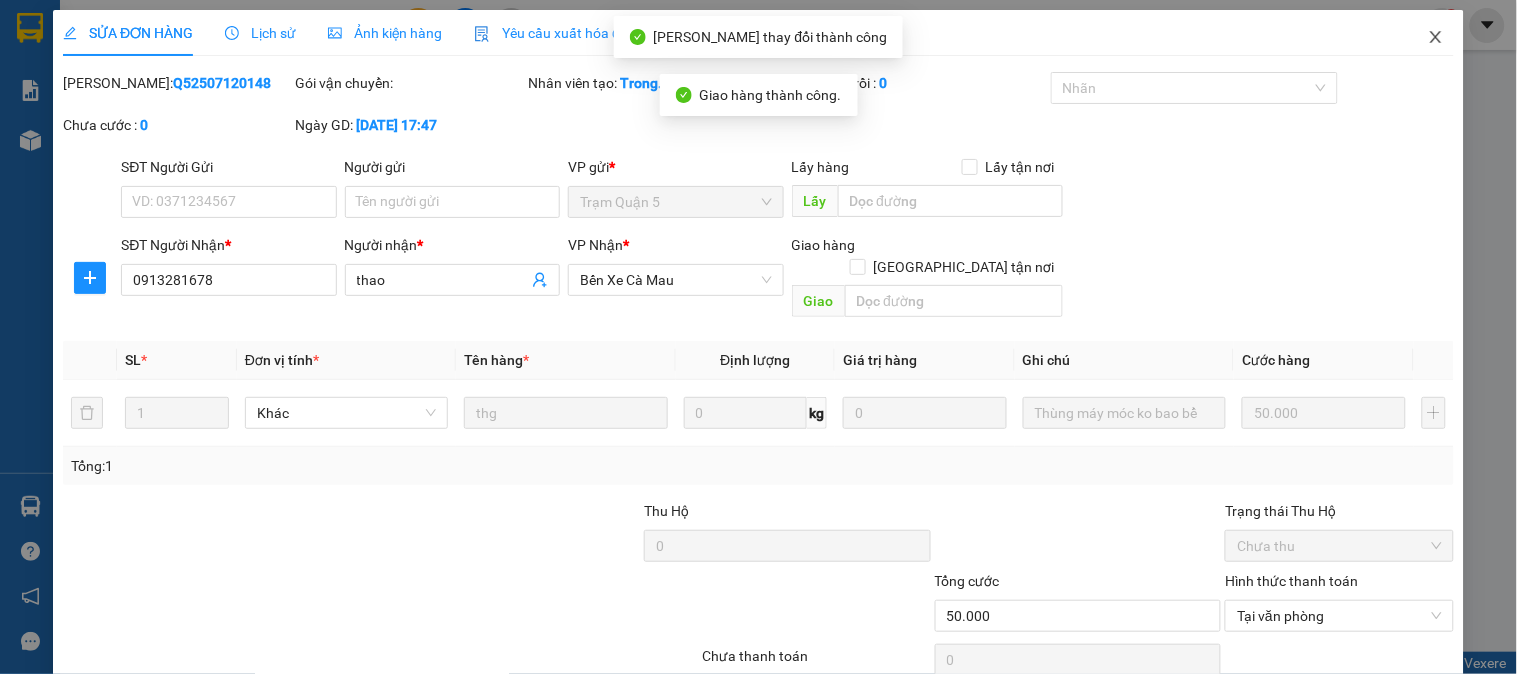 click 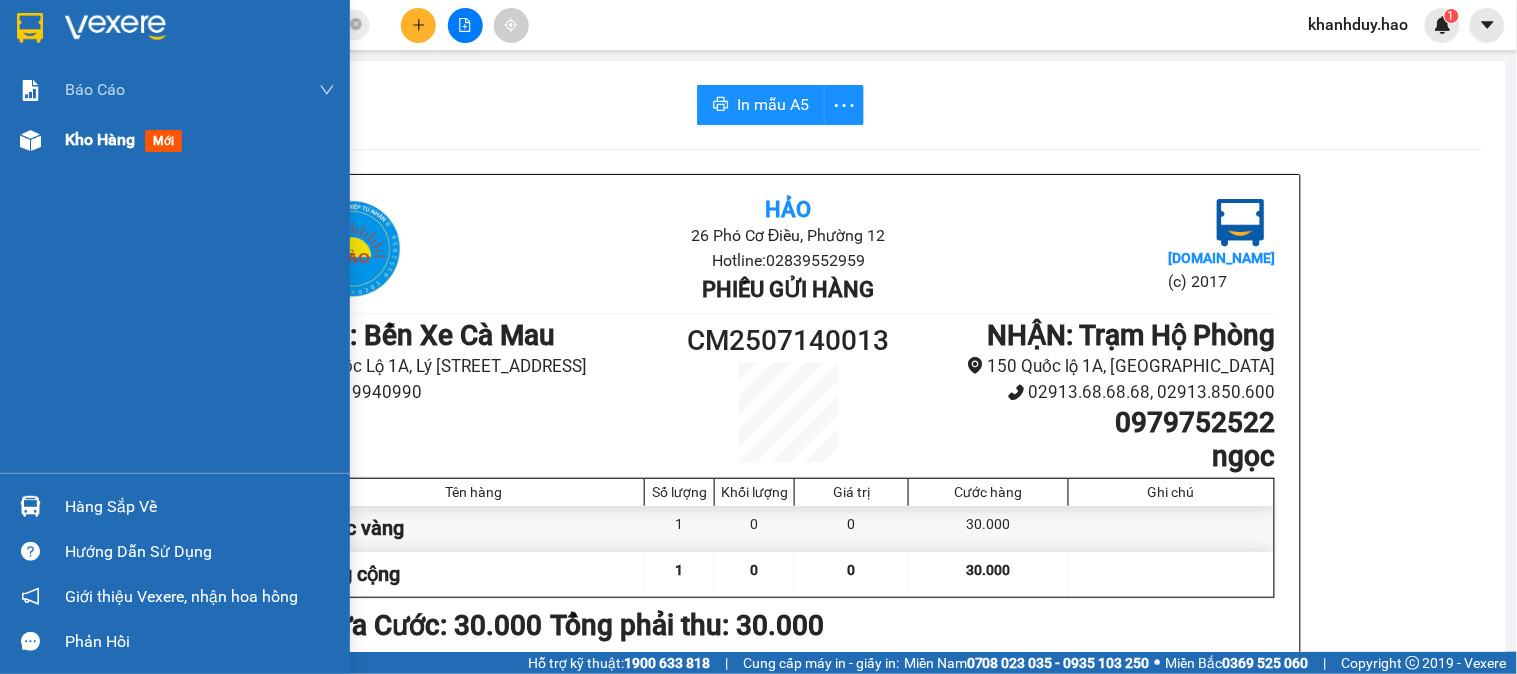 click on "Kho hàng mới" at bounding box center (200, 140) 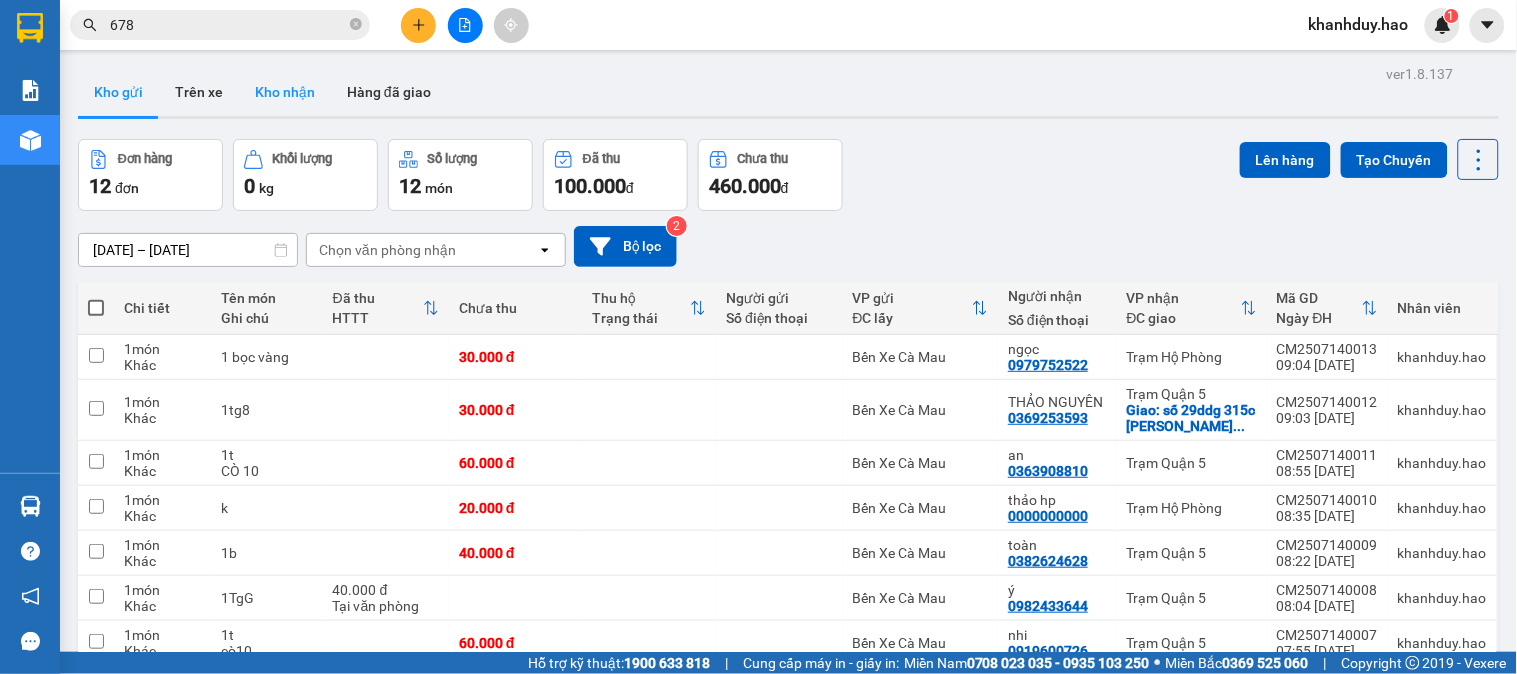 click on "Kho nhận" at bounding box center [285, 92] 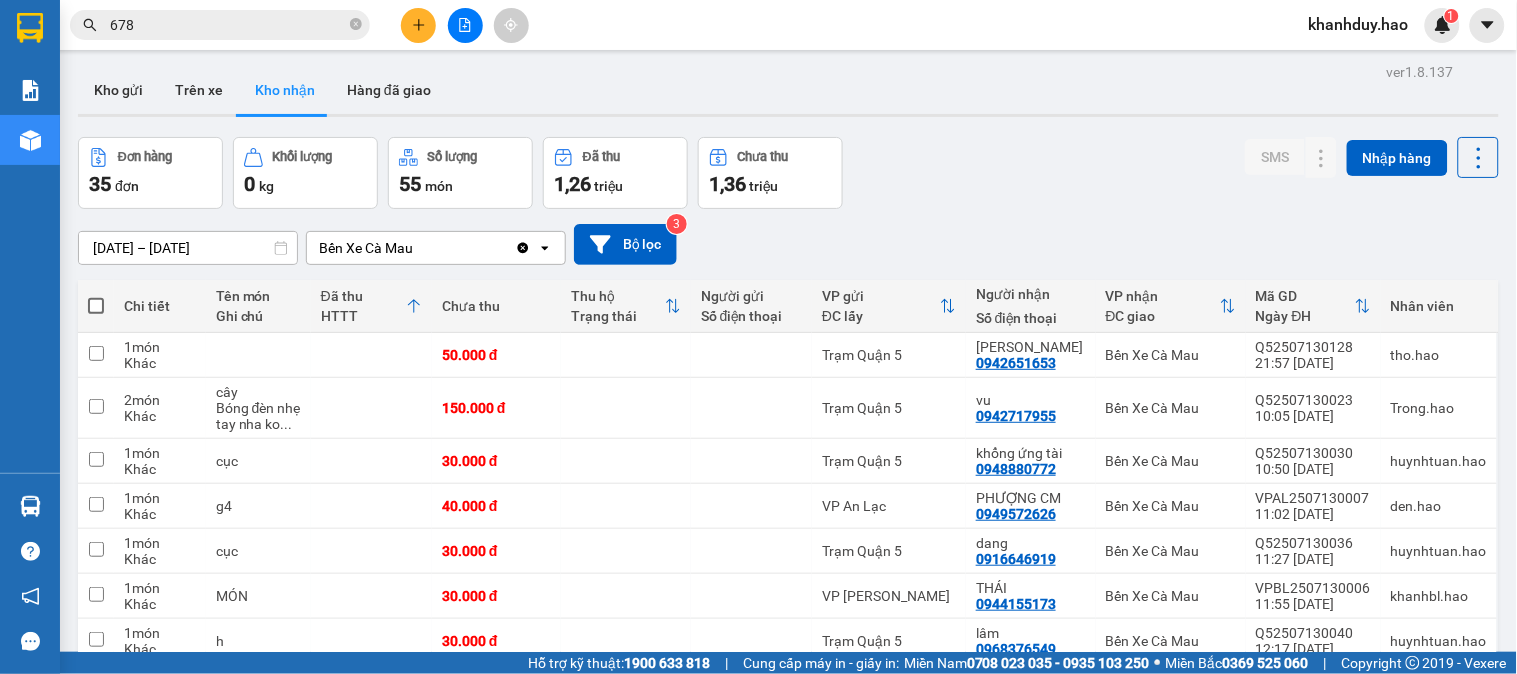scroll, scrollTop: 0, scrollLeft: 0, axis: both 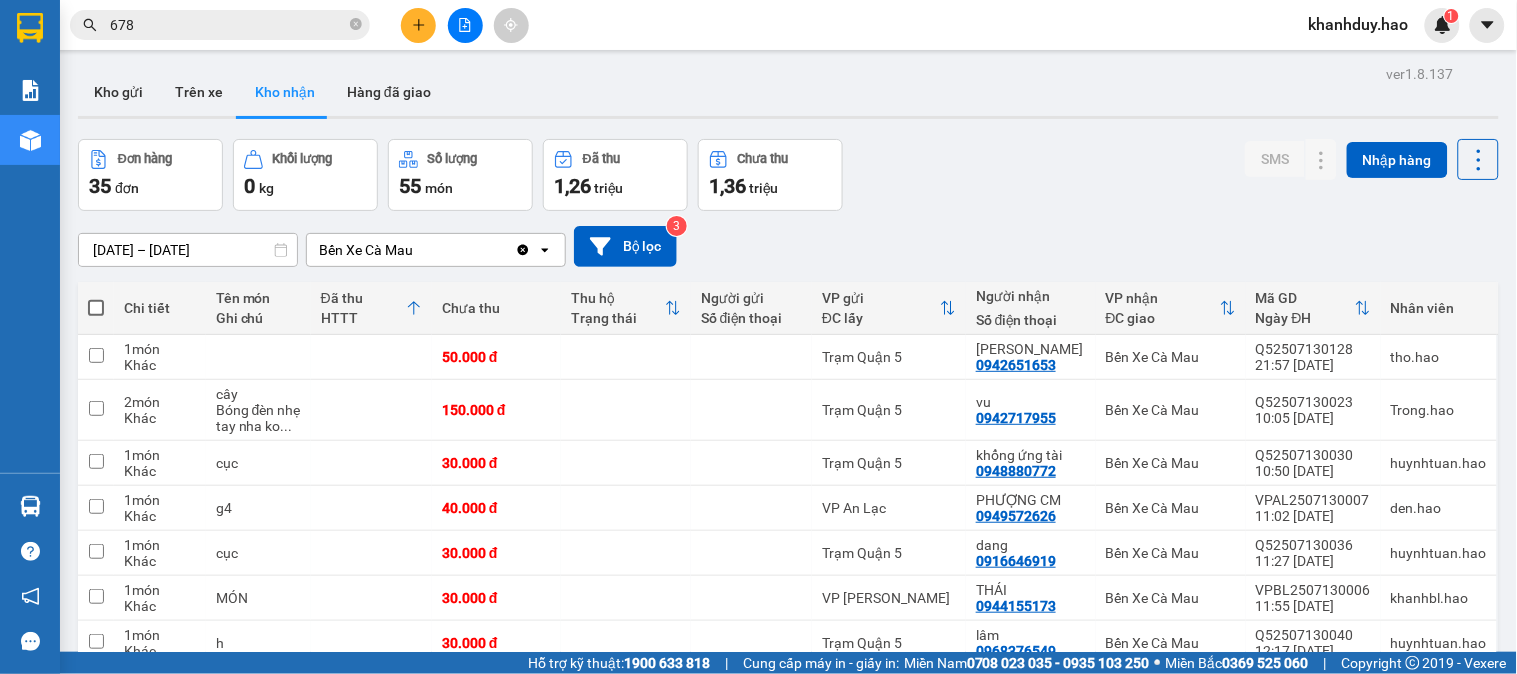 click on "14/07/2025 – 14/07/2025 Press the down arrow key to interact with the calendar and select a date. Press the escape button to close the calendar. Selected date range is from 14/07/2025 to 14/07/2025. Bến Xe Cà Mau Clear value open Bộ lọc 3" at bounding box center [788, 246] 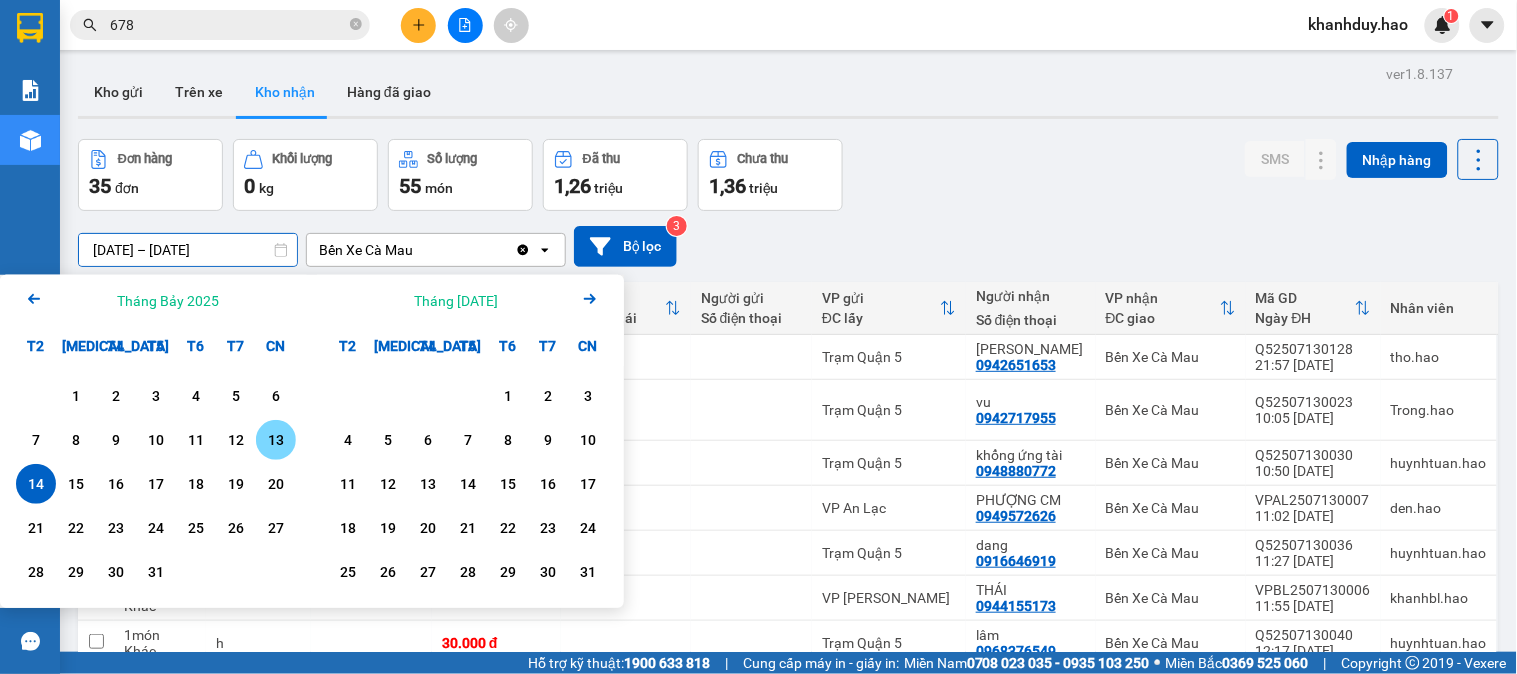 click on "13" at bounding box center (276, 440) 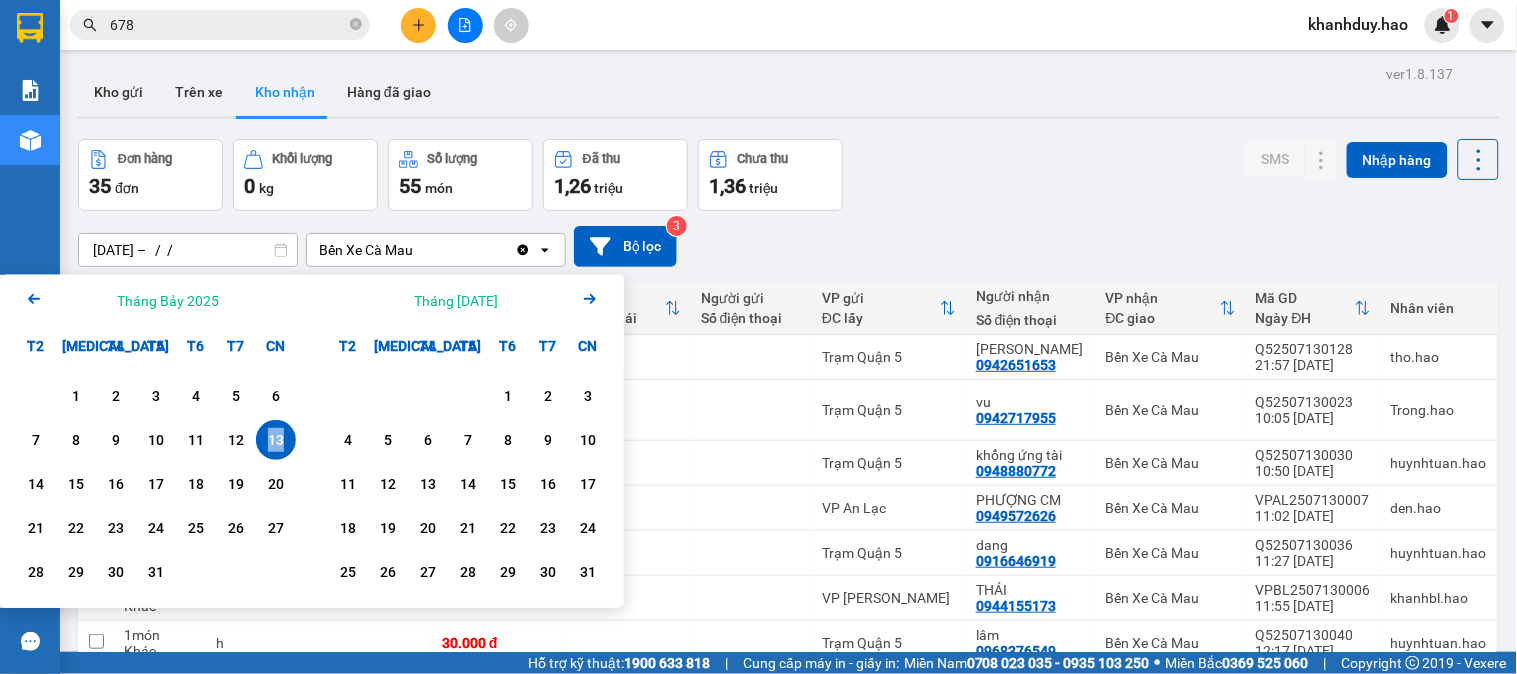 click on "13" at bounding box center [276, 440] 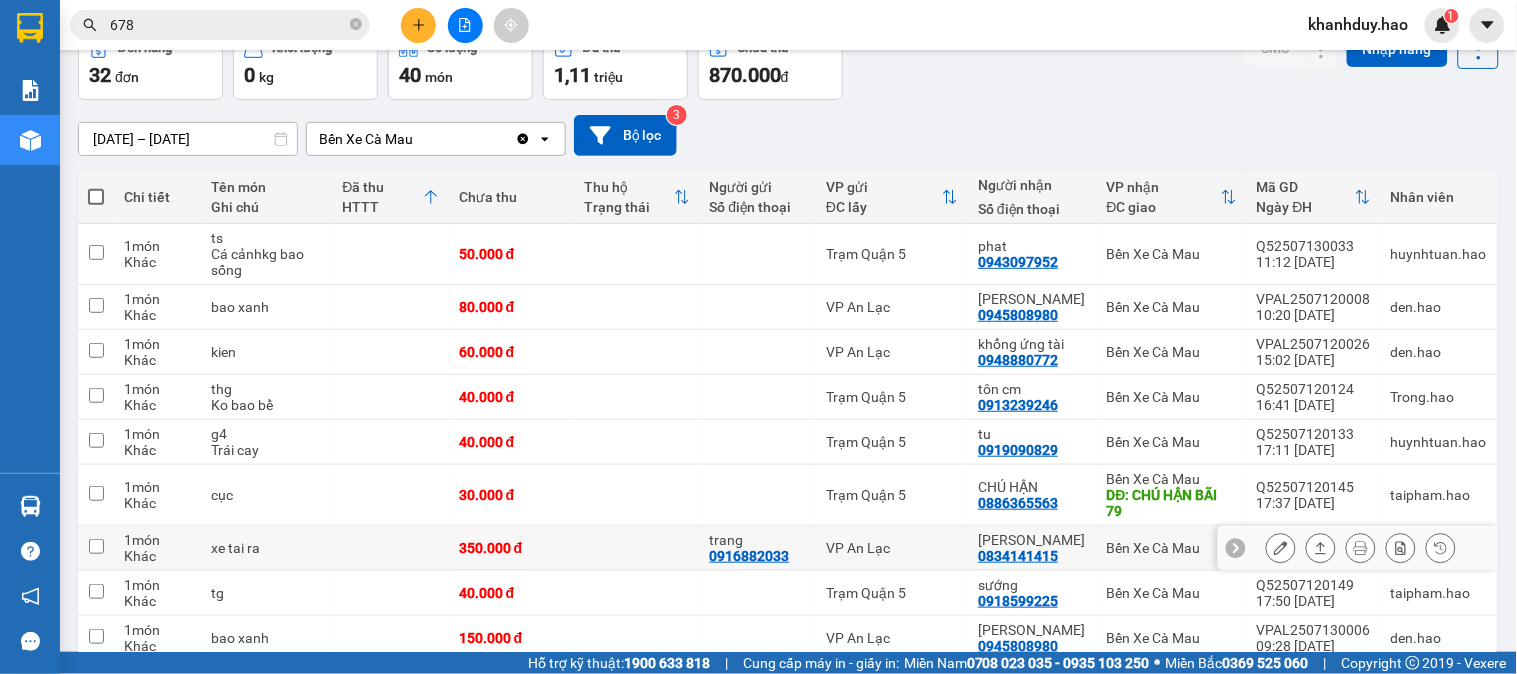 scroll, scrollTop: 333, scrollLeft: 0, axis: vertical 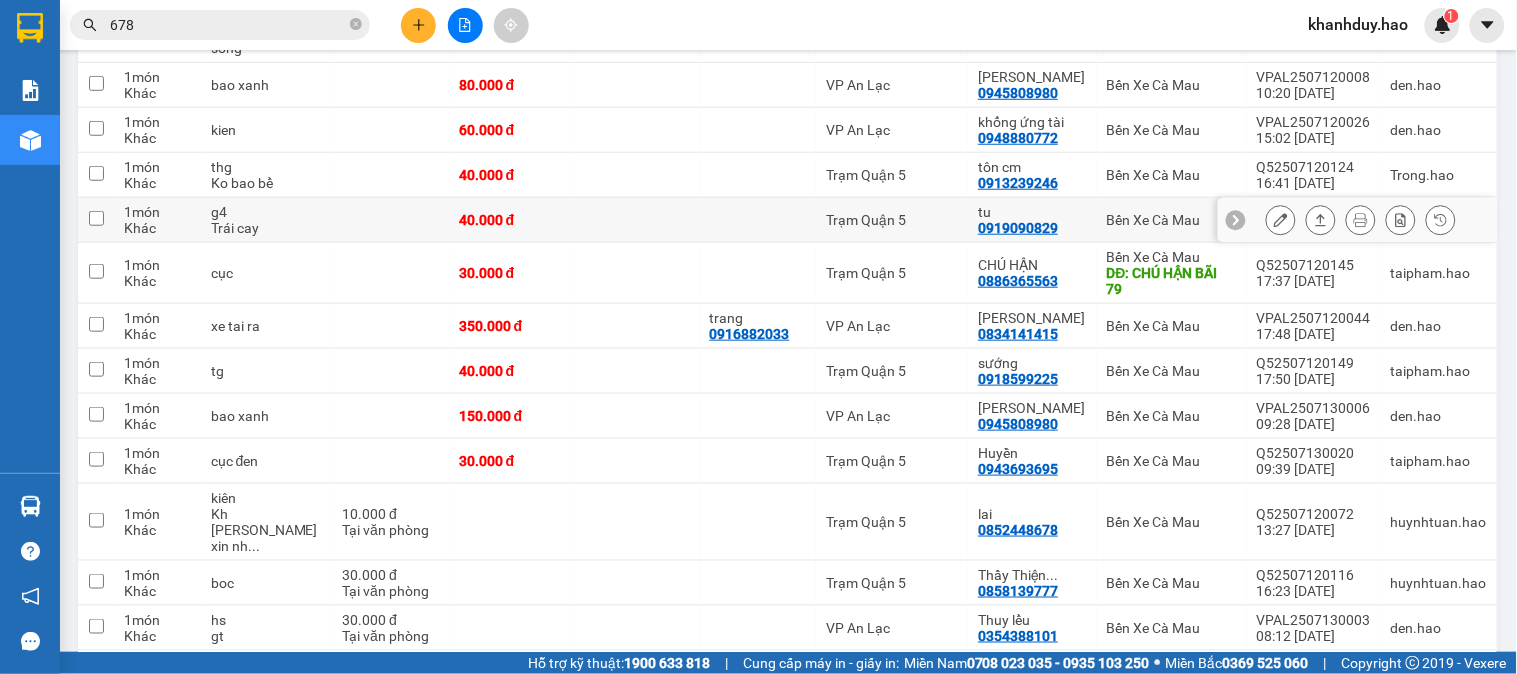click 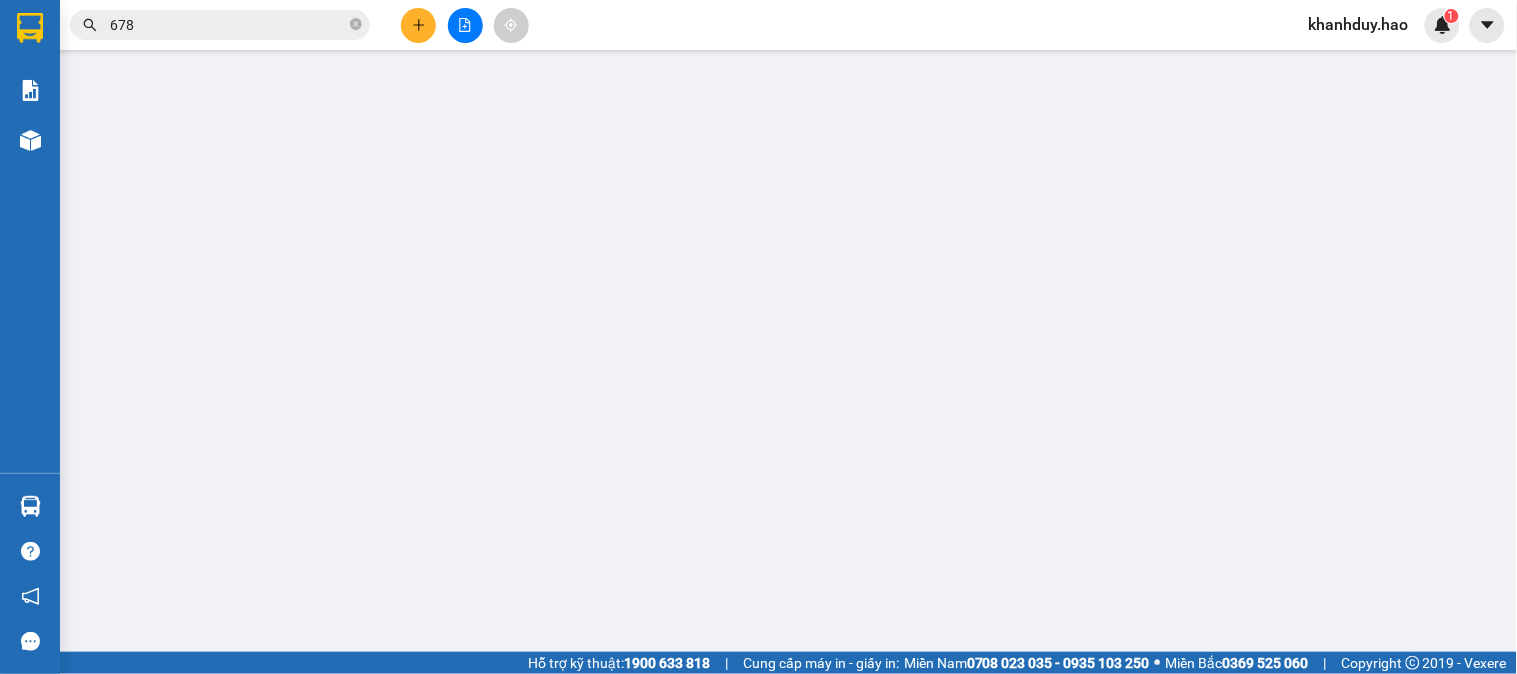 type on "0919090829" 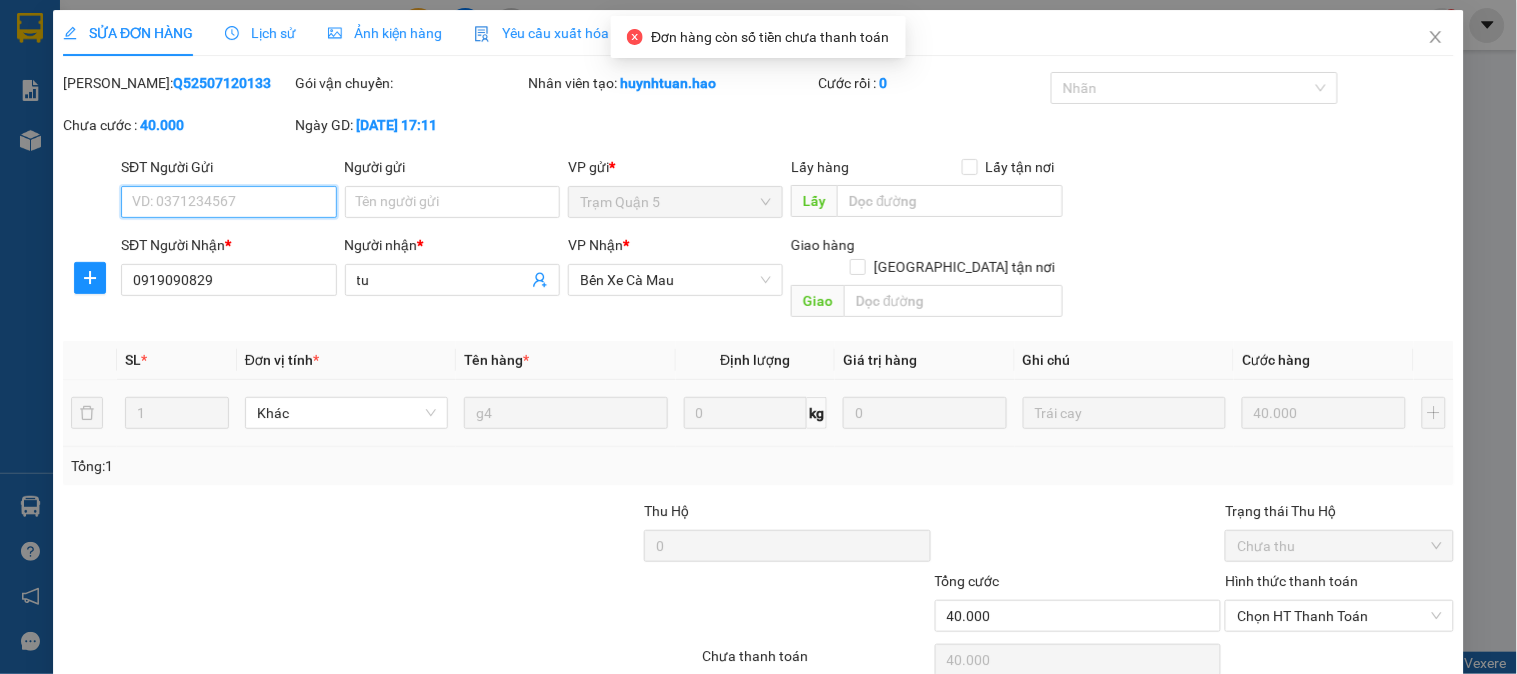 scroll, scrollTop: 0, scrollLeft: 0, axis: both 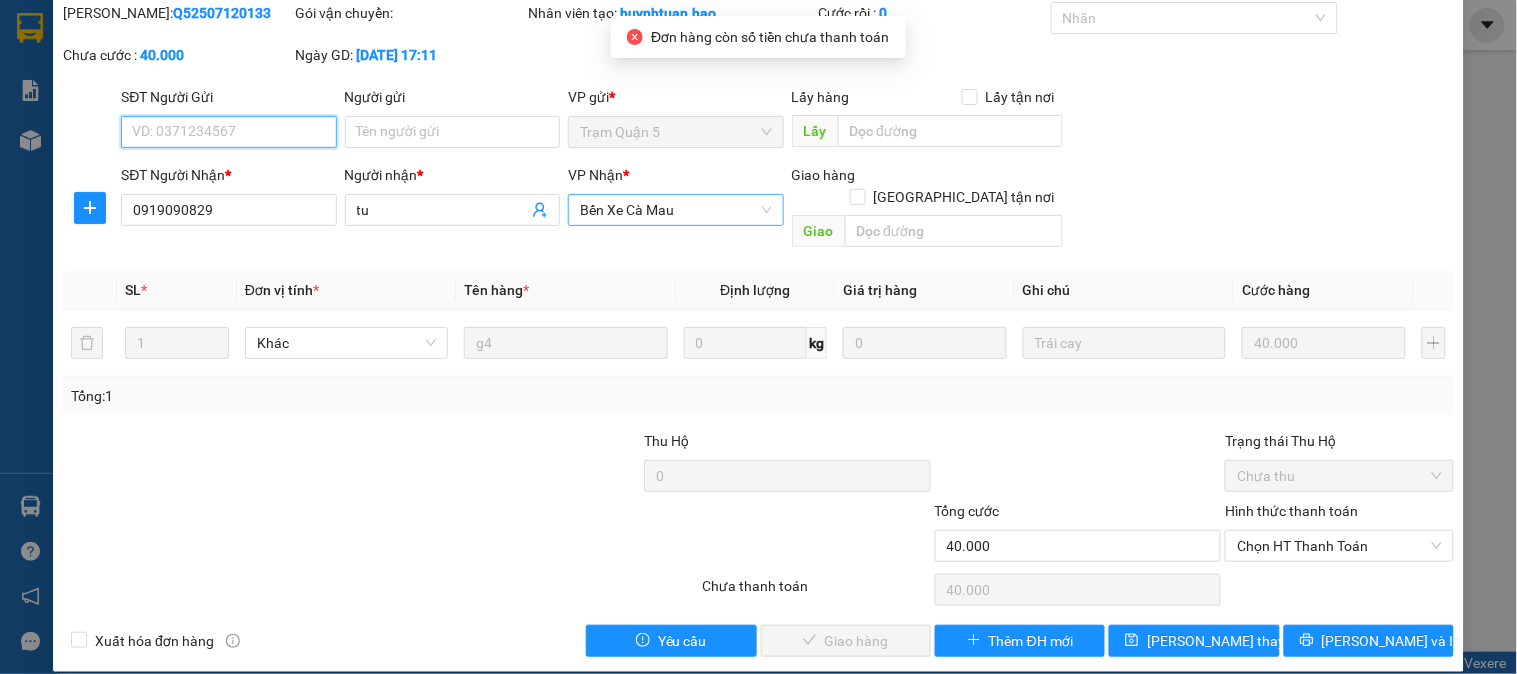 click on "Bến Xe Cà Mau" at bounding box center [675, 210] 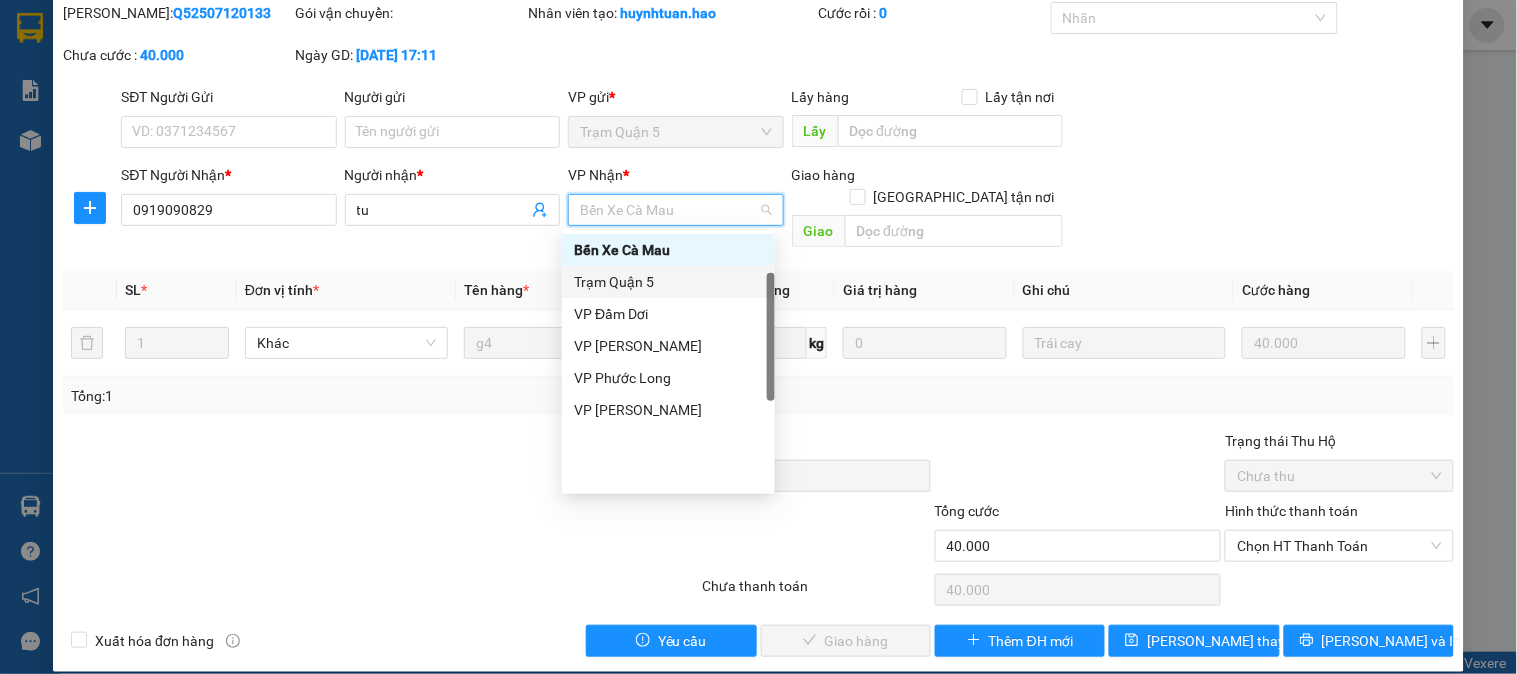 scroll, scrollTop: 48, scrollLeft: 0, axis: vertical 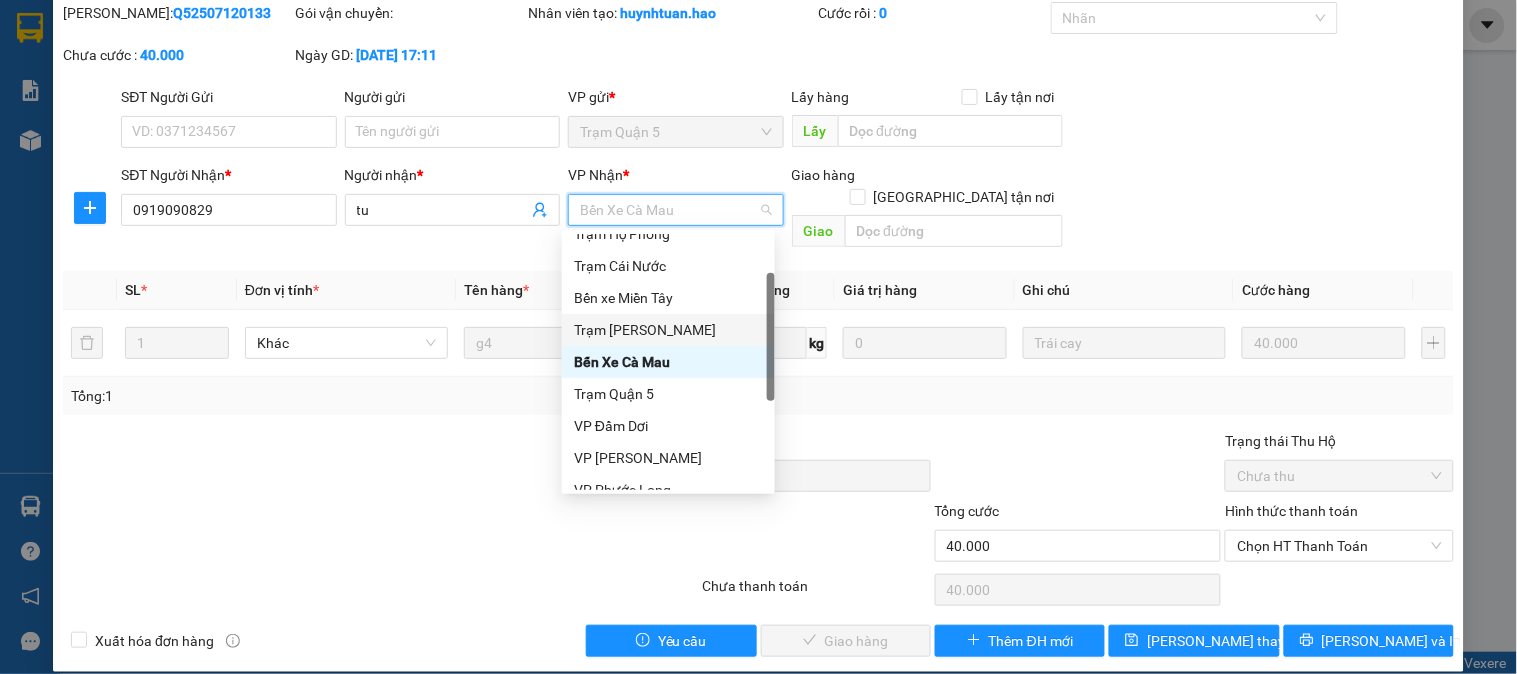 click on "Trạm Tắc Vân" at bounding box center [668, 330] 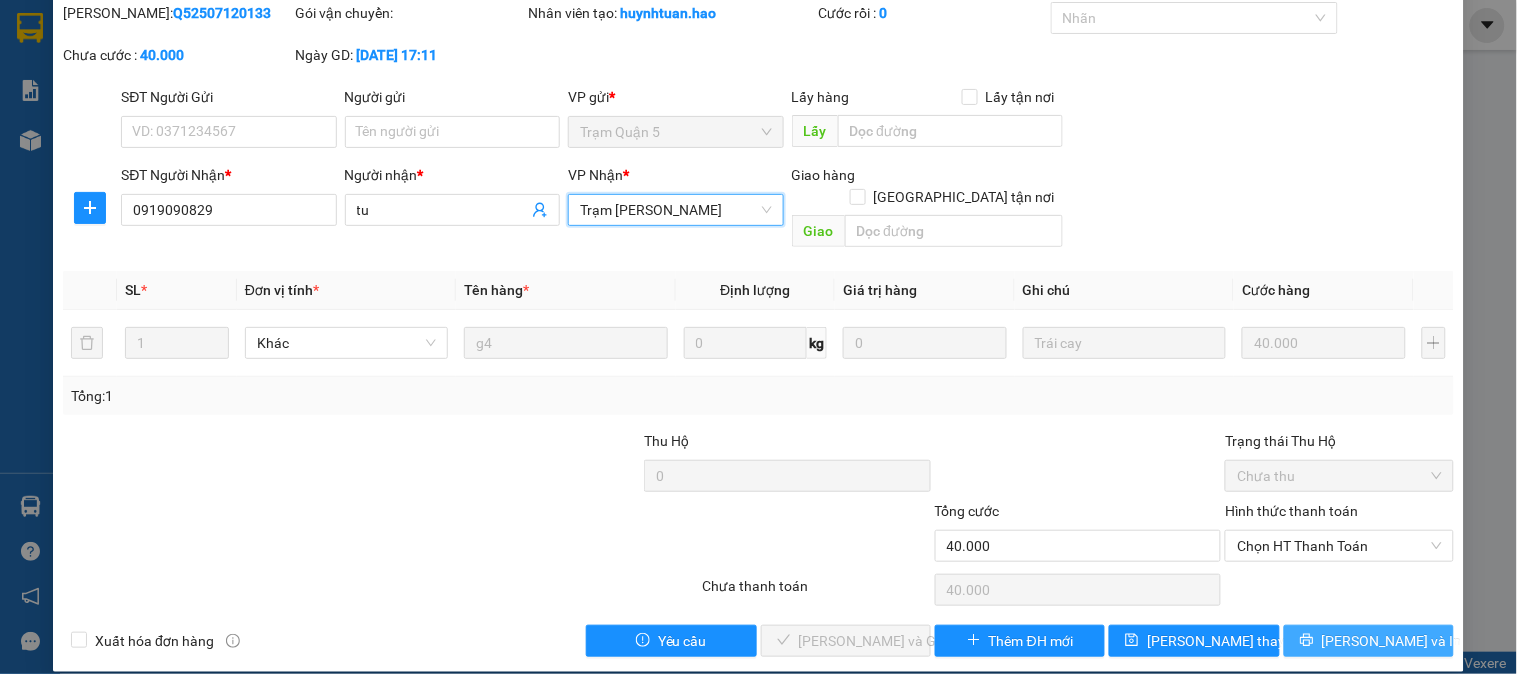 click on "[PERSON_NAME] và In" at bounding box center [1369, 641] 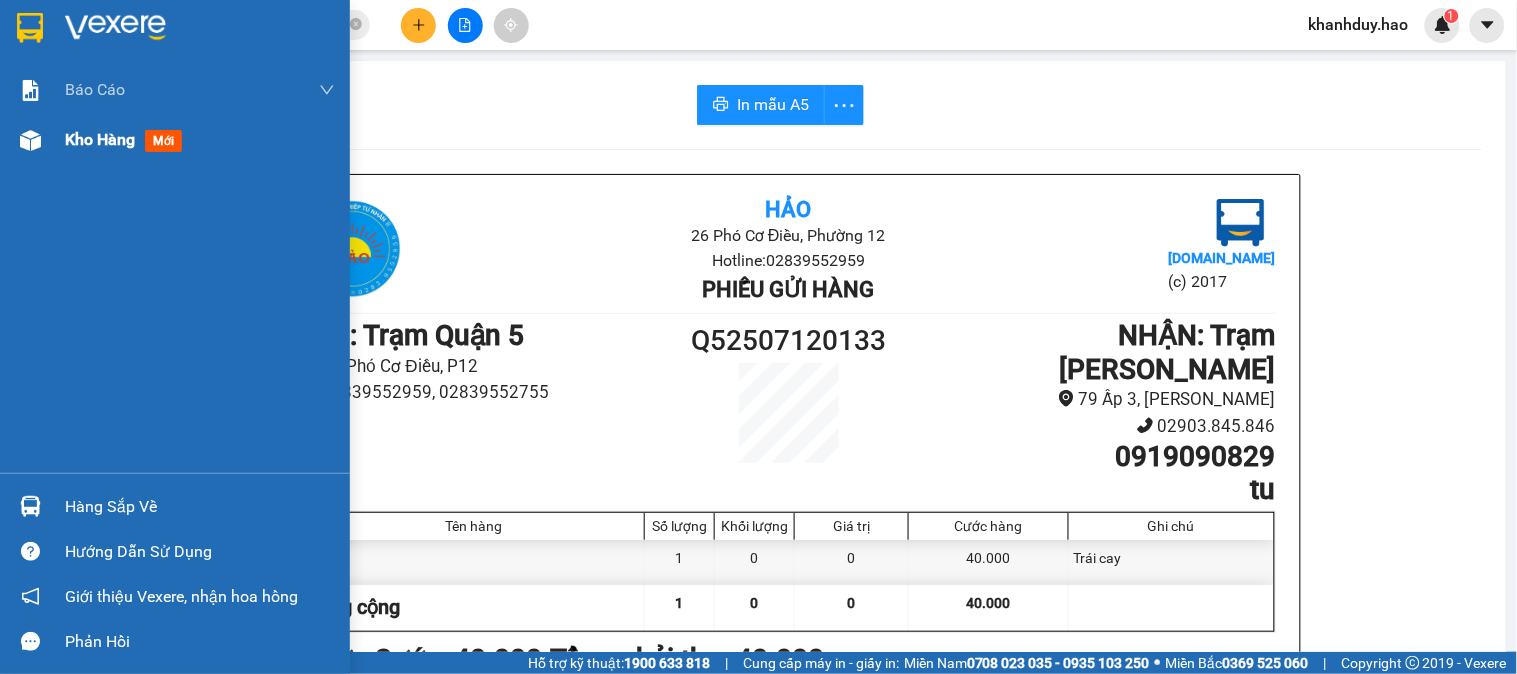 click on "Kho hàng mới" at bounding box center (200, 140) 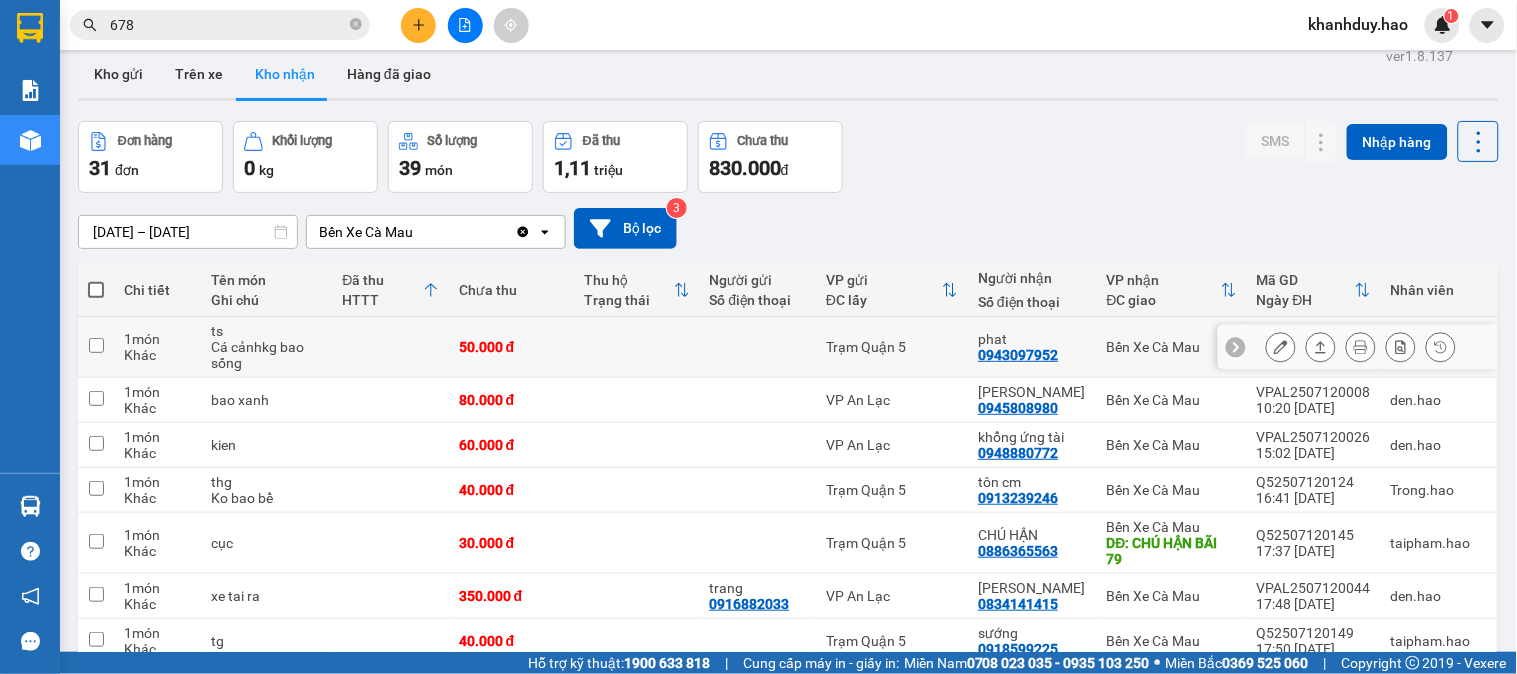 scroll, scrollTop: 0, scrollLeft: 0, axis: both 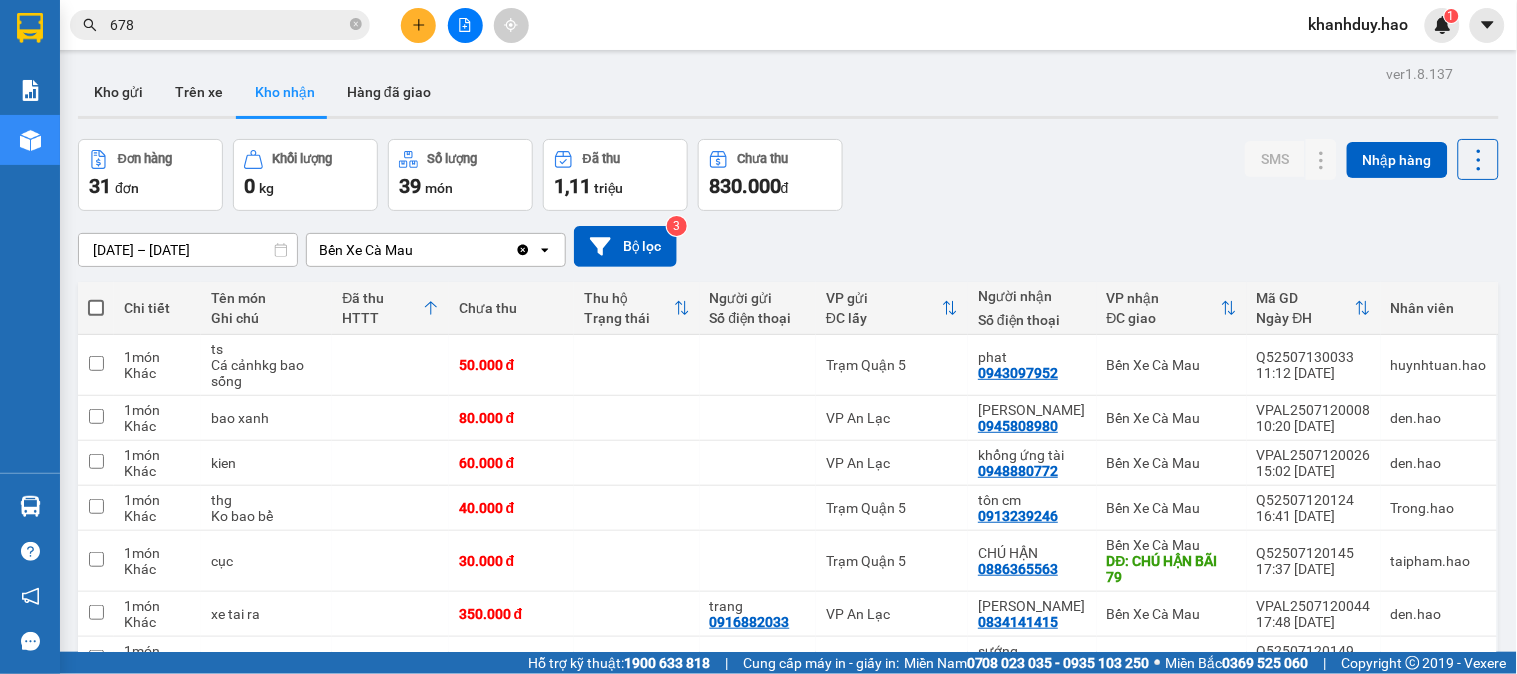 click on "13/07/2025 – 13/07/2025" at bounding box center (188, 250) 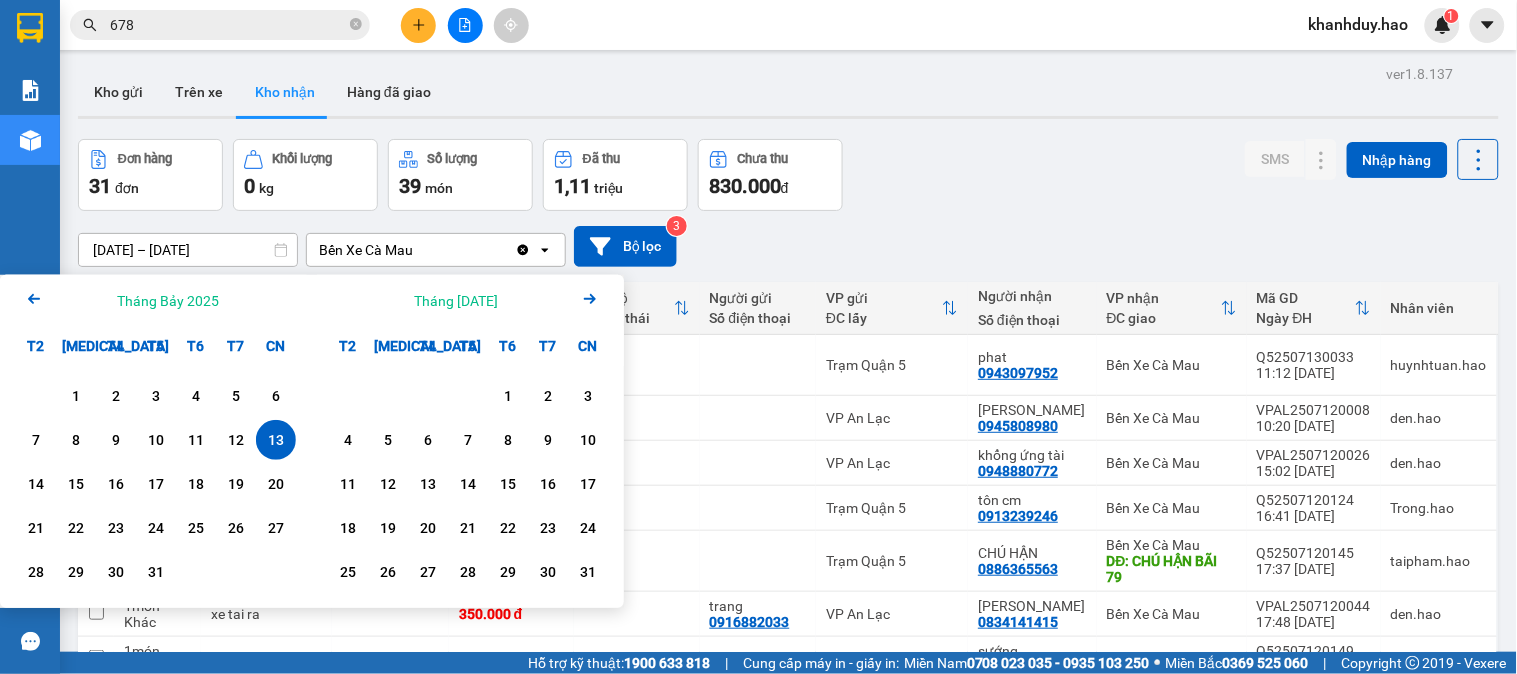 click on "13" at bounding box center [276, 440] 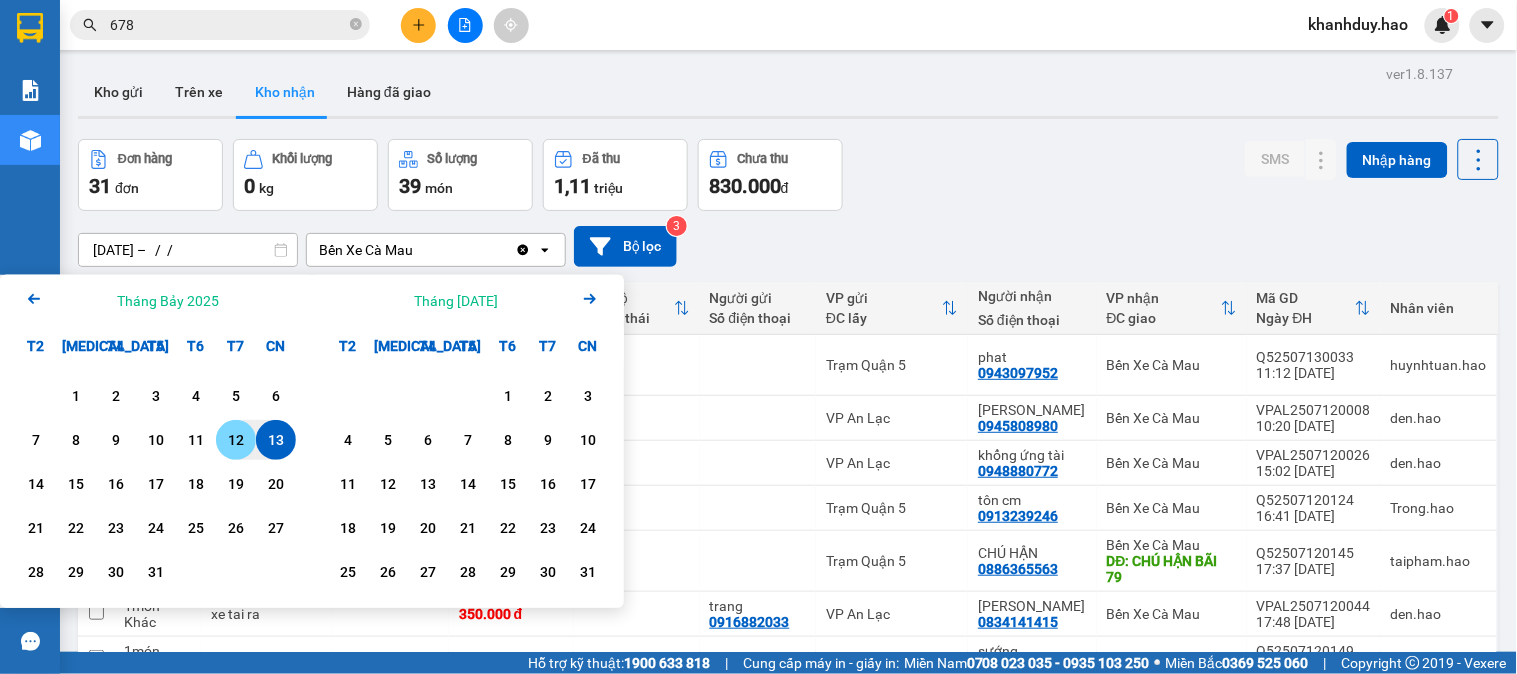click on "12" at bounding box center (236, 440) 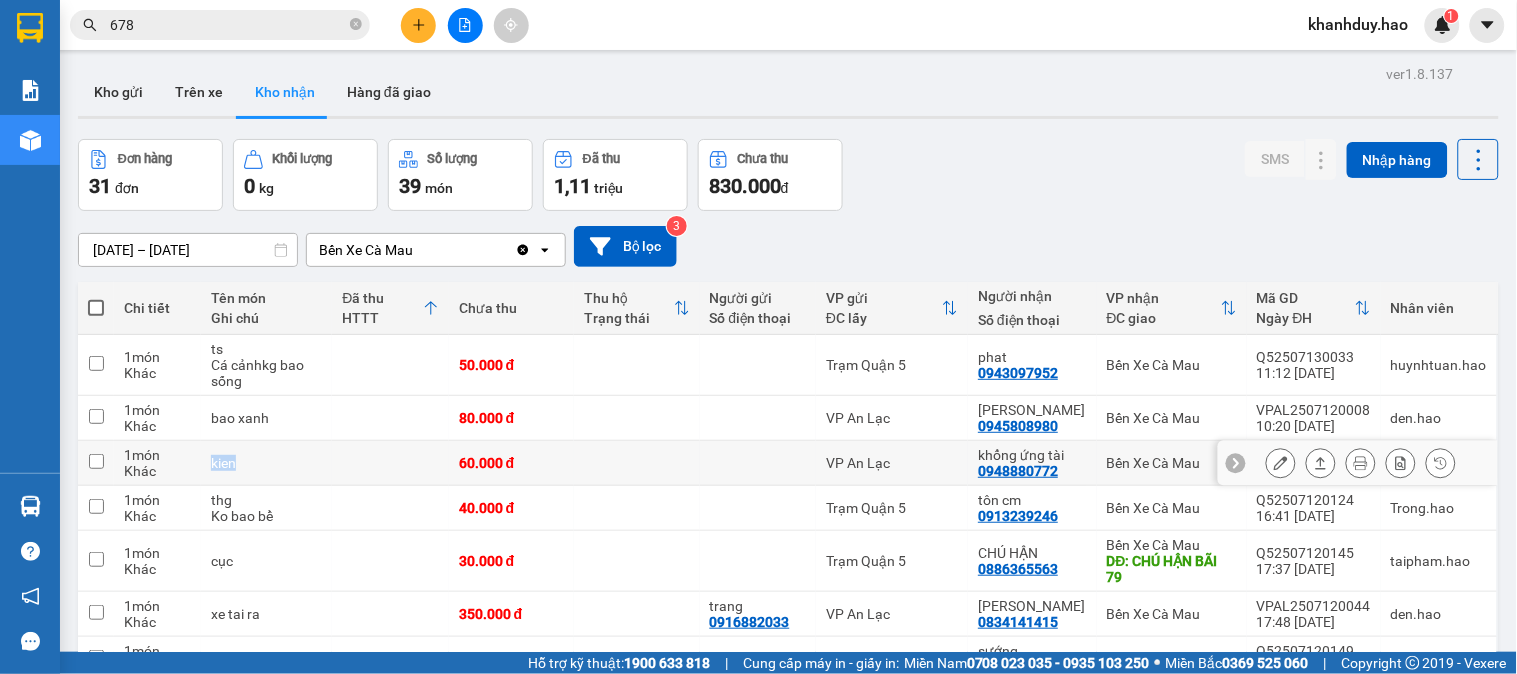 click on "kien" at bounding box center (267, 463) 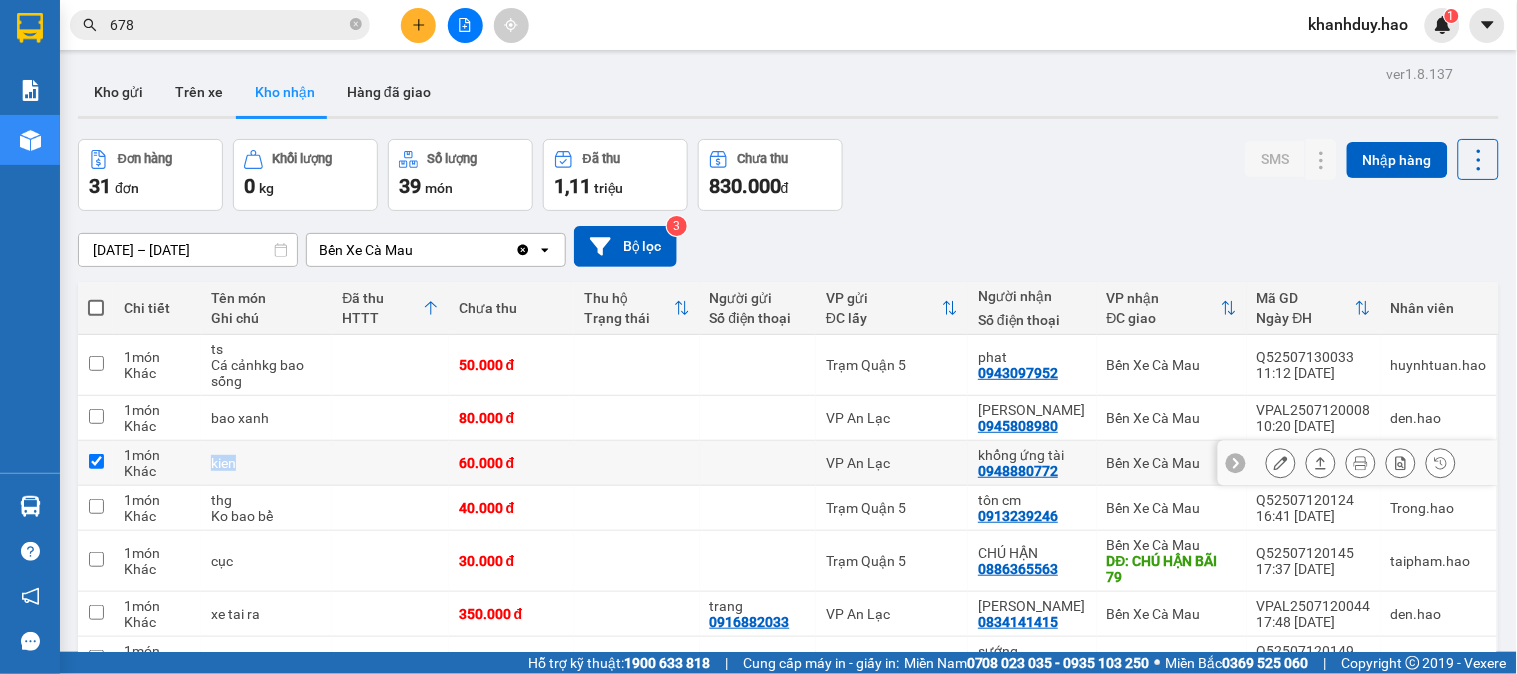 checkbox on "false" 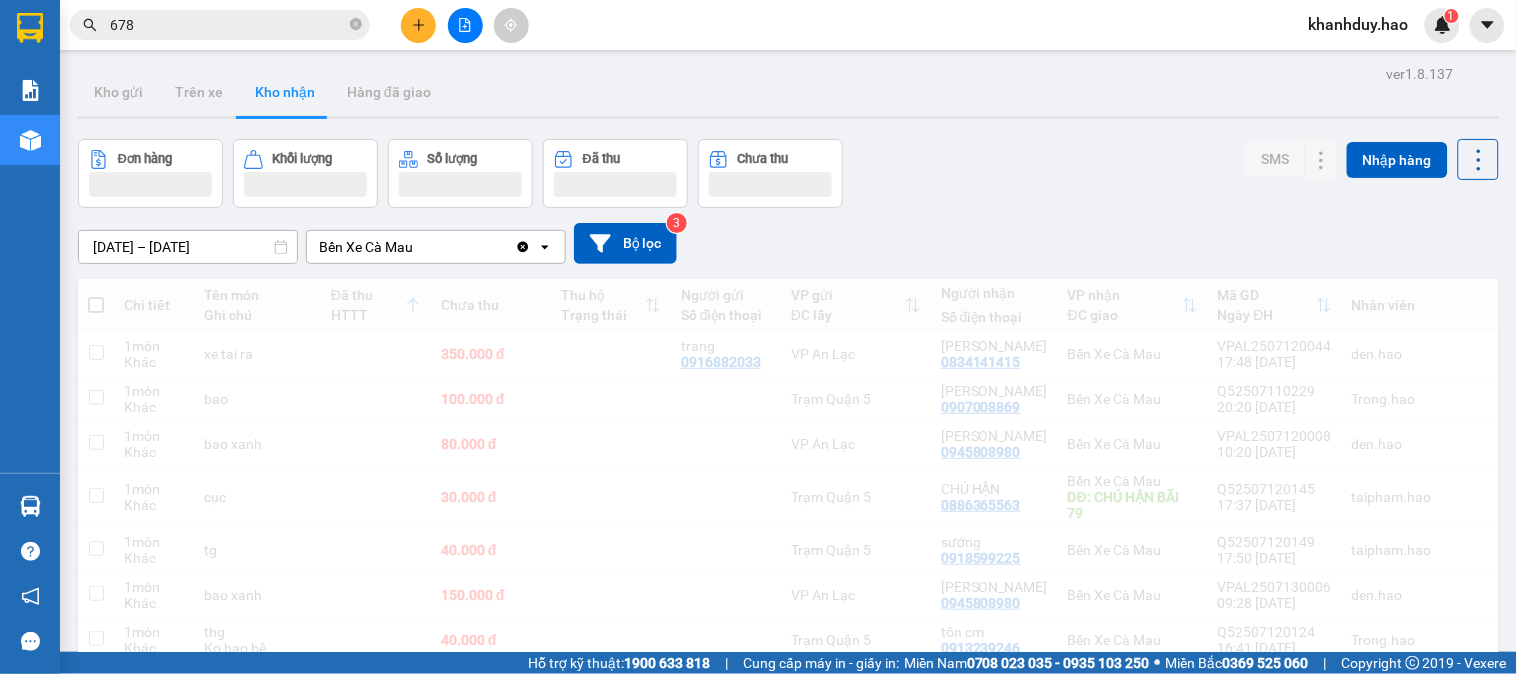 click on "ver  1.8.137 Kho gửi Trên xe Kho nhận Hàng đã giao Đơn hàng Khối lượng Số lượng Đã thu Chưa thu SMS Nhập hàng 12/07/2025 – 13/07/2025 Press the down arrow key to interact with the calendar and select a date. Press the escape button to close the calendar. Selected date range is from 12/07/2025 to 13/07/2025. Bến Xe Cà Mau Clear value open Bộ lọc 3 Chi tiết Tên món Ghi chú Đã thu HTTT Chưa thu Thu hộ Trạng thái Người gửi Số điện thoại VP gửi ĐC lấy Người nhận Số điện thoại VP nhận ĐC giao Mã GD Ngày ĐH Nhân viên 1  món Khác xe tai ra 350.000 đ trang 0916882033 VP An Lạc thanh khang 0834141415 Bến Xe Cà Mau VPAL2507120044 17:48 12/07 den.hao 1  món Khác bao 100.000 đ Trạm Quận 5 kim anh  0907008869 Bến Xe Cà Mau Q52507110229 20:20 11/07 Trong.hao 1  món Khác bao xanh 80.000 đ VP An Lạc trang quỳnh  0945808980 Bến Xe Cà Mau VPAL2507120008 10:20 12/07 den.hao 1  món Khác cục 30.000 đ CHÚ HẬN 1" at bounding box center [788, 1315] 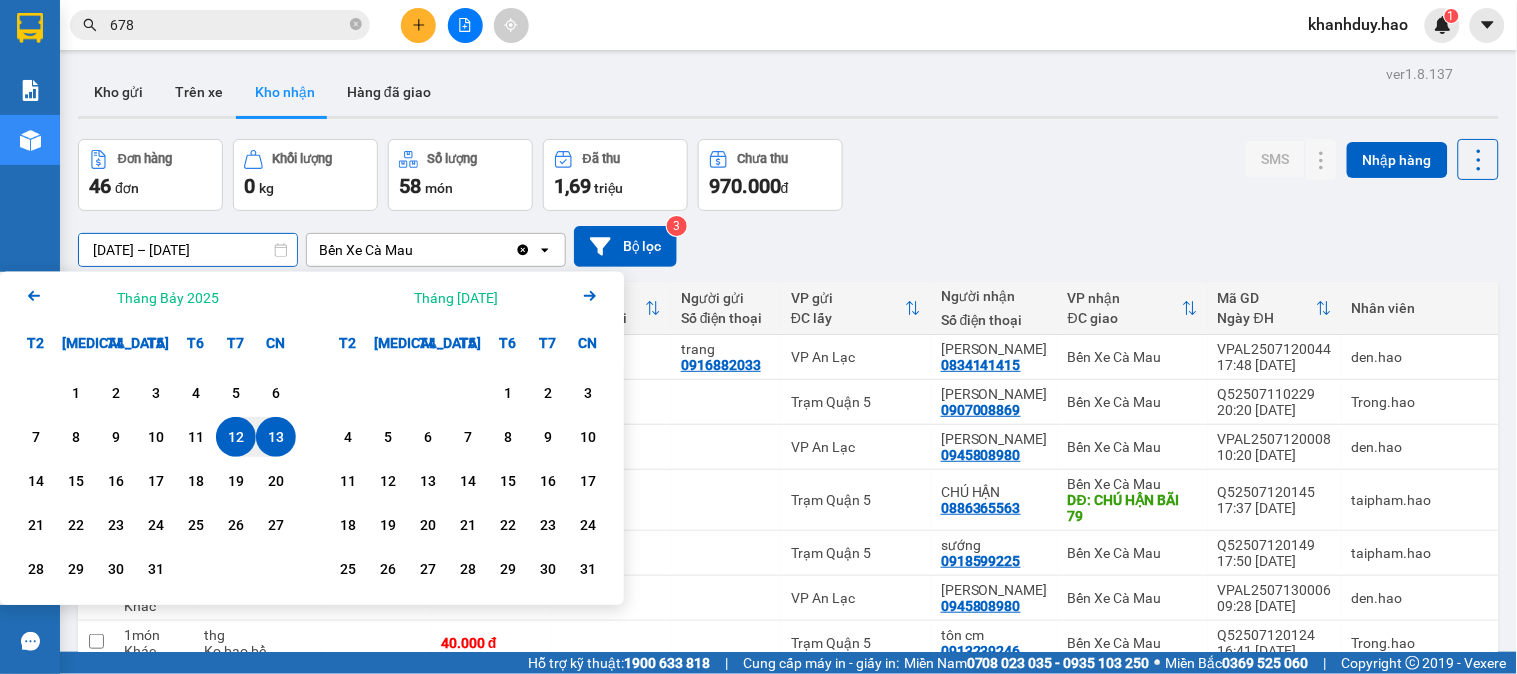 click on "12" at bounding box center (236, 437) 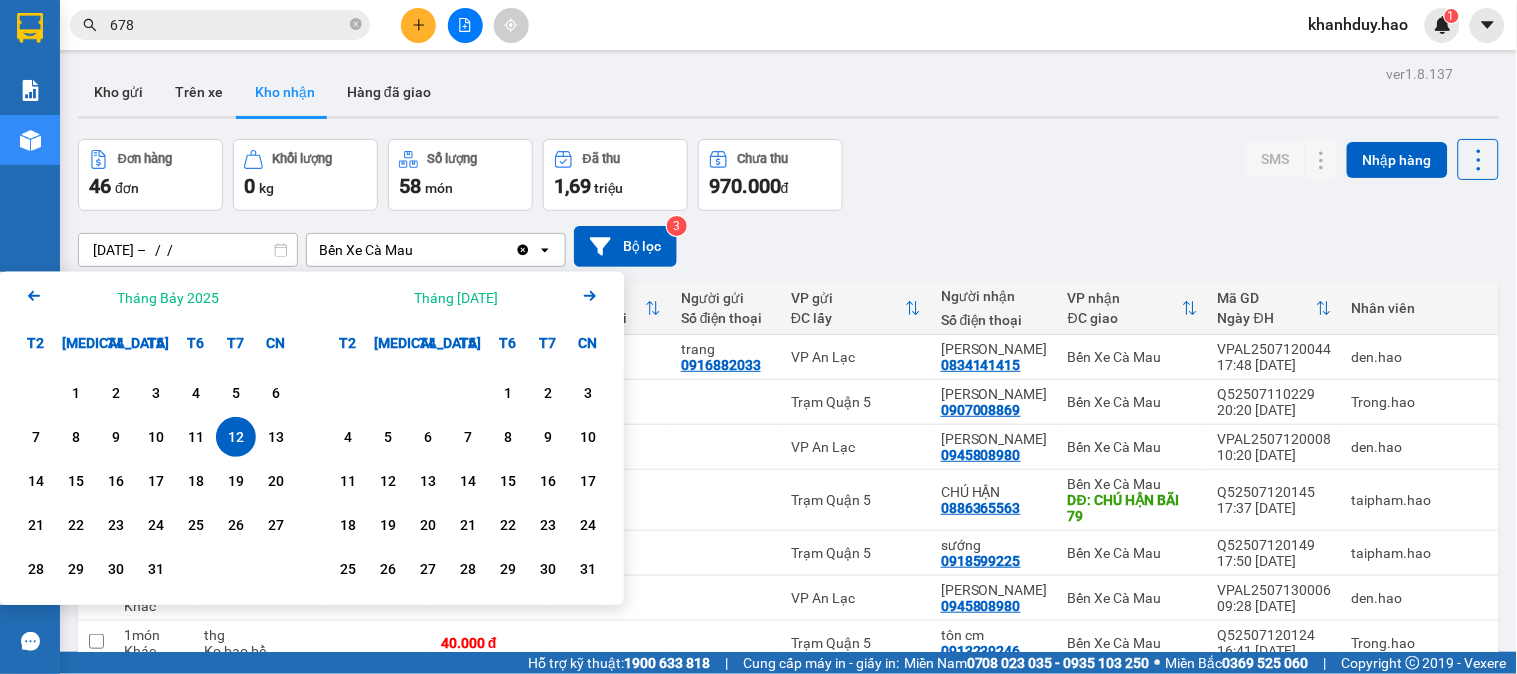 click on "12" at bounding box center [236, 437] 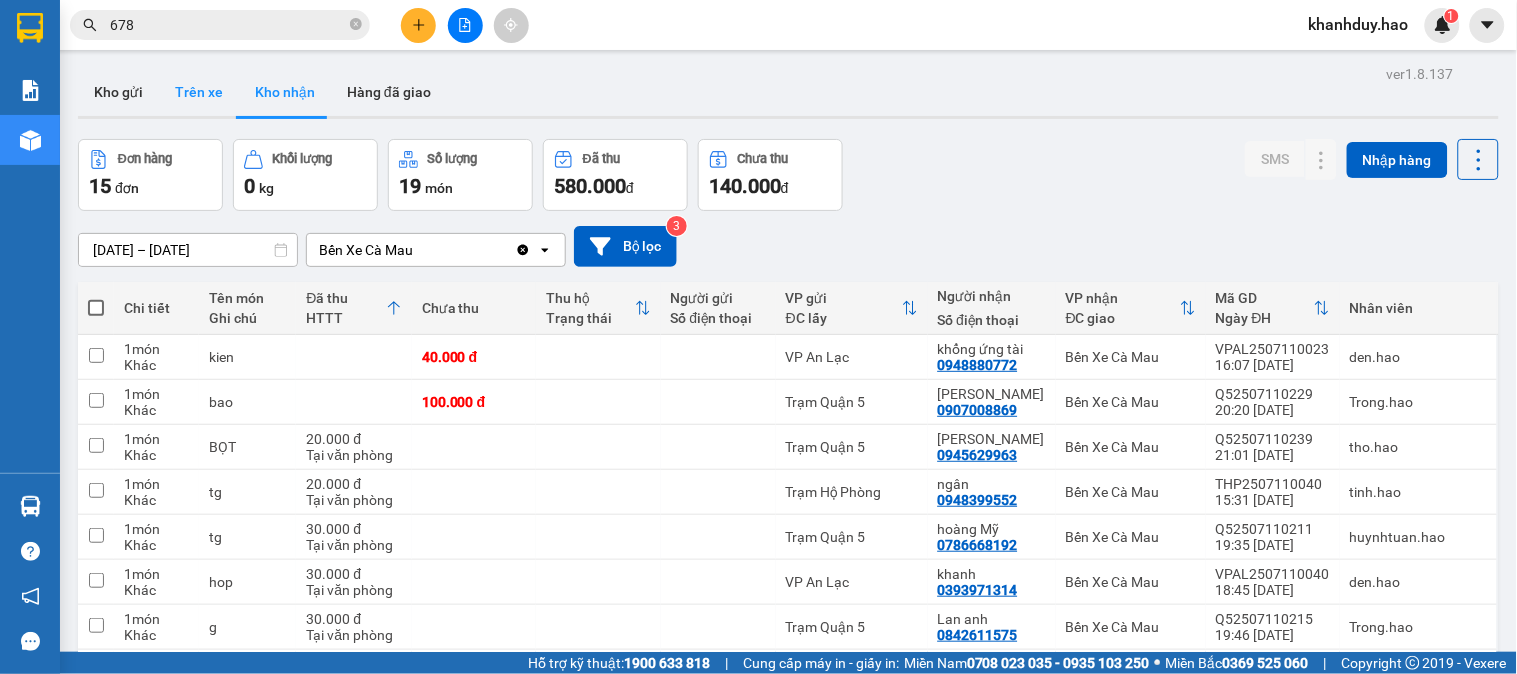 click on "Trên xe" at bounding box center [199, 92] 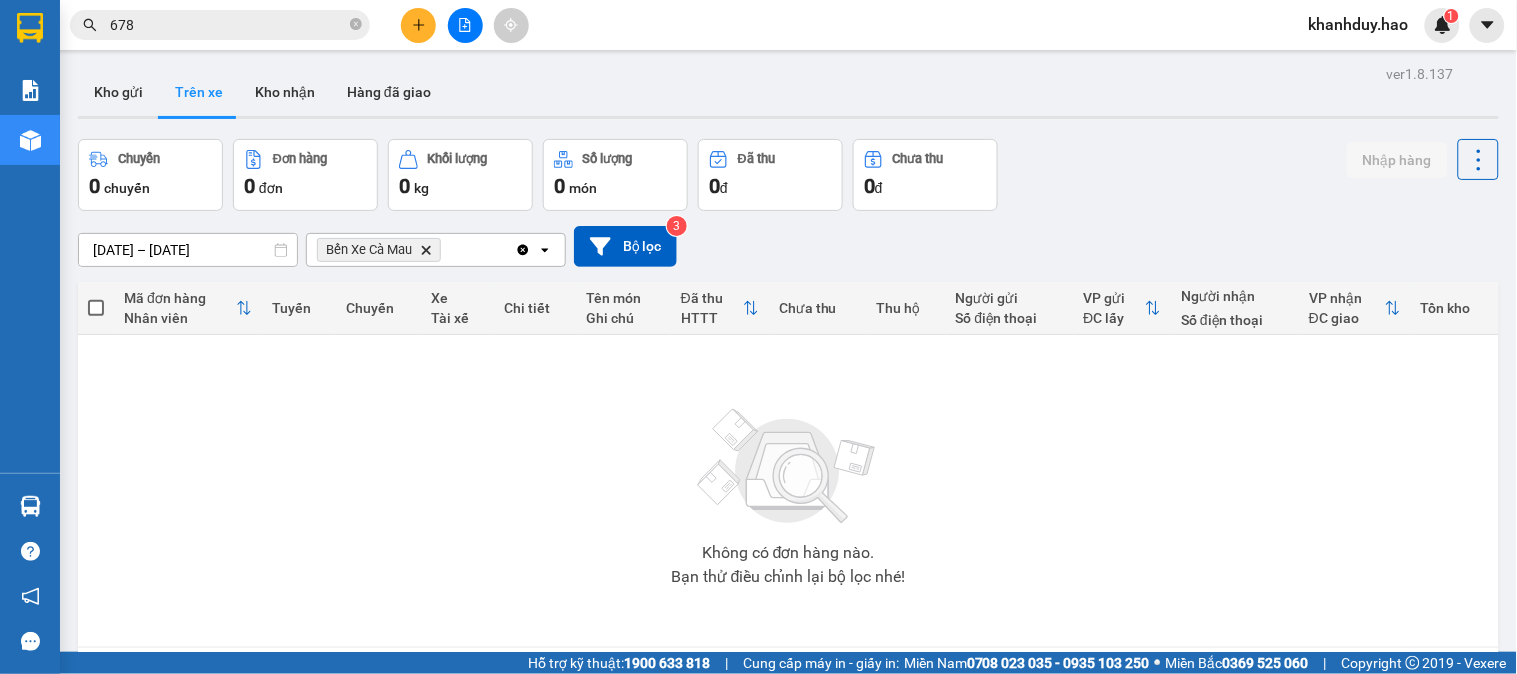 click on "[DATE] – [DATE]" at bounding box center [188, 250] 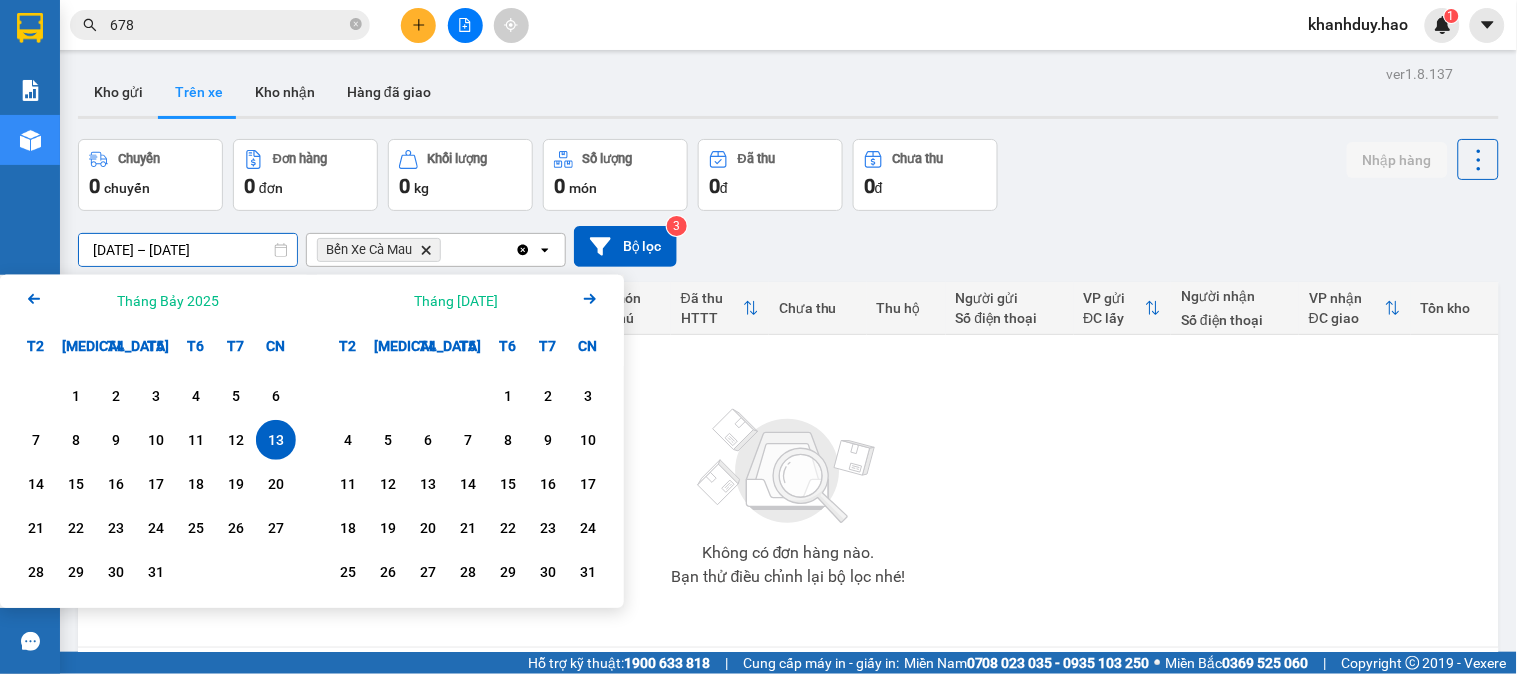 click on "1 2 3 4 5 6 7 8 9 10 11 12 13 14 15 16 17 18 19 20 21 22 23 24 25 26 27 28 29 30 31" at bounding box center [156, 487] 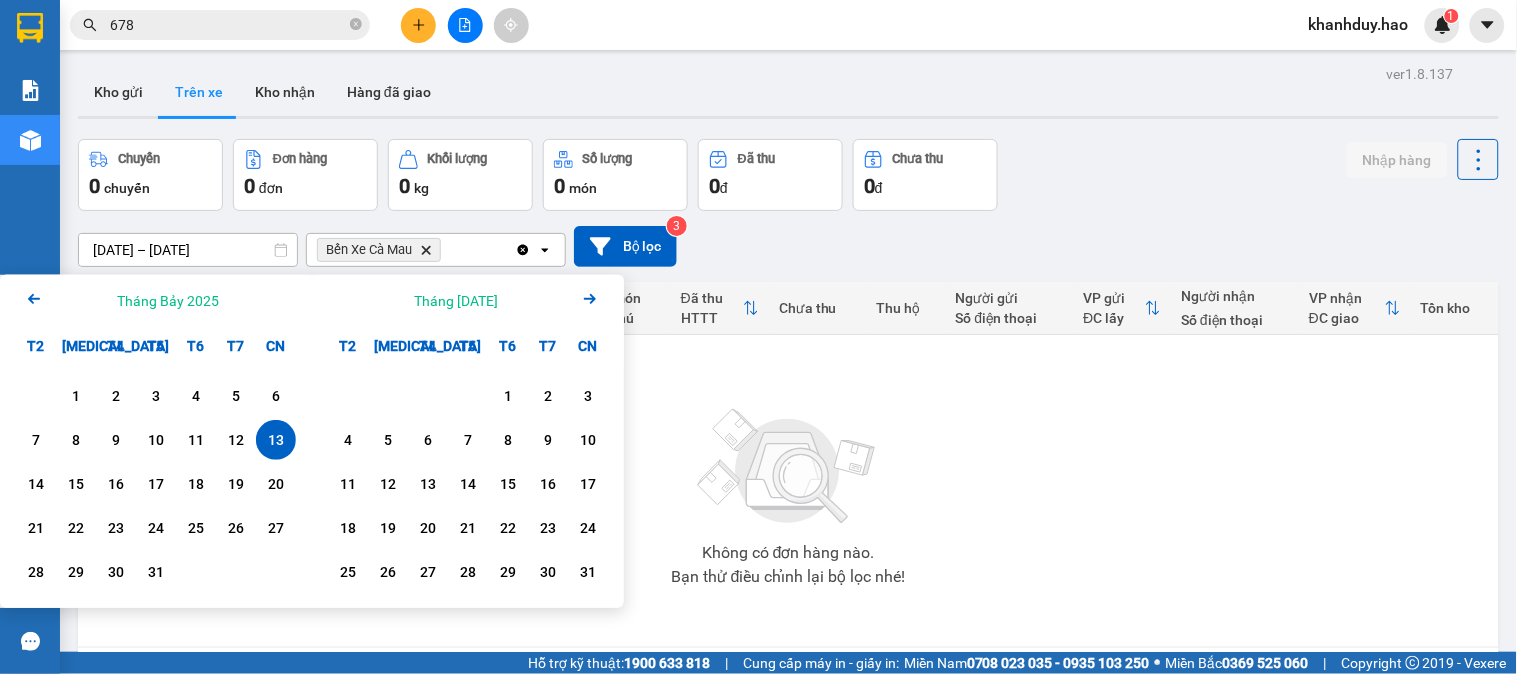 click on "14" at bounding box center [36, 484] 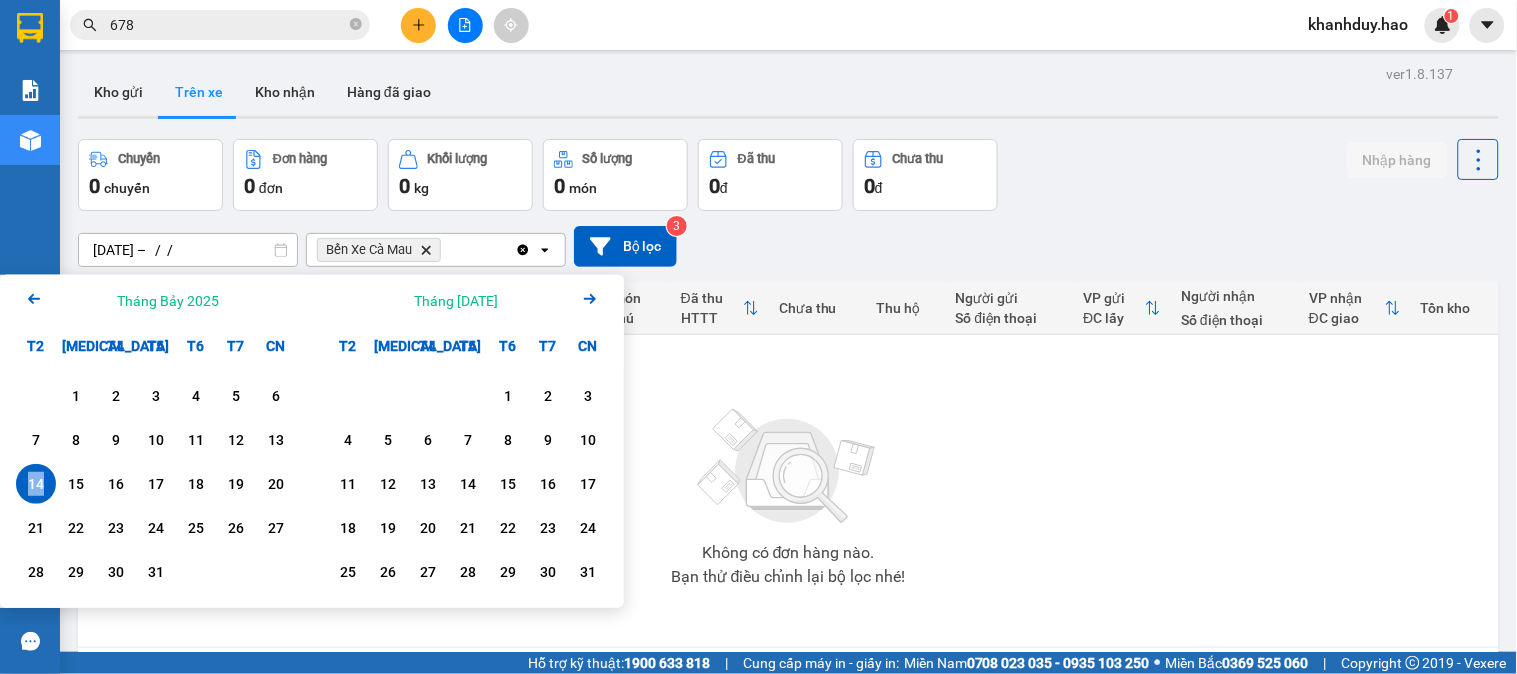click on "14" at bounding box center (36, 484) 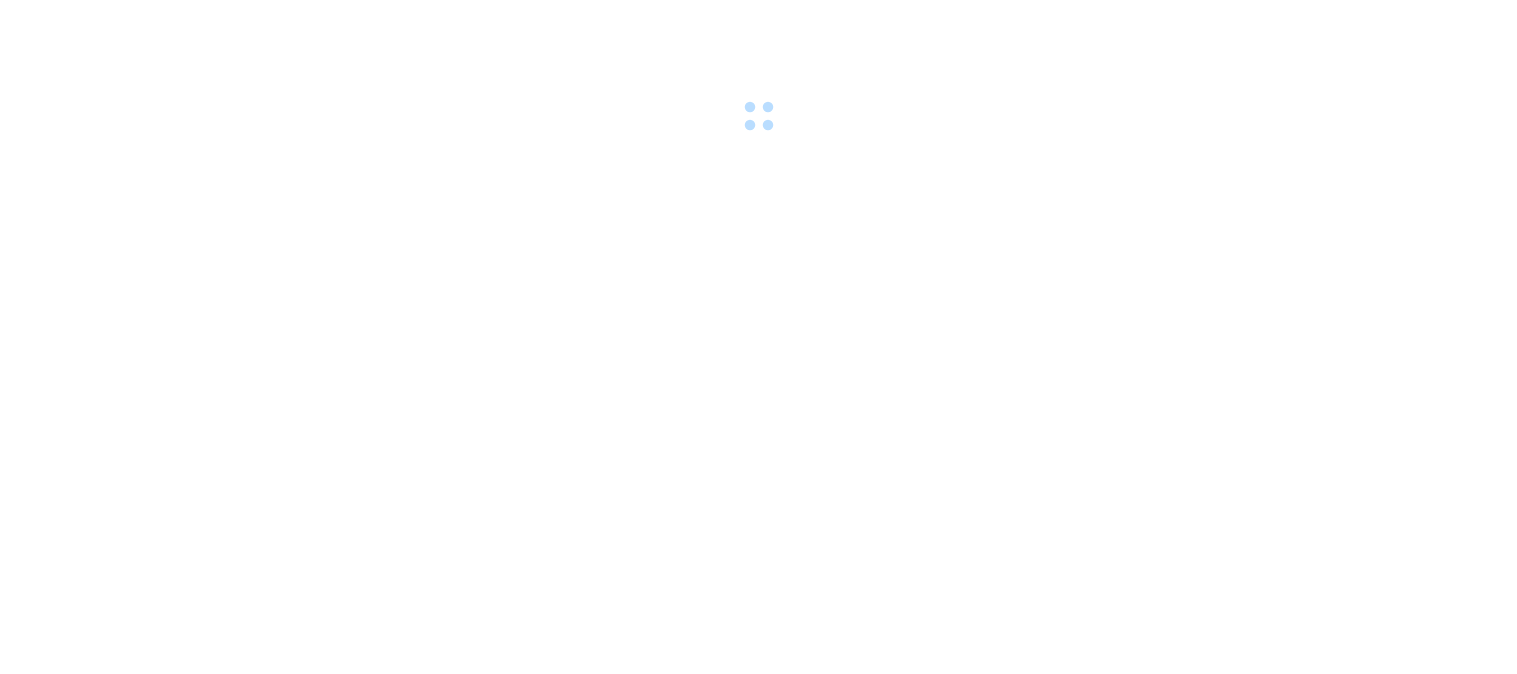 scroll, scrollTop: 0, scrollLeft: 0, axis: both 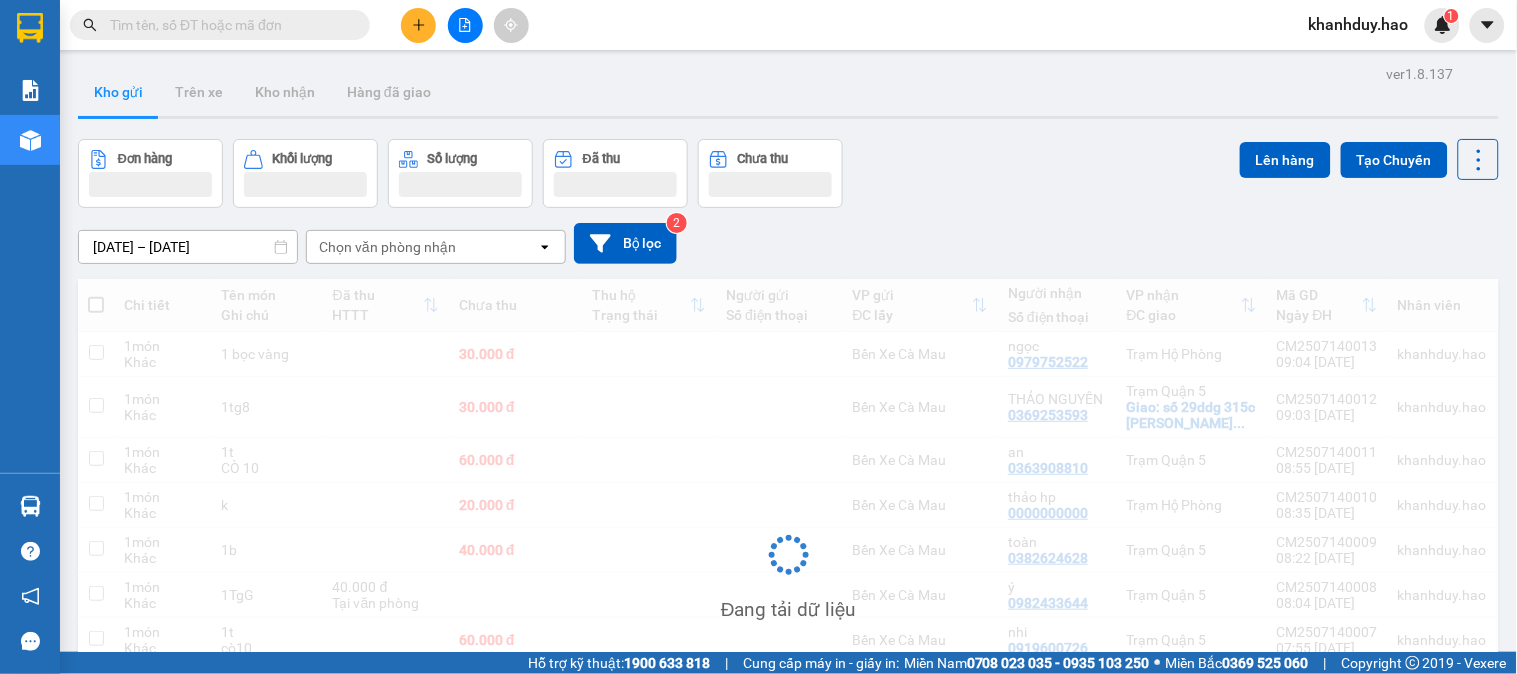 click 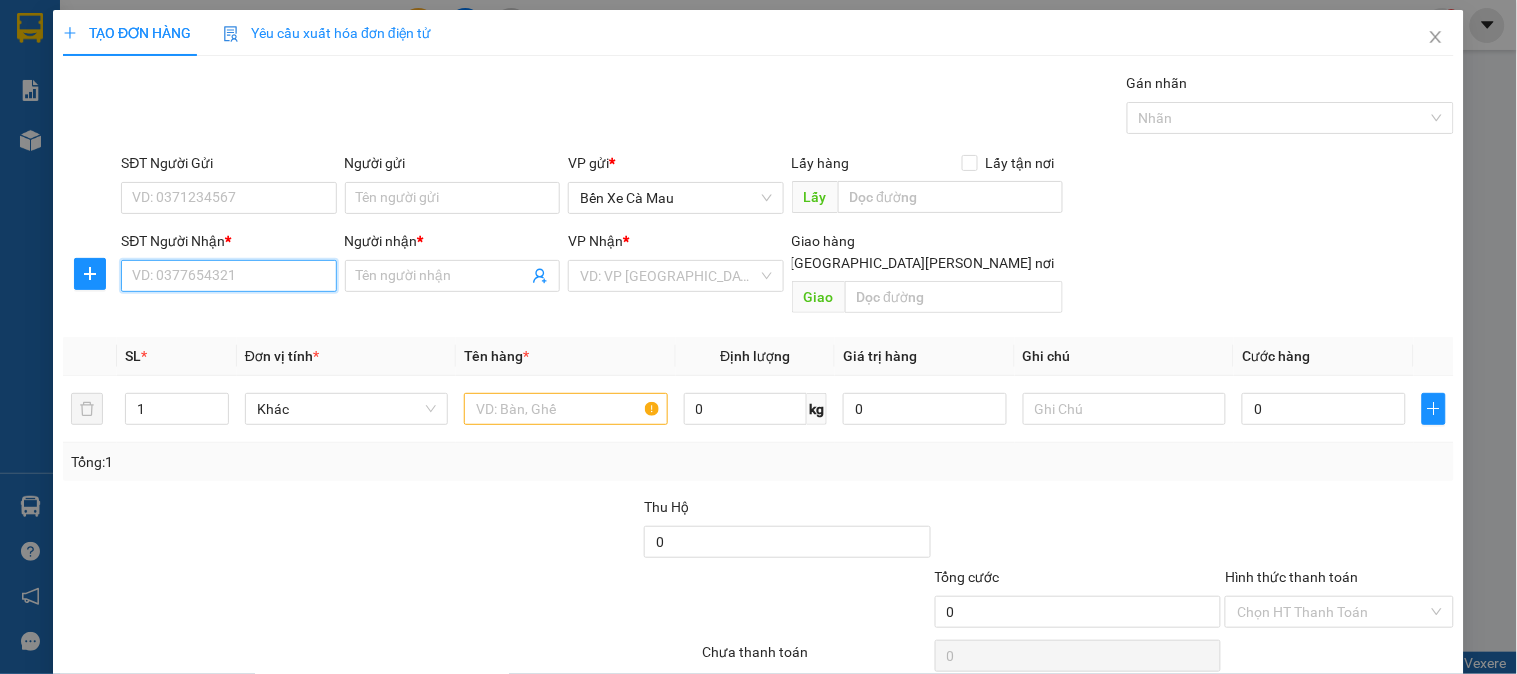 click on "SĐT Người Nhận  *" at bounding box center [228, 276] 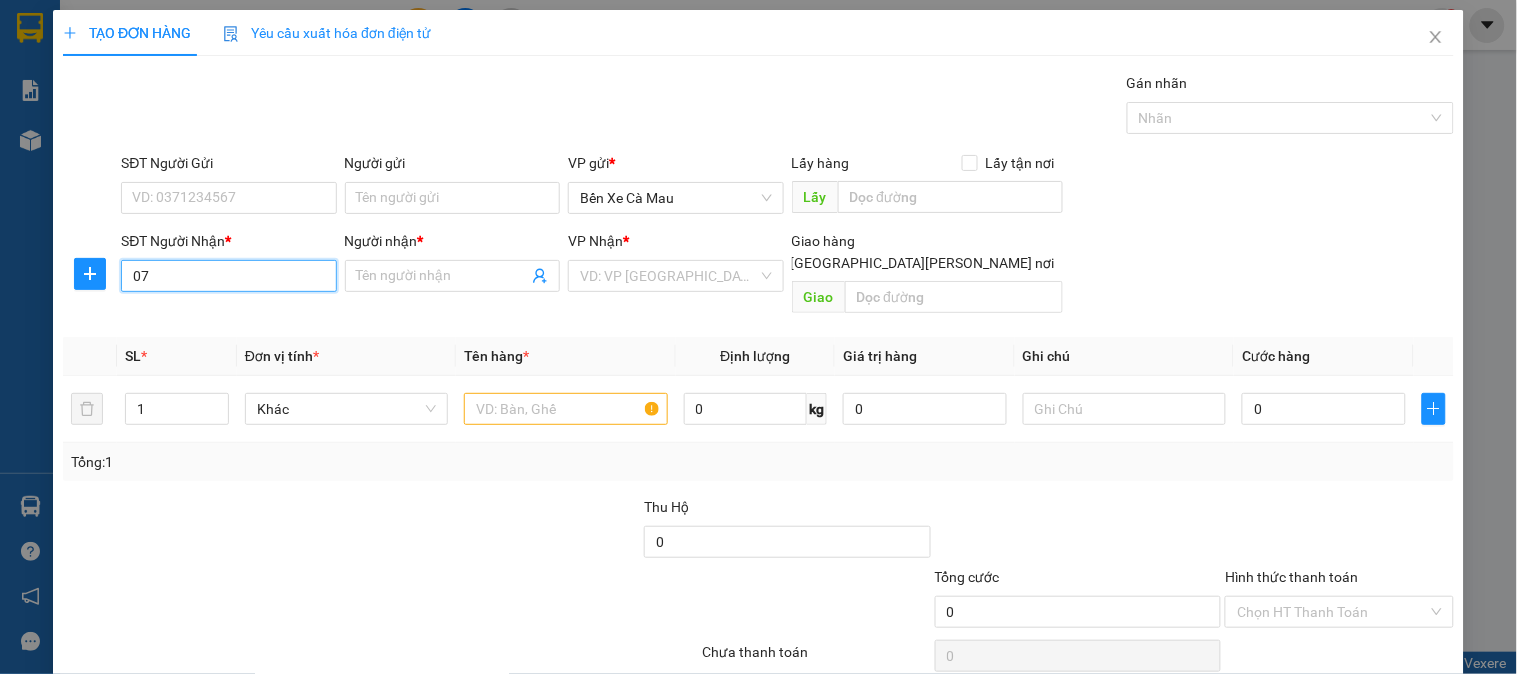 type on "072" 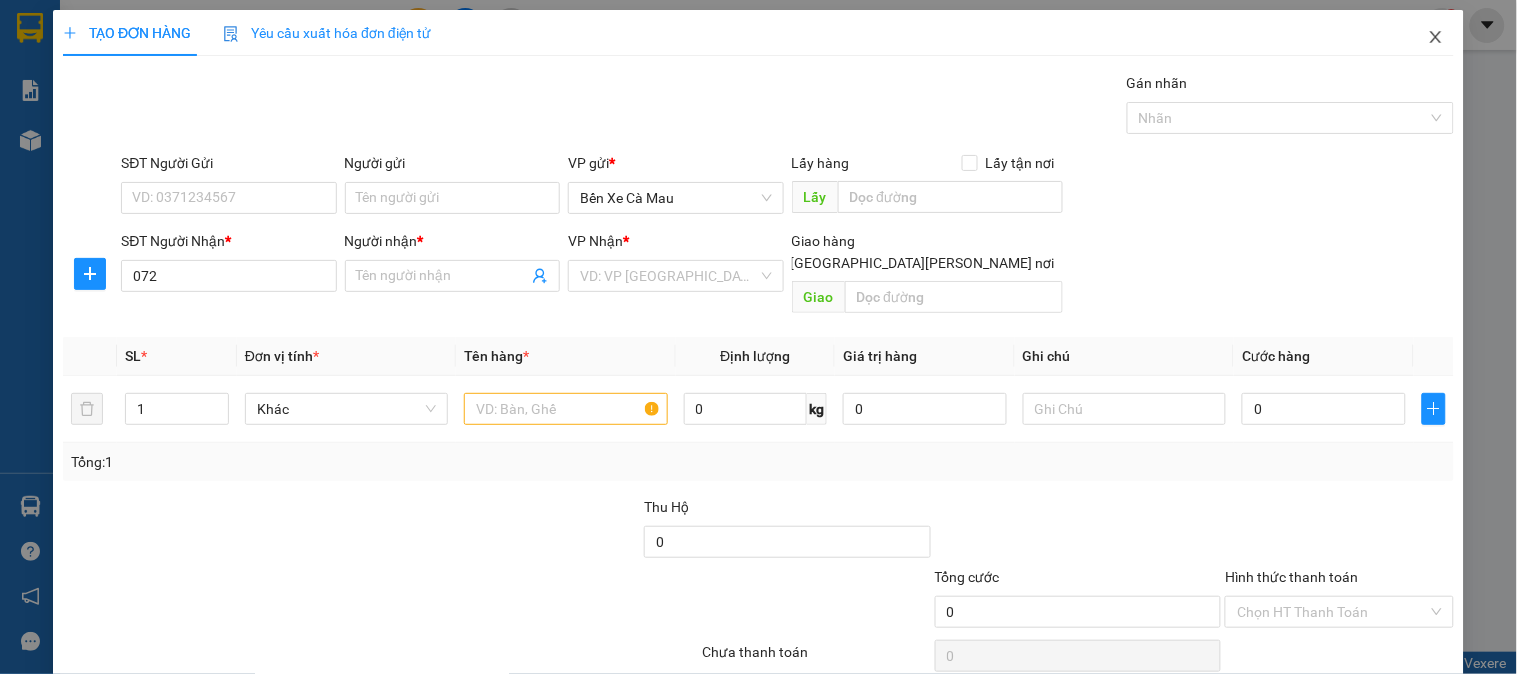 click 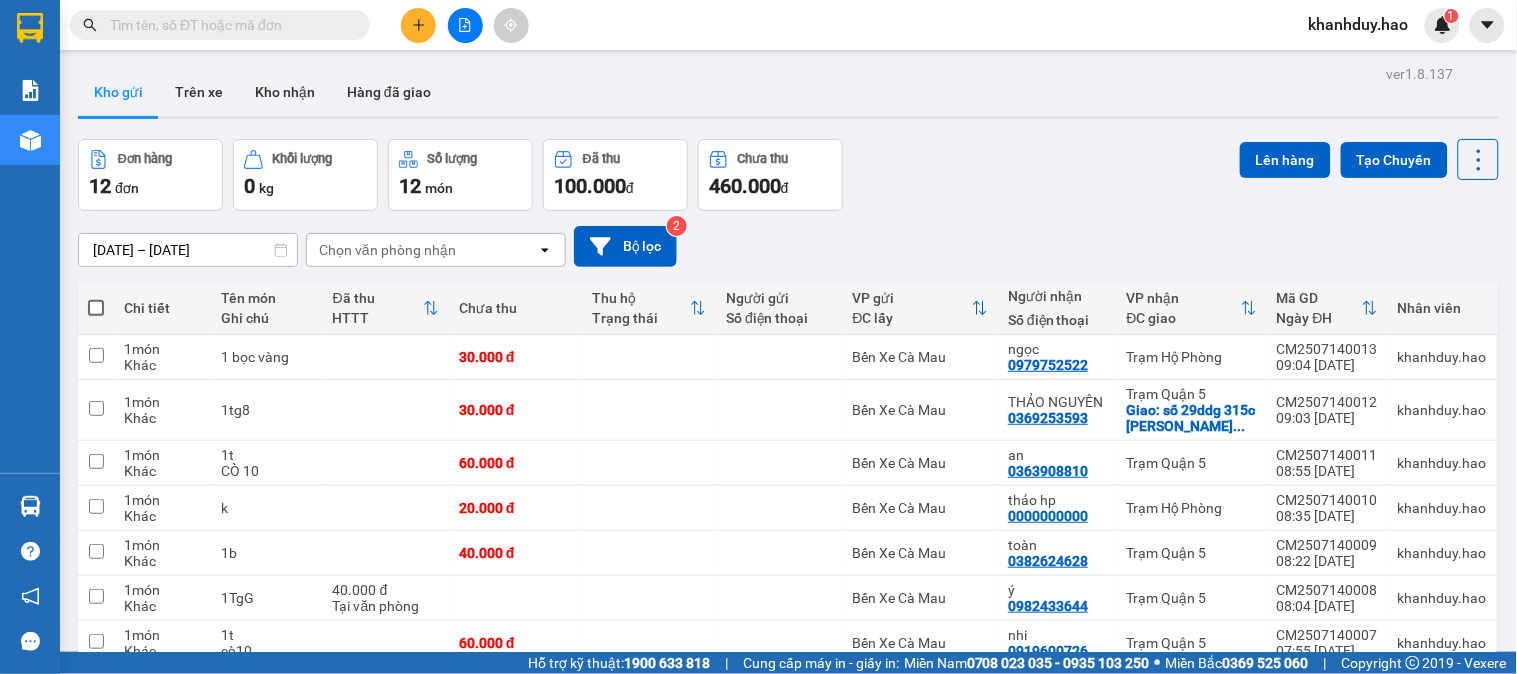 click at bounding box center (228, 25) 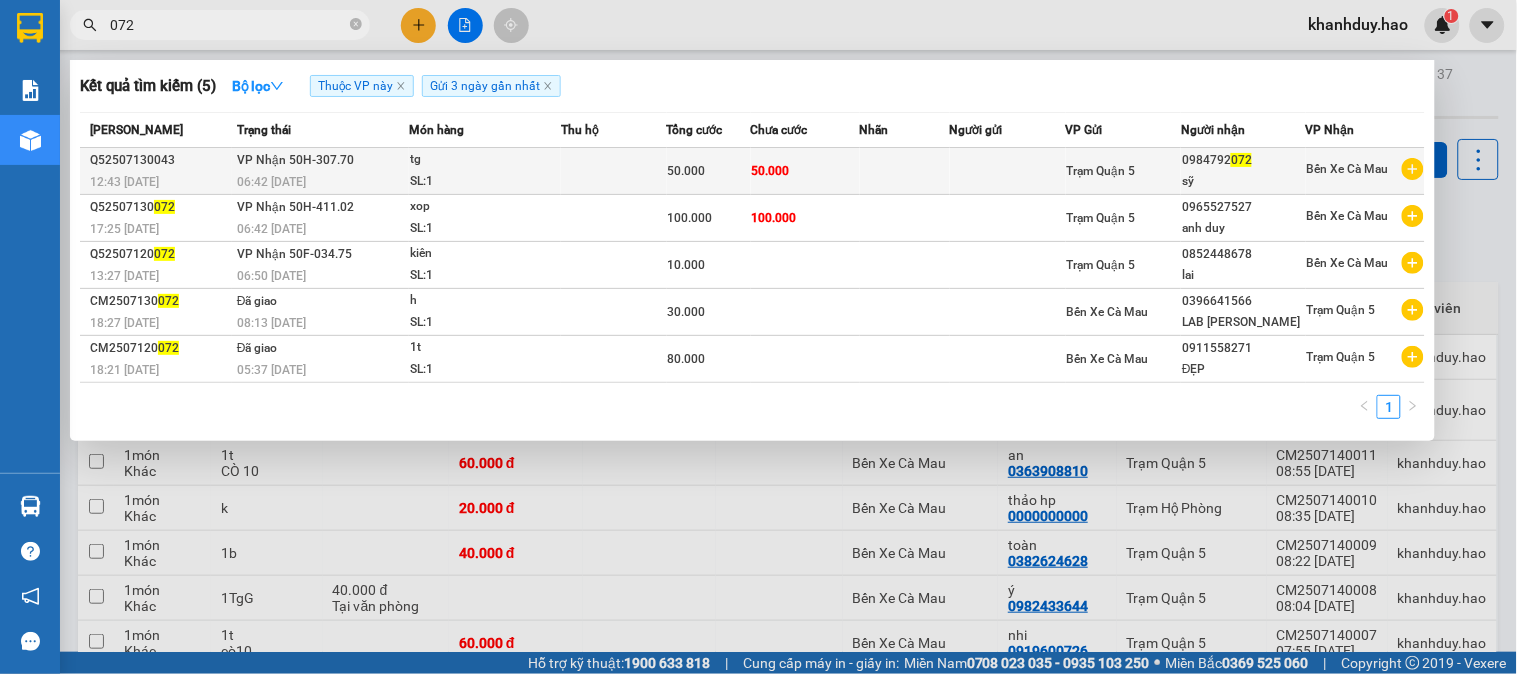 type on "072" 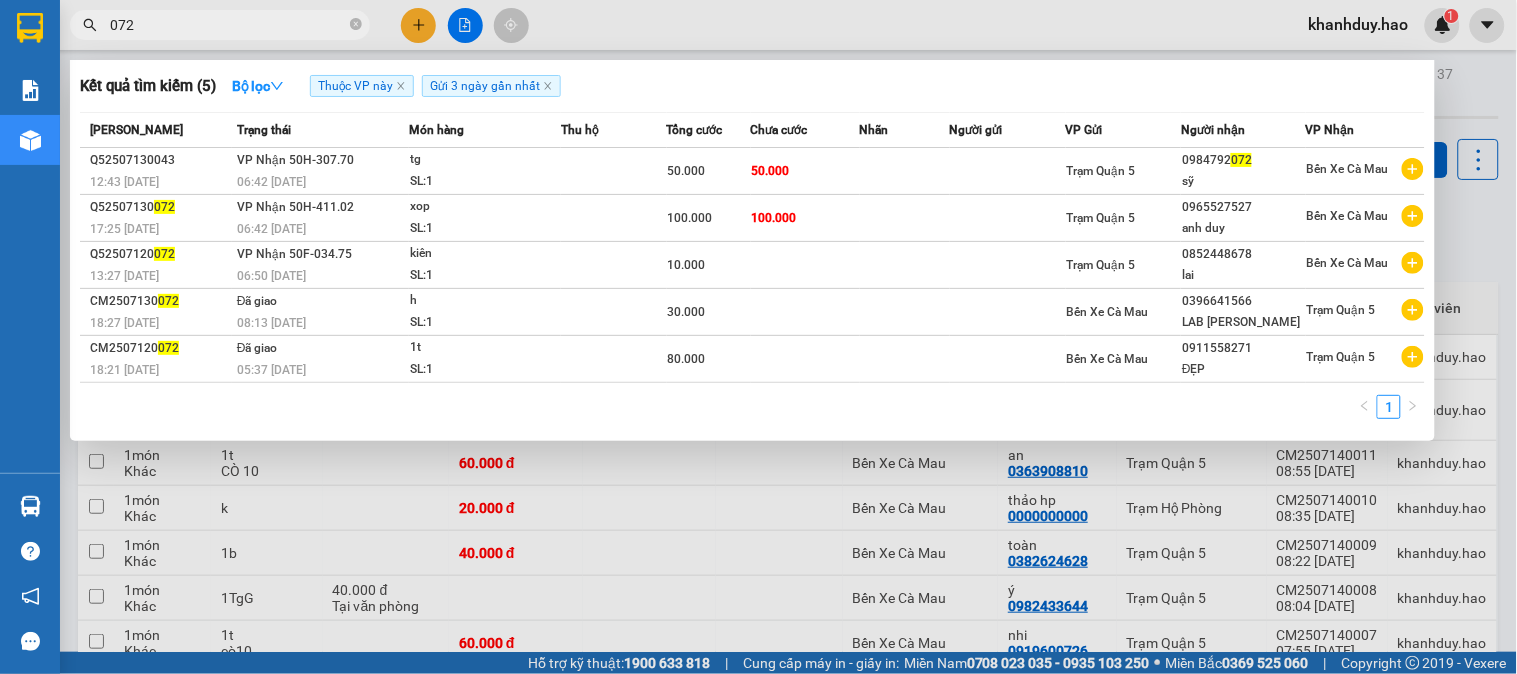 click at bounding box center (1008, 171) 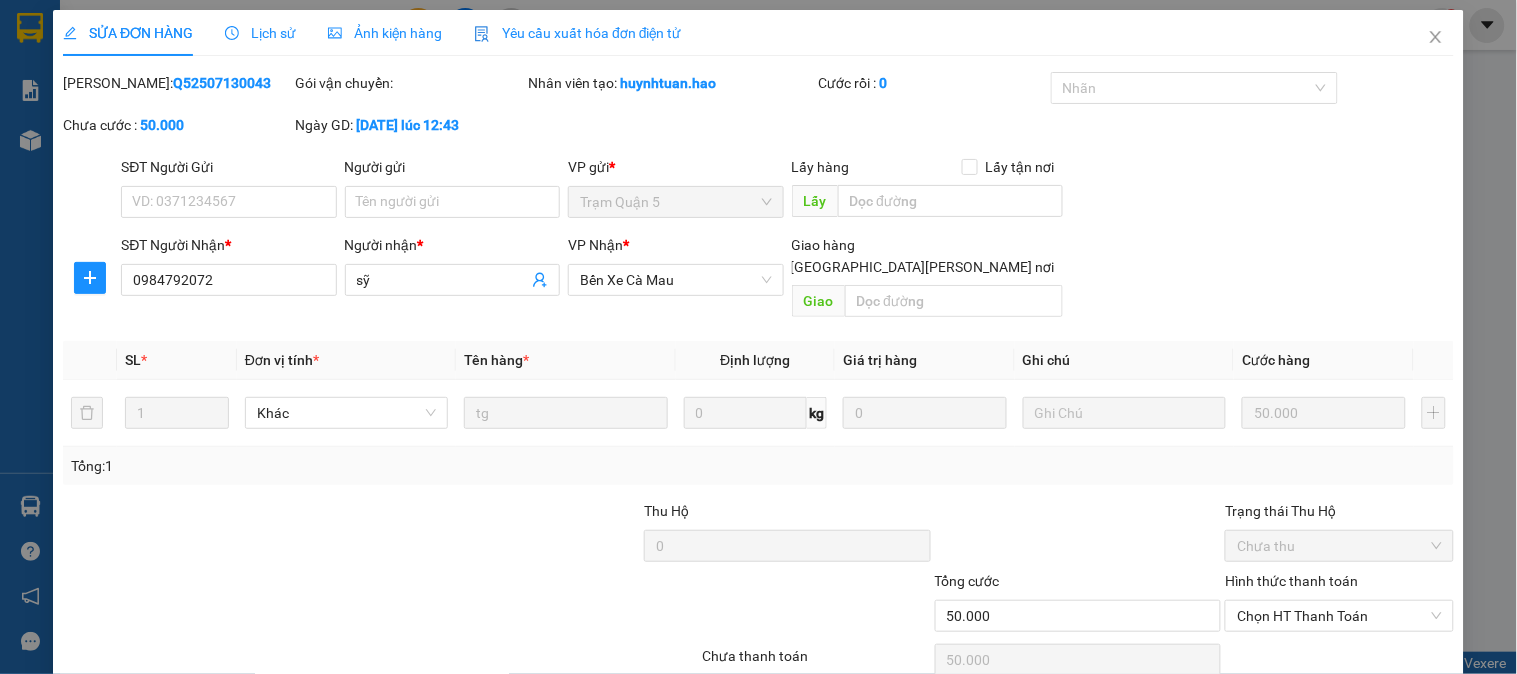 type on "0984792072" 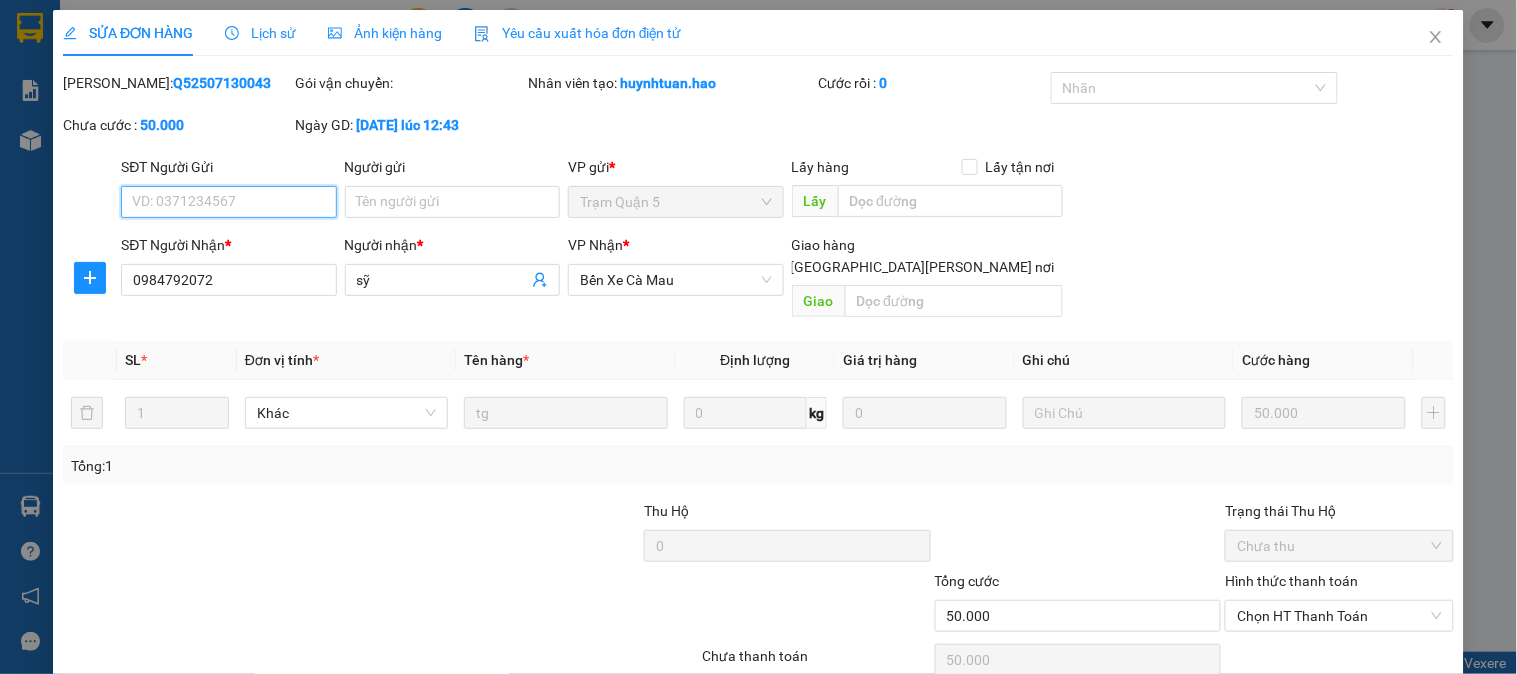scroll, scrollTop: 70, scrollLeft: 0, axis: vertical 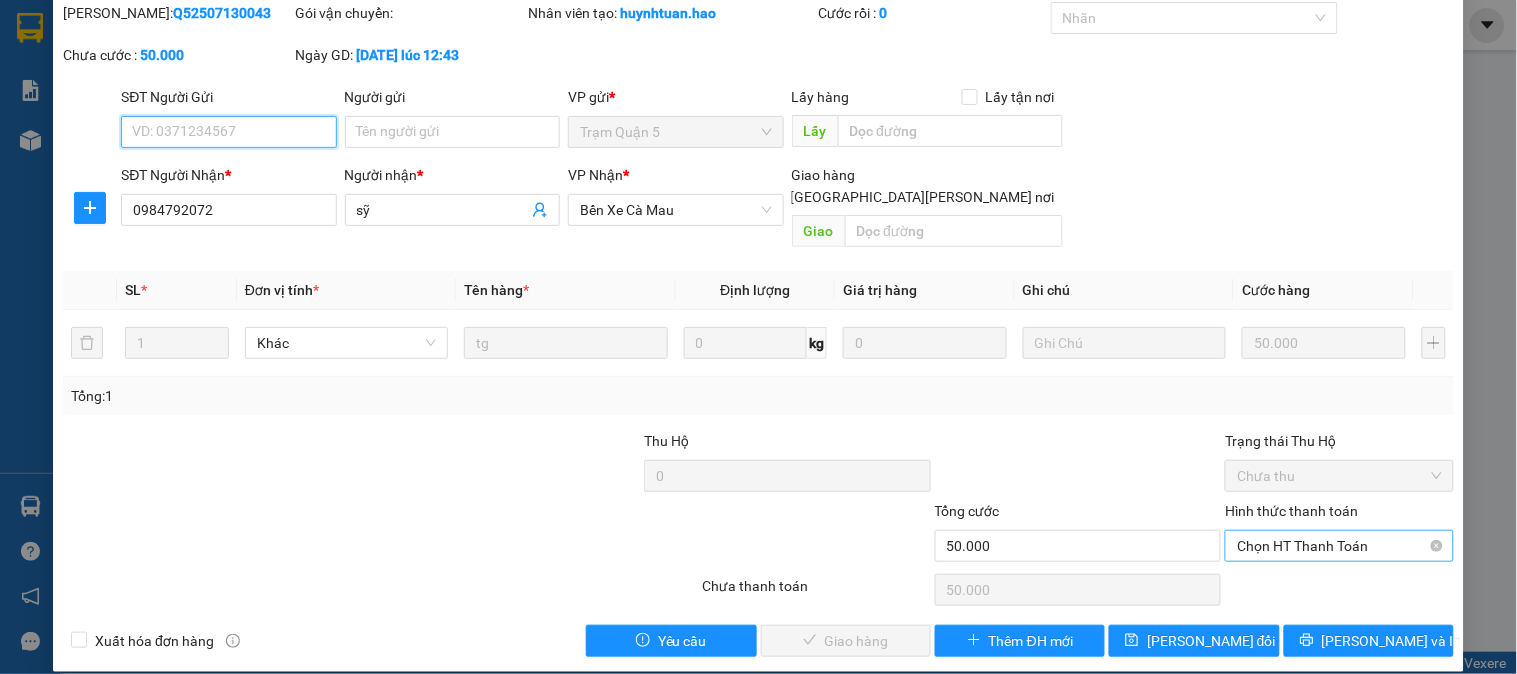 click on "Chọn HT Thanh Toán" at bounding box center (1339, 546) 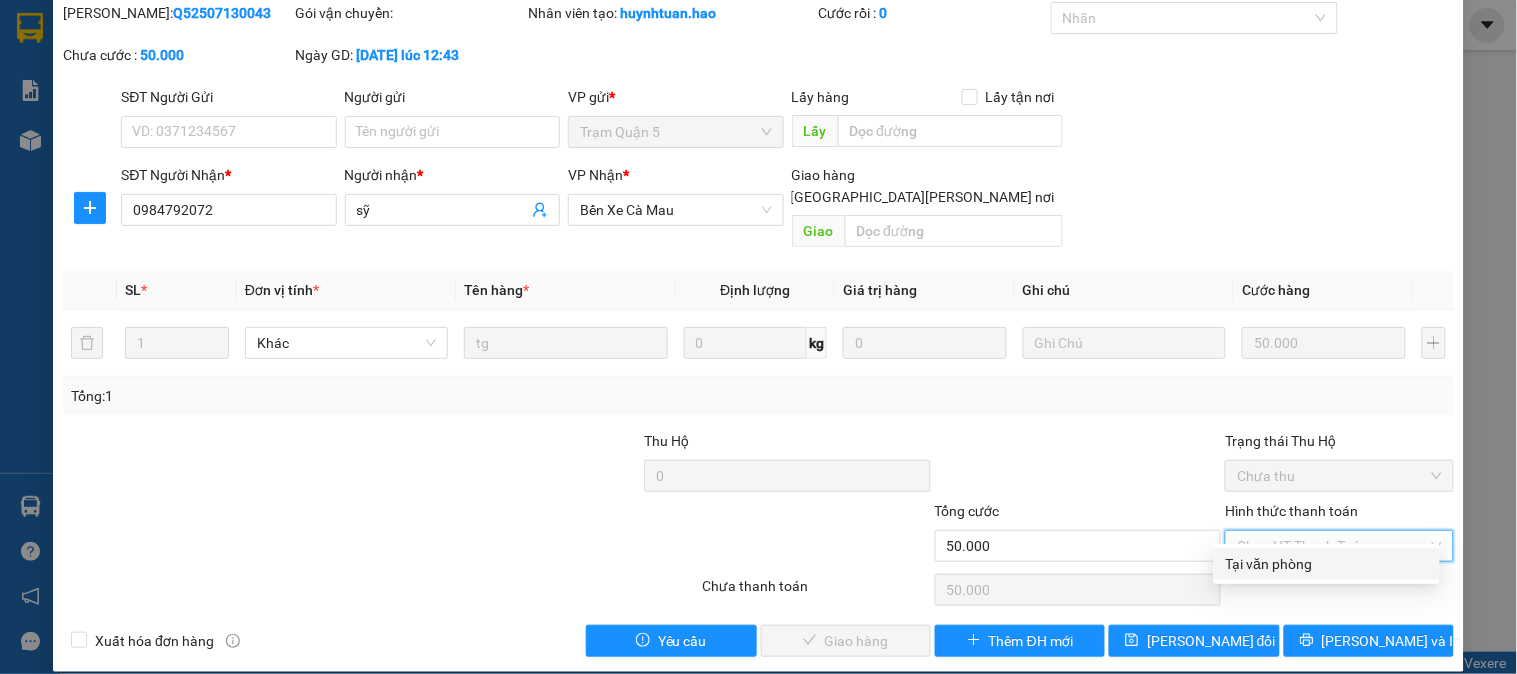 click on "Tại văn phòng" at bounding box center (1327, 564) 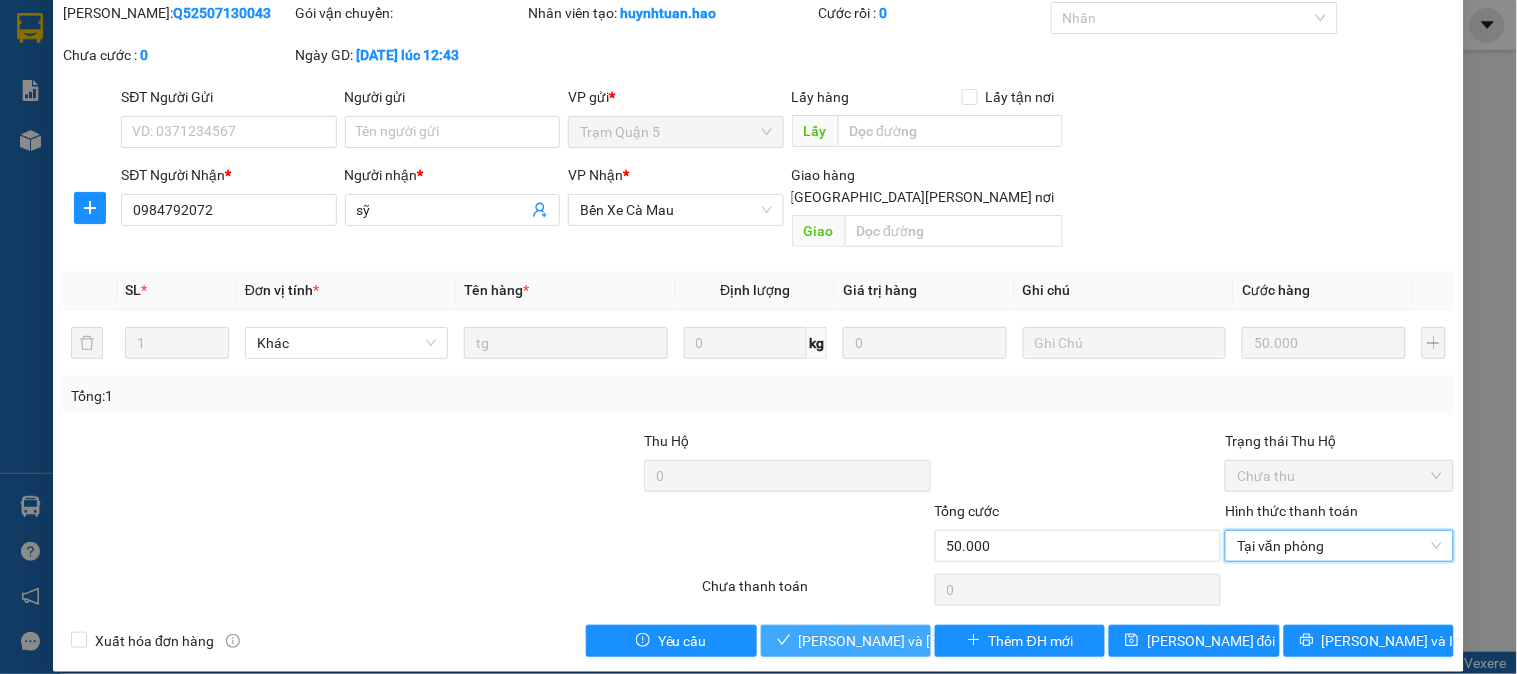 click on "[PERSON_NAME] và [PERSON_NAME] hàng" at bounding box center (934, 641) 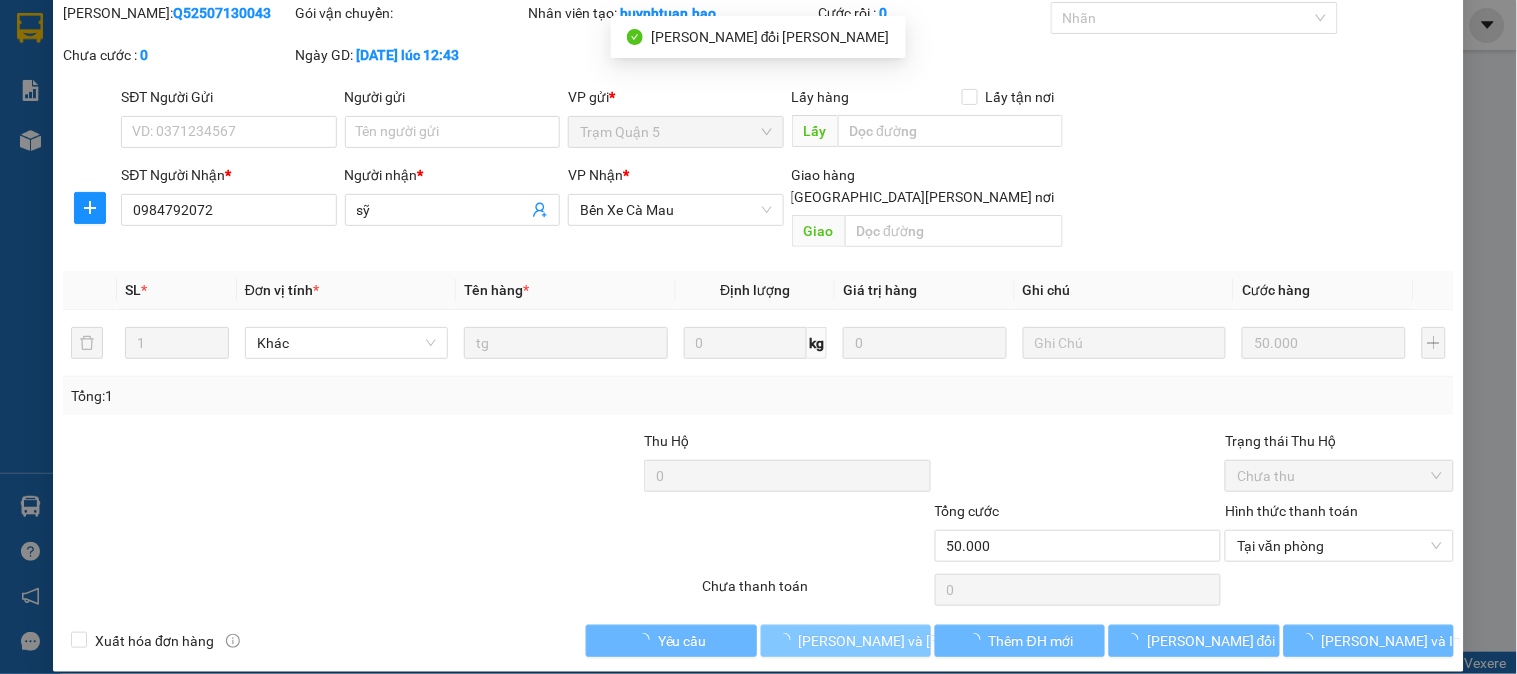 scroll, scrollTop: 0, scrollLeft: 0, axis: both 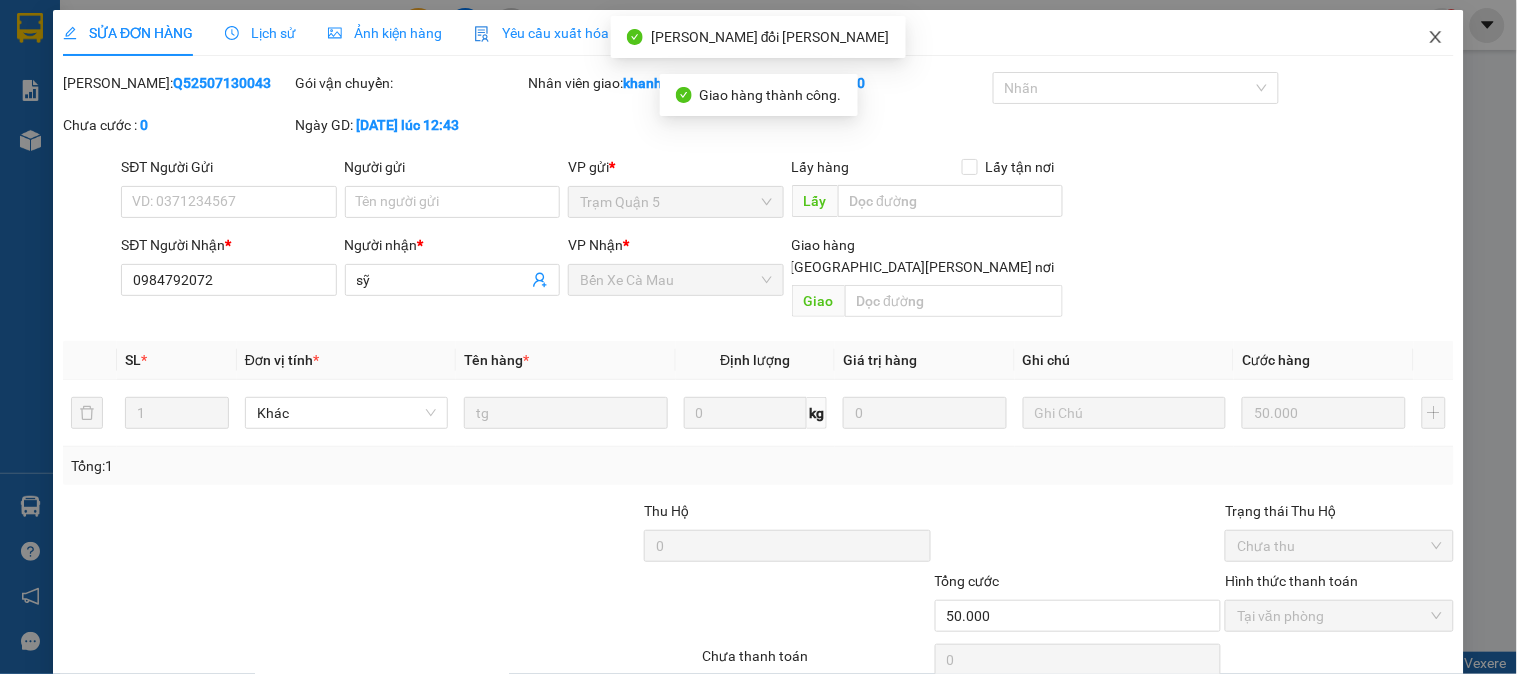 click at bounding box center [1436, 38] 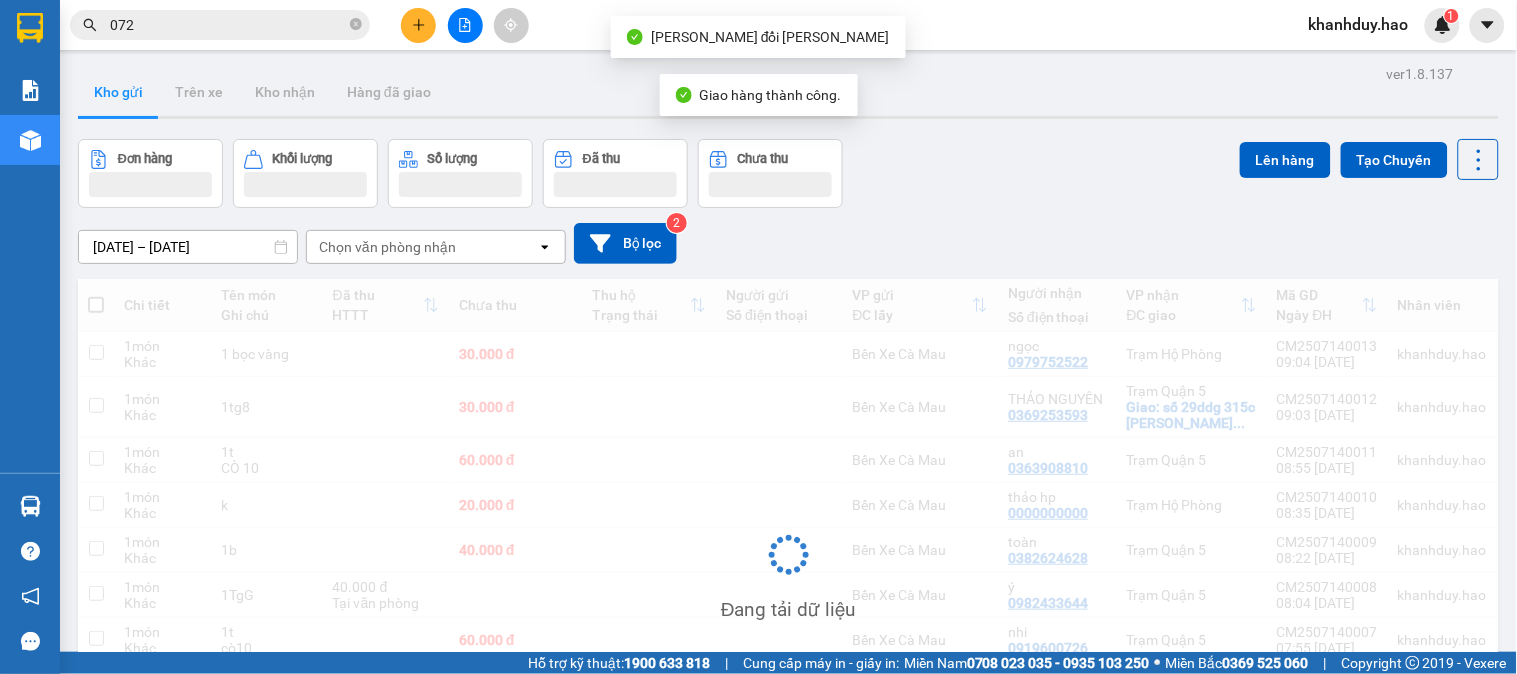 click on "Kết quả [PERSON_NAME] ( 5 )  Bộ lọc  Thuộc VP này Gửi 3 ngày gần nhất Mã ĐH Trạng thái Món hàng Thu hộ Tổng [PERSON_NAME] [PERSON_NAME] Người gửi VP Gửi Người [PERSON_NAME] [PERSON_NAME] Q52507130043 12:43 [DATE] [PERSON_NAME]   50H-307.70 06:42 [DATE] tg SL:  1 50.000 50.000 [PERSON_NAME] 5 0984792 072 [PERSON_NAME] Xe Cà Mau Q52507130 072 17:25 [DATE] [PERSON_NAME]   50H-411.02 06:42 [DATE] xop SL:  1 100.000 100.000 [PERSON_NAME] 5 0965527527 [PERSON_NAME] [PERSON_NAME] Xe Cà Mau Q52507120 072 13:27 [DATE] [PERSON_NAME]   50F-034.75 06:50 [DATE] [PERSON_NAME]:  1 10.000 [PERSON_NAME] 5 0852448678 [PERSON_NAME] Xe Cà Mau CM2507130 072 18:27 [DATE] Đã giao   08:13 [DATE] h SL:  1 30.000 Bến Xe [GEOGRAPHIC_DATA] [GEOGRAPHIC_DATA][PERSON_NAME][PERSON_NAME] CM2507120 072 18:21 [DATE] Đã giao   05:37 [DATE] 1t SL:  1 80.000 Bến Xe Cà Mau 0911558271 ĐẸP [PERSON_NAME] 5 1 072" at bounding box center [195, 25] 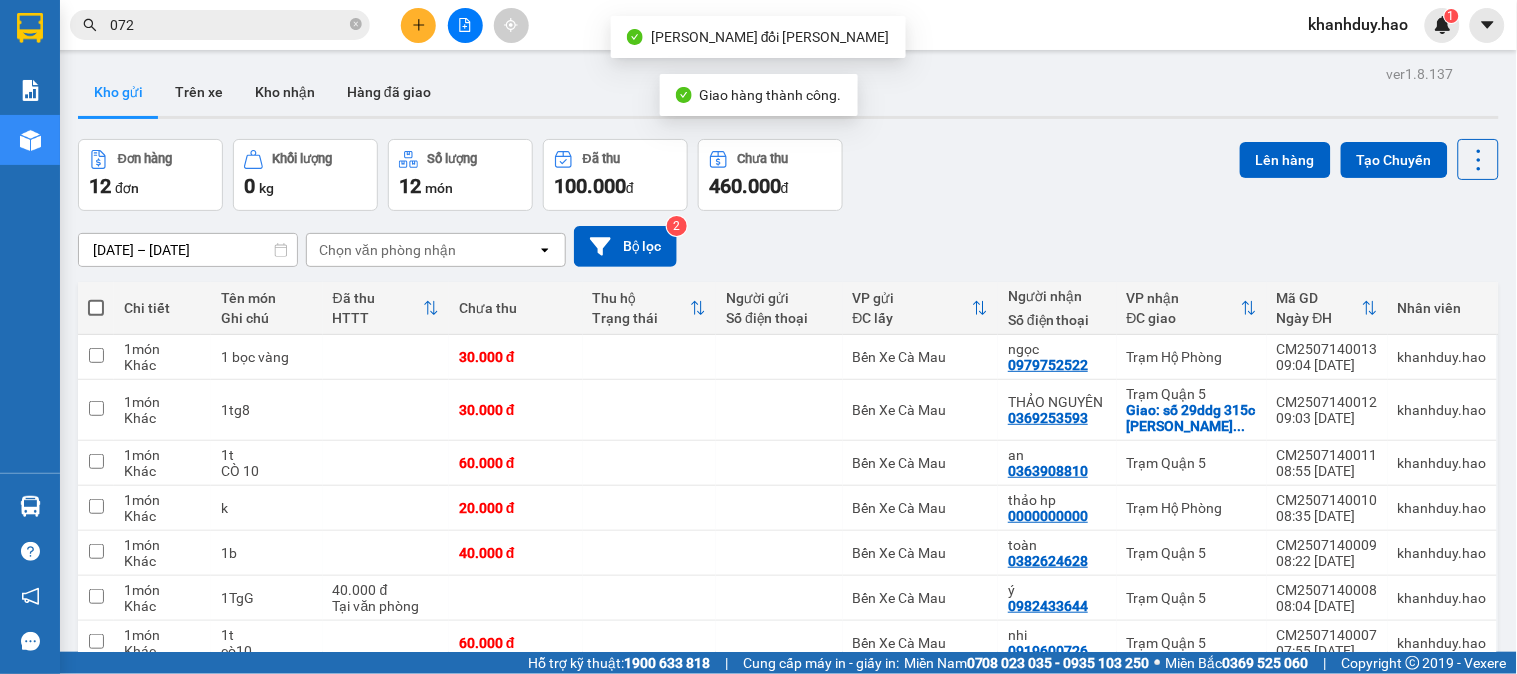 click on "Kết quả [PERSON_NAME] ( 5 )  Bộ lọc  Thuộc VP này Gửi 3 ngày gần nhất Mã ĐH Trạng thái Món hàng Thu hộ Tổng [PERSON_NAME] [PERSON_NAME] Người gửi VP Gửi Người [PERSON_NAME] [PERSON_NAME] Q52507130043 12:43 [DATE] [PERSON_NAME]   50H-307.70 06:42 [DATE] tg SL:  1 50.000 50.000 [PERSON_NAME] 5 0984792 072 [PERSON_NAME] Xe Cà Mau Q52507130 072 17:25 [DATE] [PERSON_NAME]   50H-411.02 06:42 [DATE] xop SL:  1 100.000 100.000 [PERSON_NAME] 5 0965527527 [PERSON_NAME] [PERSON_NAME] Xe Cà Mau Q52507120 072 13:27 [DATE] [PERSON_NAME]   50F-034.75 06:50 [DATE] [PERSON_NAME]:  1 10.000 [PERSON_NAME] 5 0852448678 [PERSON_NAME] Xe Cà Mau CM2507130 072 18:27 [DATE] Đã giao   08:13 [DATE] h SL:  1 30.000 Bến Xe [GEOGRAPHIC_DATA] [GEOGRAPHIC_DATA][PERSON_NAME][PERSON_NAME] CM2507120 072 18:21 [DATE] Đã giao   05:37 [DATE] 1t SL:  1 80.000 Bến Xe Cà Mau 0911558271 ĐẸP [PERSON_NAME] 5 1 072 [GEOGRAPHIC_DATA]hao 1" at bounding box center [758, 25] 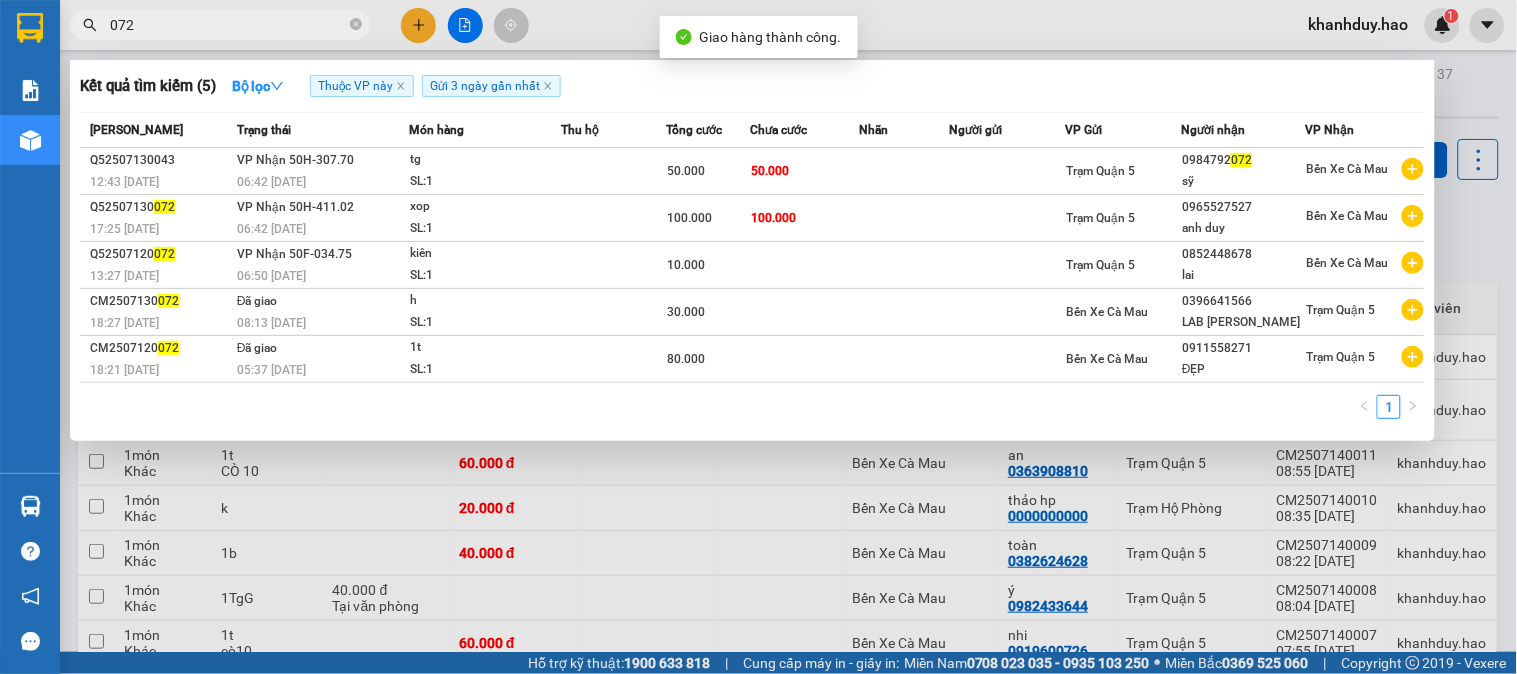 click on "072" at bounding box center [228, 25] 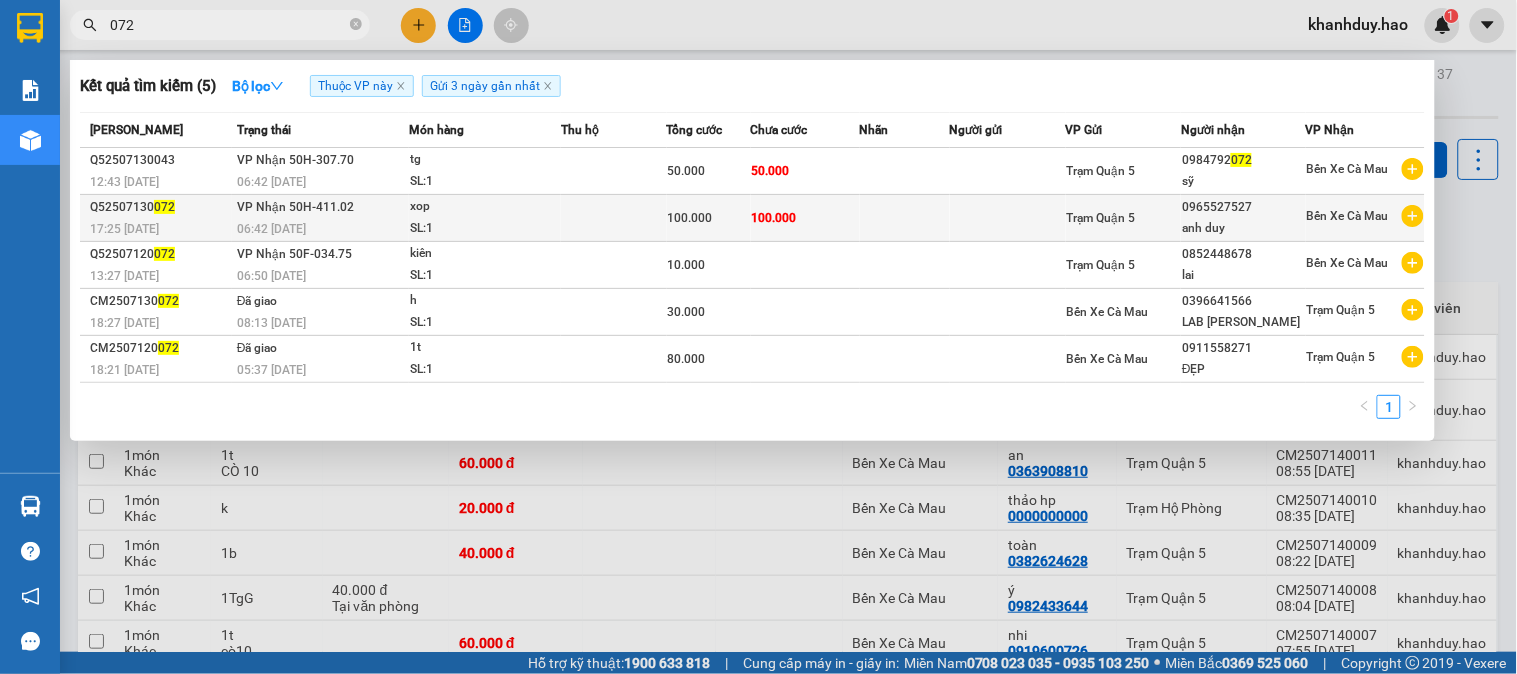click at bounding box center [905, 218] 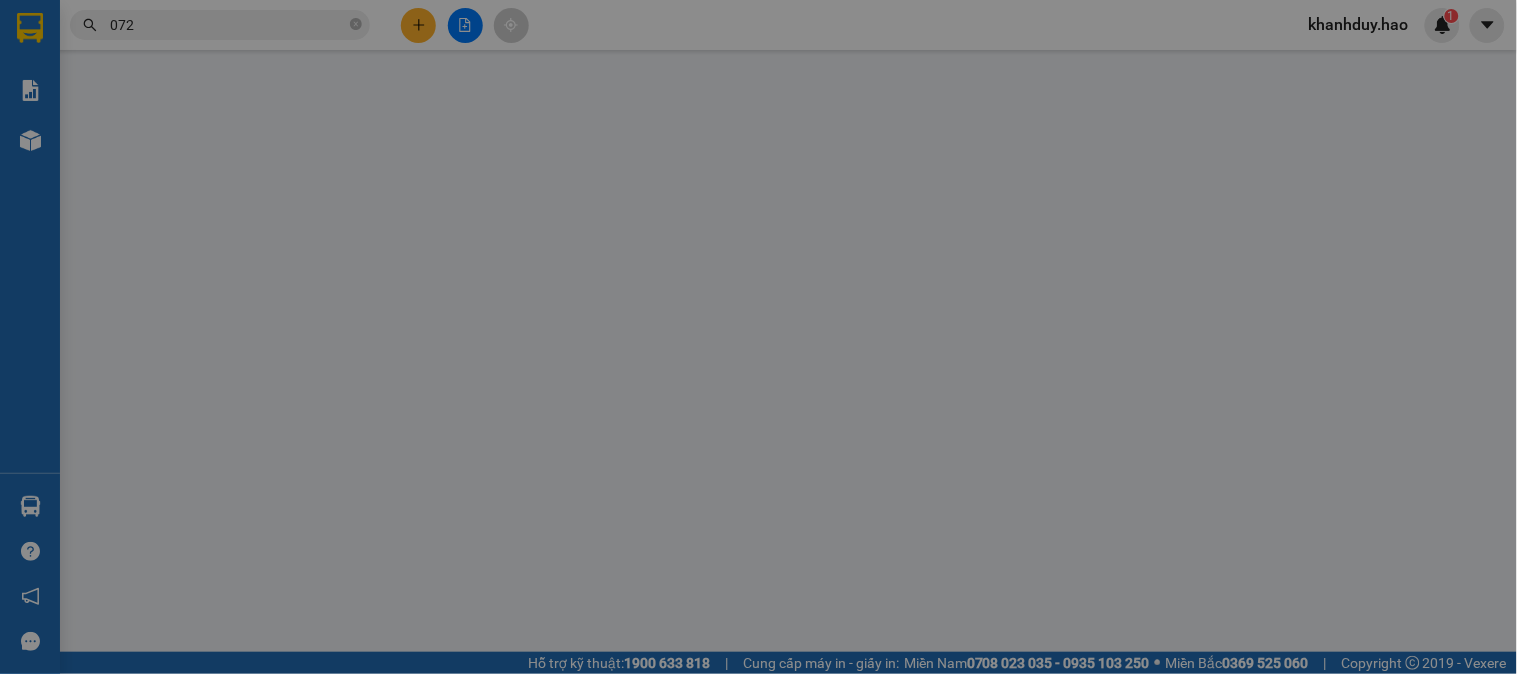 type on "0965527527" 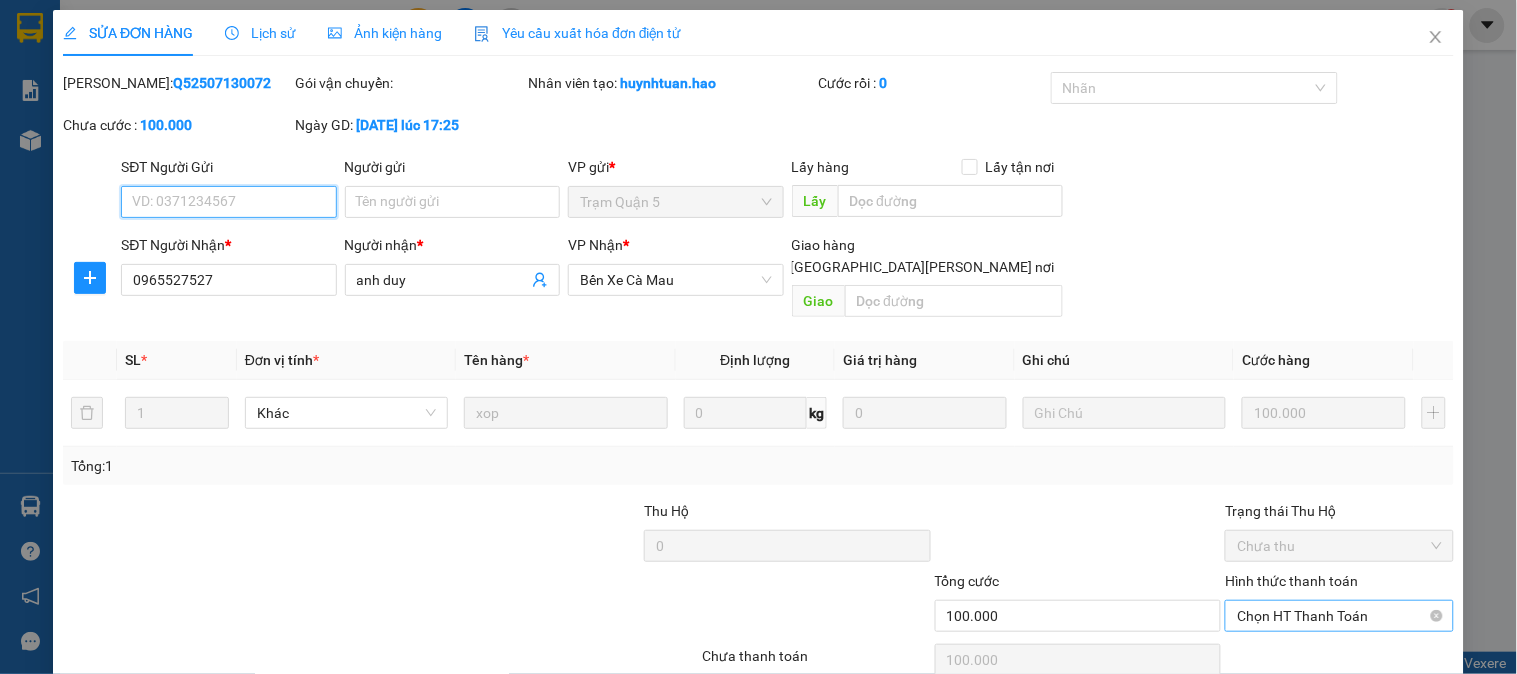 scroll, scrollTop: 70, scrollLeft: 0, axis: vertical 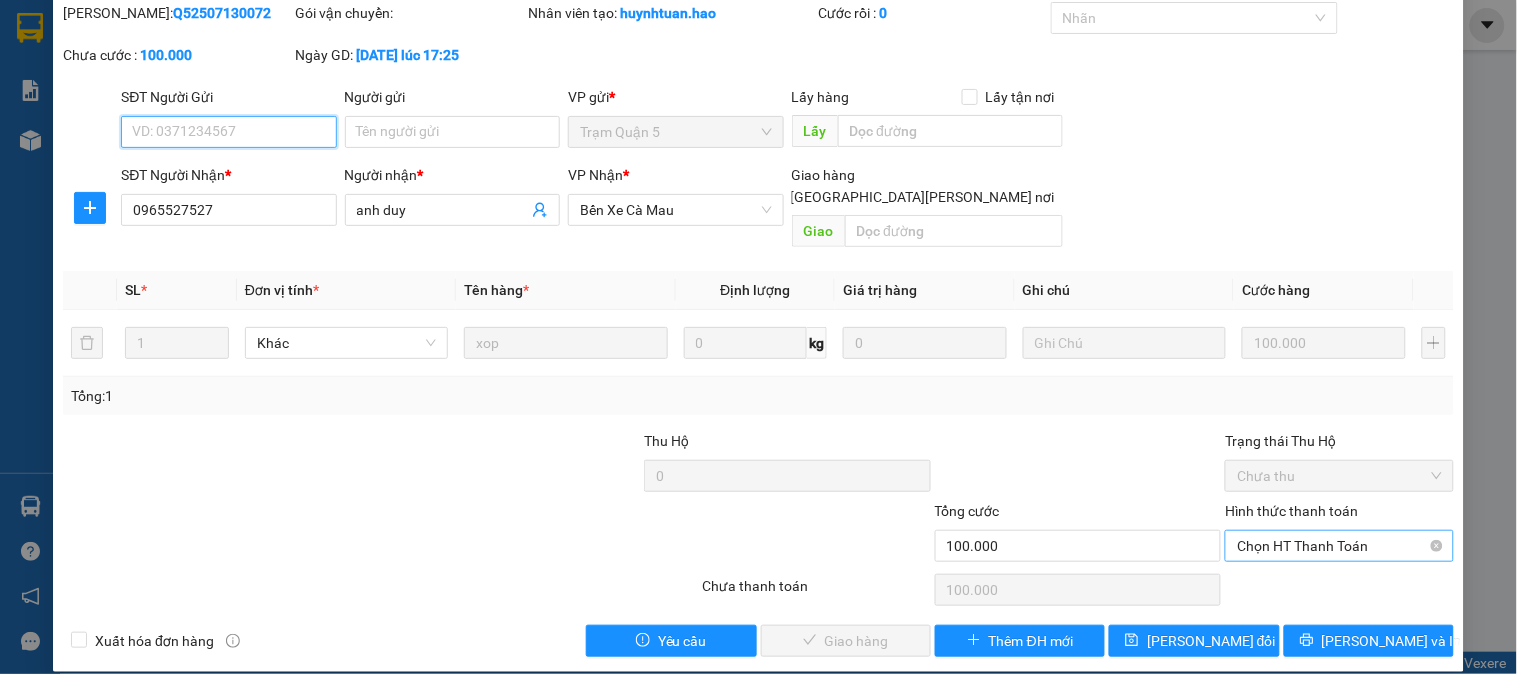 click on "Chọn HT Thanh Toán" at bounding box center [1339, 546] 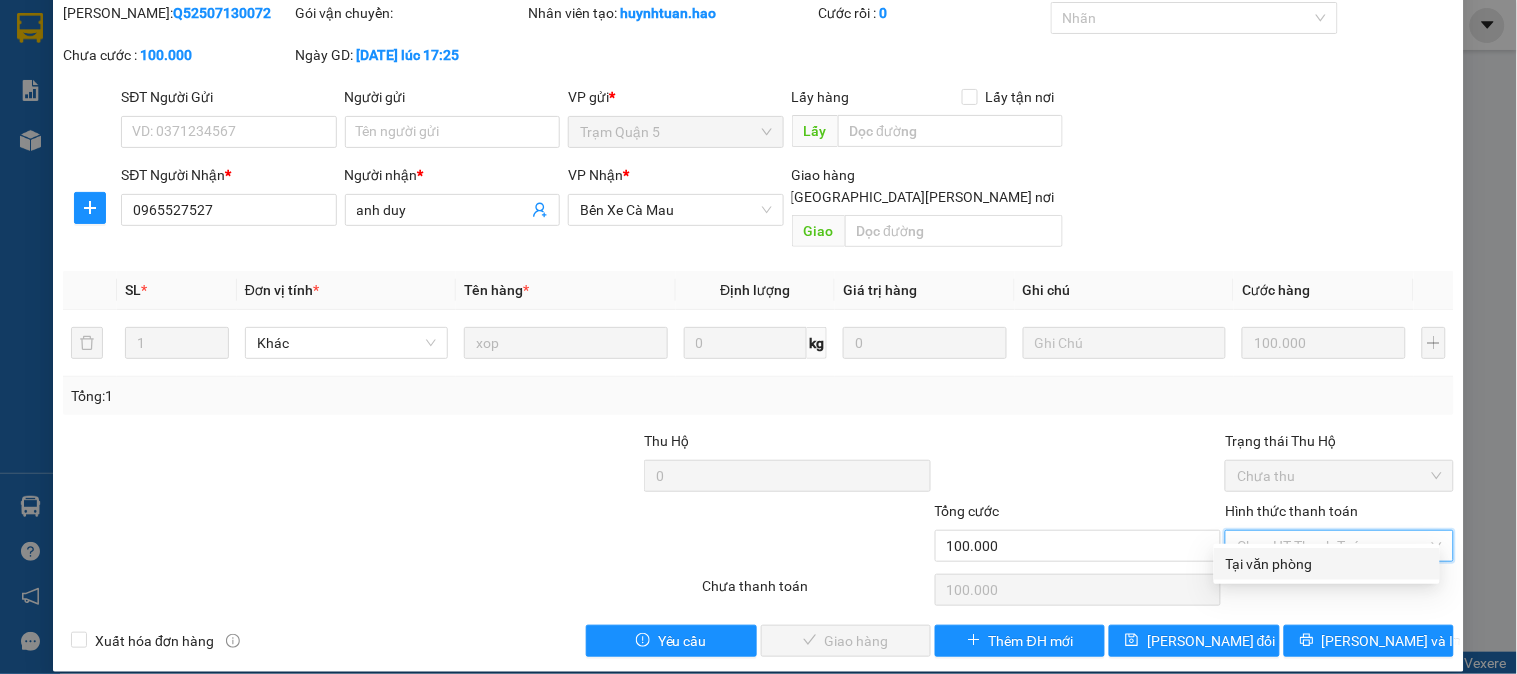 click on "Tại văn phòng" at bounding box center [1327, 564] 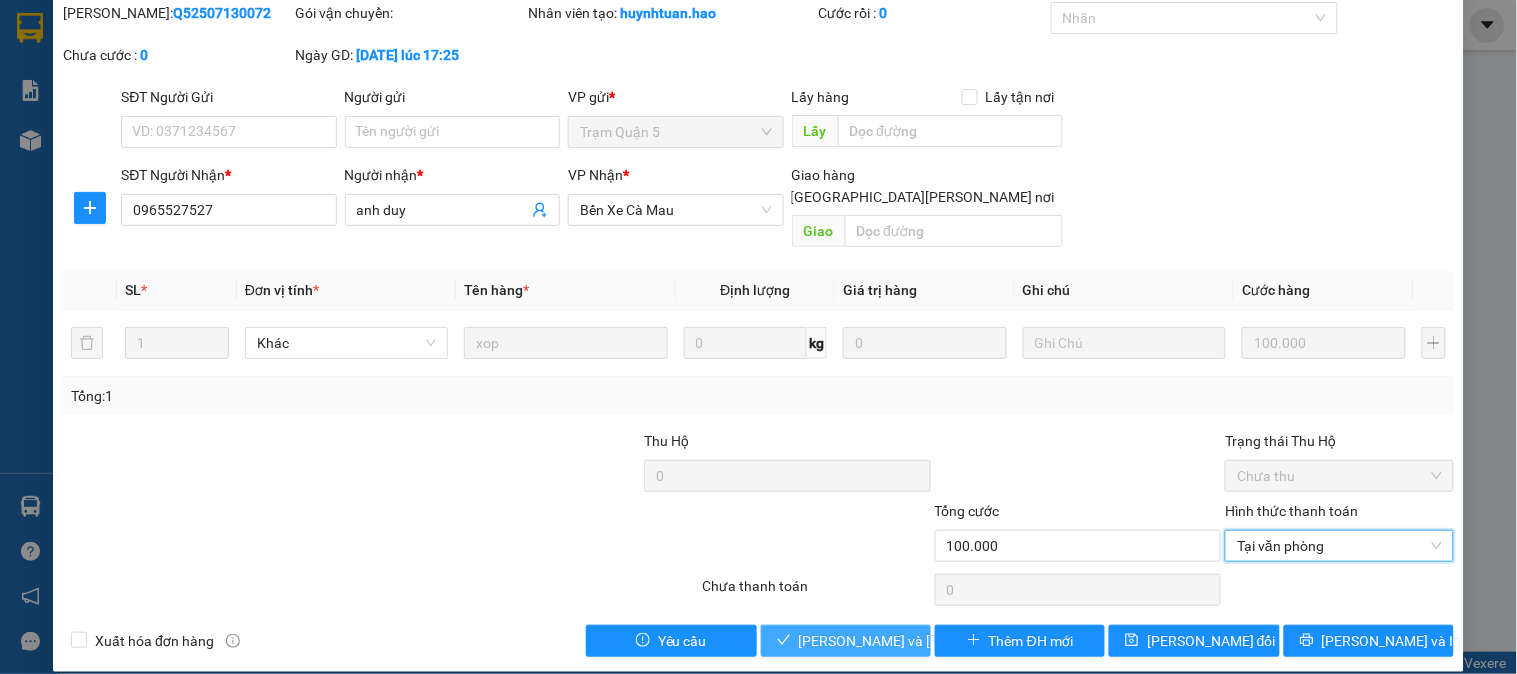 click on "[PERSON_NAME] và [PERSON_NAME] hàng" at bounding box center (934, 641) 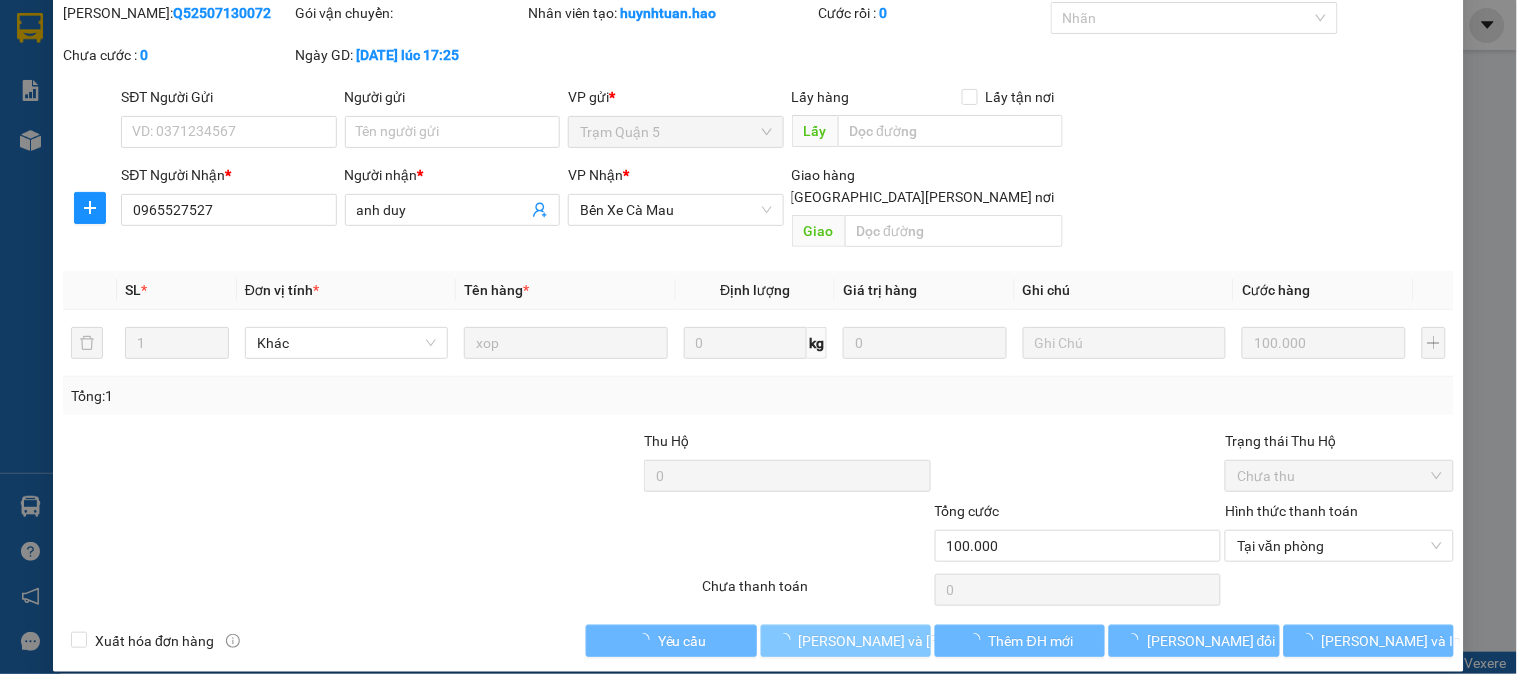 scroll, scrollTop: 0, scrollLeft: 0, axis: both 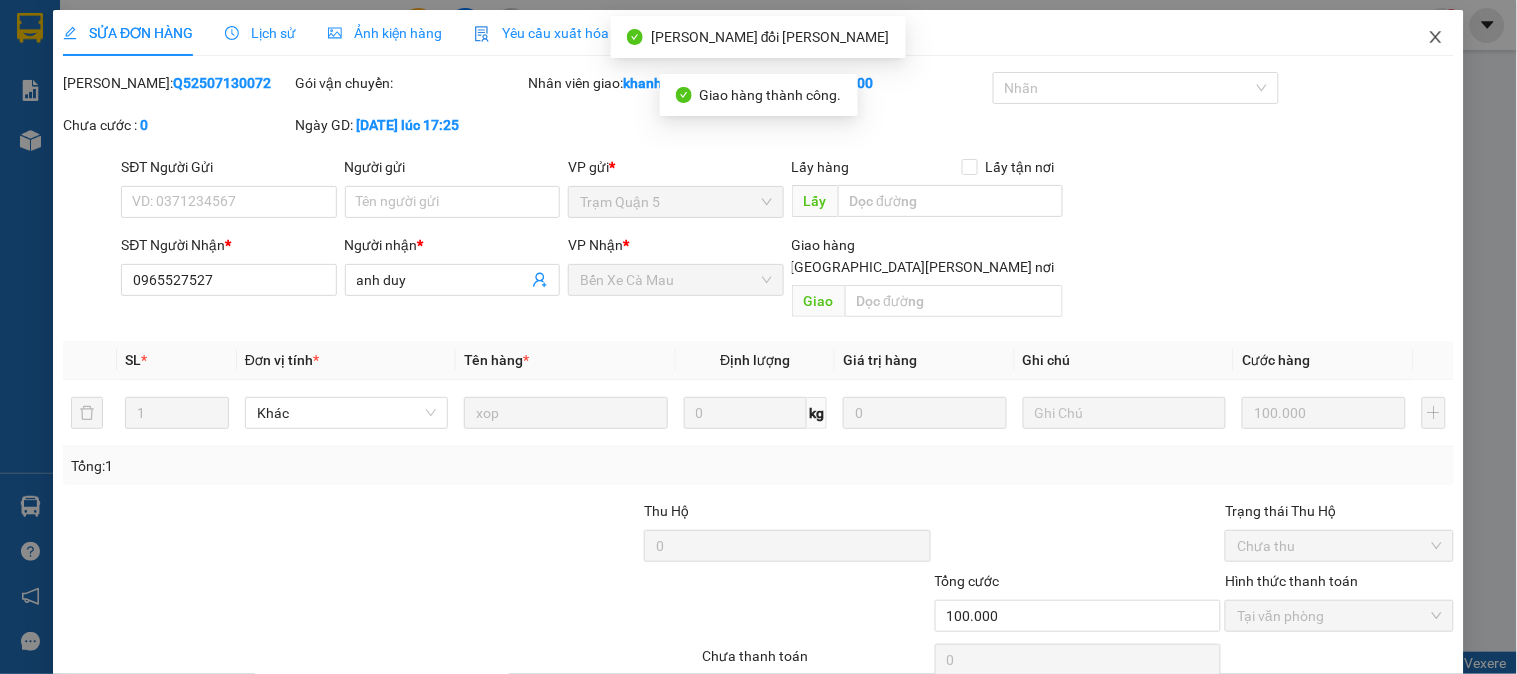 click 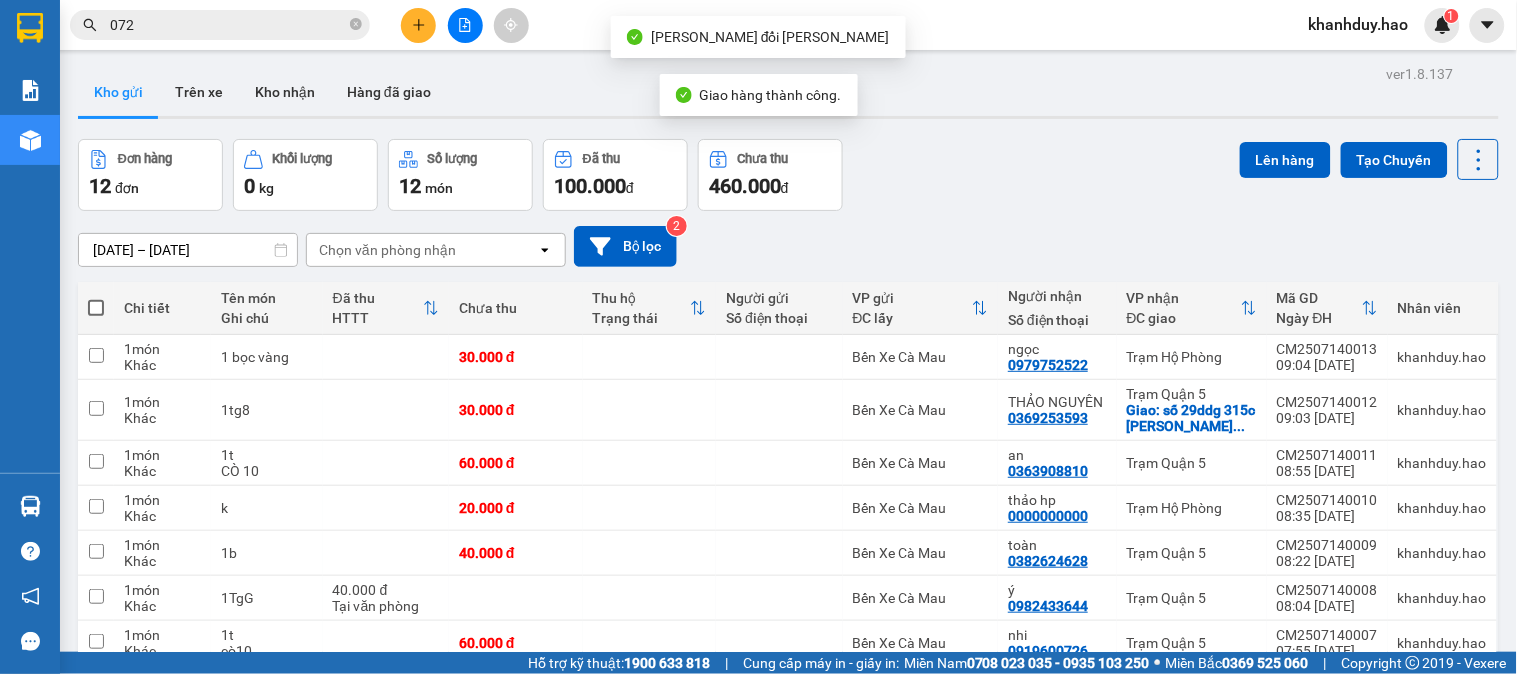 click on "072" at bounding box center [220, 25] 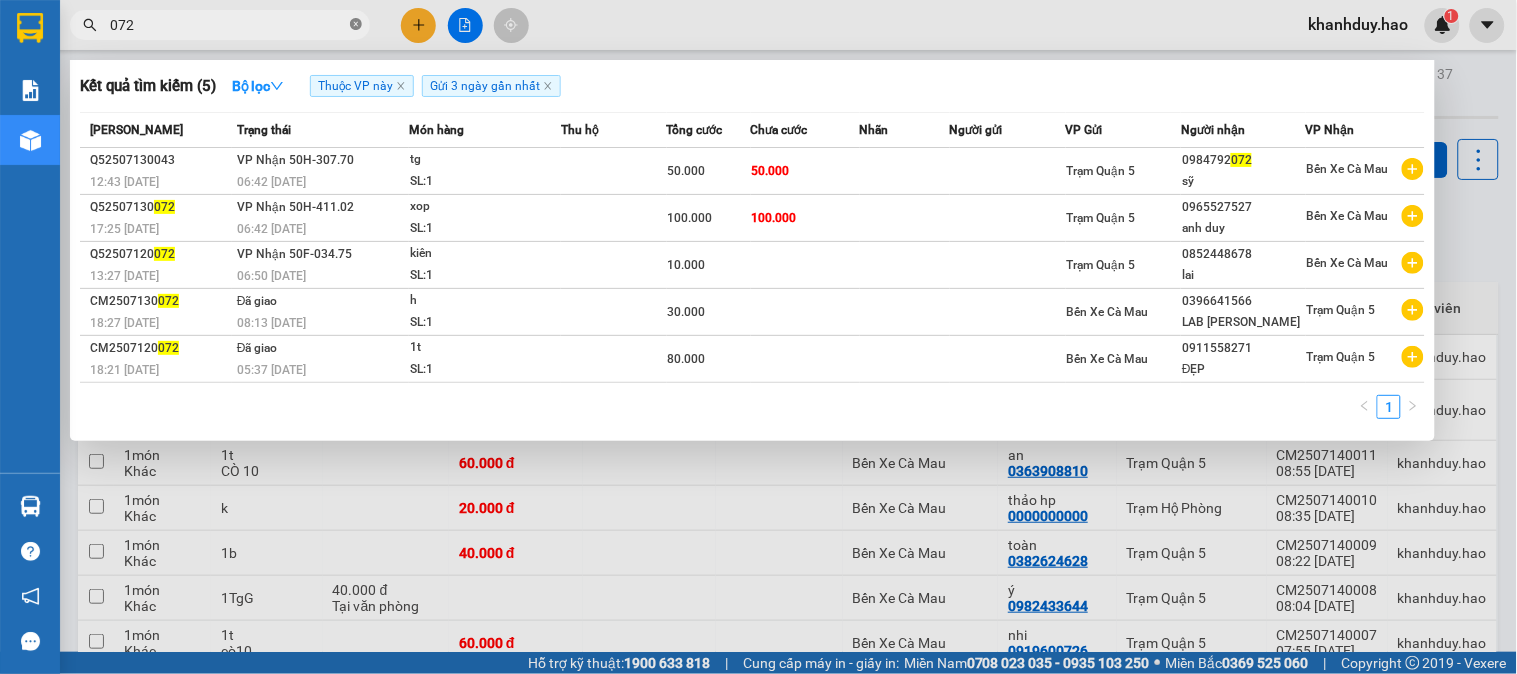 click 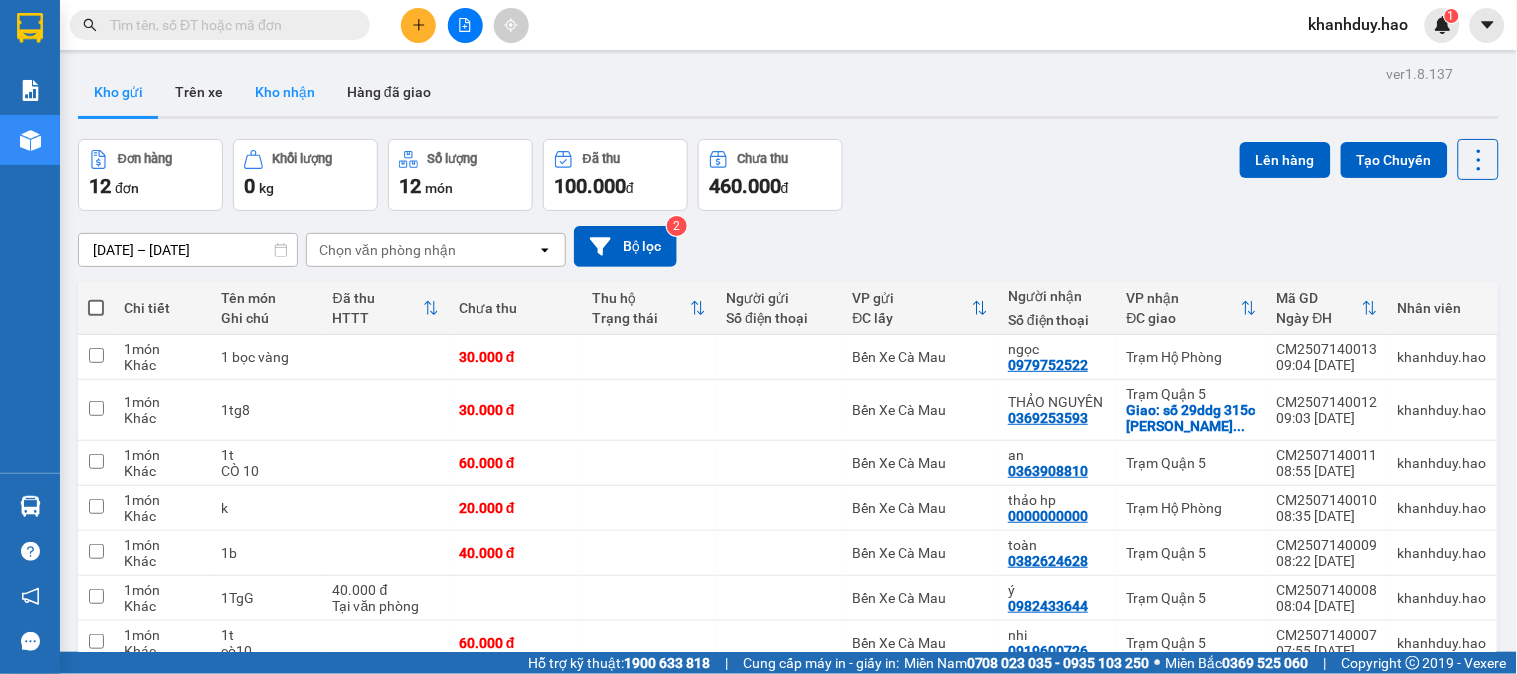 click on "Kho nhận" at bounding box center [285, 92] 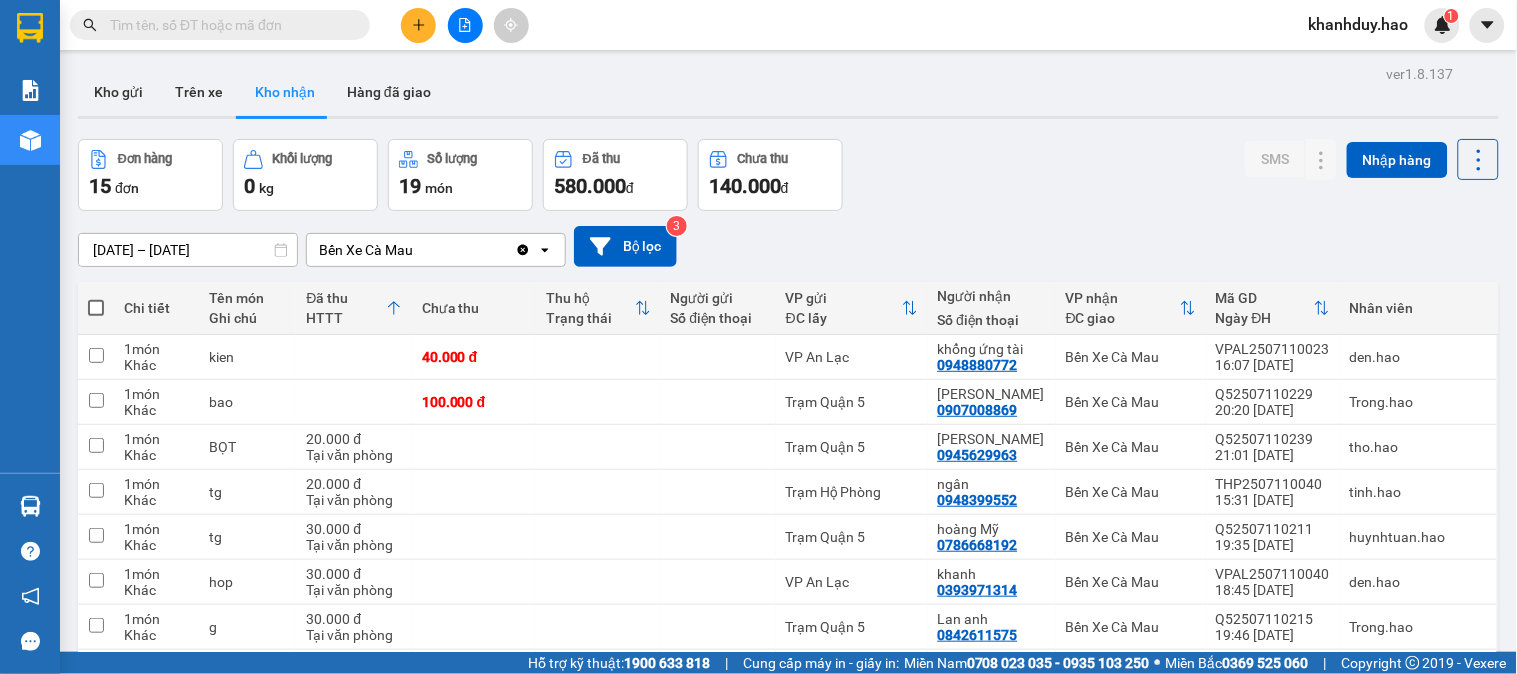 drag, startPoint x: 220, startPoint y: 272, endPoint x: 225, endPoint y: 242, distance: 30.413813 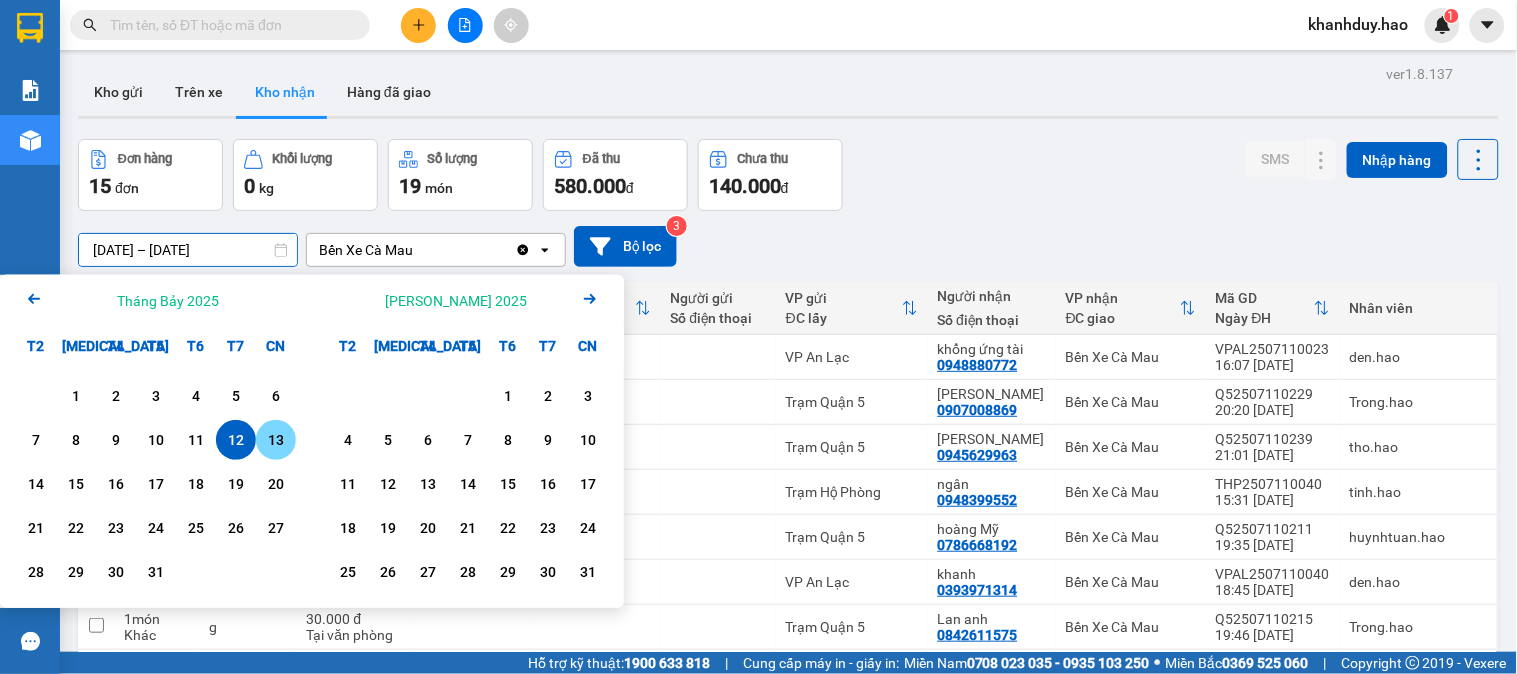 click on "13" at bounding box center [276, 440] 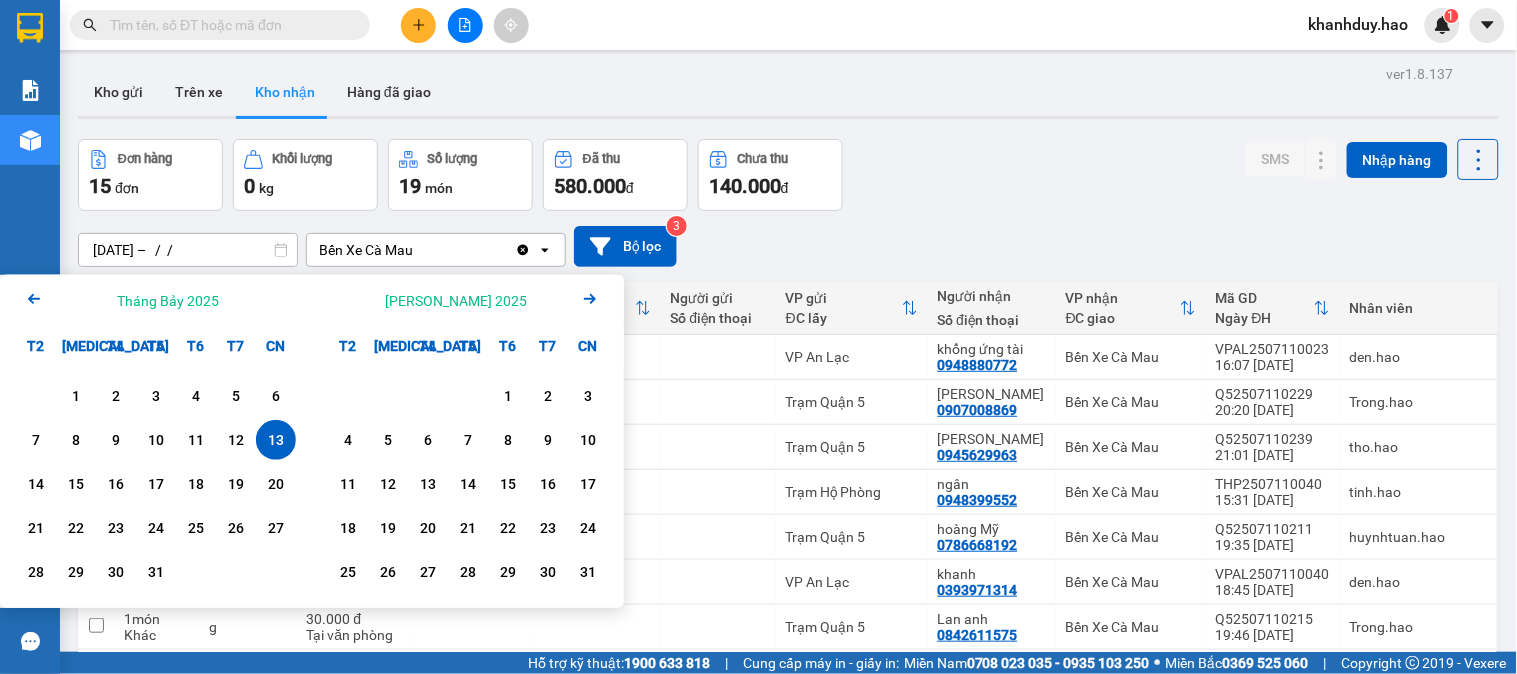 click on "13" at bounding box center [276, 440] 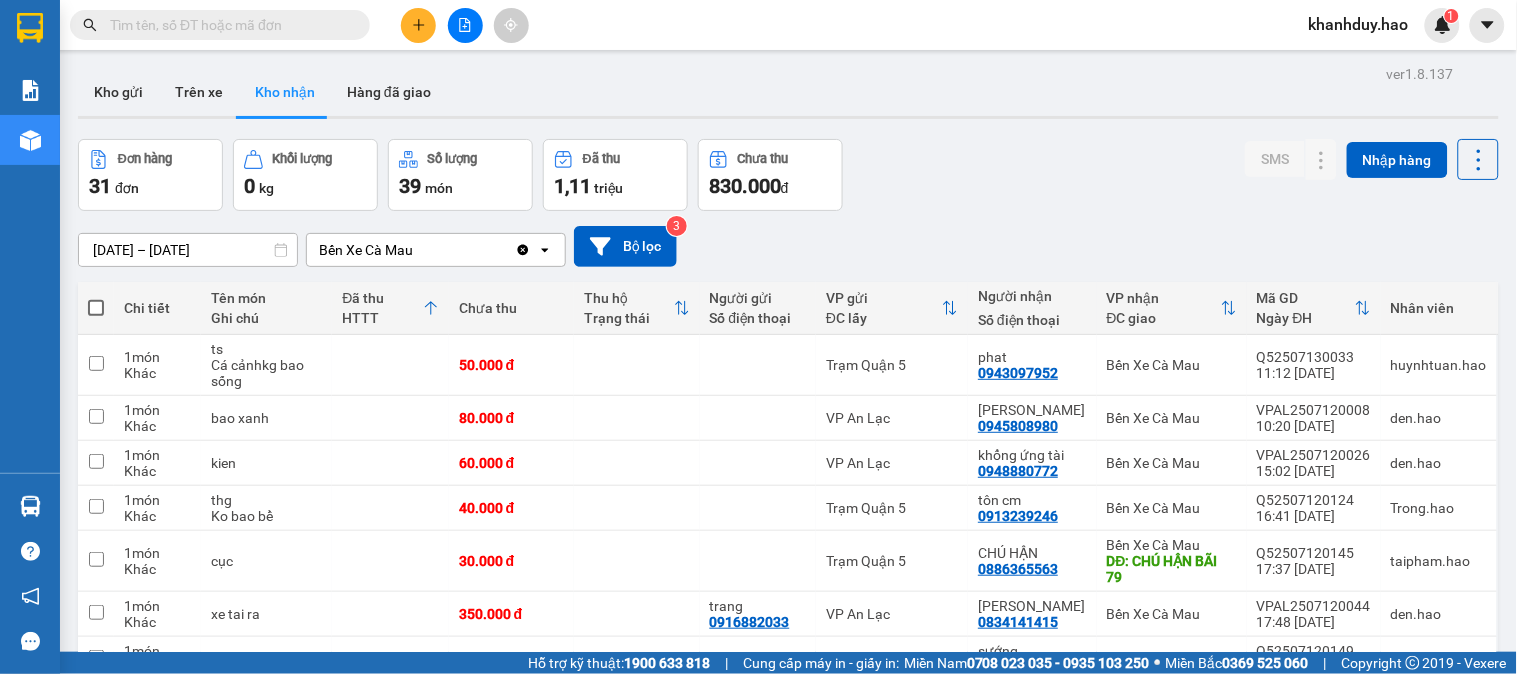 click on "[DATE] – [DATE]" at bounding box center [188, 250] 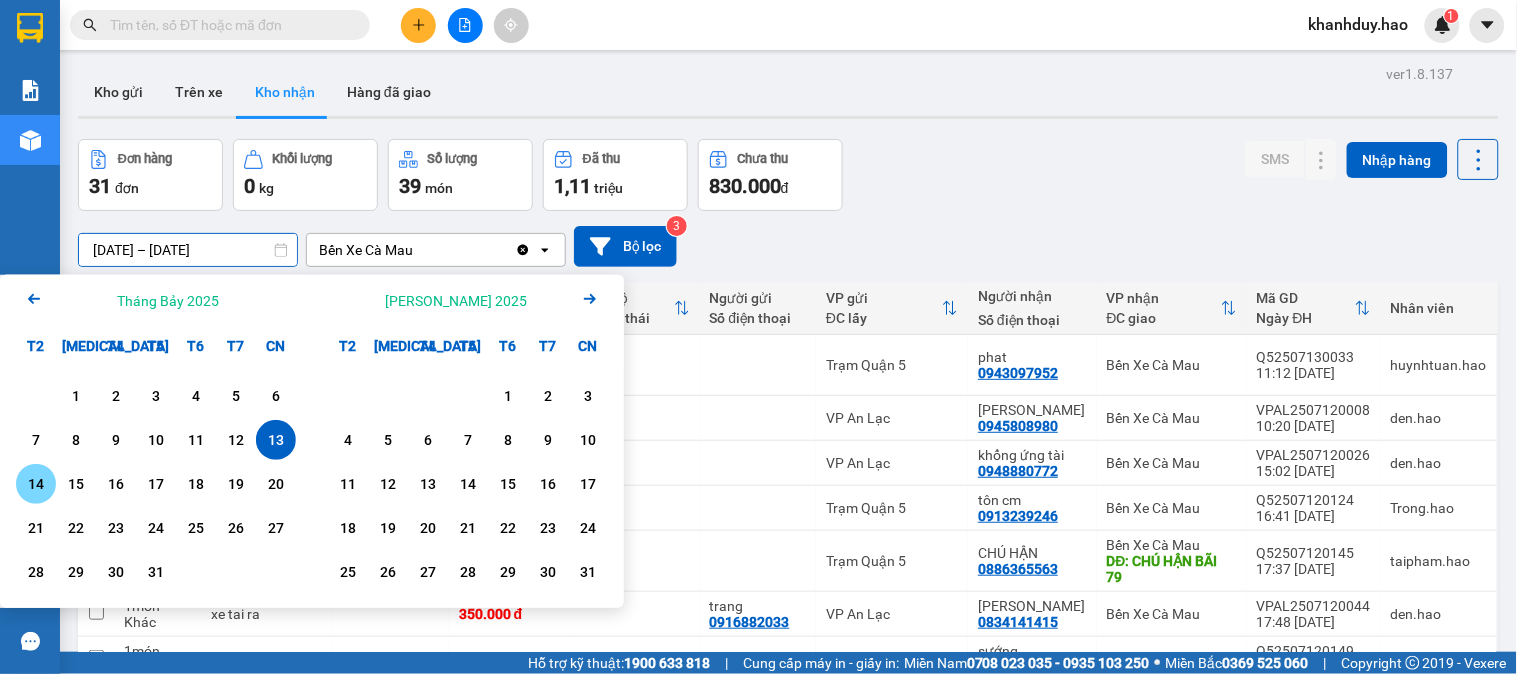 click on "14" at bounding box center [36, 484] 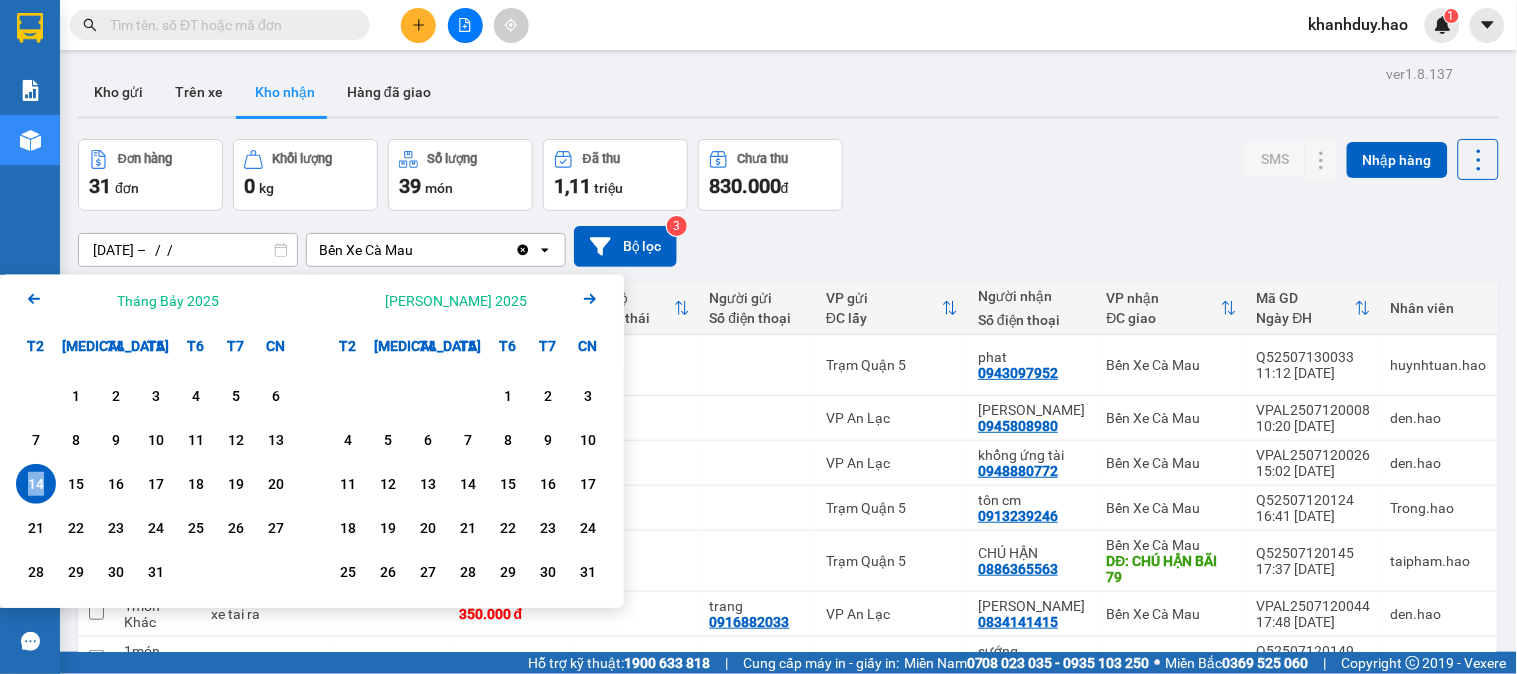 click on "14" at bounding box center [36, 484] 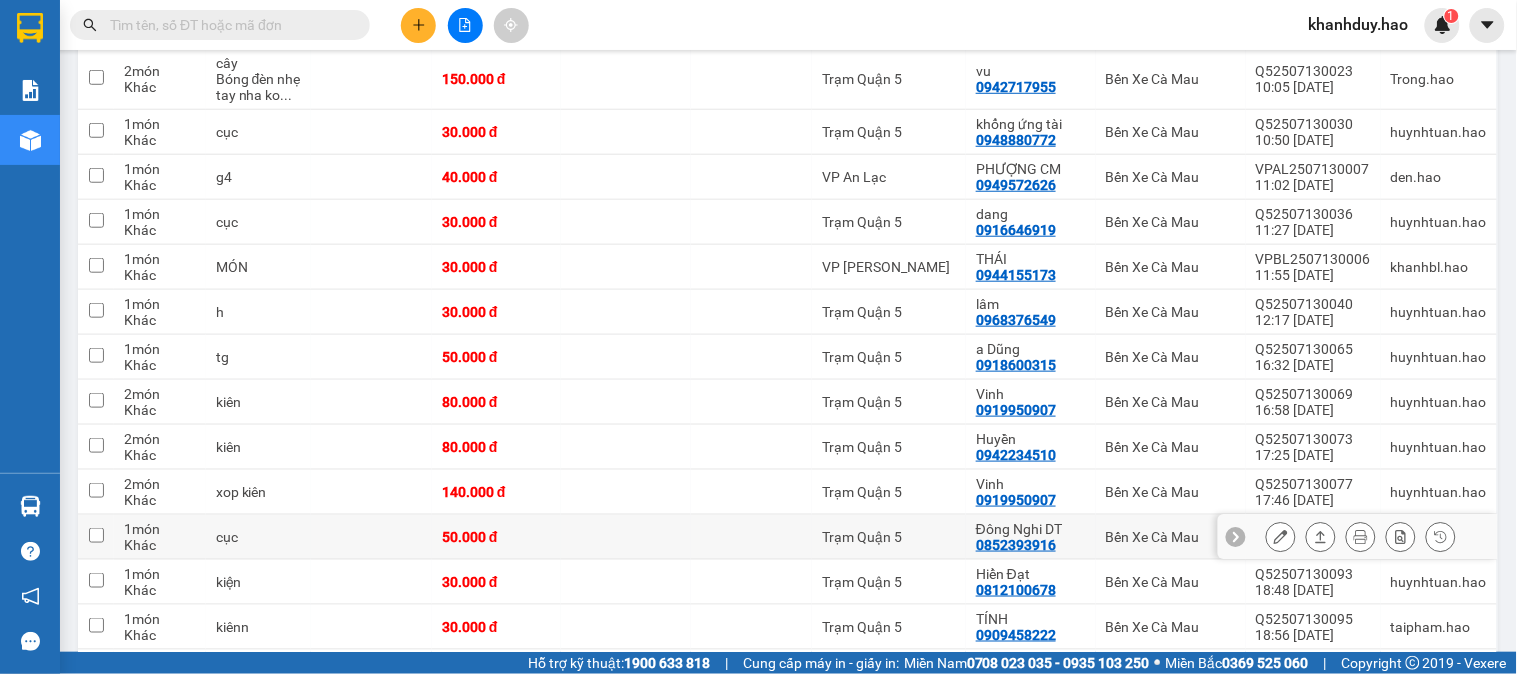 scroll, scrollTop: 0, scrollLeft: 0, axis: both 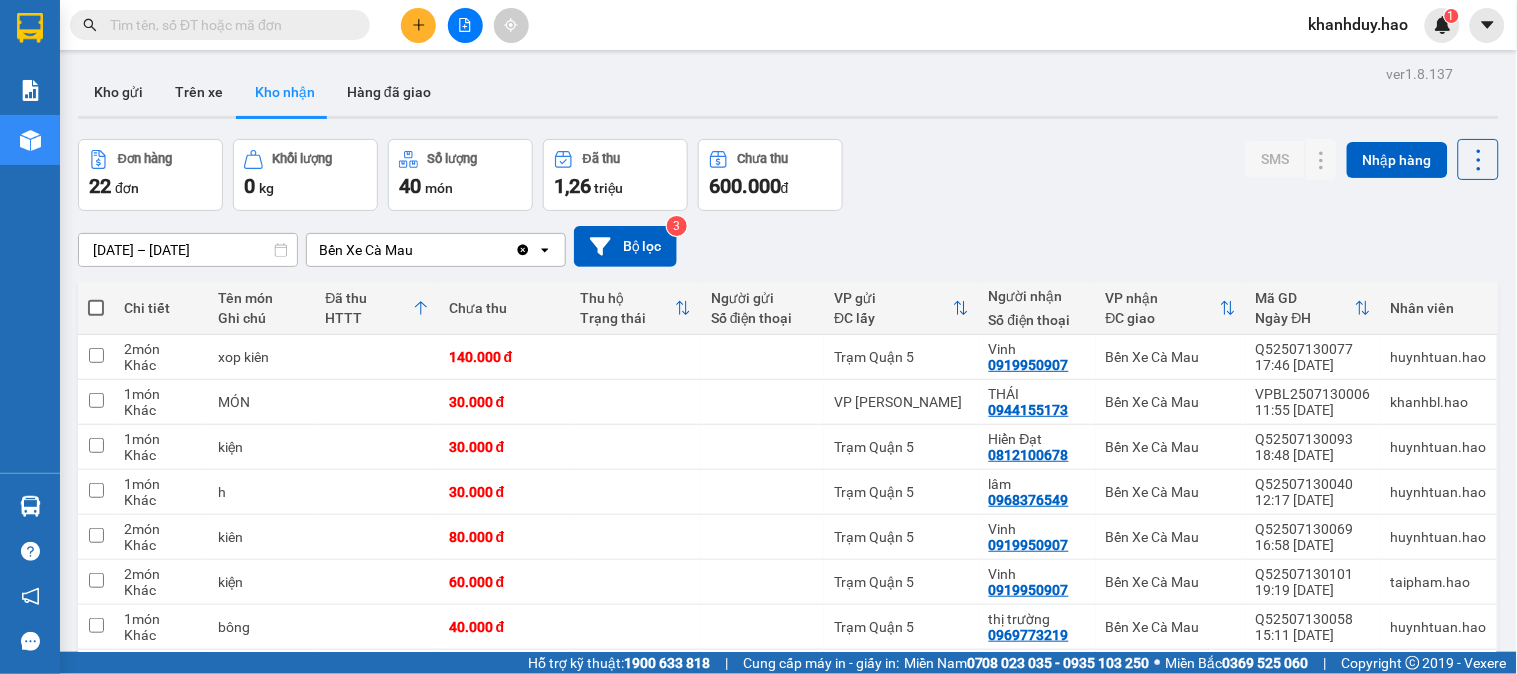 click on "Kết quả tìm kiếm ( 0 )  Bộ lọc  Thuộc VP này Gửi 3 ngày gần nhất No Data" at bounding box center [195, 25] 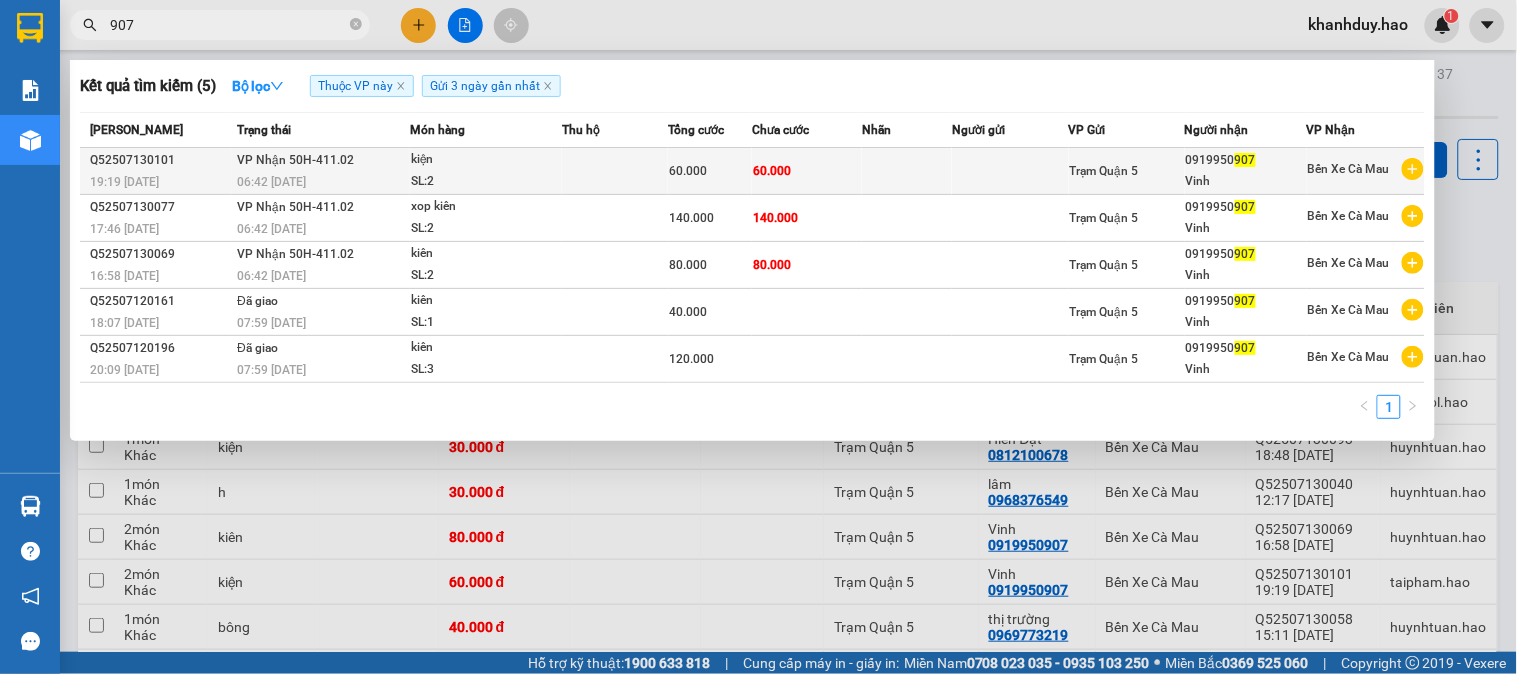 type on "907" 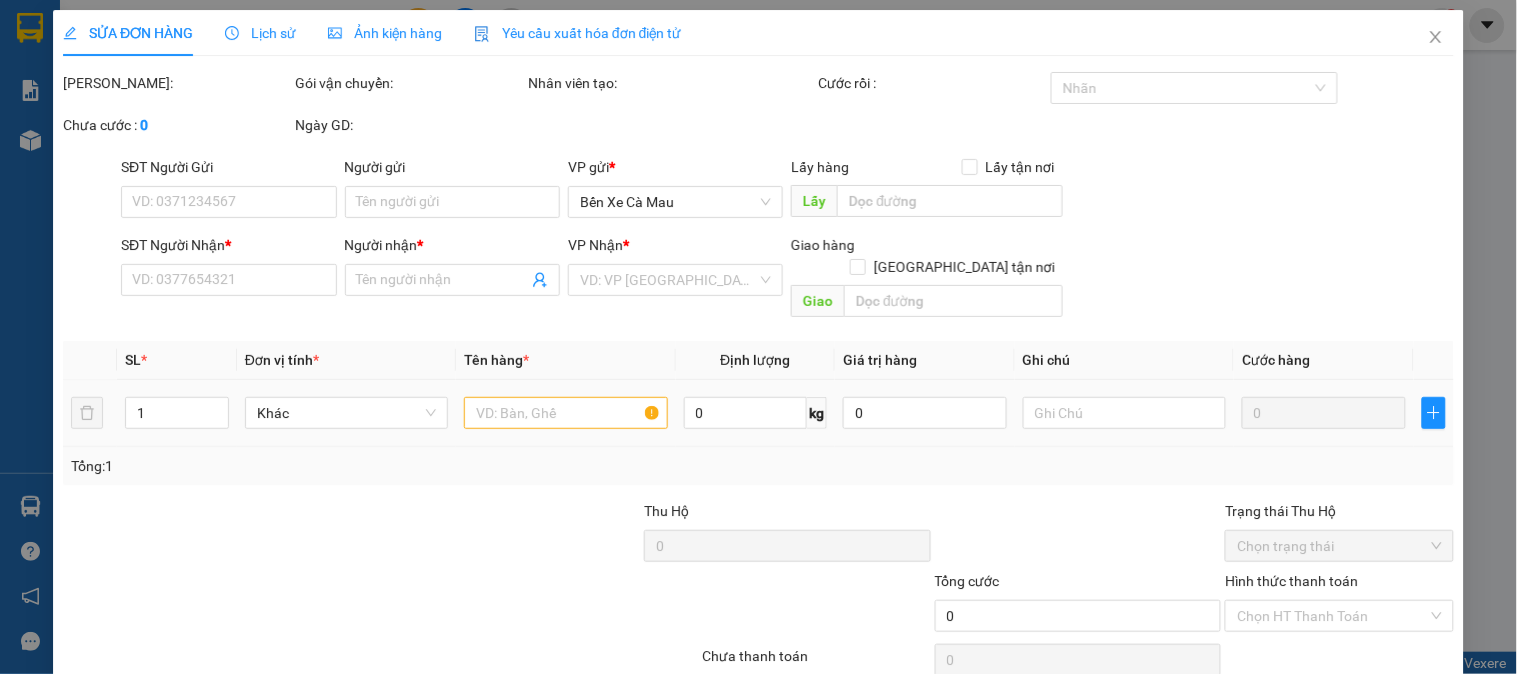 type on "0919950907" 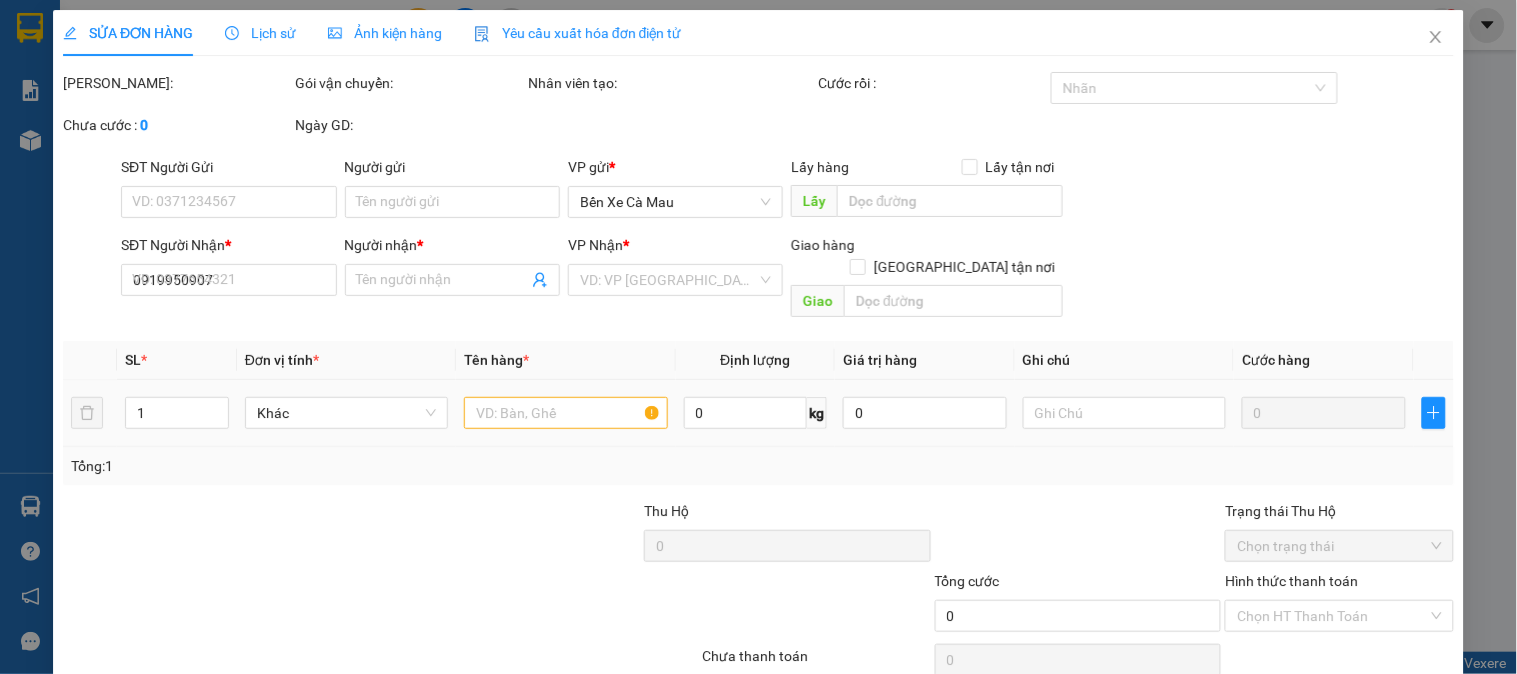 type on "Vinh" 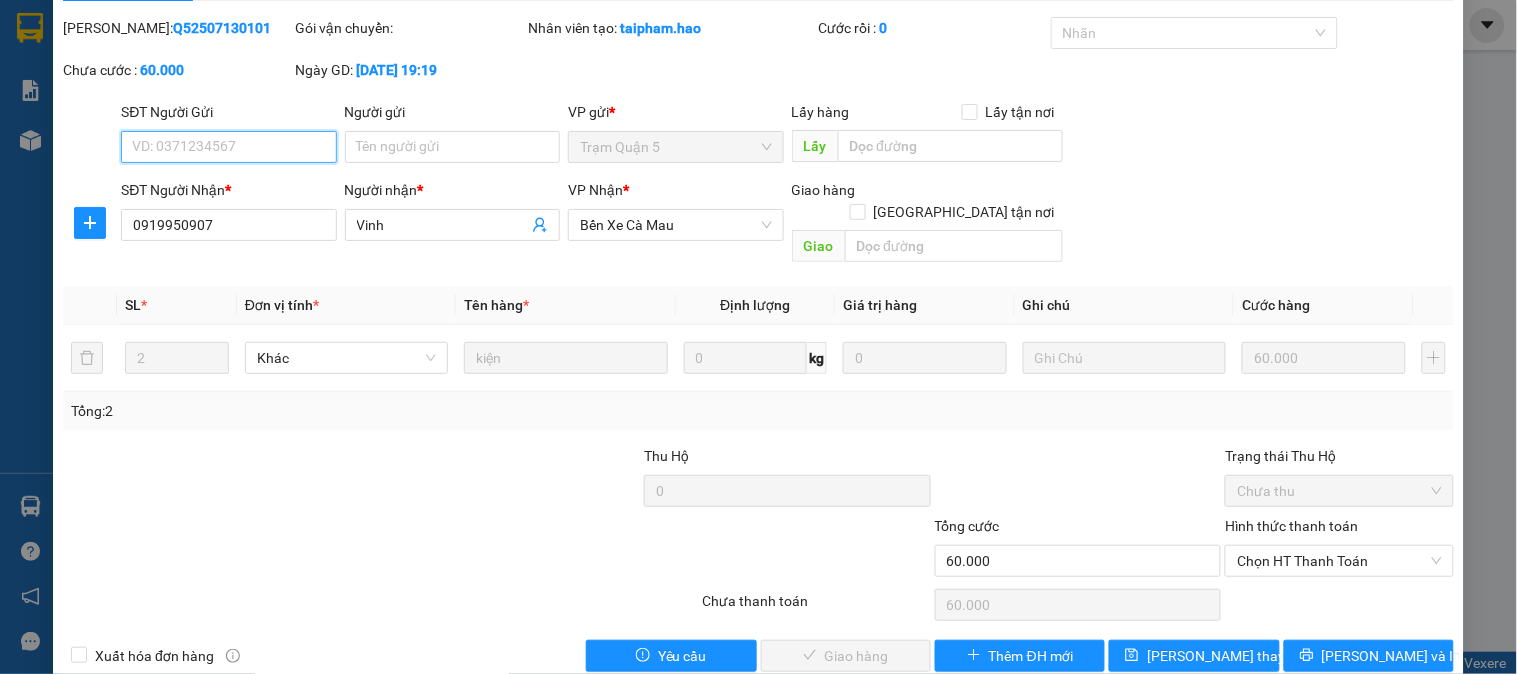 scroll, scrollTop: 70, scrollLeft: 0, axis: vertical 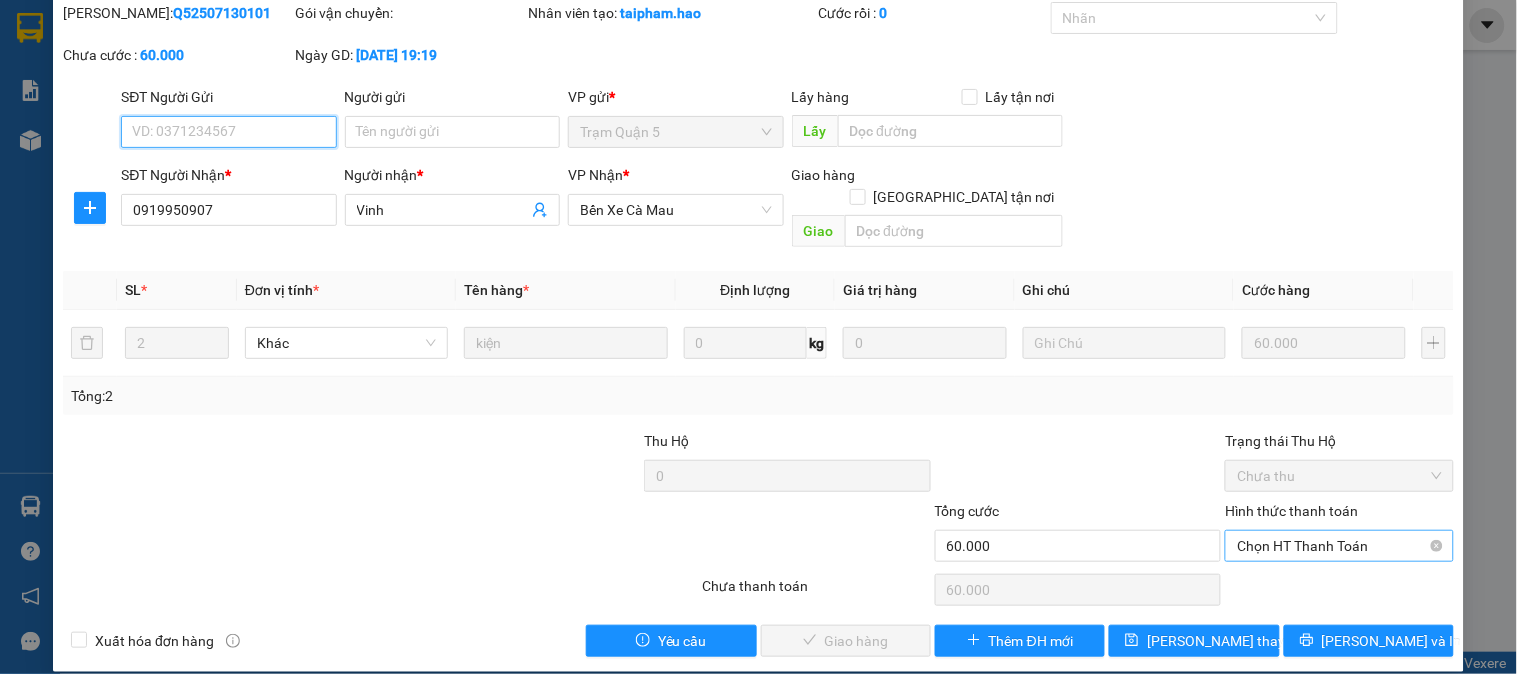 click on "Chọn HT Thanh Toán" at bounding box center (1339, 546) 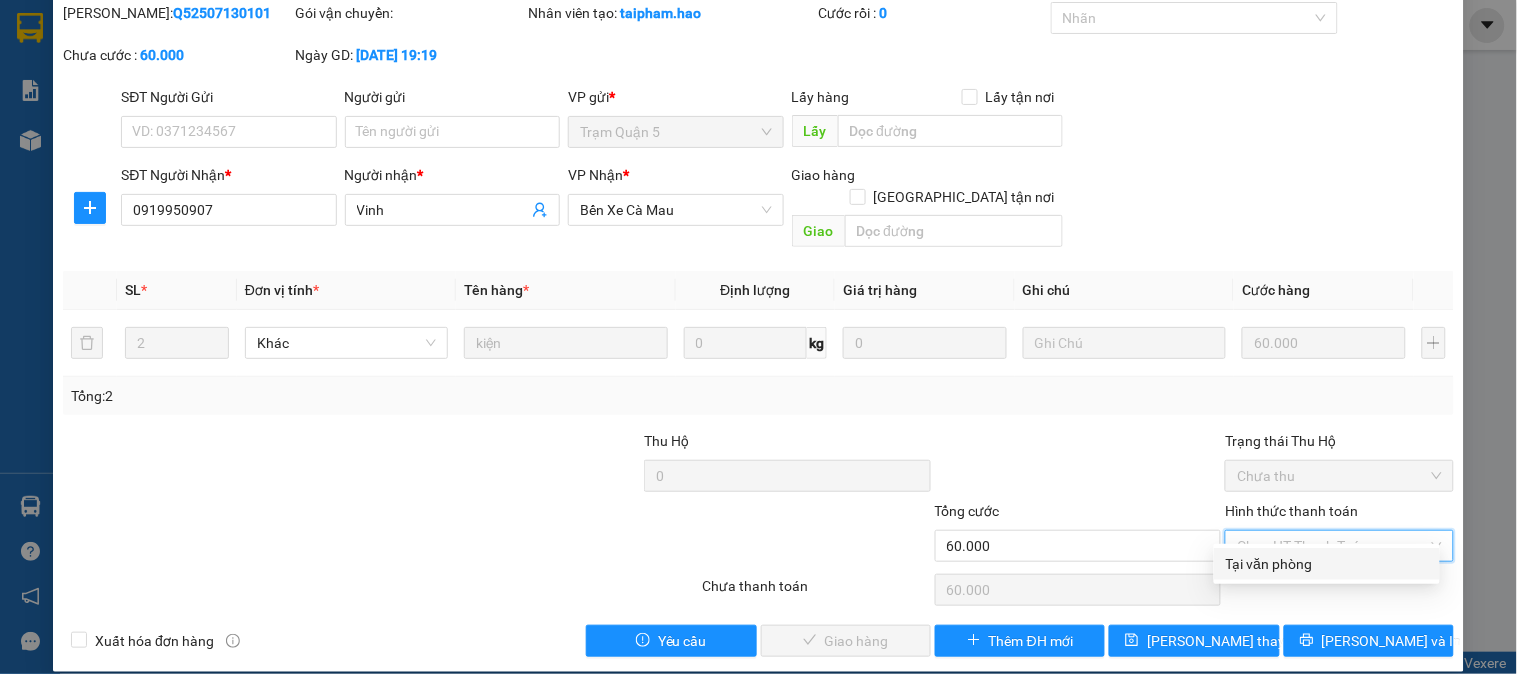 click on "Tại văn phòng" at bounding box center [1327, 564] 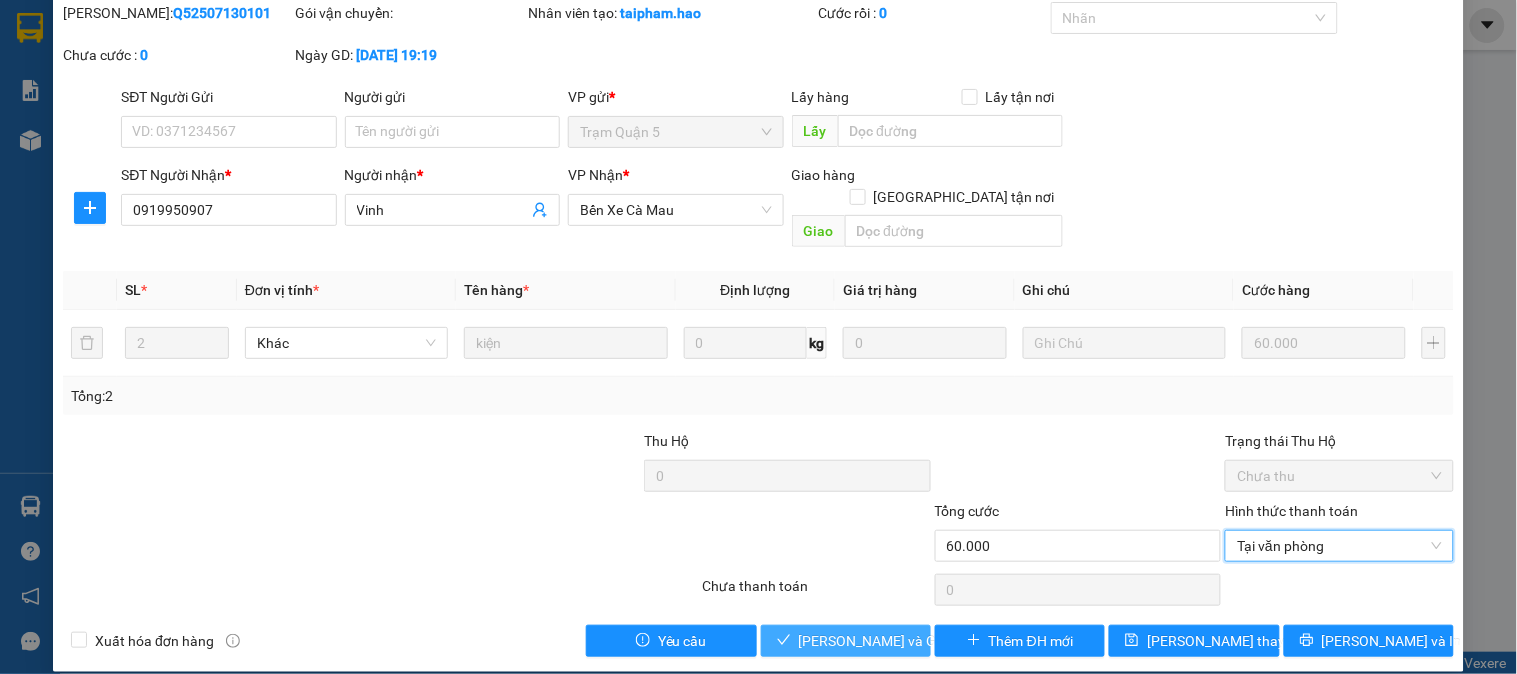 click on "[PERSON_NAME] và Giao hàng" at bounding box center [895, 641] 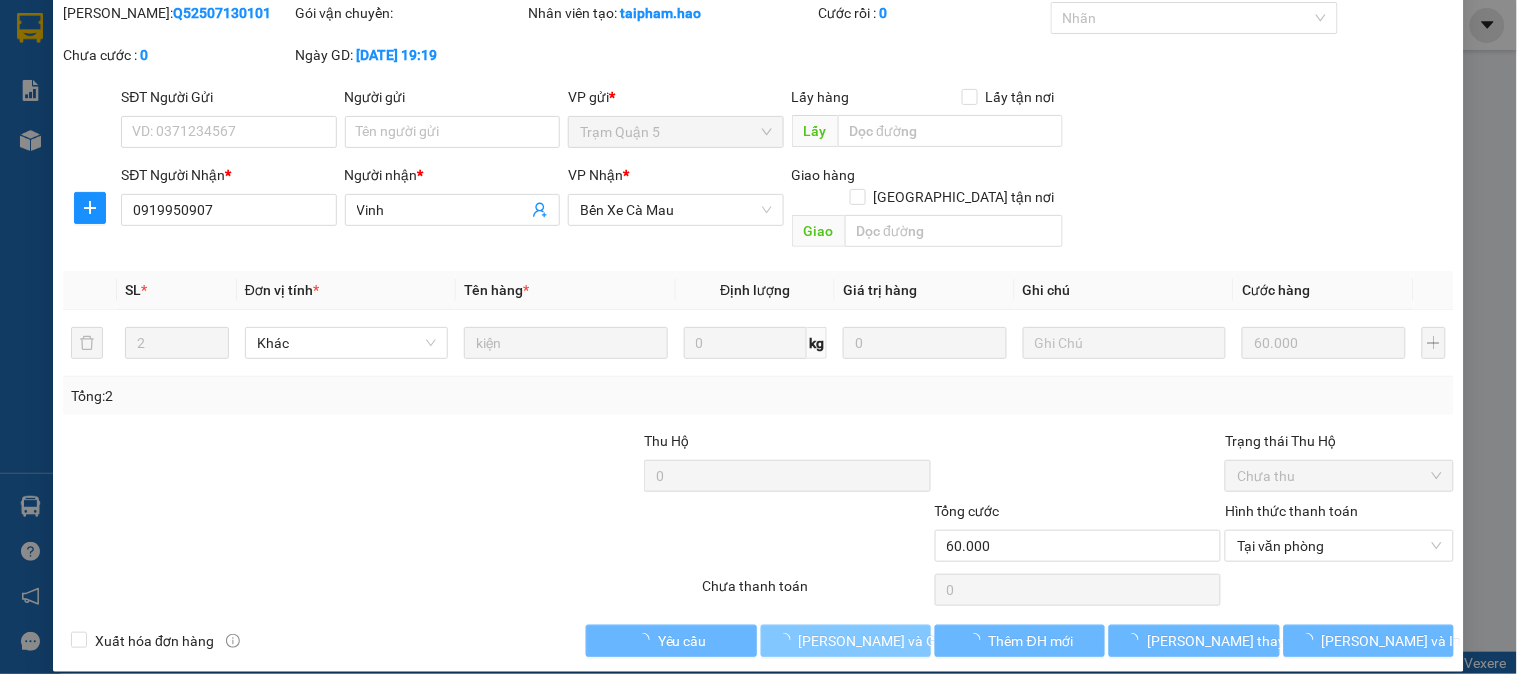 scroll, scrollTop: 0, scrollLeft: 0, axis: both 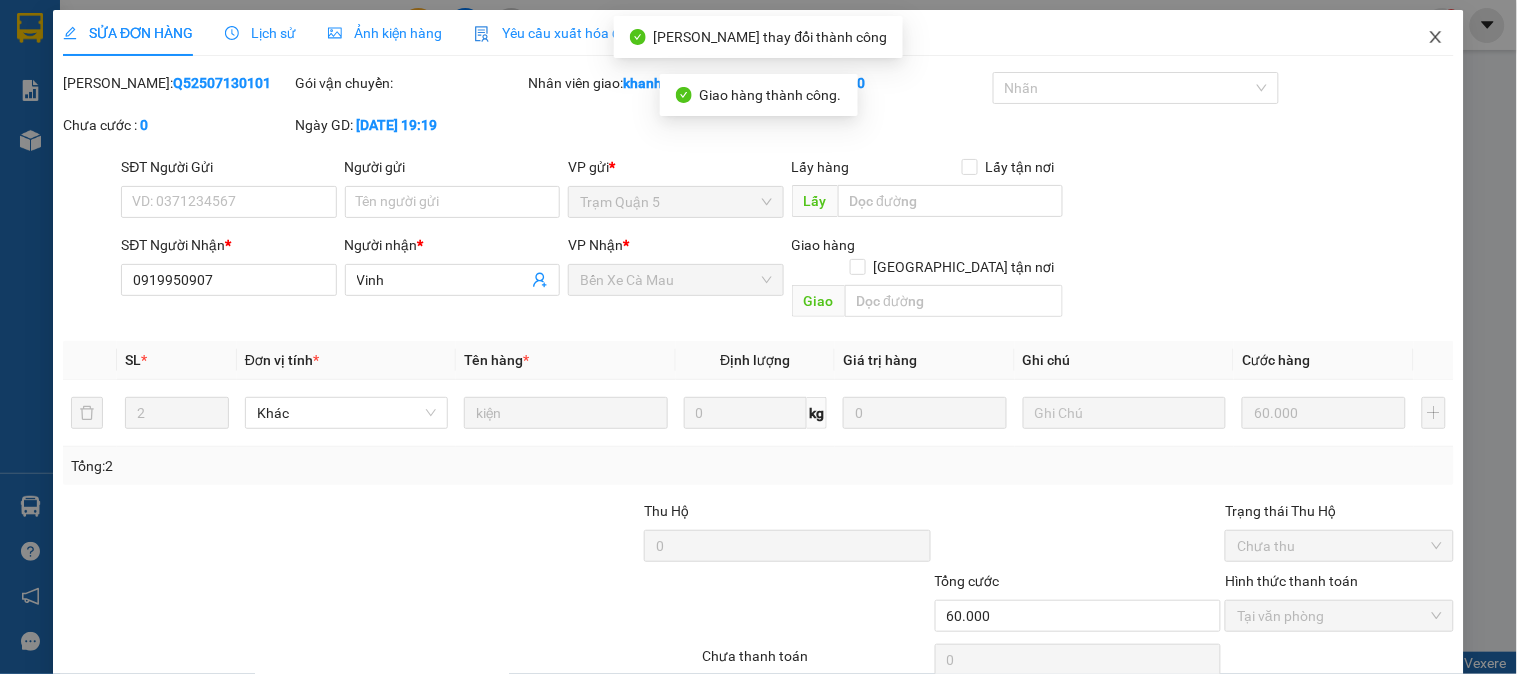 drag, startPoint x: 1417, startPoint y: 41, endPoint x: 942, endPoint y: 32, distance: 475.08527 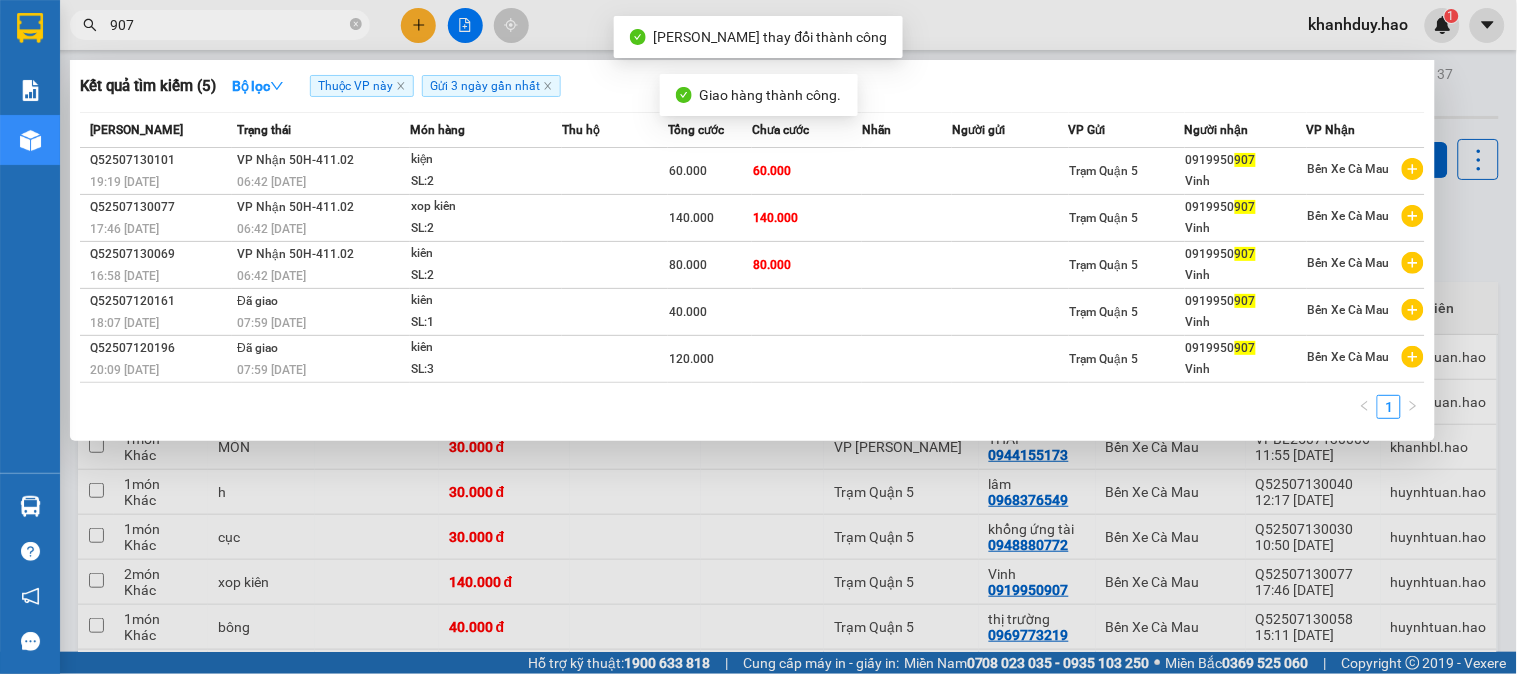 click on "907" at bounding box center [228, 25] 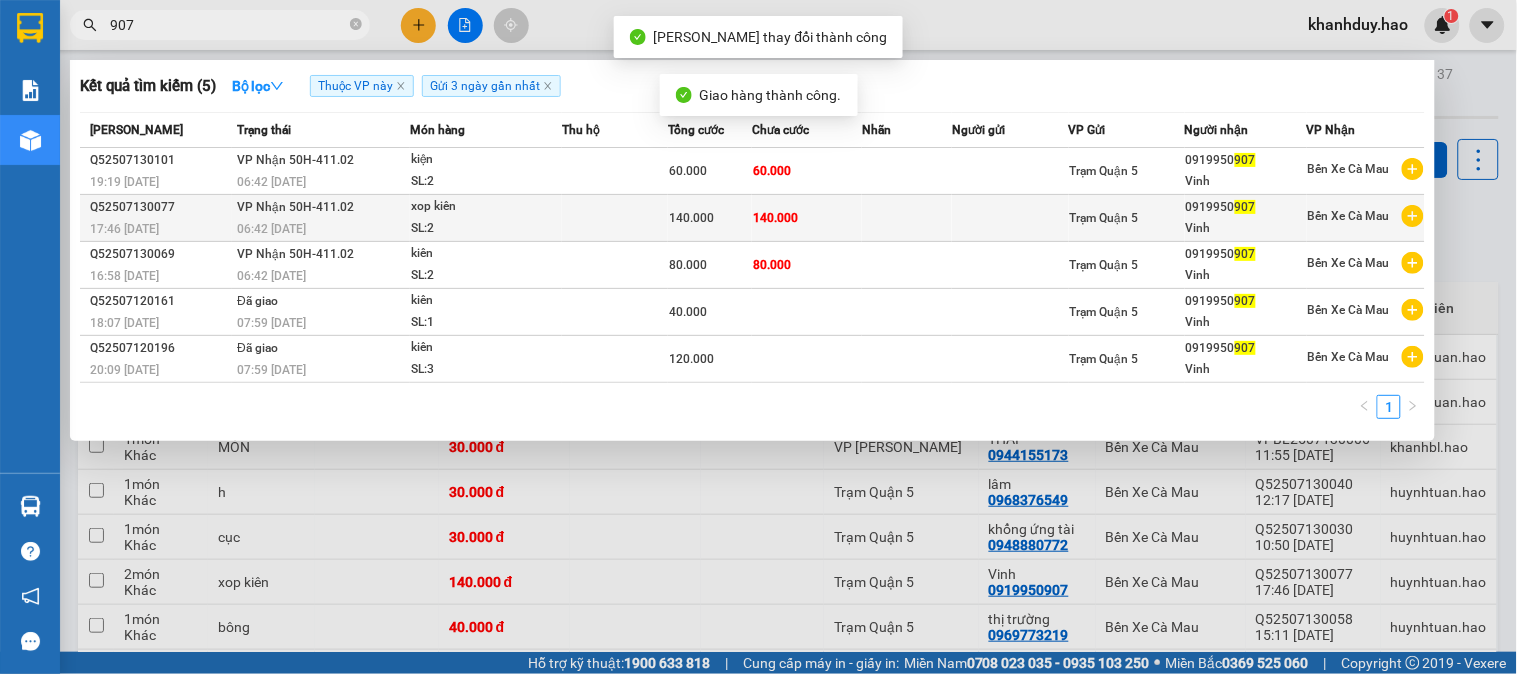 click at bounding box center (907, 218) 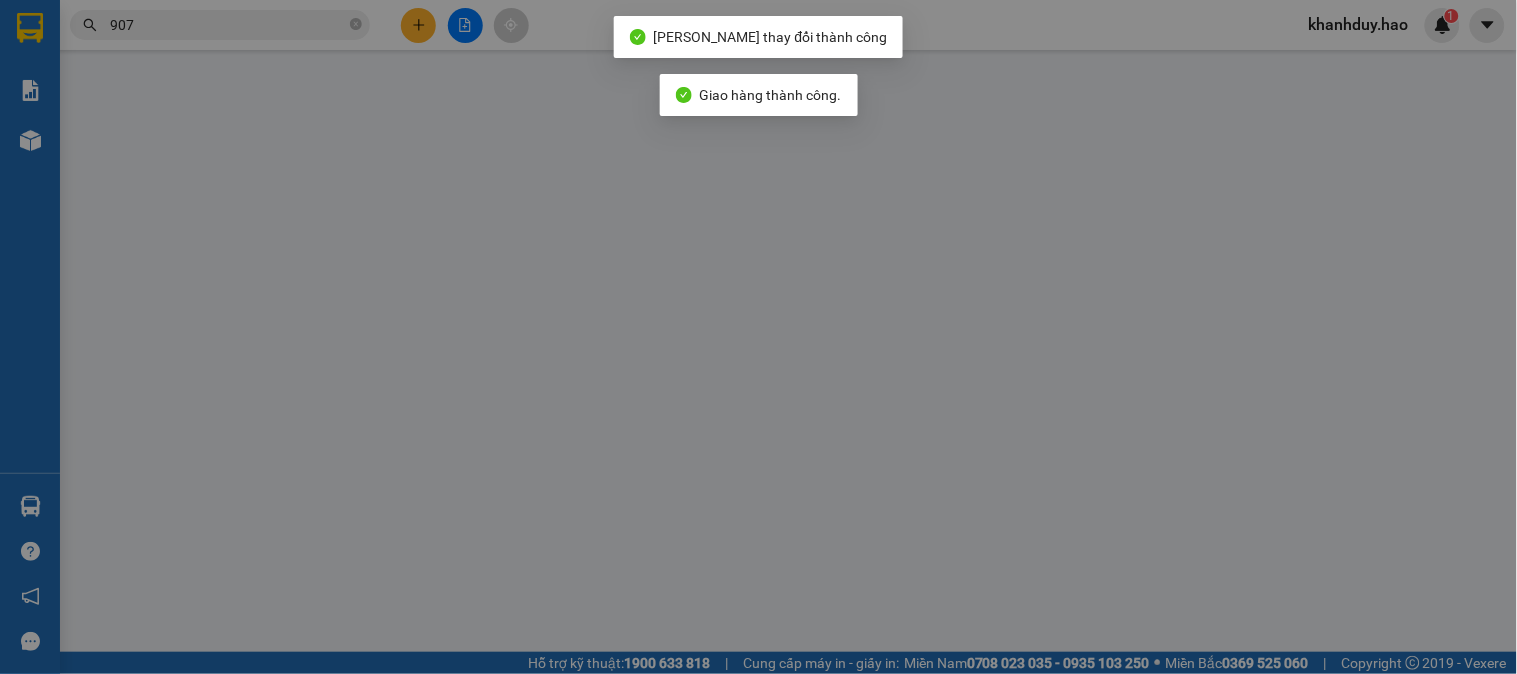 type on "0919950907" 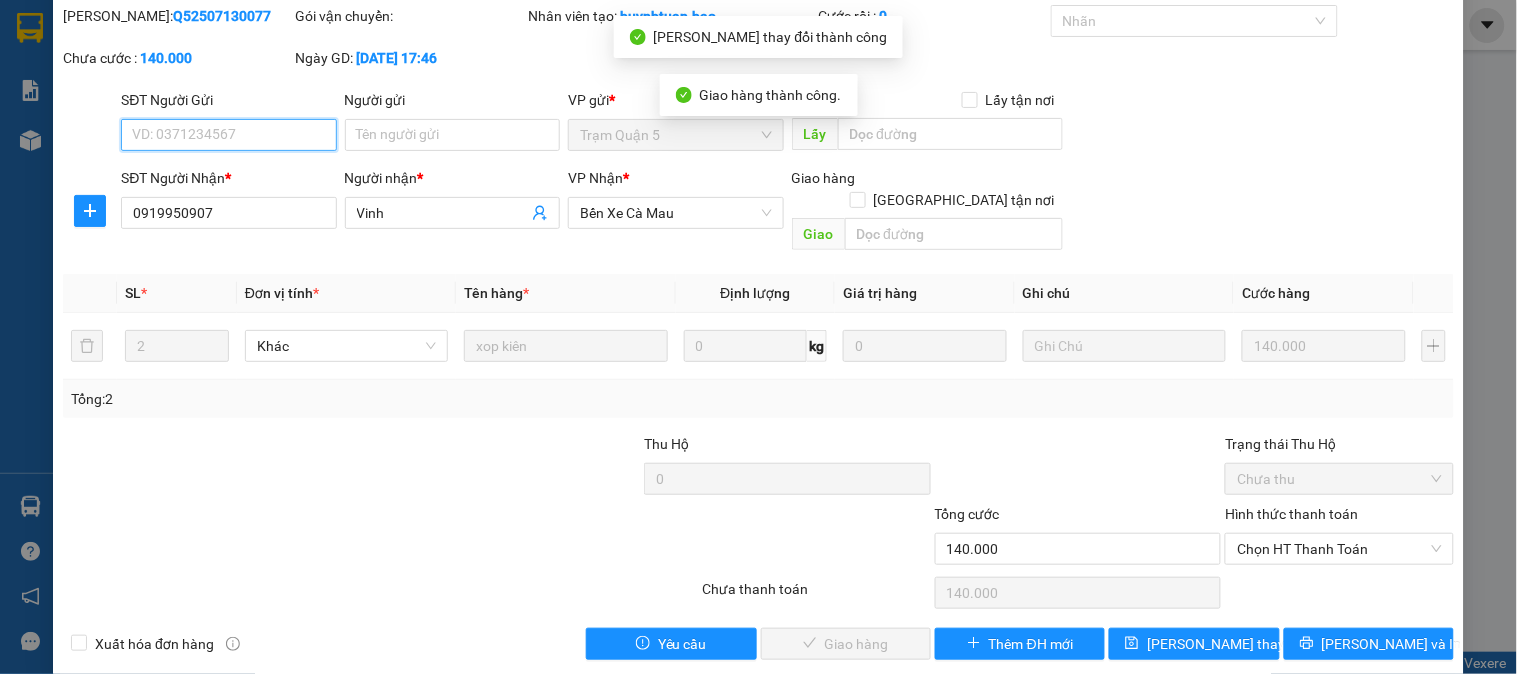 scroll, scrollTop: 70, scrollLeft: 0, axis: vertical 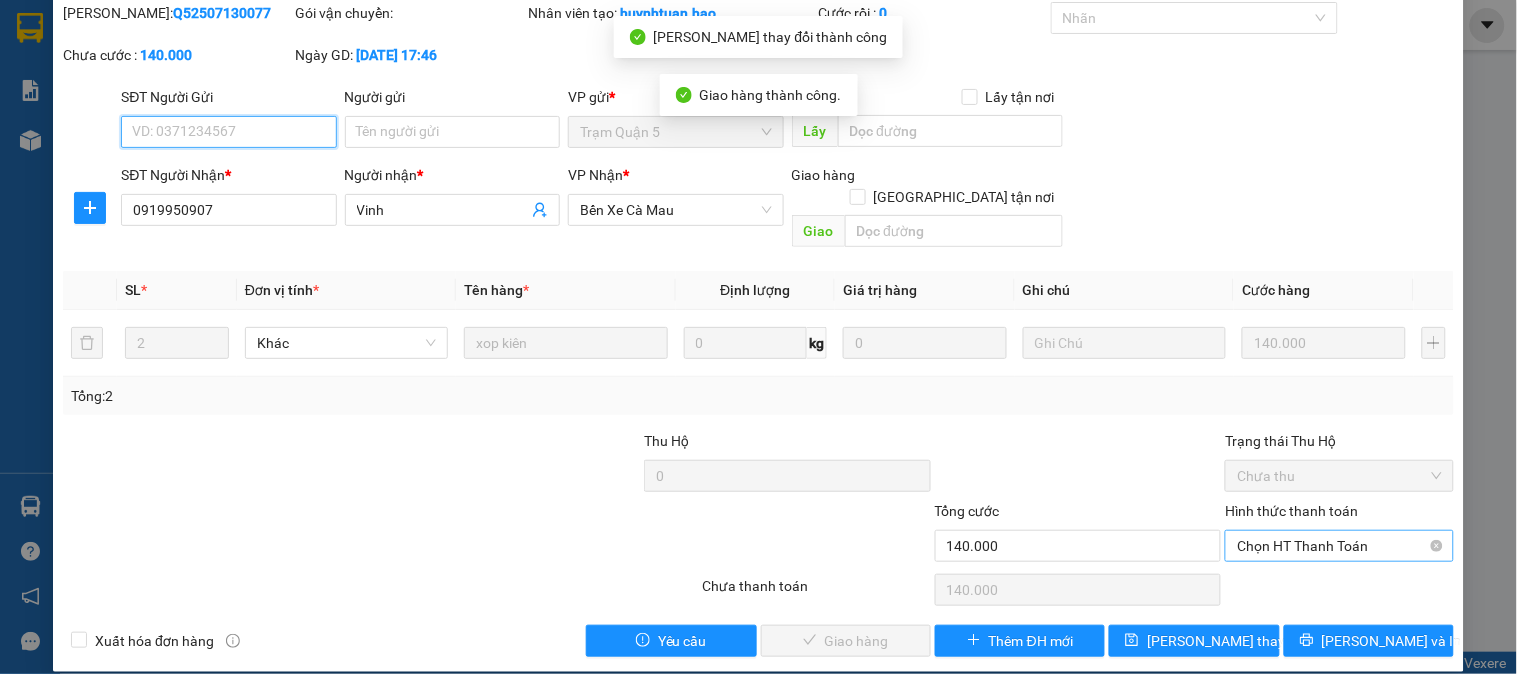 click on "Chọn HT Thanh Toán" at bounding box center (1339, 546) 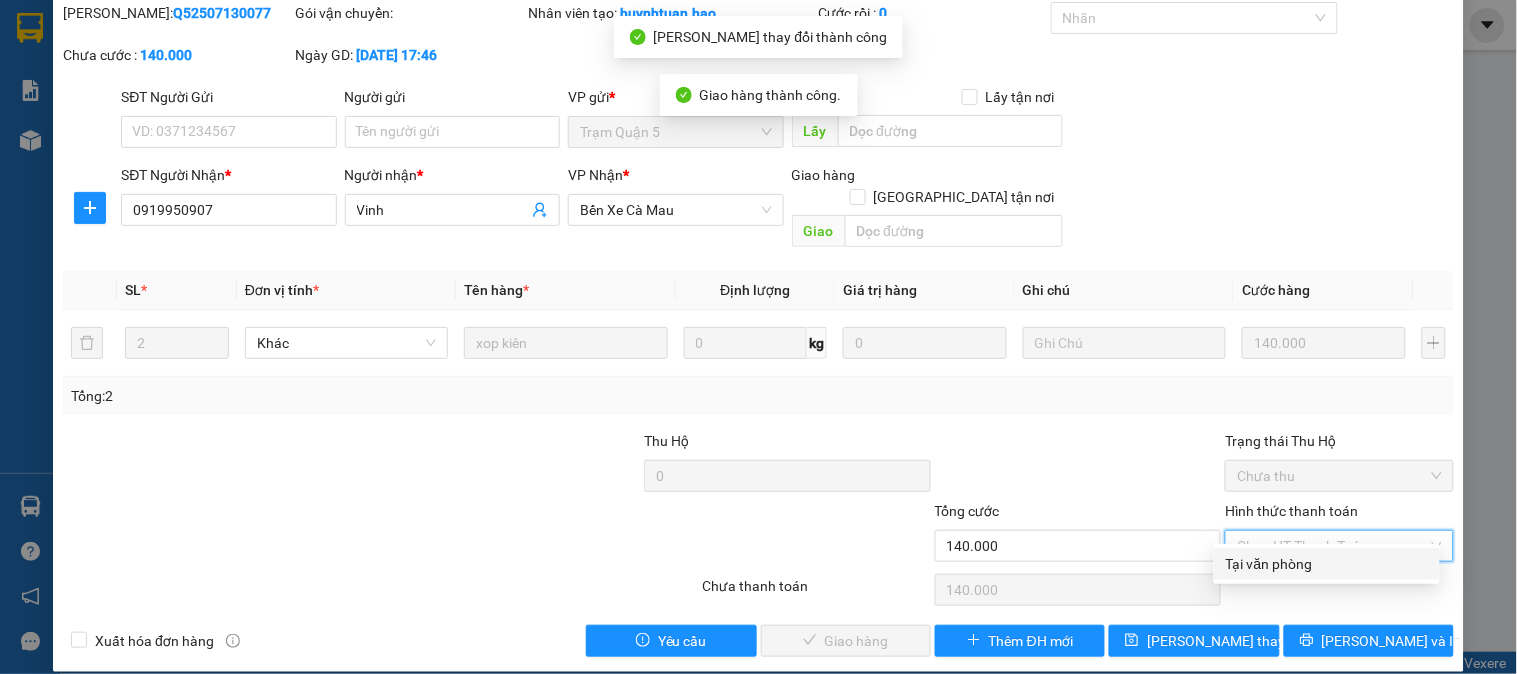 click on "Tại văn phòng" at bounding box center (1327, 564) 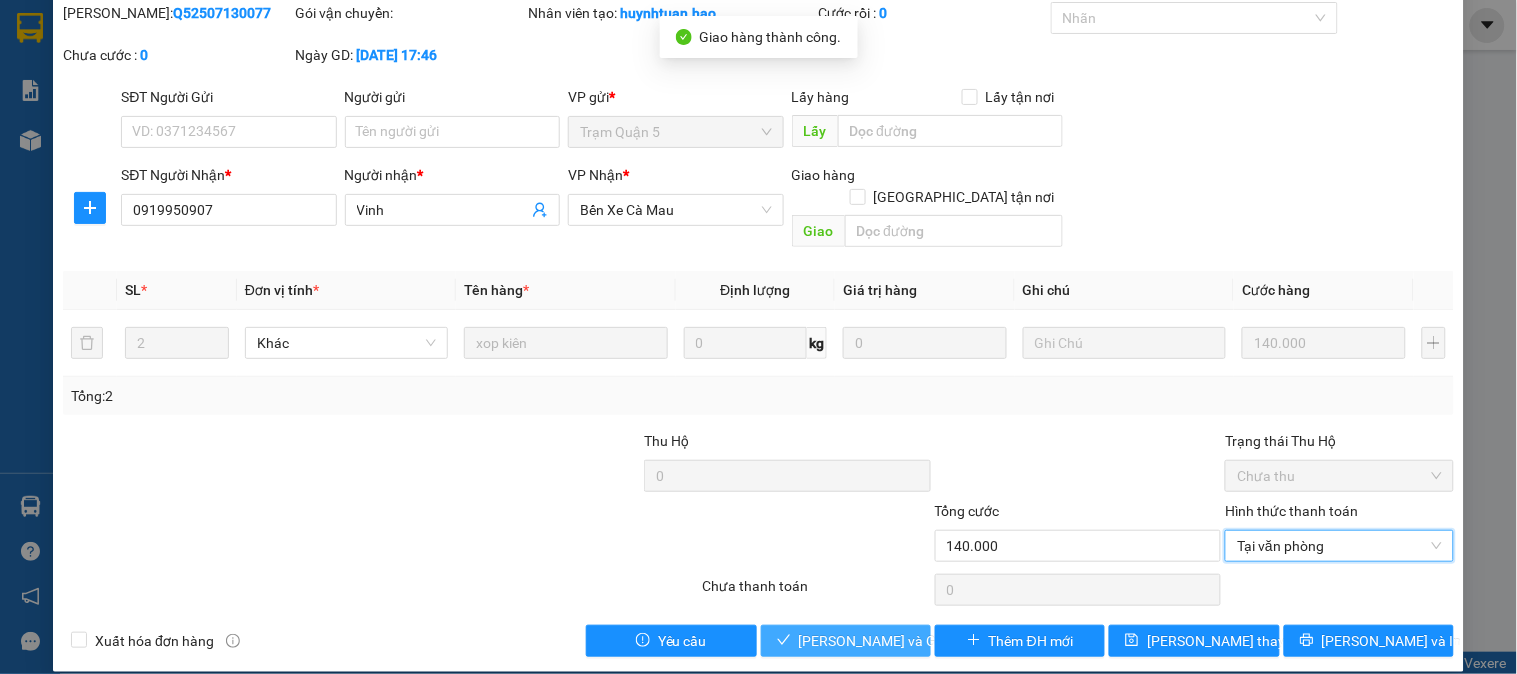 click on "[PERSON_NAME] và Giao hàng" at bounding box center (895, 641) 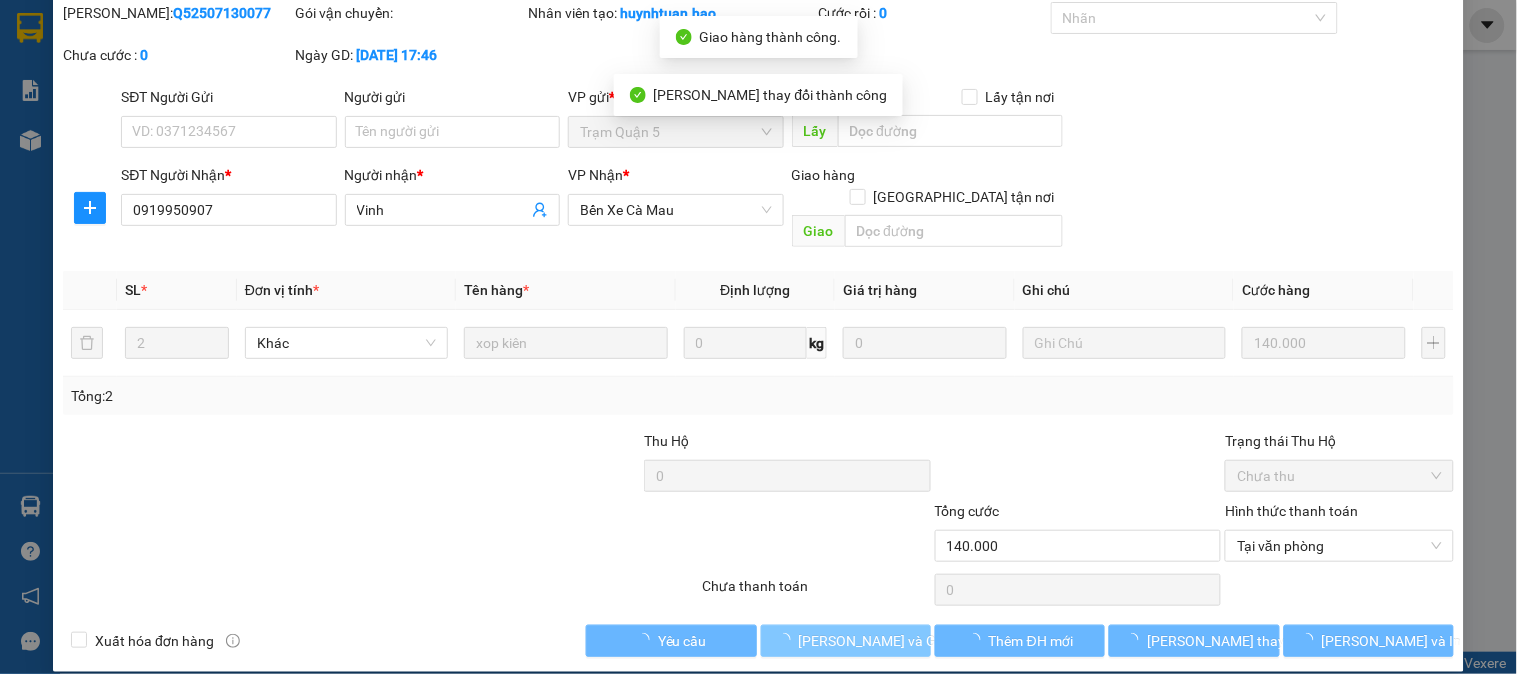 scroll, scrollTop: 0, scrollLeft: 0, axis: both 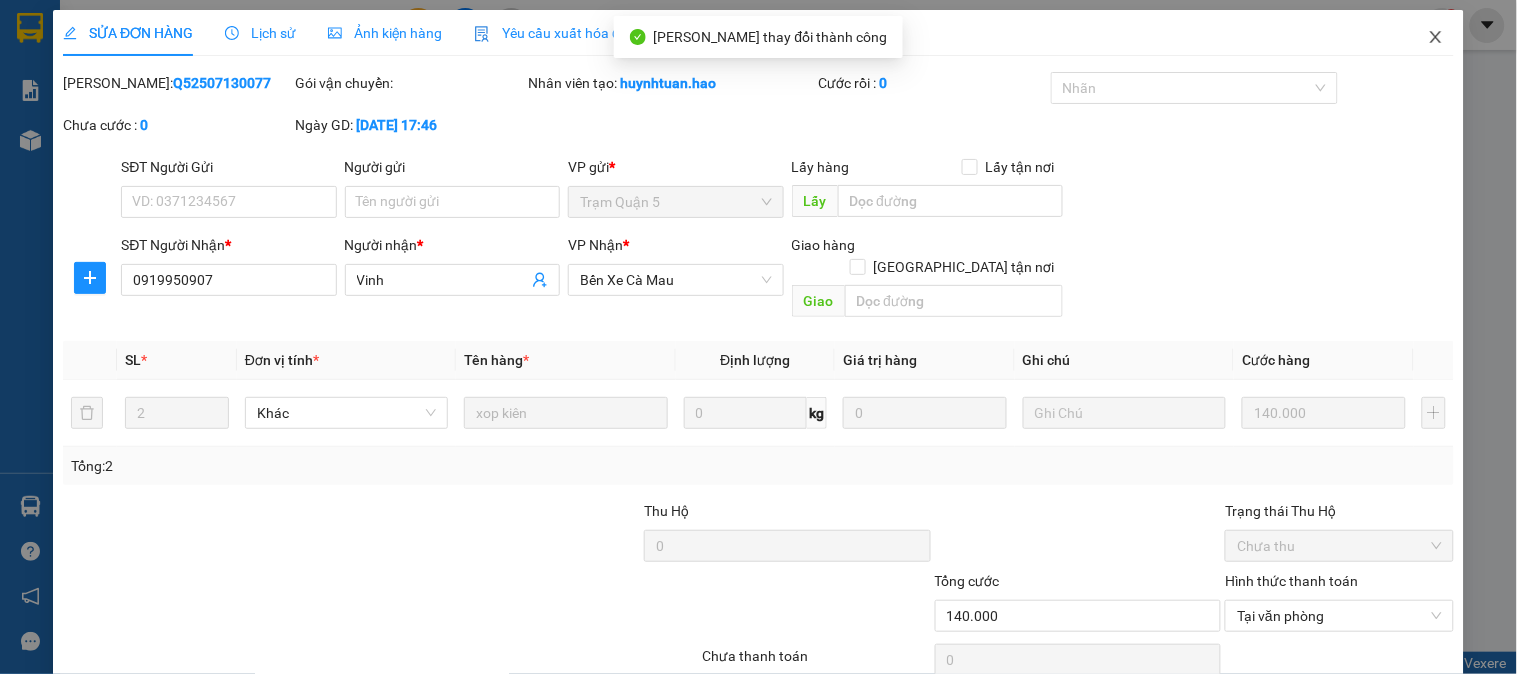 click at bounding box center [1436, 38] 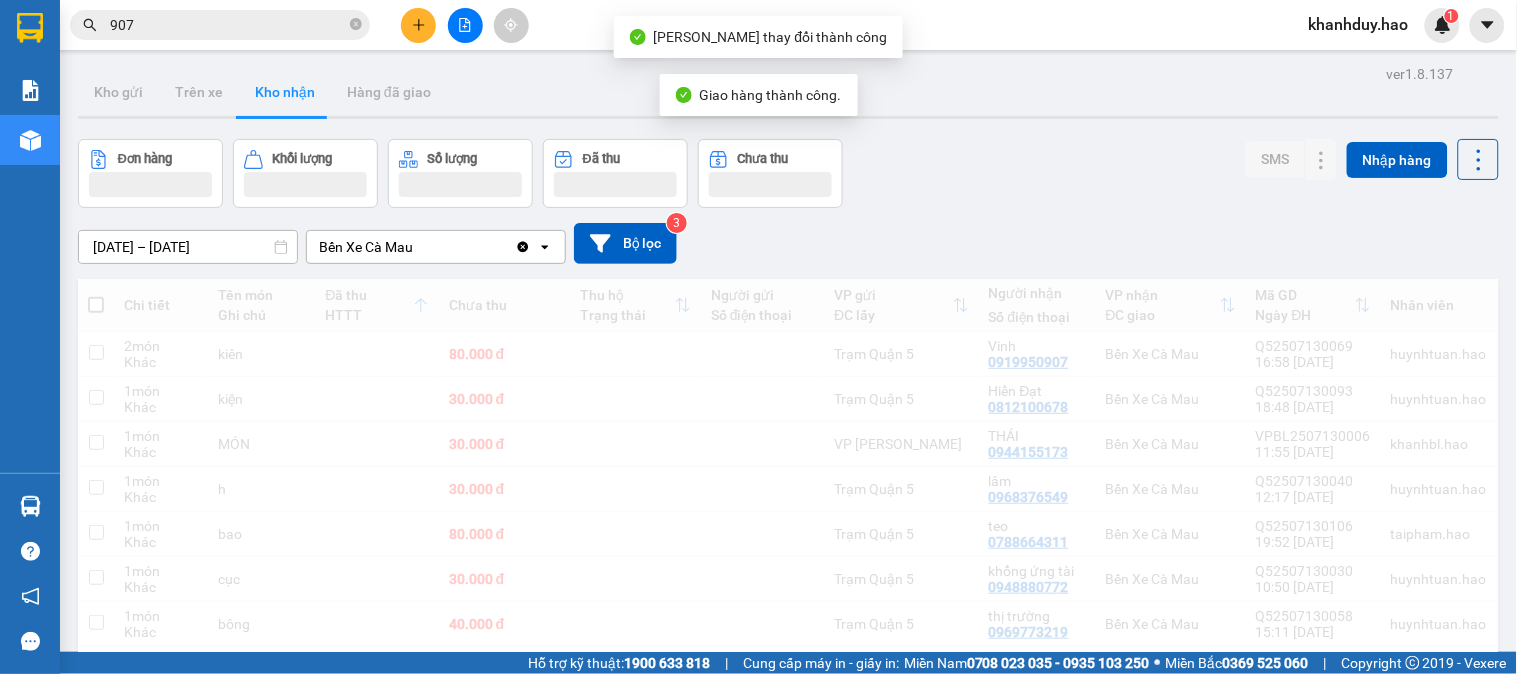 click on "907" at bounding box center [220, 25] 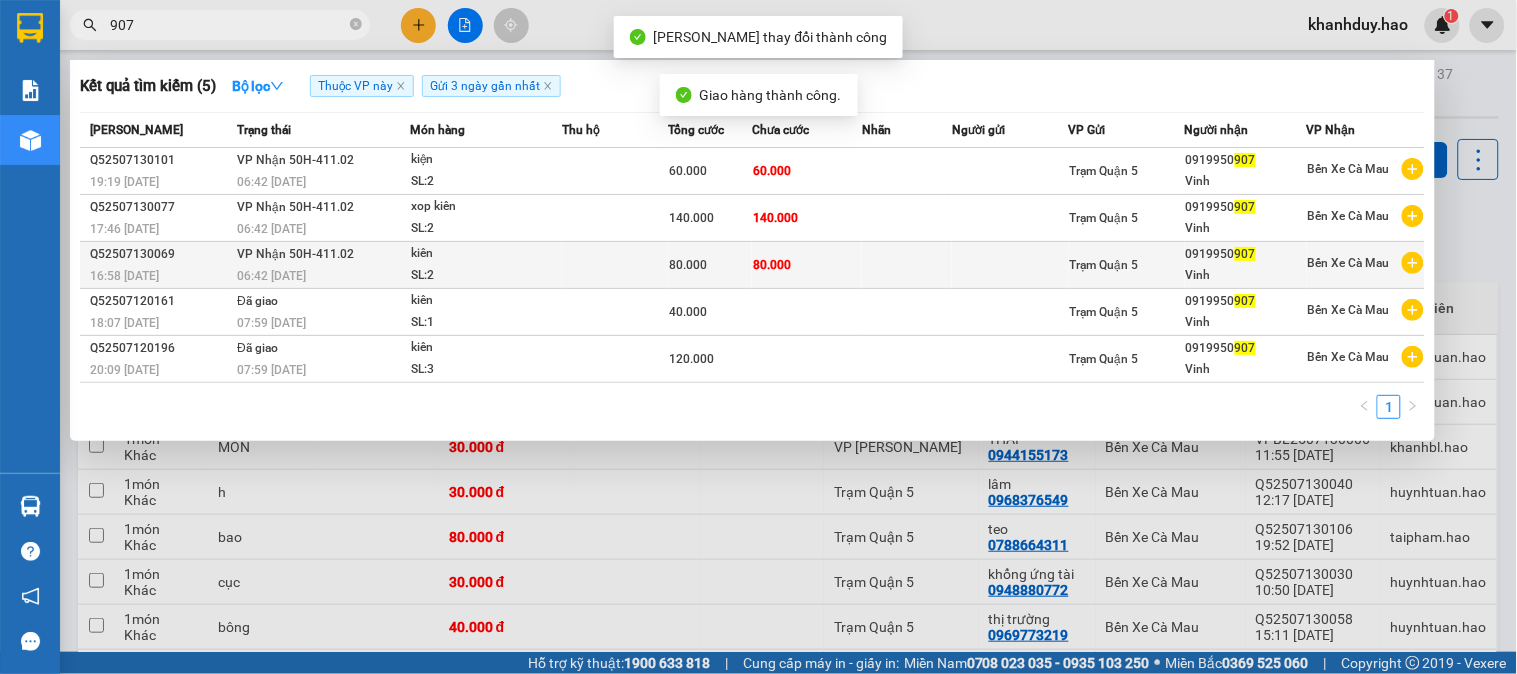 click on "80.000" at bounding box center [772, 265] 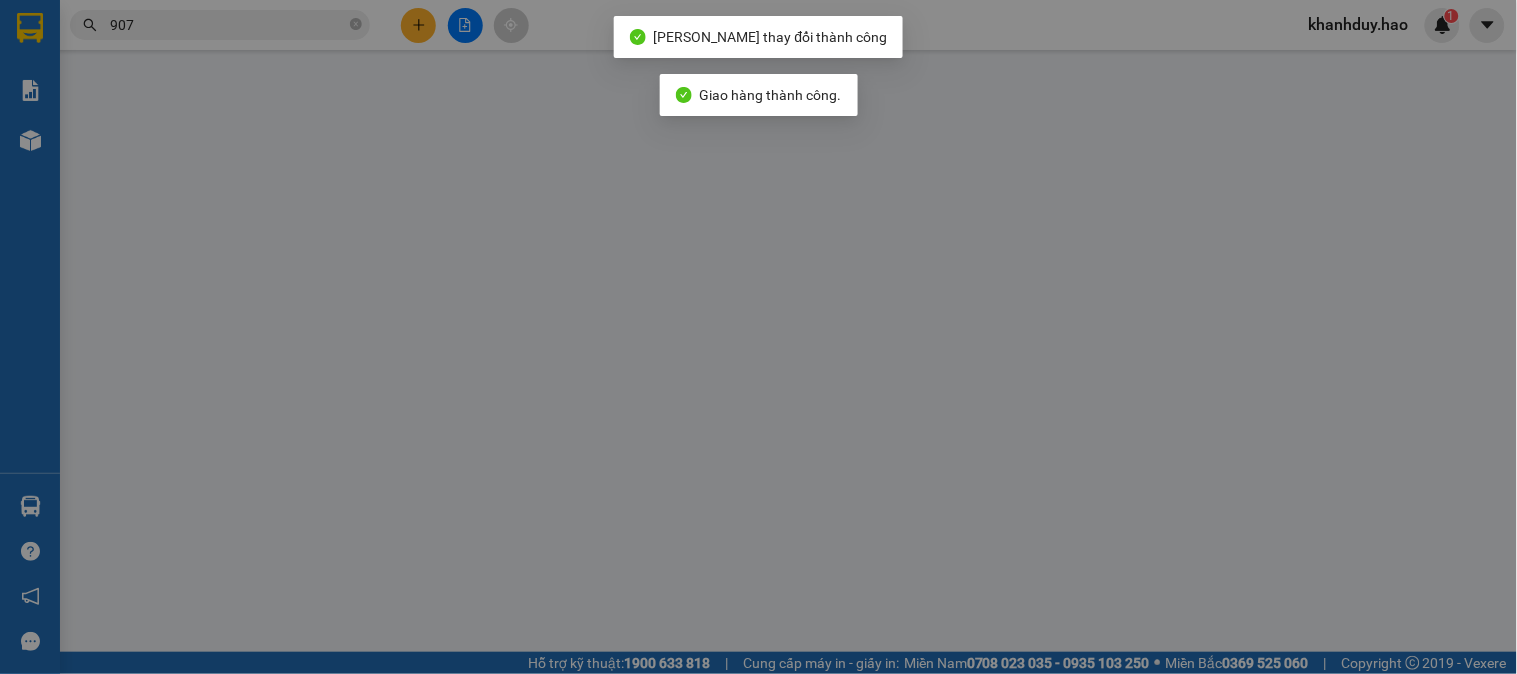 type on "0919950907" 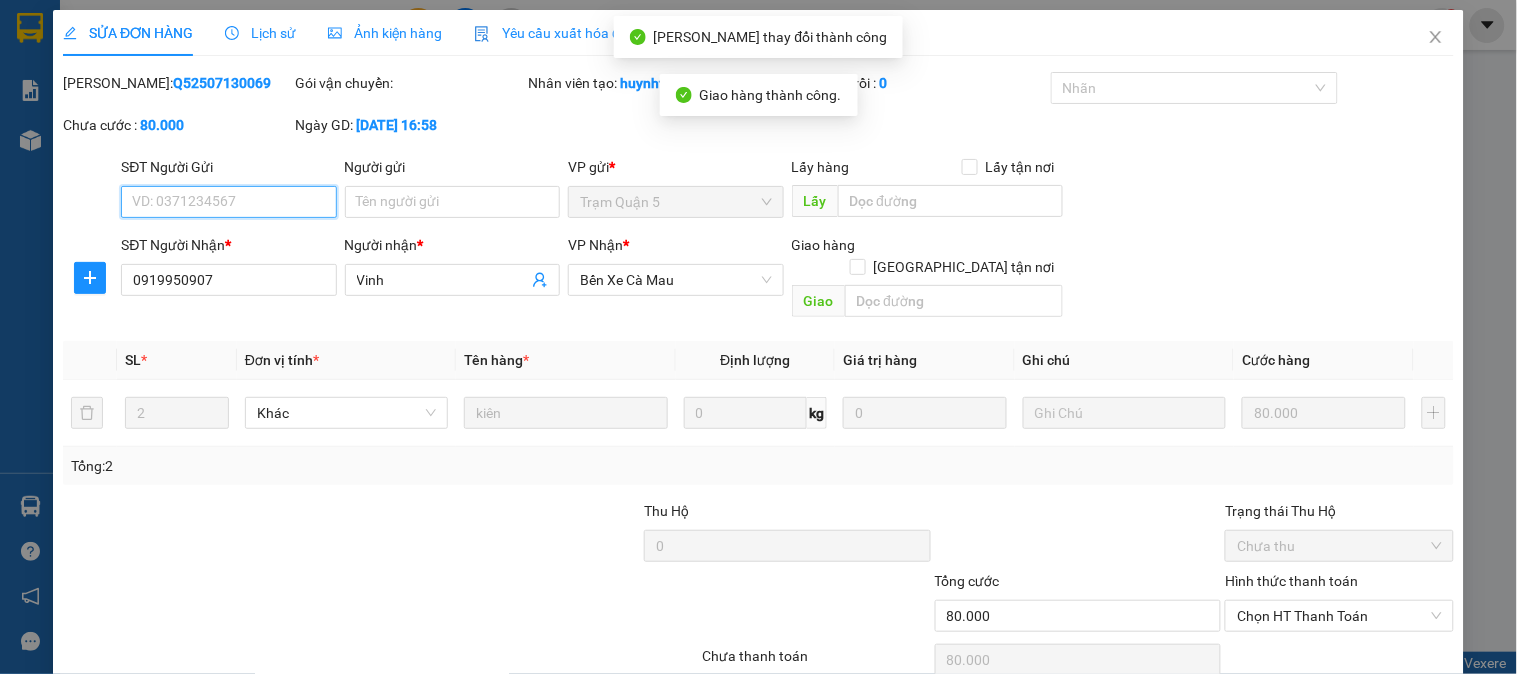 scroll, scrollTop: 70, scrollLeft: 0, axis: vertical 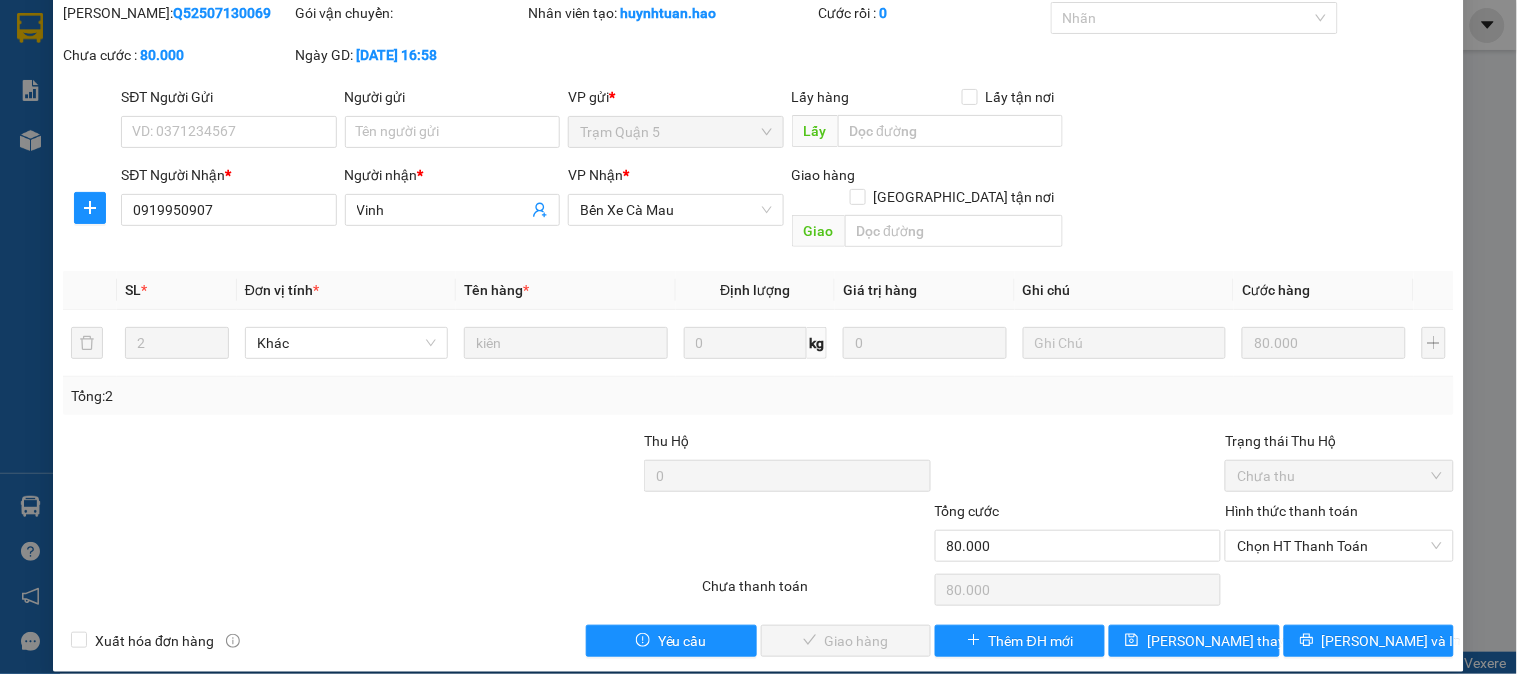 click on "Hình thức thanh toán Chọn HT Thanh Toán" at bounding box center (1339, 535) 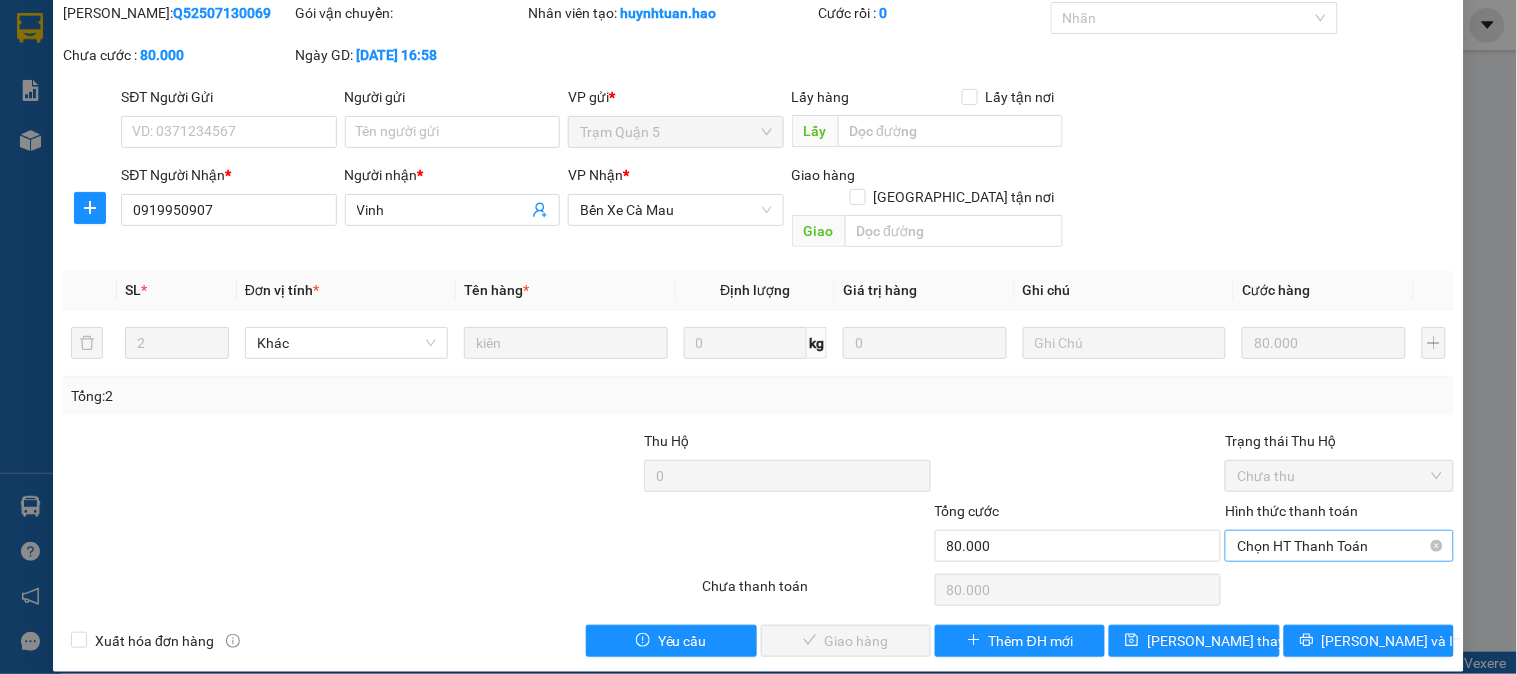 click on "Chọn HT Thanh Toán" at bounding box center (1339, 546) 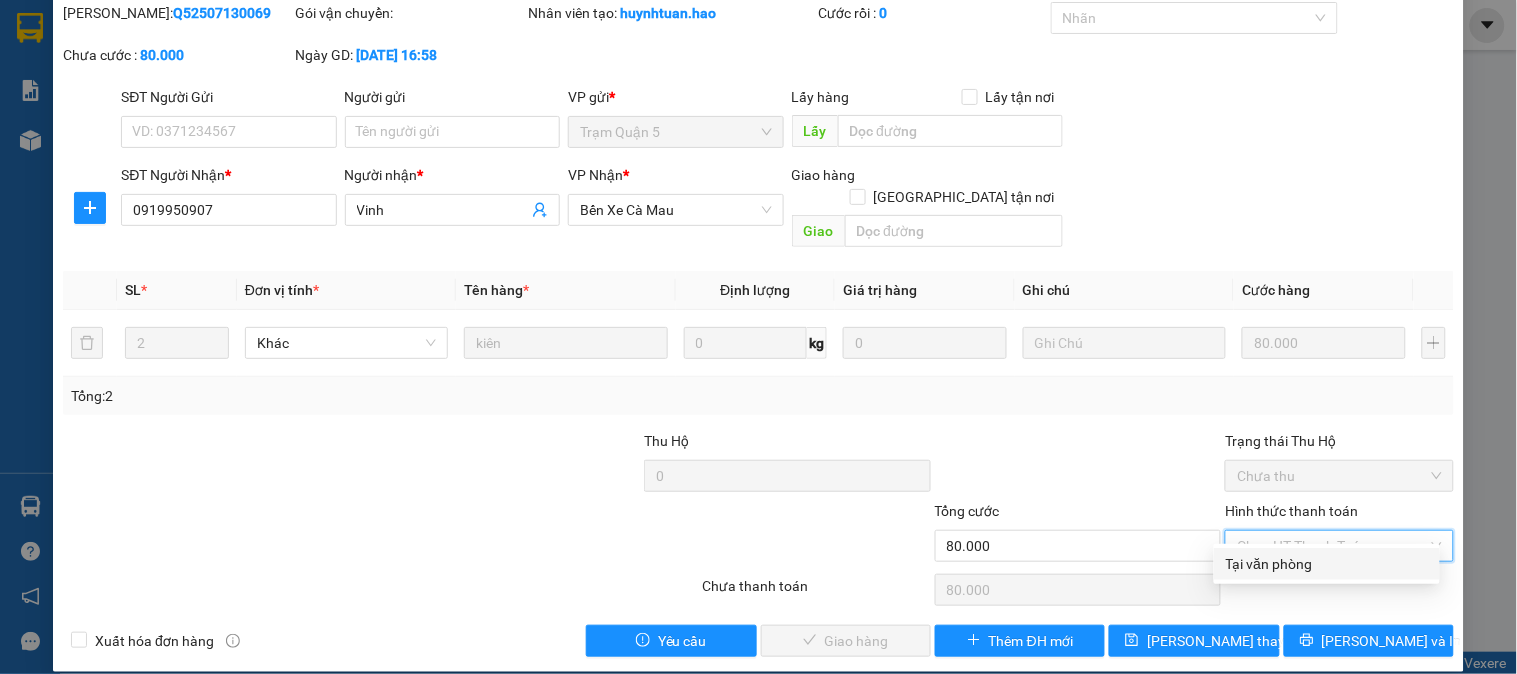click on "Tại văn phòng" at bounding box center [1327, 564] 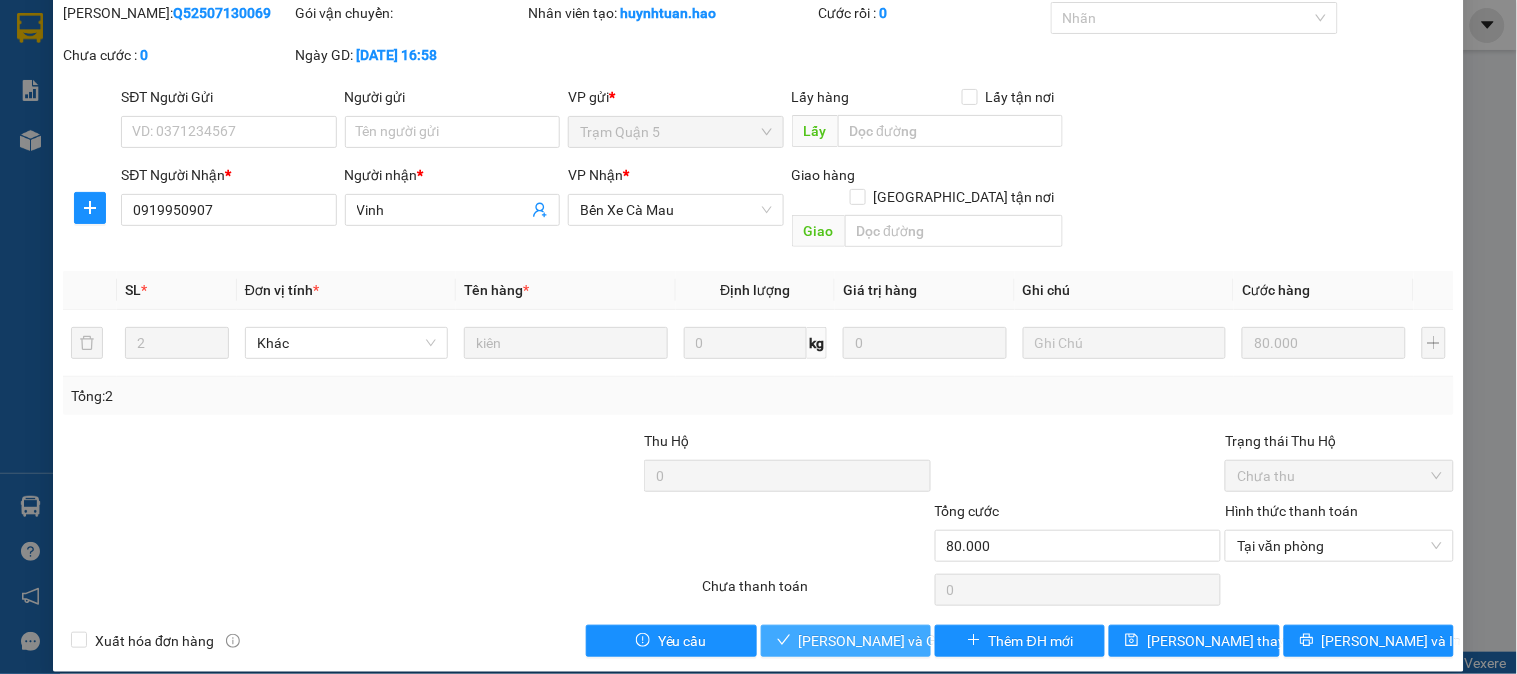 click on "[PERSON_NAME] và Giao hàng" at bounding box center (895, 641) 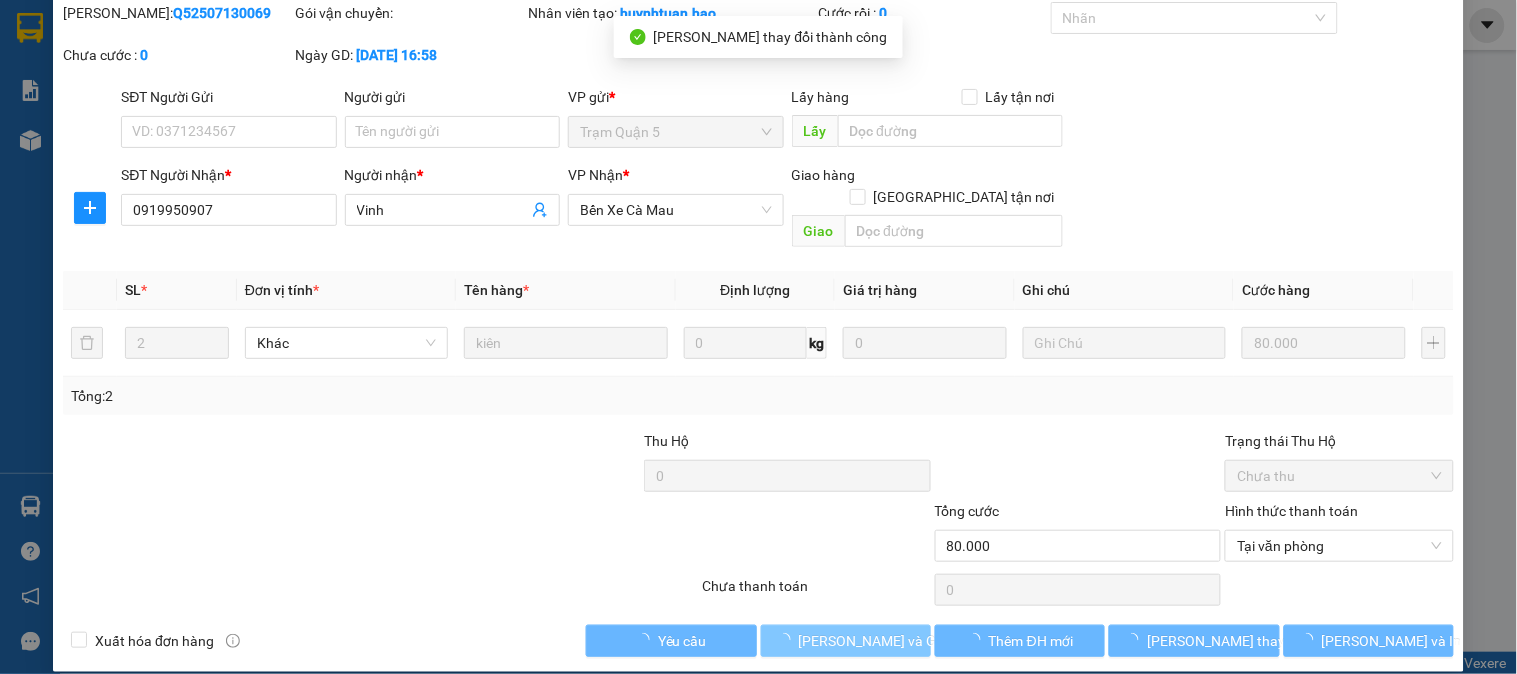 scroll, scrollTop: 0, scrollLeft: 0, axis: both 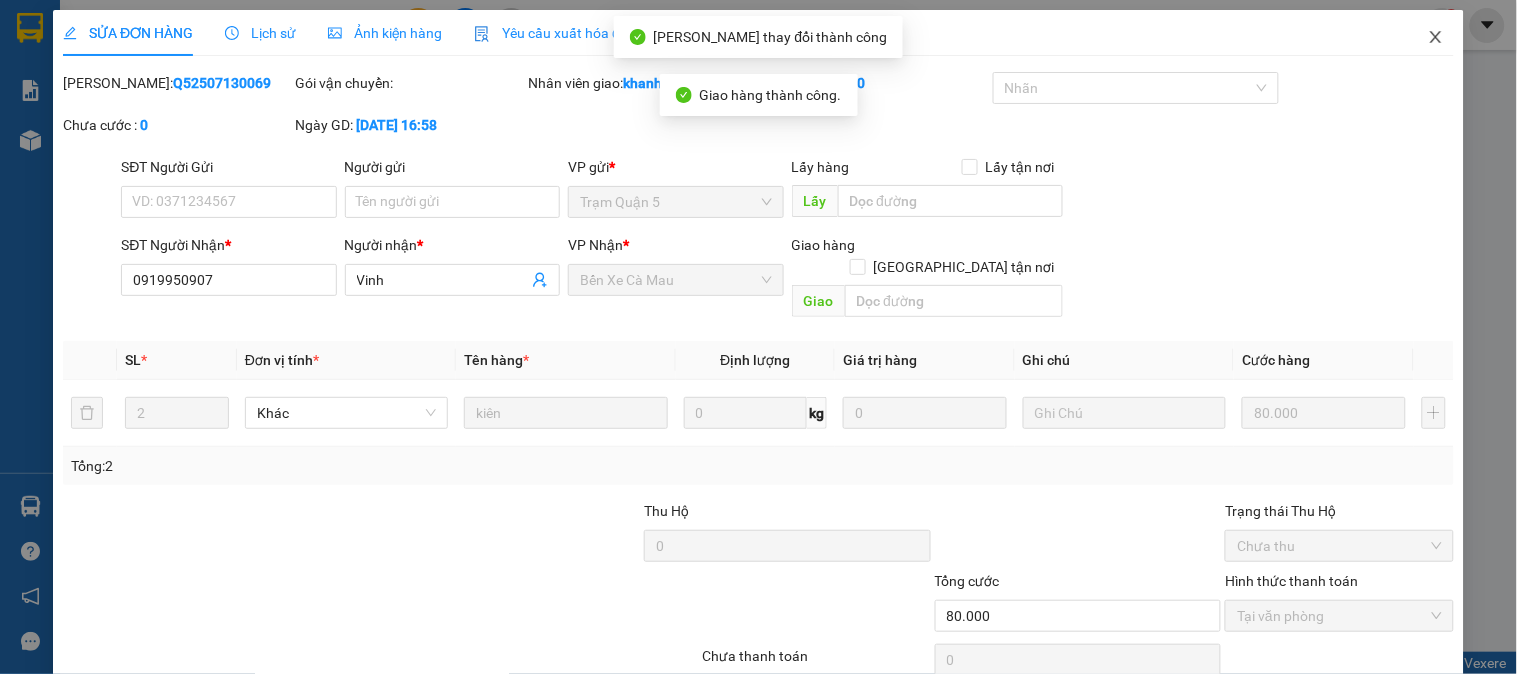 click at bounding box center [1436, 38] 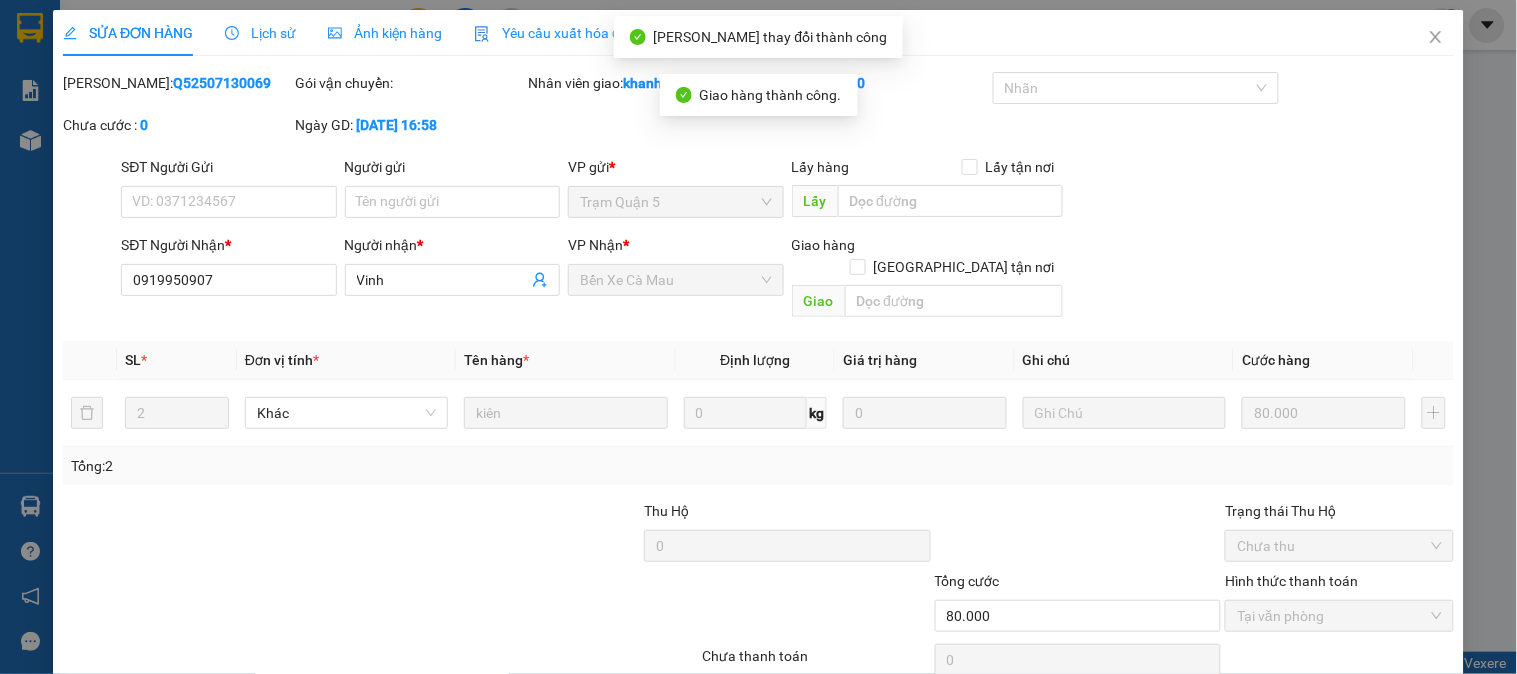 click on "khanhduy.hao 1" at bounding box center (1376, 25) 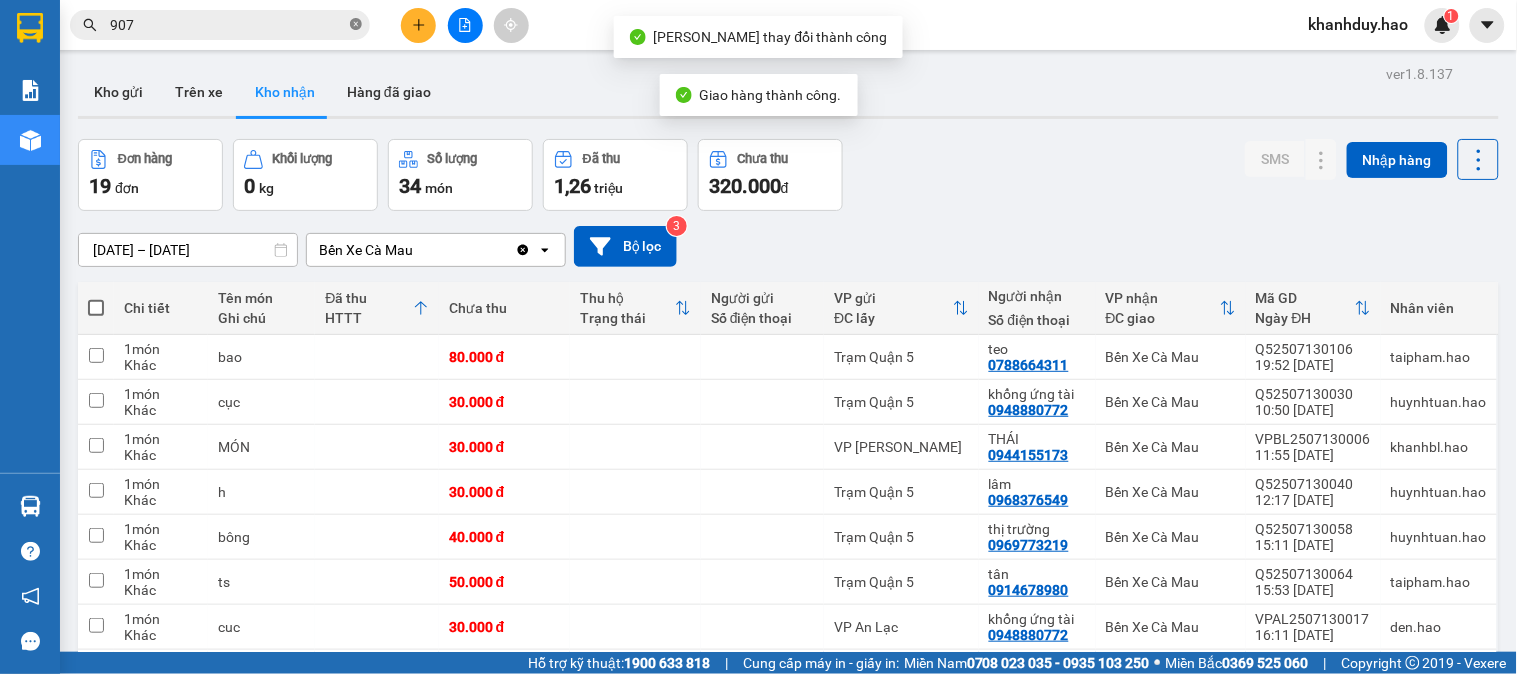 click 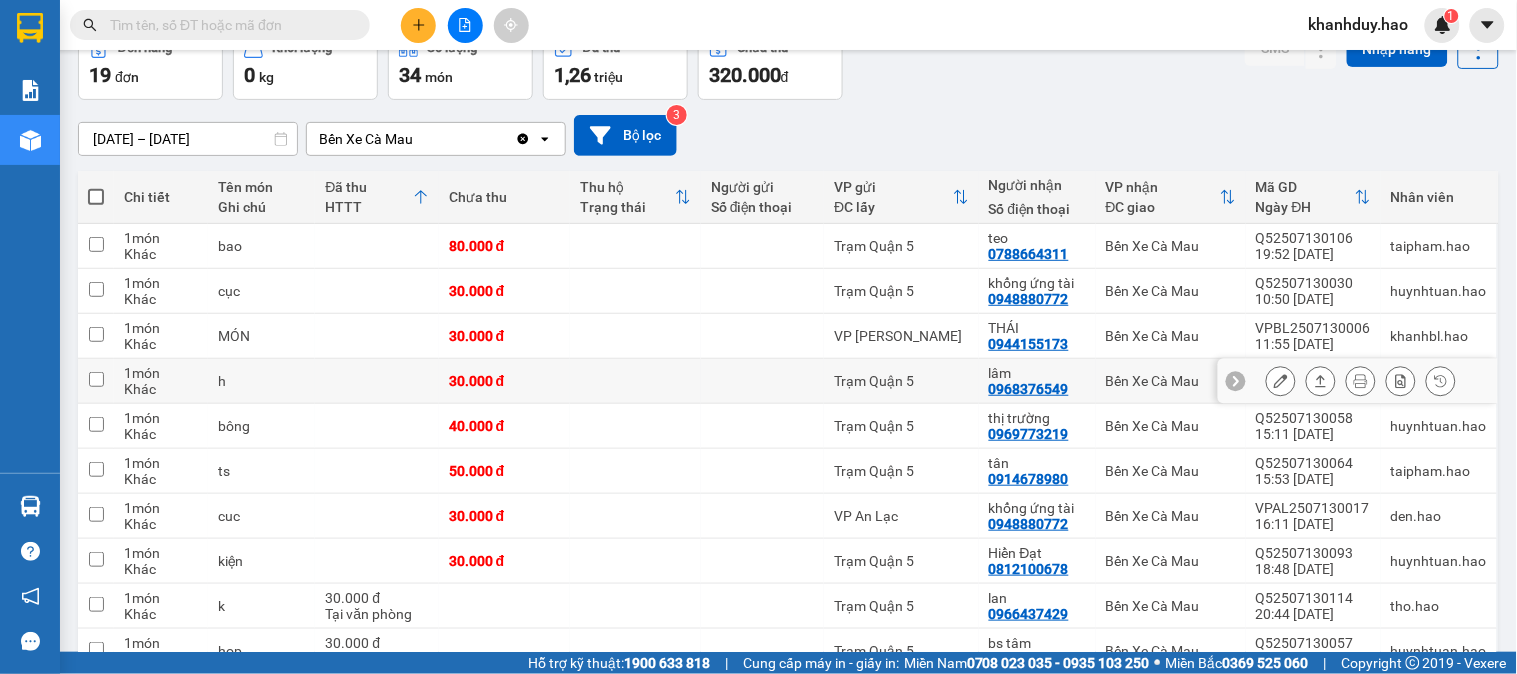 scroll, scrollTop: 222, scrollLeft: 0, axis: vertical 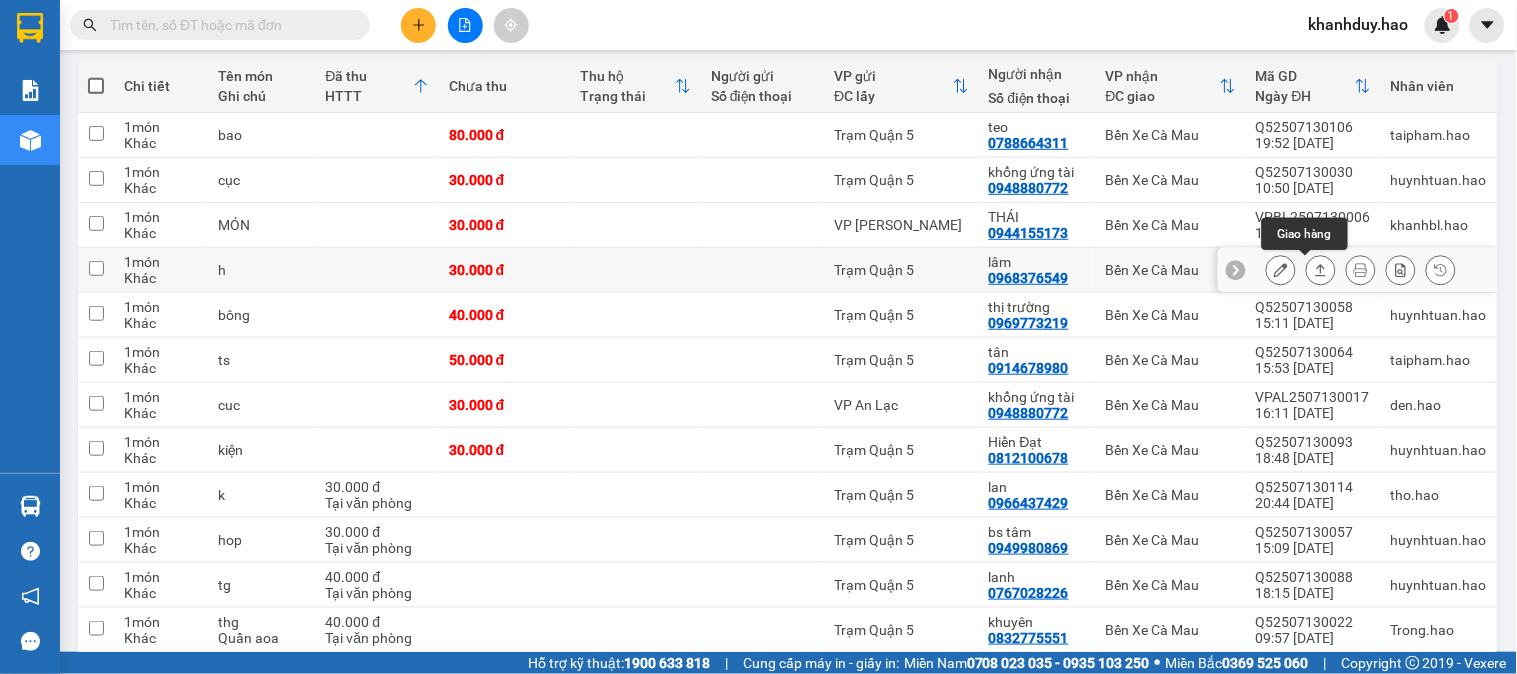 click 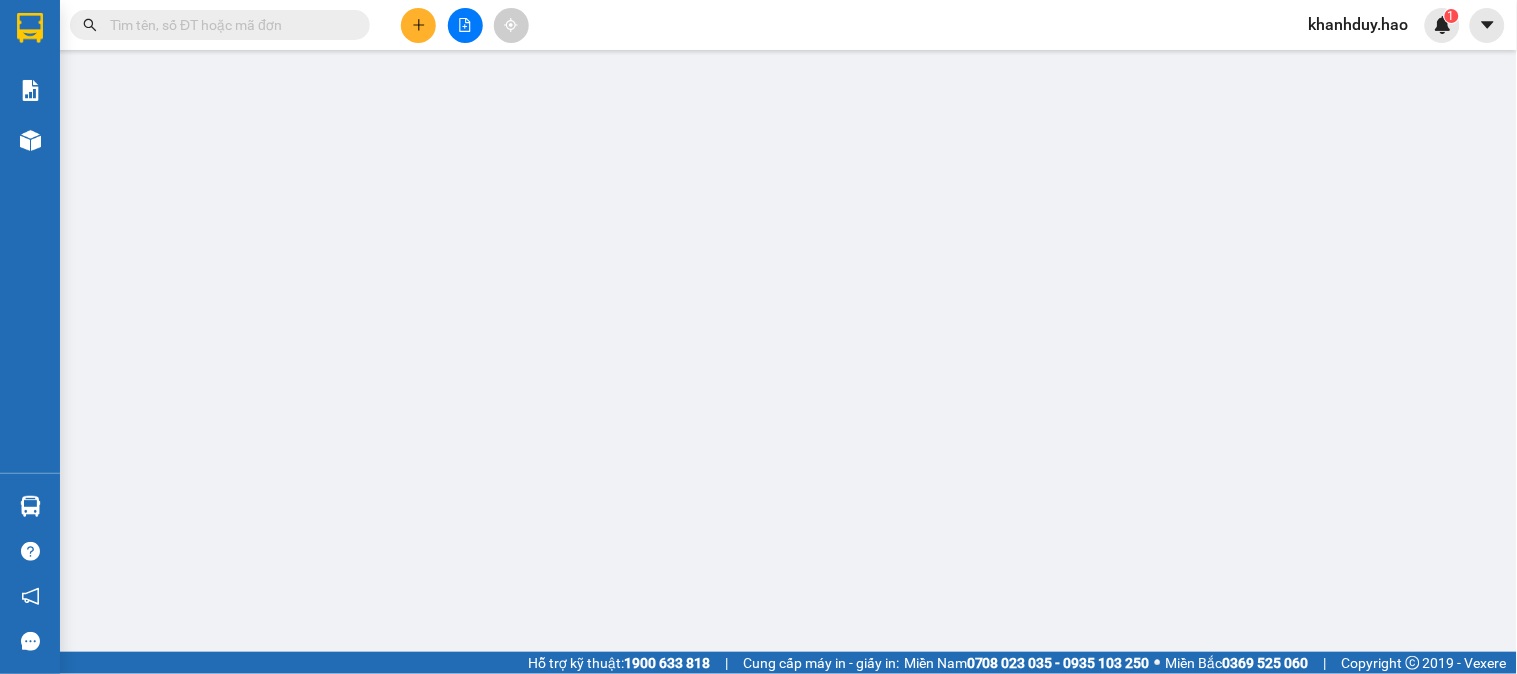 scroll, scrollTop: 0, scrollLeft: 0, axis: both 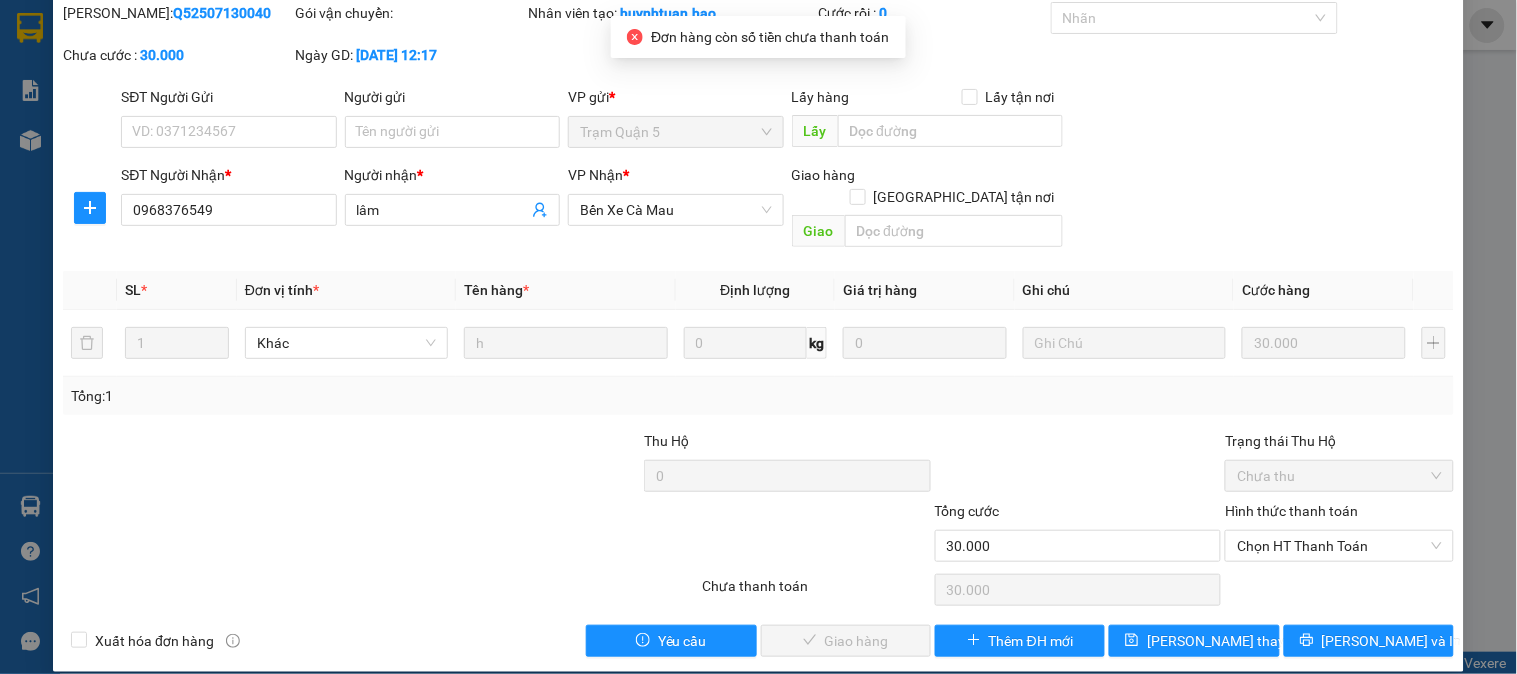 click on "Chọn HT Thanh Toán" at bounding box center [1339, 590] 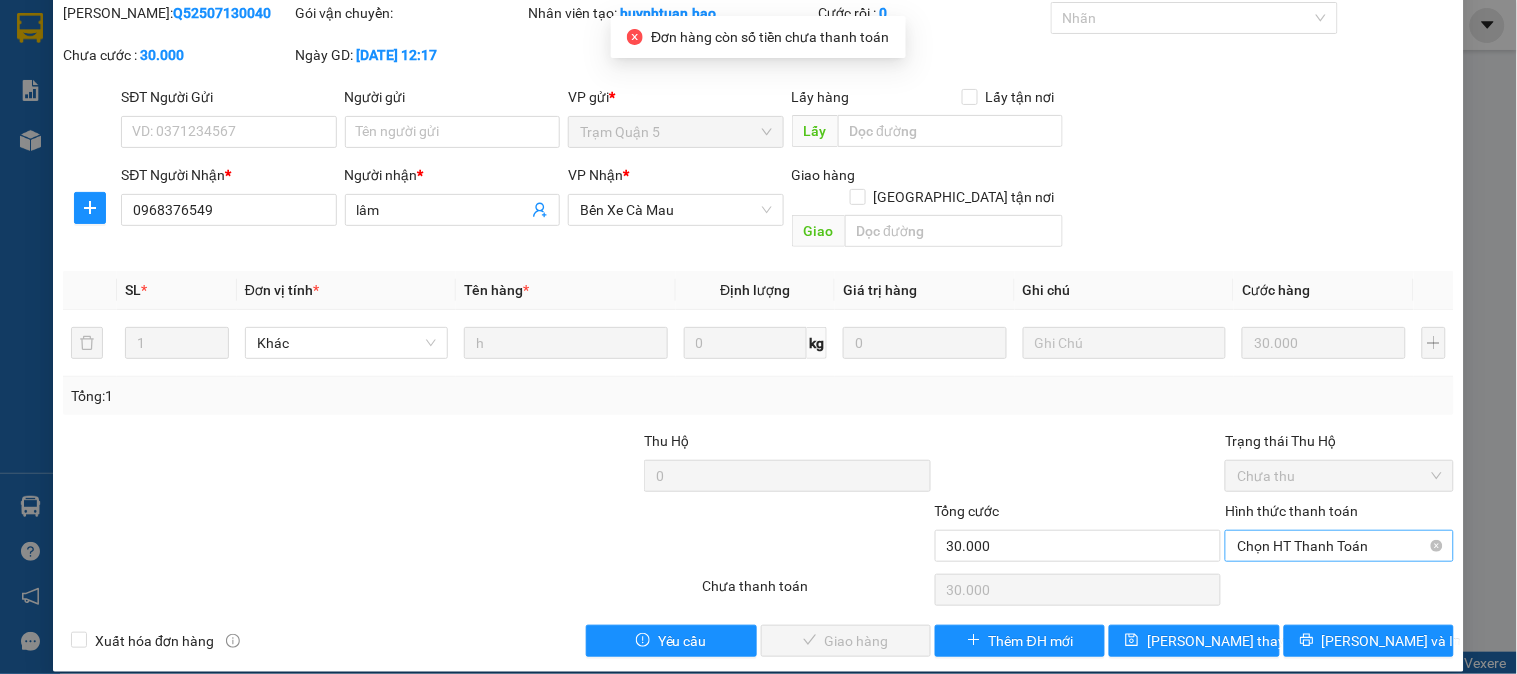 click on "Chọn HT Thanh Toán" at bounding box center (1339, 546) 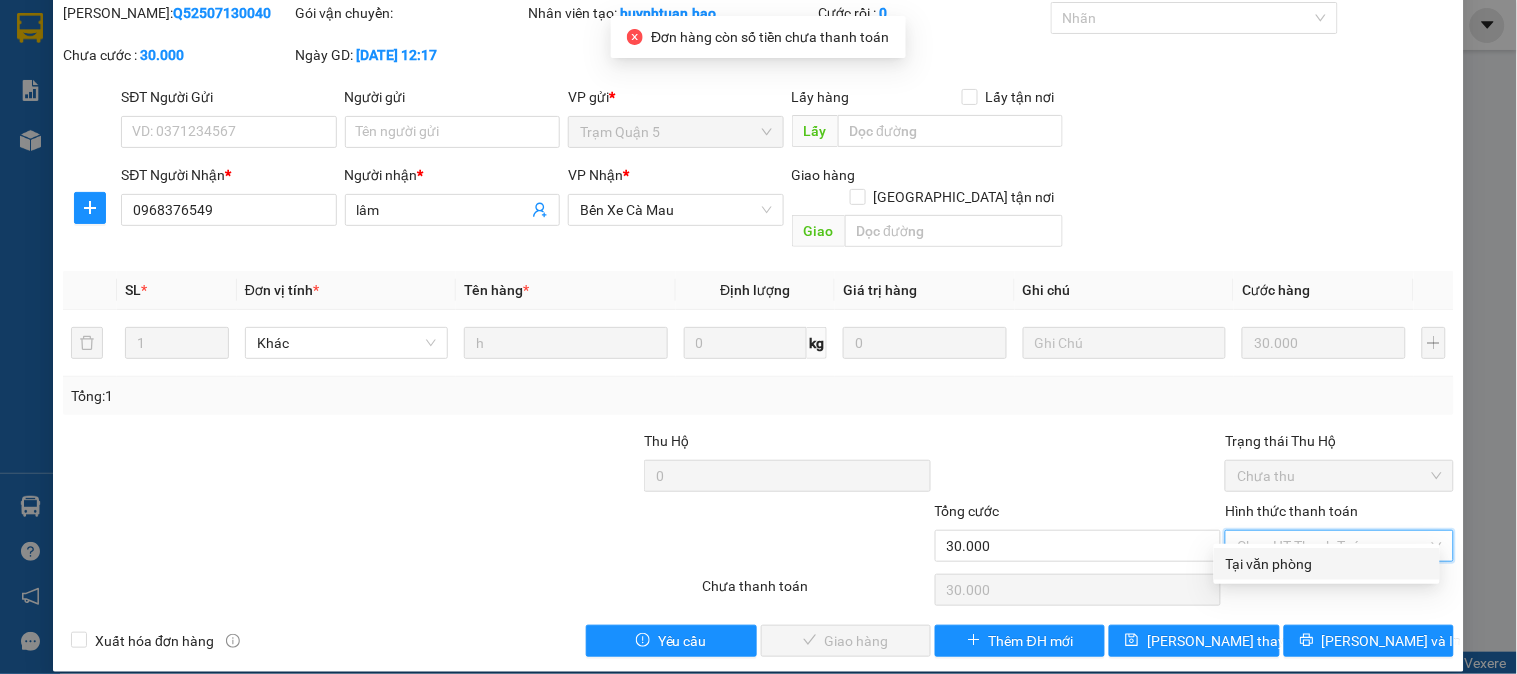 click on "Tại văn phòng" at bounding box center (1327, 564) 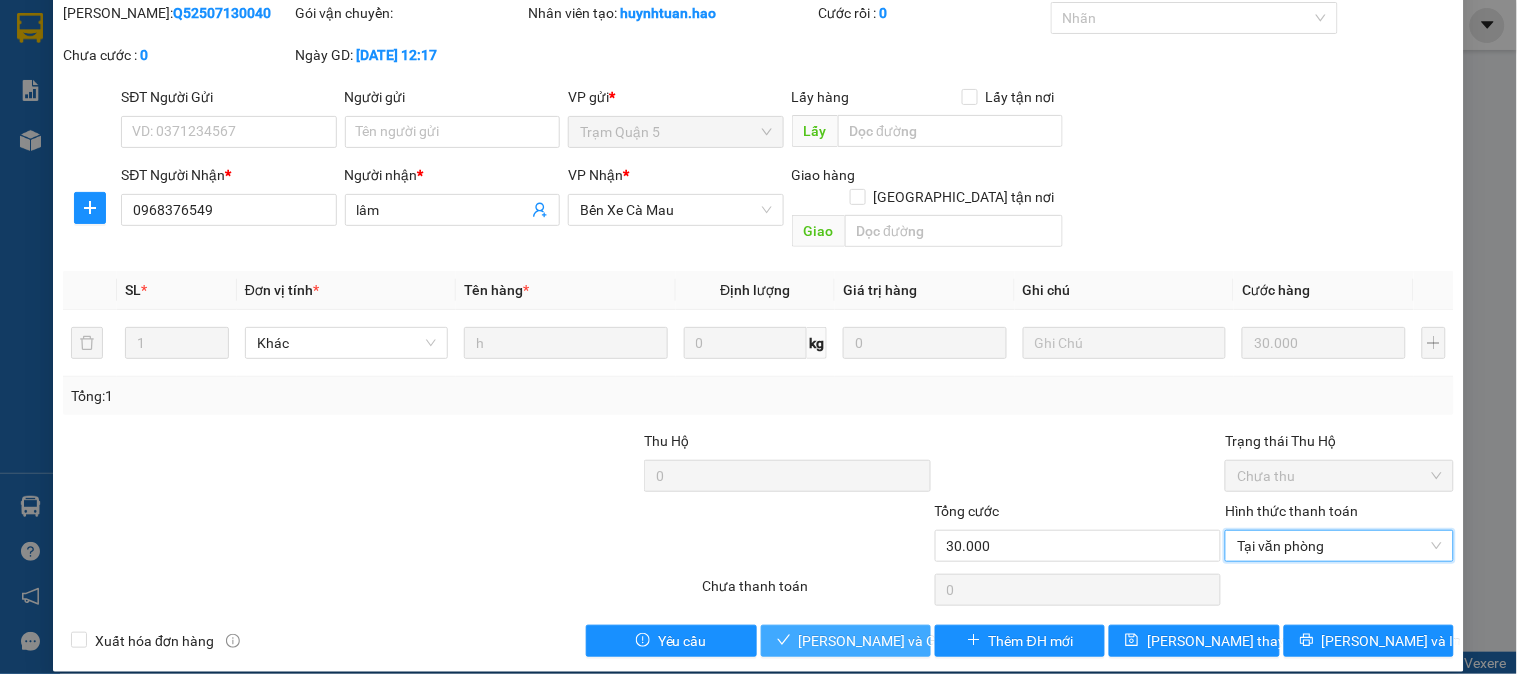click on "[PERSON_NAME] và Giao hàng" at bounding box center [895, 641] 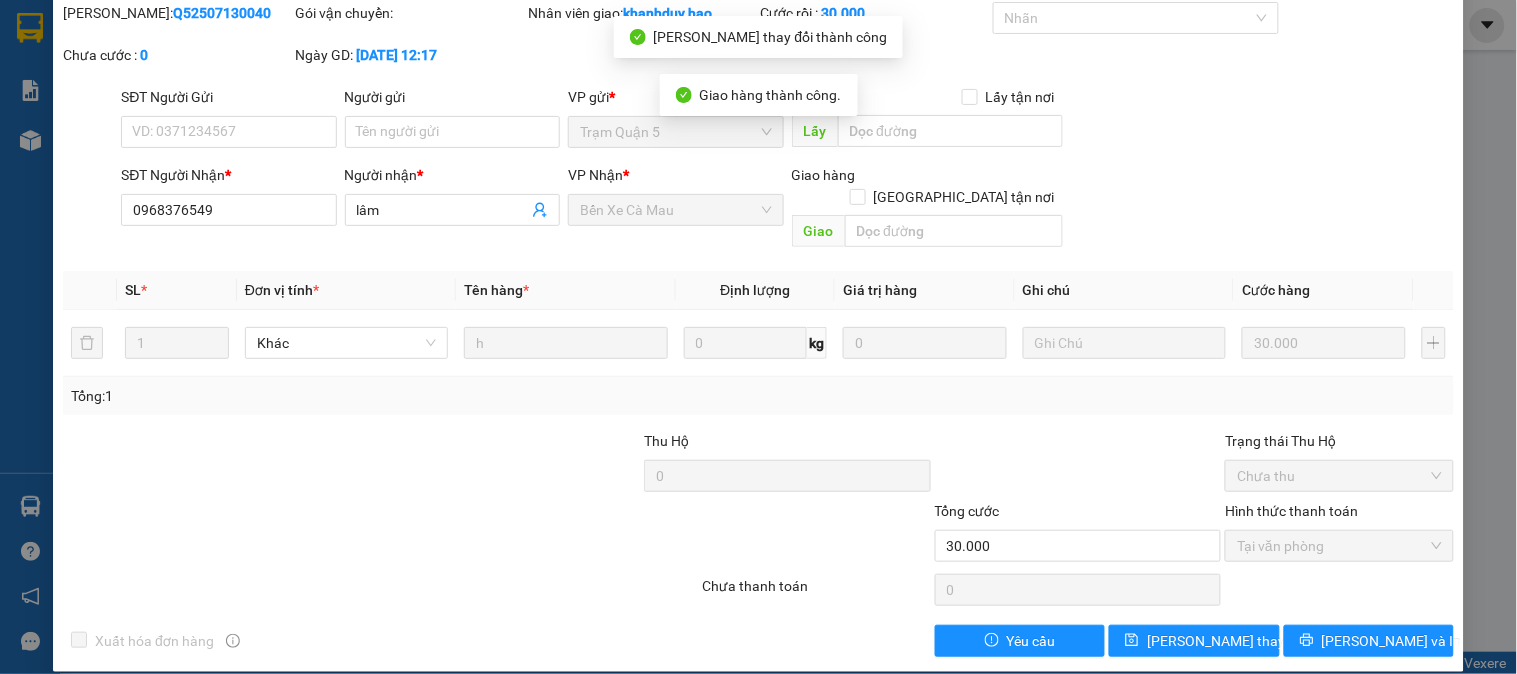 scroll, scrollTop: 0, scrollLeft: 0, axis: both 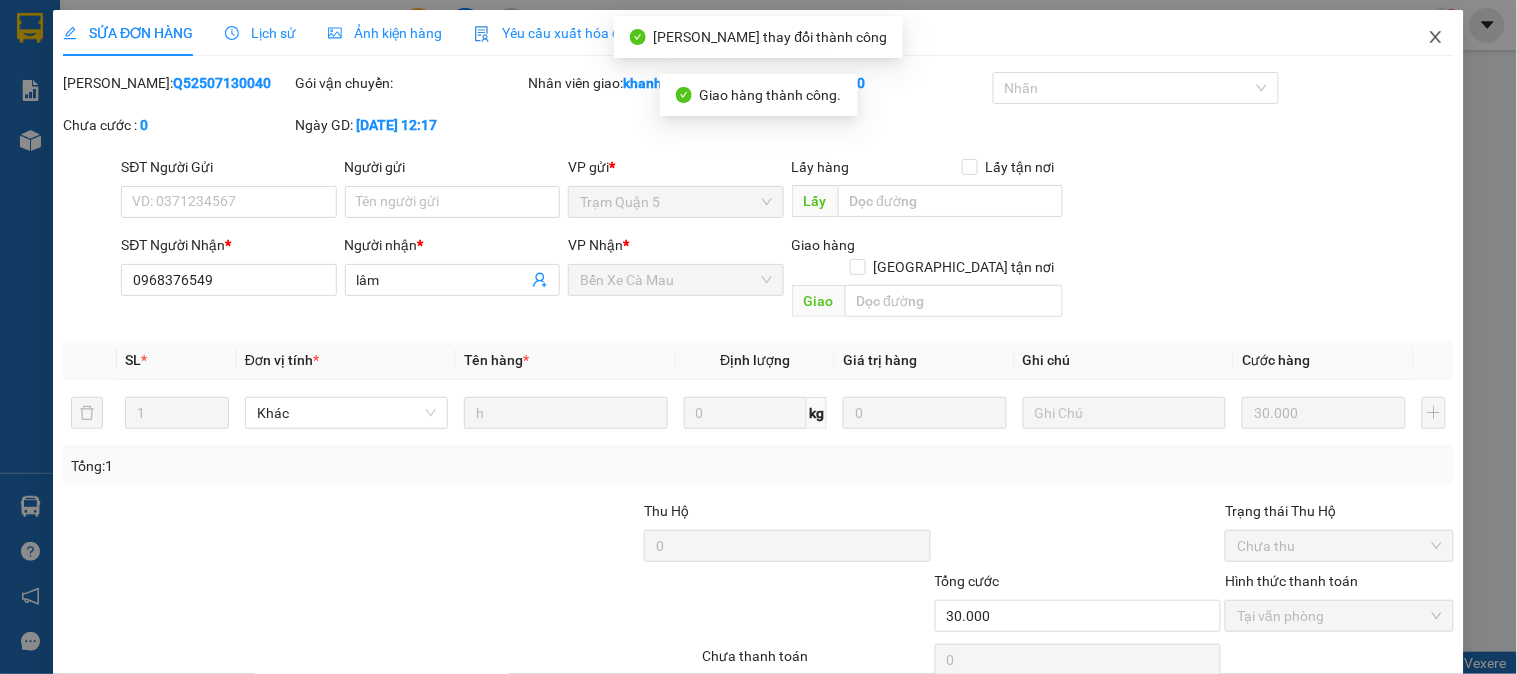 click at bounding box center [1436, 38] 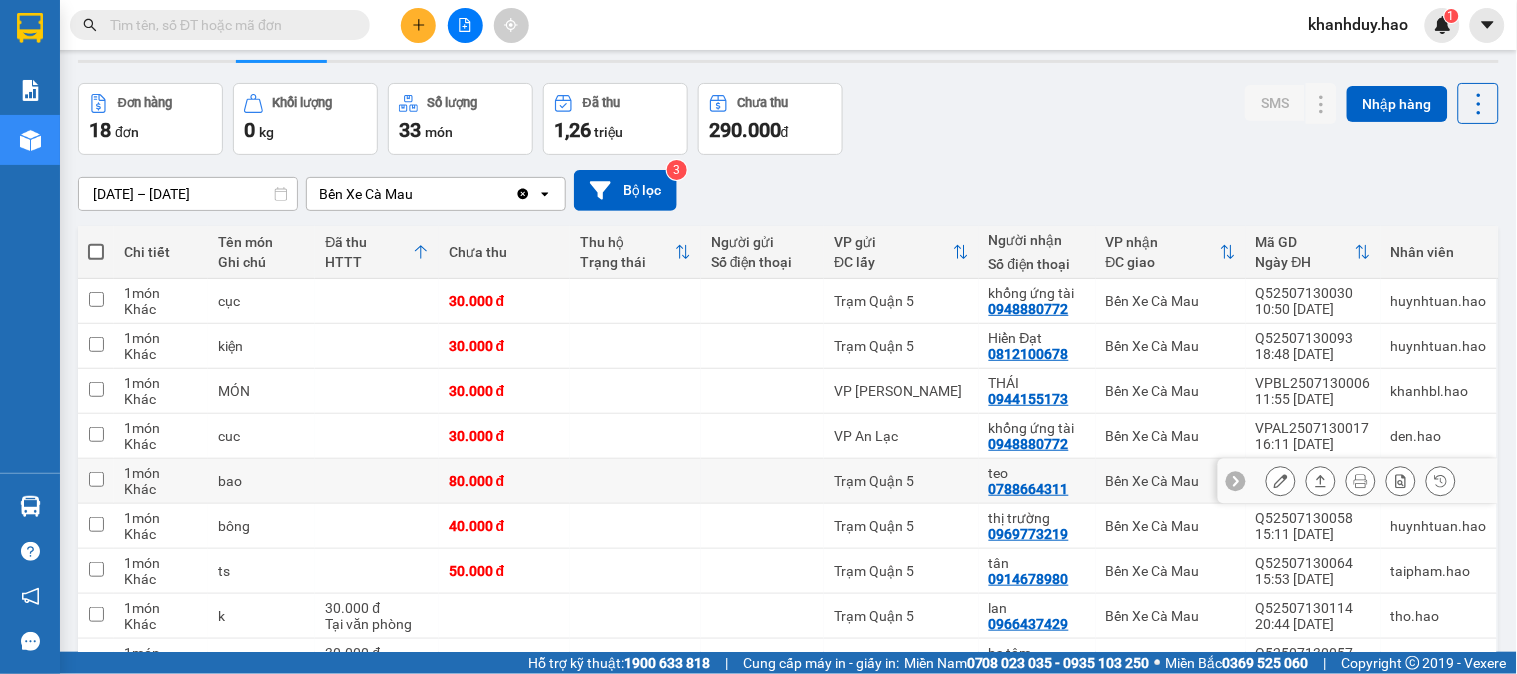 scroll, scrollTop: 111, scrollLeft: 0, axis: vertical 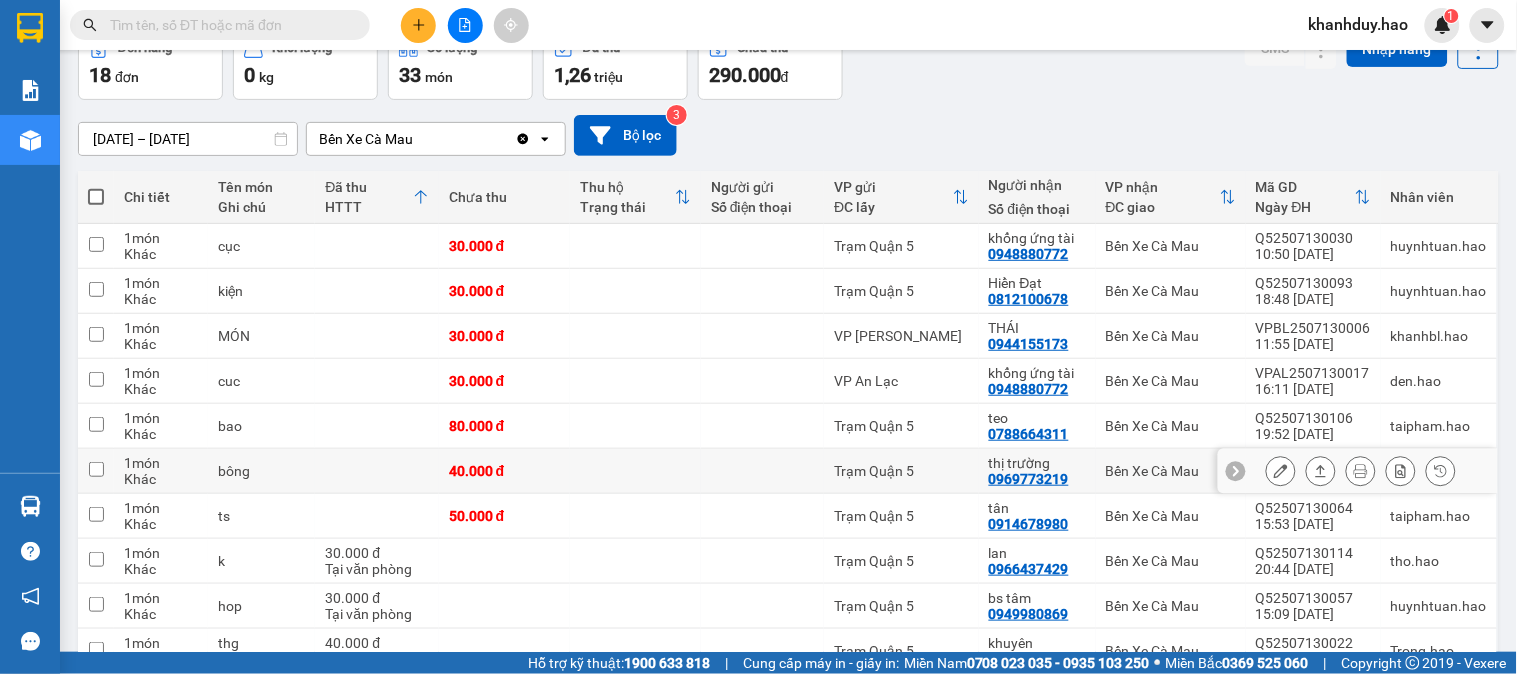 click at bounding box center [1321, 471] 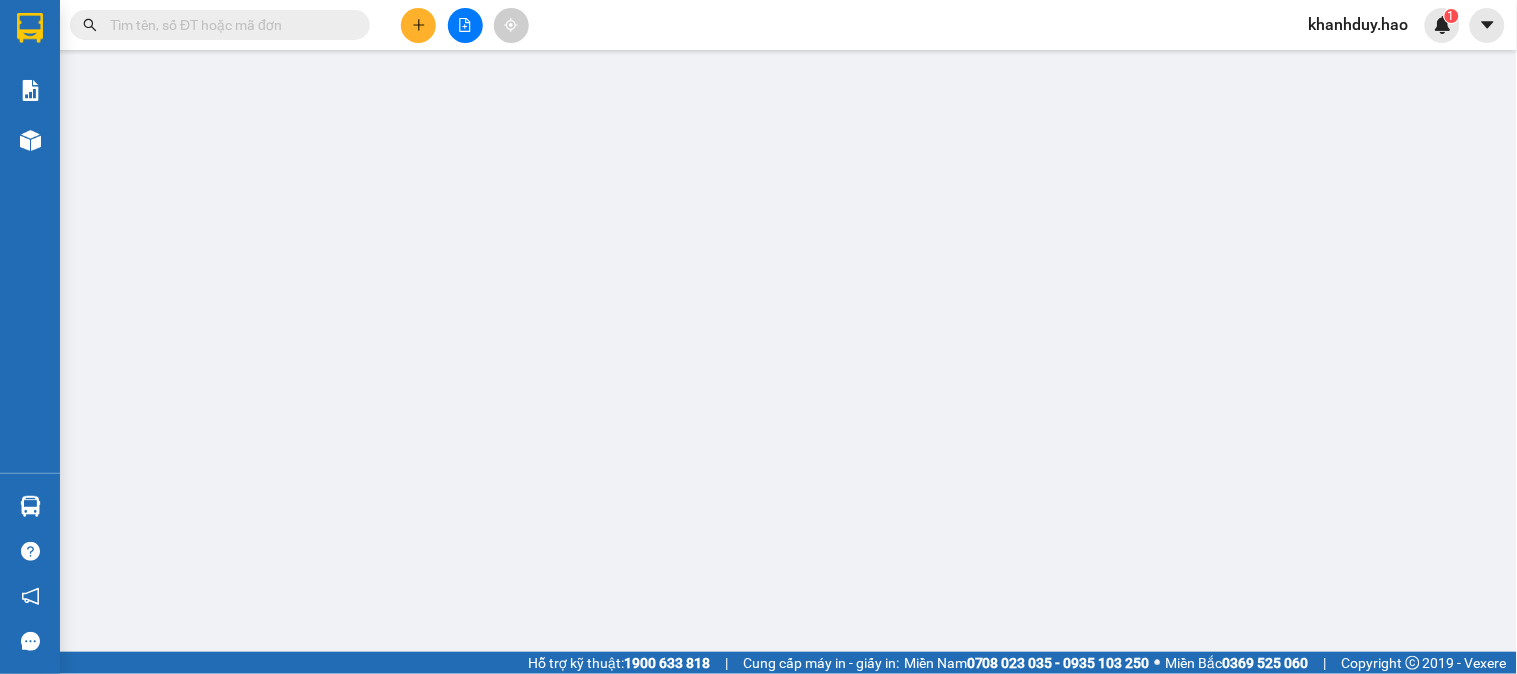 type on "0969773219" 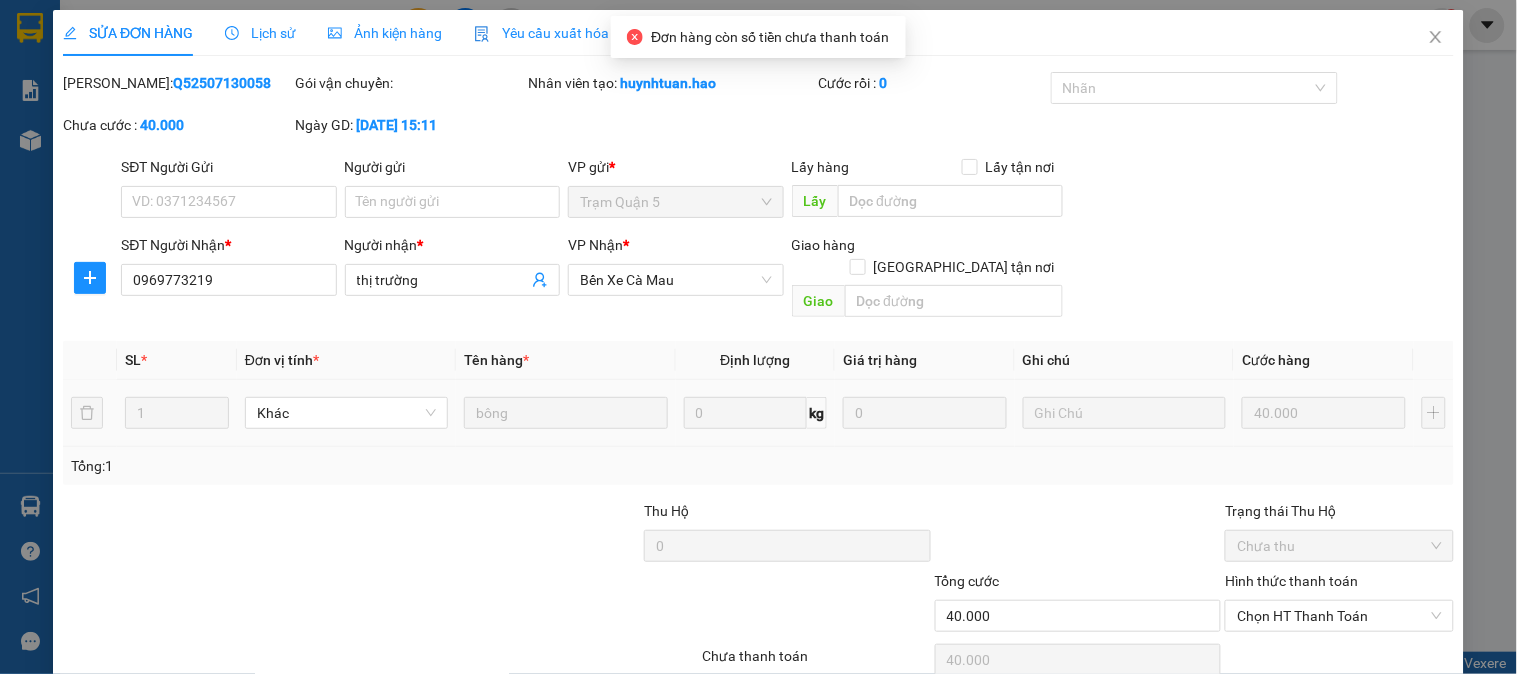 scroll, scrollTop: 0, scrollLeft: 0, axis: both 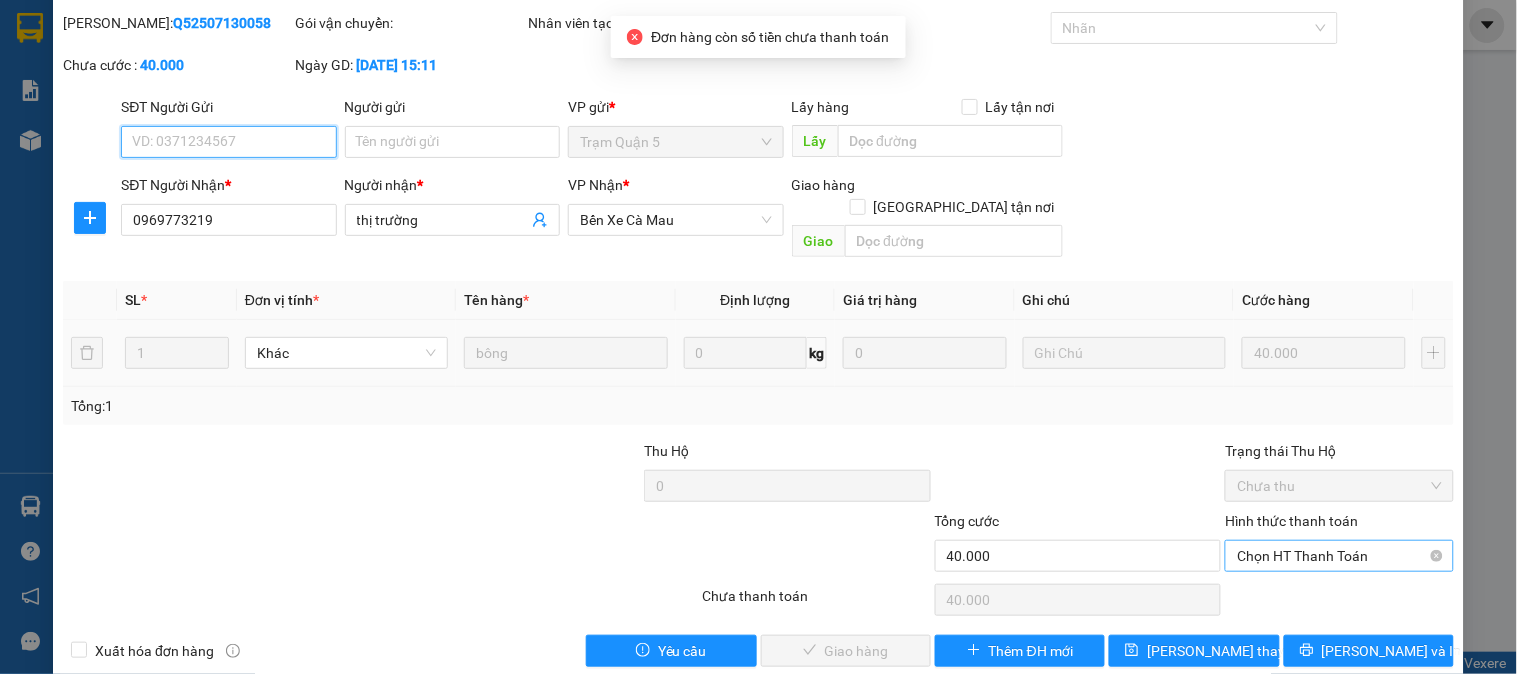 click on "Chọn HT Thanh Toán" at bounding box center (1339, 556) 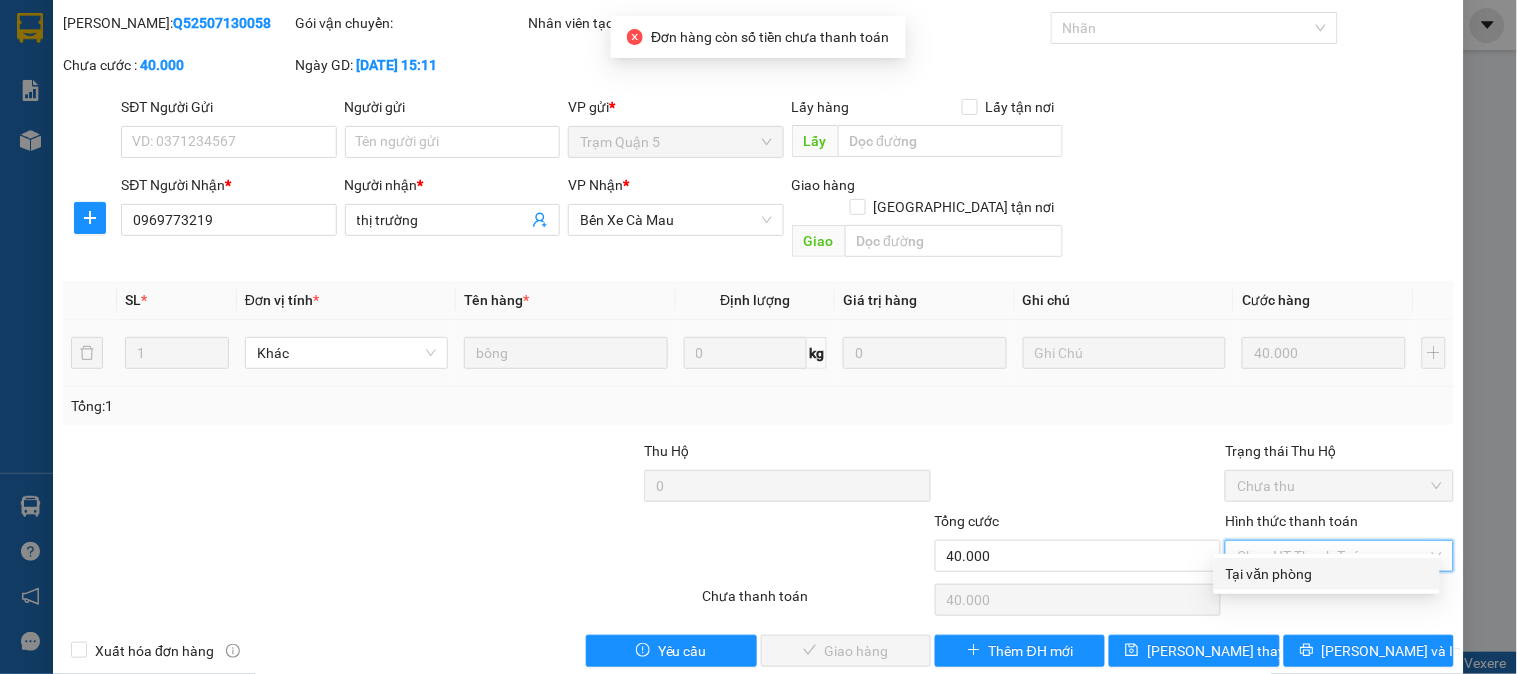 click on "Total Paid Fee 0 Total UnPaid Fee 40.000 Cash Collection Total Fee Mã ĐH:  Q52507130058 Gói vận chuyển:   Nhân viên tạo:   huynhtuan.hao Cước rồi :   0   Nhãn Chưa cước :   40.000 Ngày GD:   [DATE] 15:11 SĐT Người Gửi VD: 0371234567 Người gửi Tên người gửi VP gửi  * Trạm Quận 5 Lấy hàng Lấy tận nơi Lấy SĐT Người Nhận  * 0969773219 Người nhận  * thị trường VP Nhận  * Bến Xe Cà Mau Giao hàng Giao tận nơi Giao SL  * Đơn vị tính  * Tên hàng  * Định lượng Giá trị hàng Ghi chú Cước hàng                   1 Khác bông 0 kg 0 40.000 Tổng:  1 Thu Hộ 0 Trạng thái Thu Hộ   Chưa thu Tổng cước 40.000 Hình thức thanh toán Chọn HT Thanh Toán Số tiền thu trước 0 Chọn HT Thanh Toán Chưa thanh toán 40.000 Chọn HT Thanh Toán Xuất hóa đơn hàng Yêu cầu Giao hàng Thêm ĐH mới [PERSON_NAME] thay đổi [PERSON_NAME] và In Tại văn phòng Tại văn phòng" at bounding box center (758, 339) 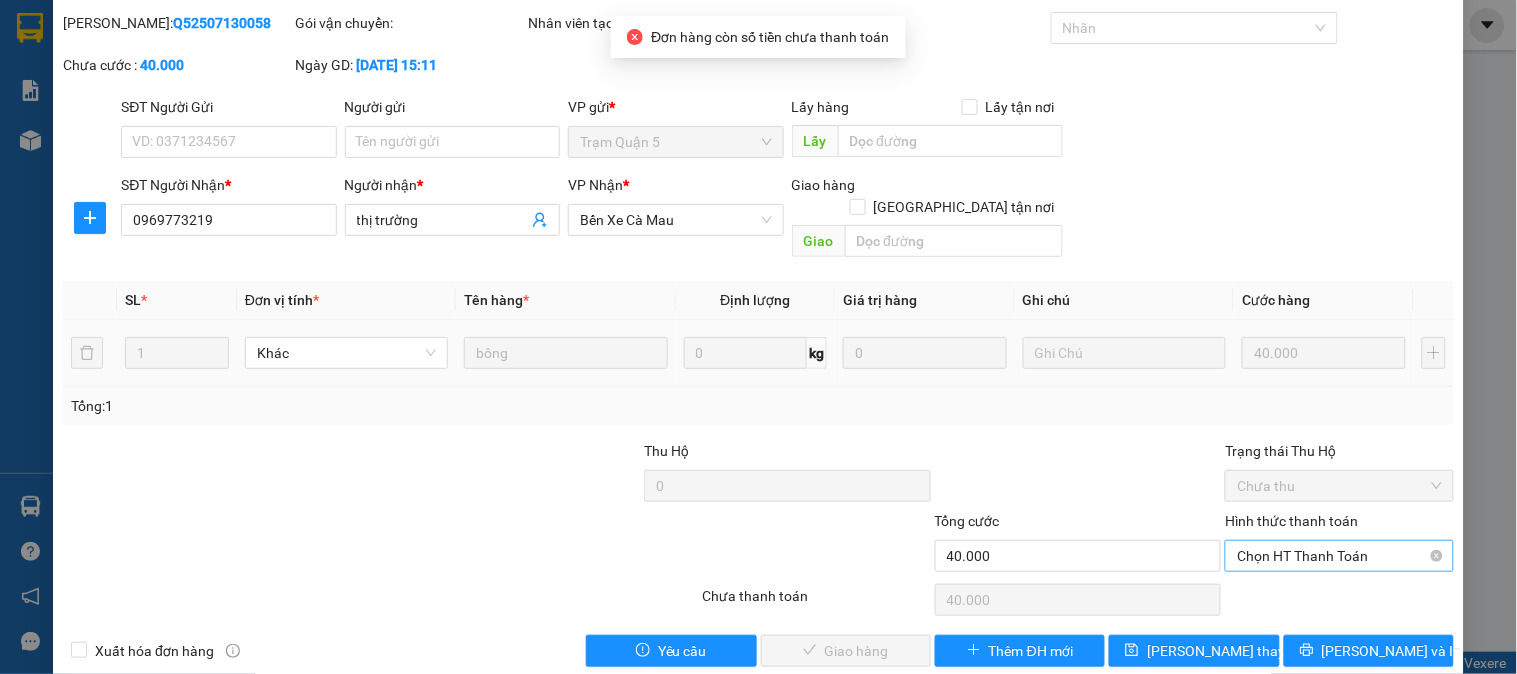 click on "Chọn HT Thanh Toán" at bounding box center (1339, 556) 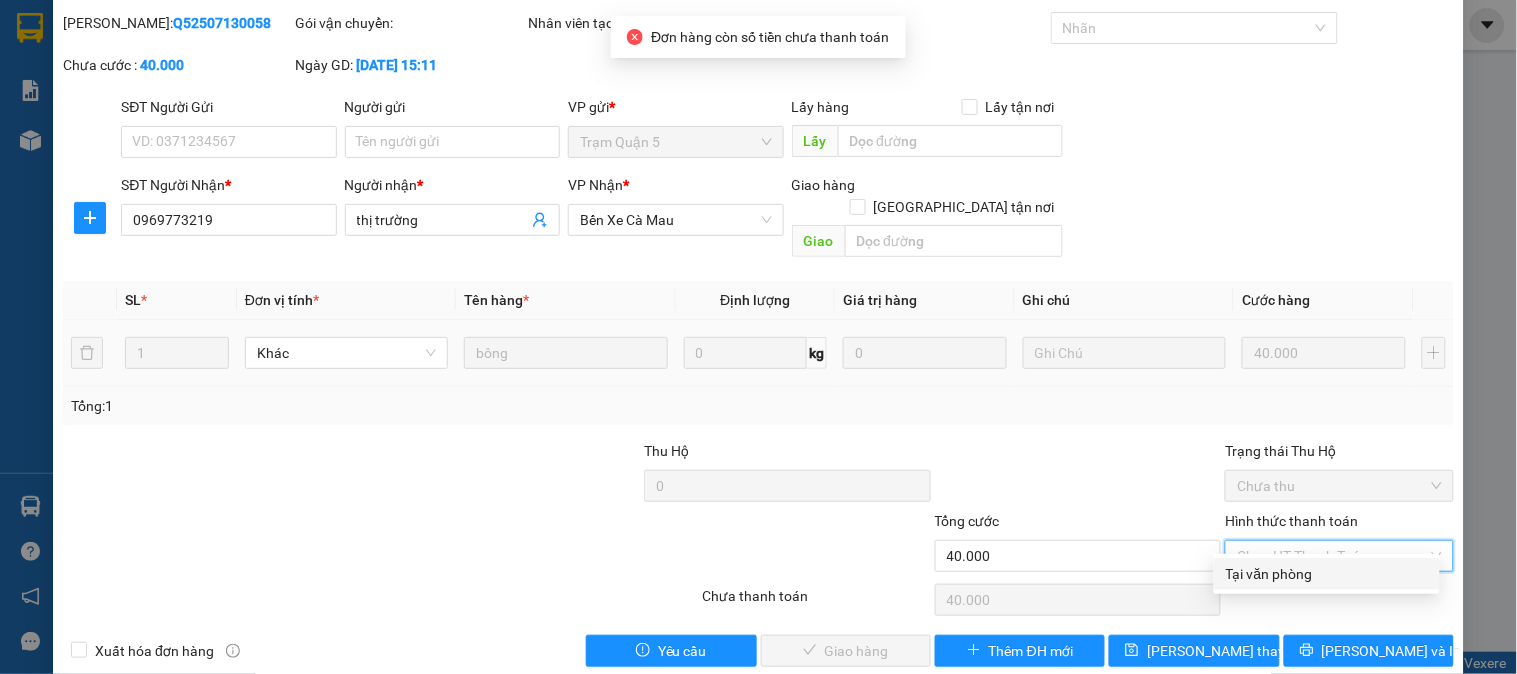 click on "Tại văn phòng" at bounding box center [1327, 574] 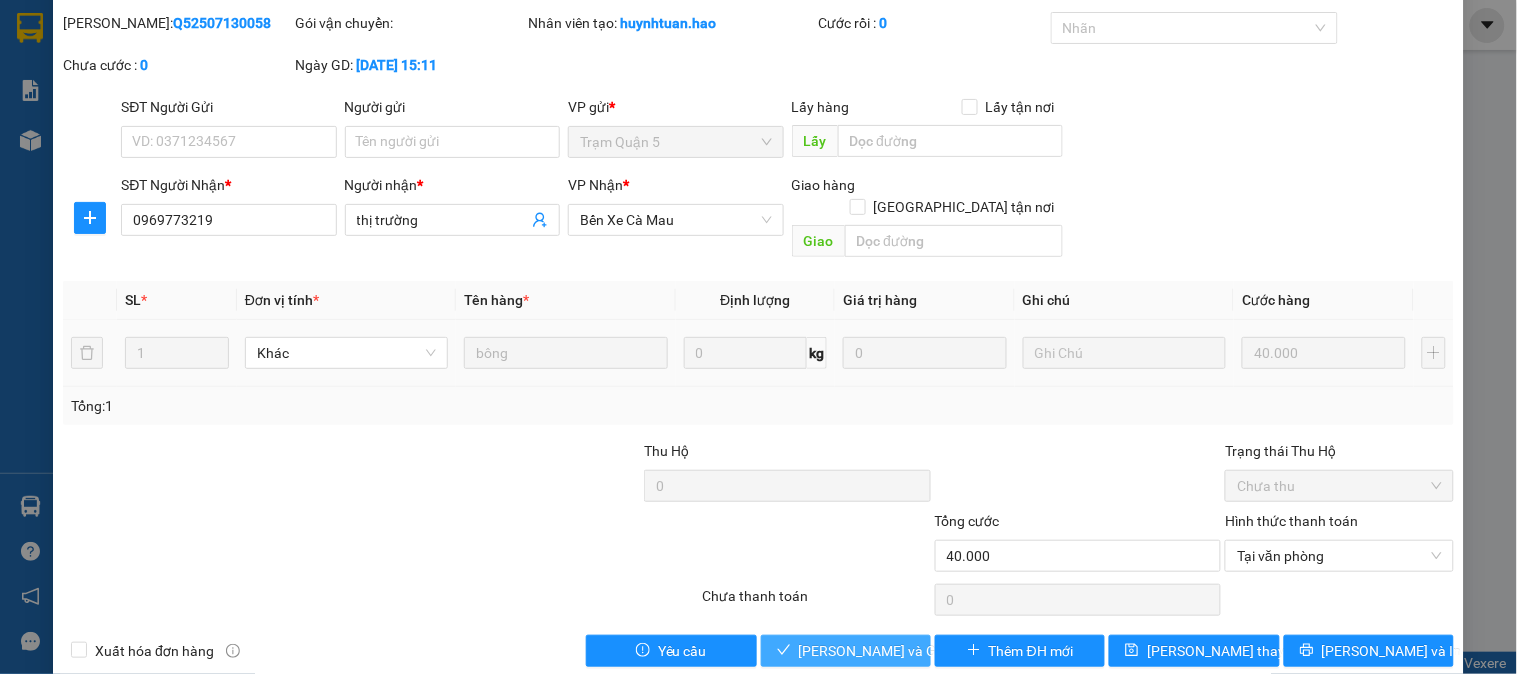 click on "[PERSON_NAME] và Giao hàng" at bounding box center (895, 651) 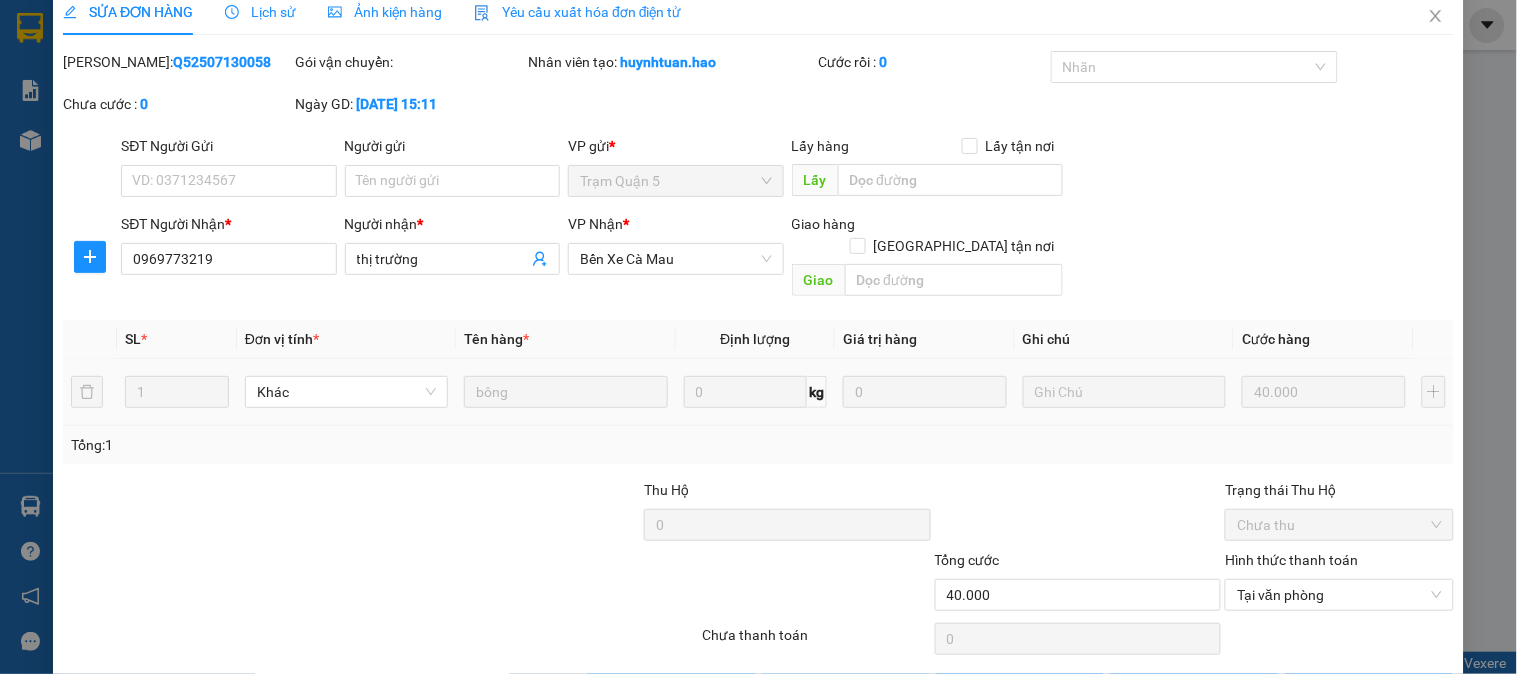 scroll, scrollTop: 0, scrollLeft: 0, axis: both 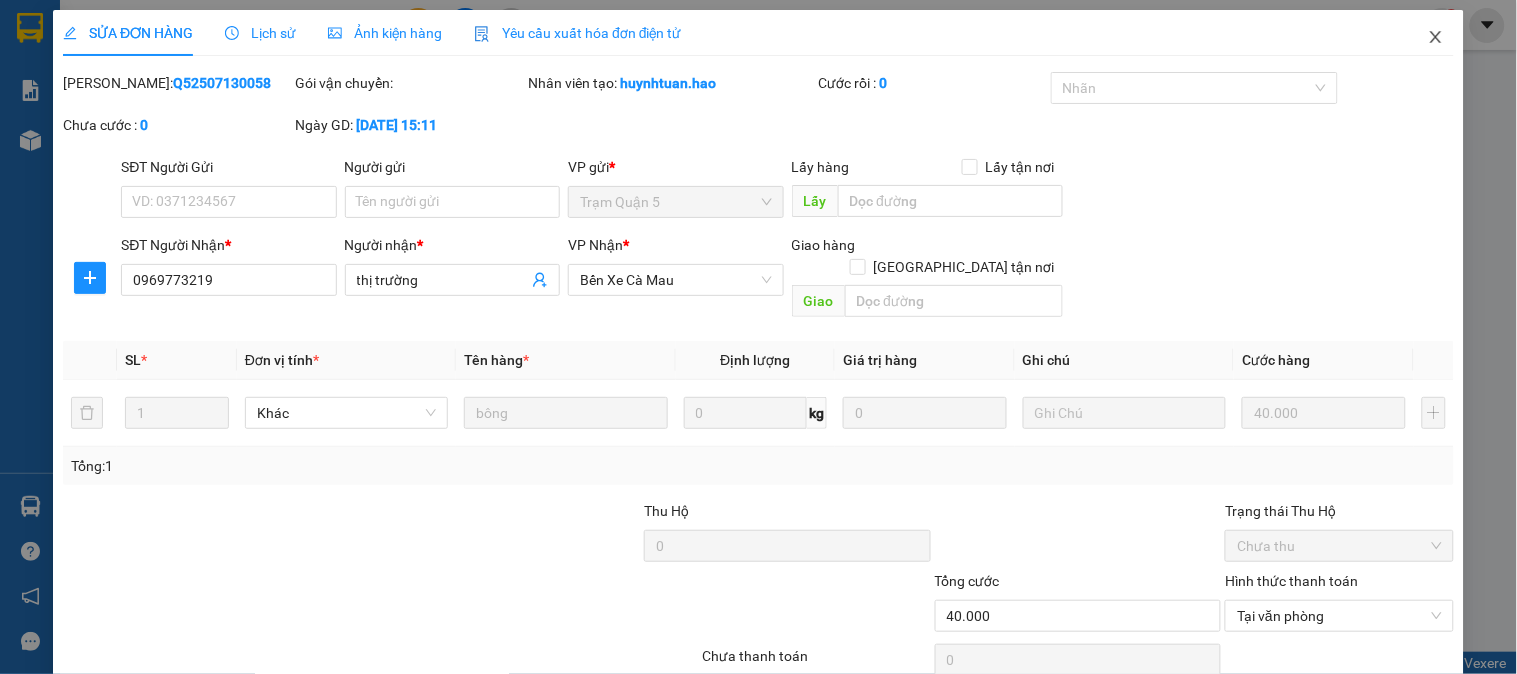 click at bounding box center (1436, 38) 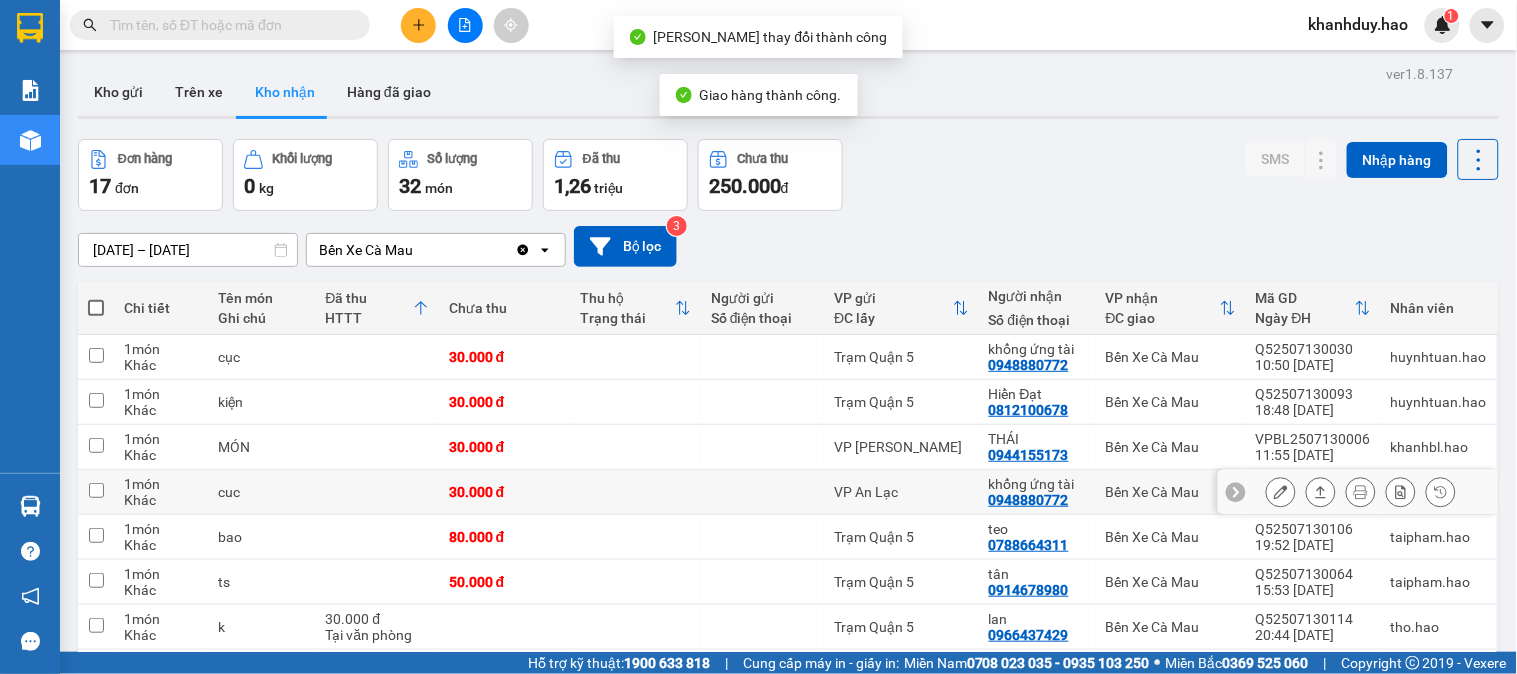 scroll, scrollTop: 111, scrollLeft: 0, axis: vertical 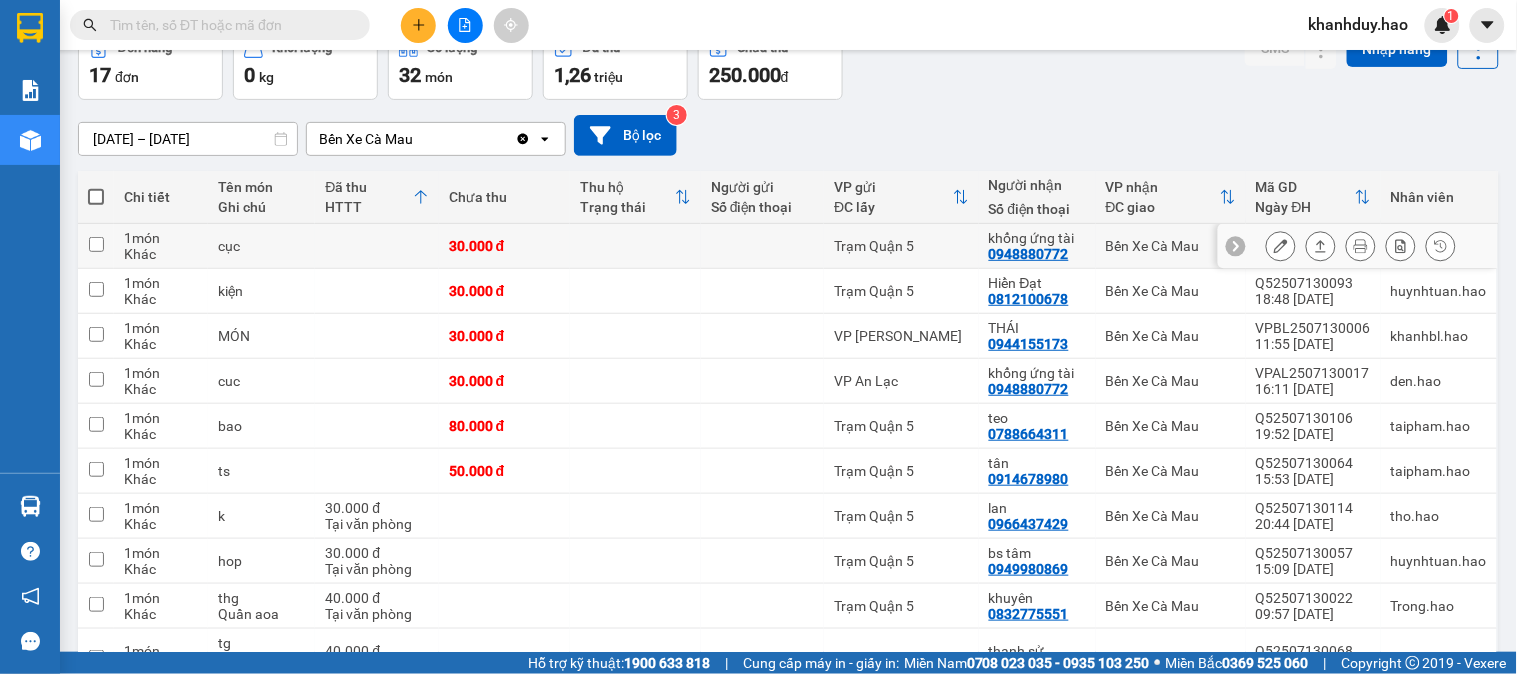 click at bounding box center [1321, 246] 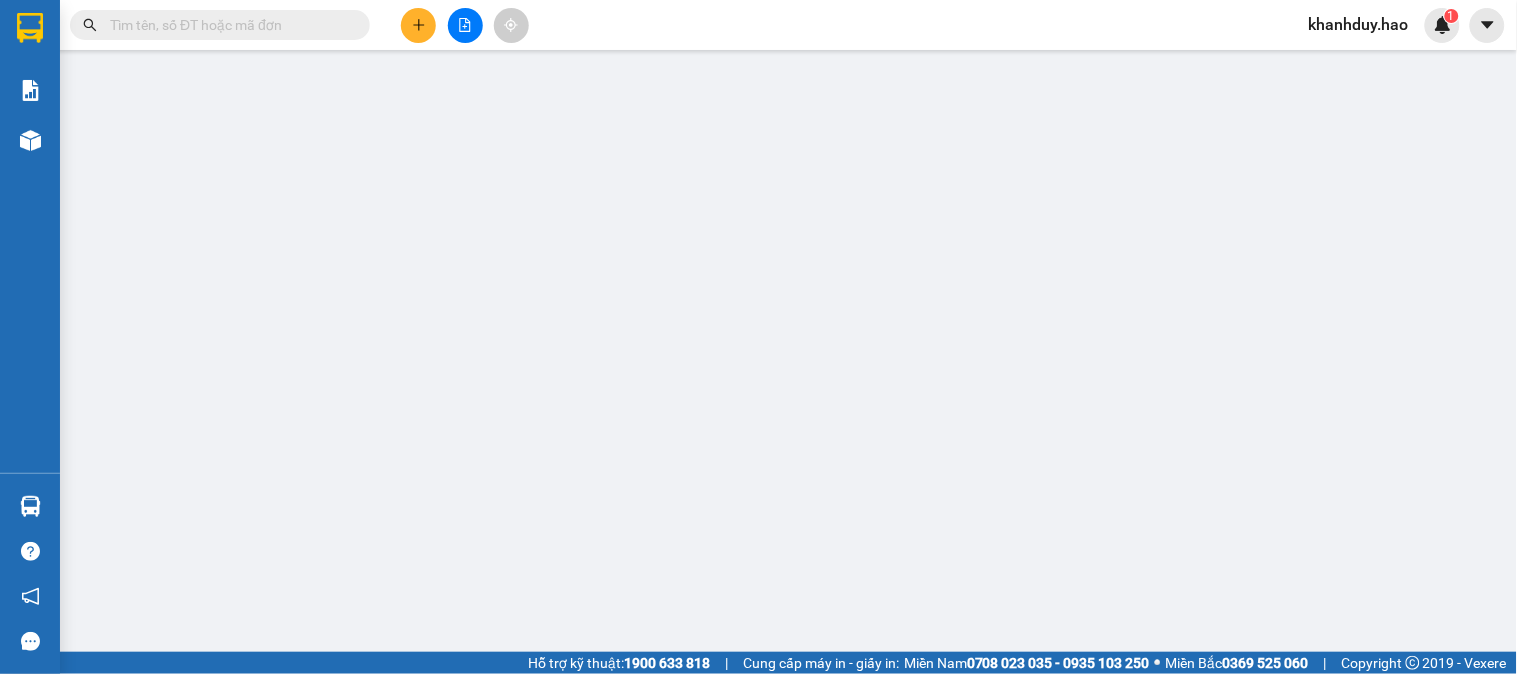 scroll, scrollTop: 0, scrollLeft: 0, axis: both 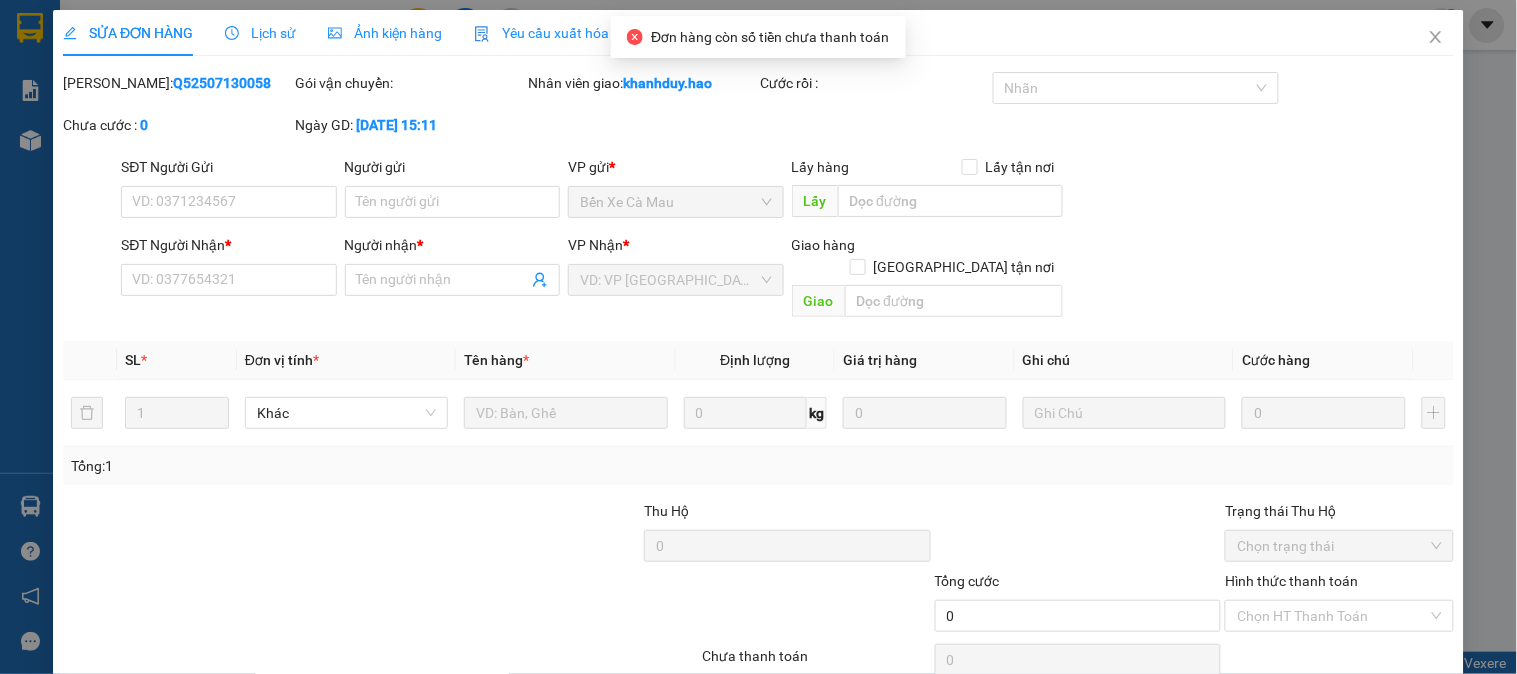 drag, startPoint x: 443, startPoint y: 10, endPoint x: 404, endPoint y: 25, distance: 41.785164 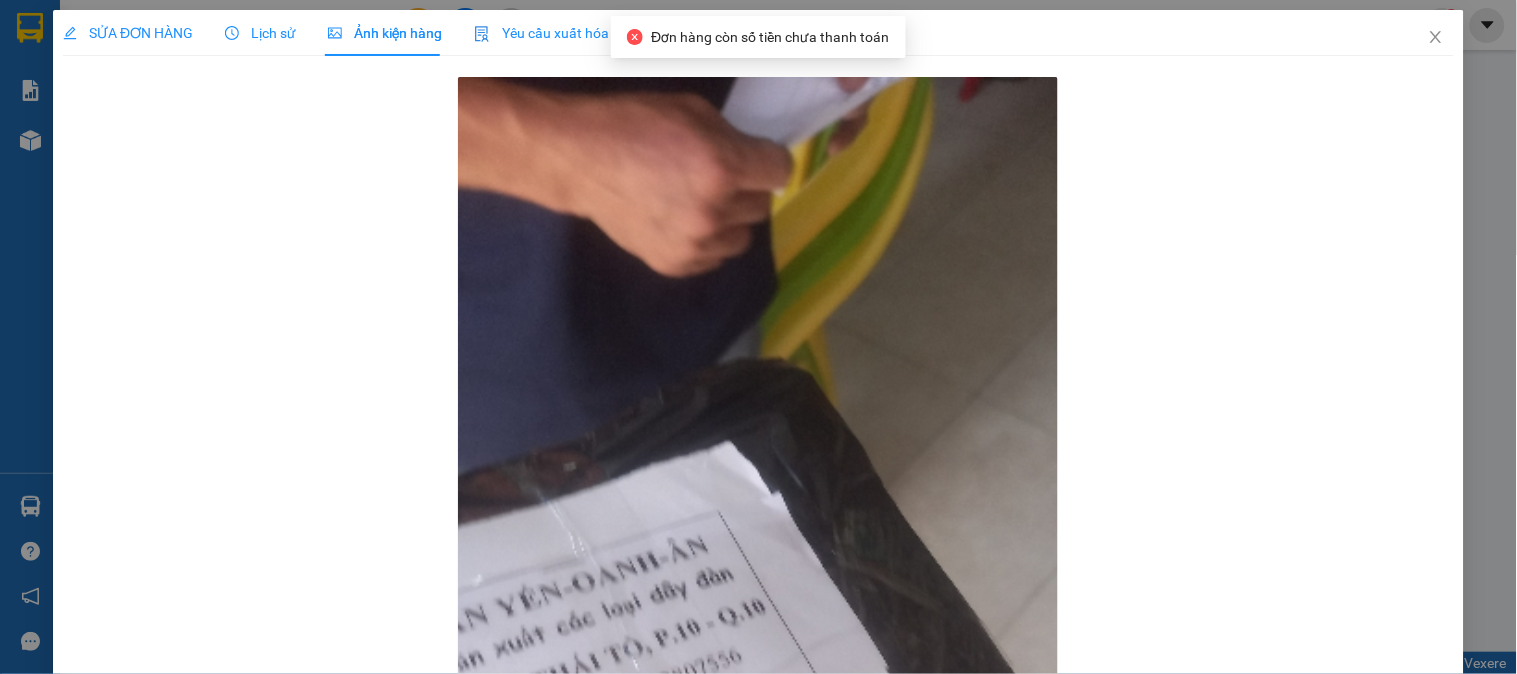 click on "Ảnh kiện hàng" at bounding box center (385, 33) 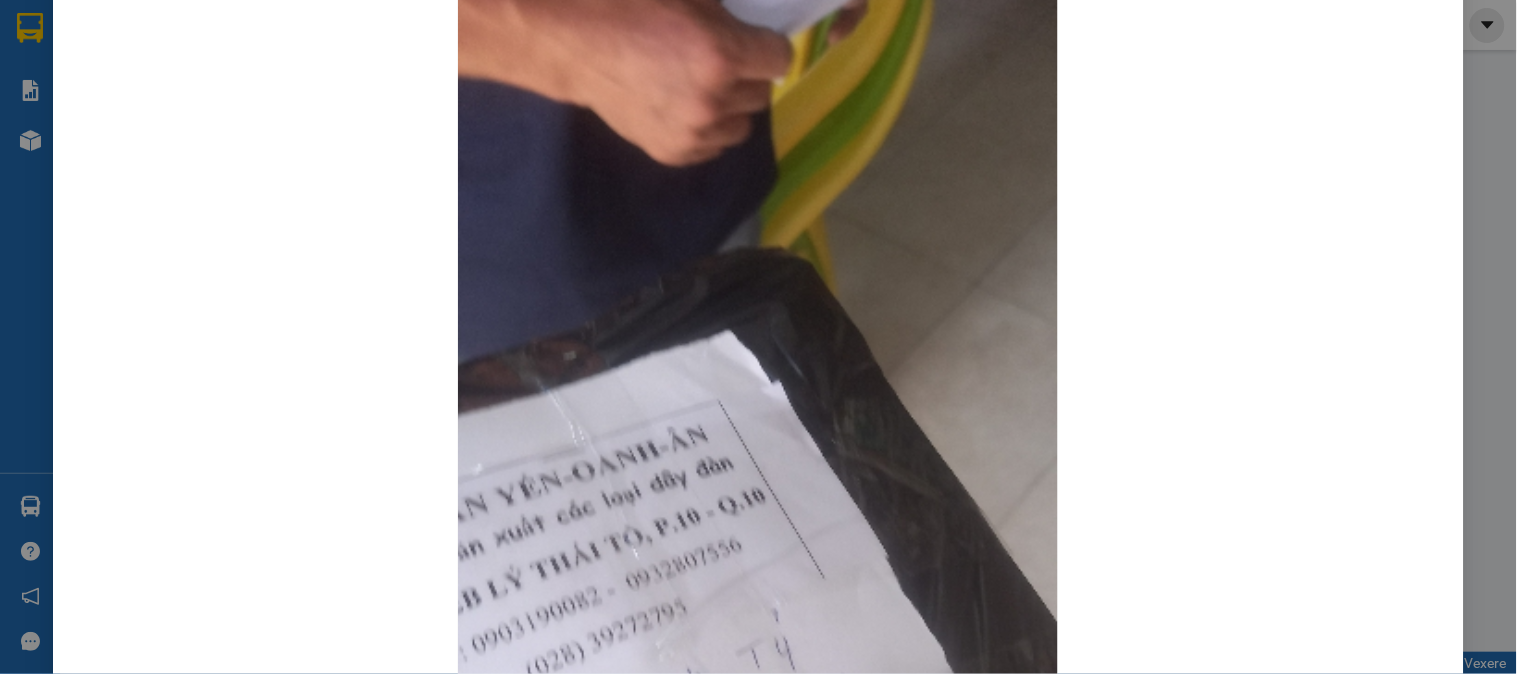 scroll, scrollTop: 0, scrollLeft: 0, axis: both 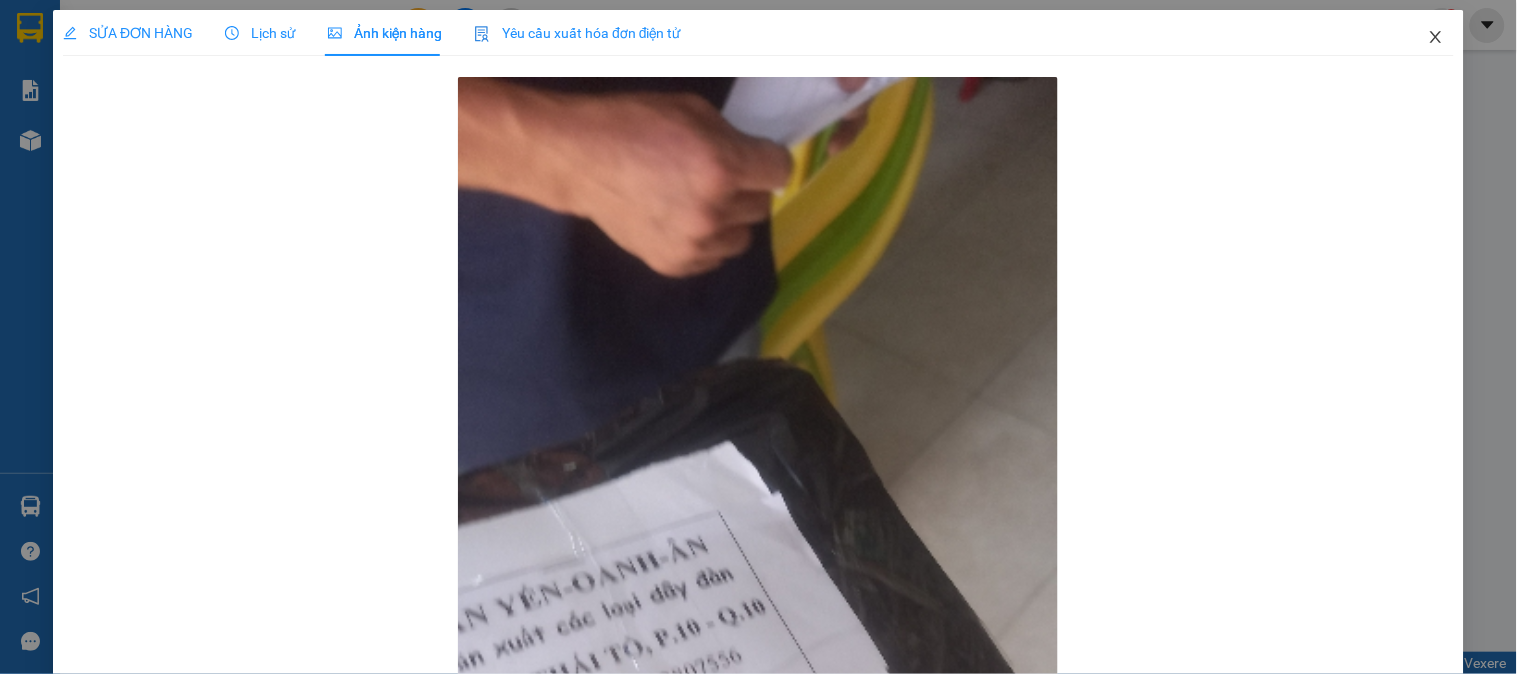 click at bounding box center (1436, 38) 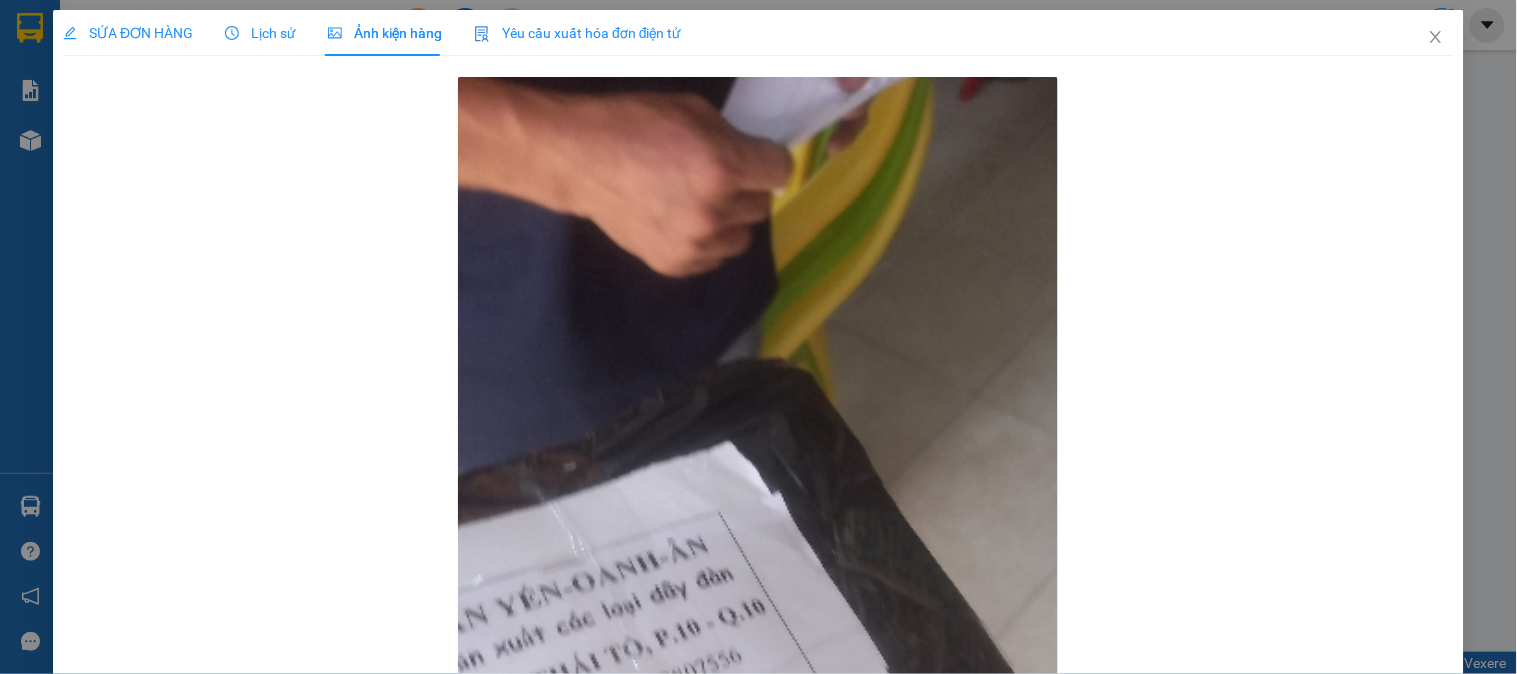 click at bounding box center [1443, 25] 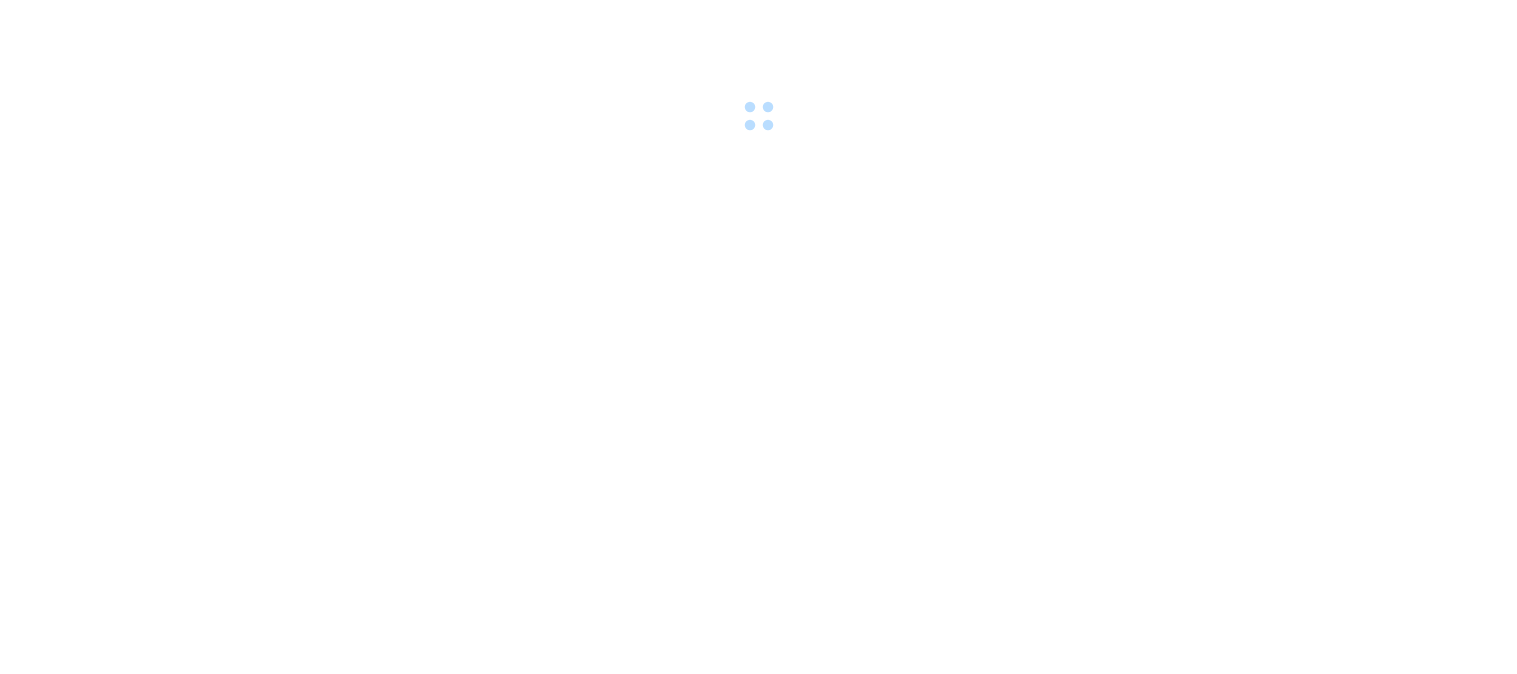 scroll, scrollTop: 0, scrollLeft: 0, axis: both 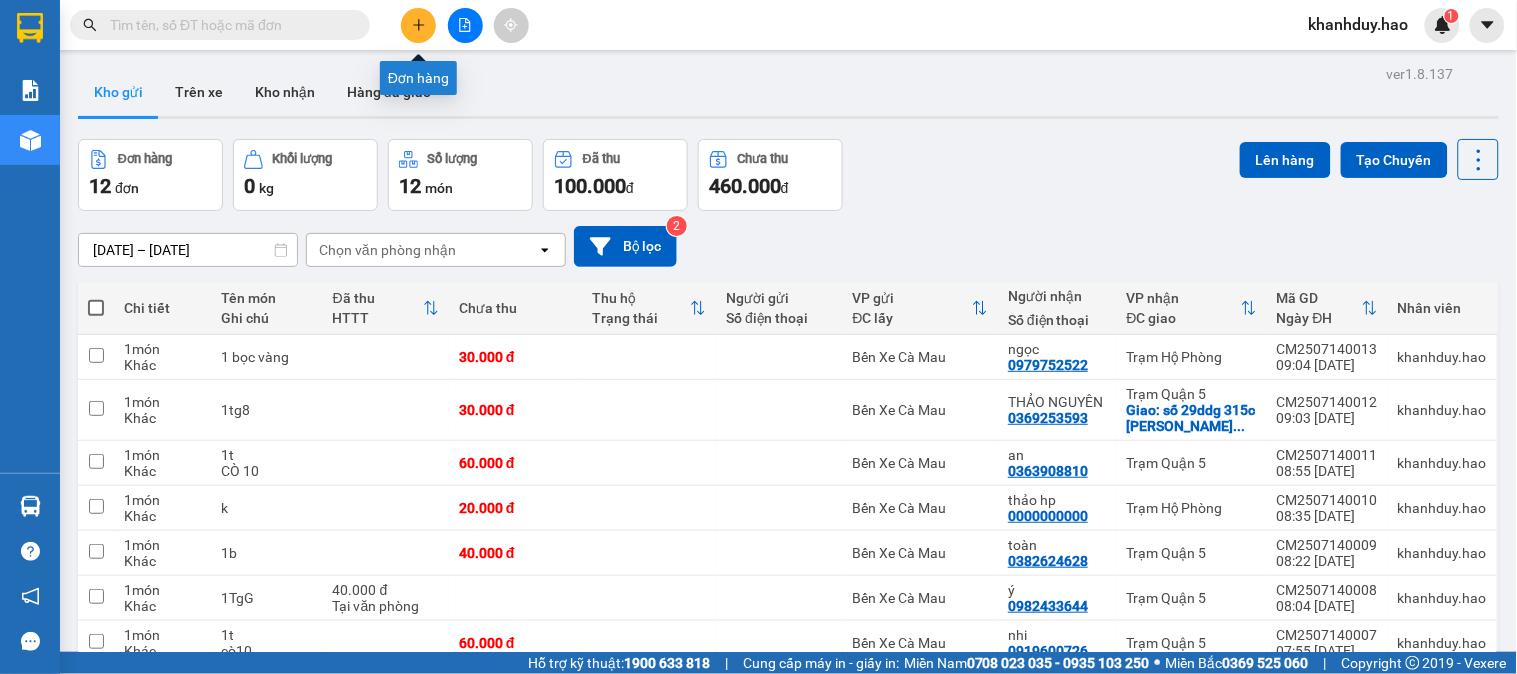 click on "Kết quả tìm kiếm ( 0 )  Bộ lọc  Thuộc VP này Gửi 3 ngày gần nhất No Data khanhduy.hao 1" at bounding box center (758, 25) 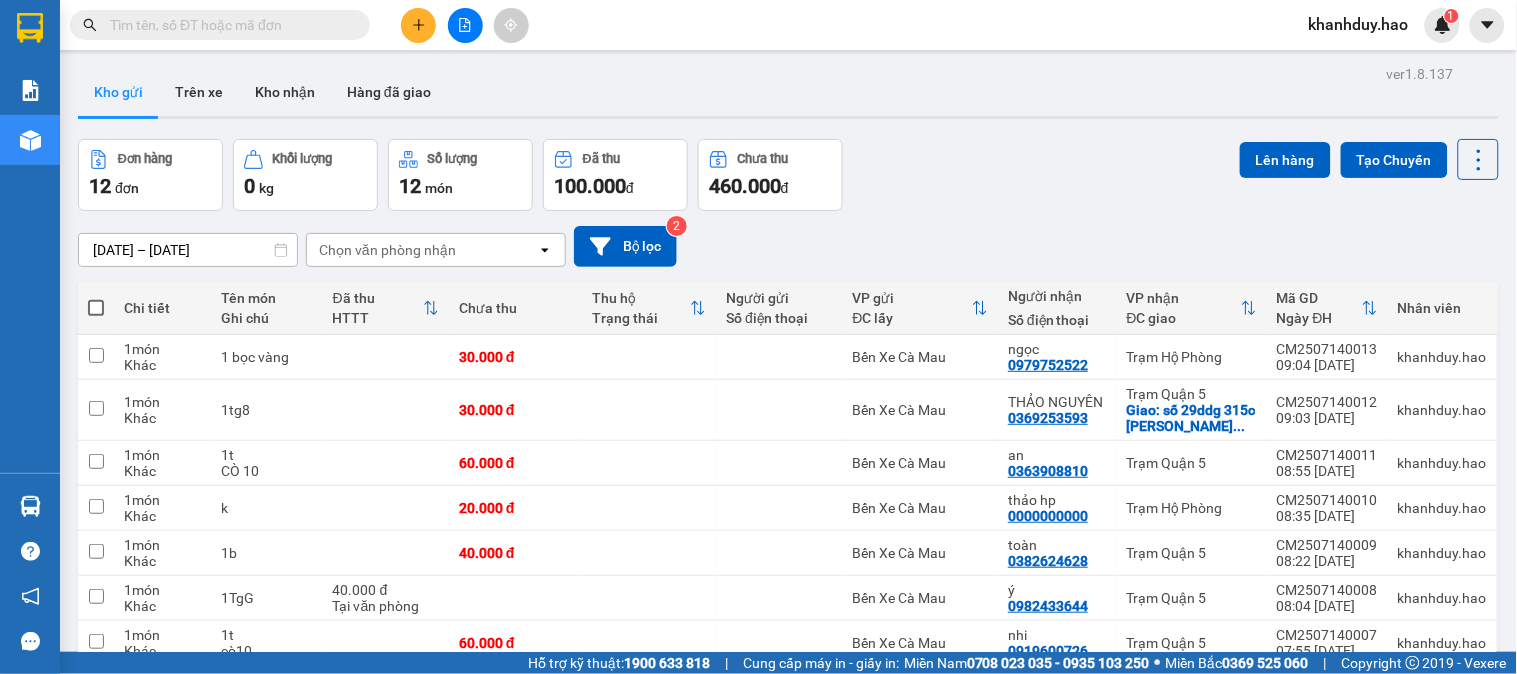 click 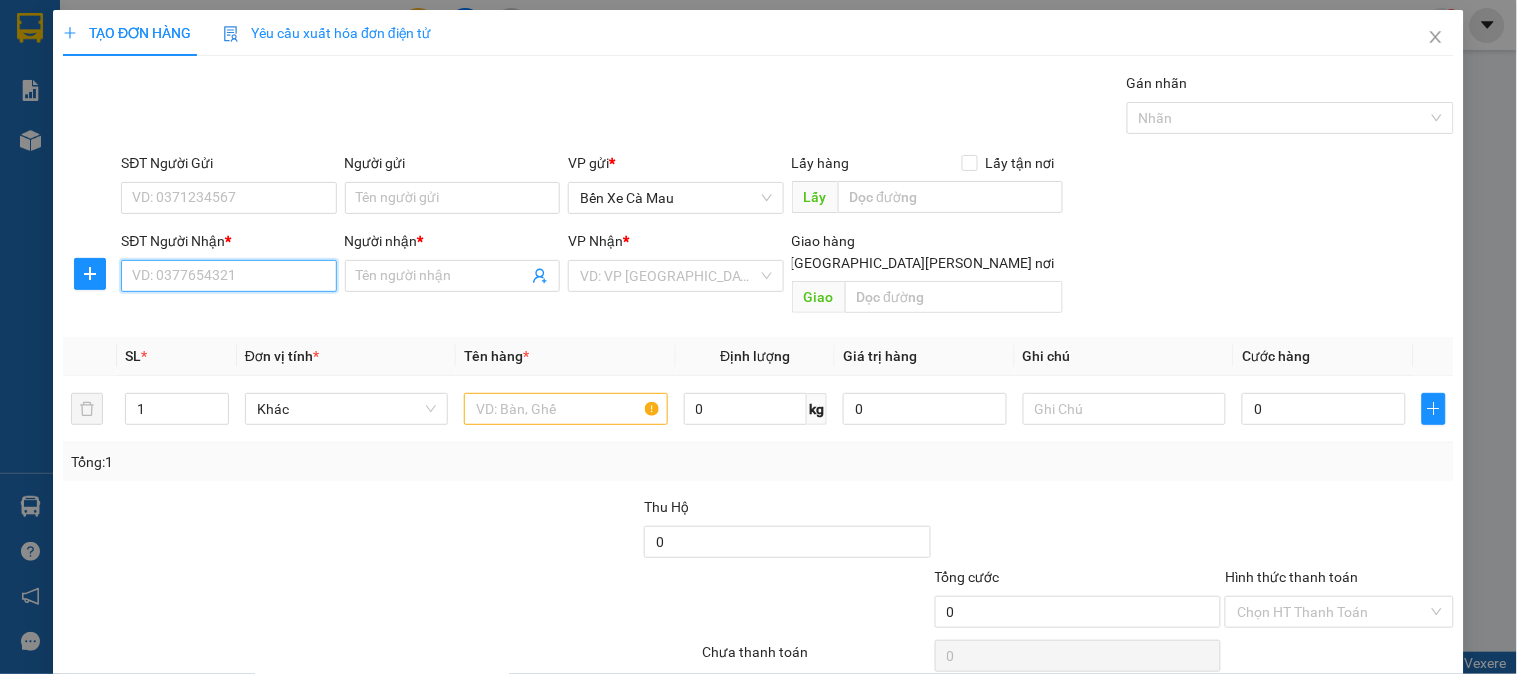 click on "SĐT Người Nhận  *" at bounding box center (228, 276) 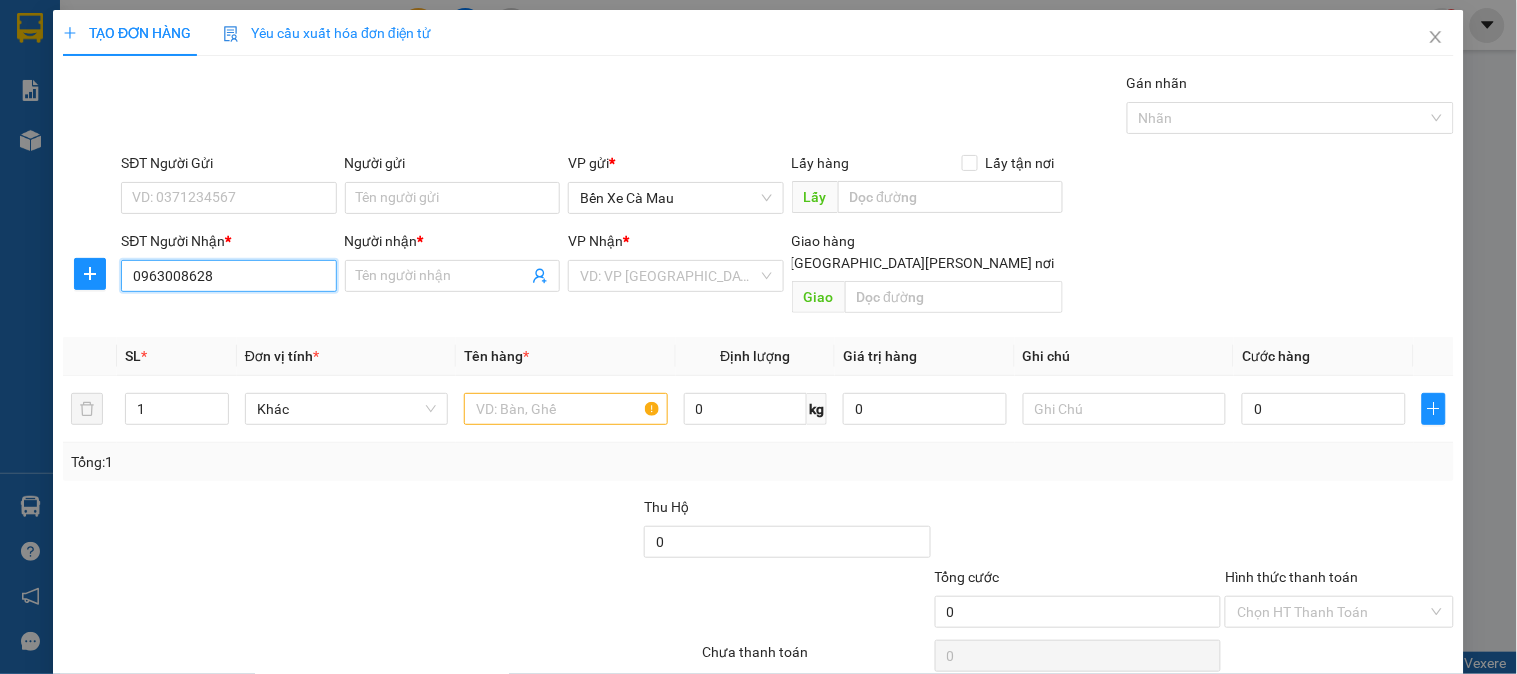 type on "0963008628" 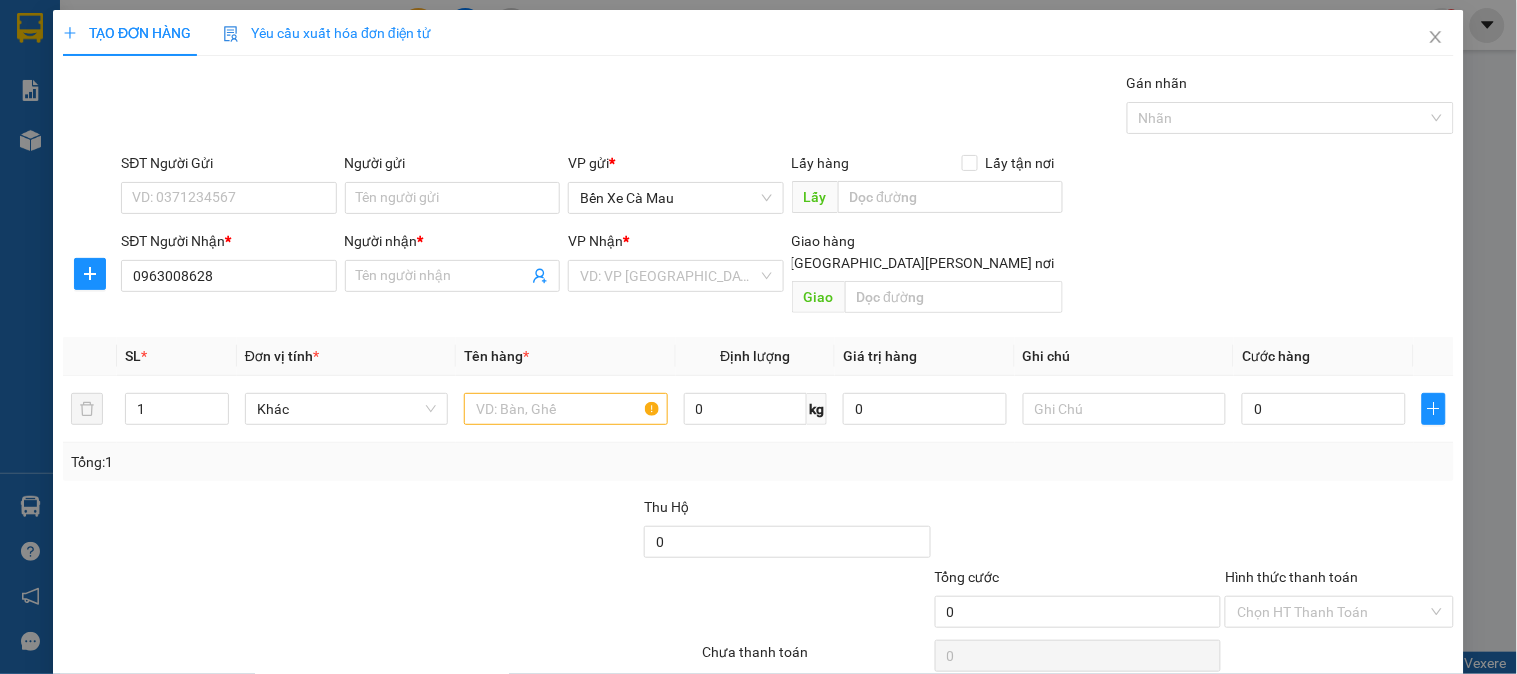 click on "Người nhận  * Tên người nhận" at bounding box center [452, 265] 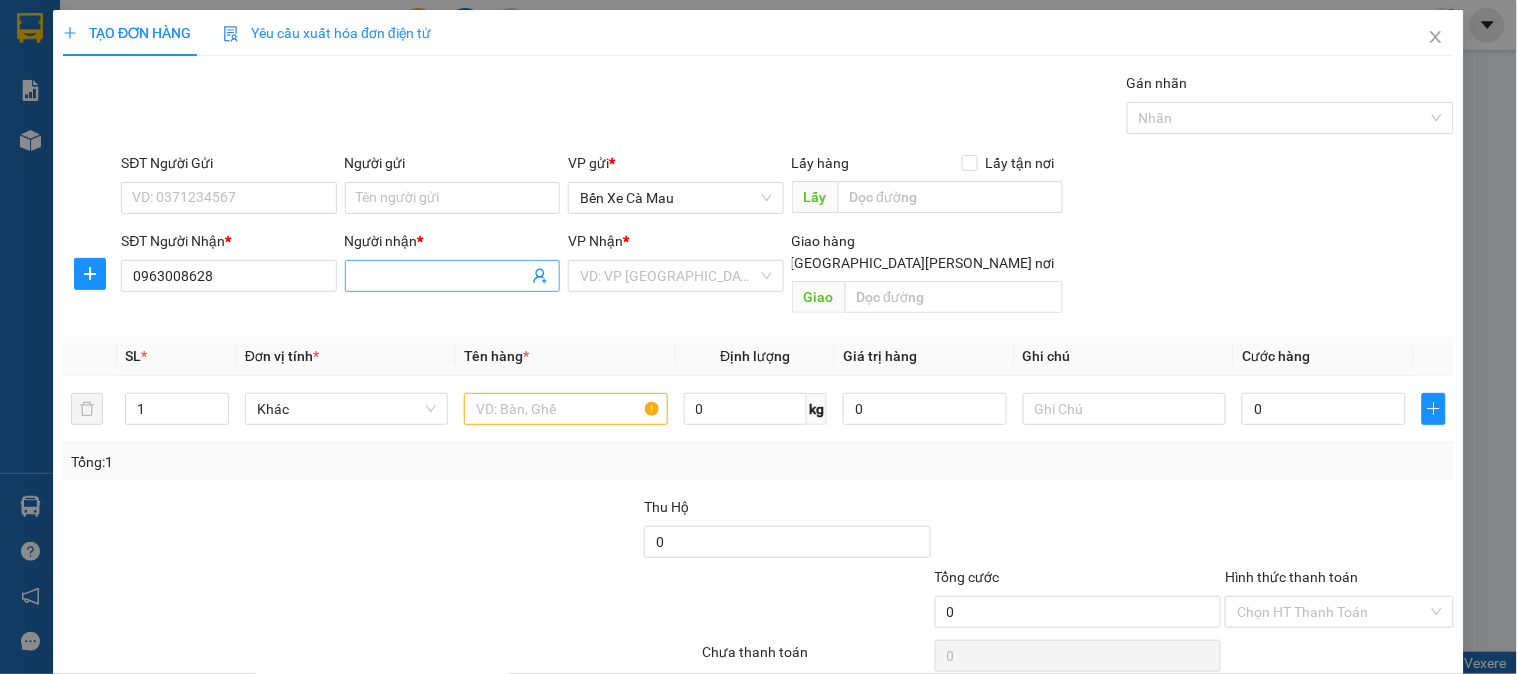 click on "Người nhận  *" at bounding box center (442, 276) 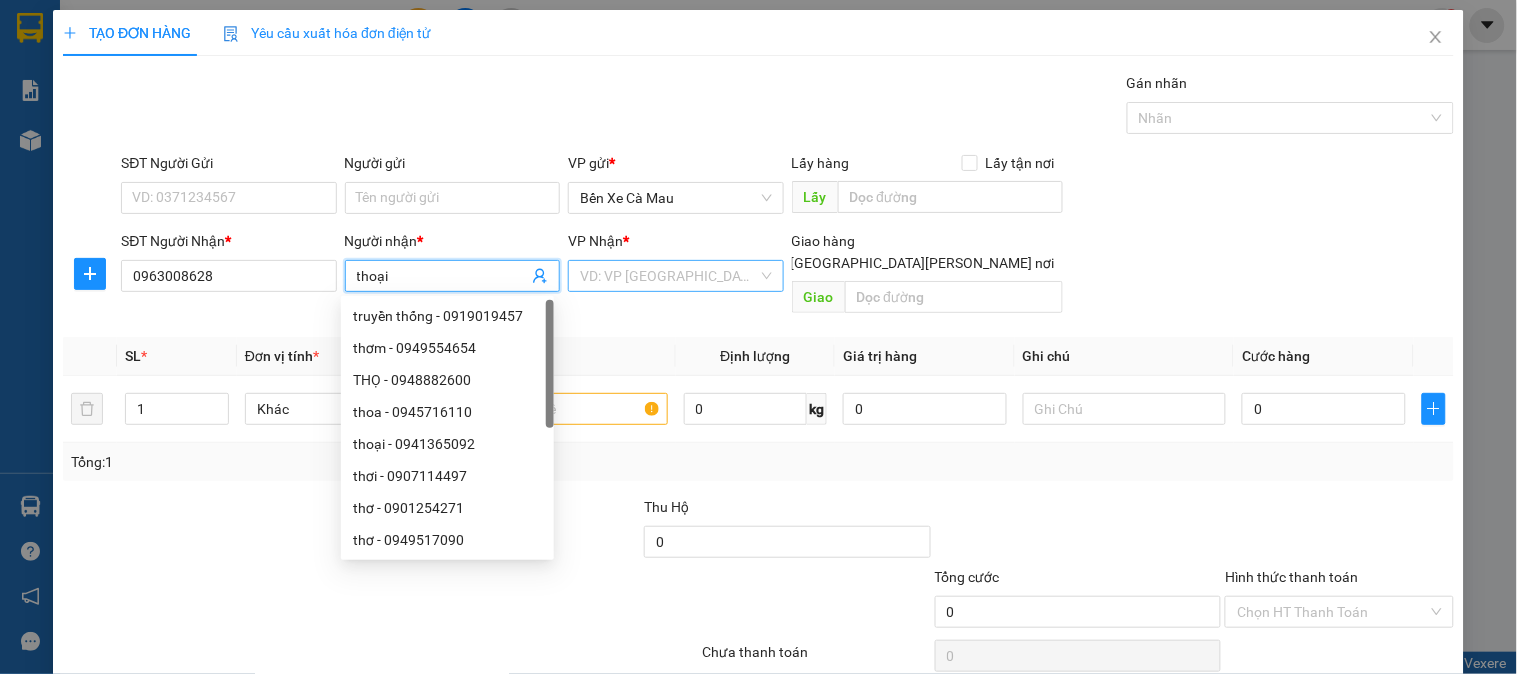 type on "thoại" 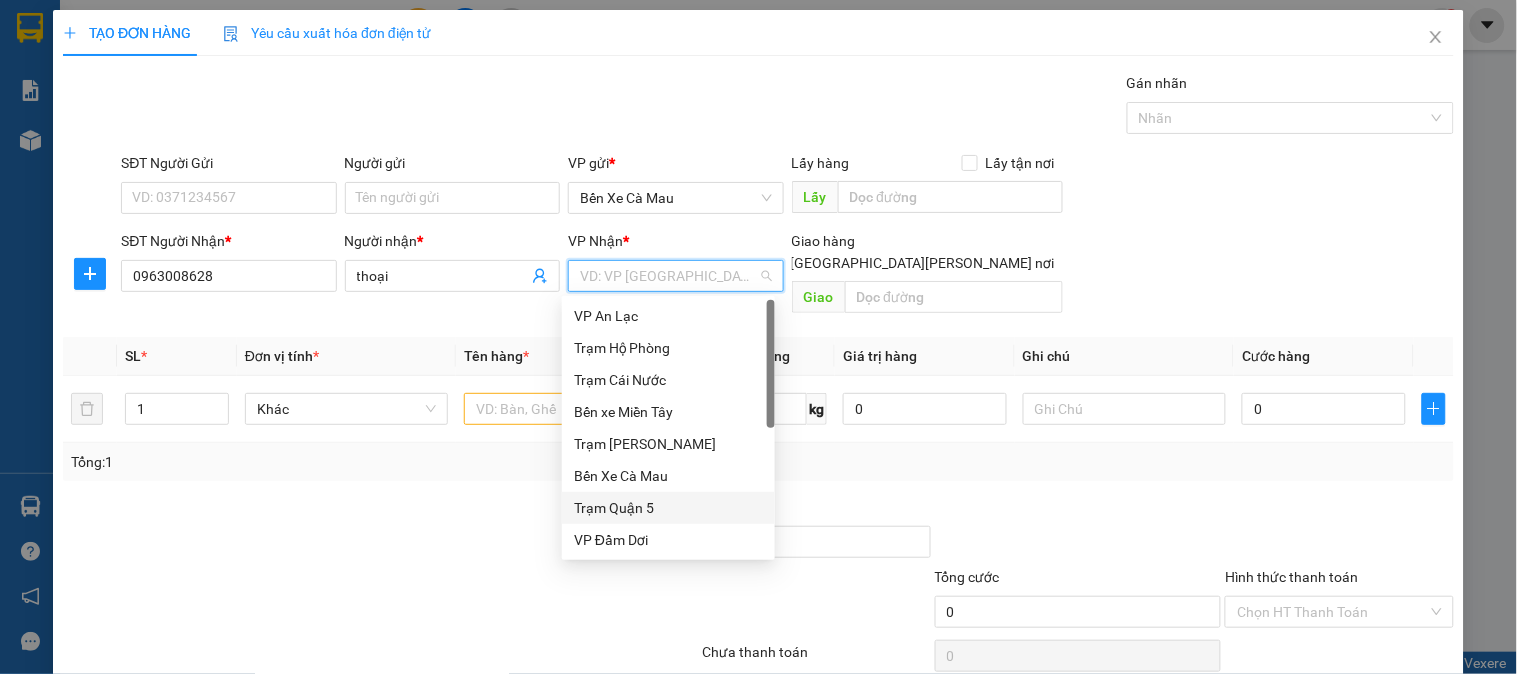 drag, startPoint x: 686, startPoint y: 508, endPoint x: 640, endPoint y: 428, distance: 92.28217 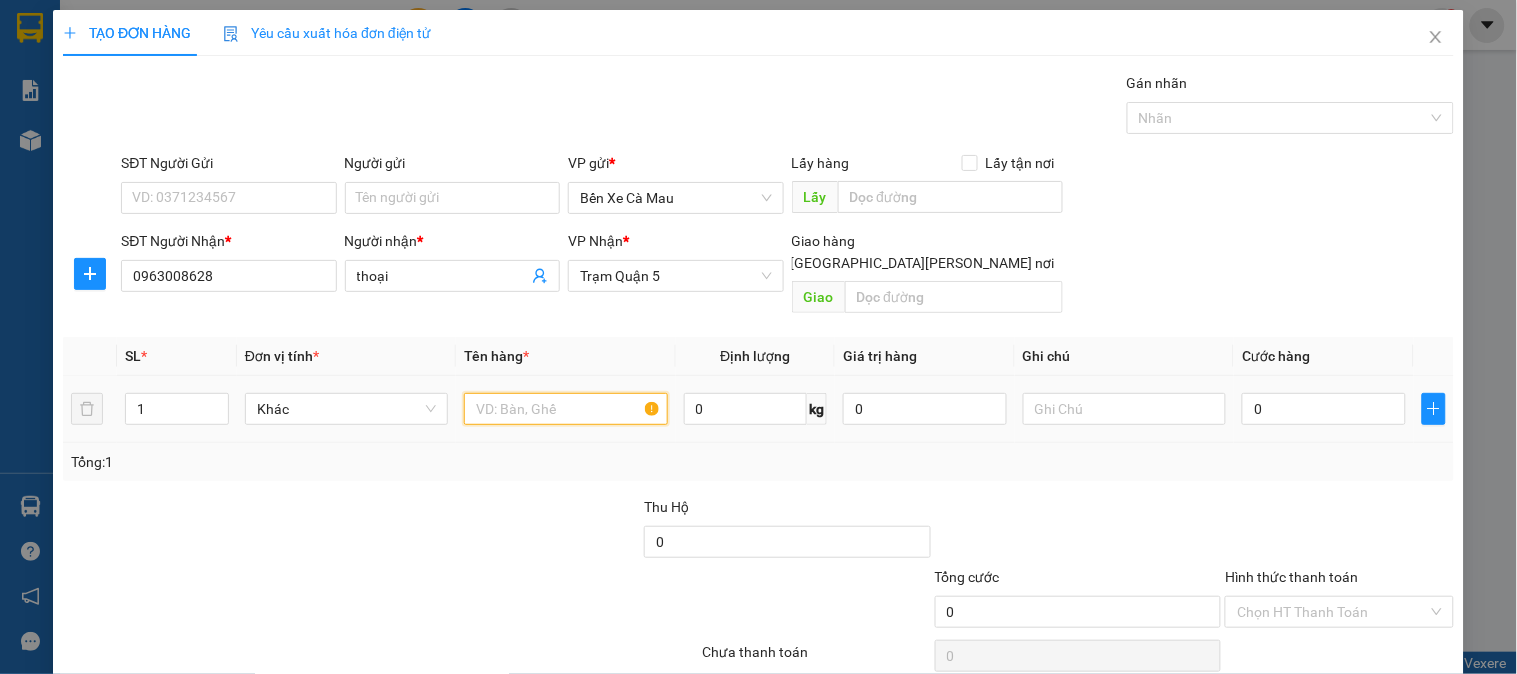 click at bounding box center (565, 409) 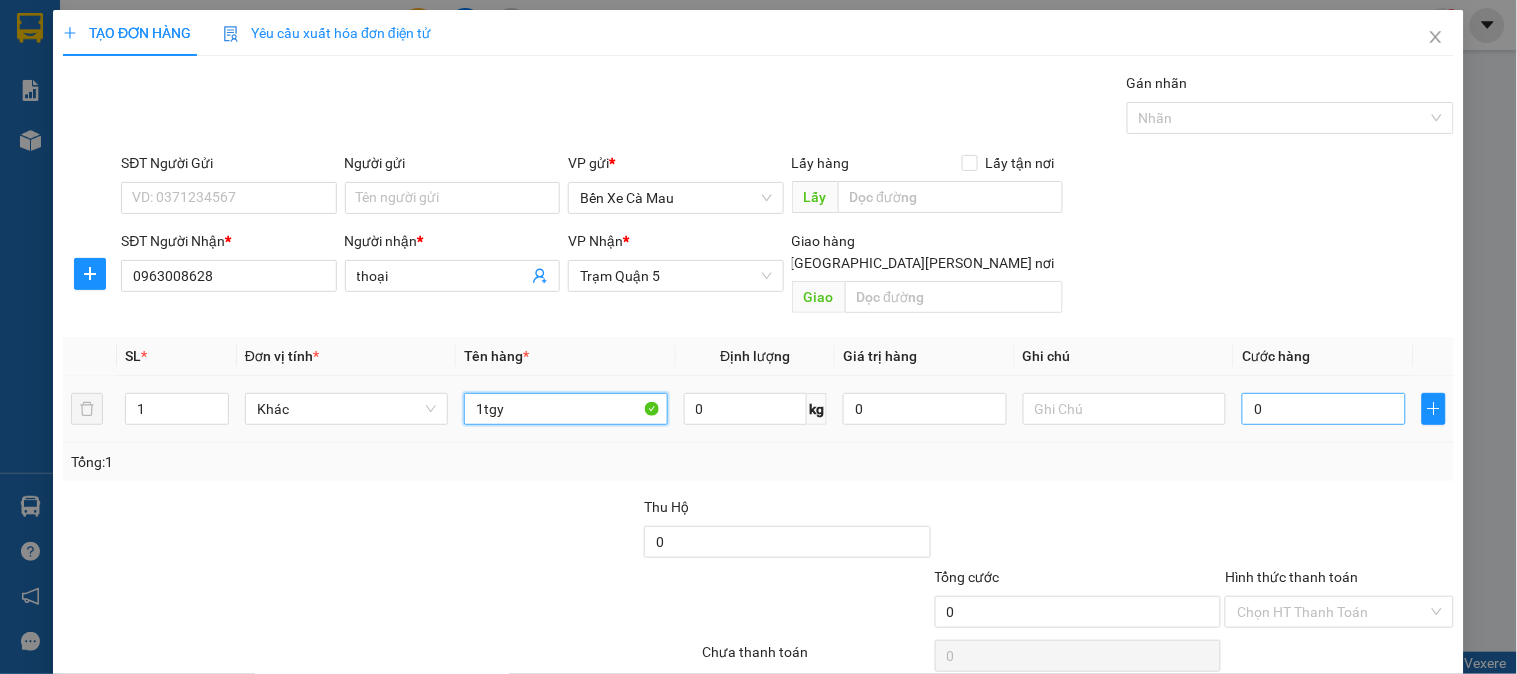 type on "1tgy" 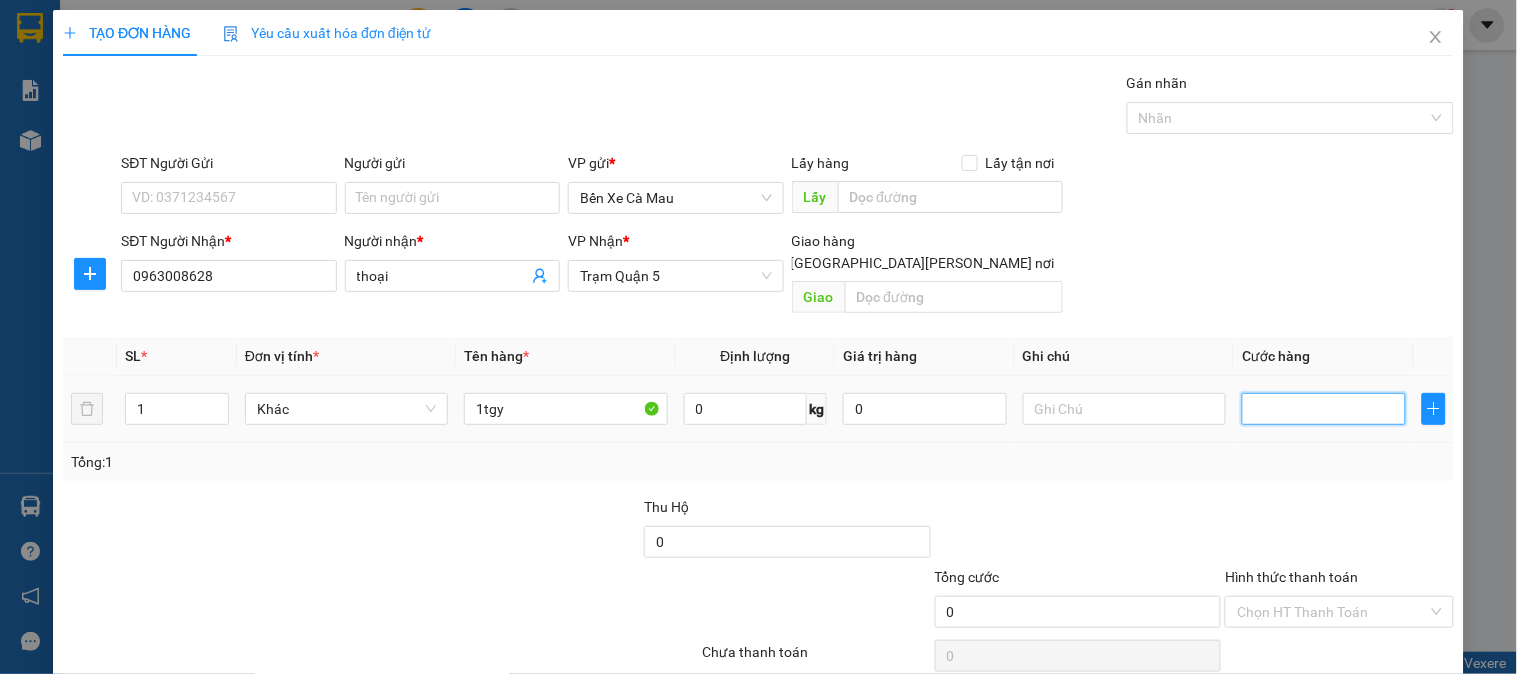 click at bounding box center (1324, 409) 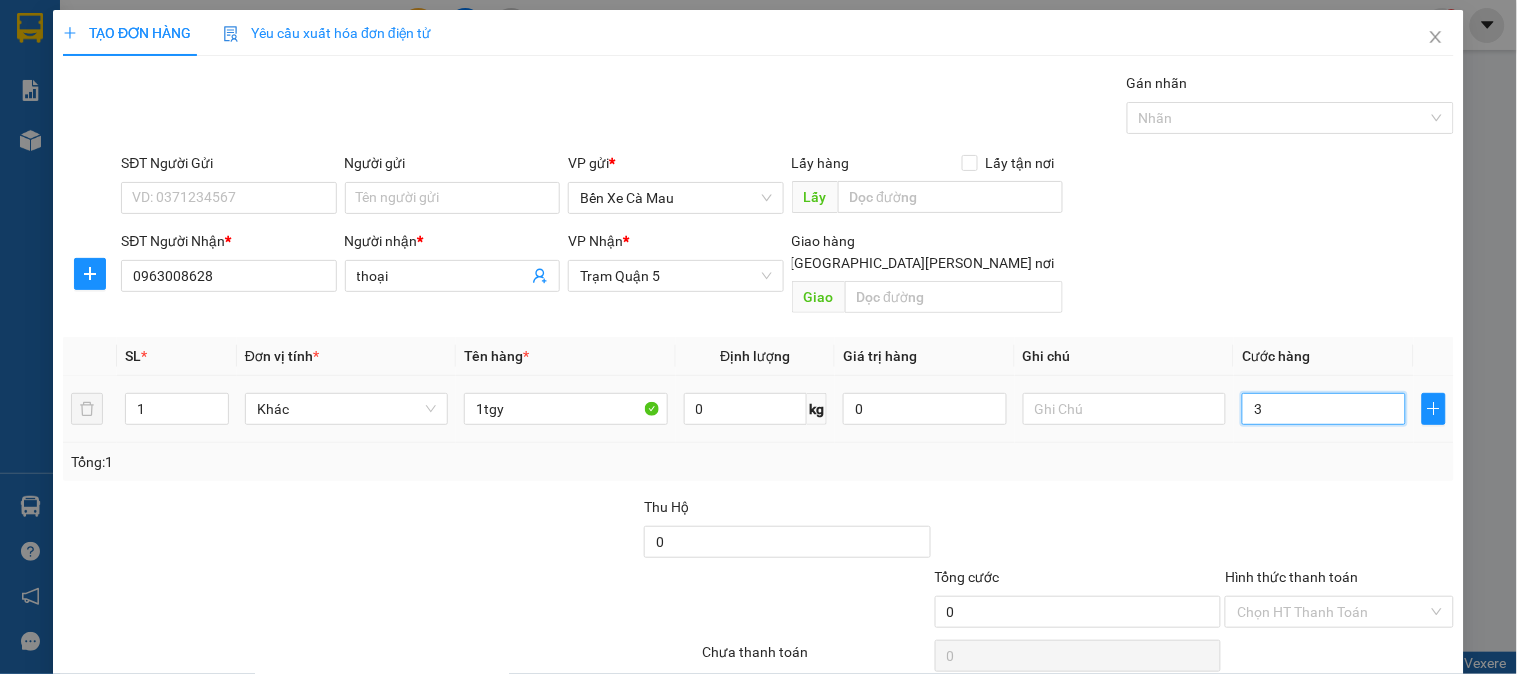 type on "3" 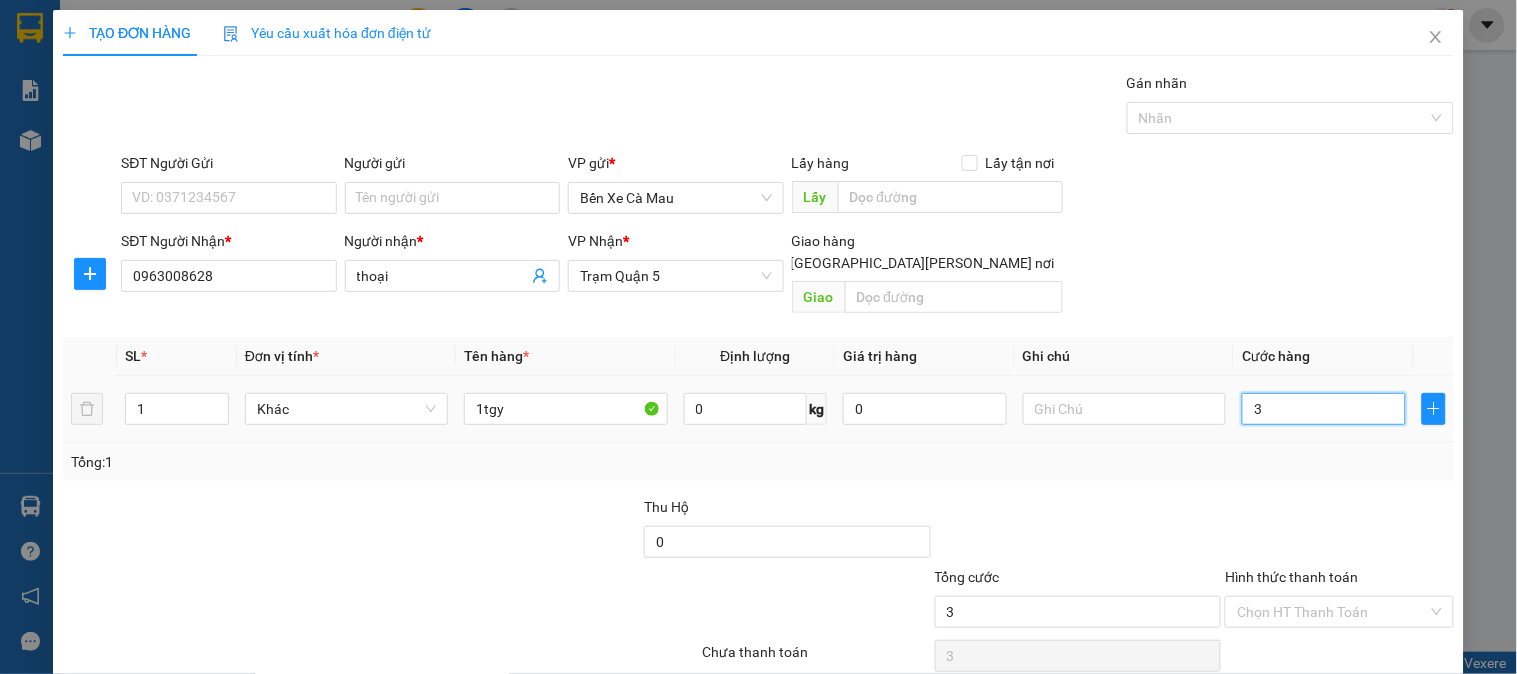 type on "30" 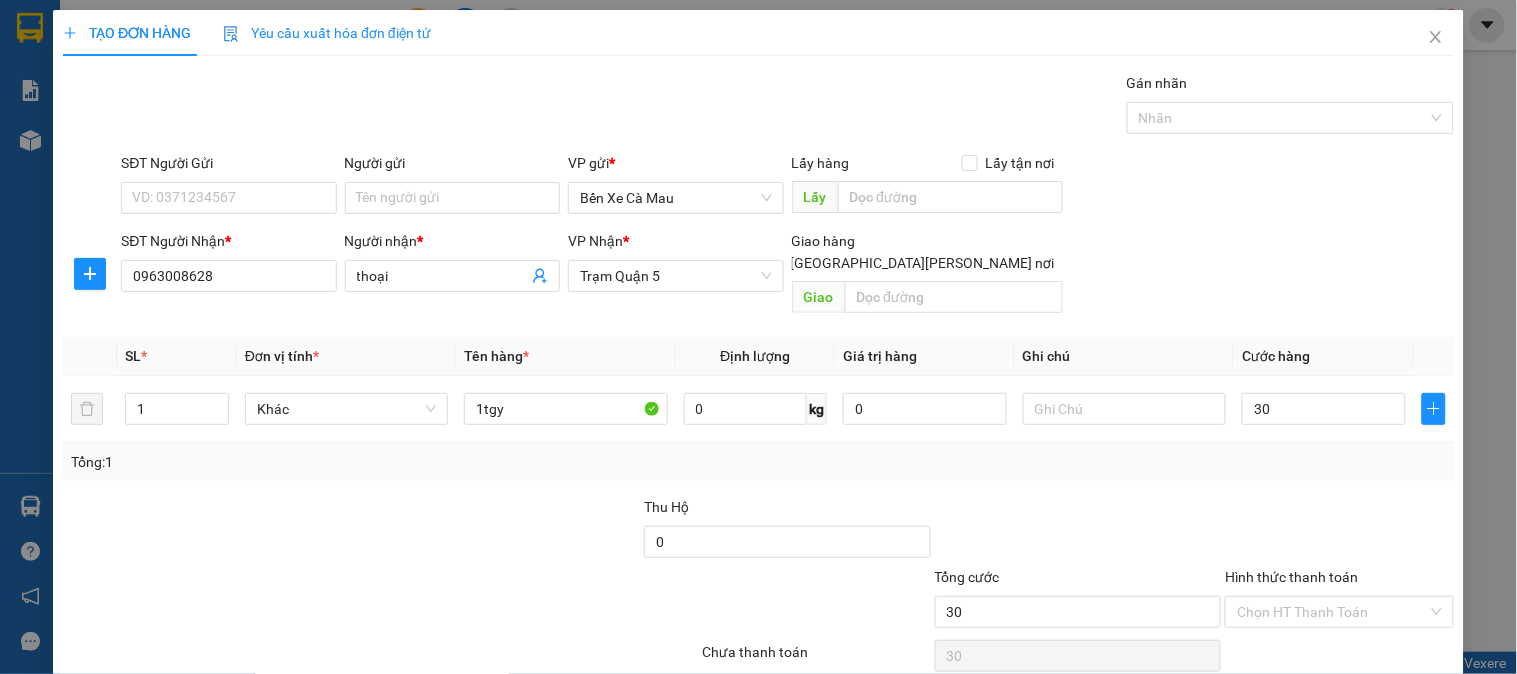 type on "30.000" 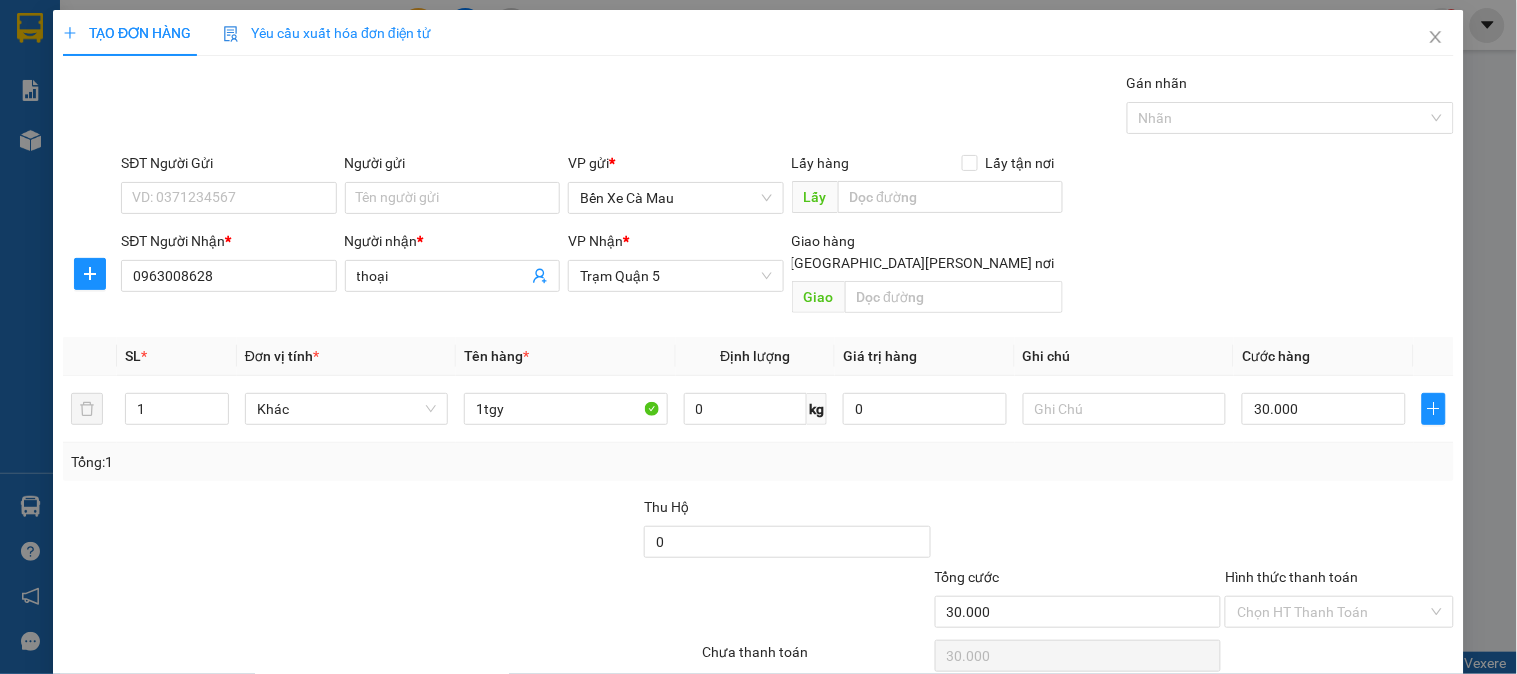 click on "SĐT Người Nhận  * 0963008628 Người nhận  * thoại VP Nhận  * Trạm Quận 5 Giao hàng Giao tận nơi Giao" at bounding box center [787, 276] 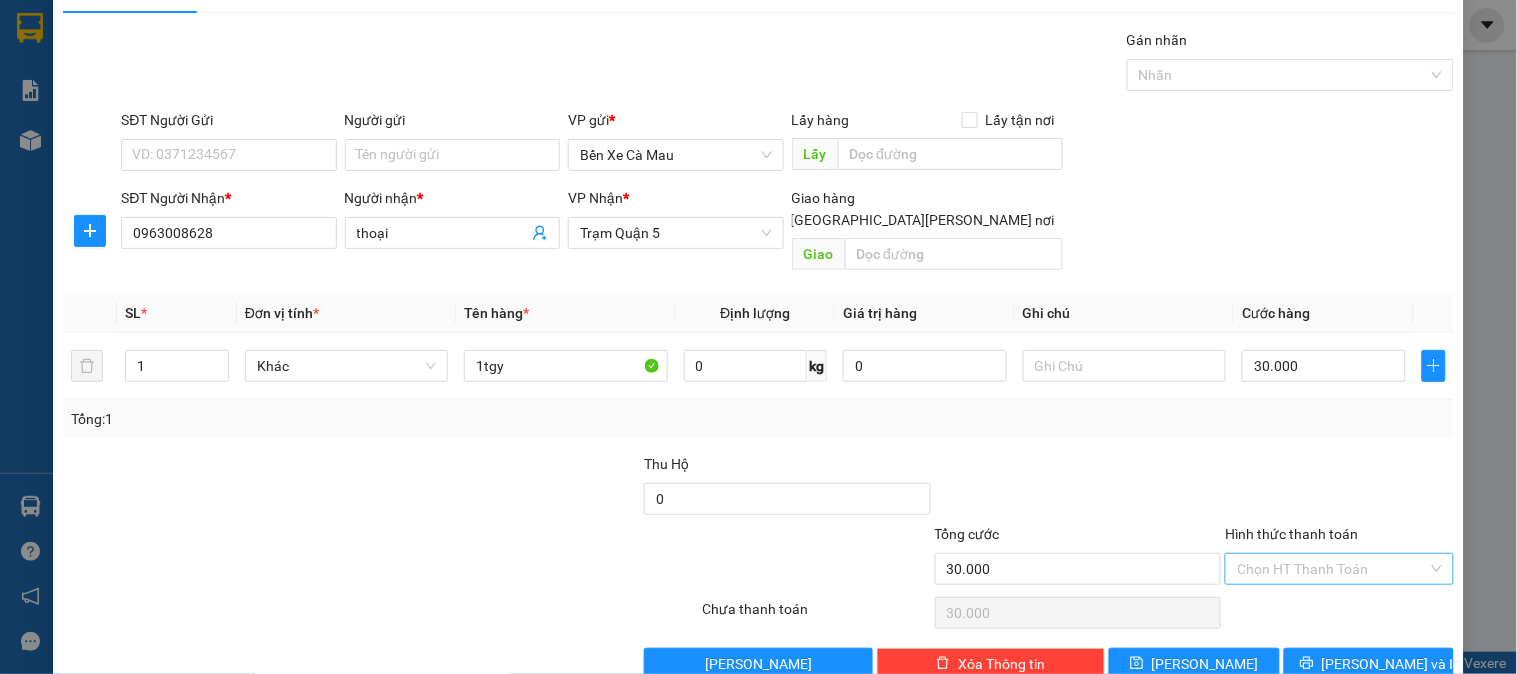 scroll, scrollTop: 65, scrollLeft: 0, axis: vertical 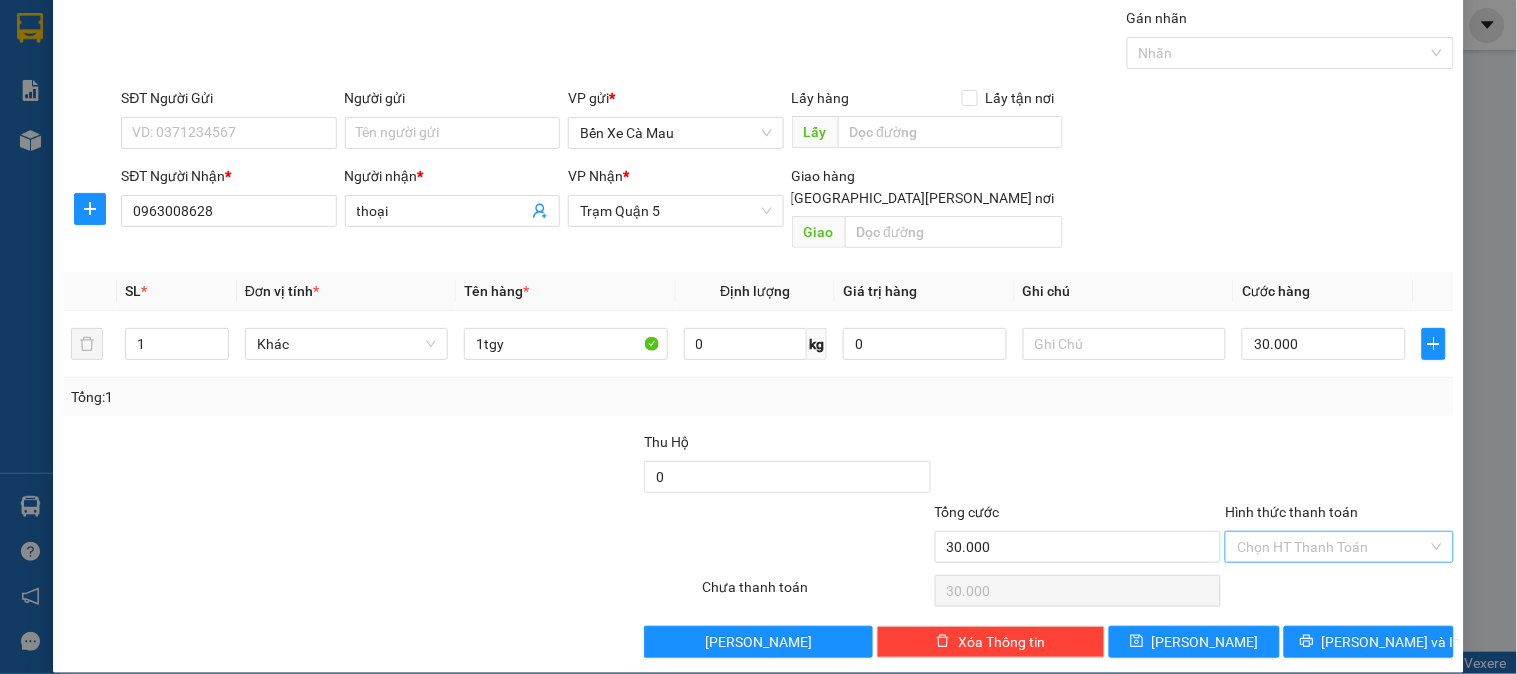 click on "Chọn HT Thanh Toán" at bounding box center (1339, 547) 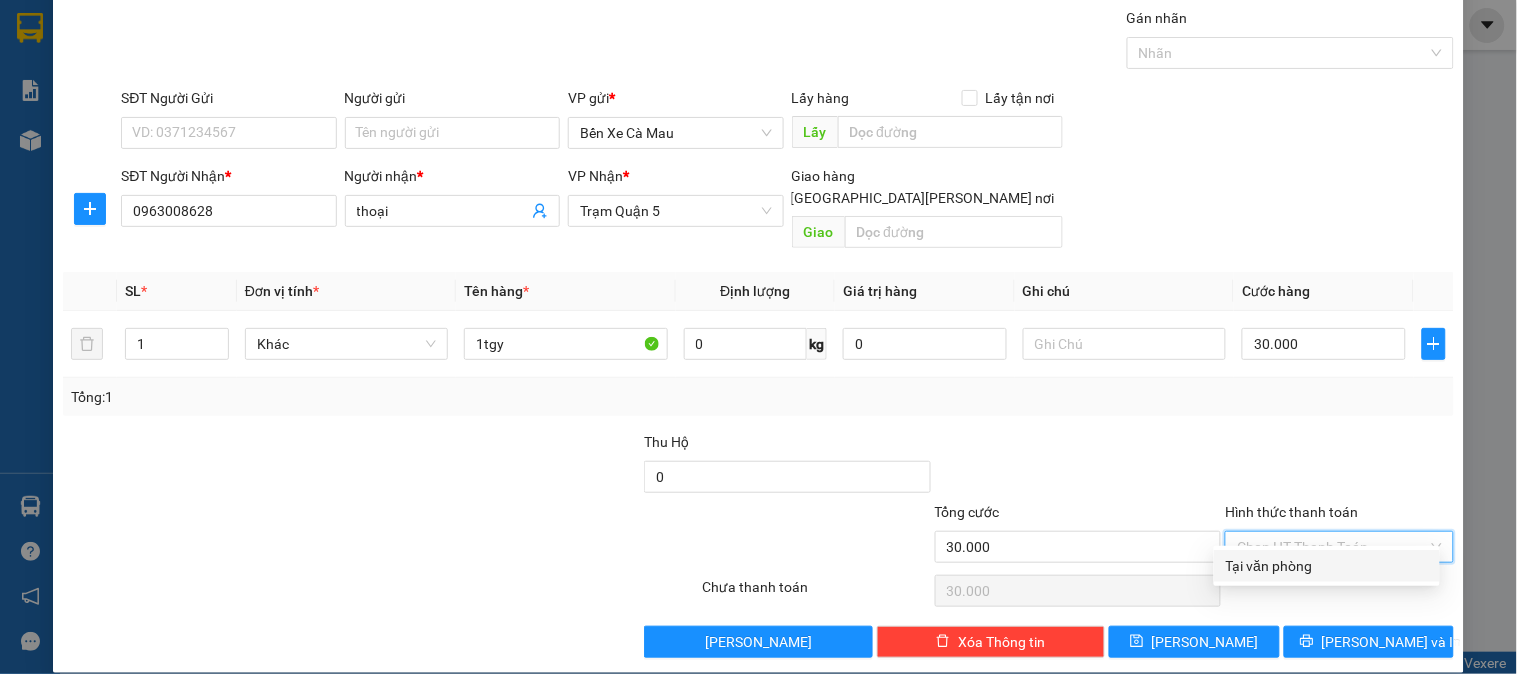 click on "Hình thức thanh toán" at bounding box center [1332, 547] 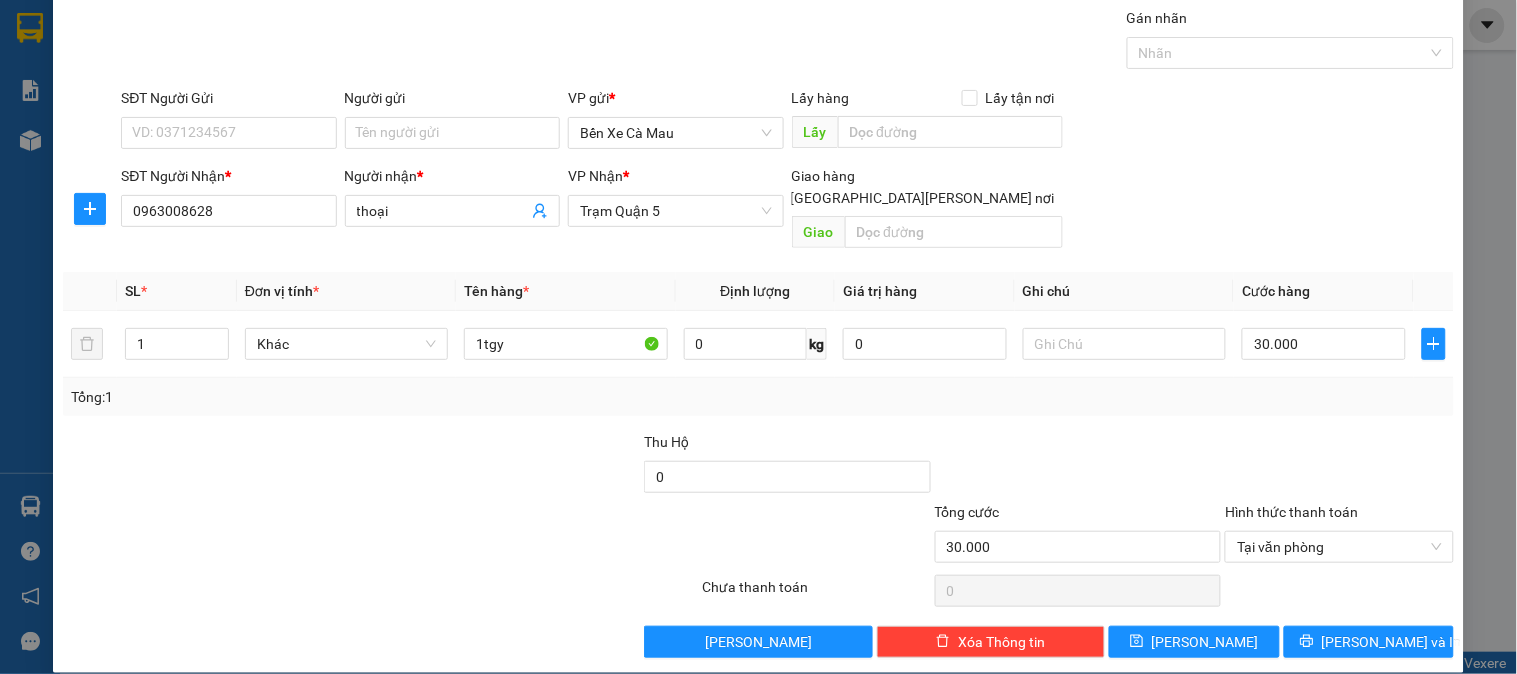 click on "Transit Pickup Surcharge Ids Transit Deliver Surcharge Ids Transit Deliver Surcharge Transit Deliver Surcharge Gán nhãn   Nhãn SĐT Người Gửi VD: 0371234567 Người gửi Tên người gửi VP gửi  * Bến Xe Cà Mau Lấy hàng Lấy tận nơi Lấy SĐT Người Nhận  * 0963008628 Người nhận  * thoại VP Nhận  * Trạm Quận 5 Giao hàng Giao tận nơi Giao SL  * Đơn vị tính  * Tên hàng  * Định lượng Giá trị hàng Ghi chú Cước hàng                   1 Khác 1tgy 0 kg 0 30.000 Tổng:  1 Thu Hộ 0 Tổng cước 30.000 Hình thức thanh toán Tại văn phòng Số tiền thu trước 0 Tại văn phòng Chưa thanh toán 0 Lưu nháp Xóa Thông tin Lưu Lưu và In Tại văn phòng Tại văn phòng" at bounding box center (758, 332) 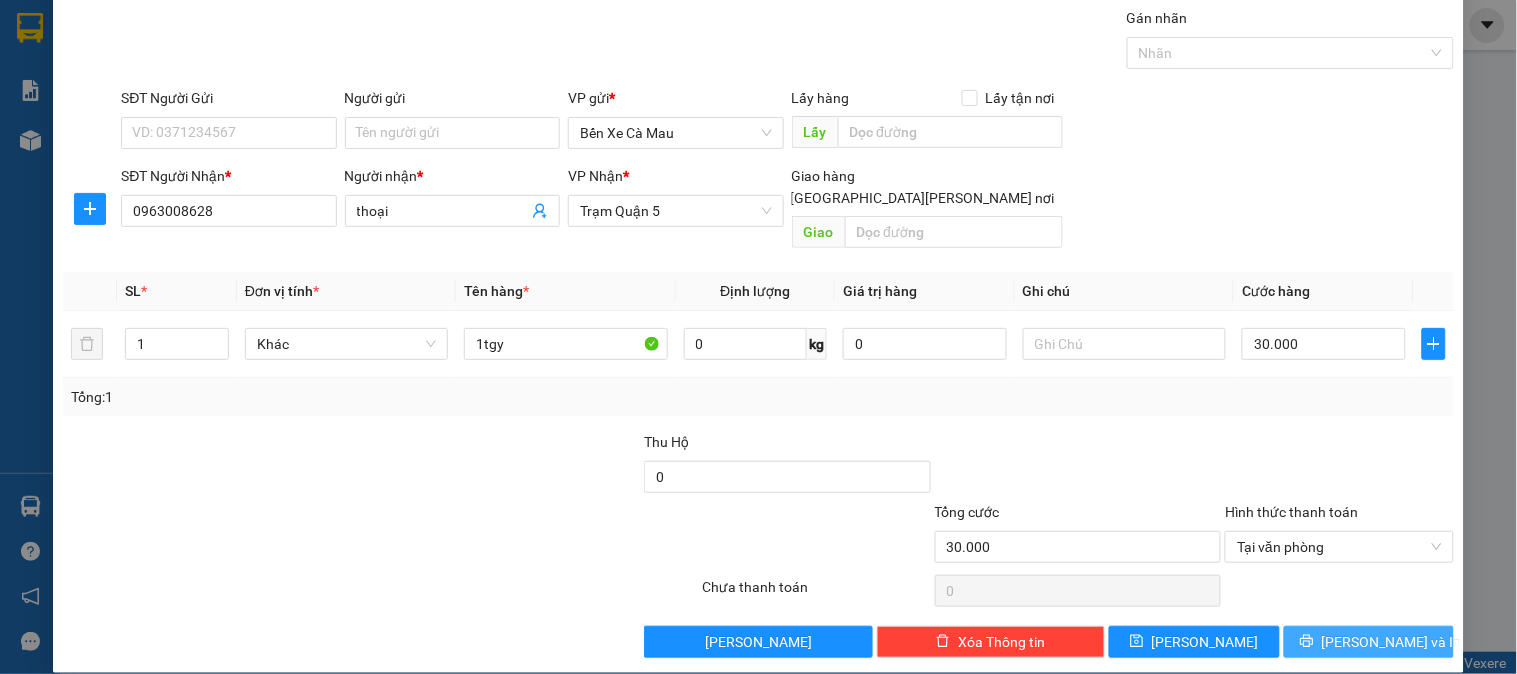 click on "Lưu và In" at bounding box center (1392, 642) 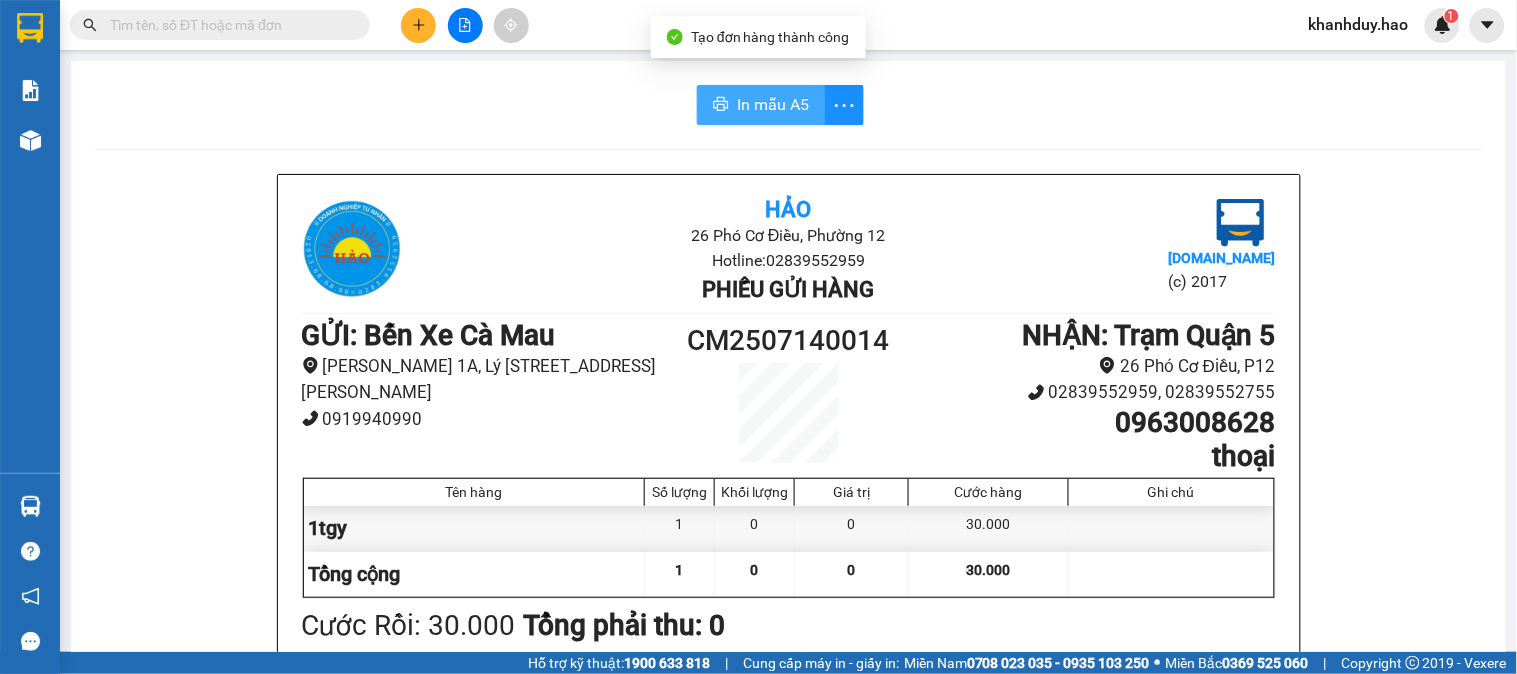 click on "In mẫu A5" at bounding box center (773, 104) 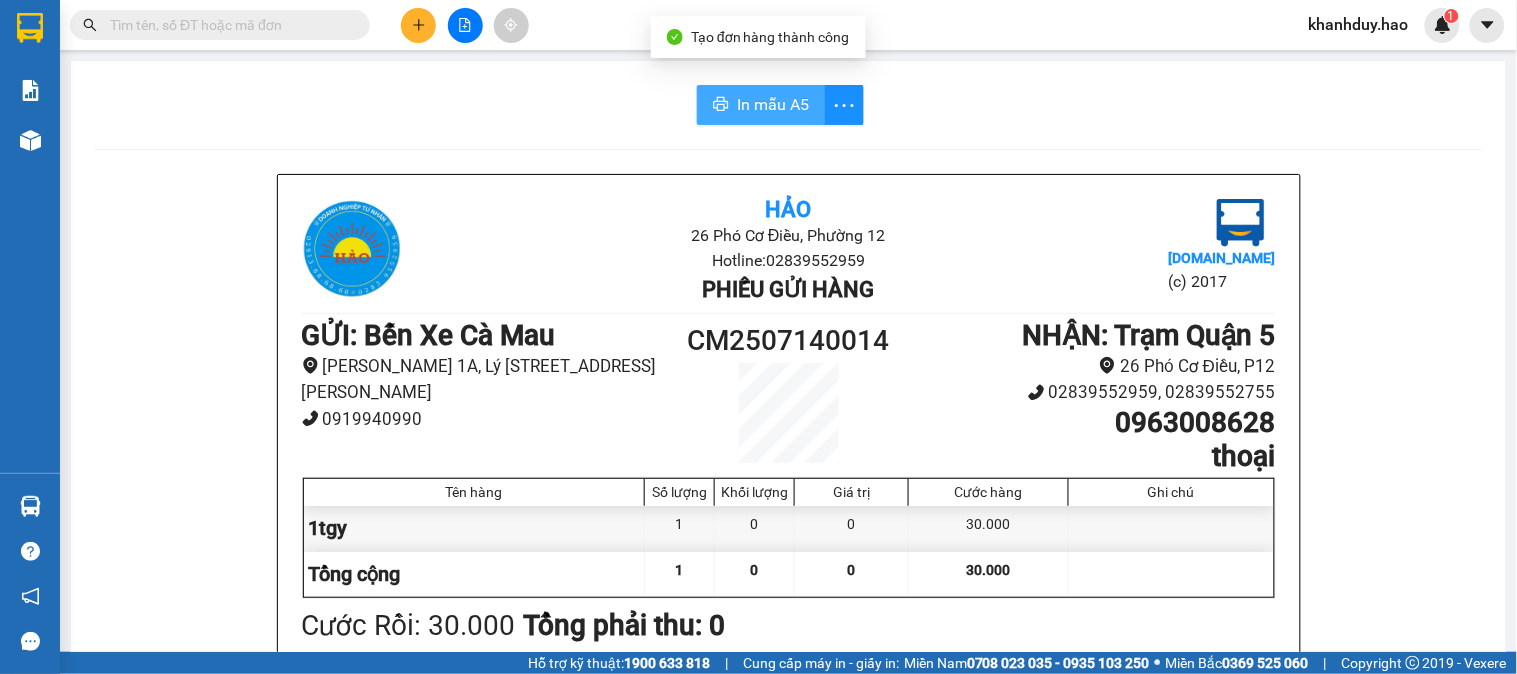 scroll, scrollTop: 0, scrollLeft: 0, axis: both 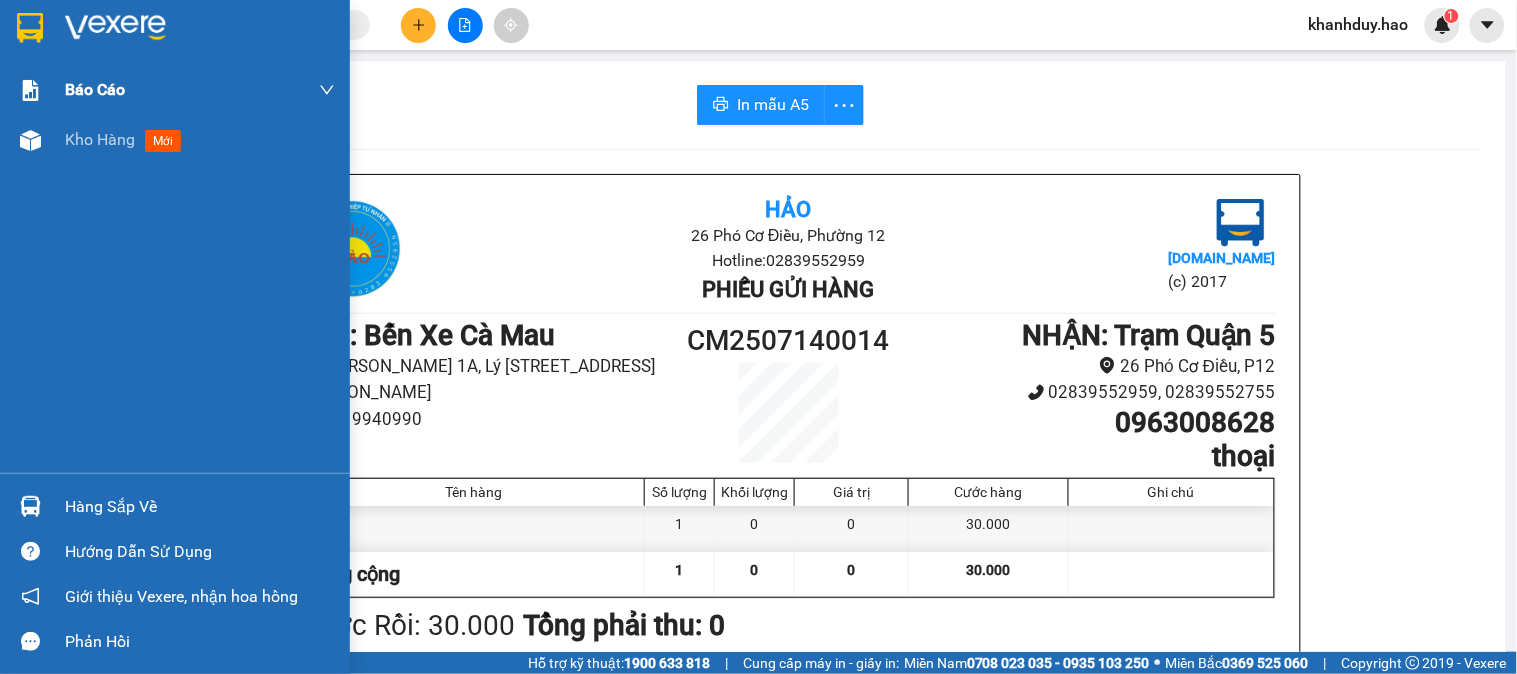 click on "Báo cáo" at bounding box center [200, 90] 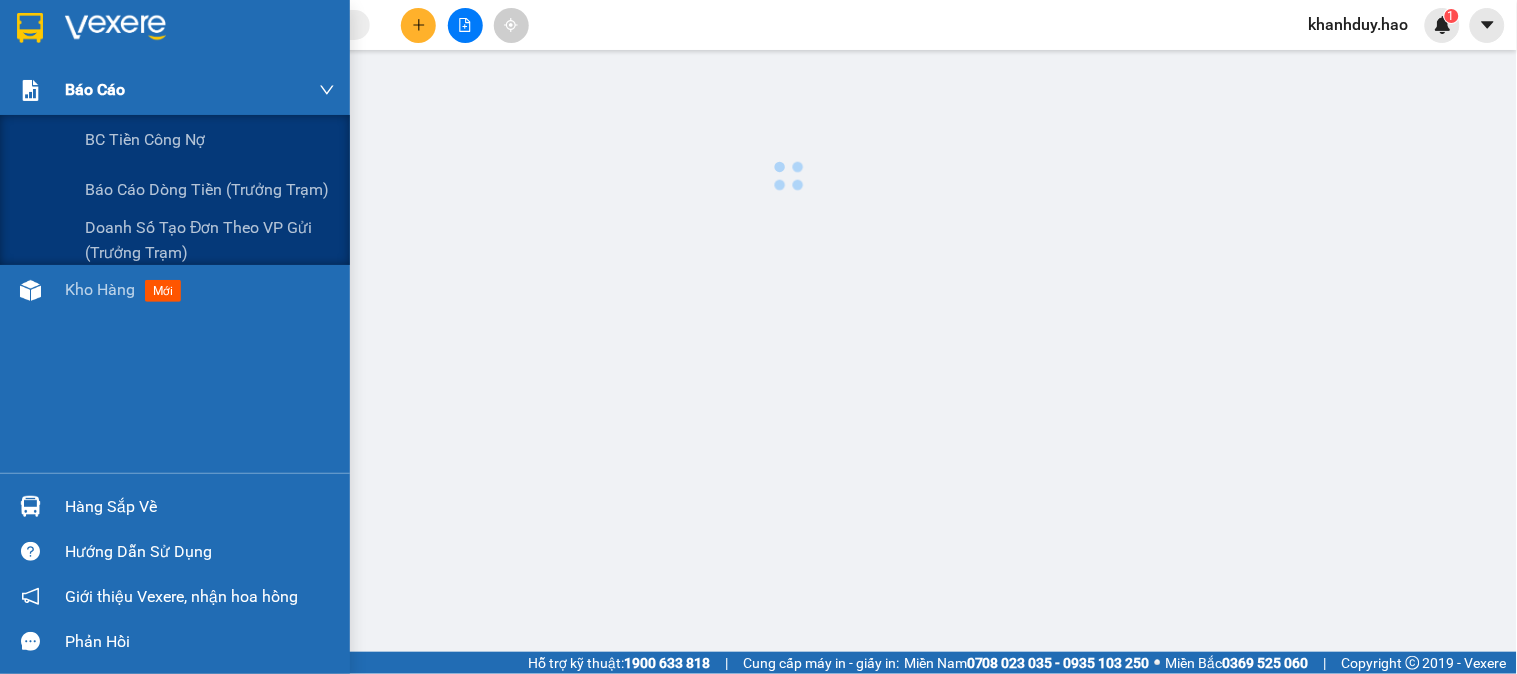 click on "Báo cáo" at bounding box center (200, 90) 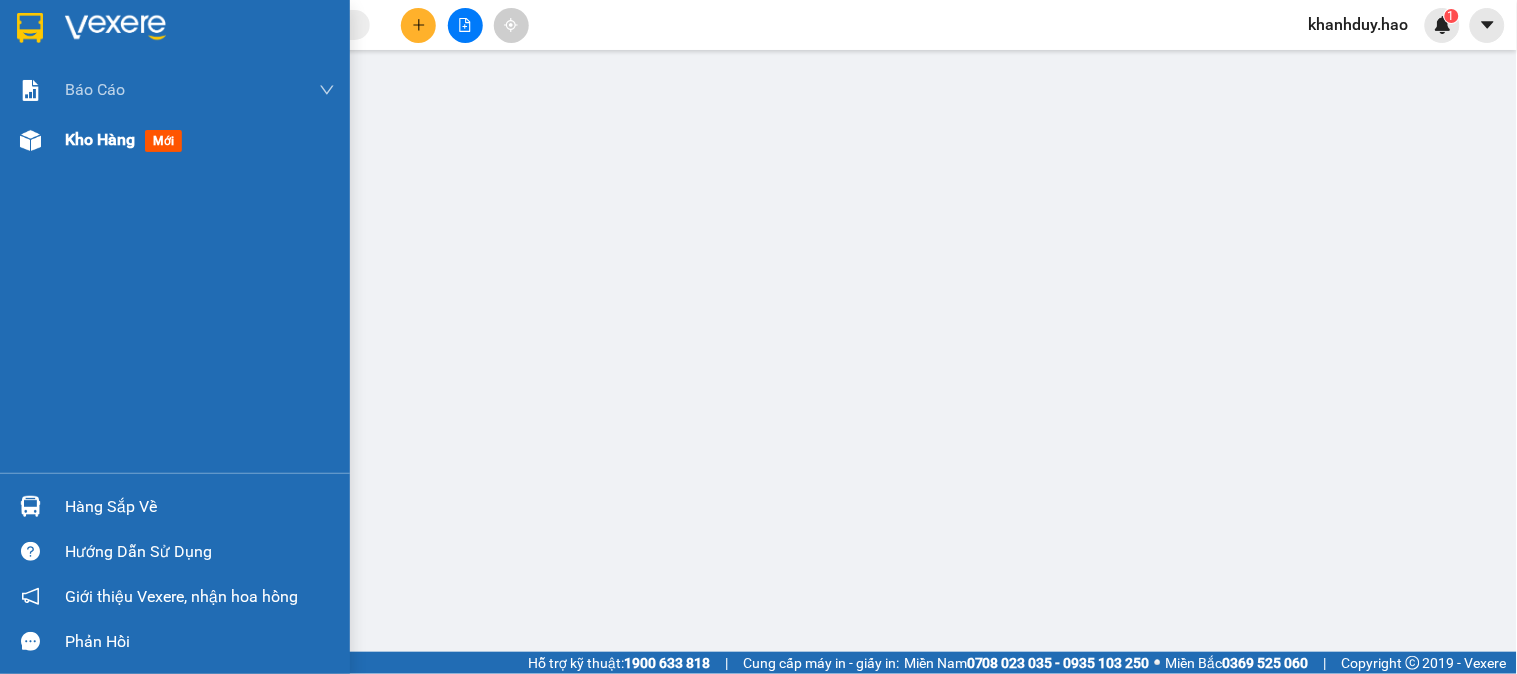 click on "Kho hàng" at bounding box center [100, 139] 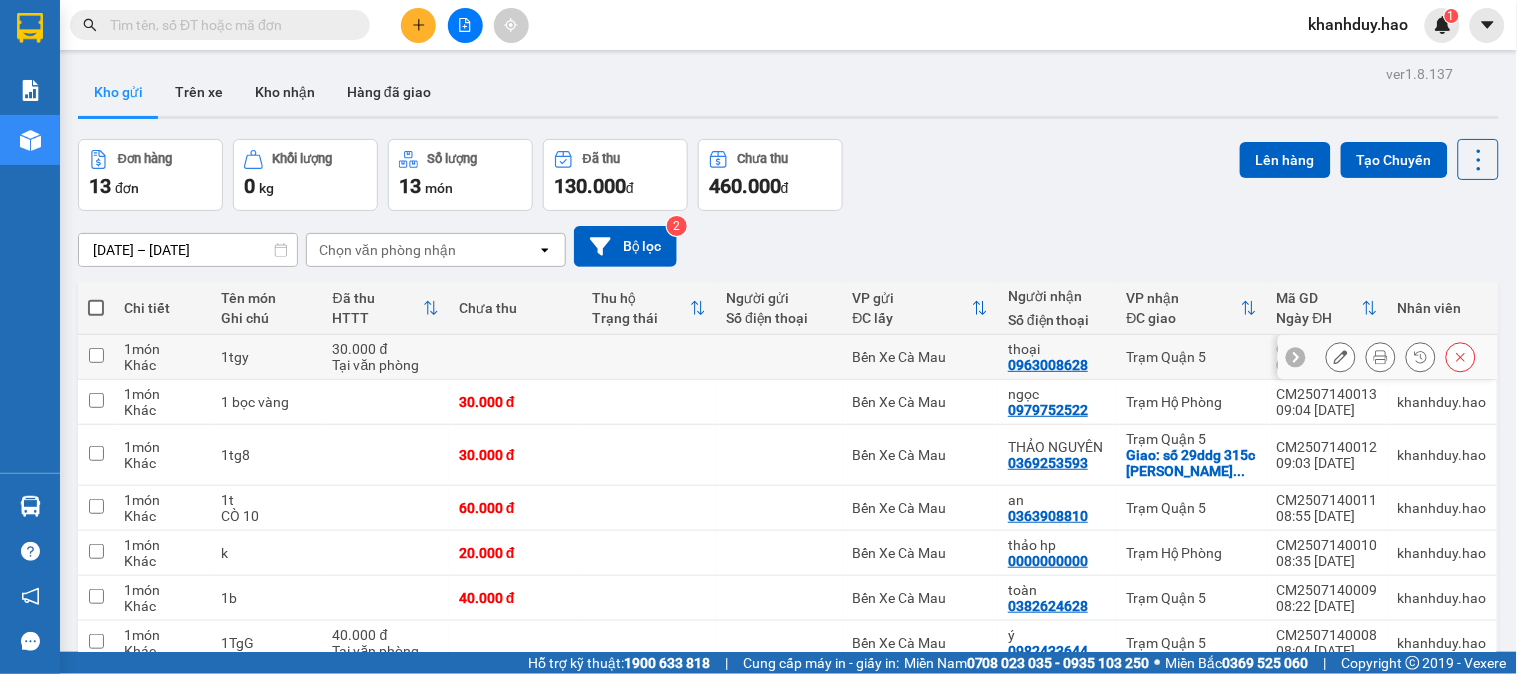 click at bounding box center [1341, 357] 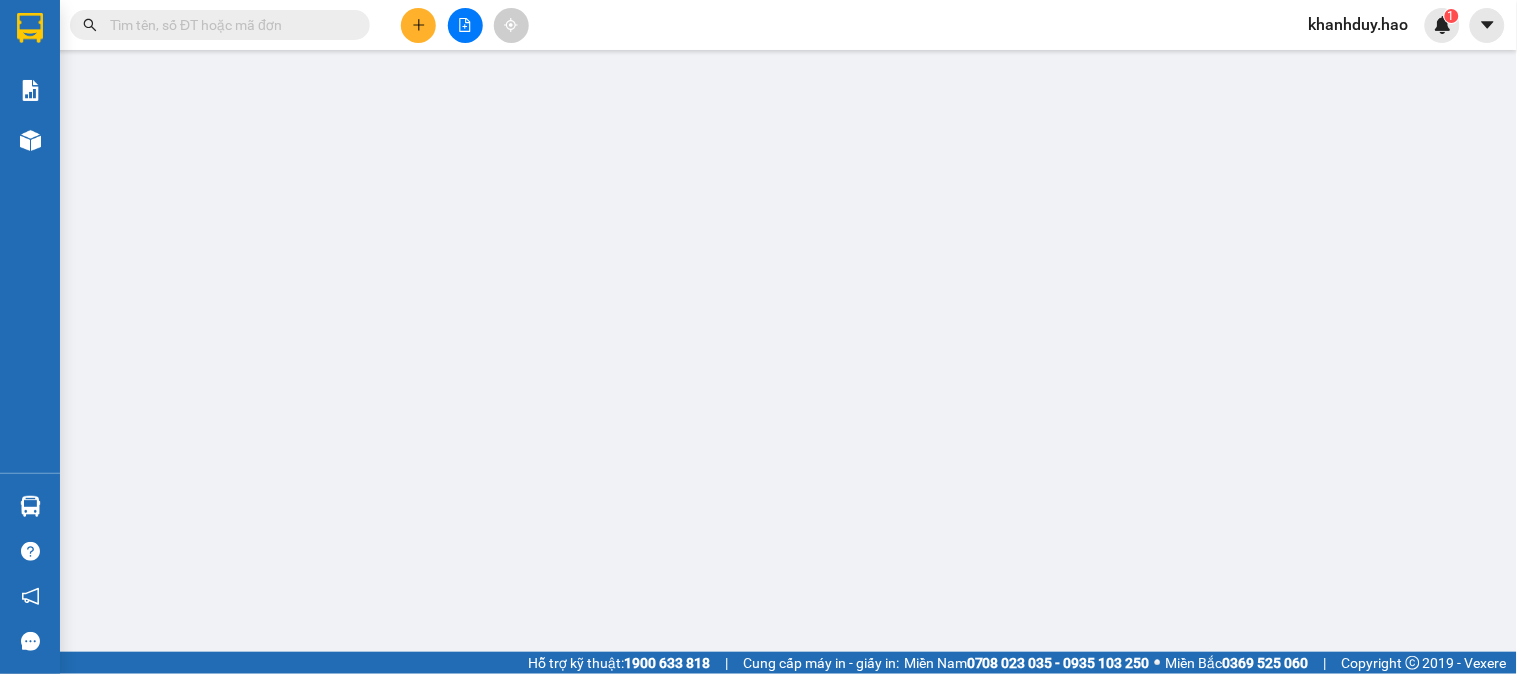 type on "0963008628" 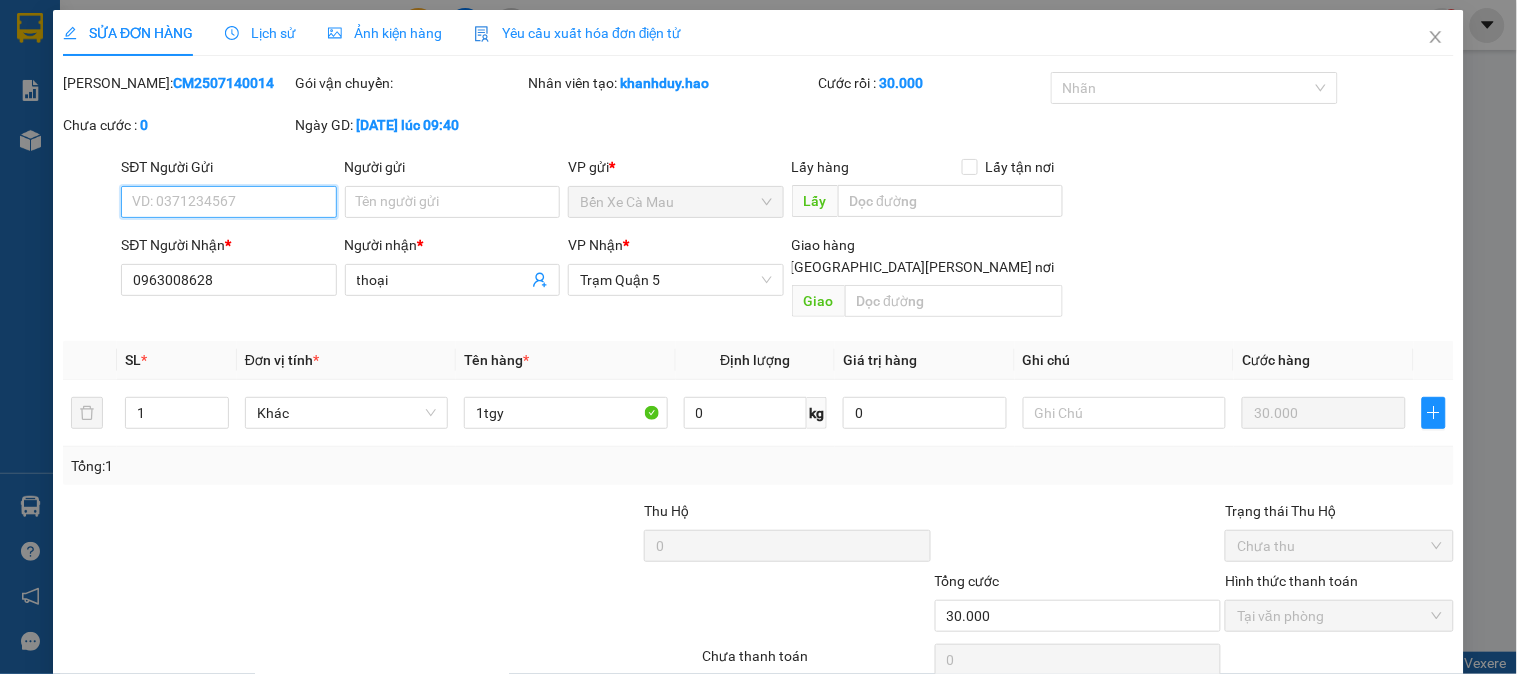 click on "SĐT Người Gửi" at bounding box center (228, 202) 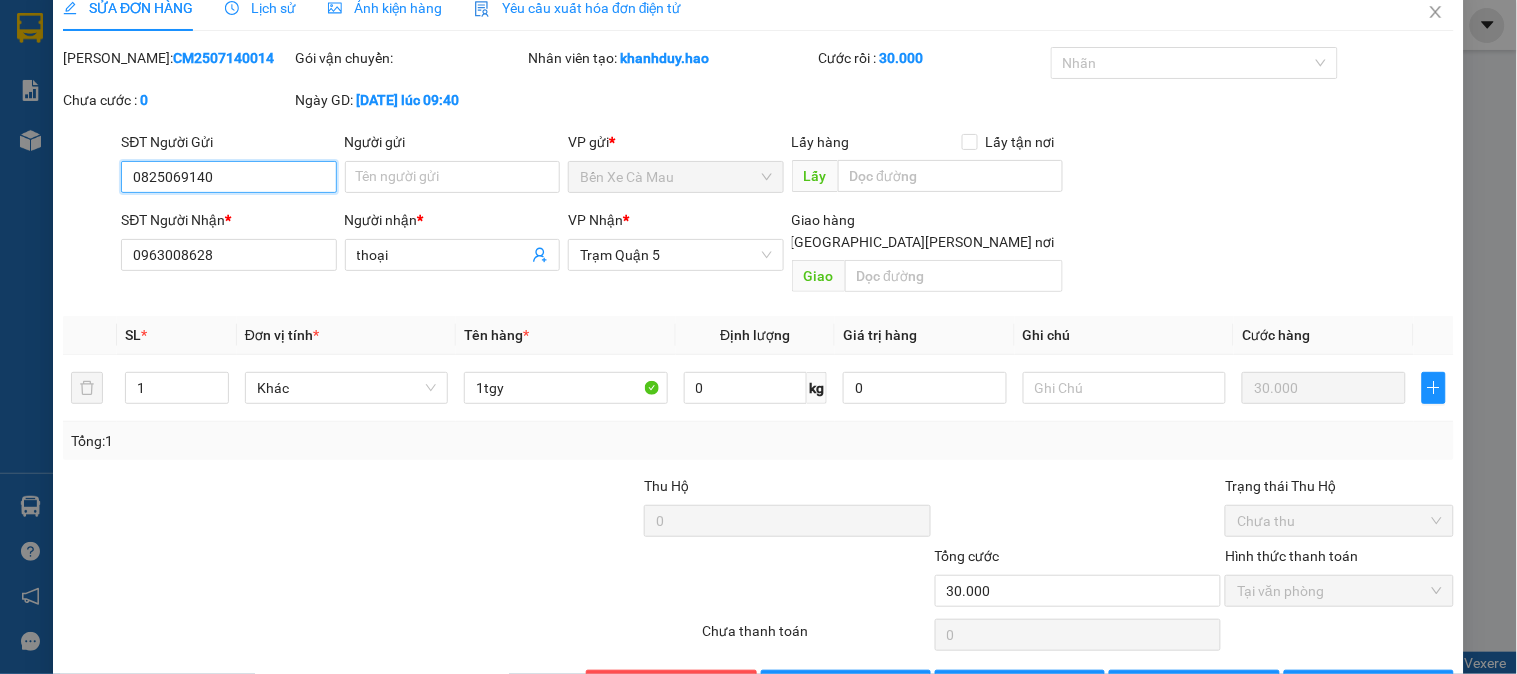 scroll, scrollTop: 70, scrollLeft: 0, axis: vertical 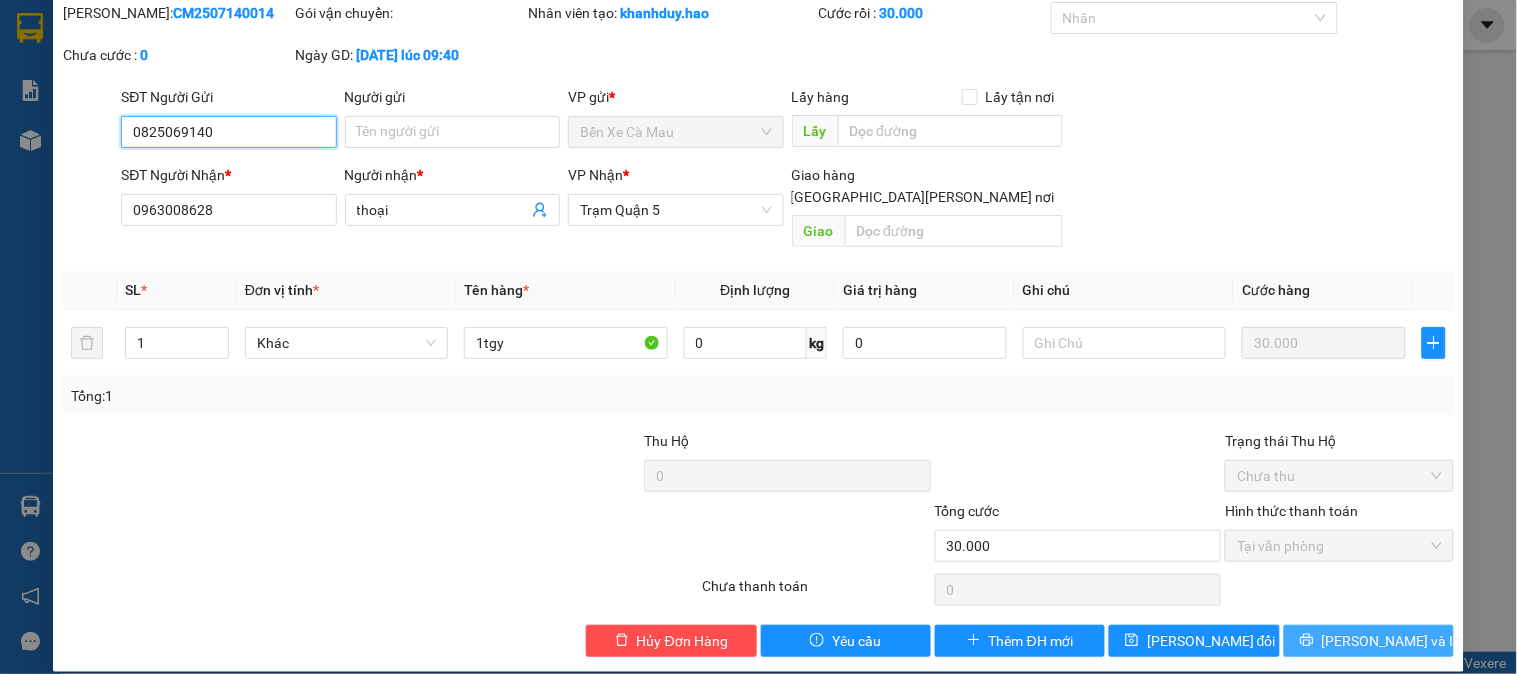 type on "0825069140" 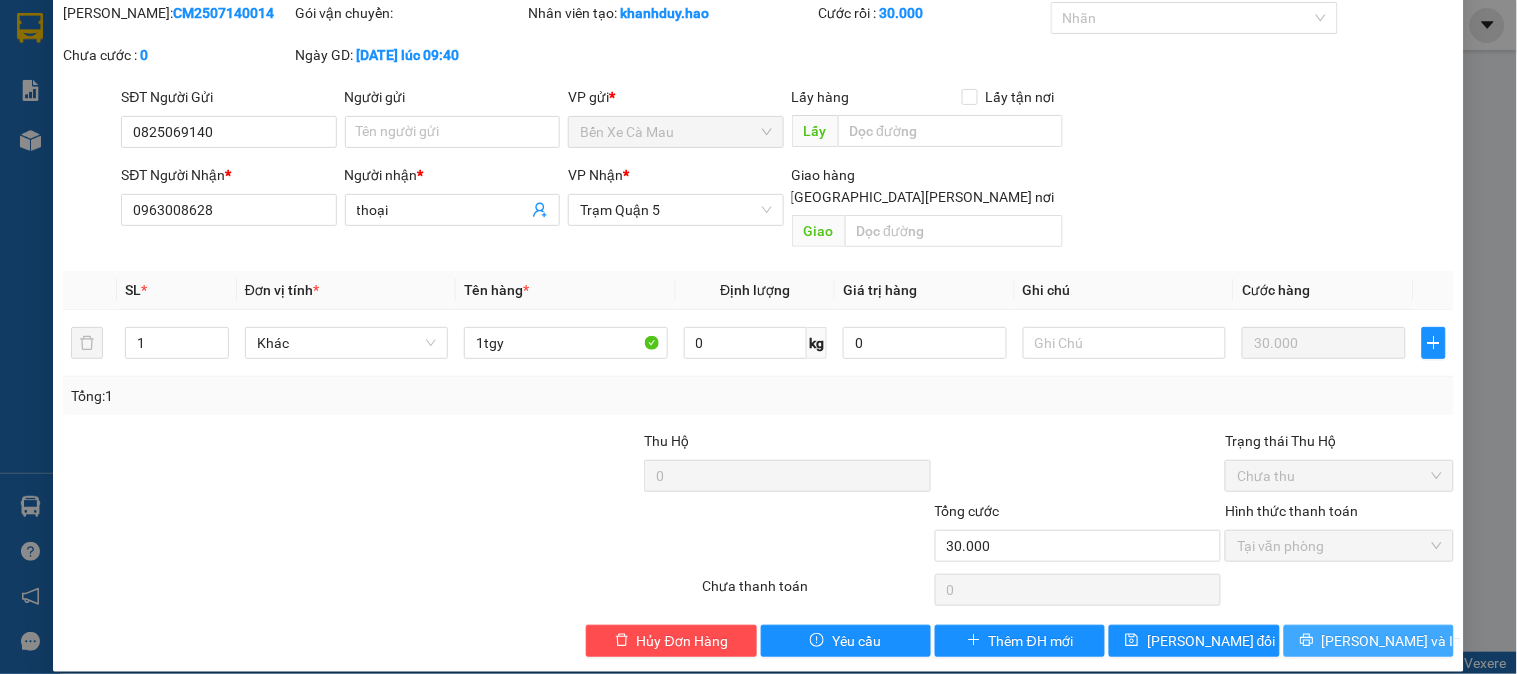 click on "Lưu và In" at bounding box center [1369, 641] 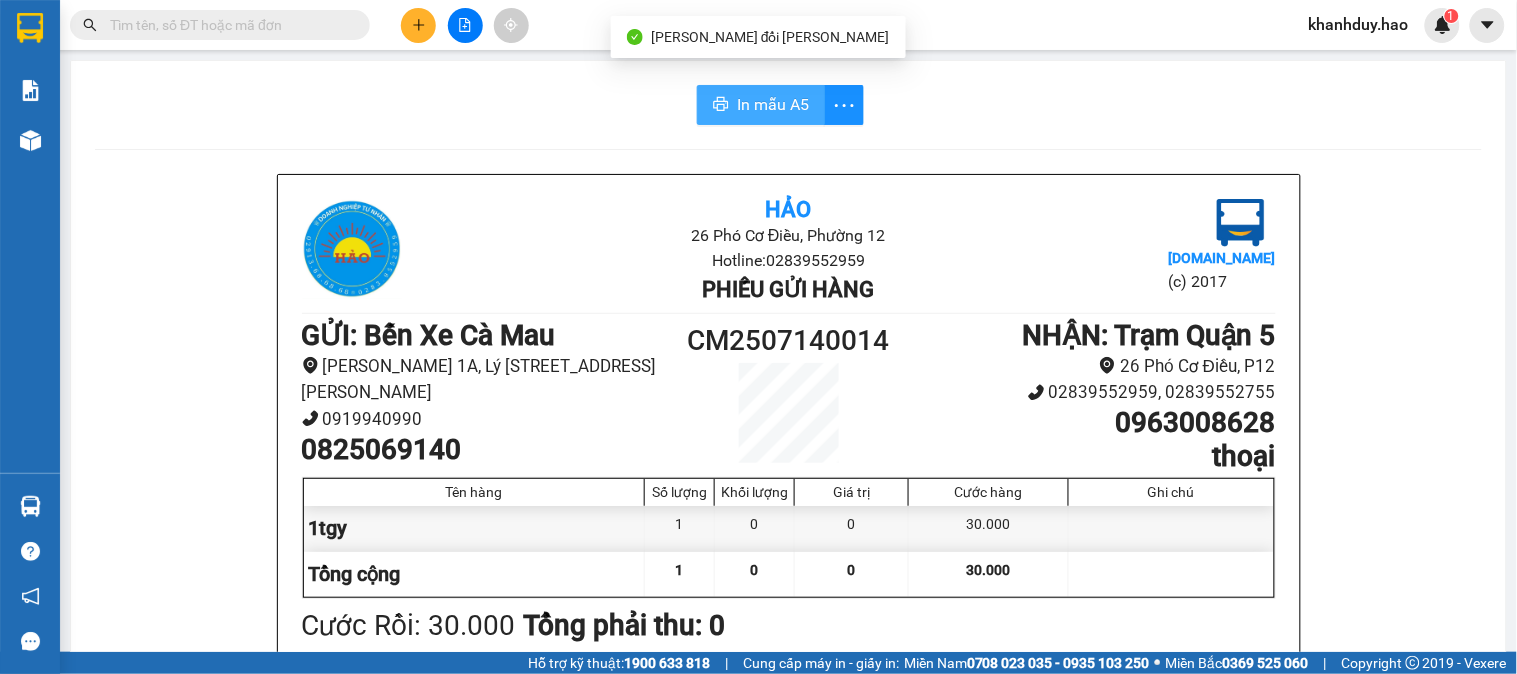 click on "In mẫu A5" at bounding box center [773, 104] 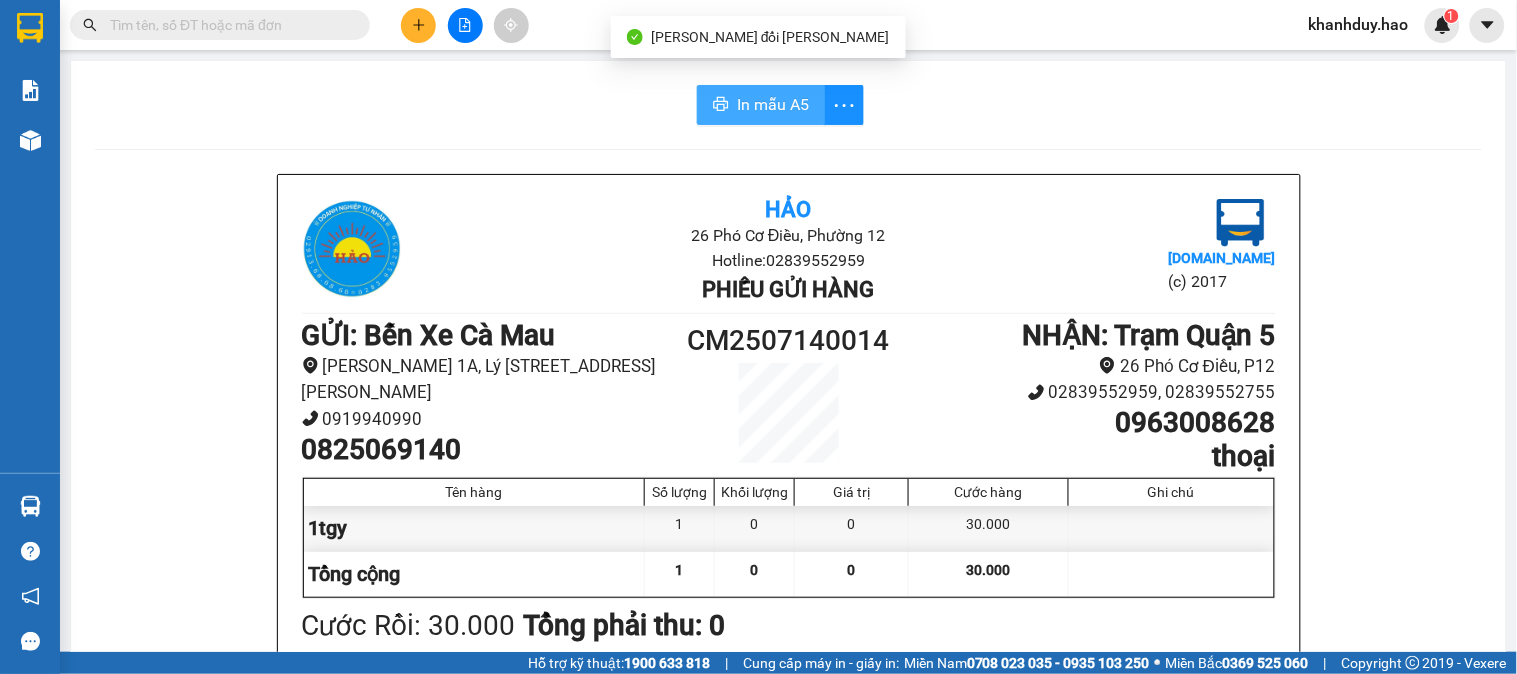 scroll, scrollTop: 0, scrollLeft: 0, axis: both 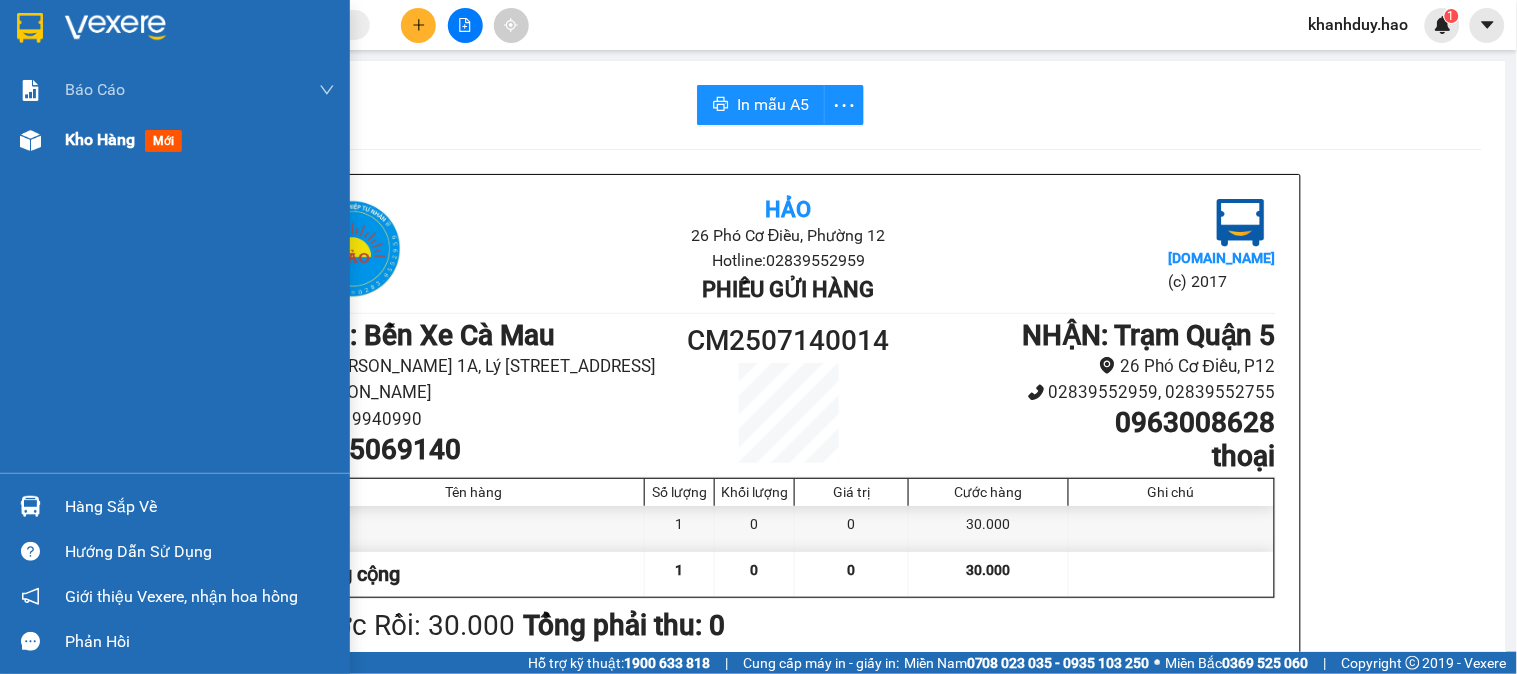 click on "Kho hàng mới" at bounding box center [127, 139] 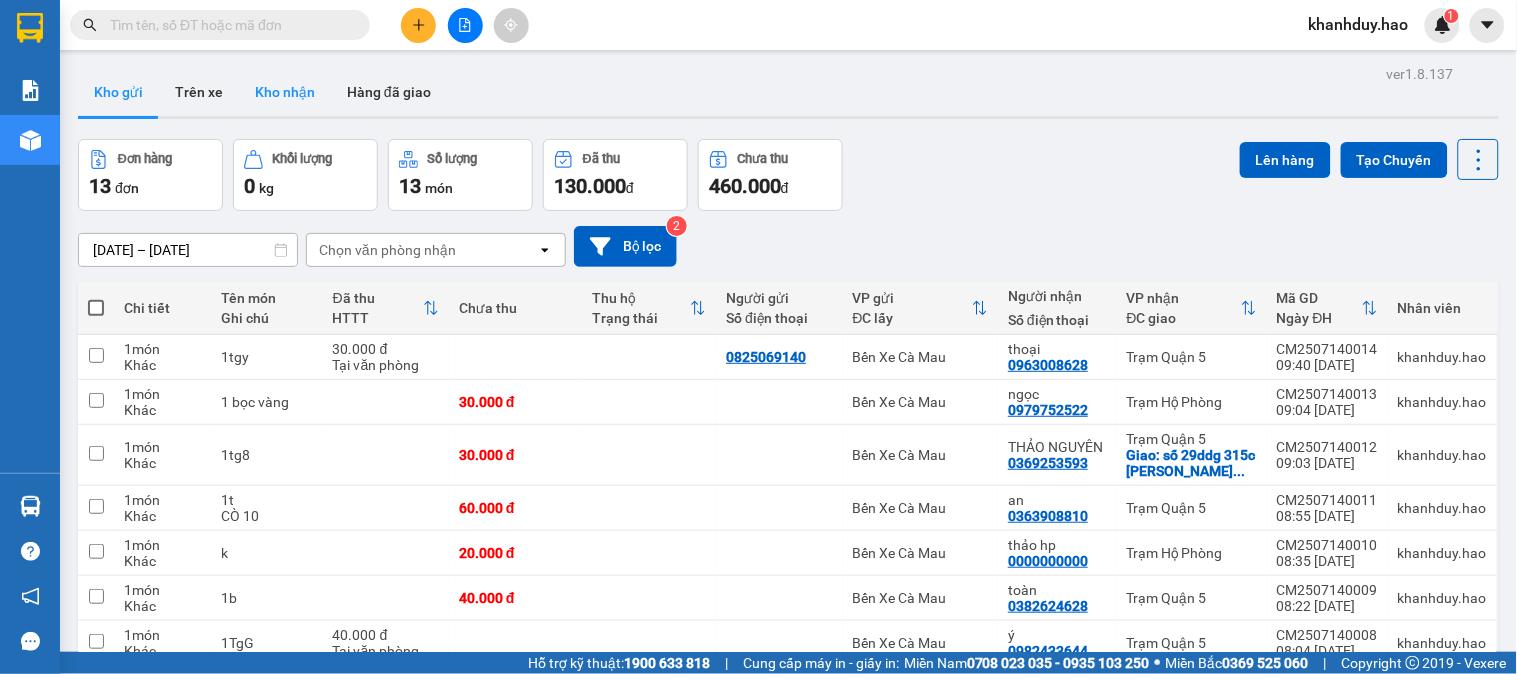 click on "Kho nhận" at bounding box center (285, 92) 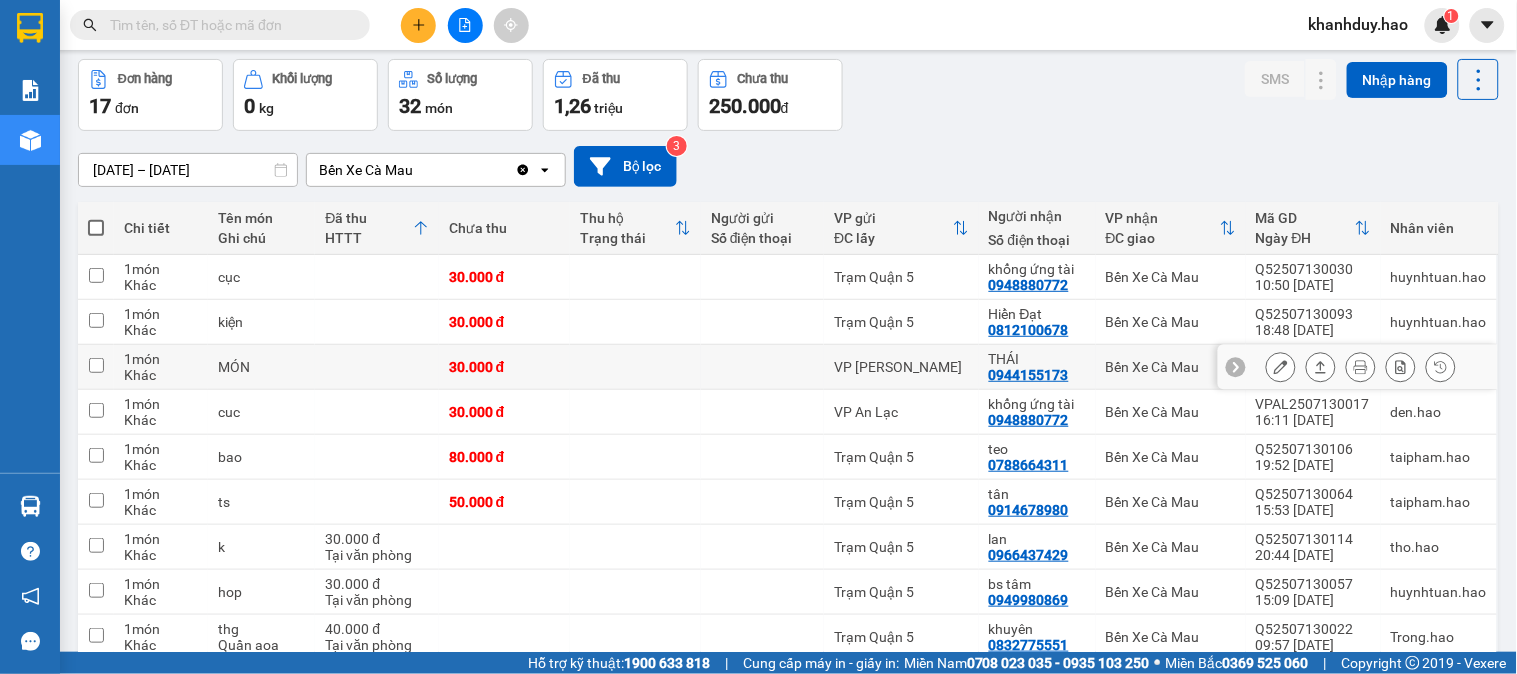scroll, scrollTop: 111, scrollLeft: 0, axis: vertical 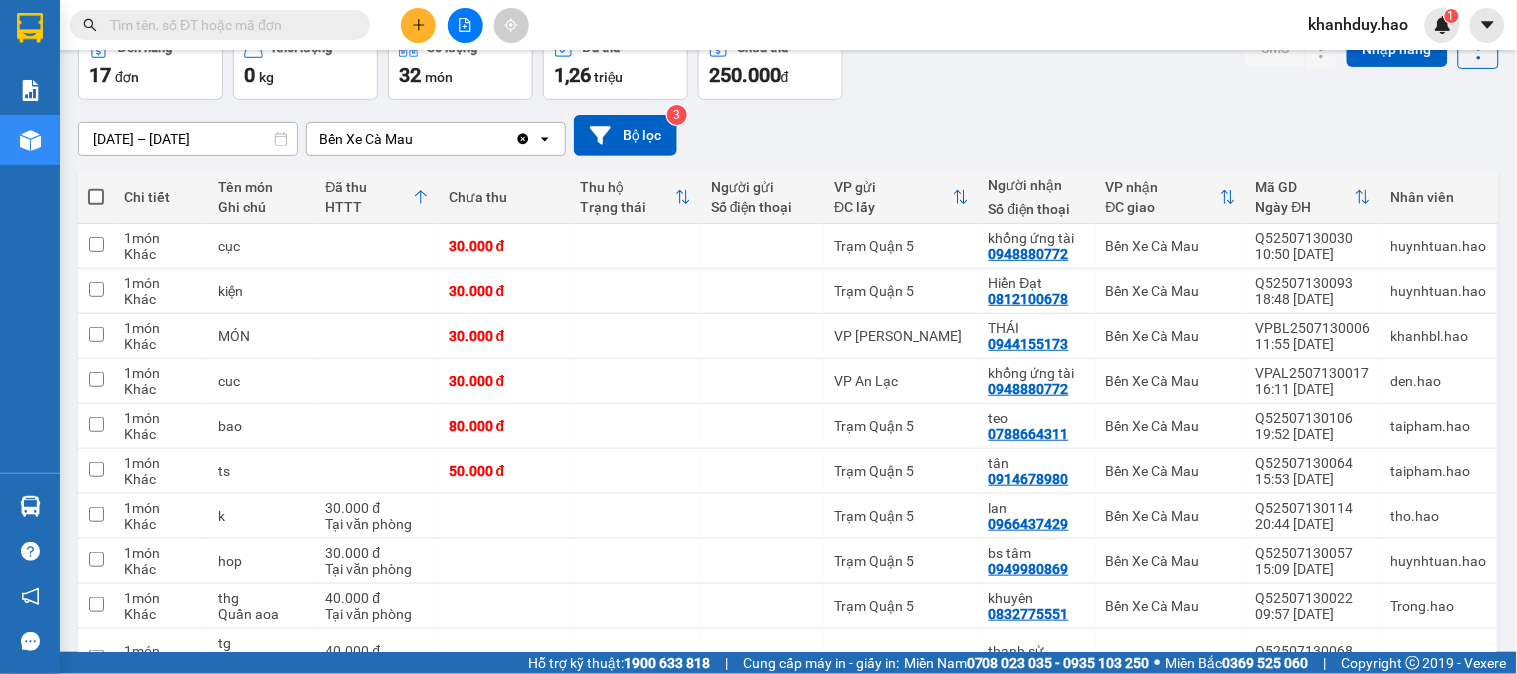 click at bounding box center [228, 25] 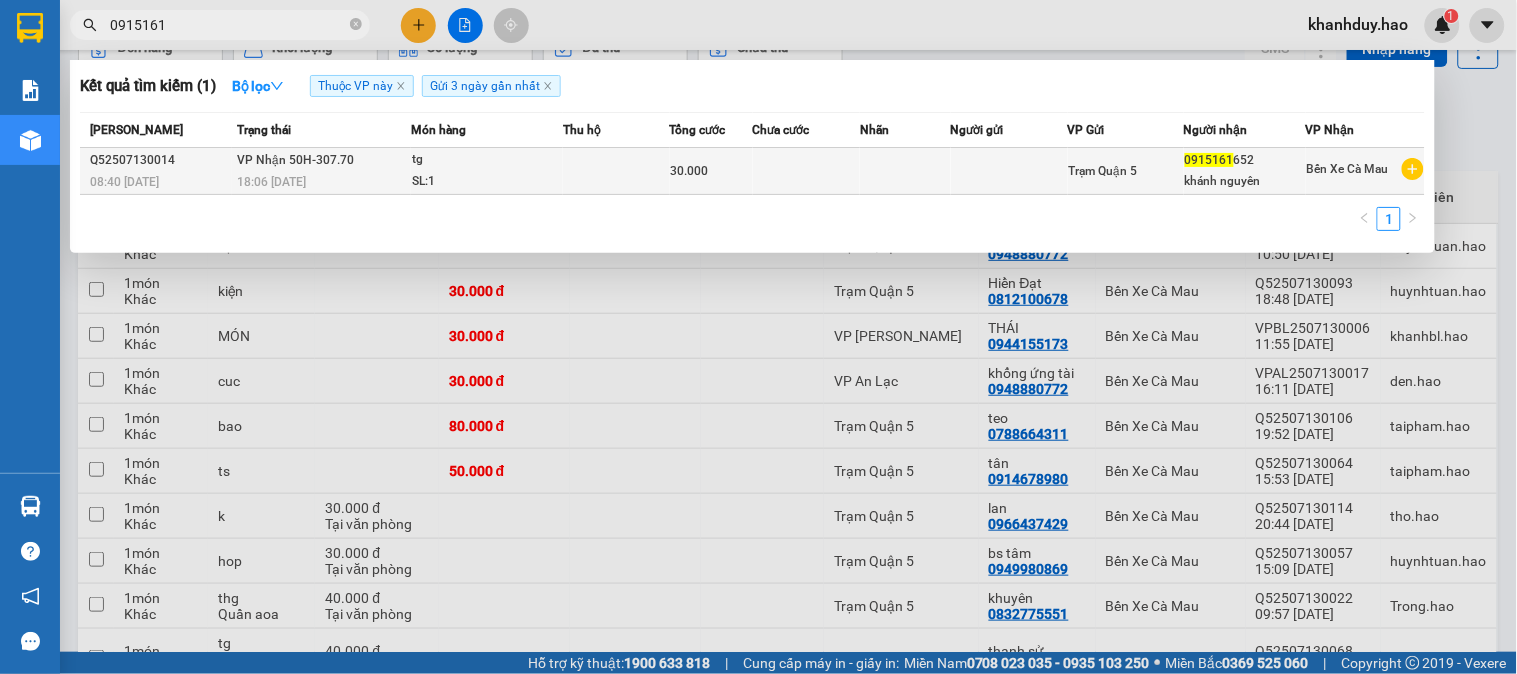 type on "0915161" 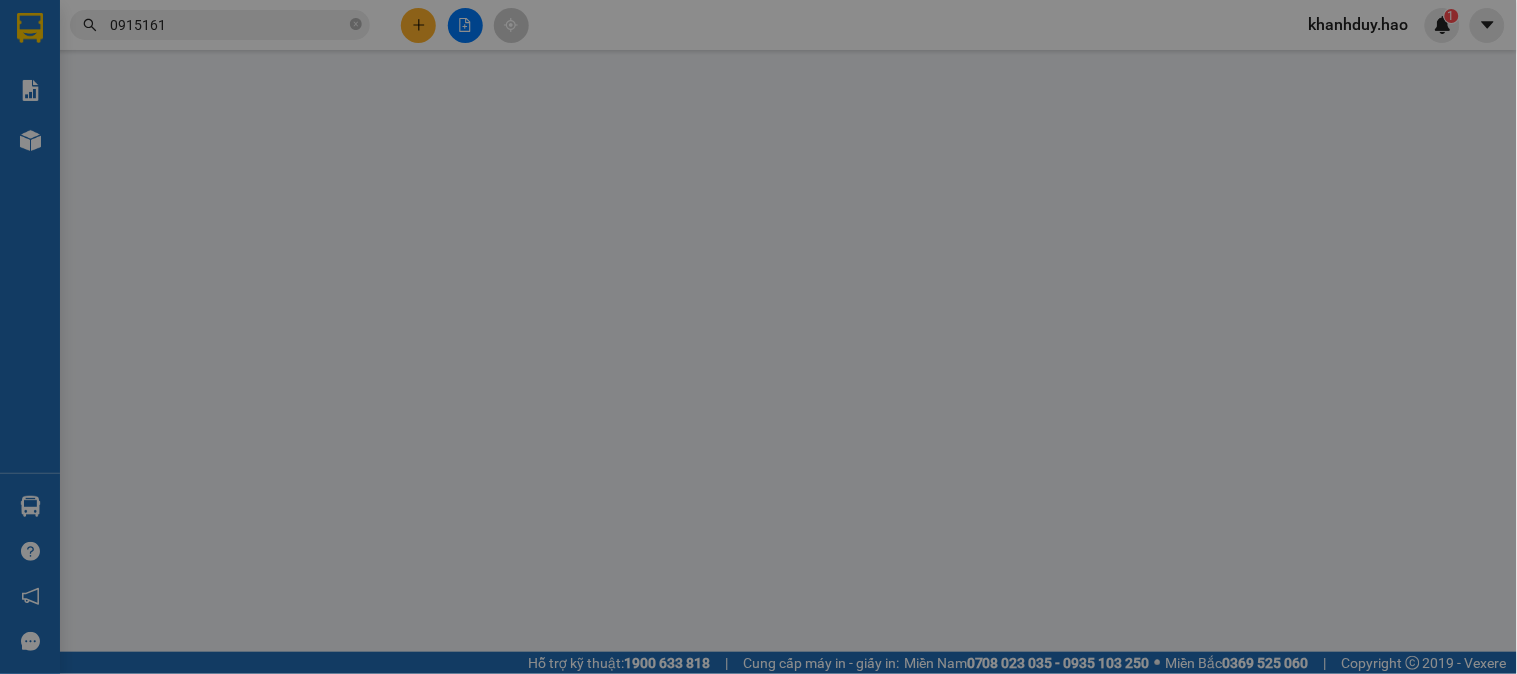 type on "0915161652" 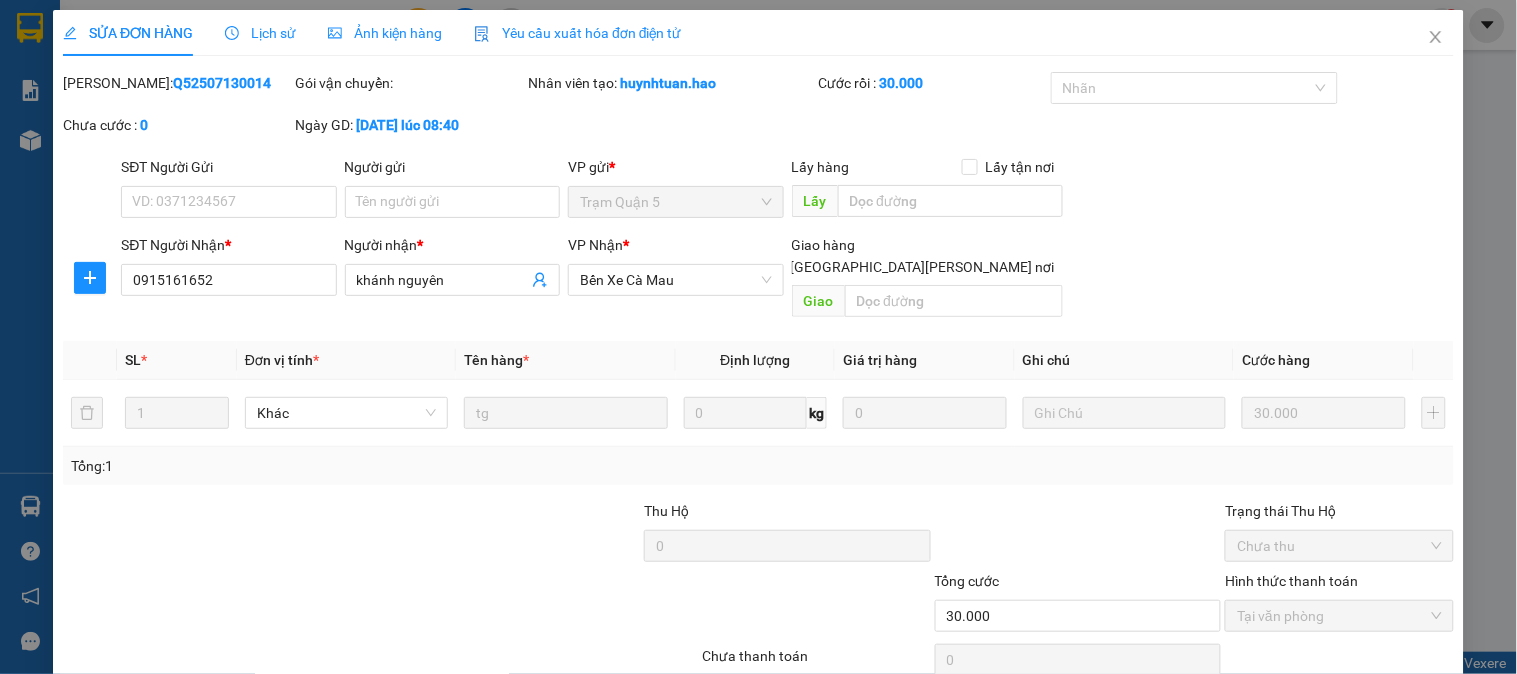 scroll, scrollTop: 0, scrollLeft: 0, axis: both 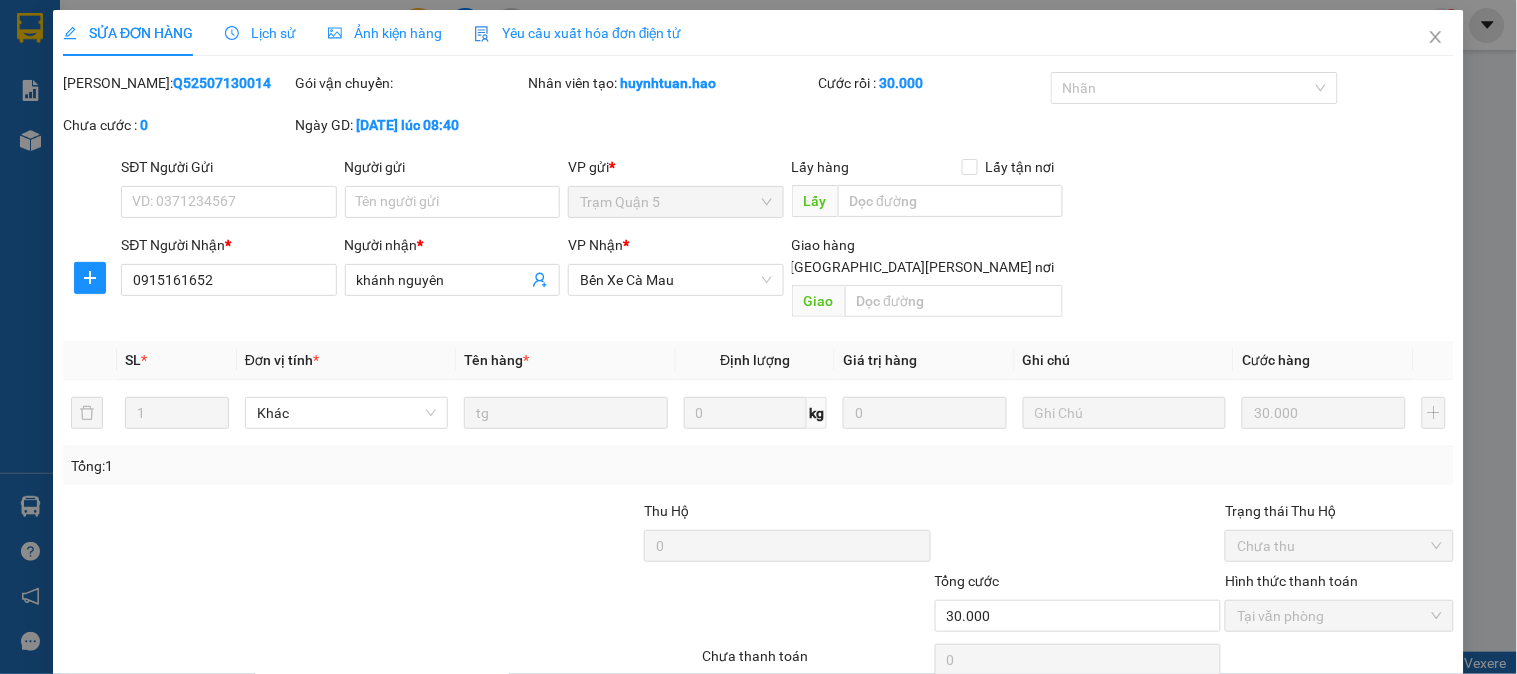 click on "Ảnh kiện hàng" at bounding box center [385, 33] 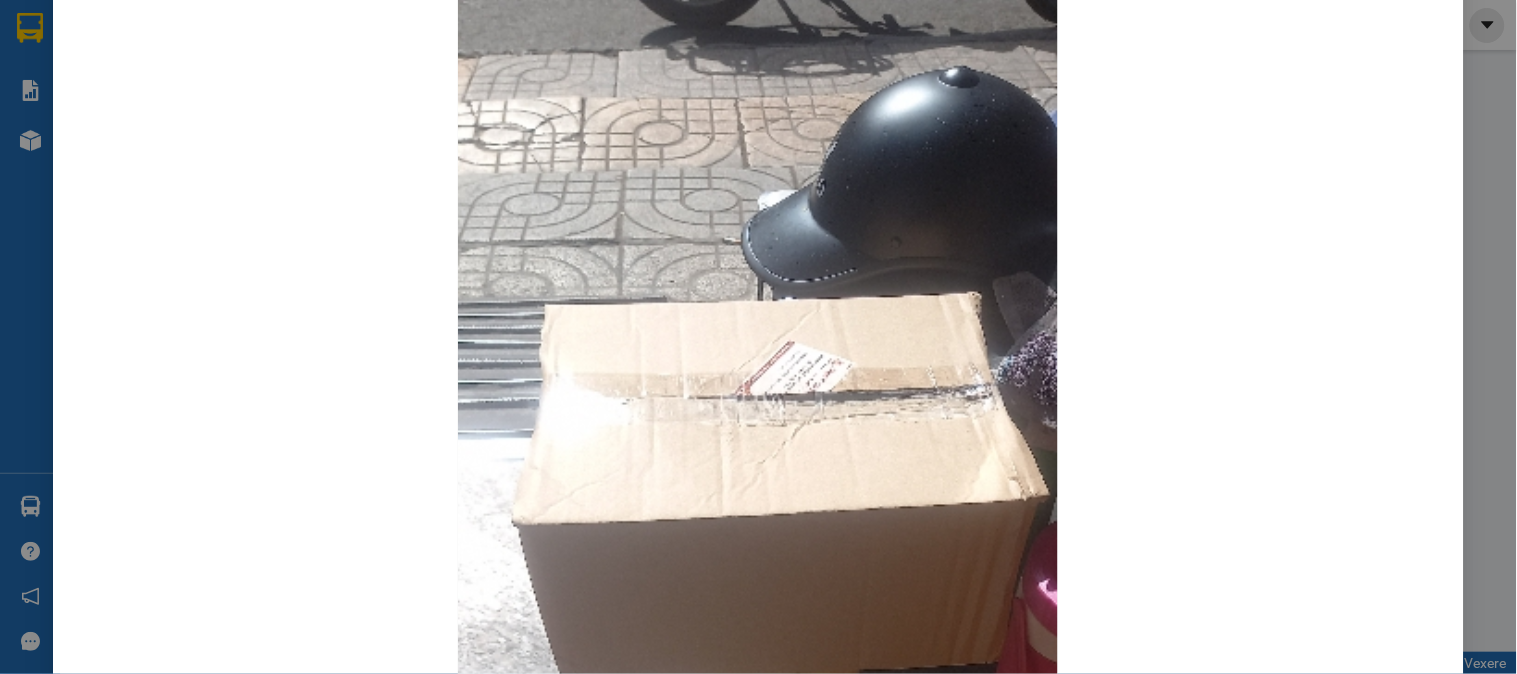 scroll, scrollTop: 0, scrollLeft: 0, axis: both 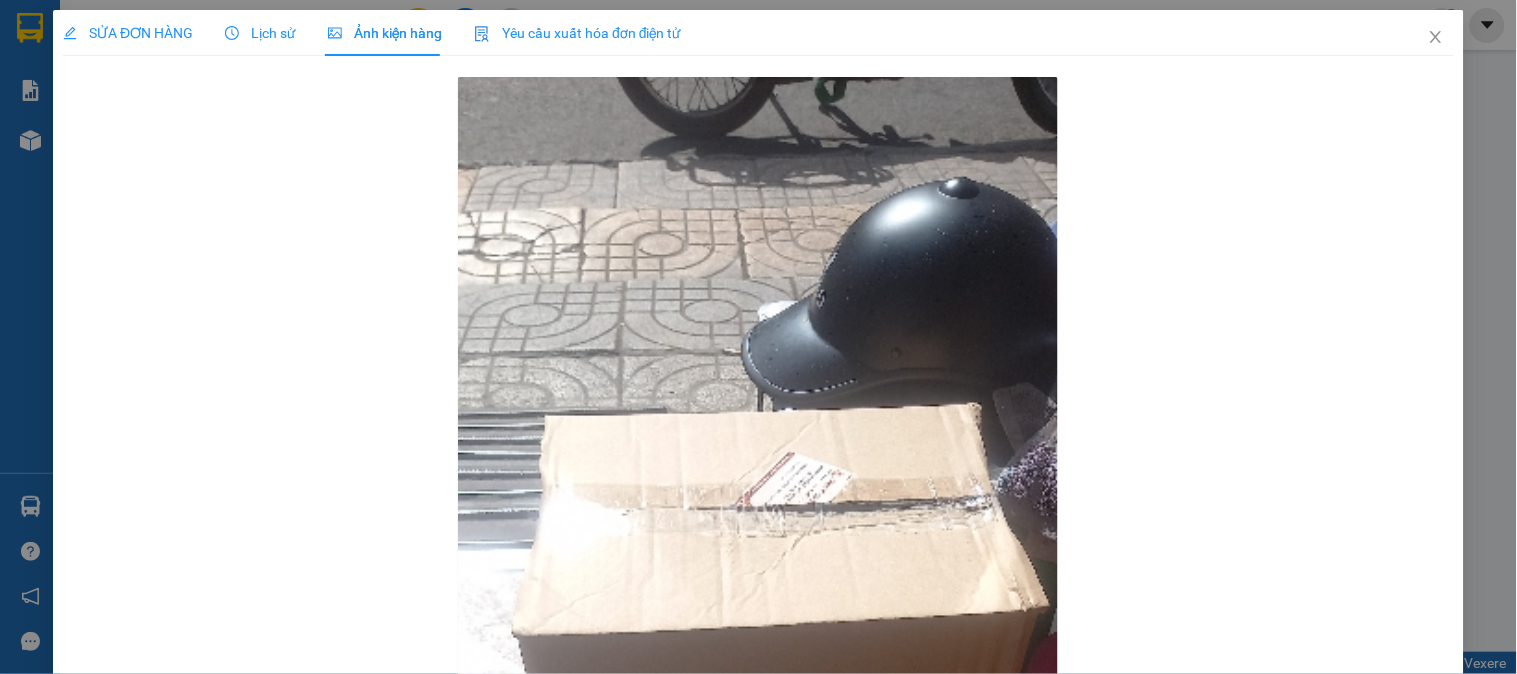 click on "SỬA ĐƠN HÀNG" at bounding box center [128, 33] 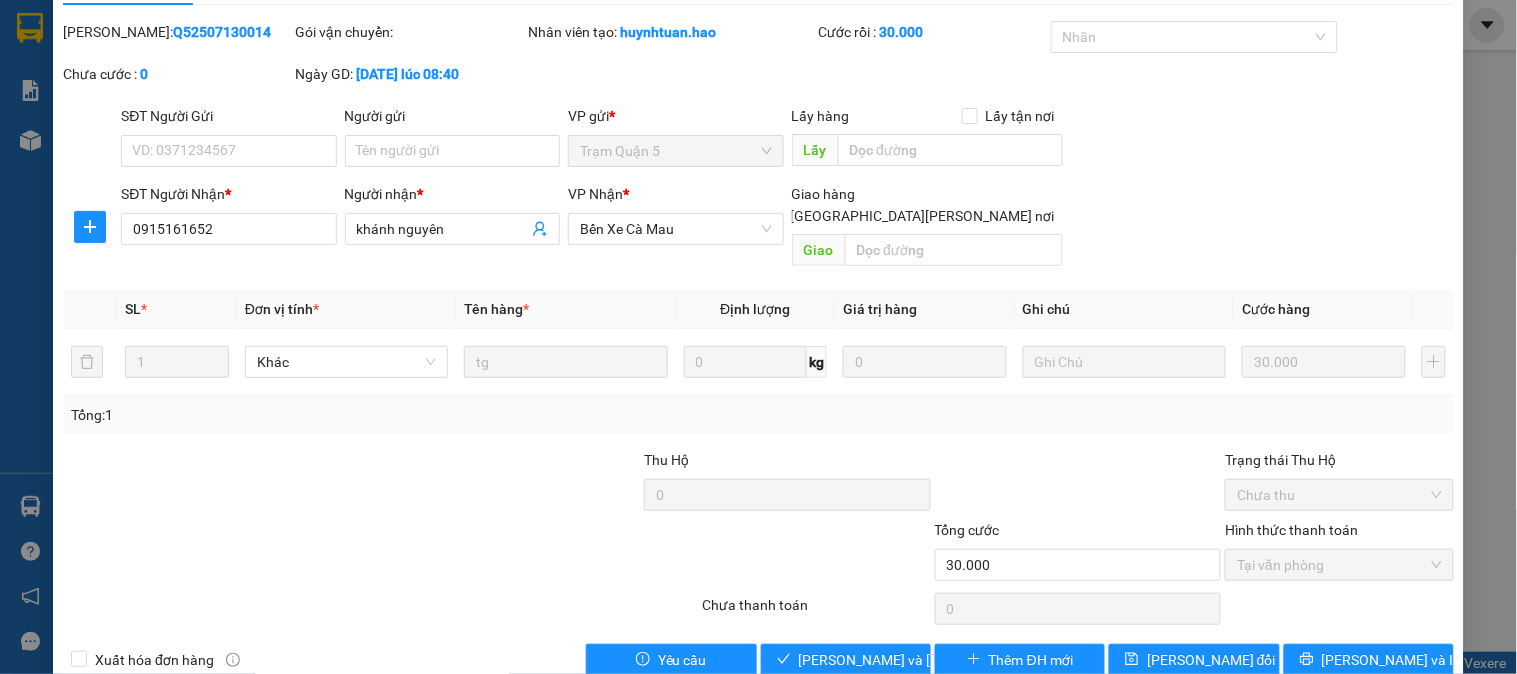 scroll, scrollTop: 70, scrollLeft: 0, axis: vertical 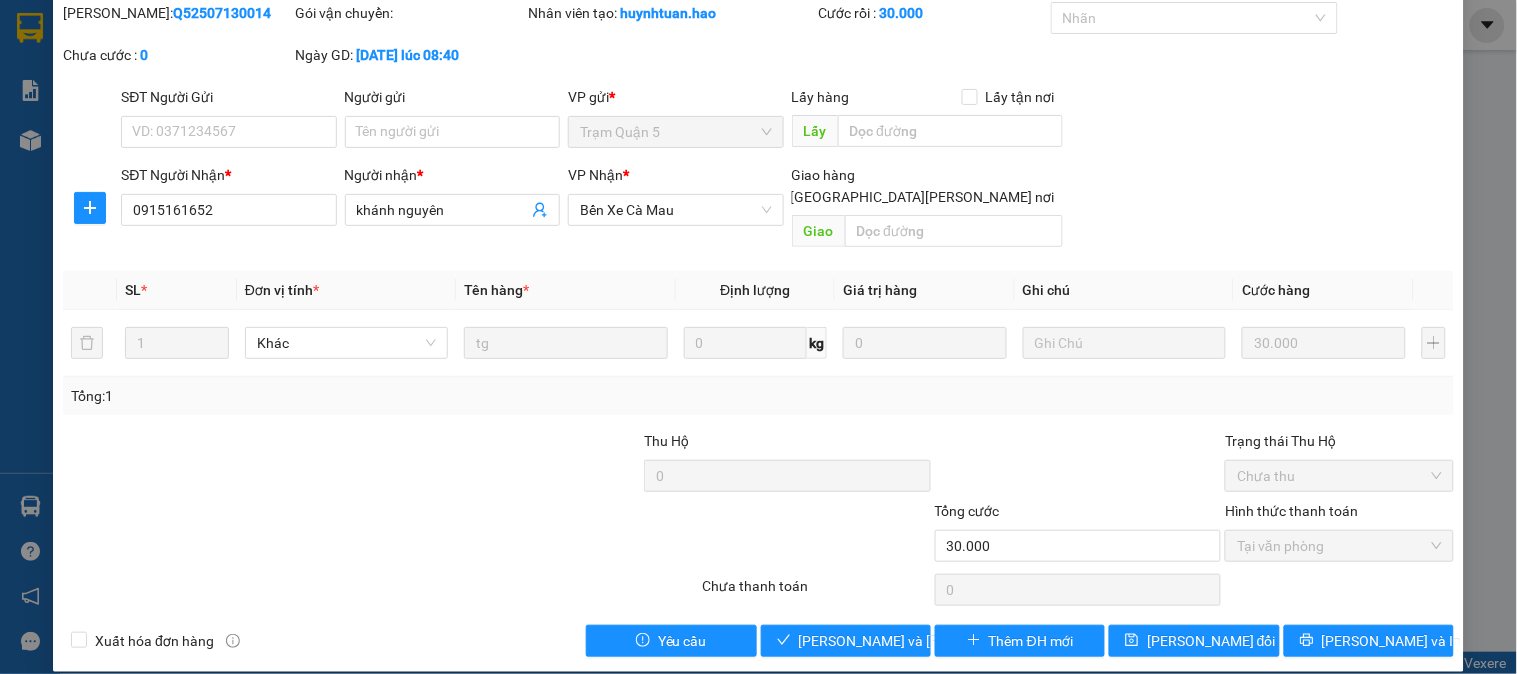 click on "Total Paid Fee 30.000 Total UnPaid Fee 0 Cash Collection Total Fee Mã ĐH:  Q52507130014 Gói vận chuyển:   Nhân viên tạo:   huynhtuan.hao Cước rồi :   30.000   Nhãn Chưa cước :   0 Ngày GD:   13-07-2025 lúc 08:40 SĐT Người Gửi VD: 0371234567 Người gửi Tên người gửi VP gửi  * Trạm Quận 5 Lấy hàng Lấy tận nơi Lấy SĐT Người Nhận  * 0915161652 Người nhận  * khánh nguyên VP Nhận  * Bến Xe Cà Mau Giao hàng Giao tận nơi Giao SL  * Đơn vị tính  * Tên hàng  * Định lượng Giá trị hàng Ghi chú Cước hàng                   1 Khác tg 0 kg 0 30.000 Tổng:  1 Thu Hộ 0 Trạng thái Thu Hộ   Chưa thu Tổng cước 30.000 Hình thức thanh toán Tại văn phòng Số tiền thu trước 0 Chọn HT Thanh Toán Chưa thanh toán 0 Chọn HT Thanh Toán Xuất hóa đơn hàng Yêu cầu Lưu và Giao hàng Thêm ĐH mới Lưu thay đổi Lưu và In" at bounding box center (758, 329) 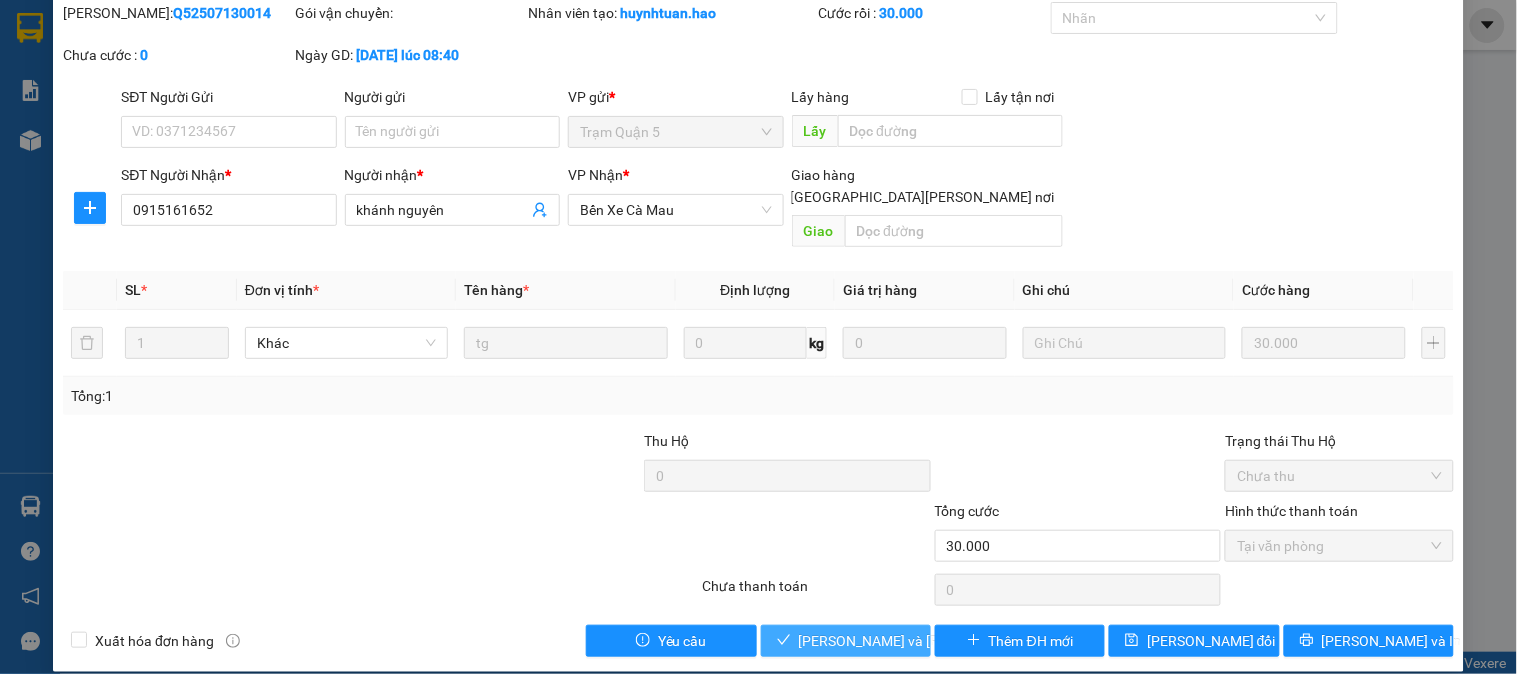 click on "Lưu và Giao hàng" at bounding box center (846, 641) 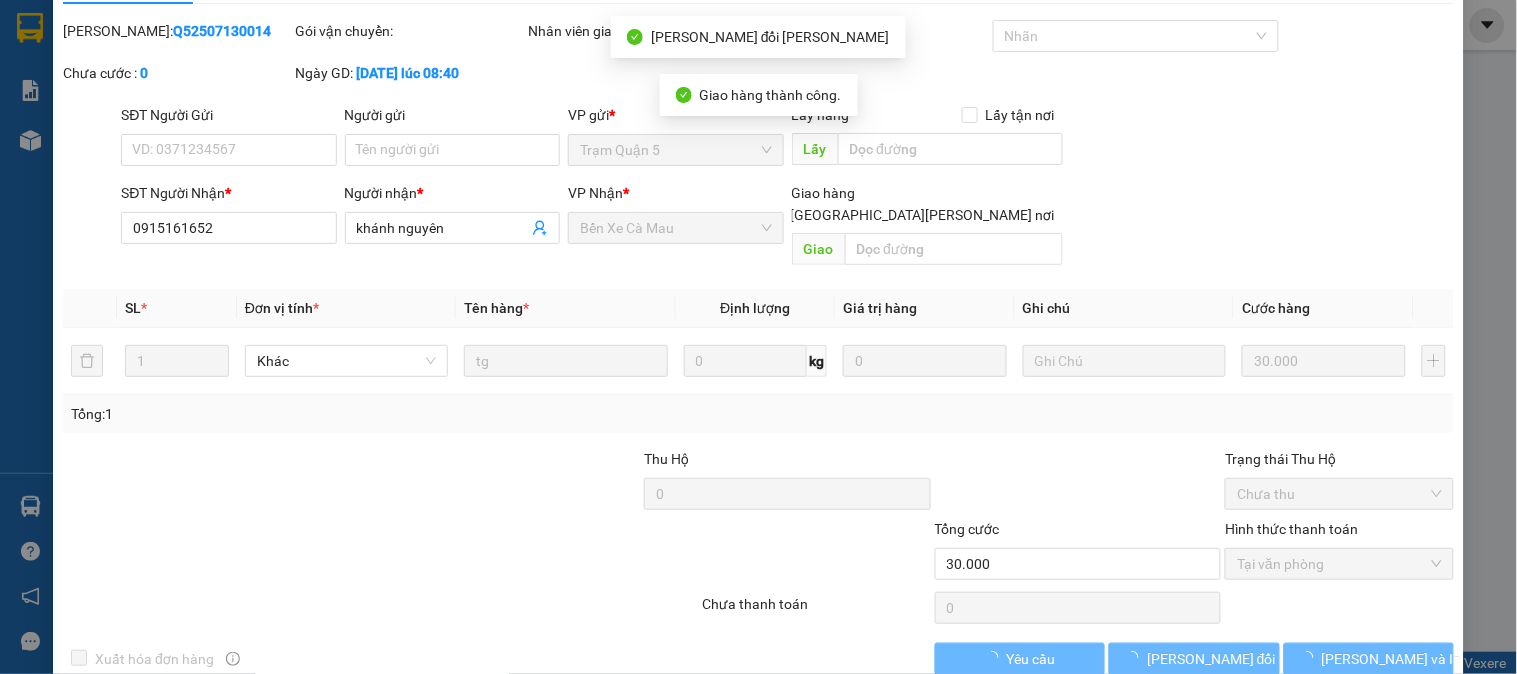 scroll, scrollTop: 0, scrollLeft: 0, axis: both 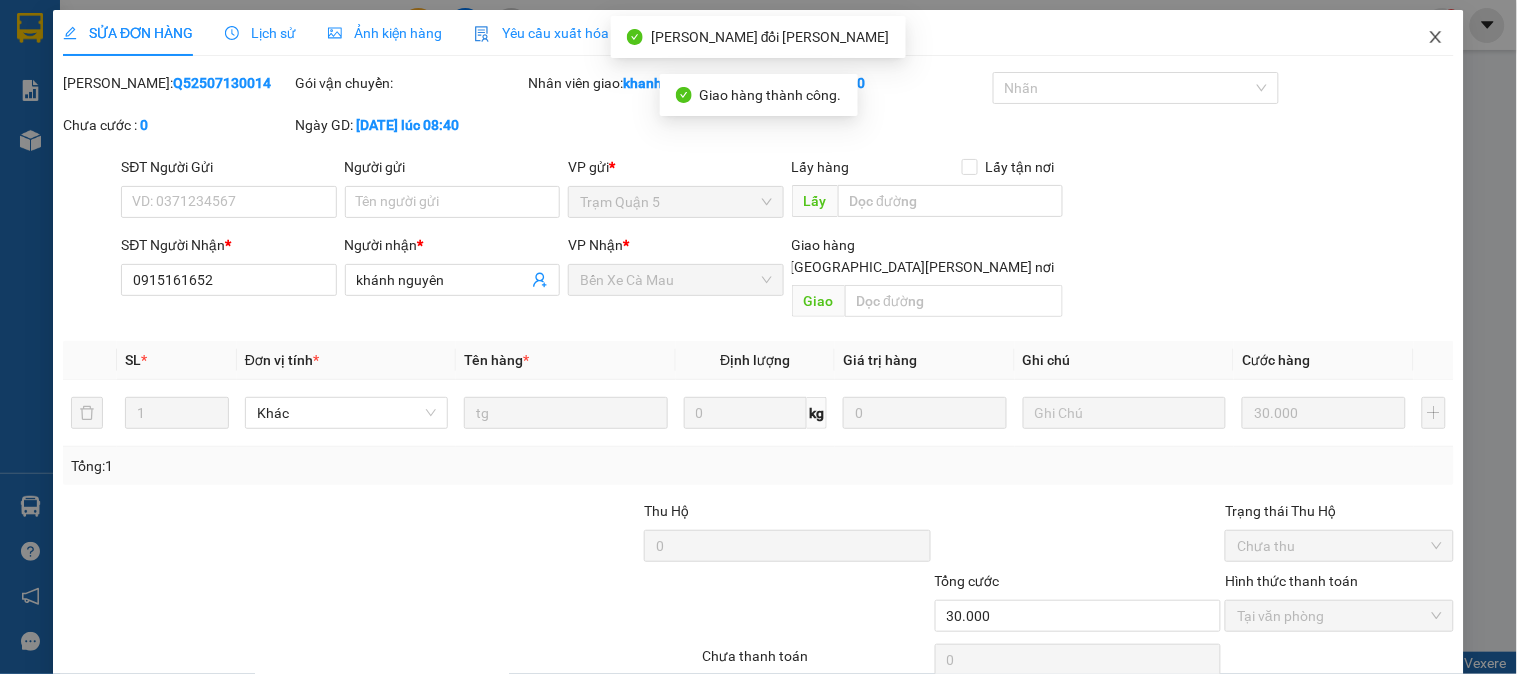 click 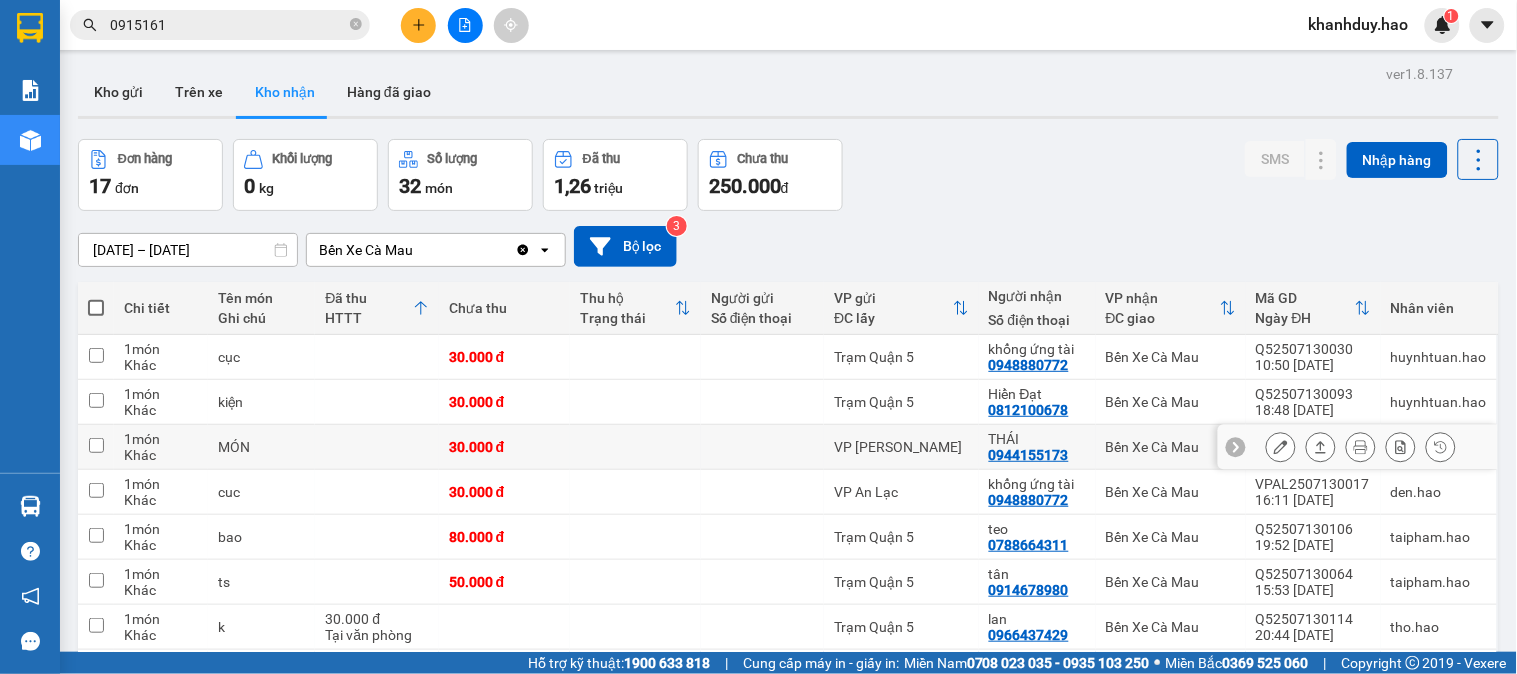 click 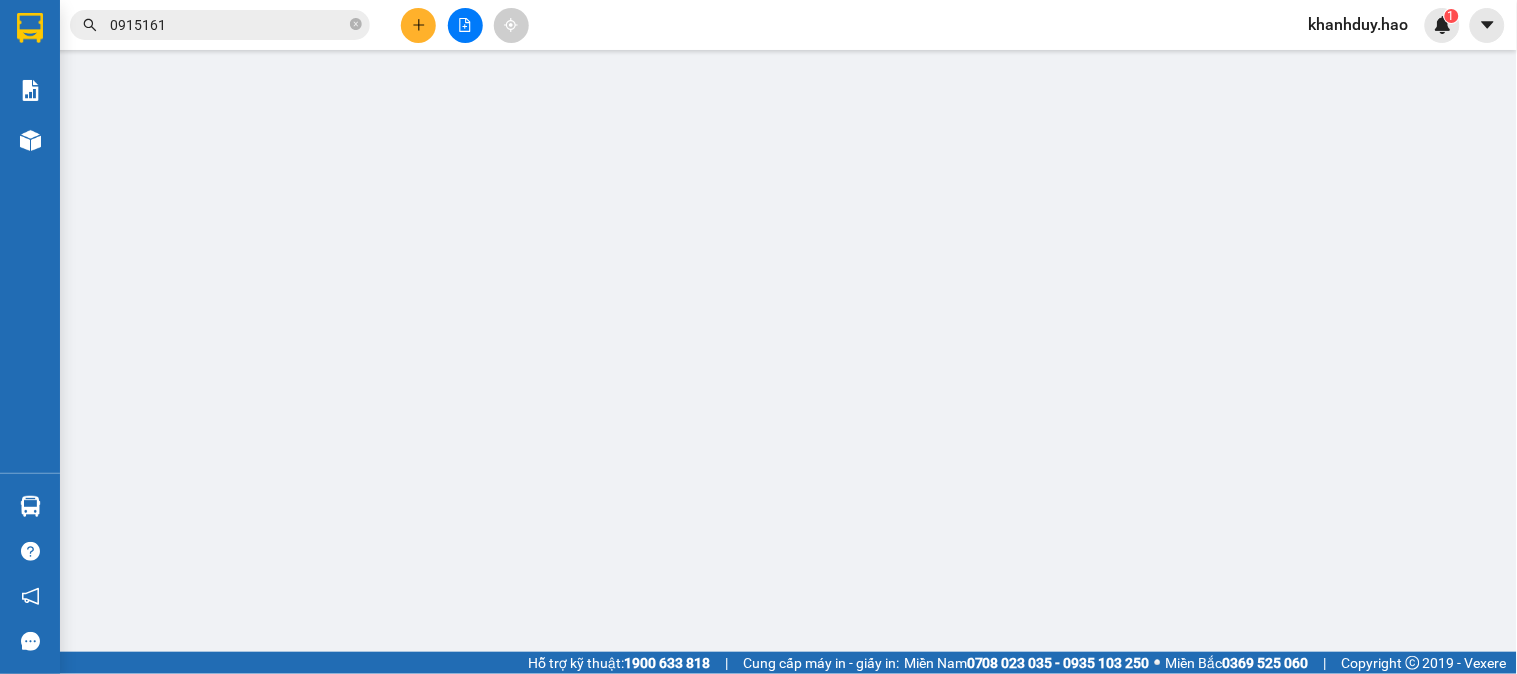type on "0944155173" 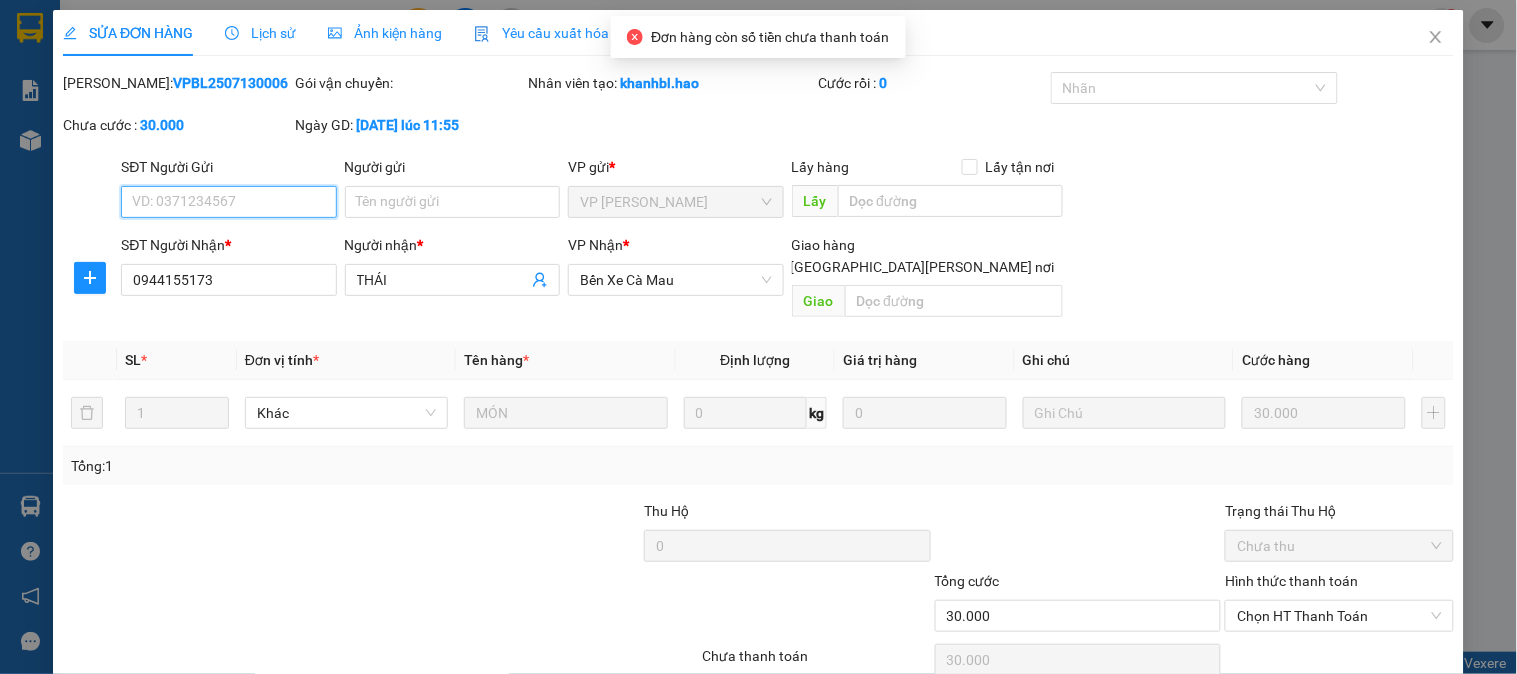 scroll, scrollTop: 70, scrollLeft: 0, axis: vertical 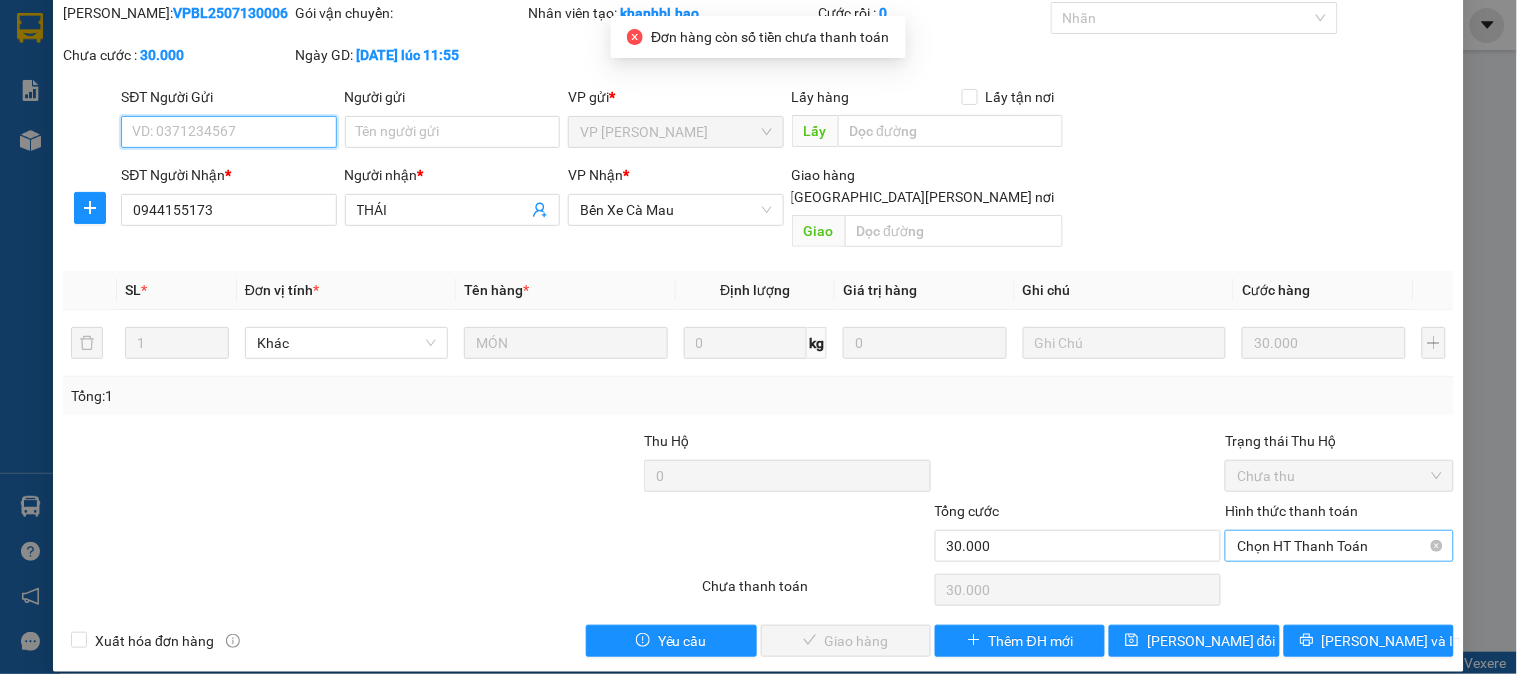 click on "Chọn HT Thanh Toán" at bounding box center [1339, 546] 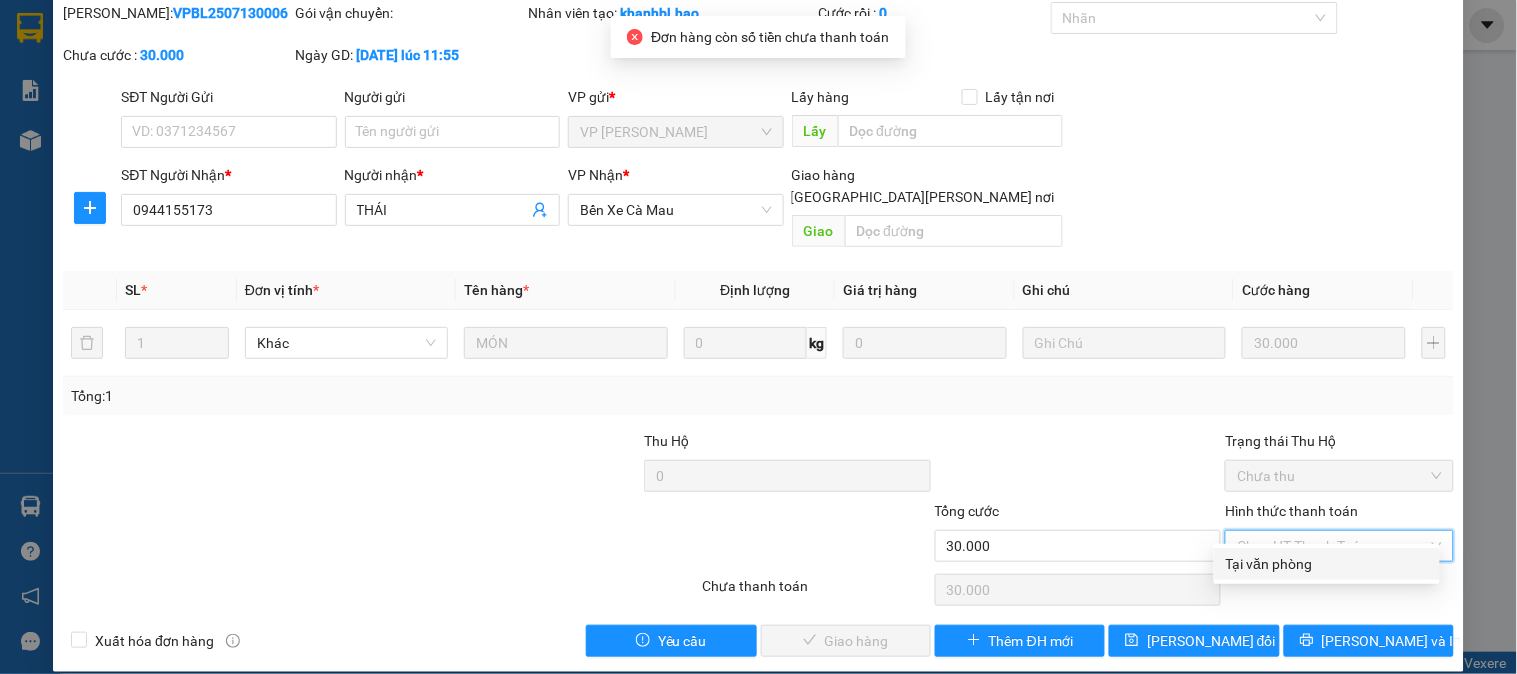 click on "Tại văn phòng" at bounding box center (1327, 564) 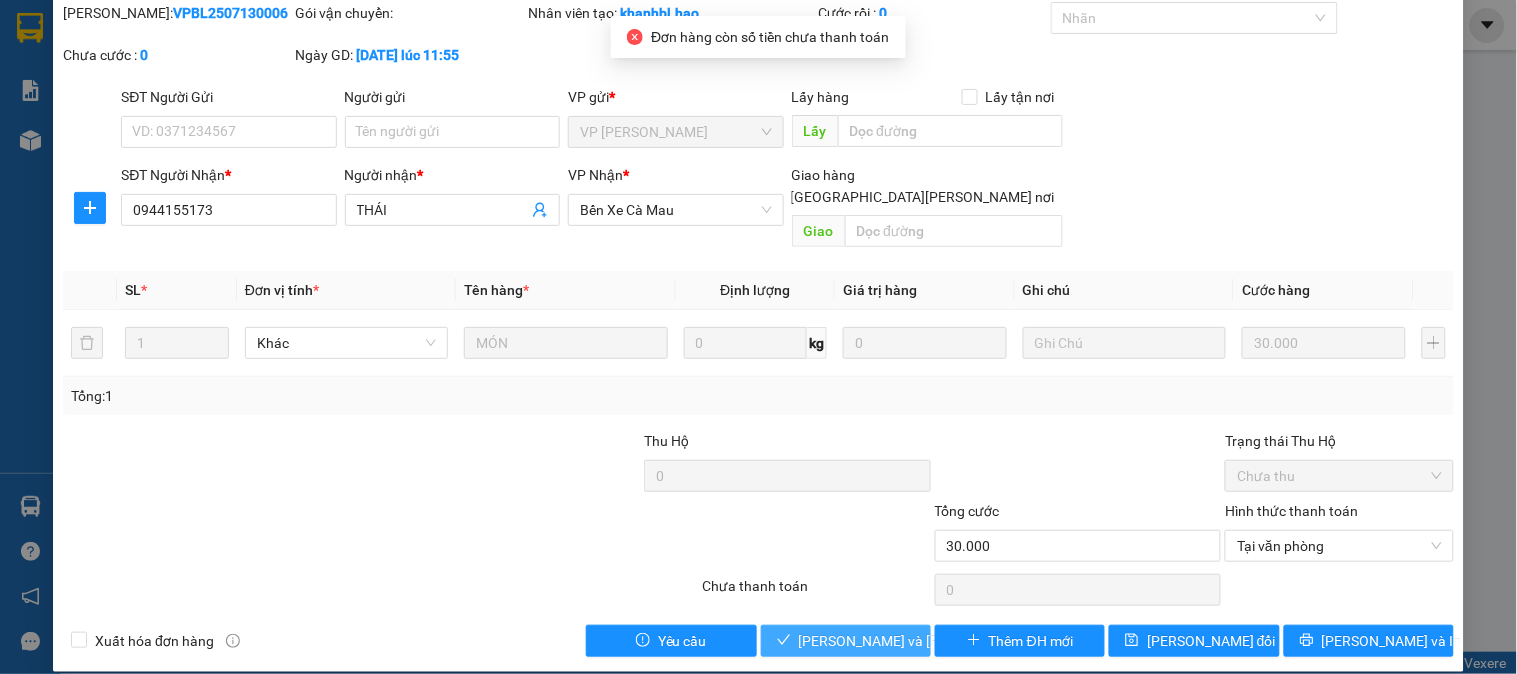 click on "Lưu và Giao hàng" at bounding box center (934, 641) 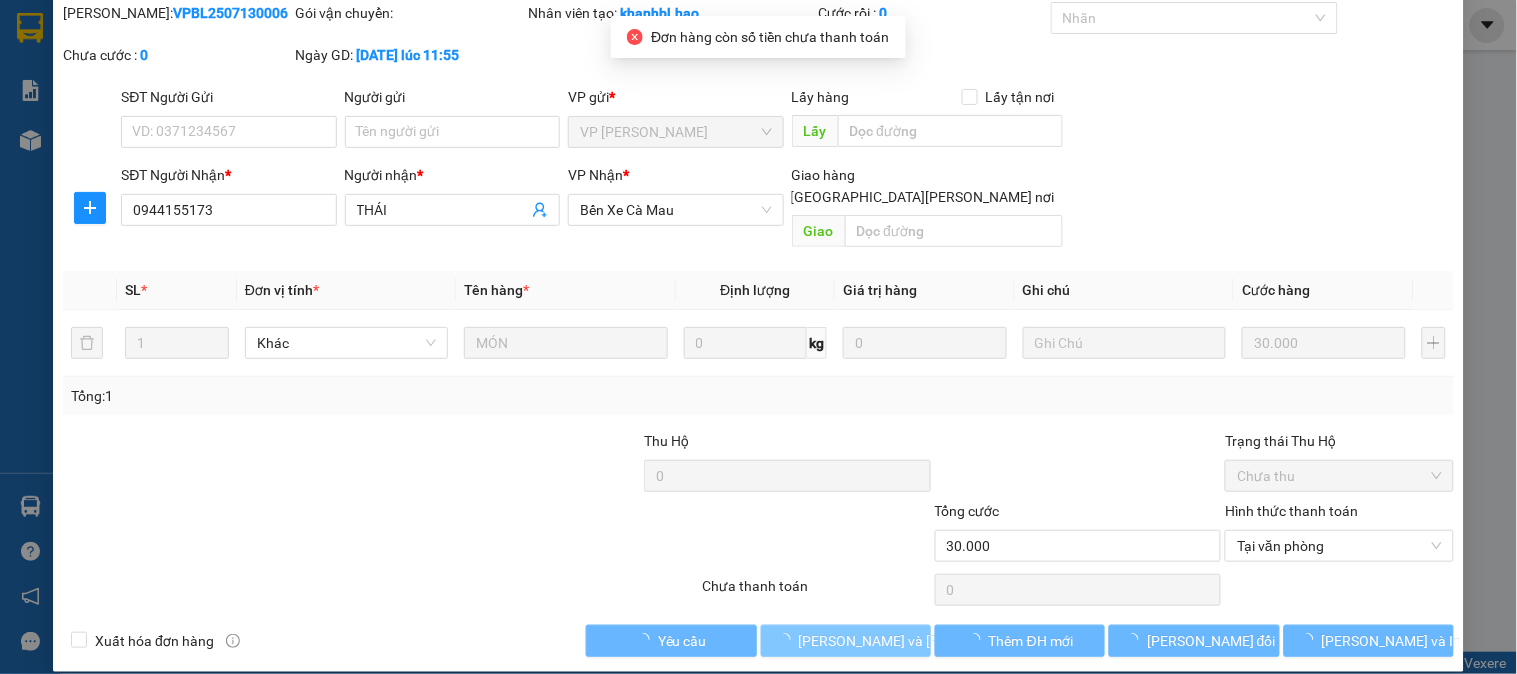 scroll, scrollTop: 0, scrollLeft: 0, axis: both 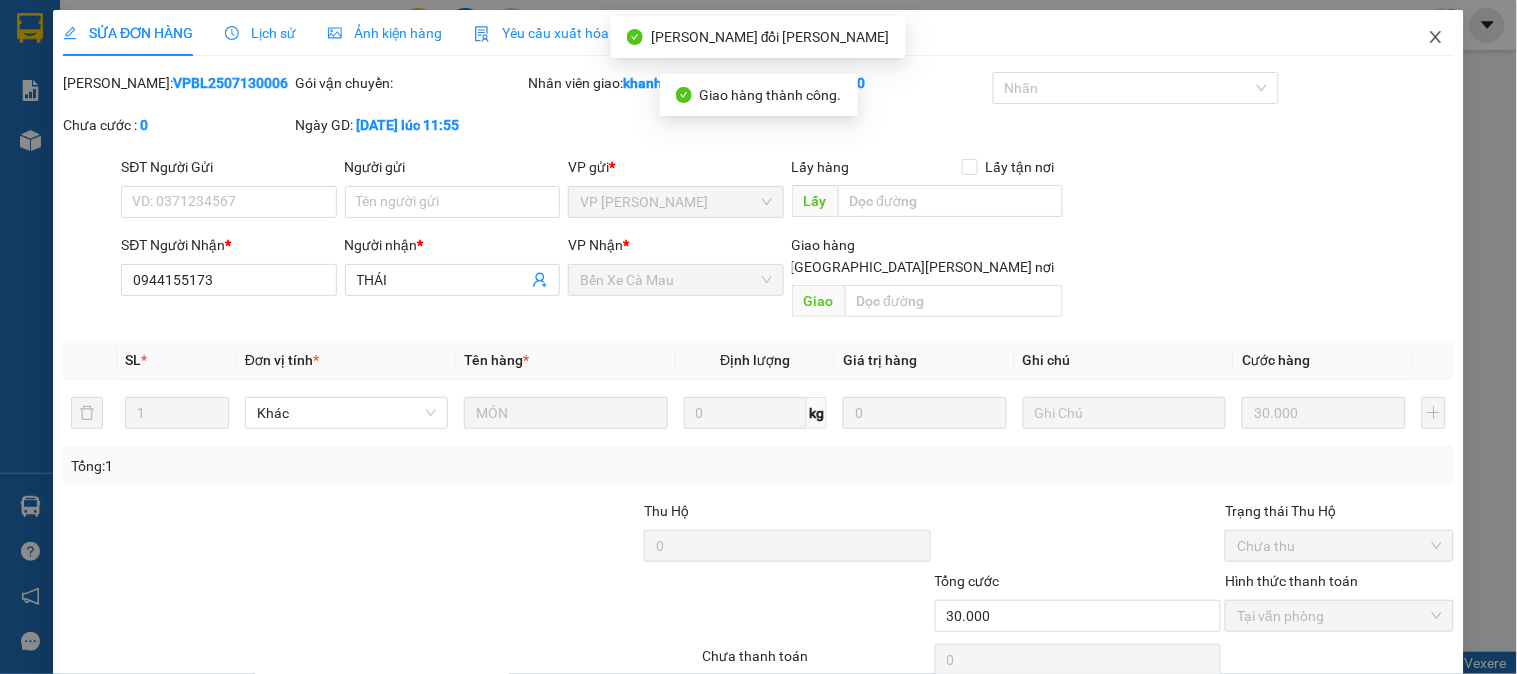 click 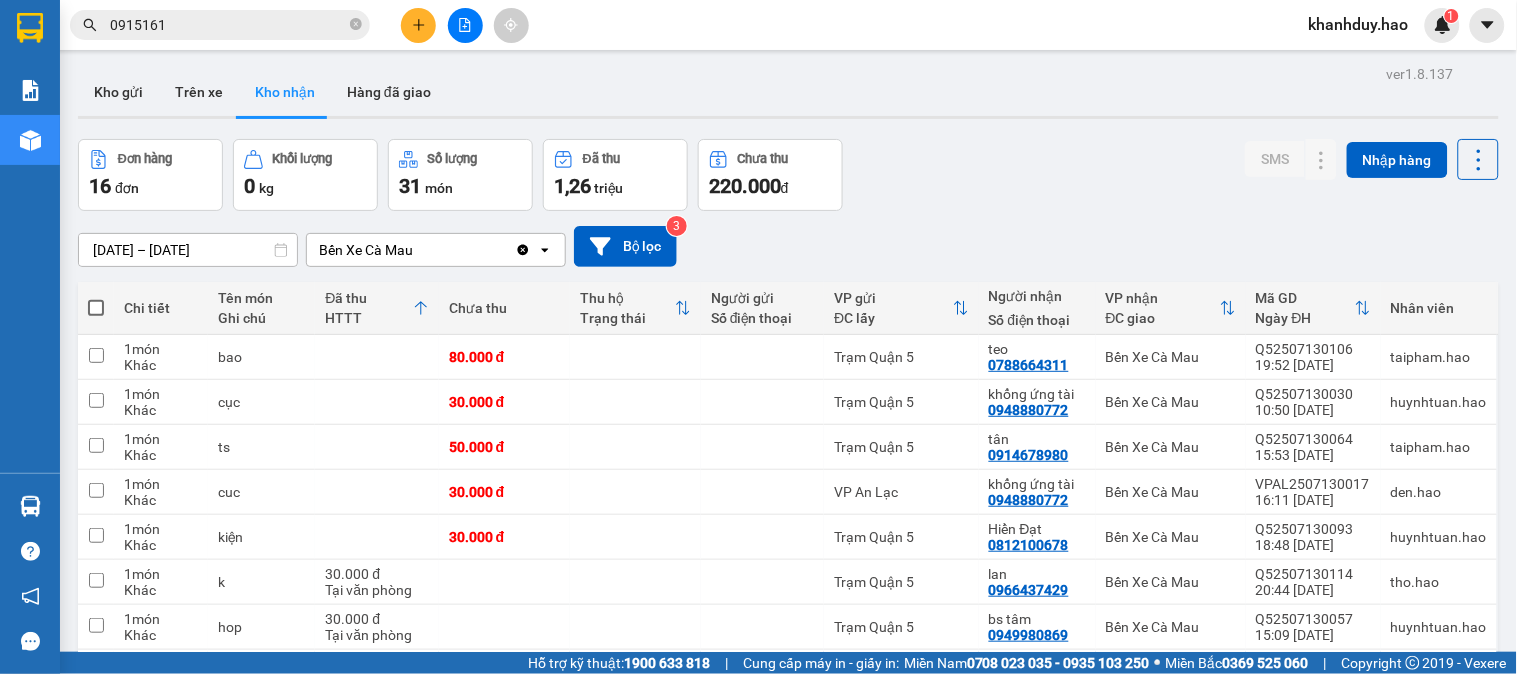 click on "14/07/2025 – 14/07/2025" at bounding box center [188, 250] 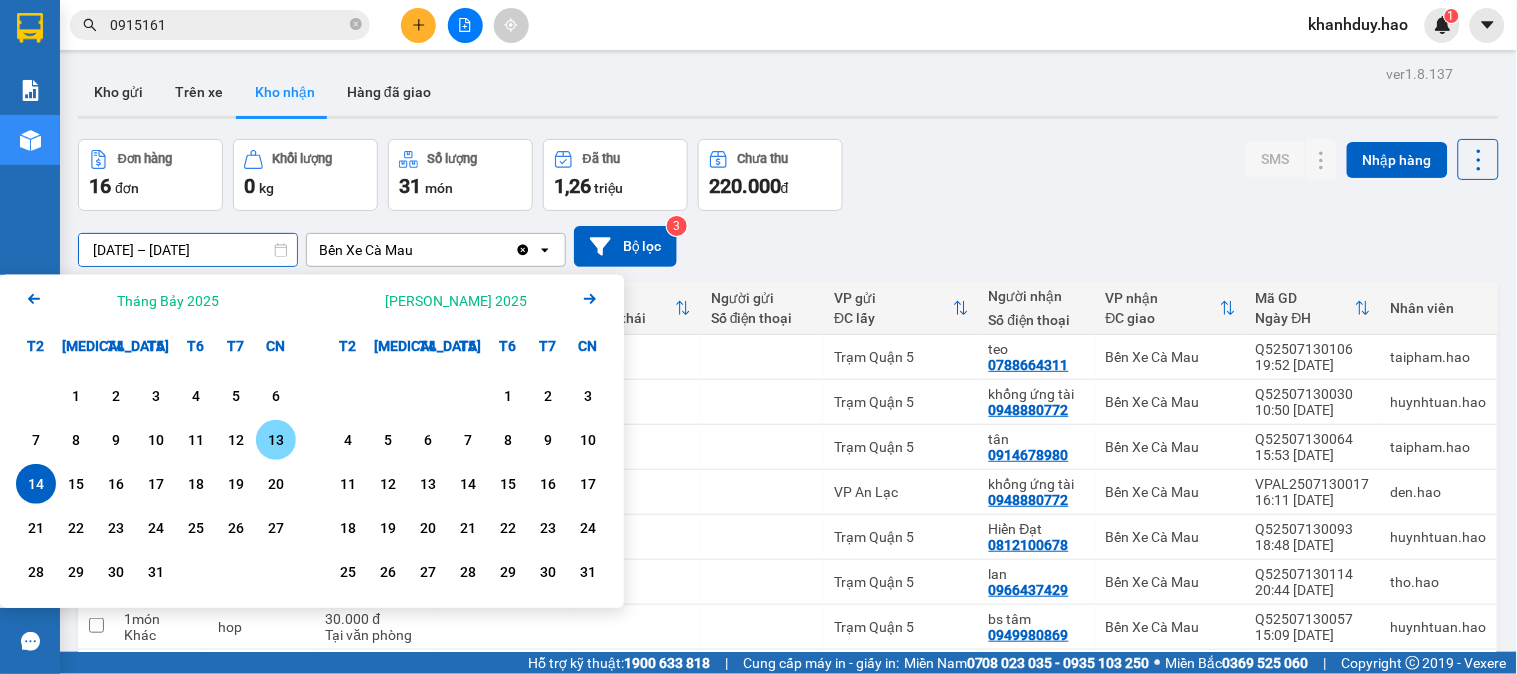 click on "13" at bounding box center [276, 440] 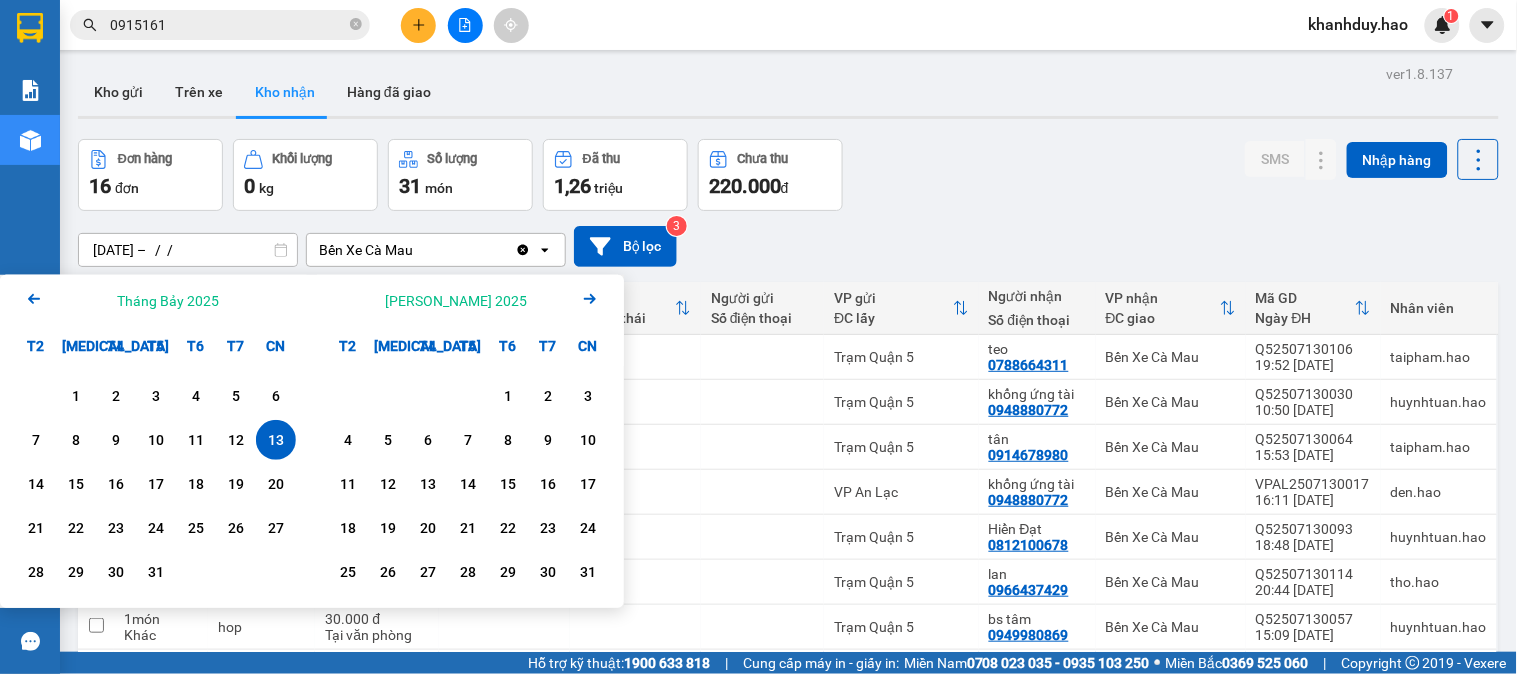 click on "13" at bounding box center [276, 440] 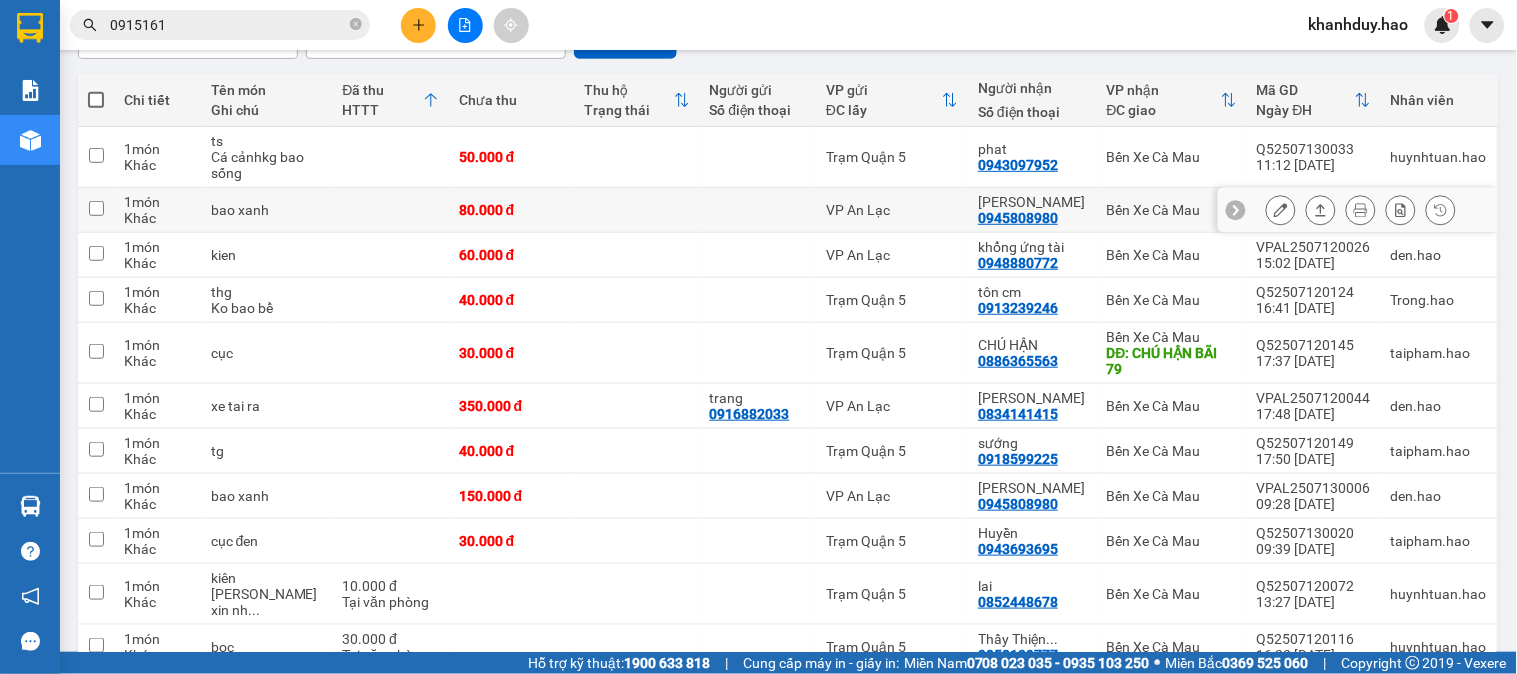 scroll, scrollTop: 222, scrollLeft: 0, axis: vertical 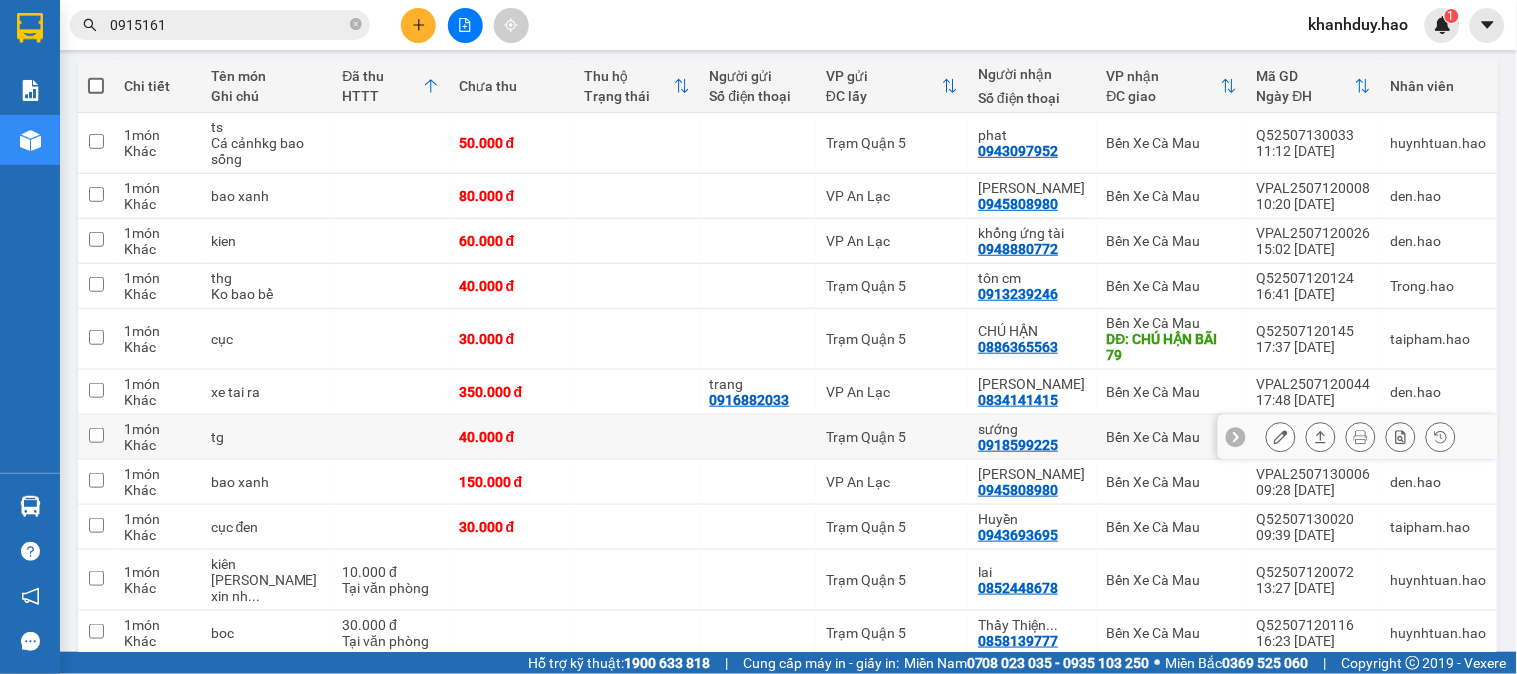 click 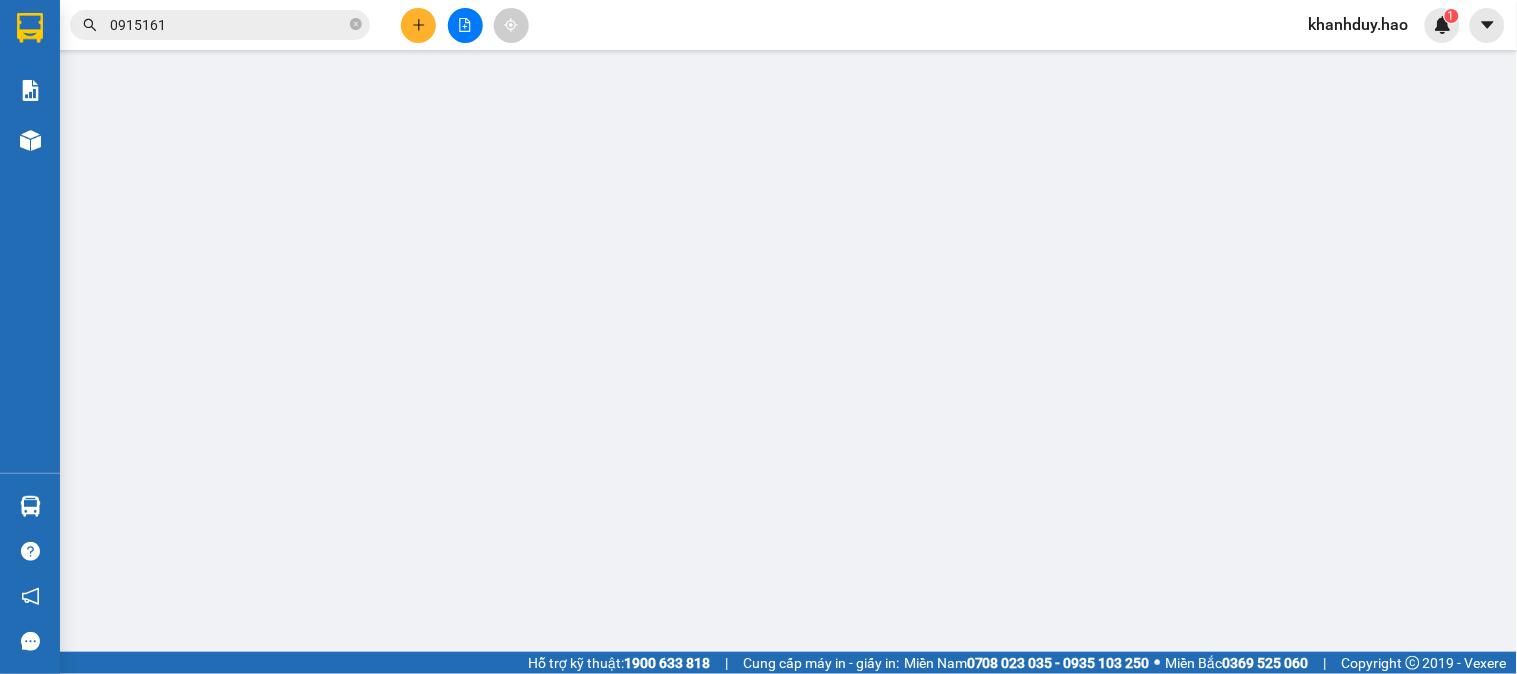 scroll, scrollTop: 0, scrollLeft: 0, axis: both 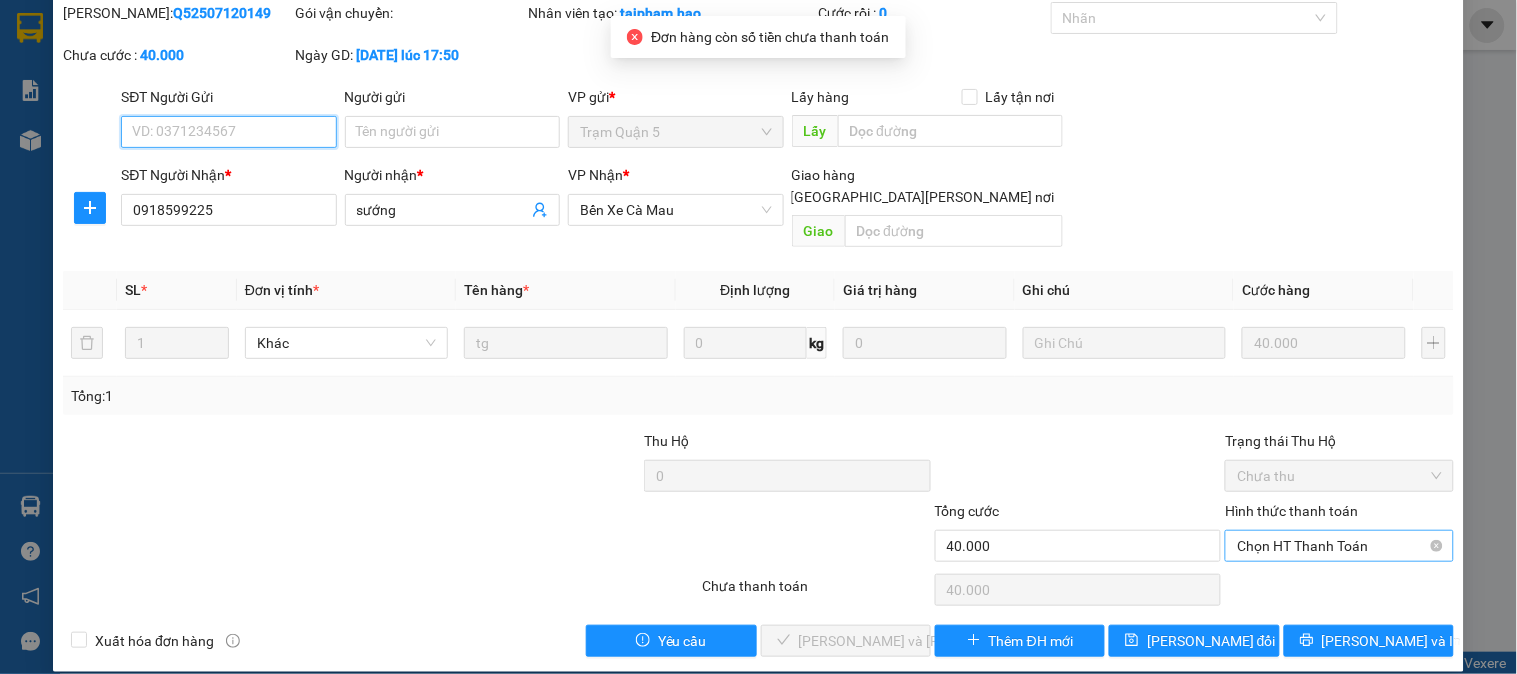 click on "Chọn HT Thanh Toán" at bounding box center [1339, 546] 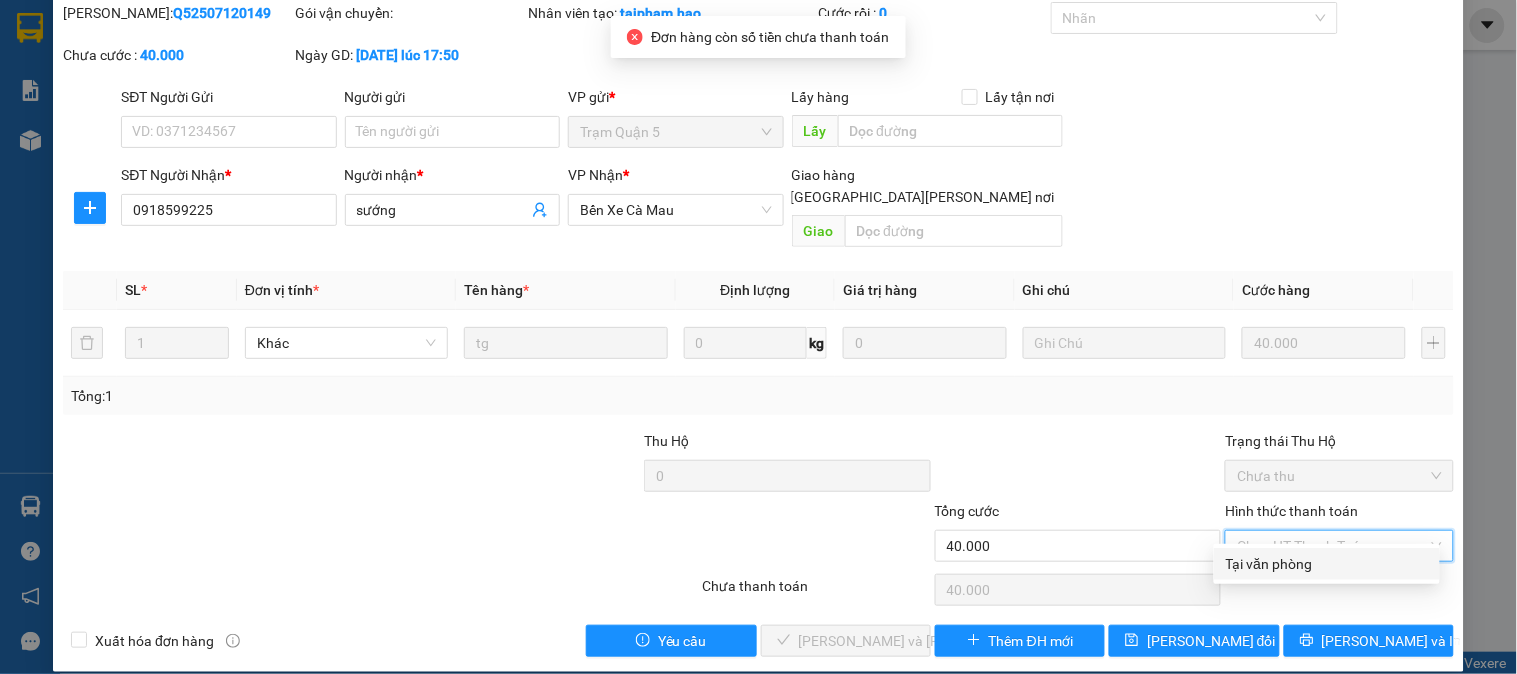 click on "Tại văn phòng" at bounding box center (1327, 564) 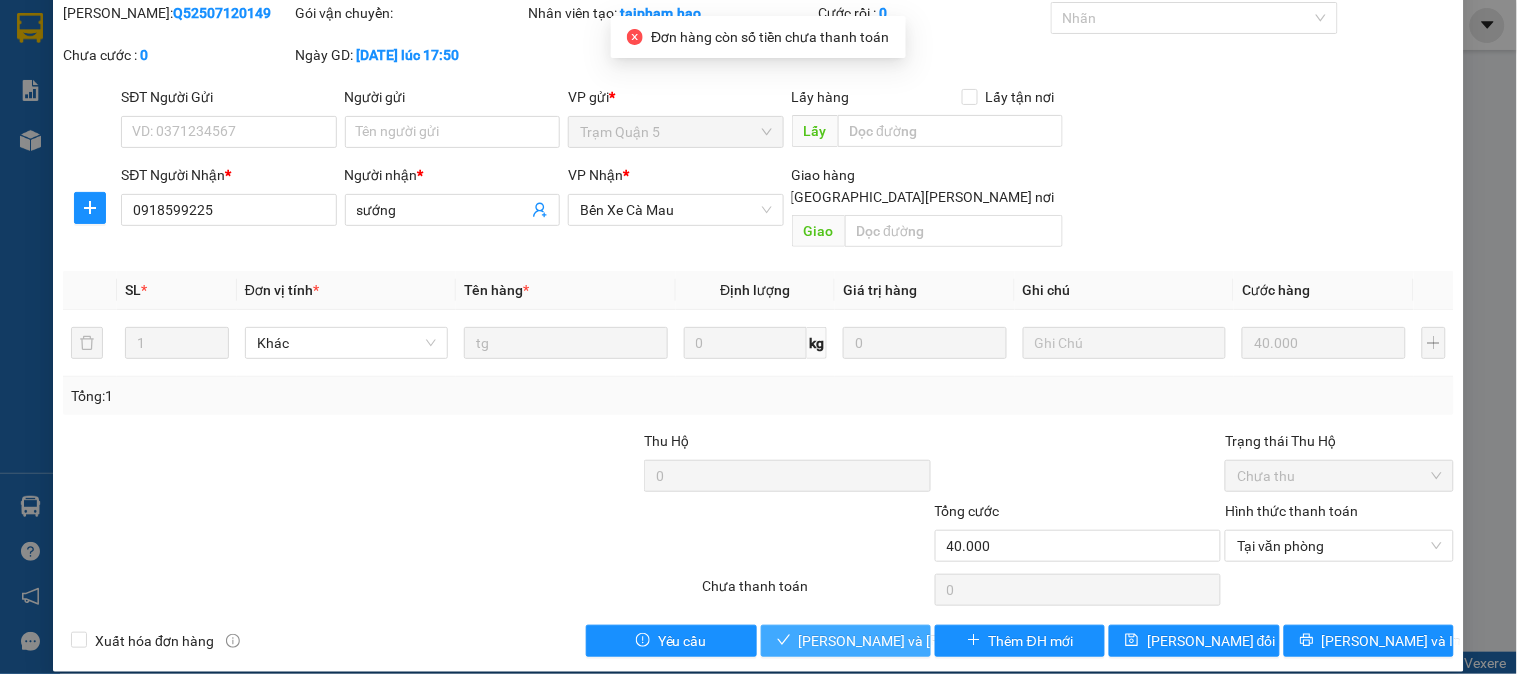 click on "Lưu và Giao hàng" at bounding box center [934, 641] 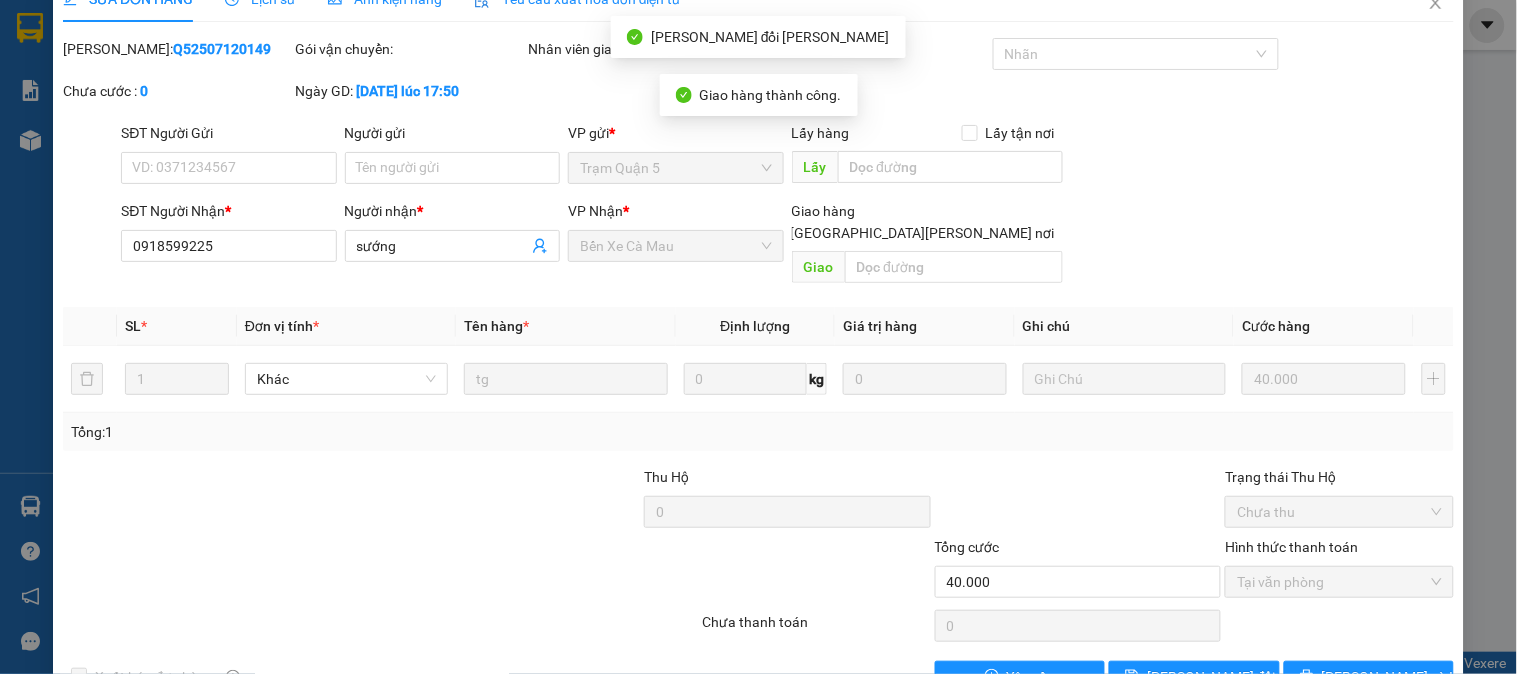 scroll, scrollTop: 0, scrollLeft: 0, axis: both 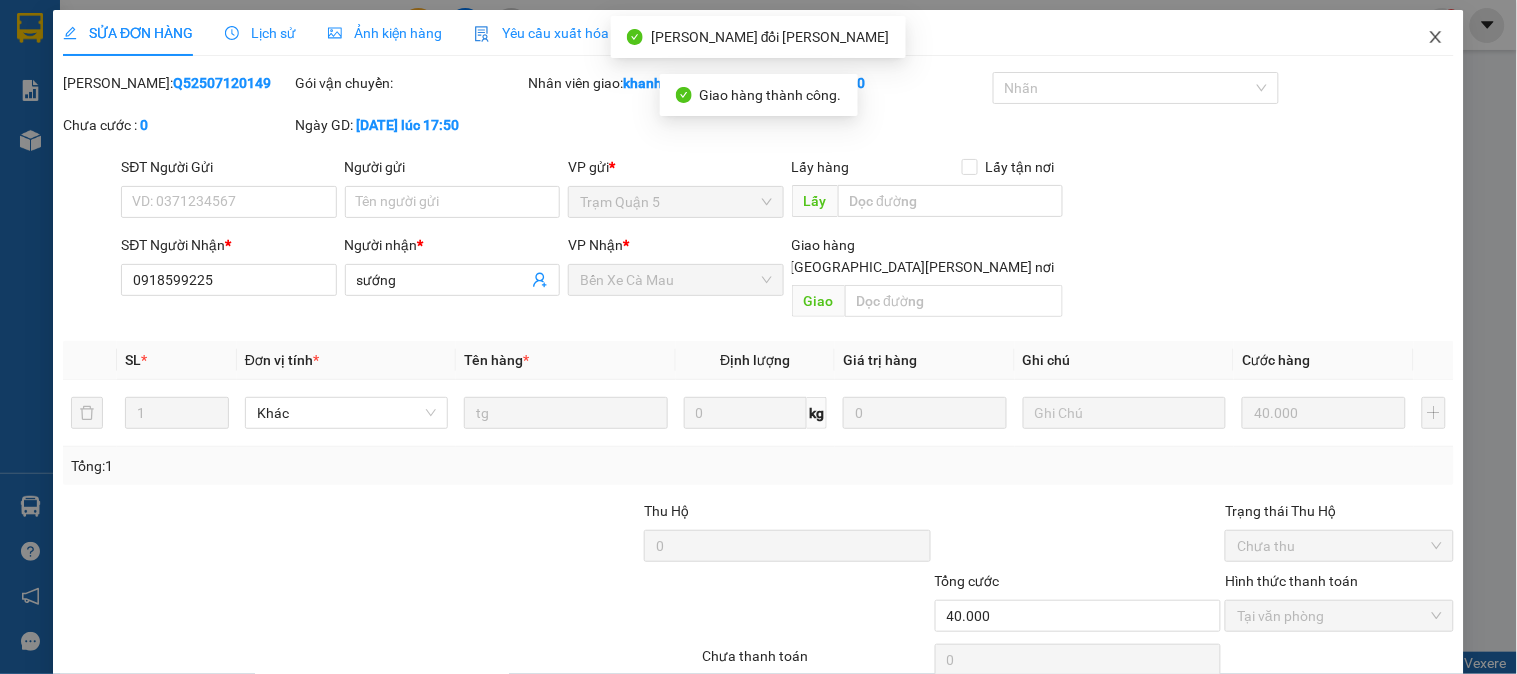 click at bounding box center (1436, 38) 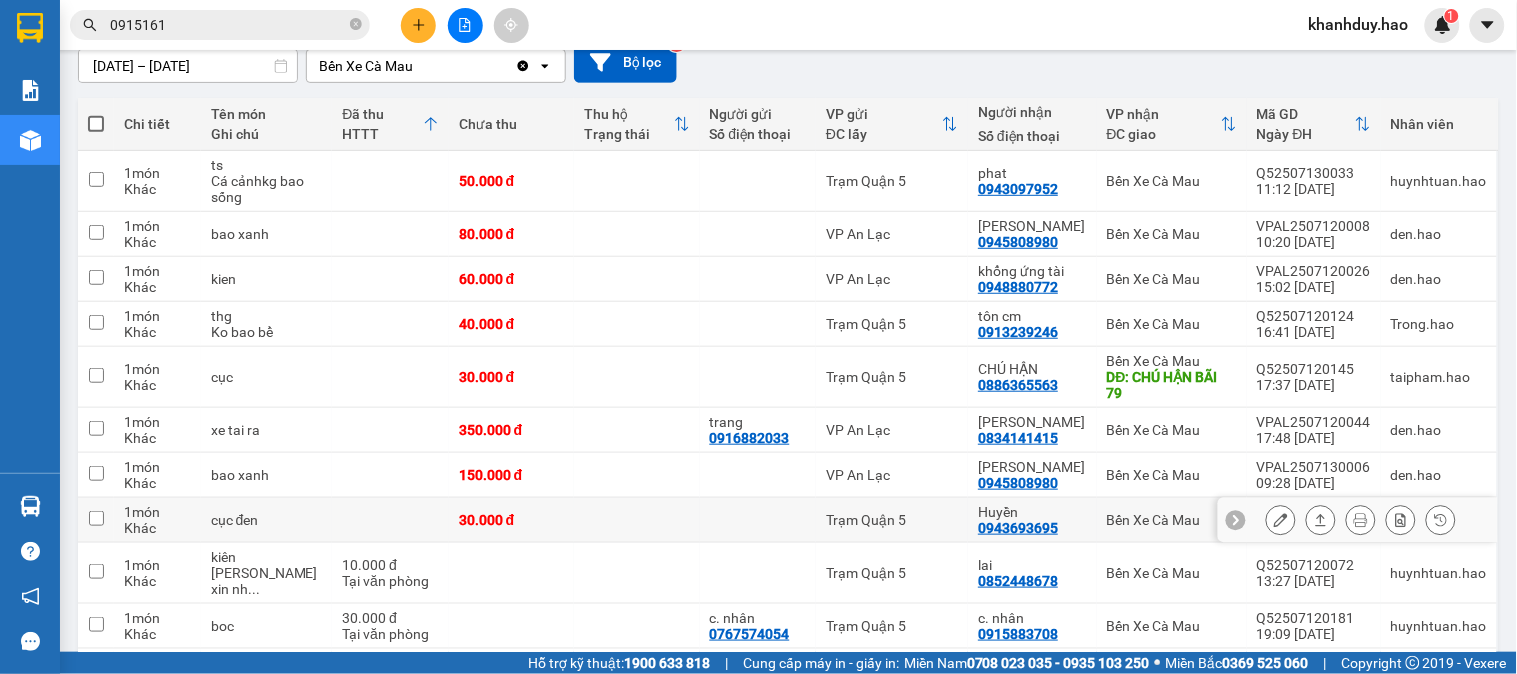 scroll, scrollTop: 222, scrollLeft: 0, axis: vertical 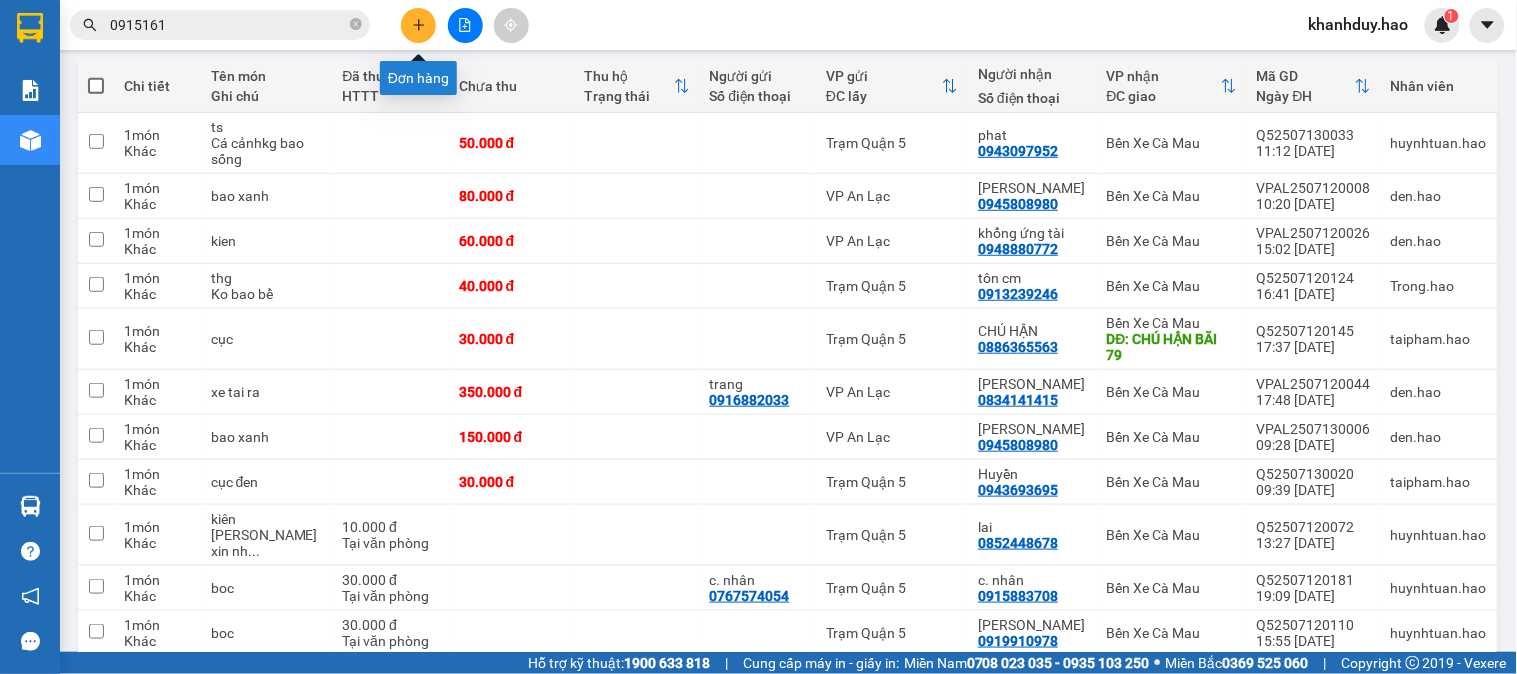 click 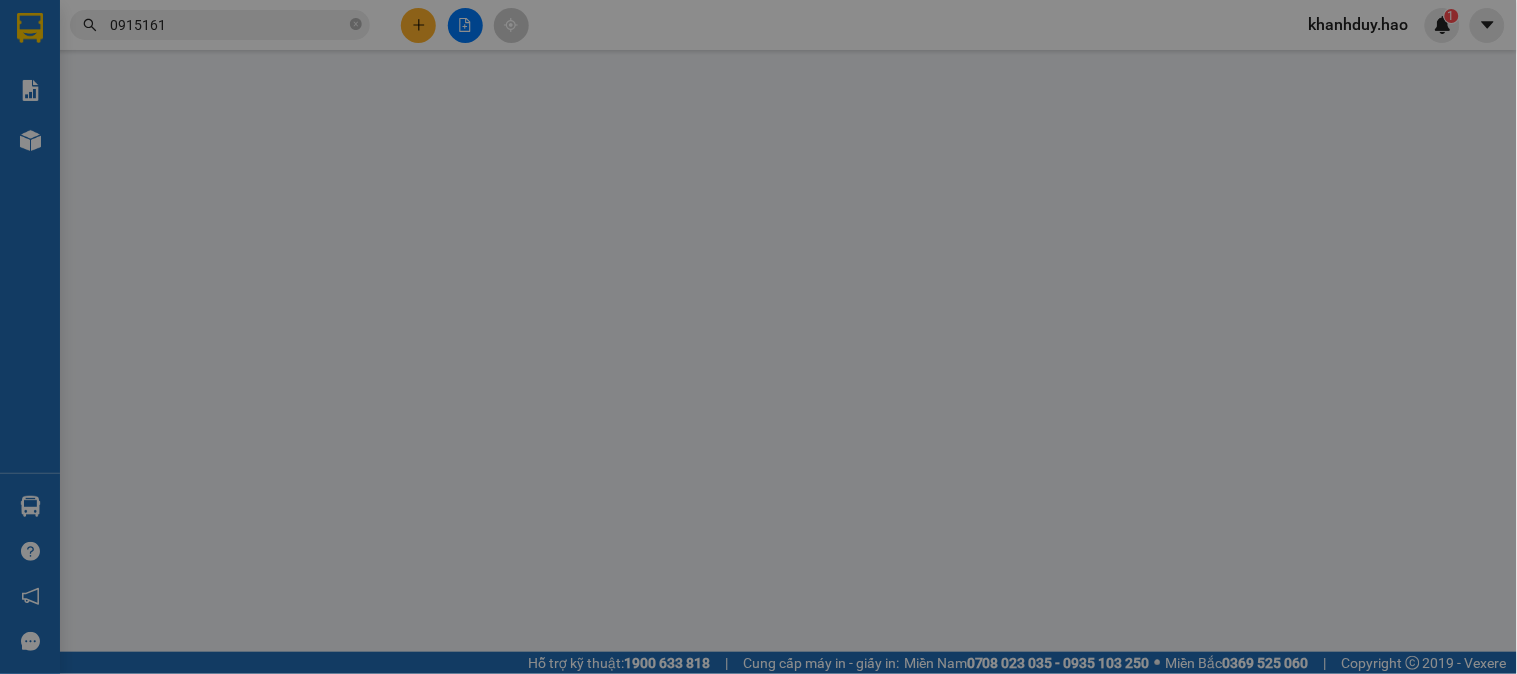 scroll, scrollTop: 0, scrollLeft: 0, axis: both 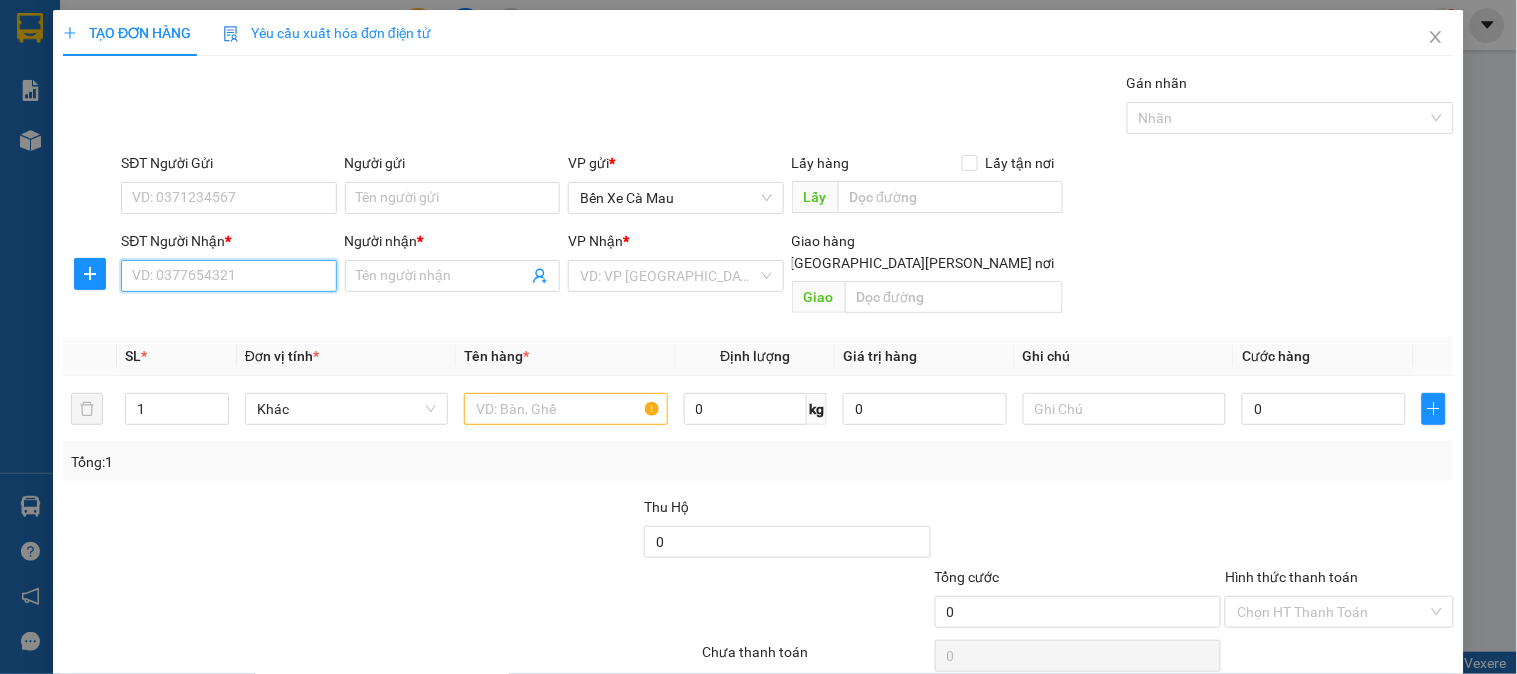 click on "SĐT Người Nhận  *" at bounding box center (228, 276) 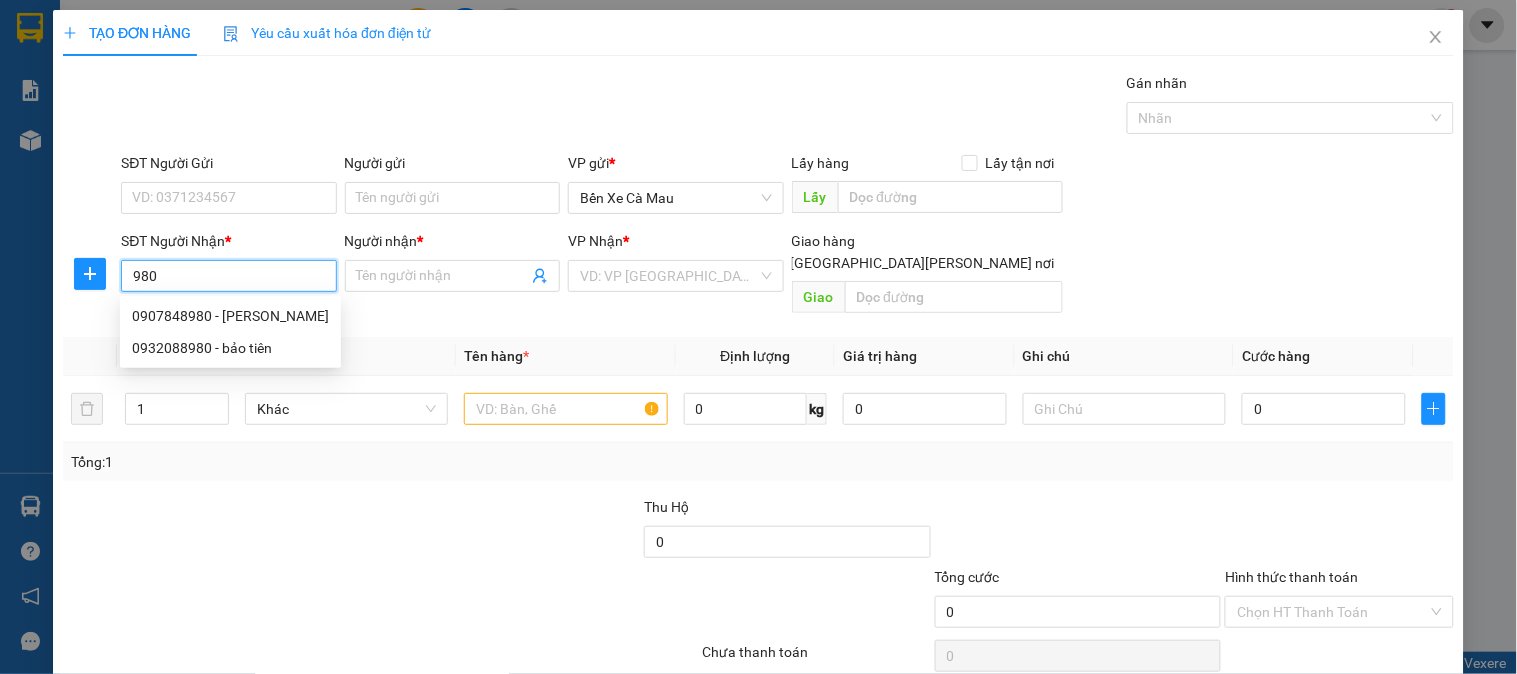 click on "0907848980 - HỒNG HẠNH" at bounding box center (230, 316) 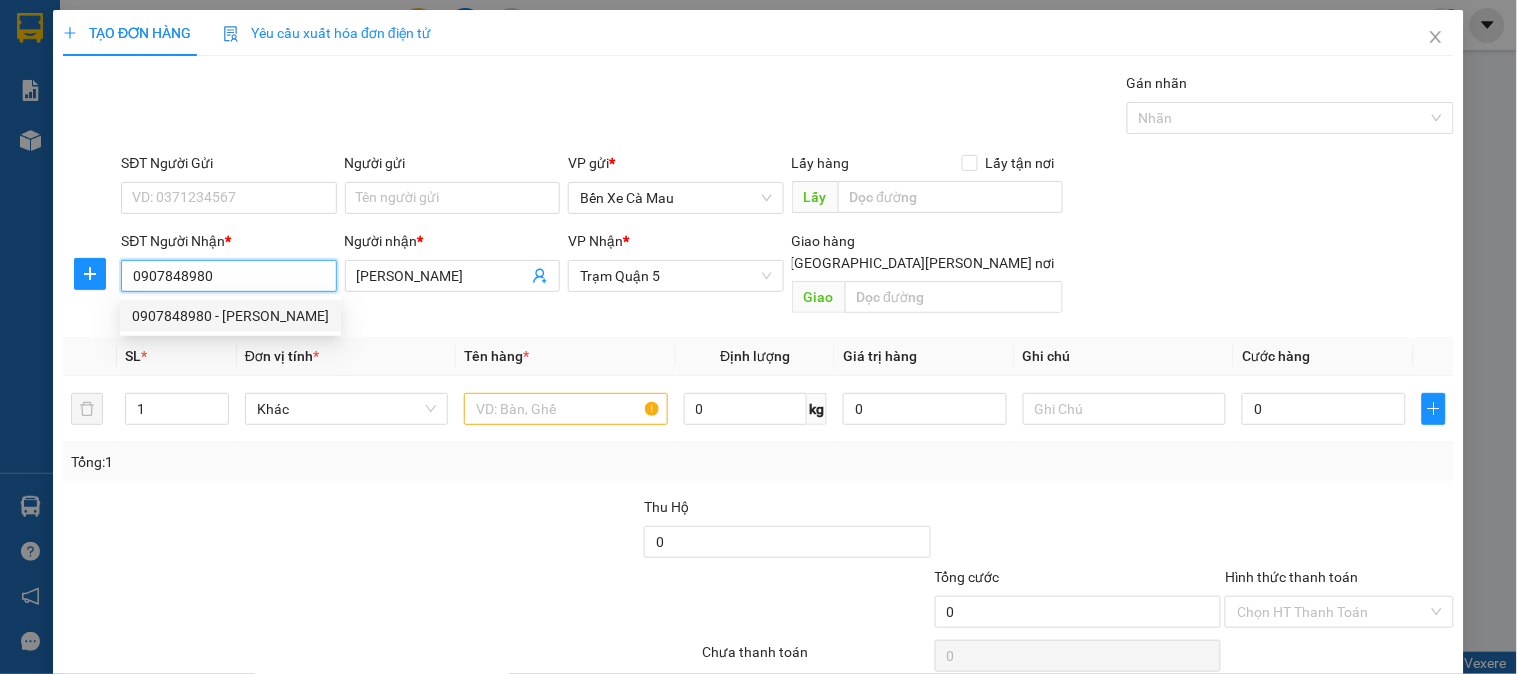 click on "Kết quả tìm kiếm ( 1 )  Bộ lọc  Thuộc VP này Gửi 3 ngày gần nhất Mã ĐH Trạng thái Món hàng Thu hộ Tổng cước Chưa cước Nhãn Người gửi VP Gửi Người nhận VP Nhận Q52507130014 08:40 - 13/07 VP Nhận   50H-307.70 18:06 - 13/07 tg SL:  1 30.000 Trạm Quận 5 0915161 652 khánh nguyên  Bến Xe Cà Mau 1 0915161 khanhduy.hao 1     Báo cáo BC tiền công nợ Báo cáo dòng tiền (trưởng trạm) Doanh số tạo đơn theo VP gửi (trưởng trạm)     Kho hàng mới Hàng sắp về Hướng dẫn sử dụng Giới thiệu Vexere, nhận hoa hồng Phản hồi Phần mềm hỗ trợ bạn tốt chứ? Hỗ trợ kỹ thuật:  1900 633 818 | Cung cấp máy in - giấy in:  Miền Nam  0708 023 035 - 0935 103 250 ⚪️ Miền Bắc  0369 525 060 | Copyright   2019 - Vexere Thông báo Thông báo của bạn Tính năng mới Chưa có thông báo mới  TẠO ĐƠN HÀNG Yêu cầu xuất hóa đơn điện tử Transit Pickup Surcharge Ids" at bounding box center [758, 337] 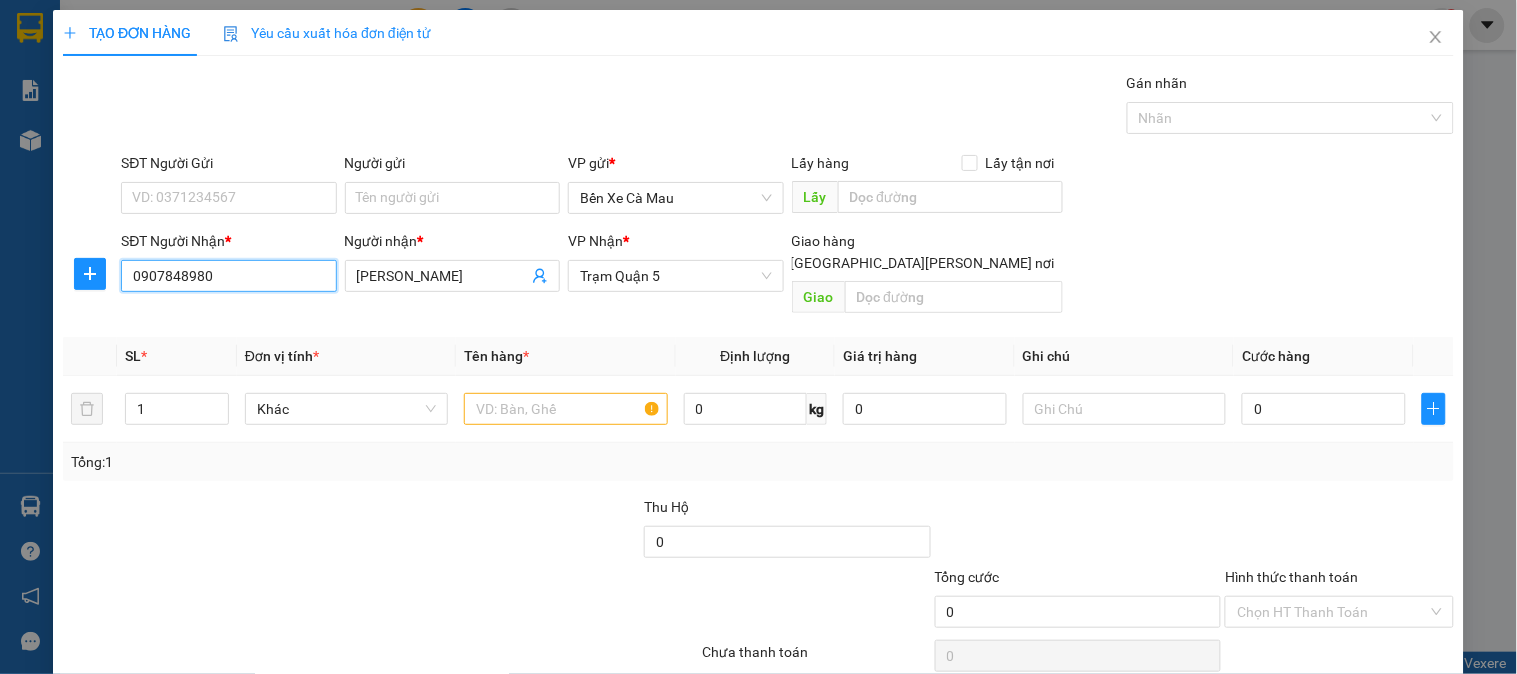 type on "100.000" 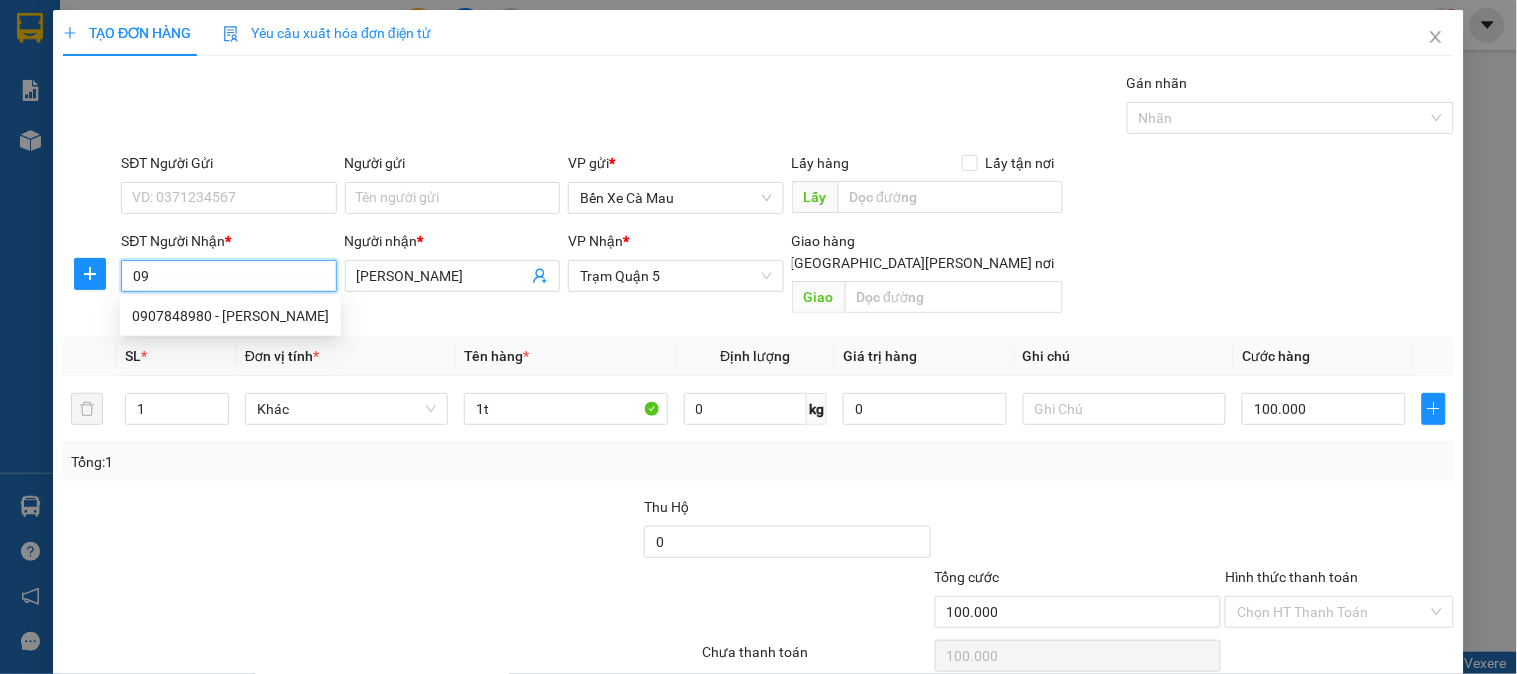 type on "0" 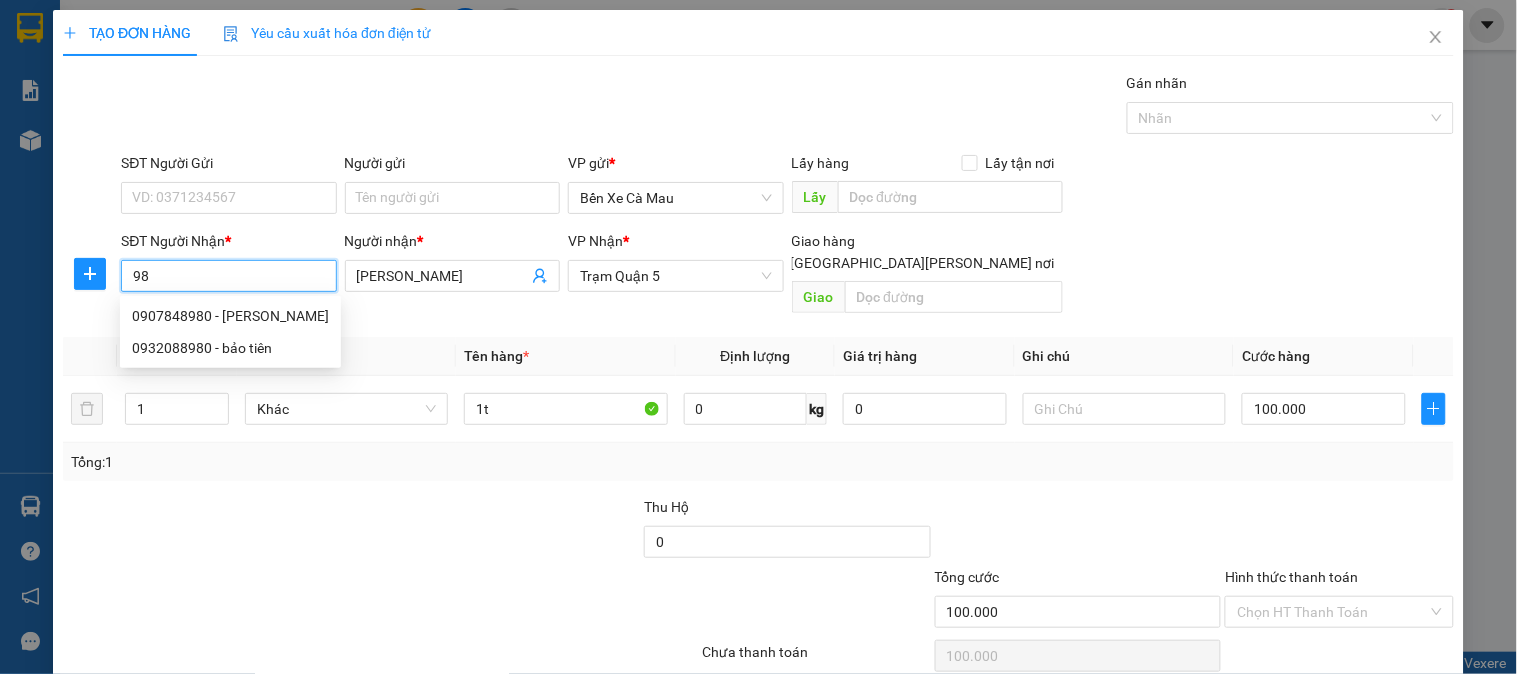click on "0907848980 - HỒNG HẠNH" at bounding box center [230, 316] 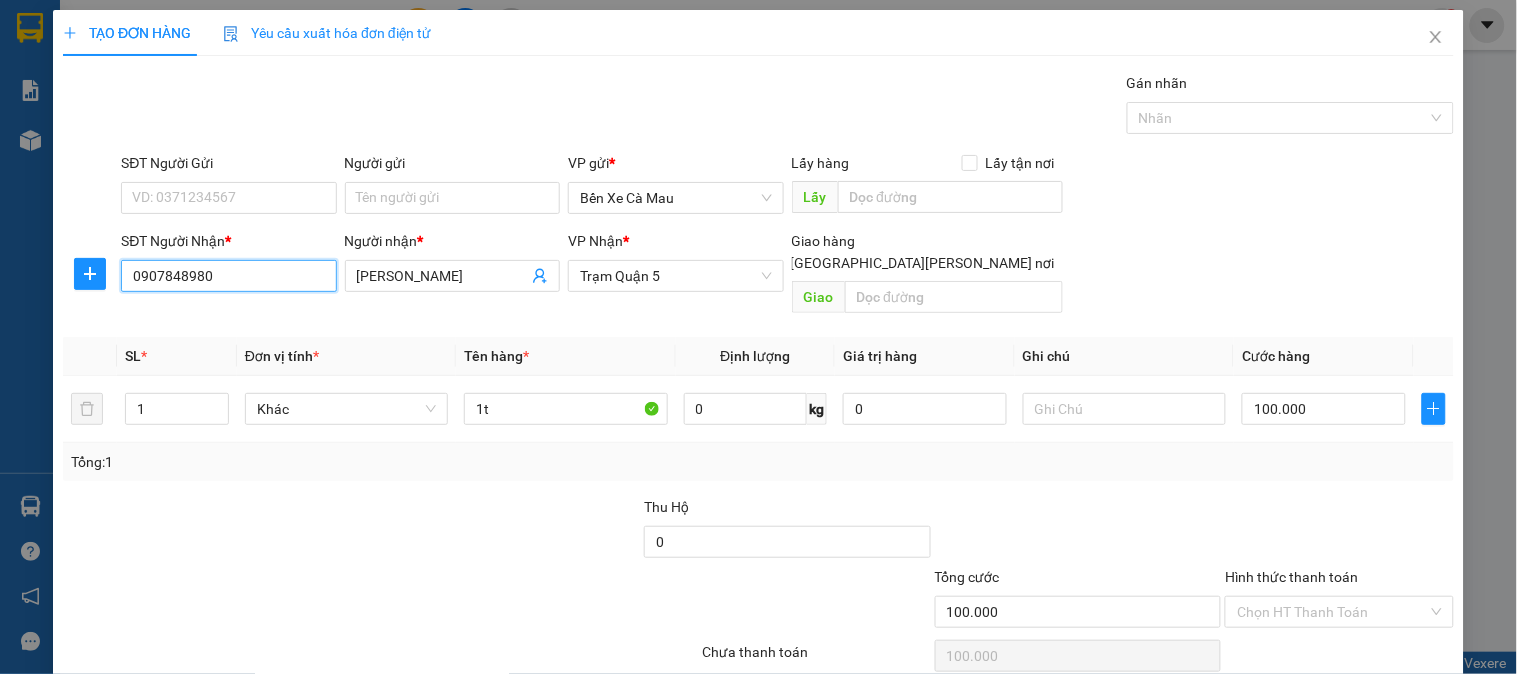 click on "0907848980" at bounding box center [228, 276] 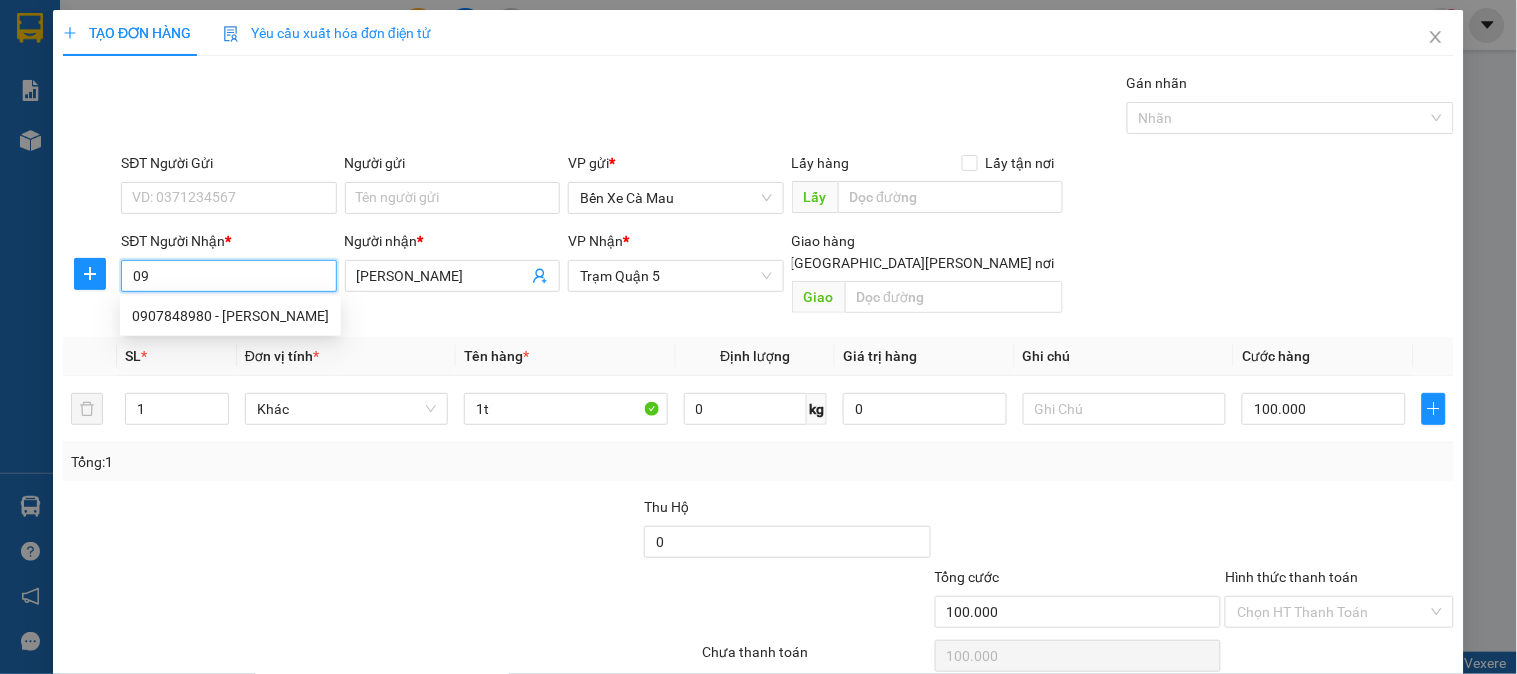 type on "0" 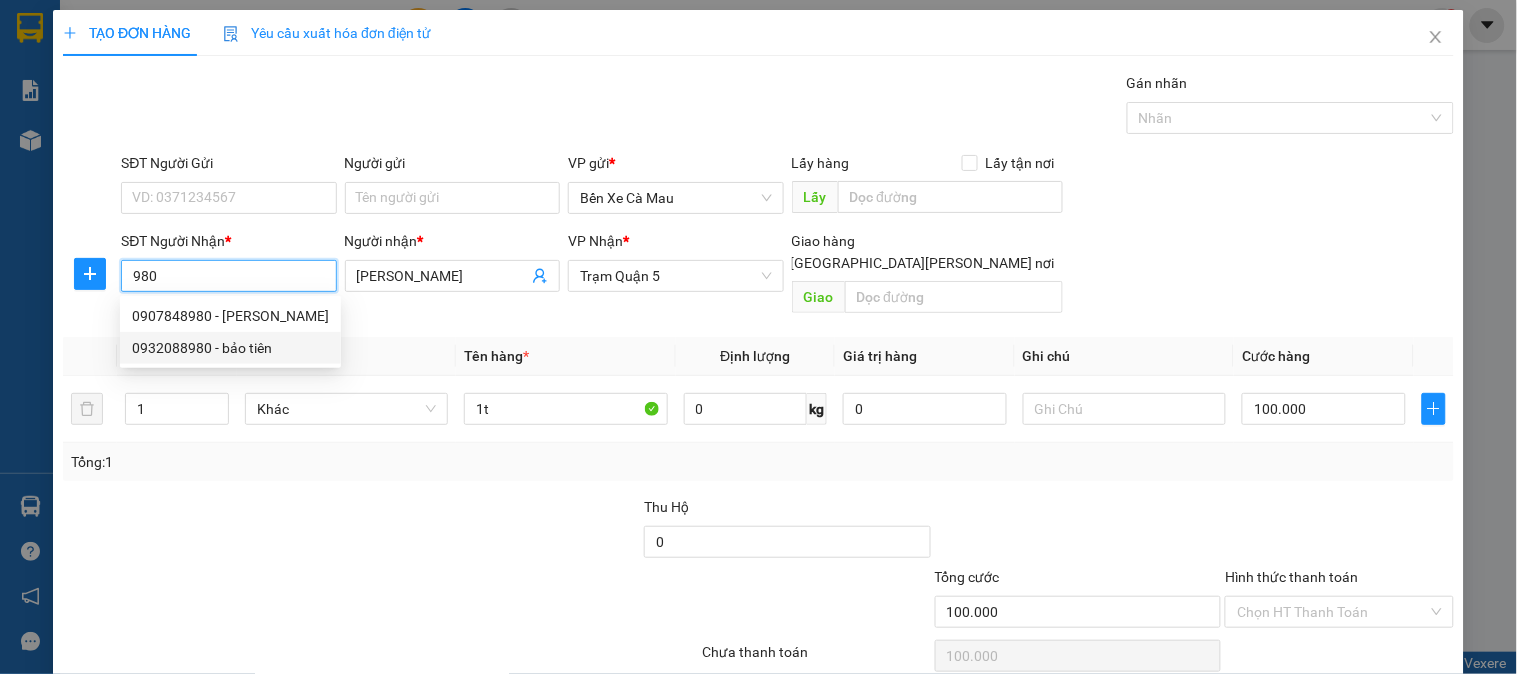 click on "0932088980 - bảo tiên" at bounding box center [230, 348] 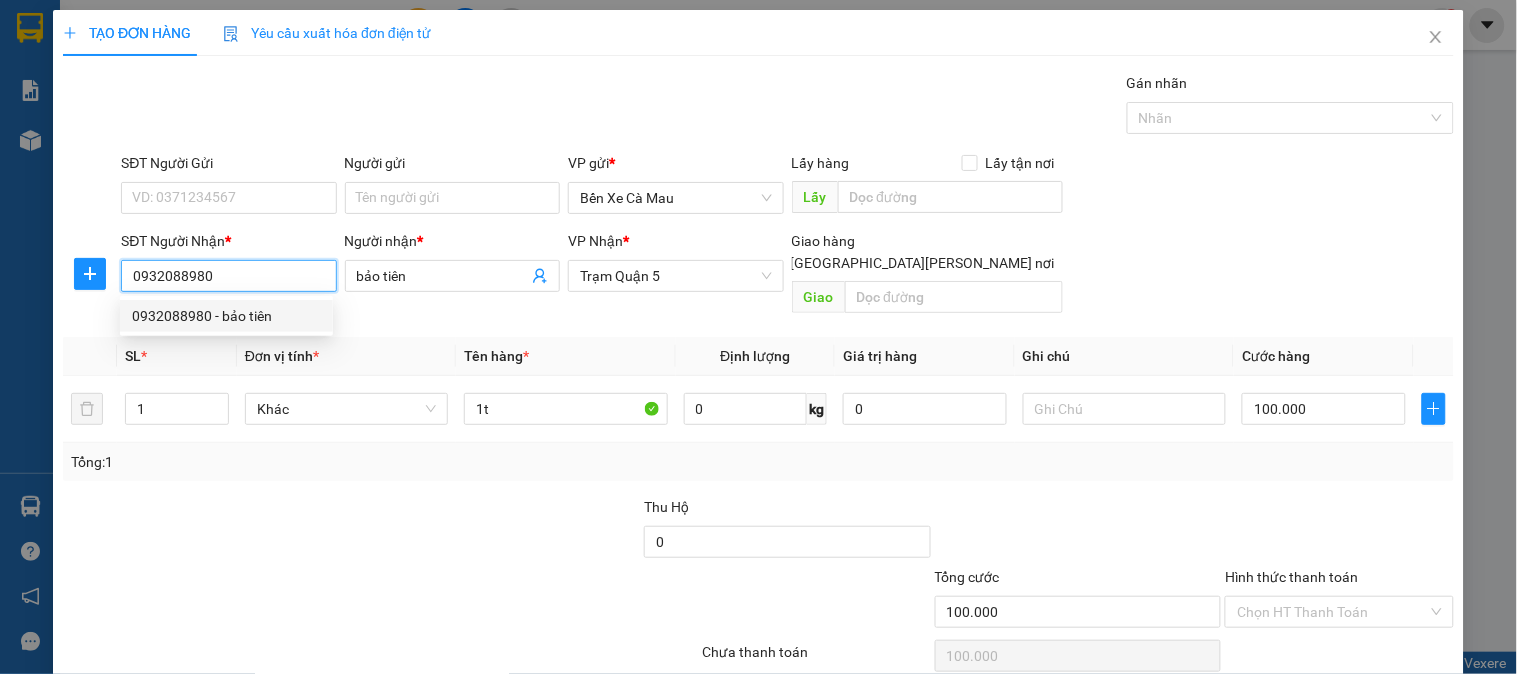 type on "160.000" 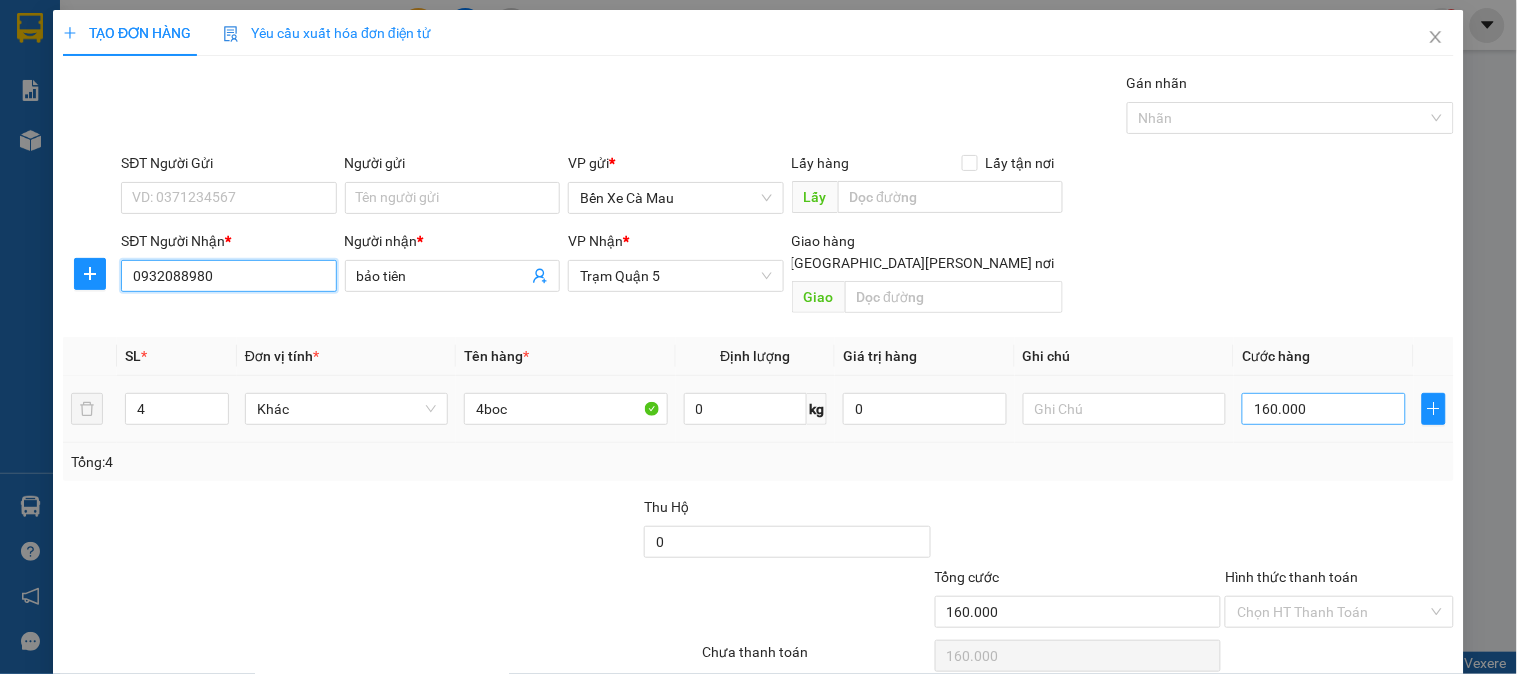type on "0932088980" 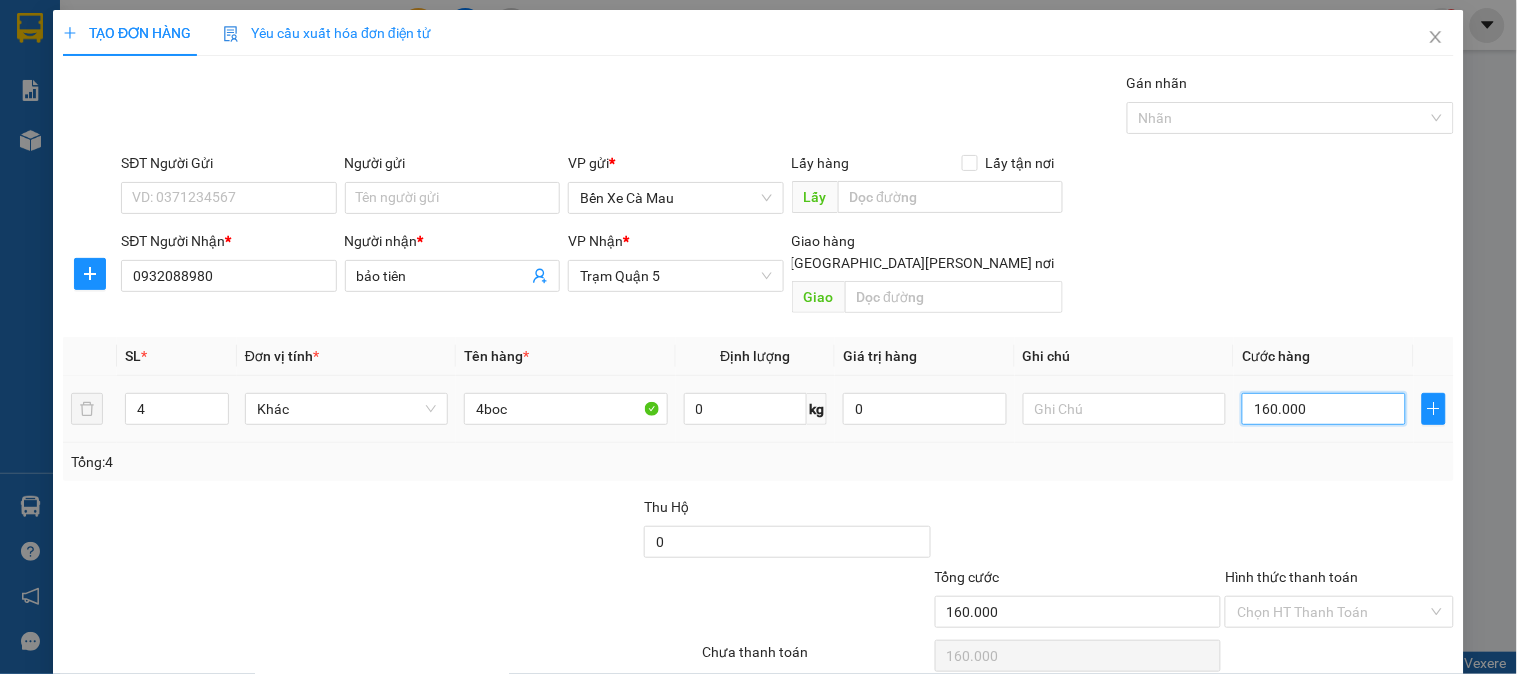 type on "0" 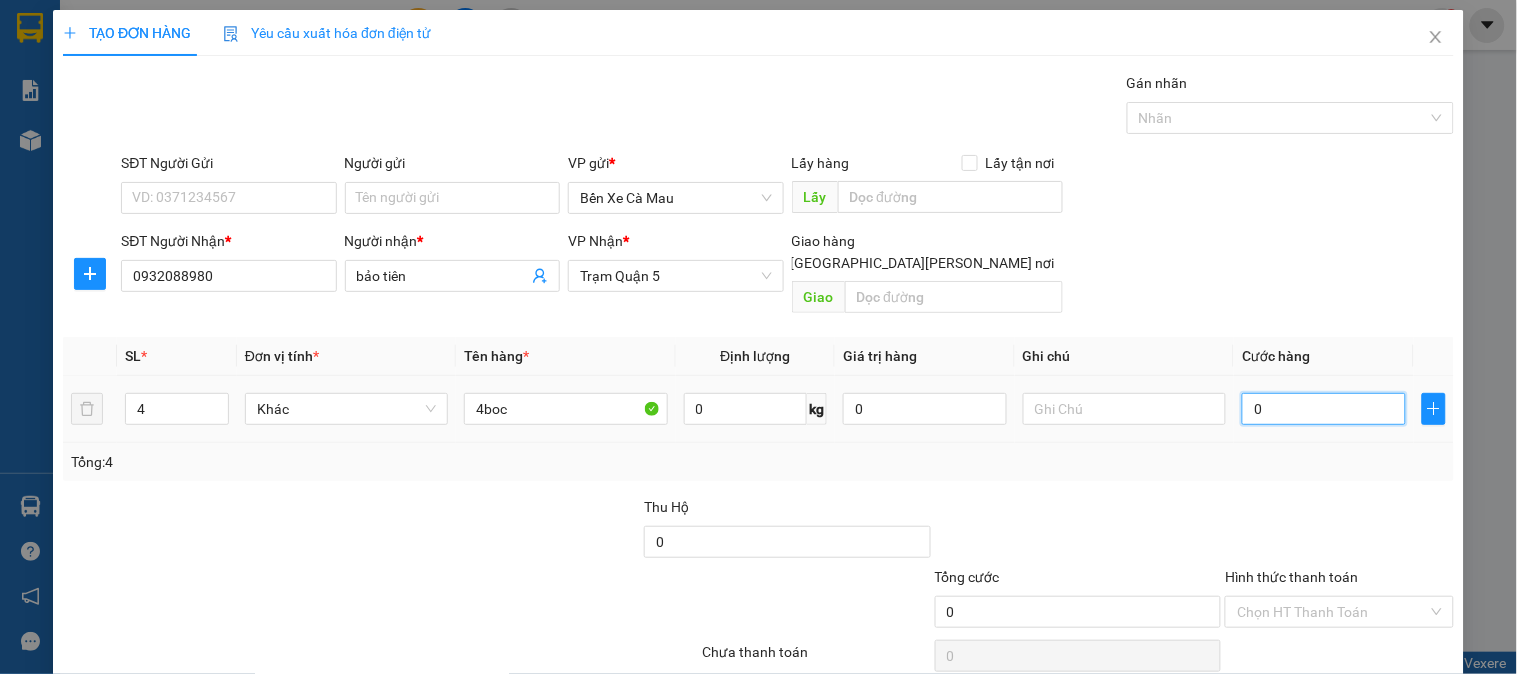 click on "0" at bounding box center [1324, 409] 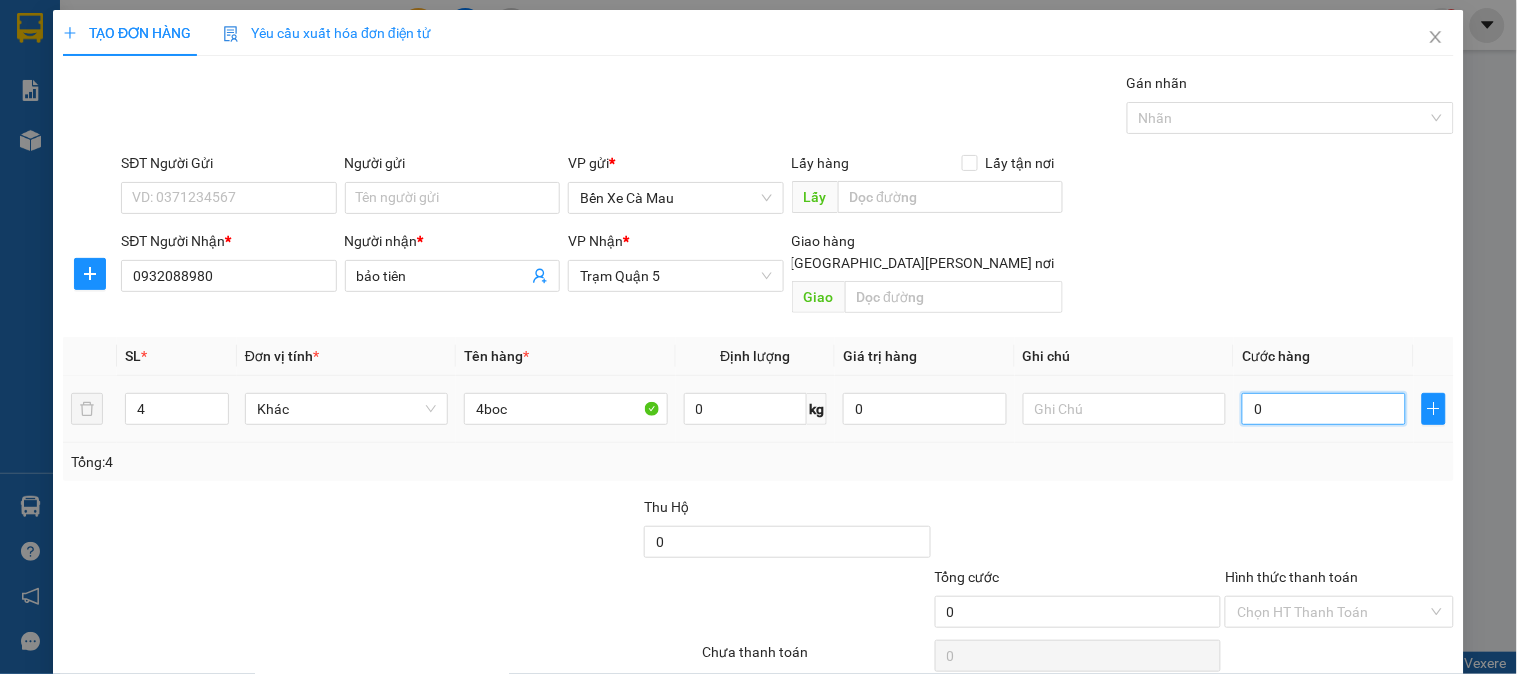 type on "1" 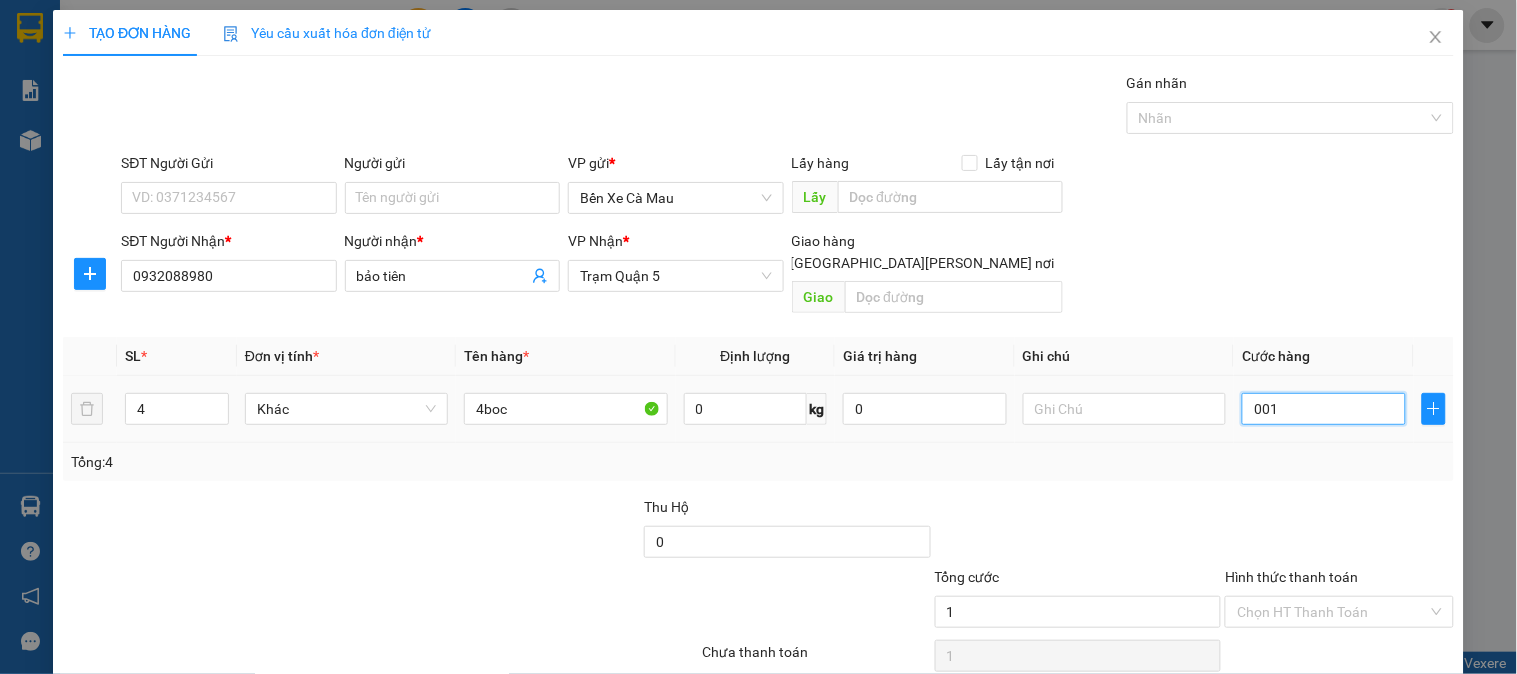 type on "0.012" 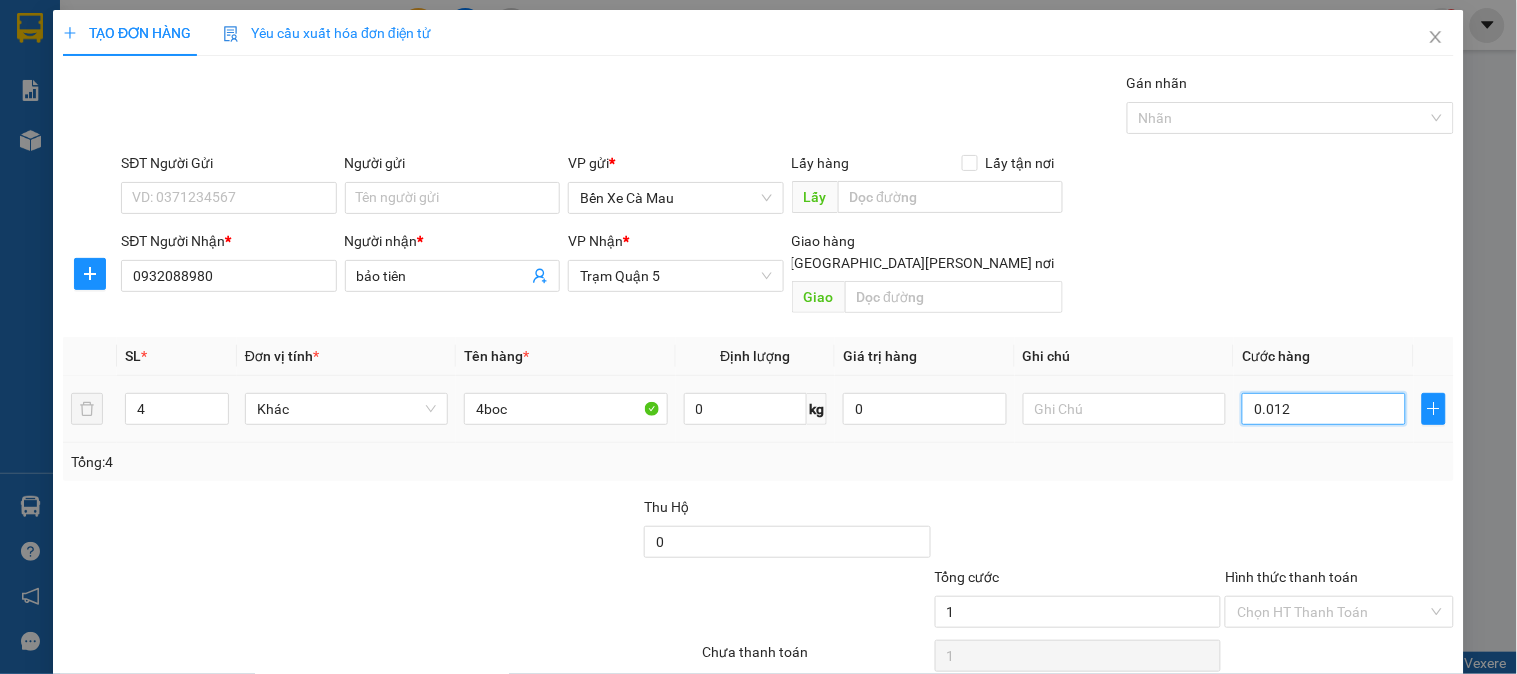type on "12" 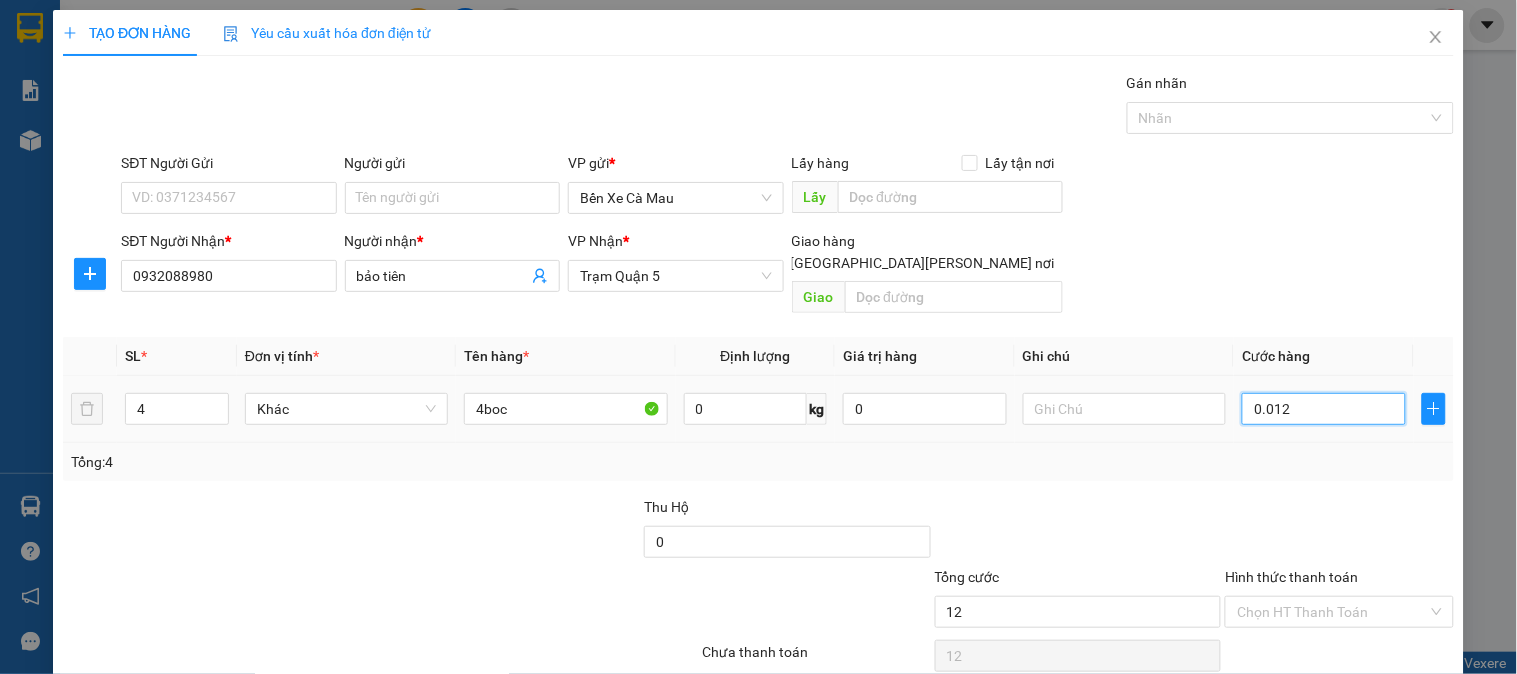 type on "00.120" 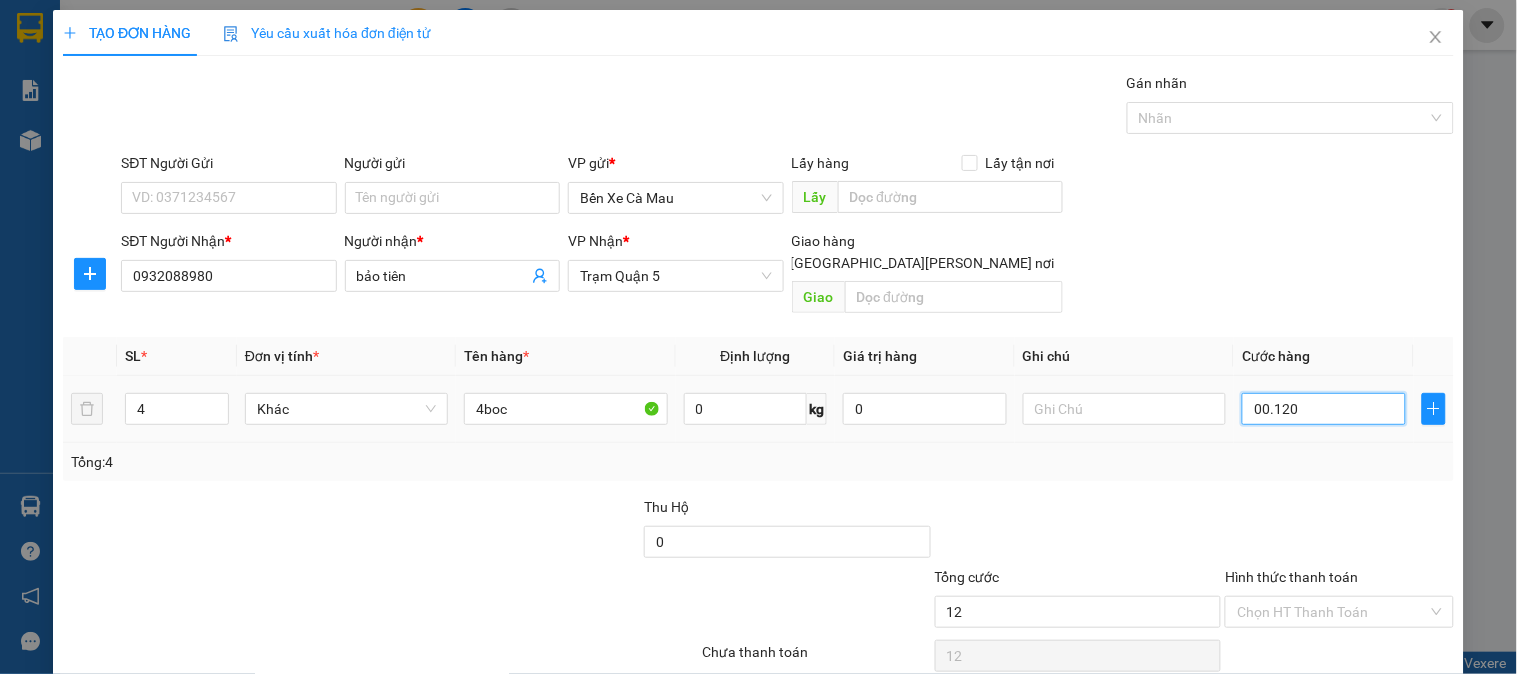 type on "120" 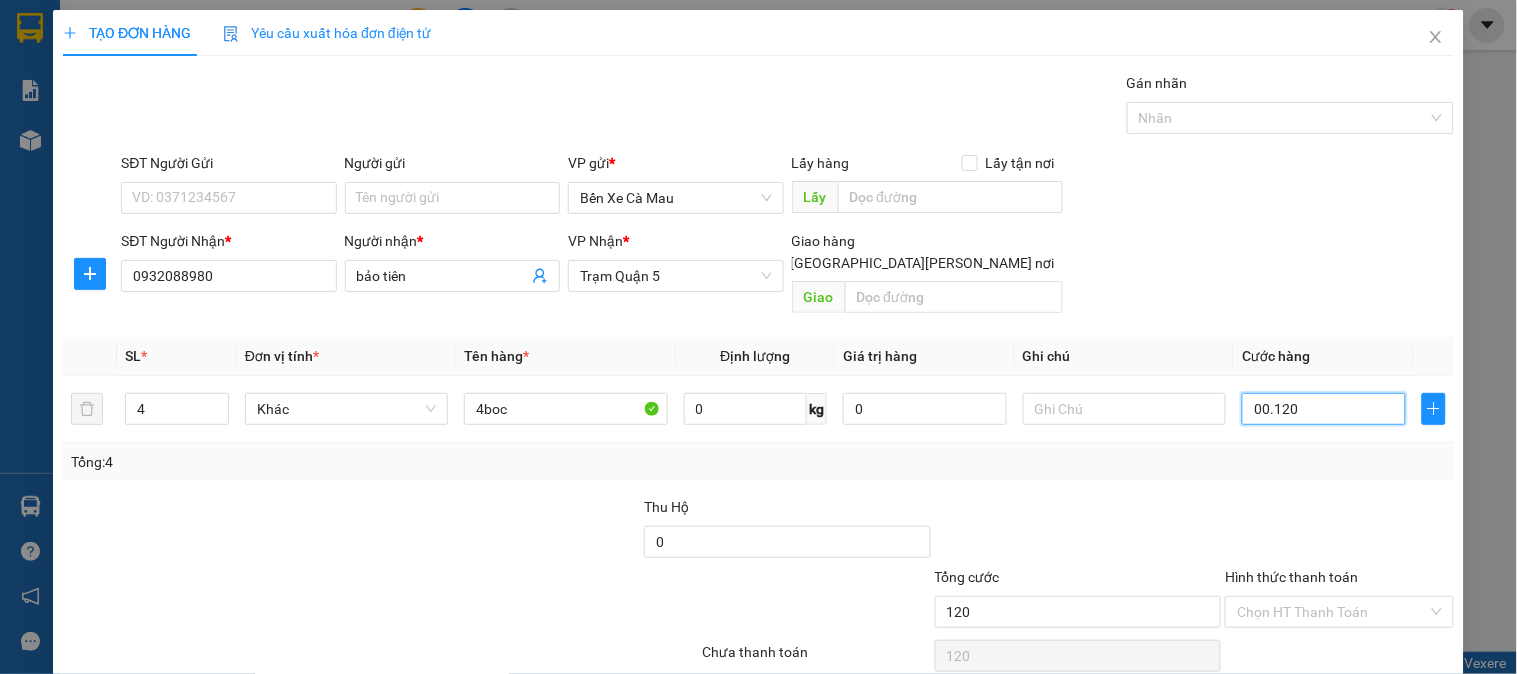 type on "00.120" 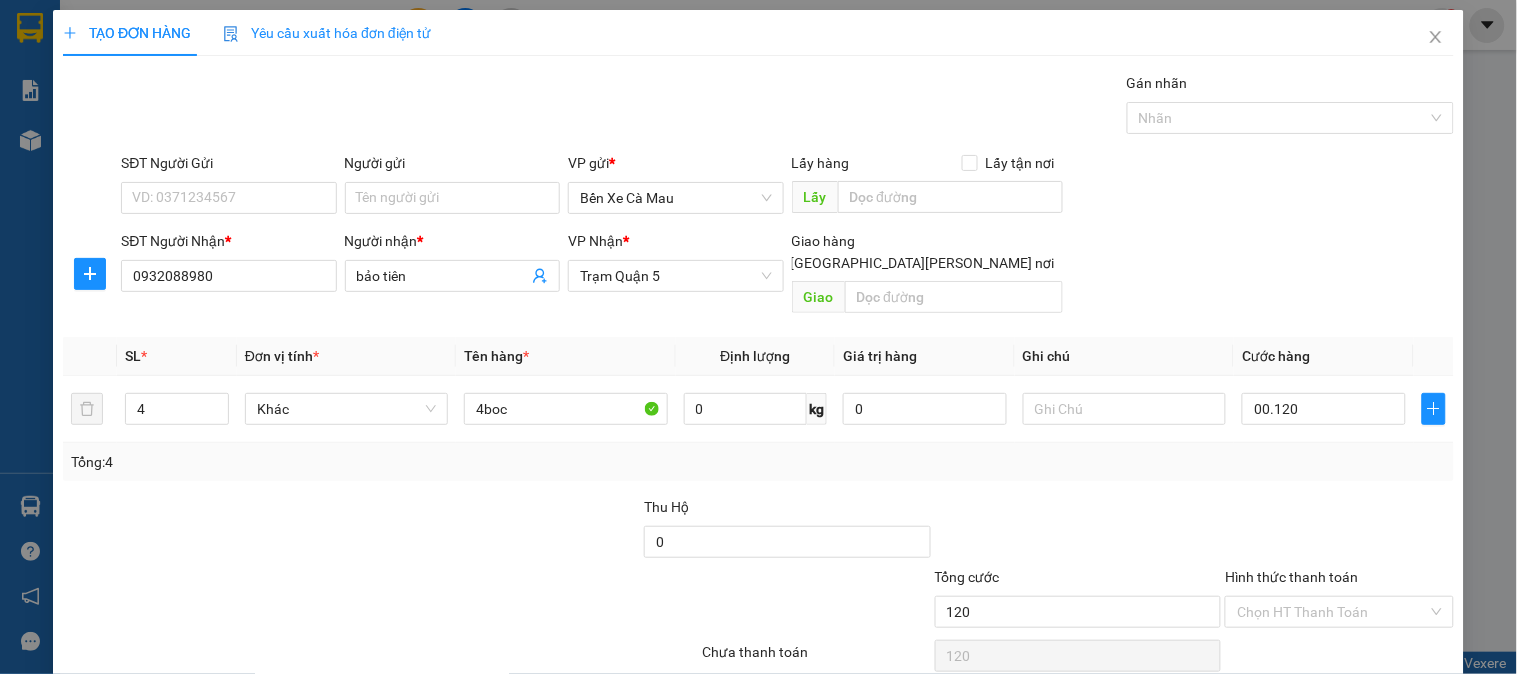 click on "SĐT Người Nhận  * 0932088980 Người nhận  * bảo tiên VP Nhận  * Trạm Quận 5 Giao hàng Giao tận nơi Giao" at bounding box center [787, 276] 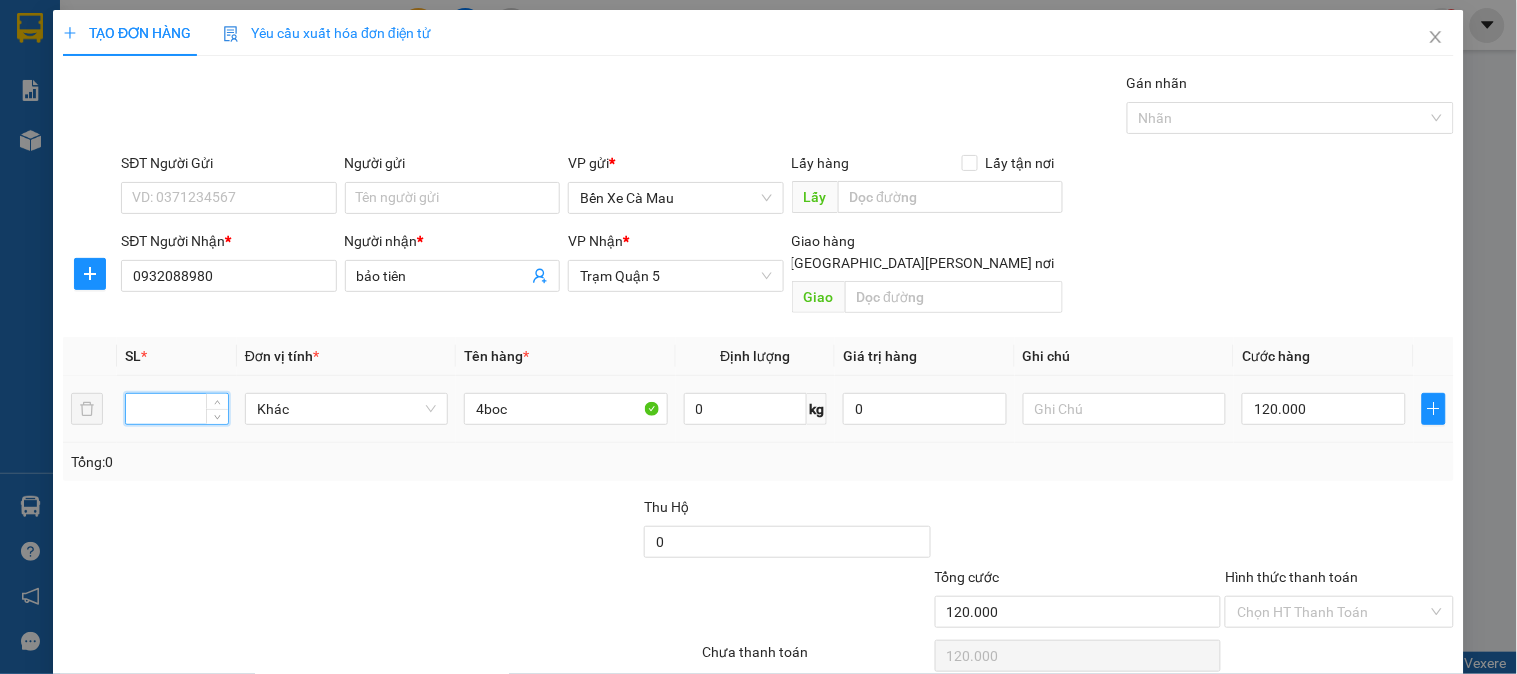 click at bounding box center (177, 409) 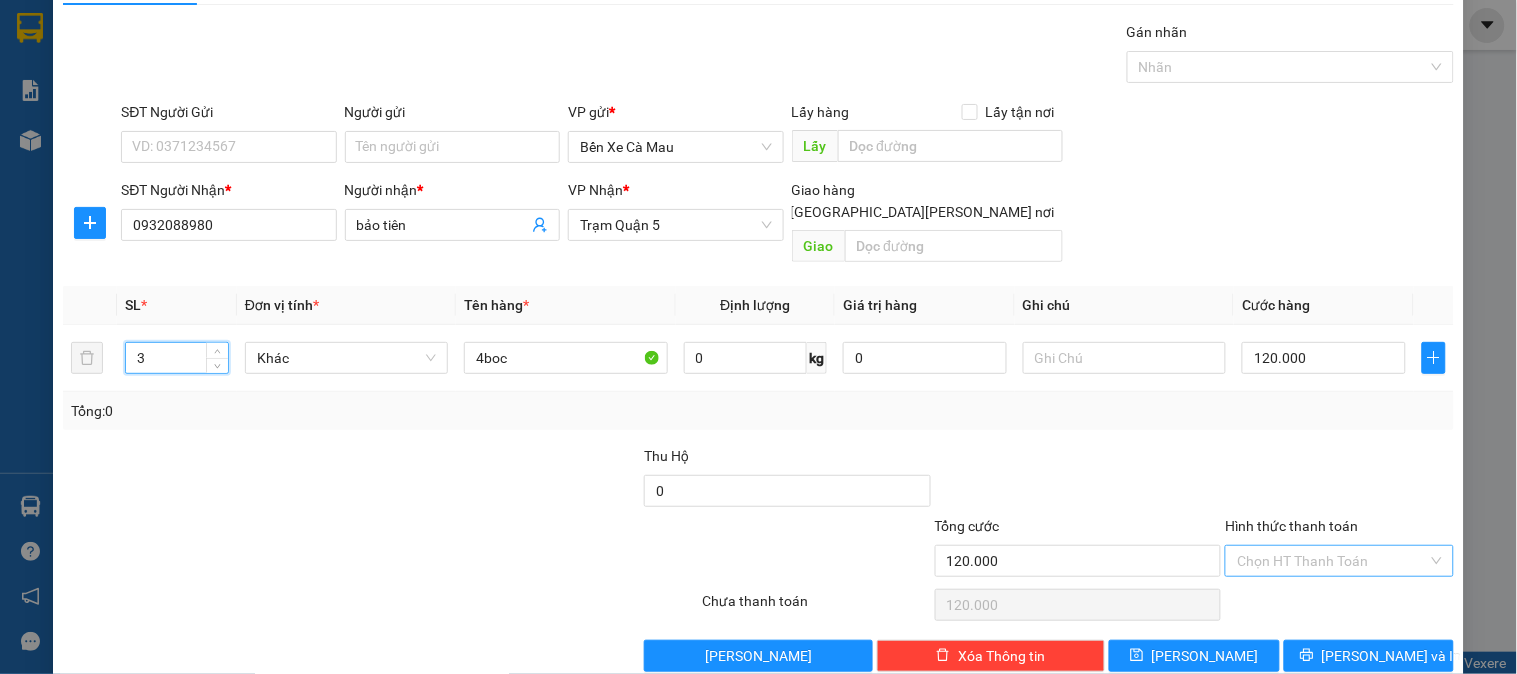scroll, scrollTop: 65, scrollLeft: 0, axis: vertical 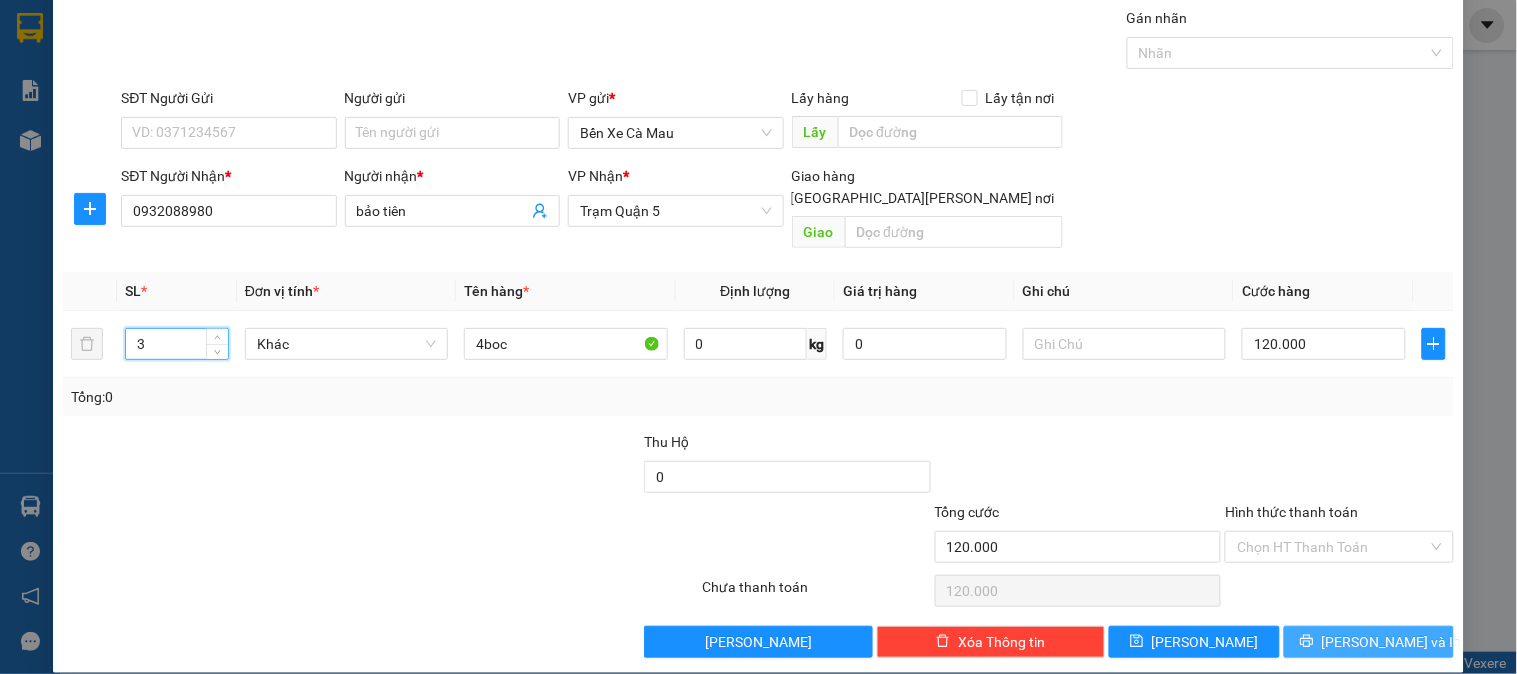 type on "3" 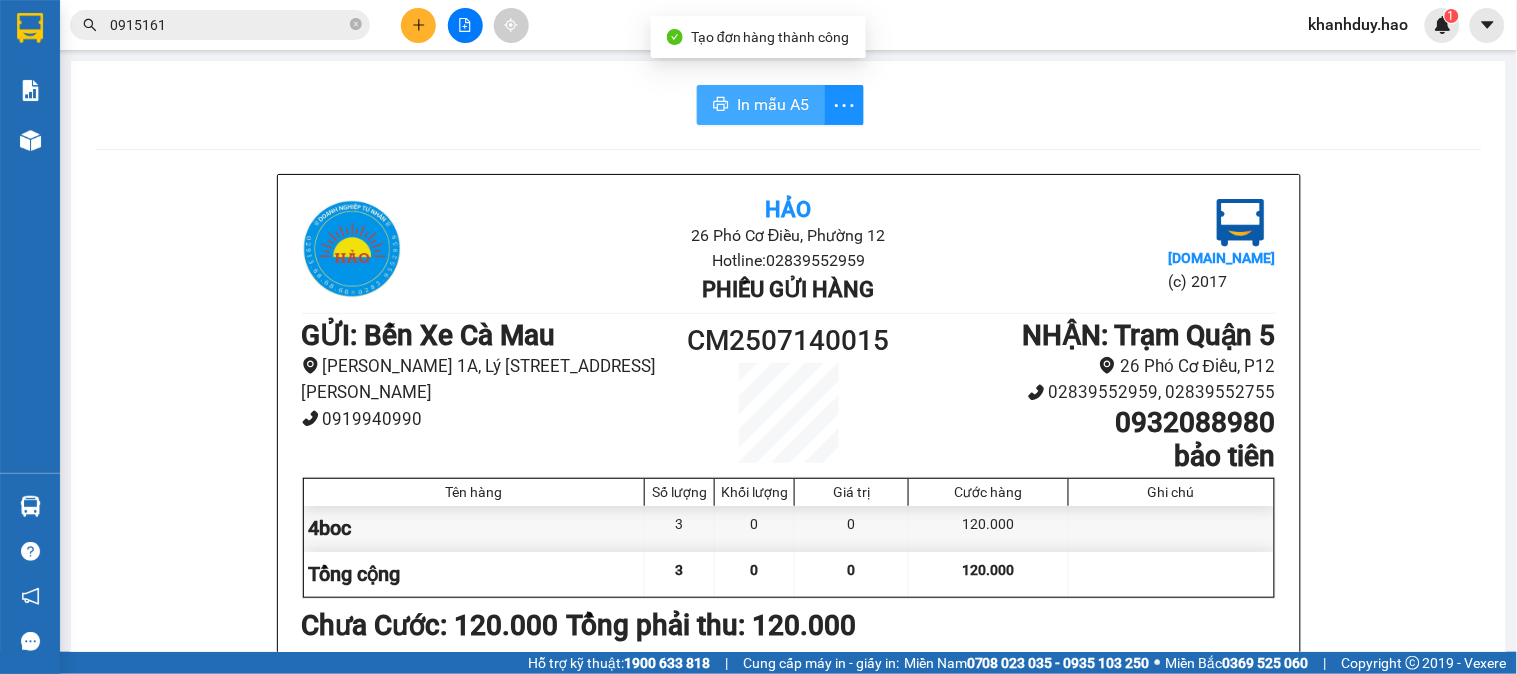 click on "In mẫu A5" at bounding box center (773, 104) 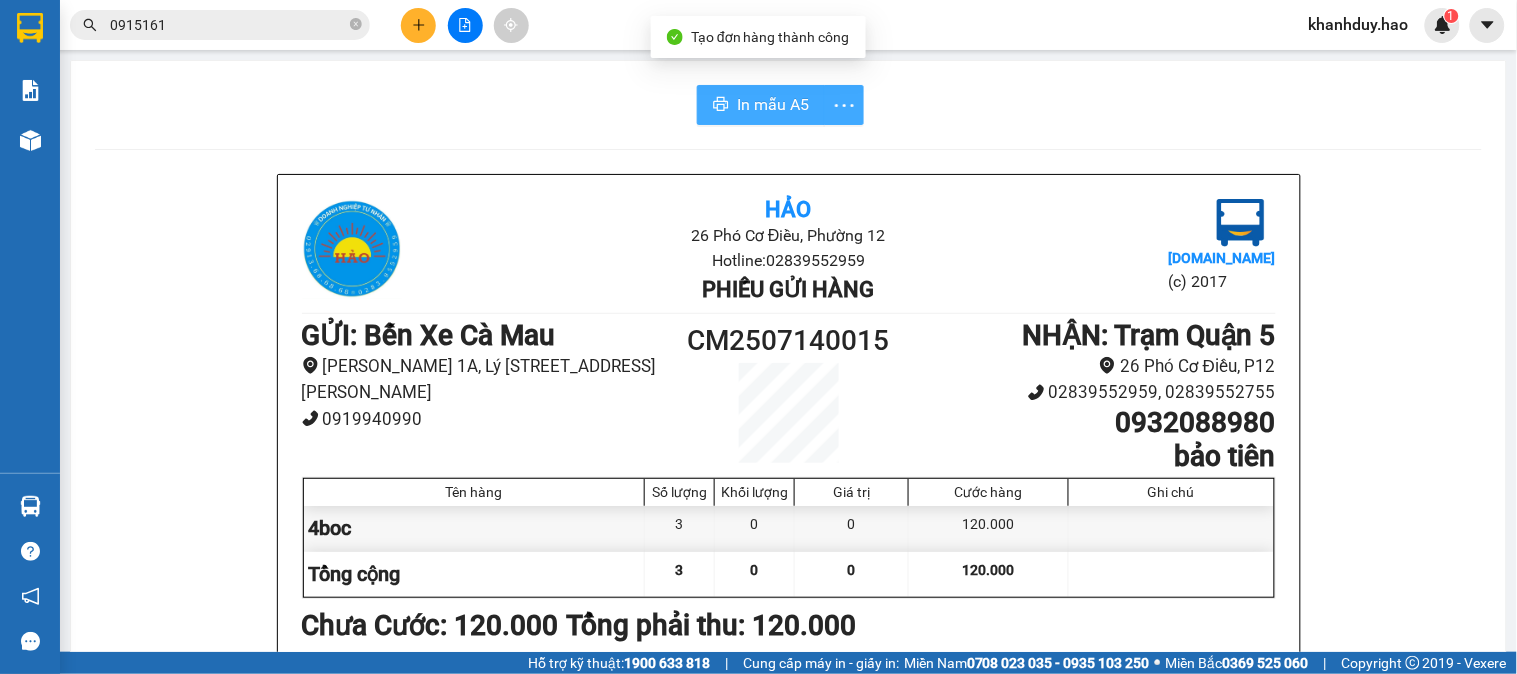 scroll, scrollTop: 0, scrollLeft: 0, axis: both 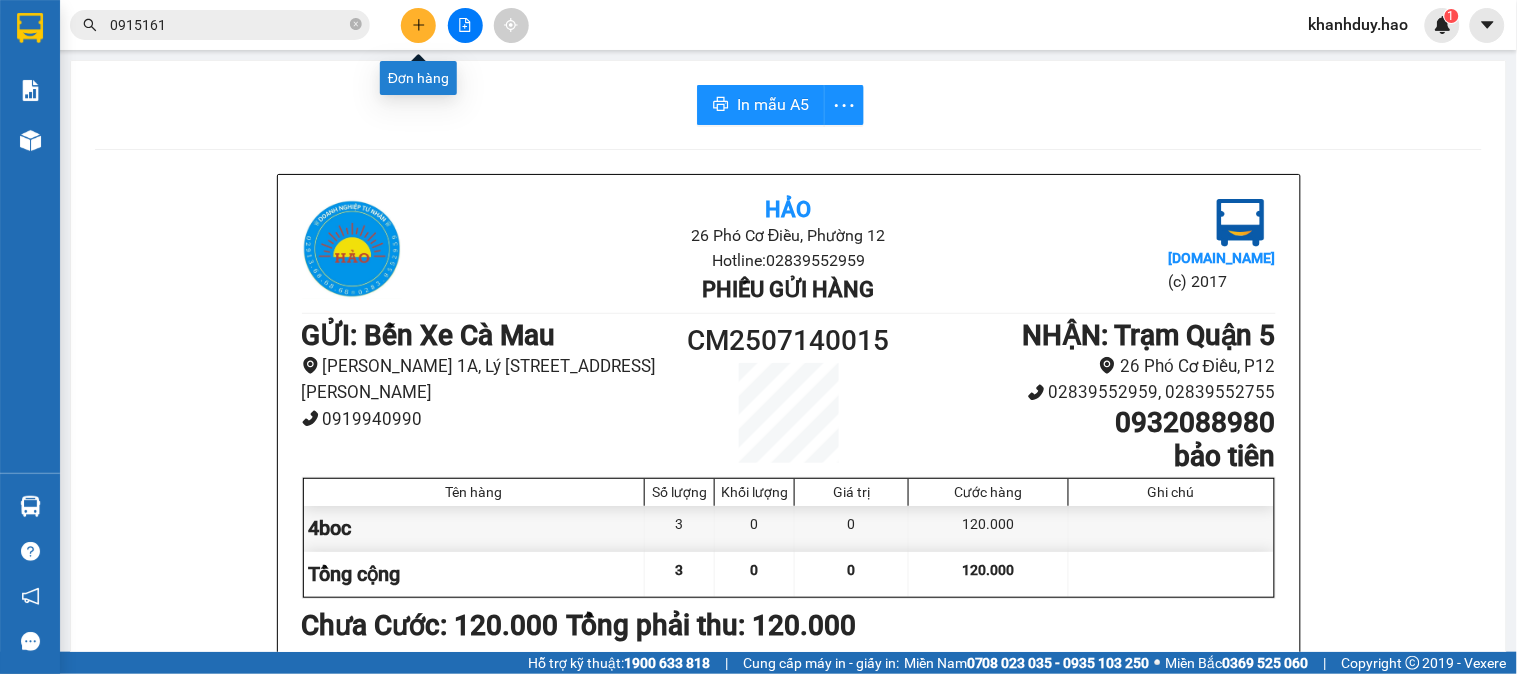 click at bounding box center (418, 25) 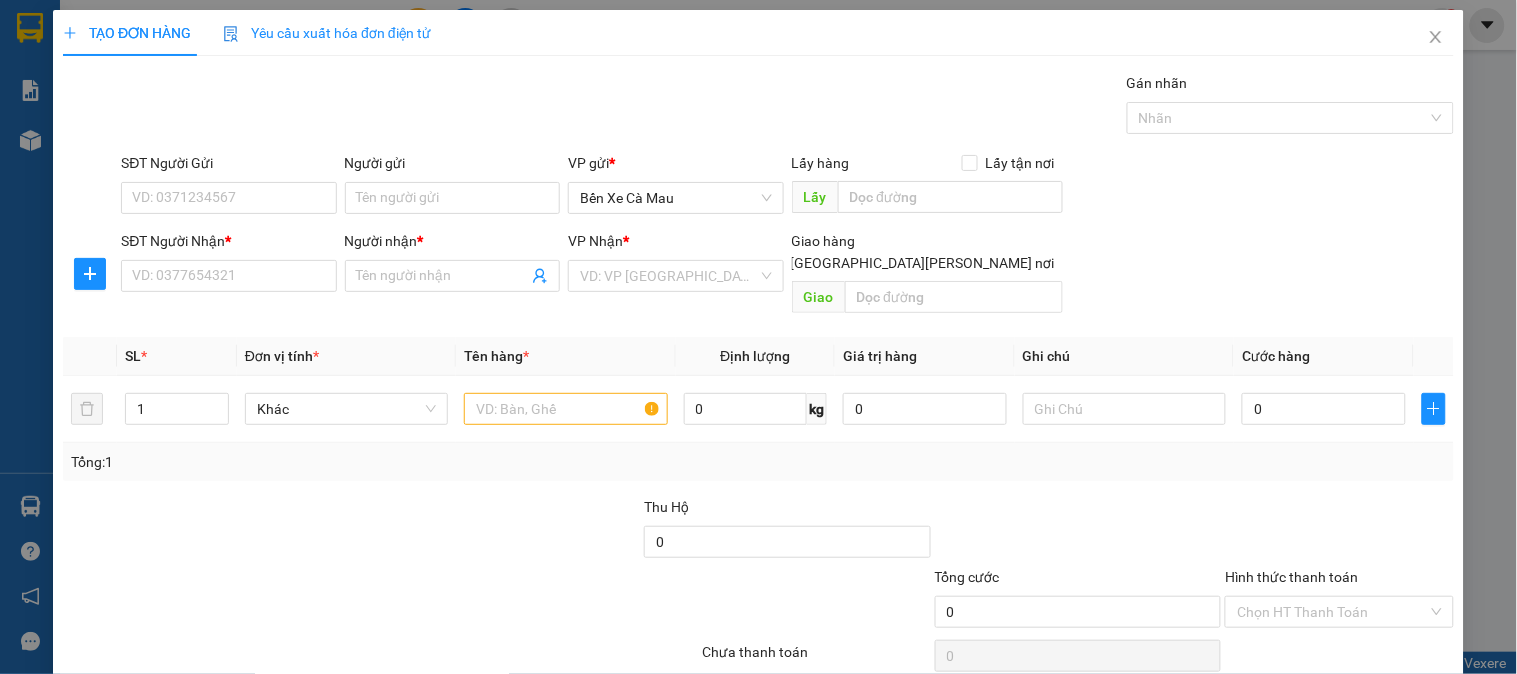click on "SĐT Người Nhận  *" at bounding box center [228, 245] 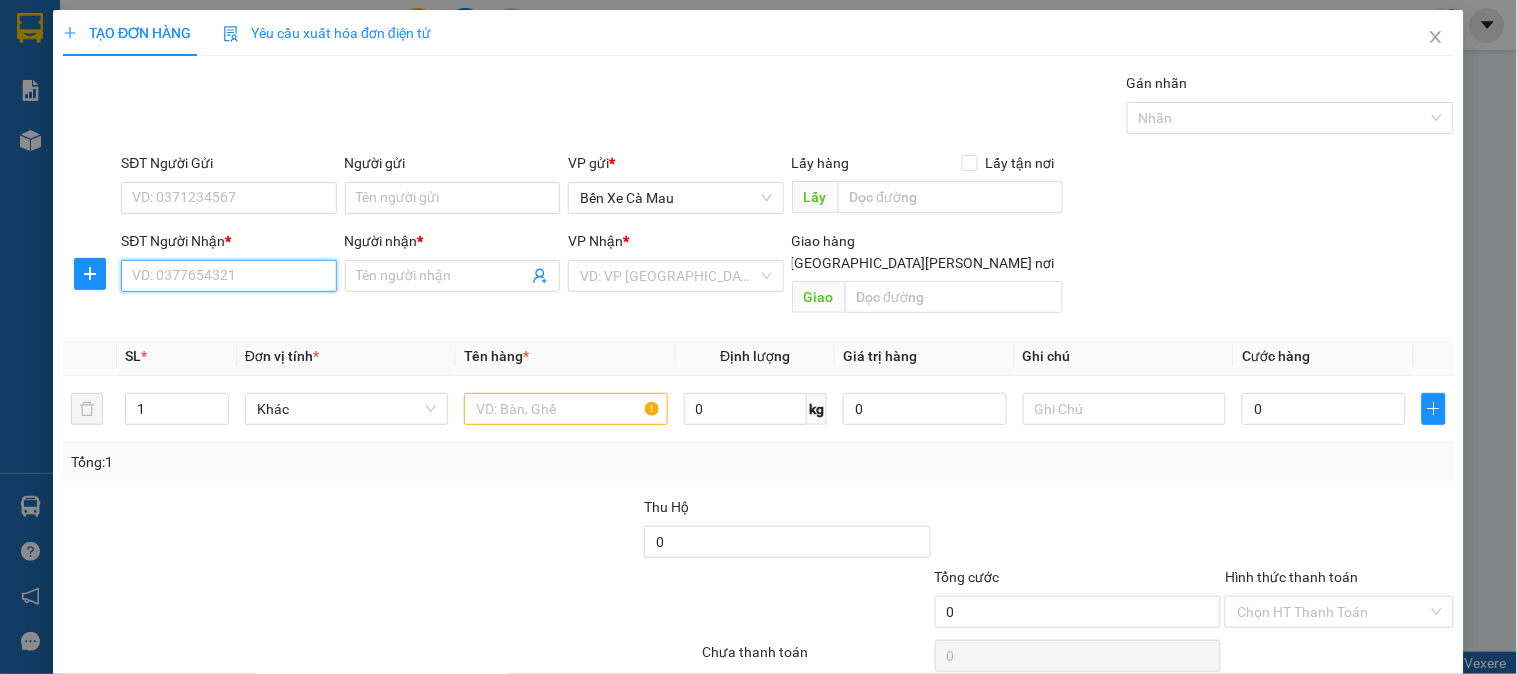 click on "SĐT Người Nhận  *" at bounding box center [228, 276] 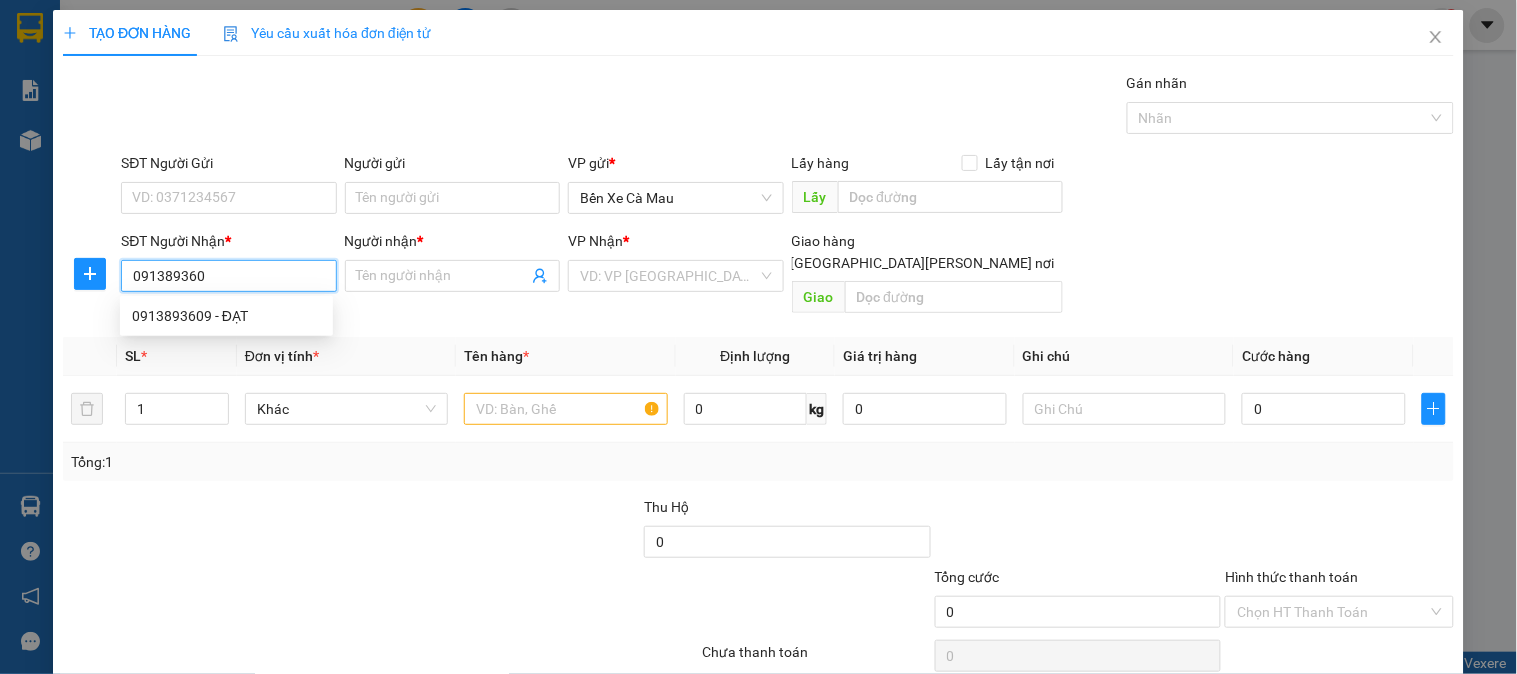 click on "0913893609 - ĐẠT" at bounding box center (226, 316) 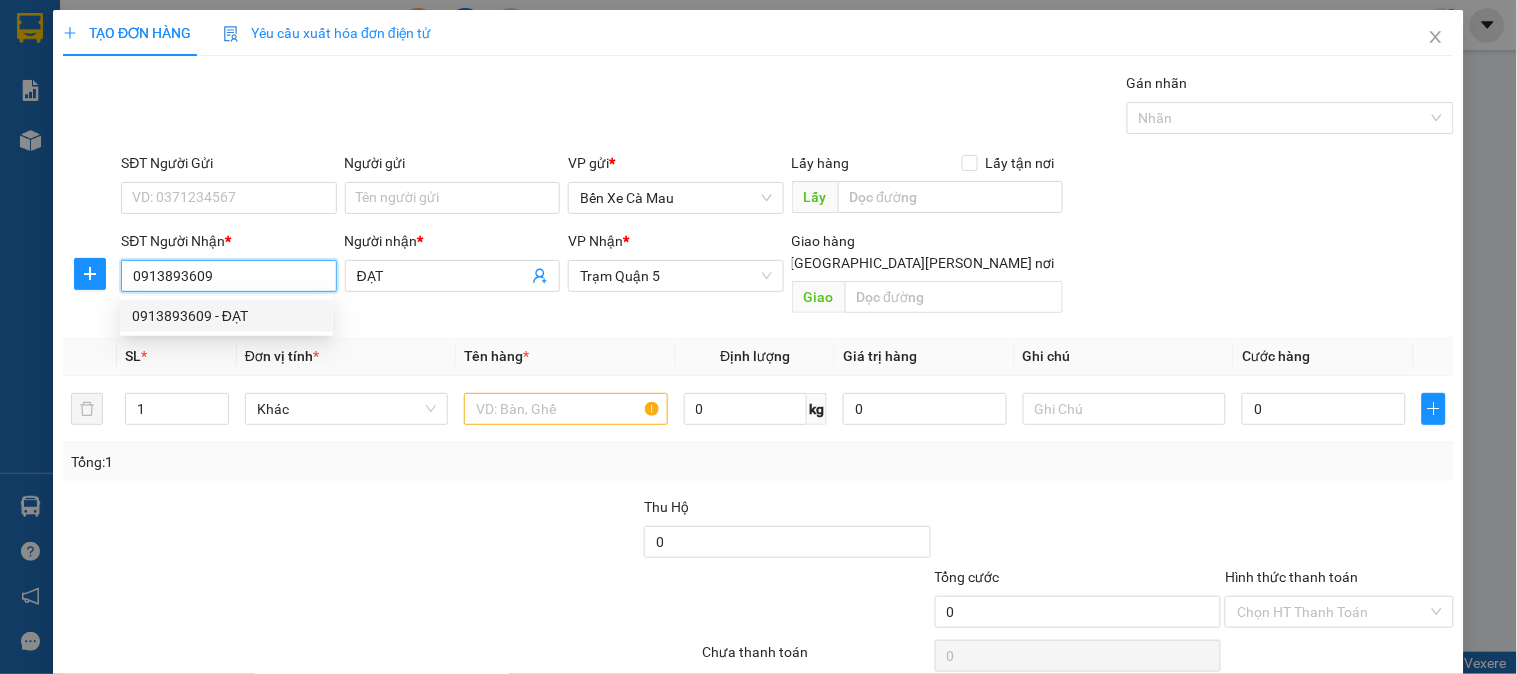 type on "40.000" 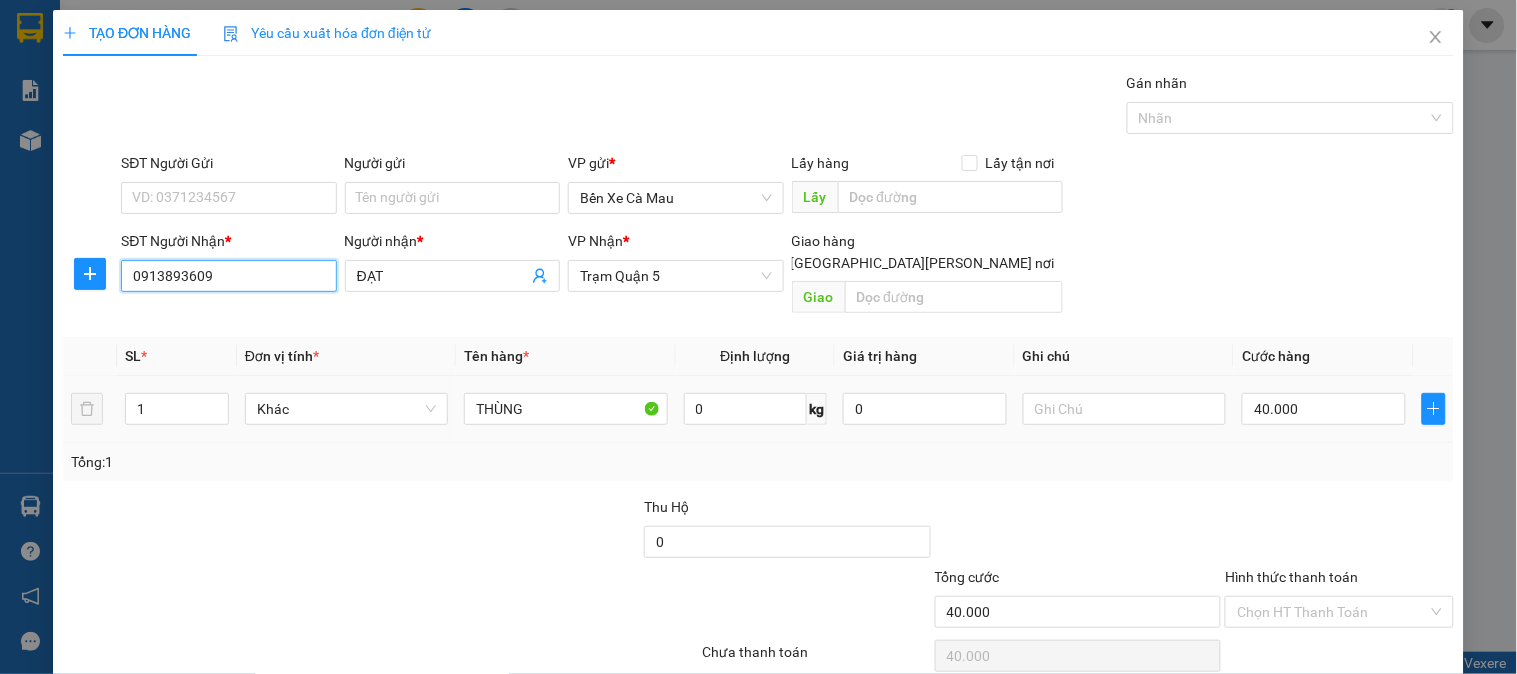 type on "0913893609" 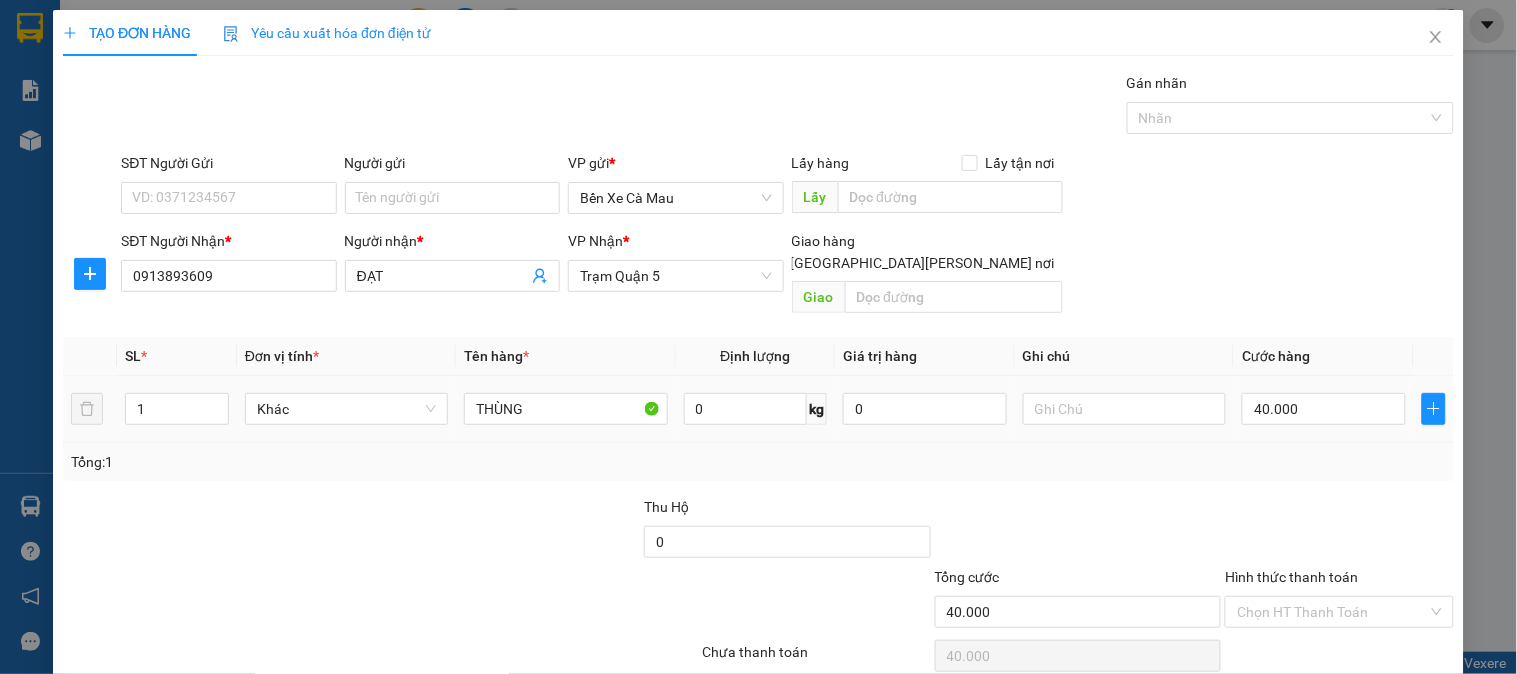 click on "40.000" at bounding box center [1324, 409] 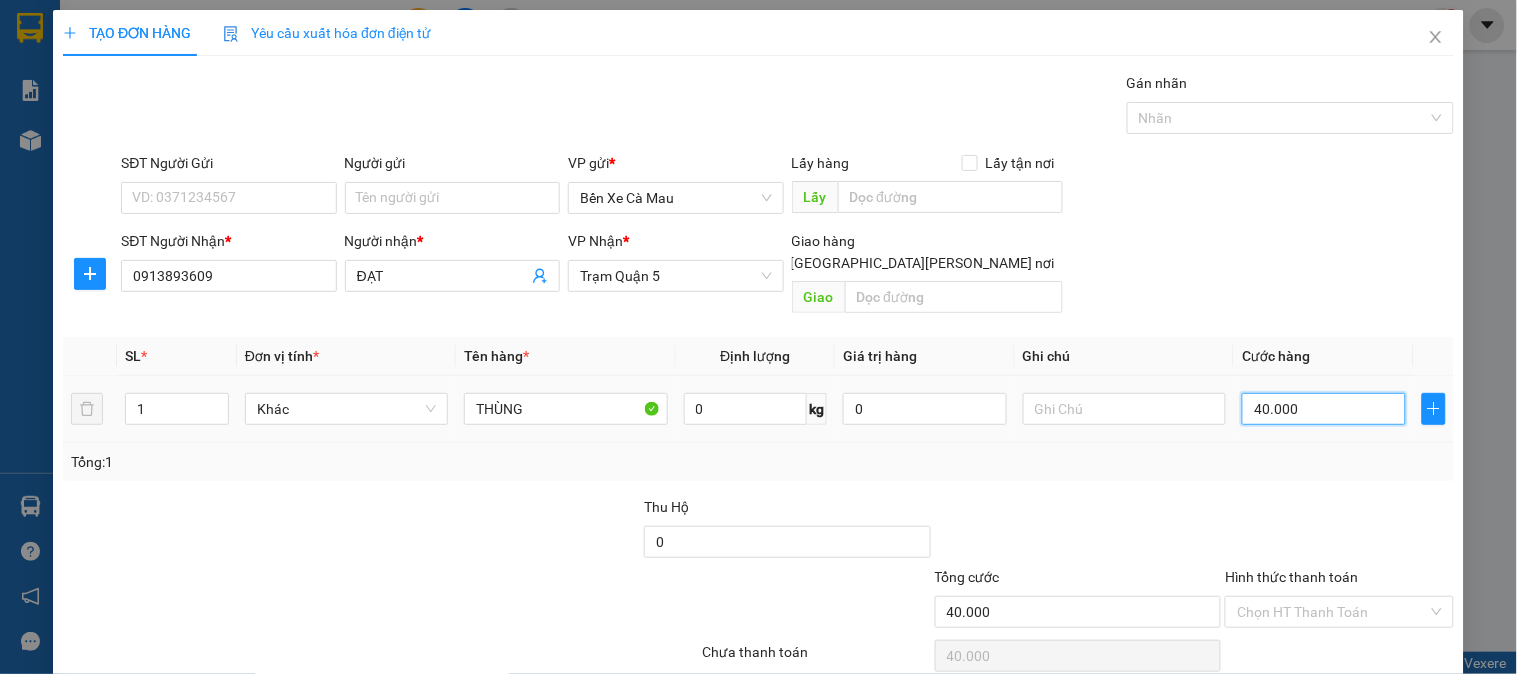 click on "40.000" at bounding box center (1324, 409) 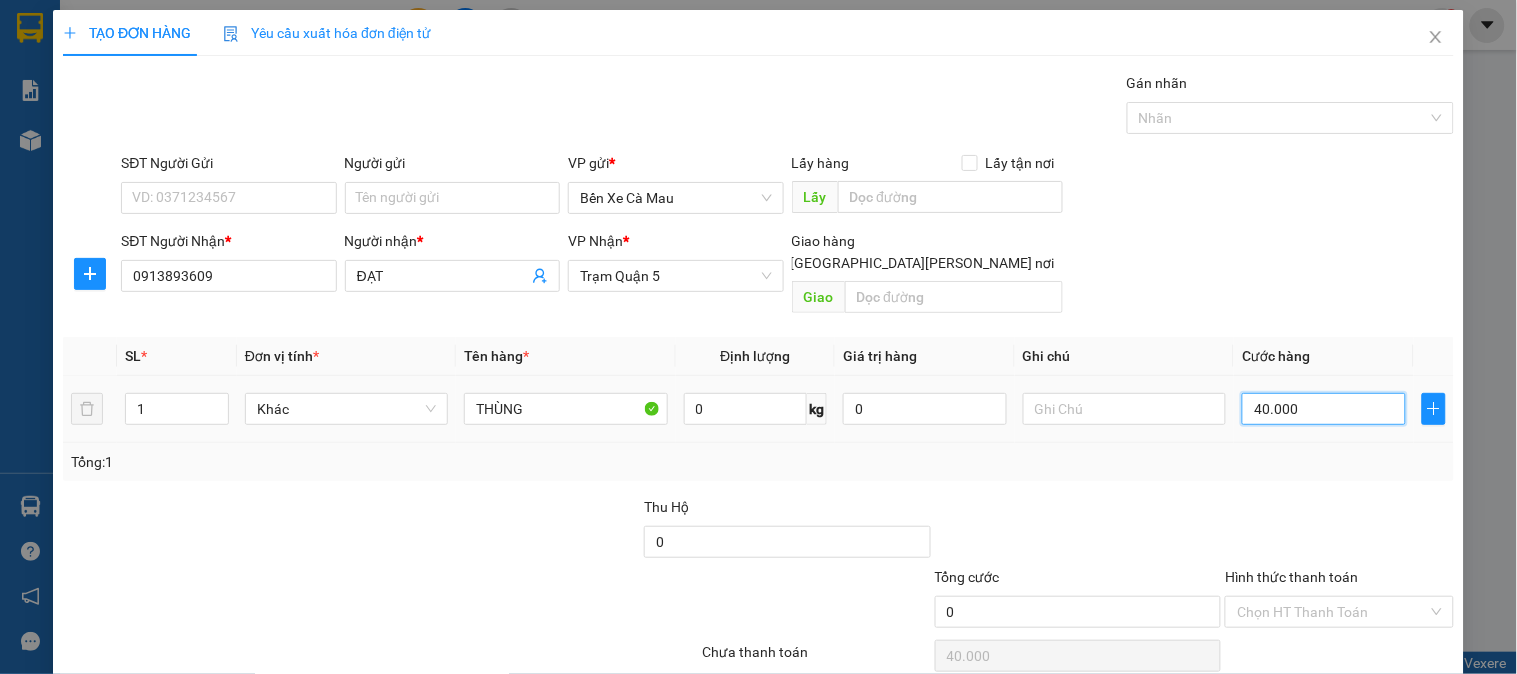 type on "0" 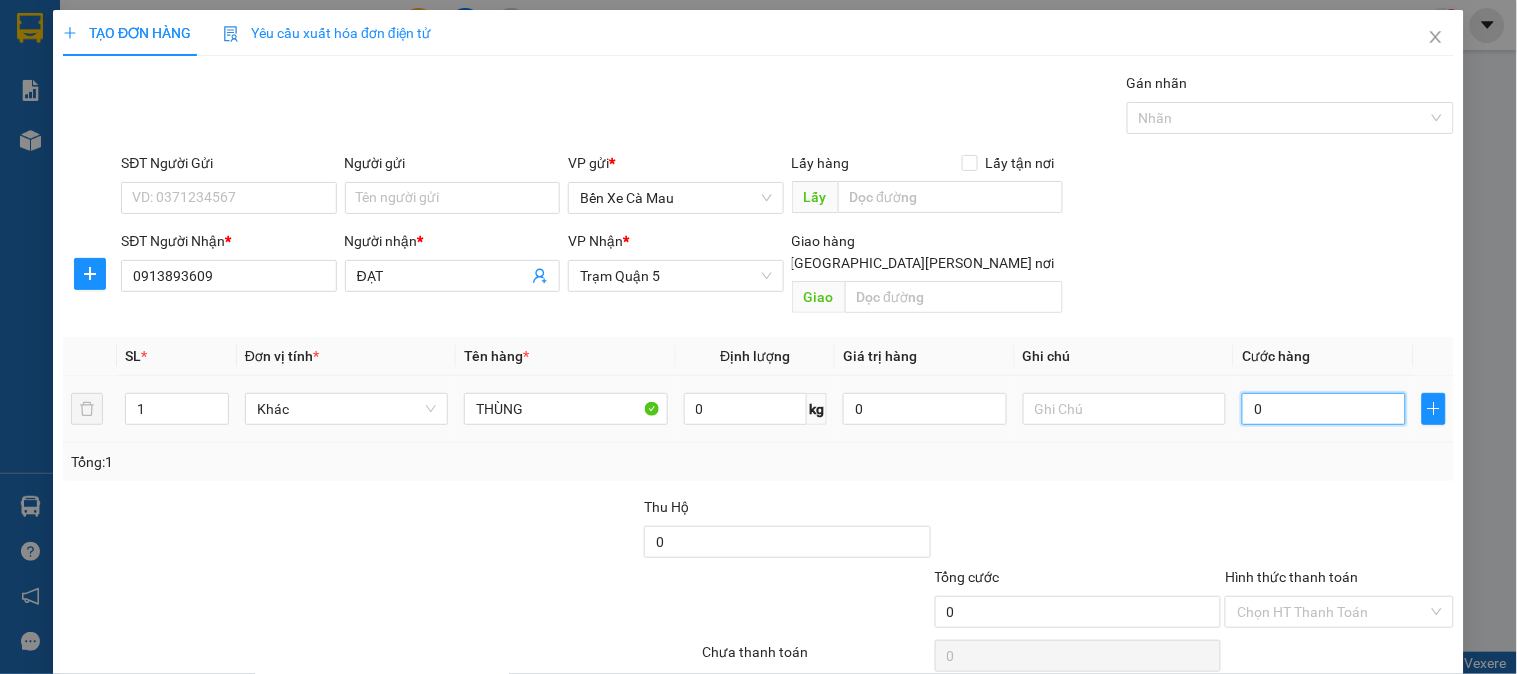 type on "003" 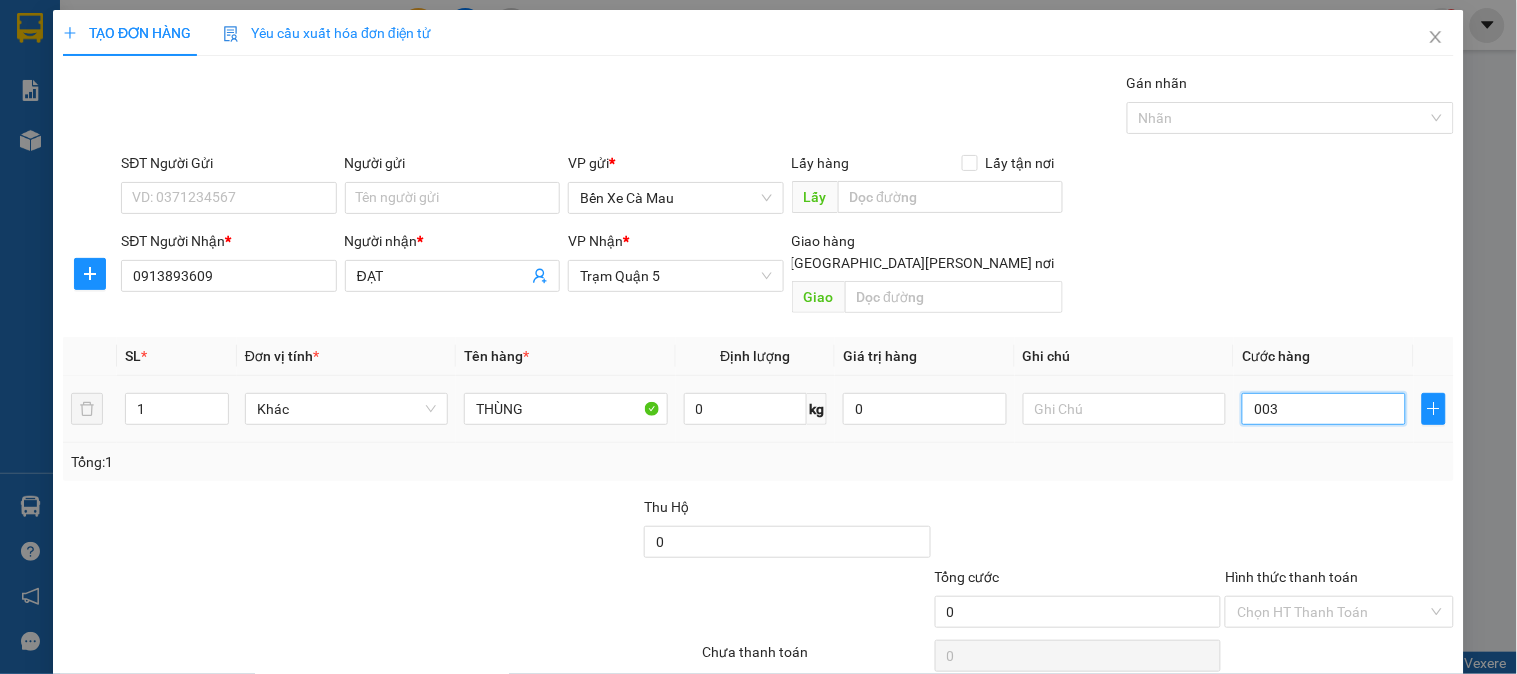 type on "3" 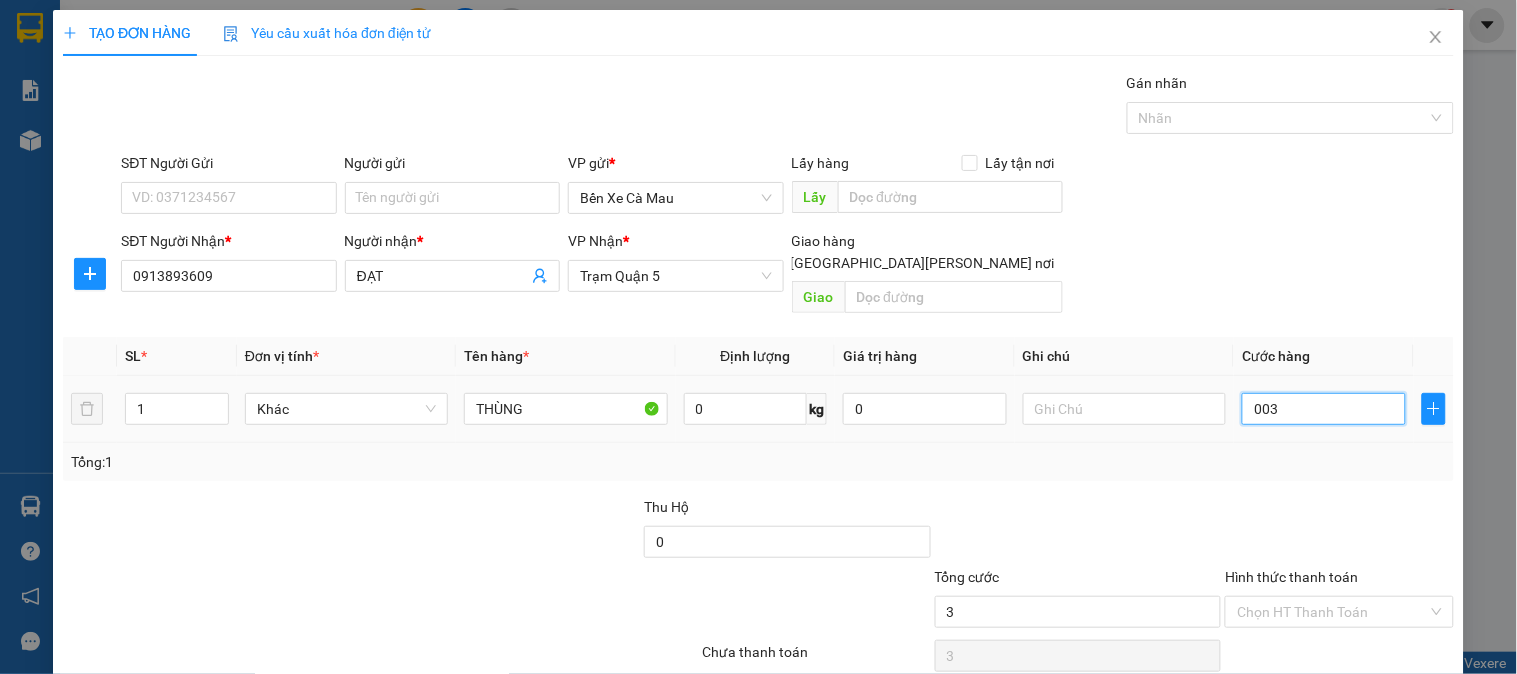 type on "30" 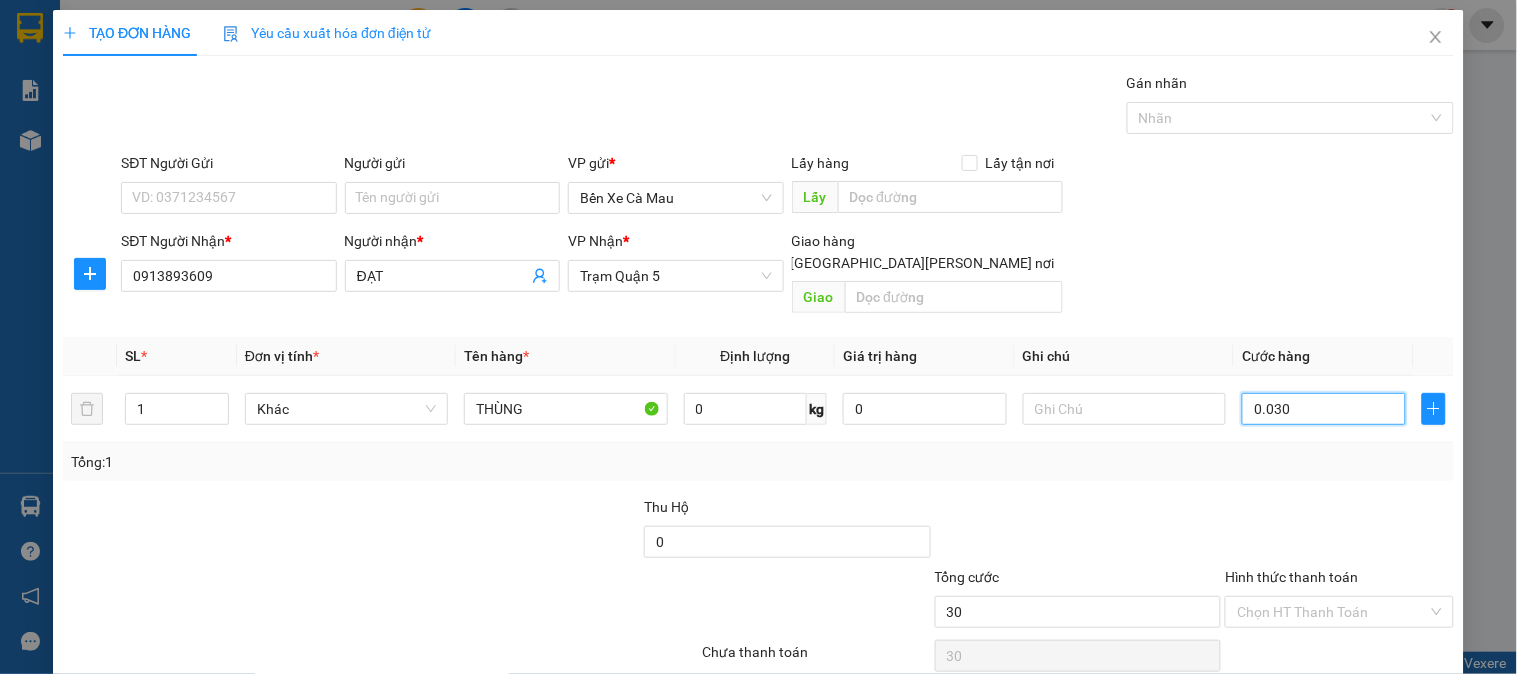 type on "0.030" 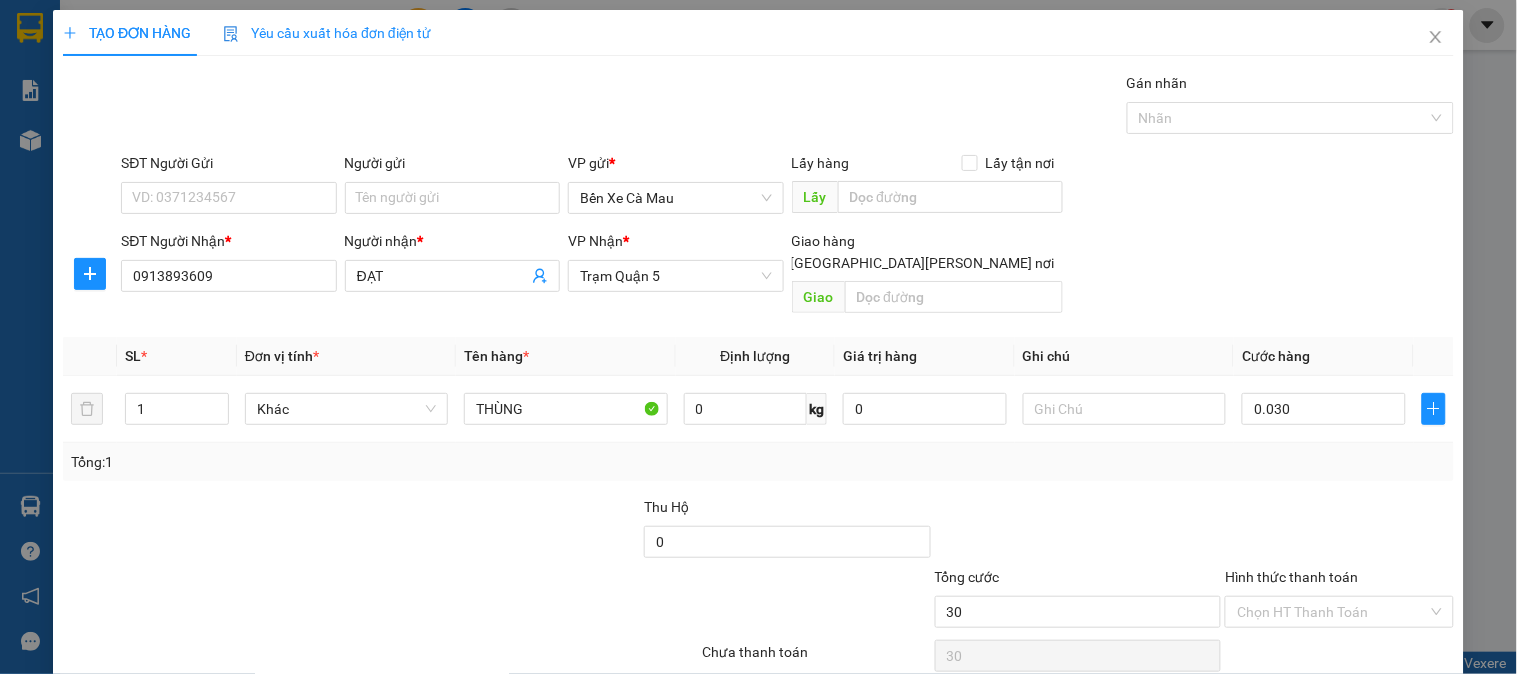 click on "SĐT Người Nhận  * 0913893609 Người nhận  * ĐẠT VP Nhận  * Trạm Quận 5 Giao hàng Giao tận nơi Giao" at bounding box center (787, 276) 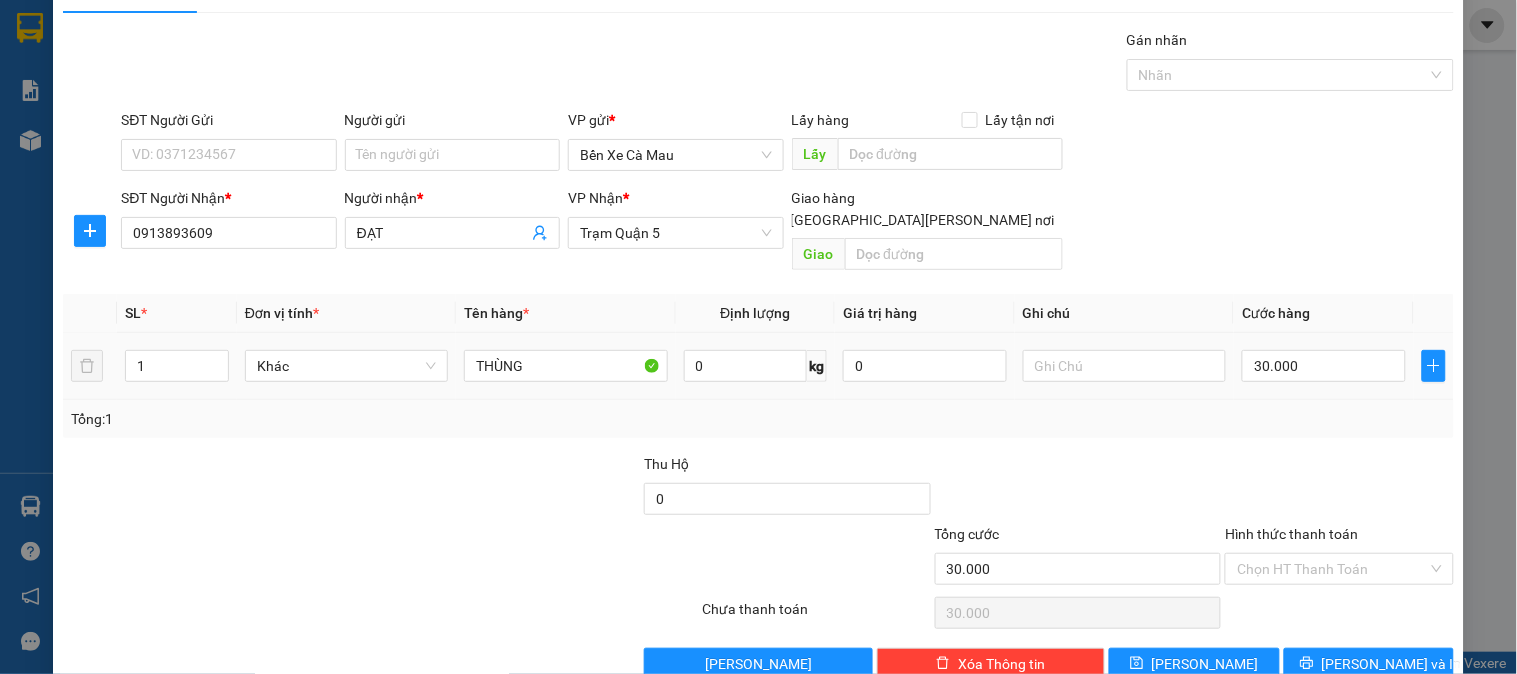 scroll, scrollTop: 65, scrollLeft: 0, axis: vertical 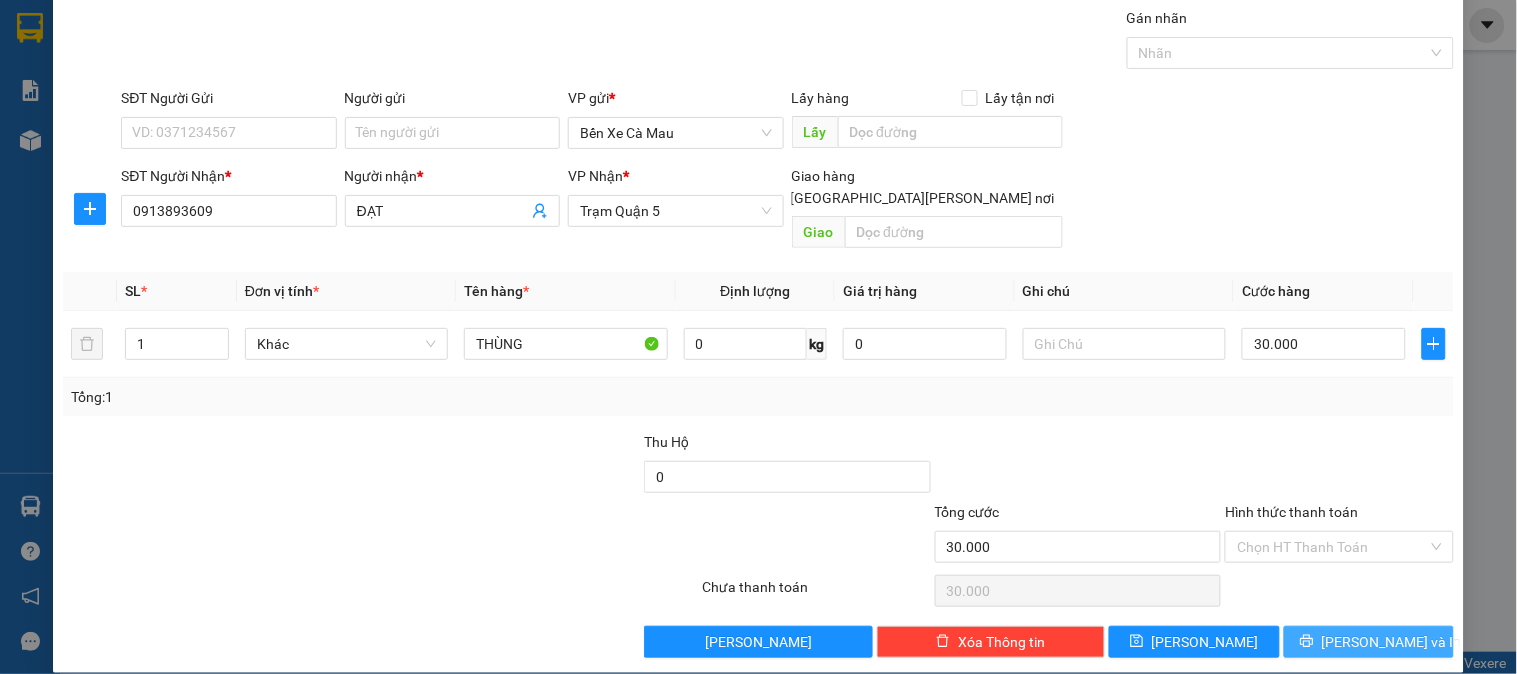 click on "Lưu và In" at bounding box center [1392, 642] 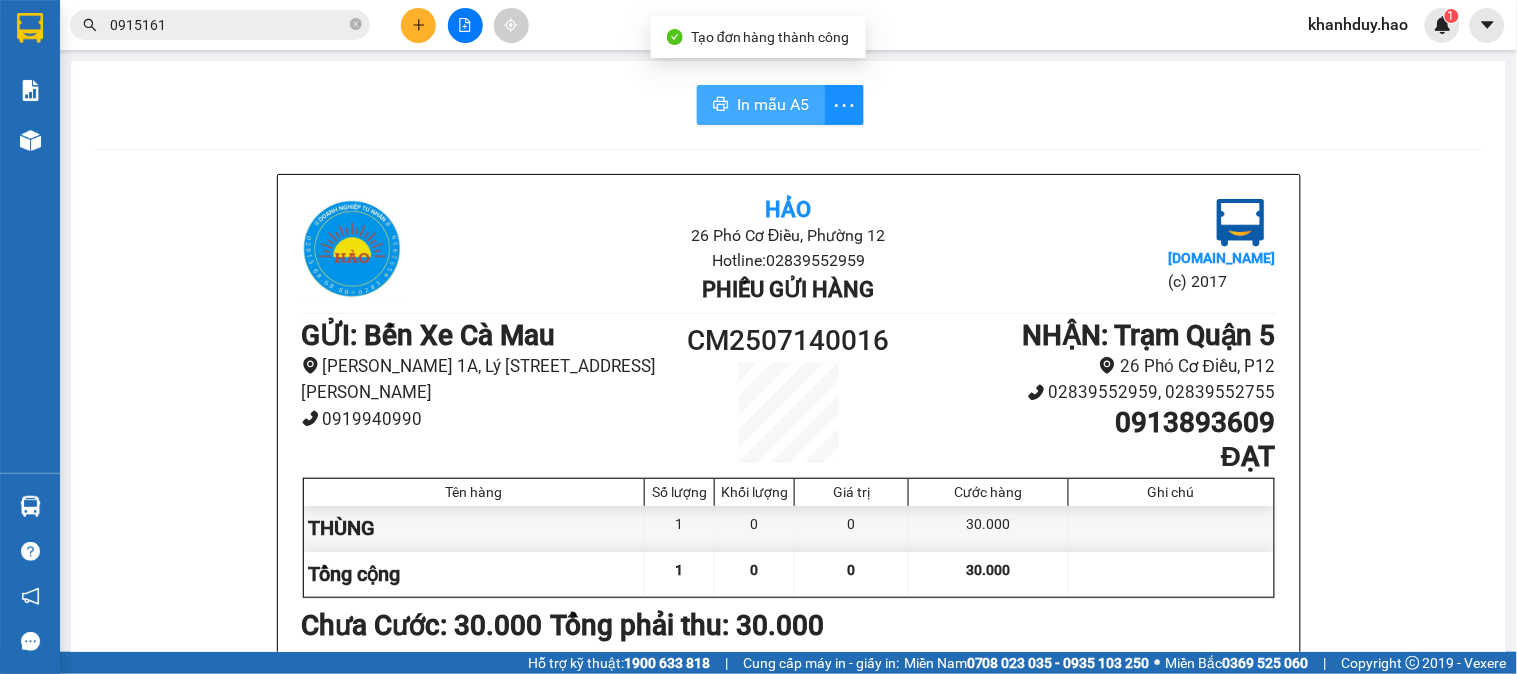 click 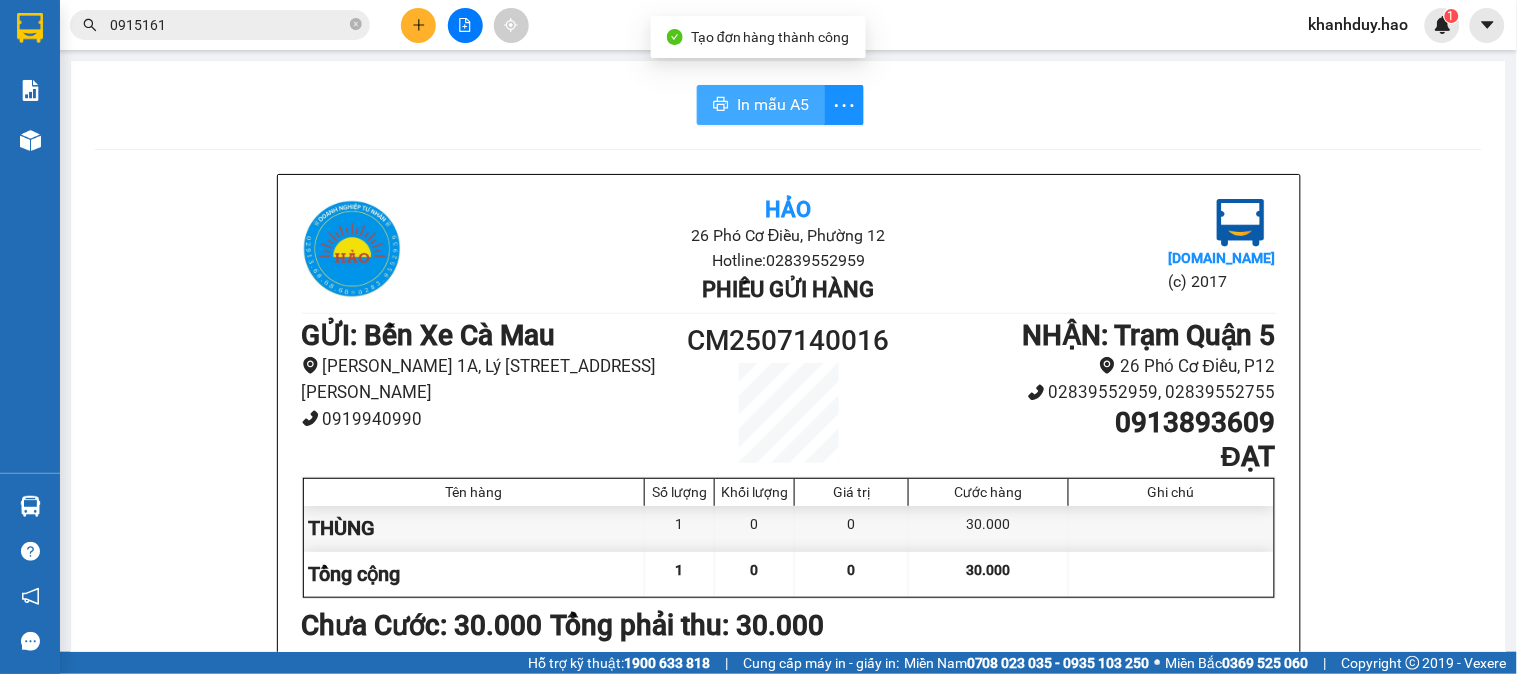 scroll, scrollTop: 0, scrollLeft: 0, axis: both 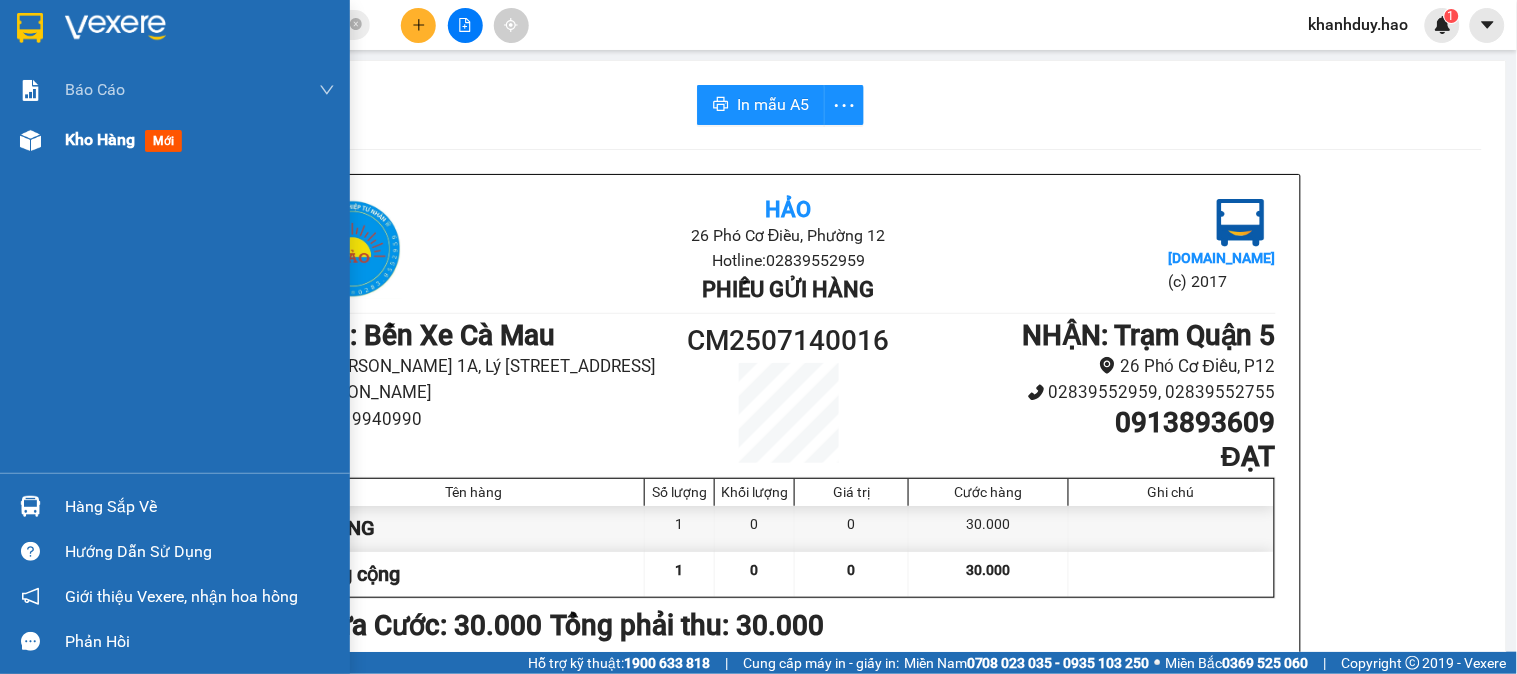 click on "Kho hàng mới" at bounding box center [175, 140] 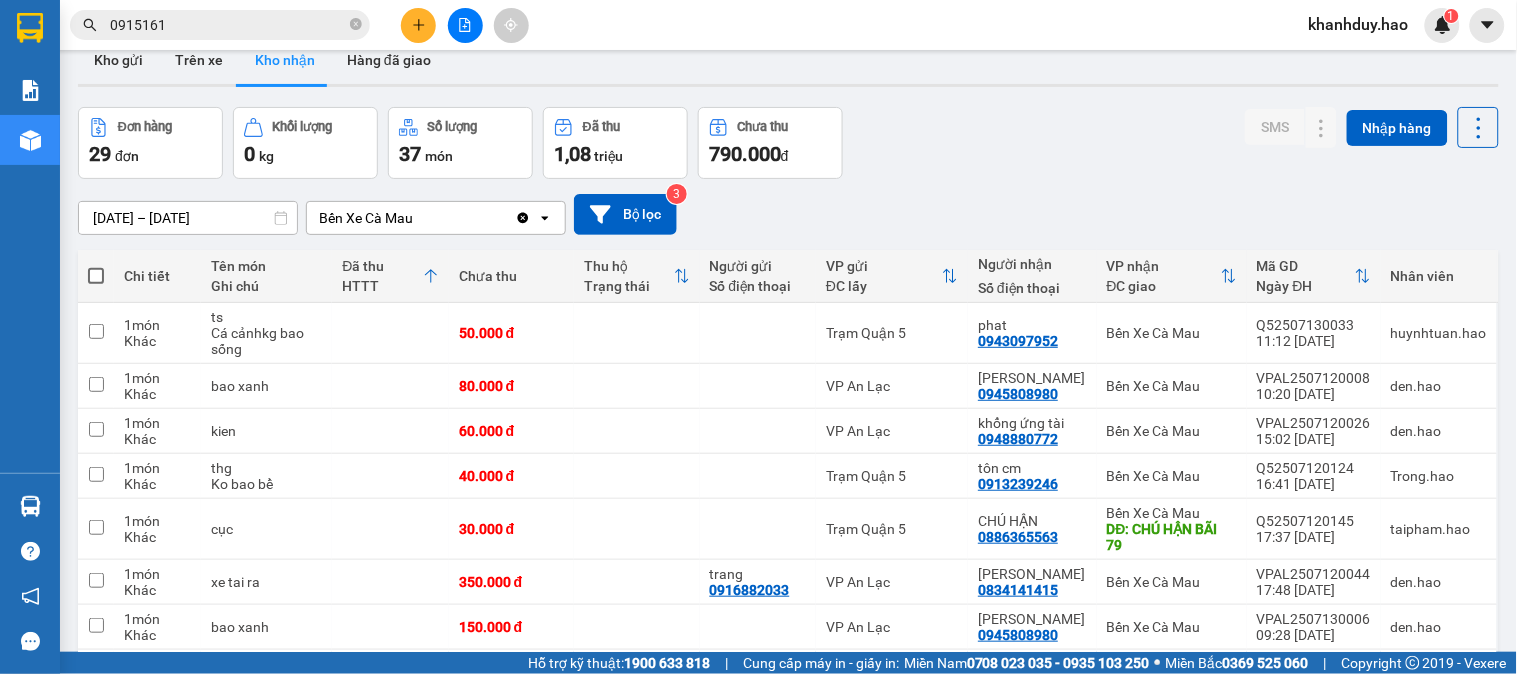 scroll, scrollTop: 0, scrollLeft: 0, axis: both 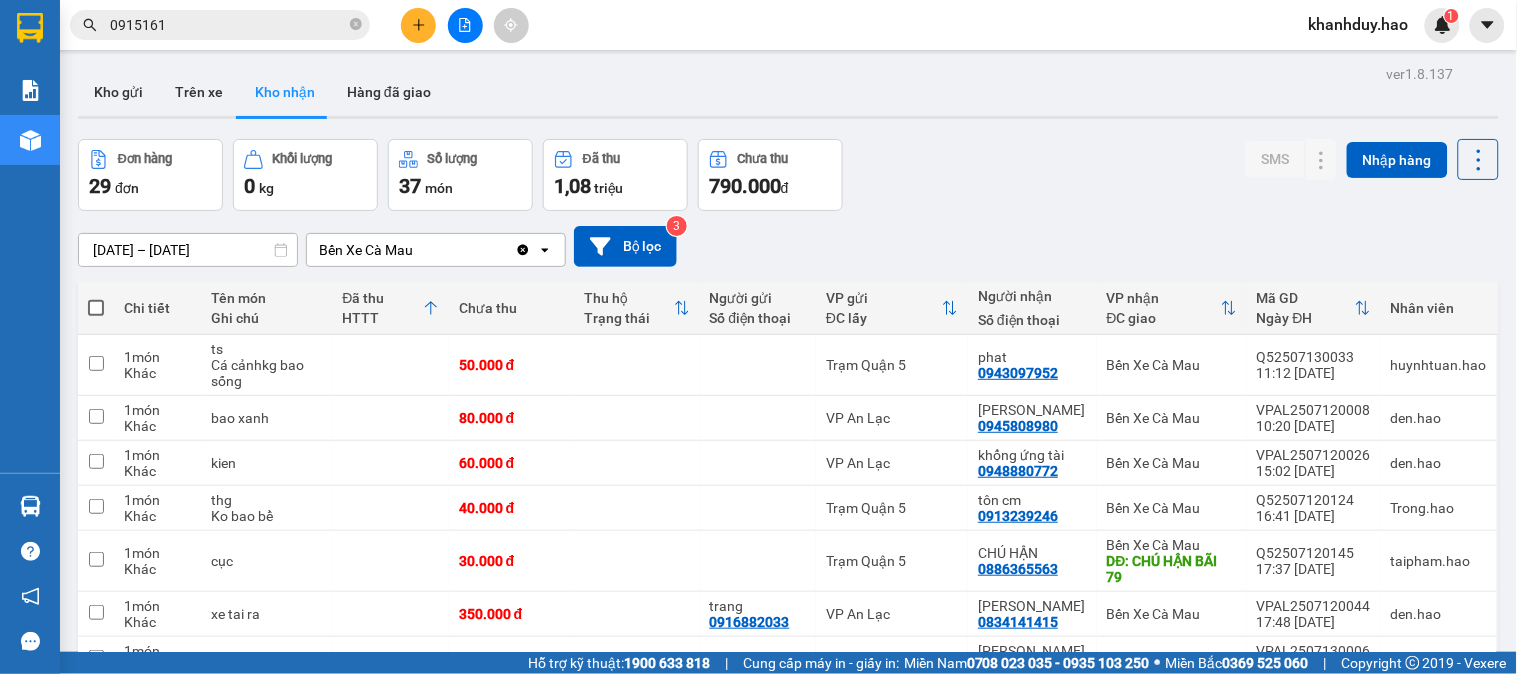 click on "13/07/2025 – 13/07/2025" at bounding box center (188, 250) 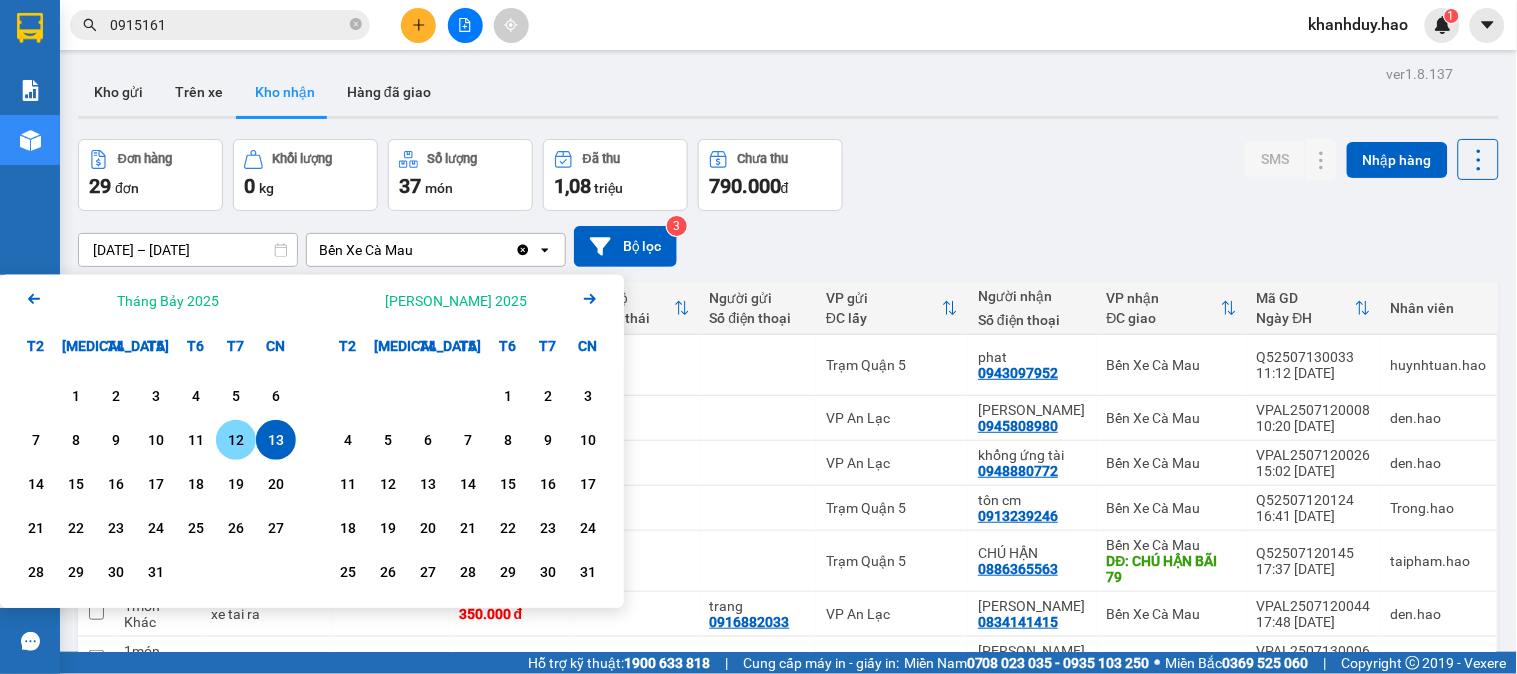 click on "12" at bounding box center [236, 440] 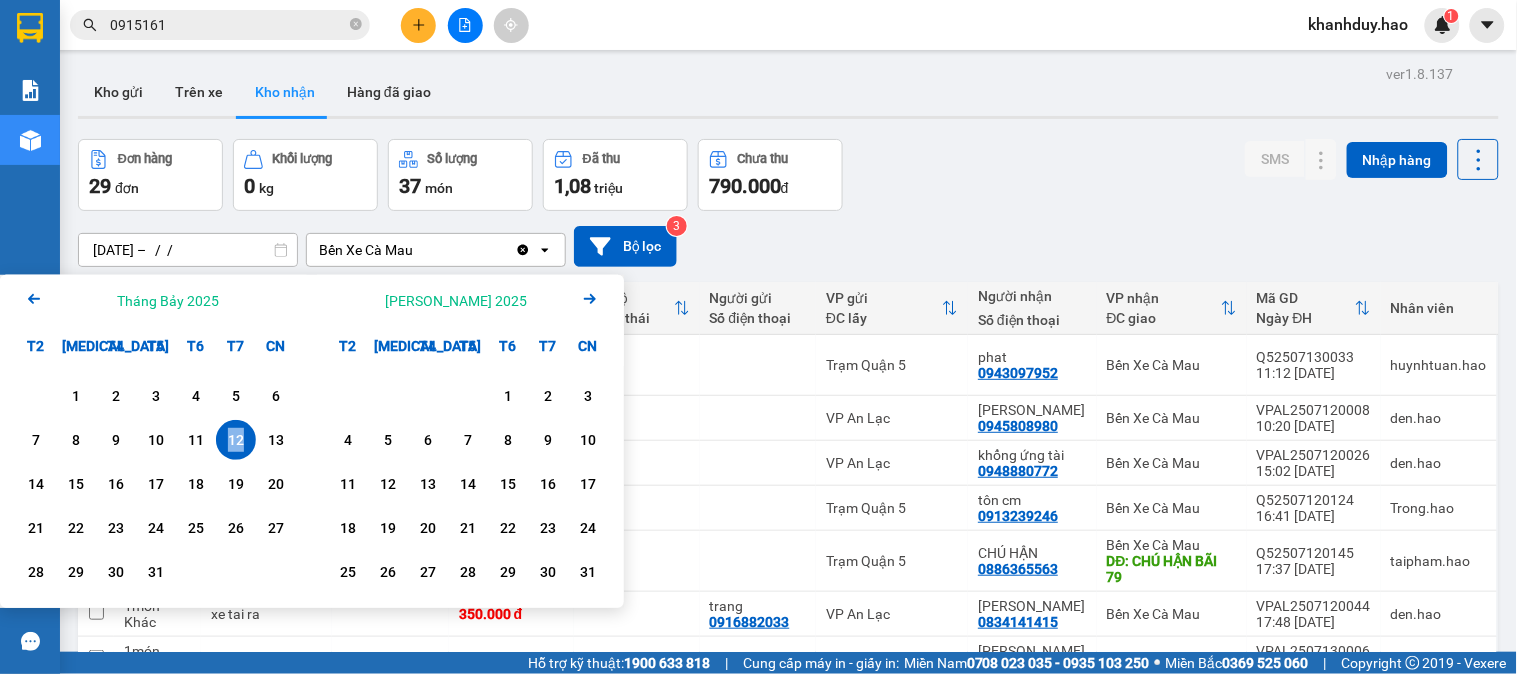click on "12" at bounding box center (236, 440) 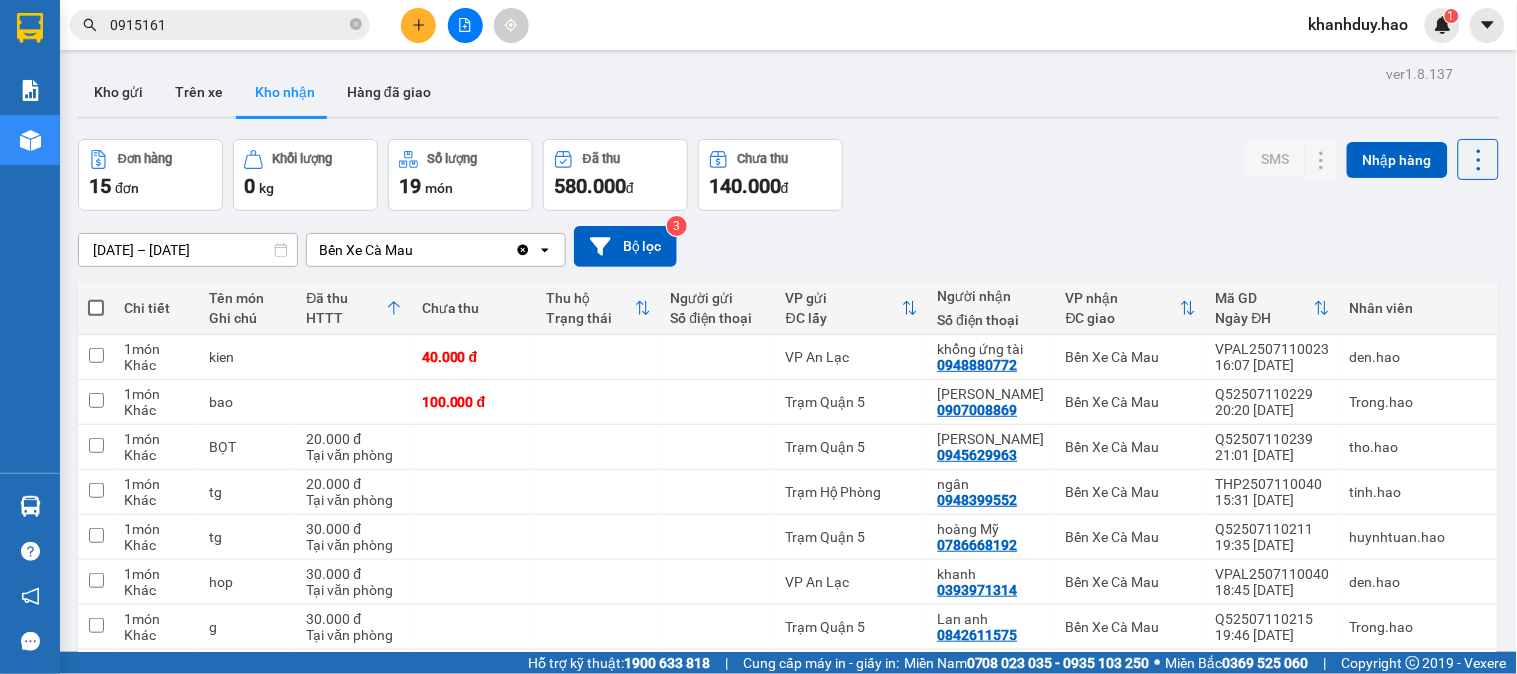 click on "12/07/2025 – 12/07/2025 Press the down arrow key to interact with the calendar and select a date. Press the escape button to close the calendar. Selected date range is from 12/07/2025 to 12/07/2025. Bến Xe Cà Mau Clear value open Bộ lọc 3" at bounding box center [788, 246] 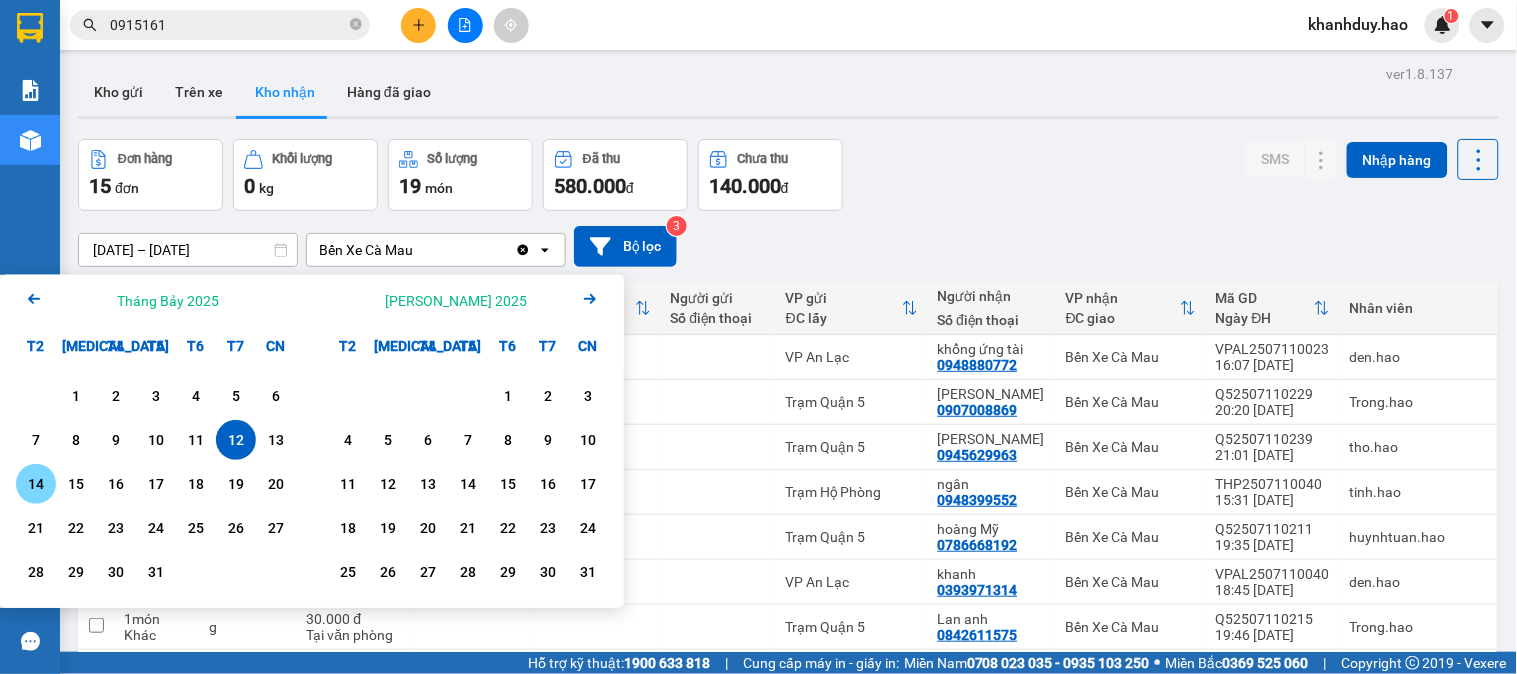 click on "14" at bounding box center (36, 484) 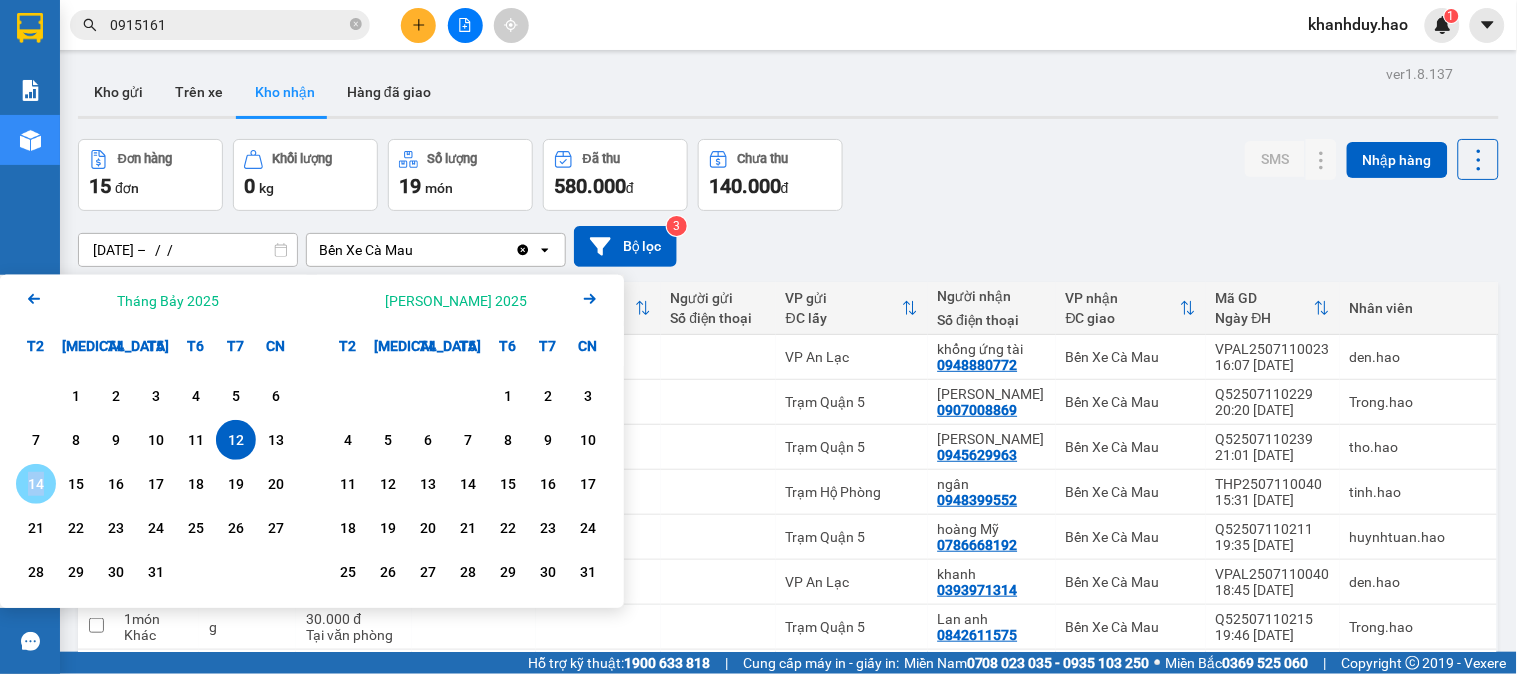 click on "14" at bounding box center [36, 484] 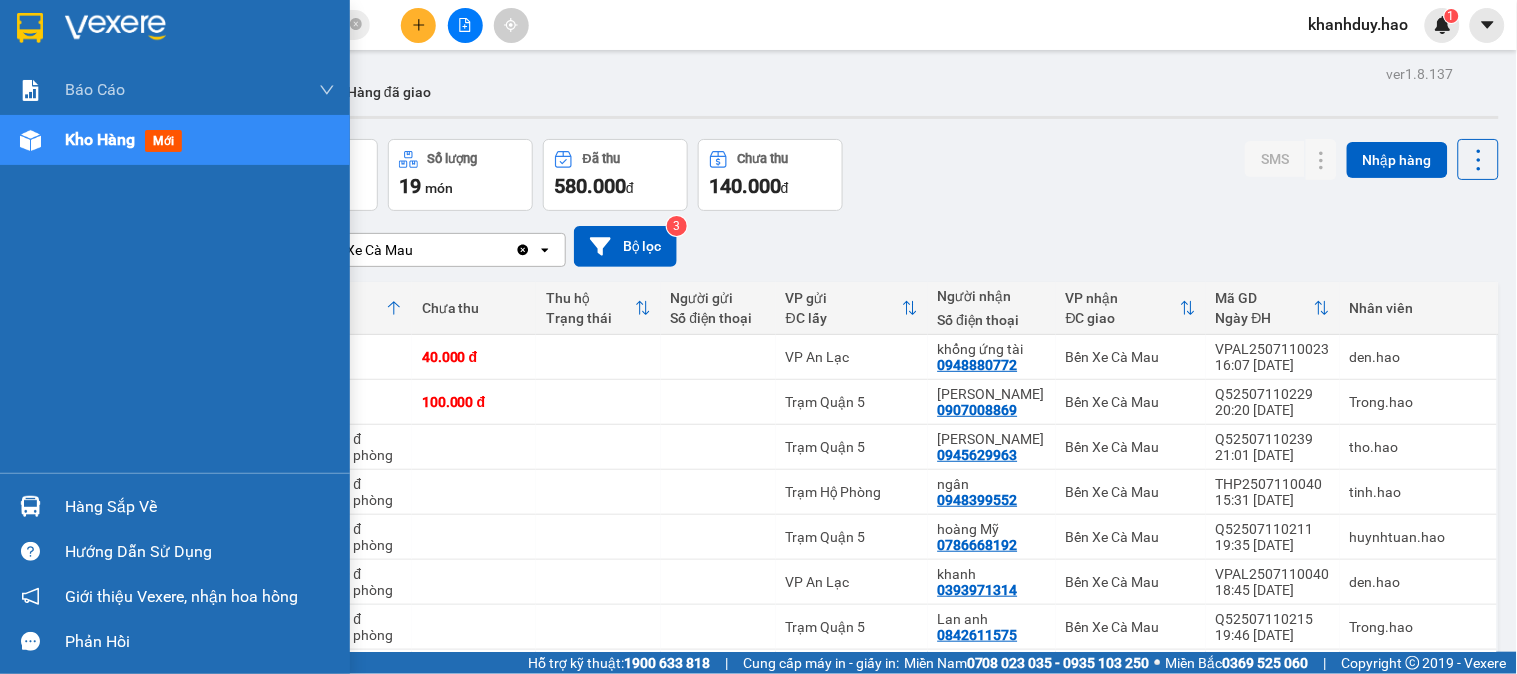 type on "14/07/2025 – 14/07/2025" 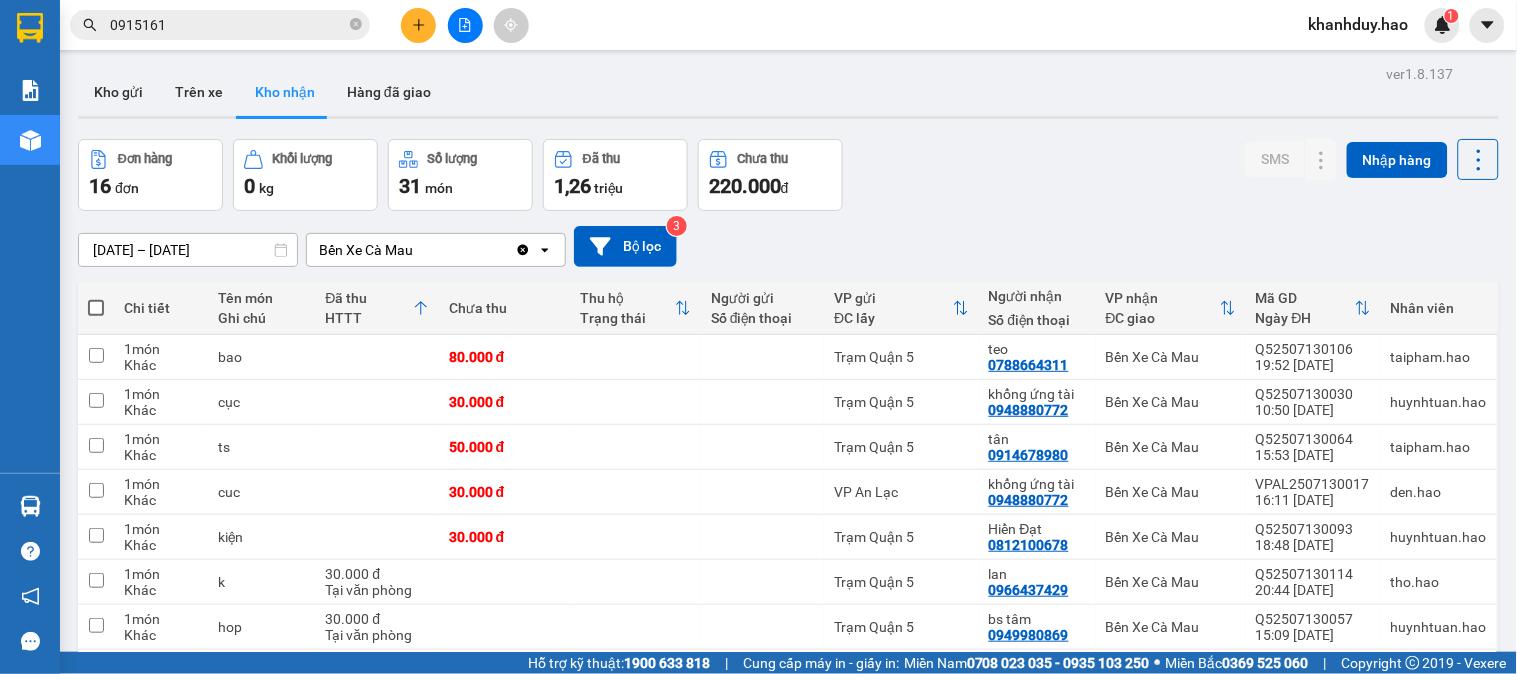click at bounding box center (418, 25) 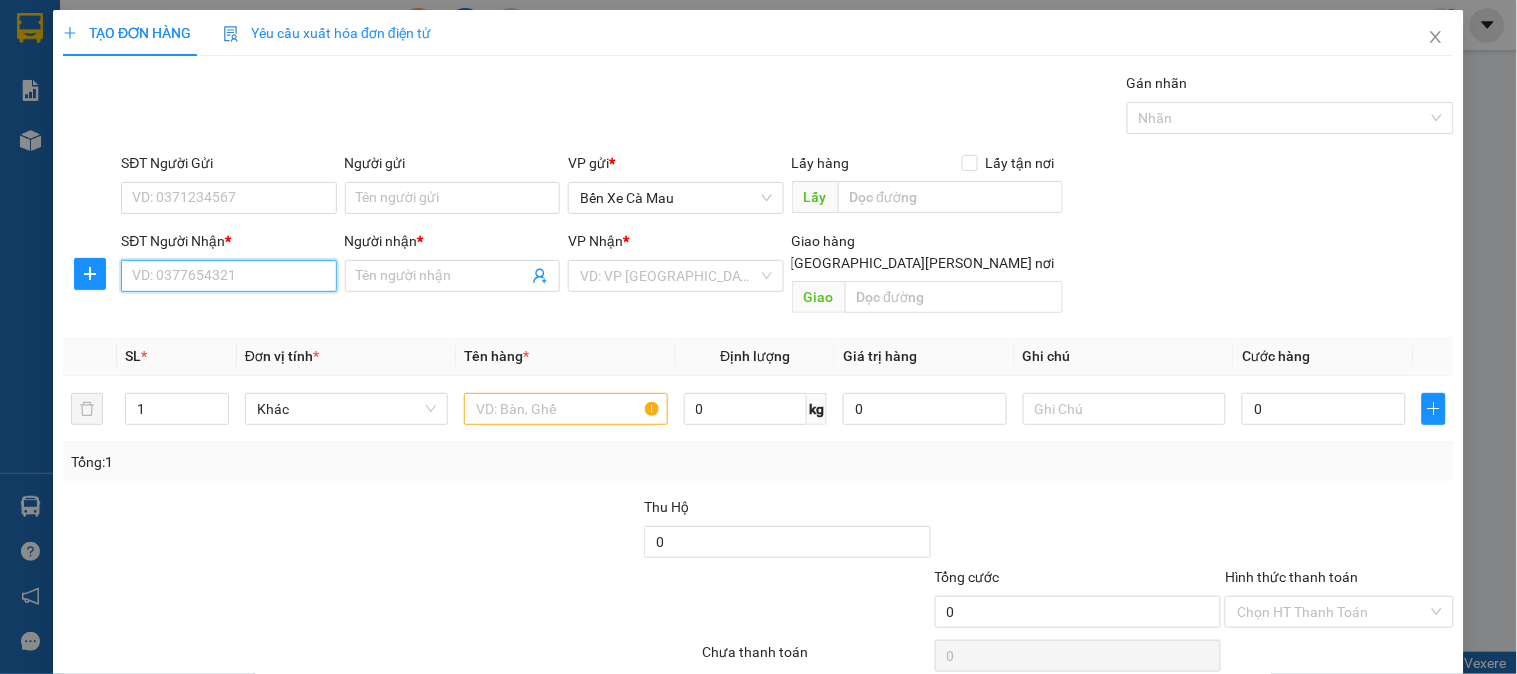 click on "SĐT Người Nhận  *" at bounding box center (228, 276) 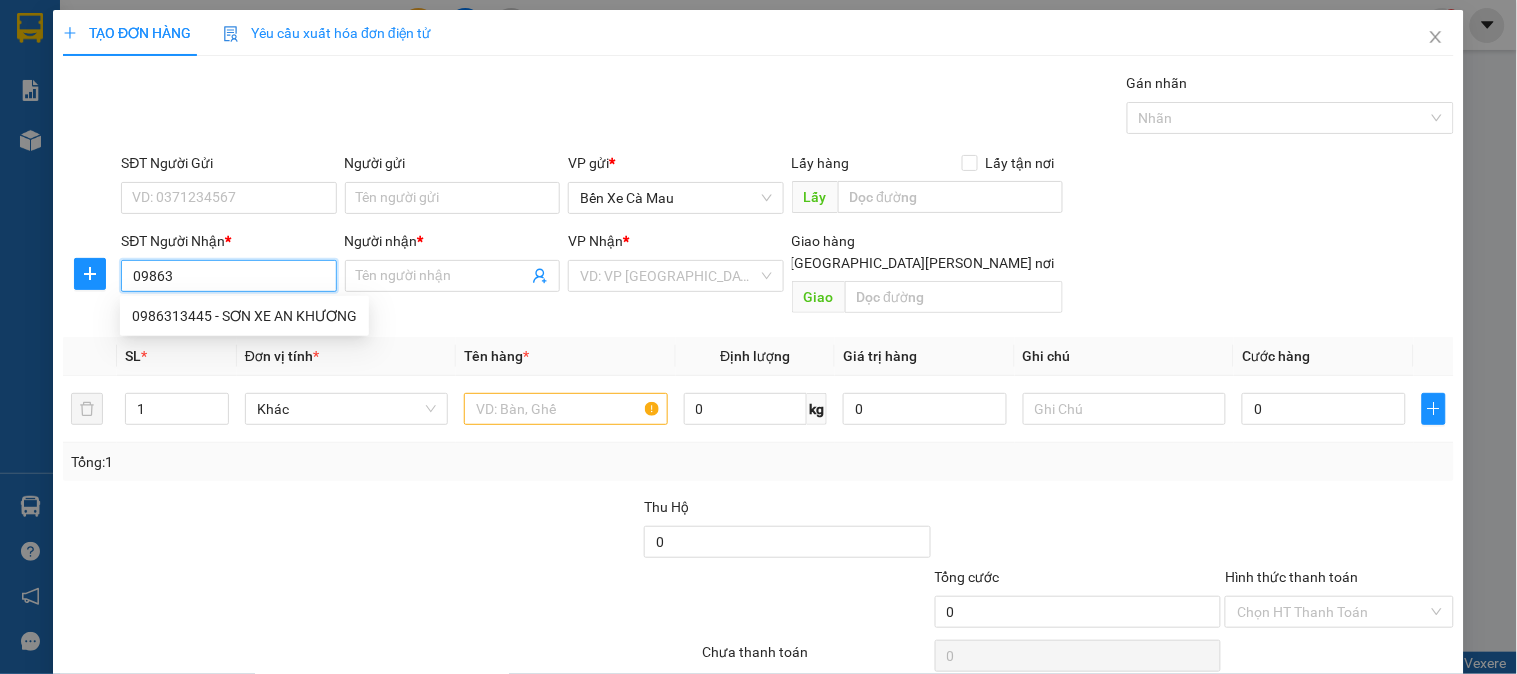 click on "0986313445 - SƠN XE AN KHƯƠNG" at bounding box center (244, 316) 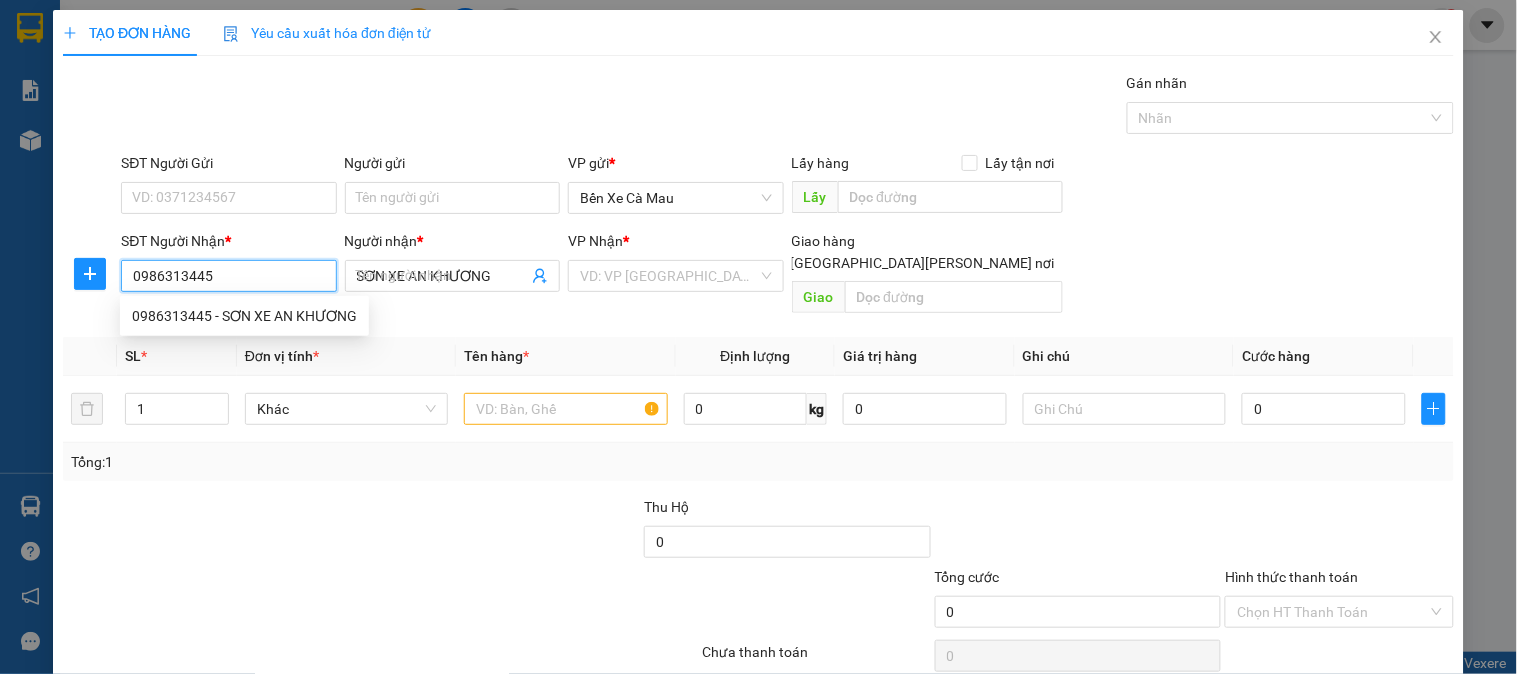 type on "200.000" 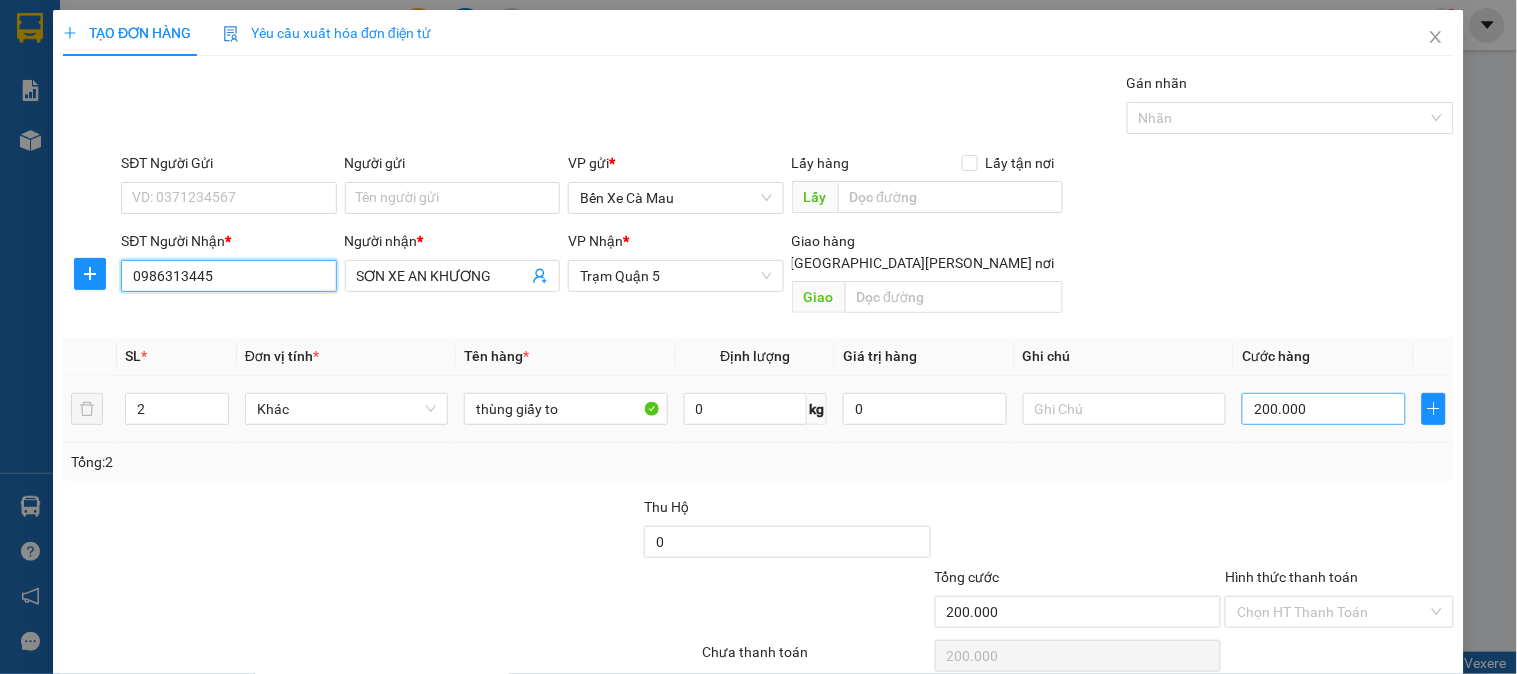 type on "0986313445" 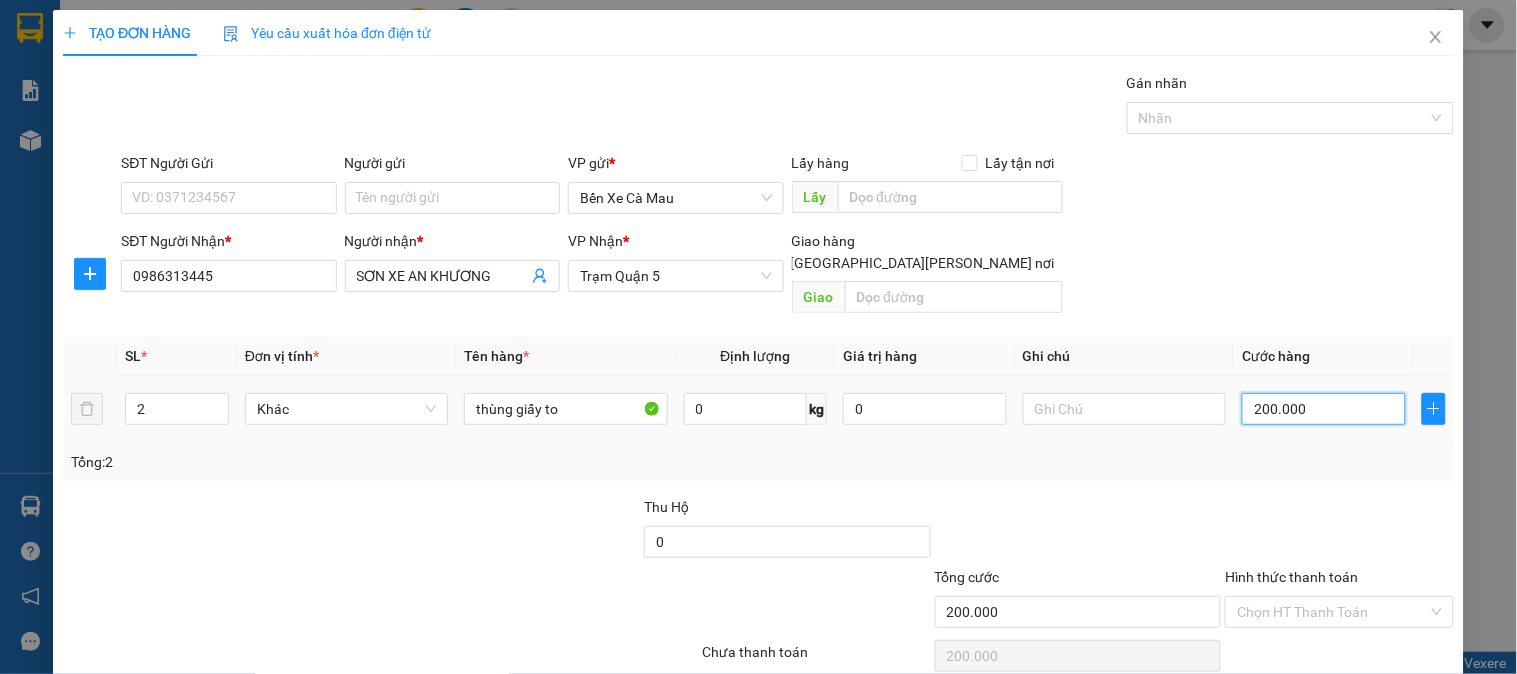 click on "200.000" at bounding box center (1324, 409) 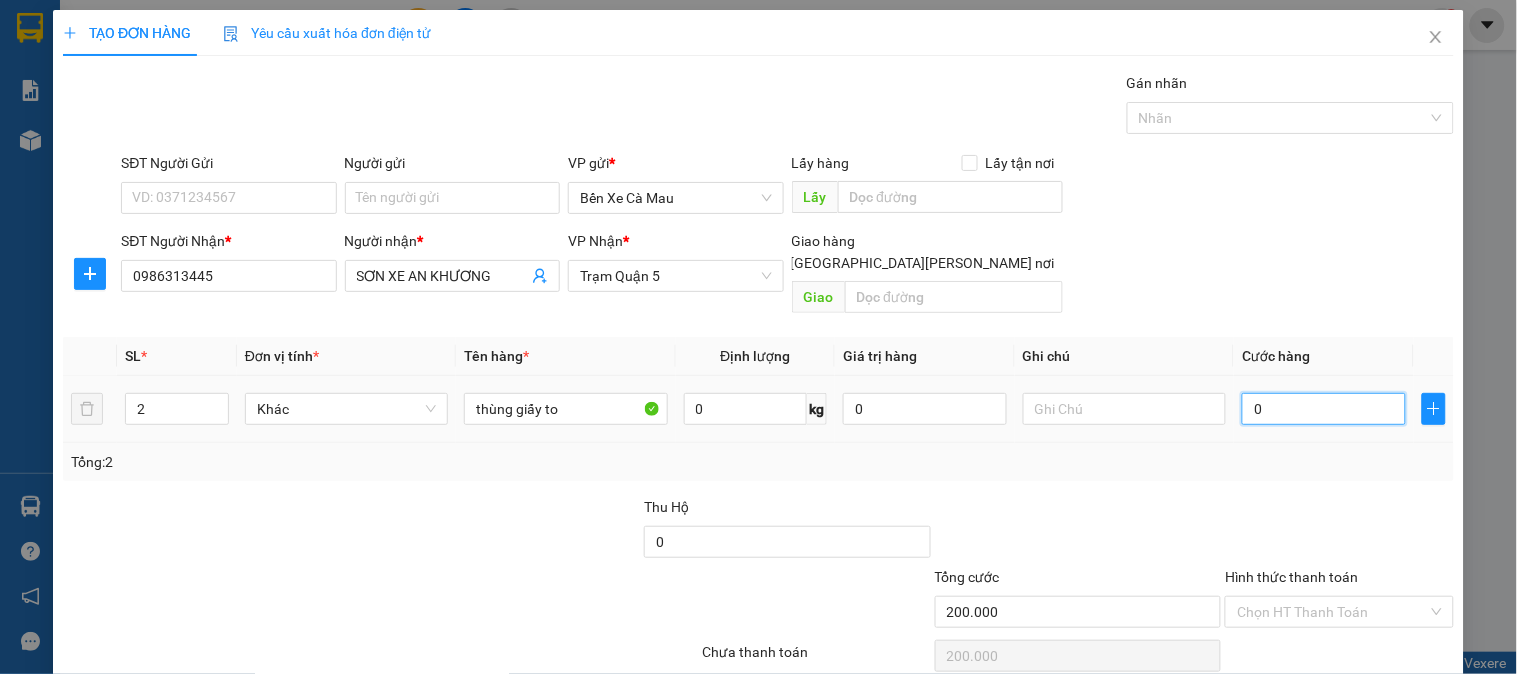 type on "0" 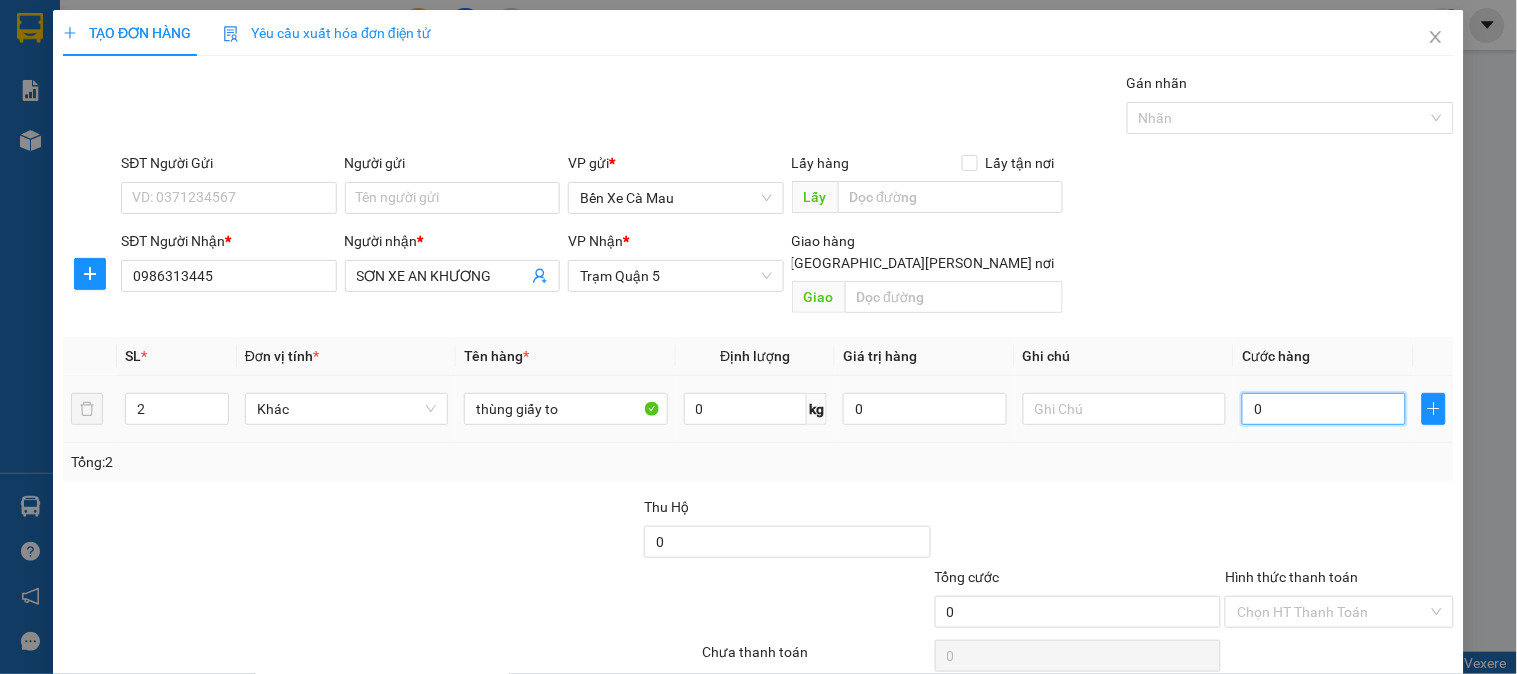 type on "1" 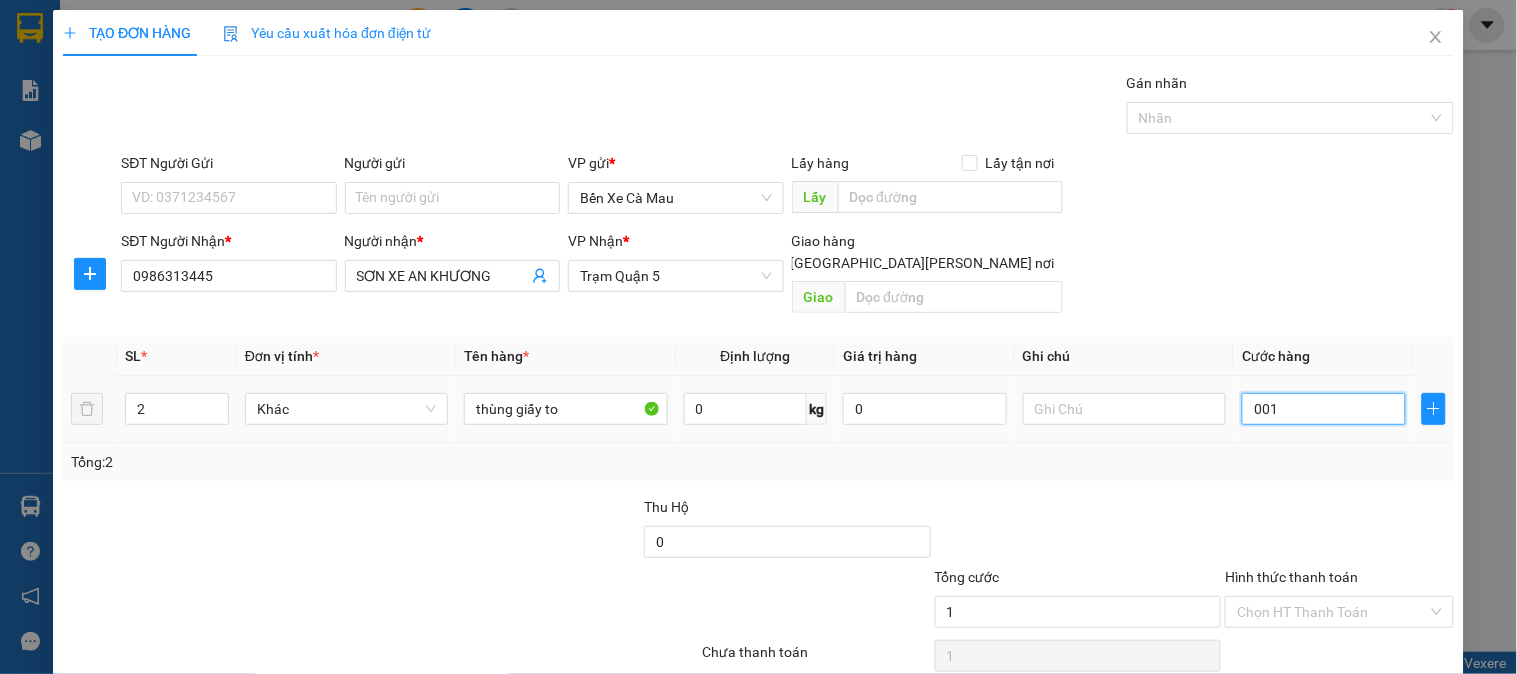 type on "16" 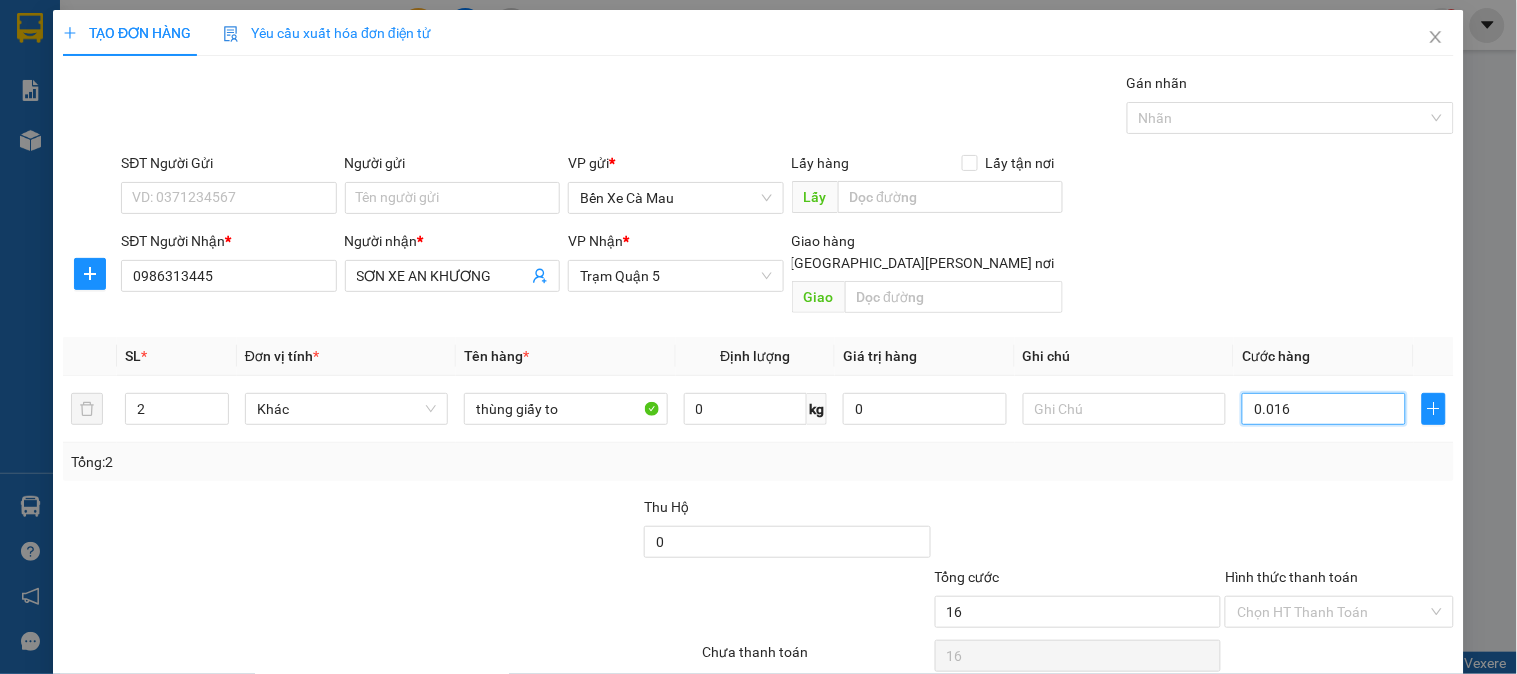 type on "160" 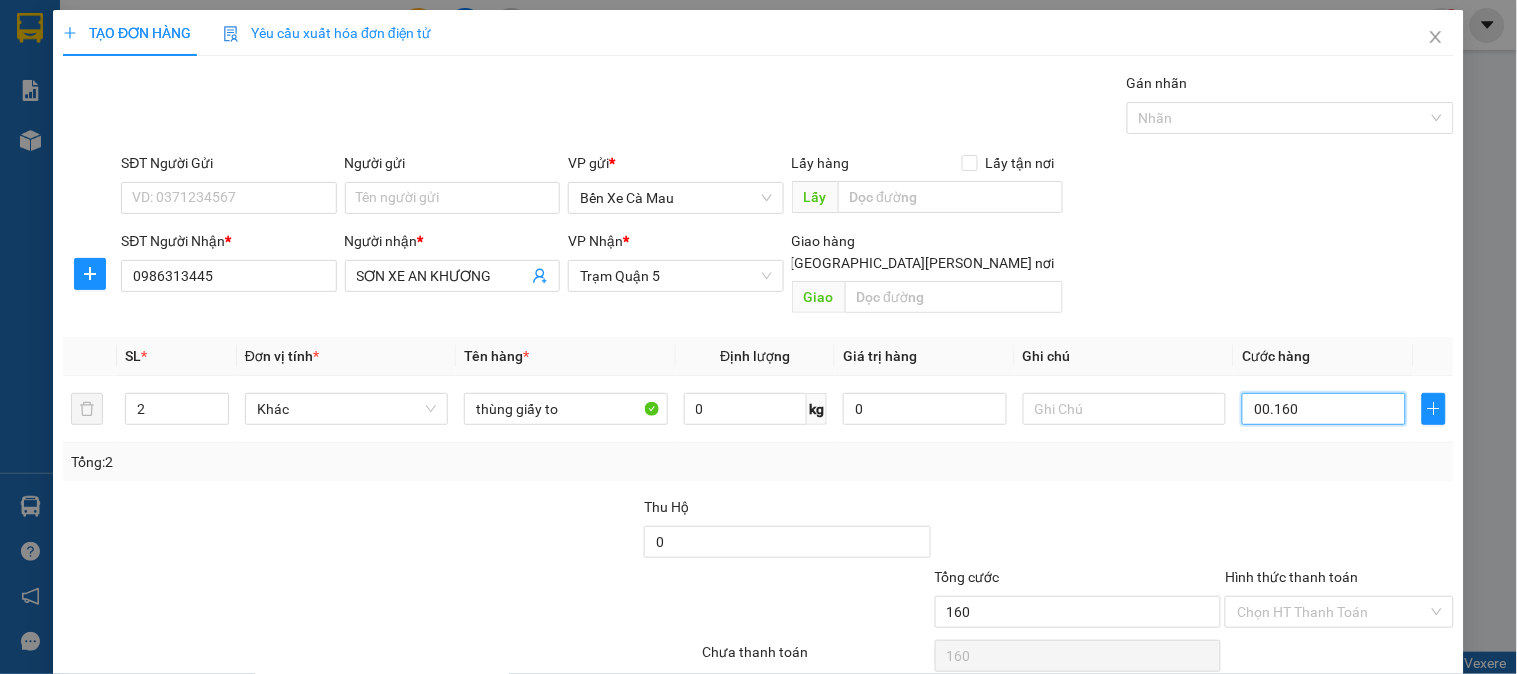 type on "00.160" 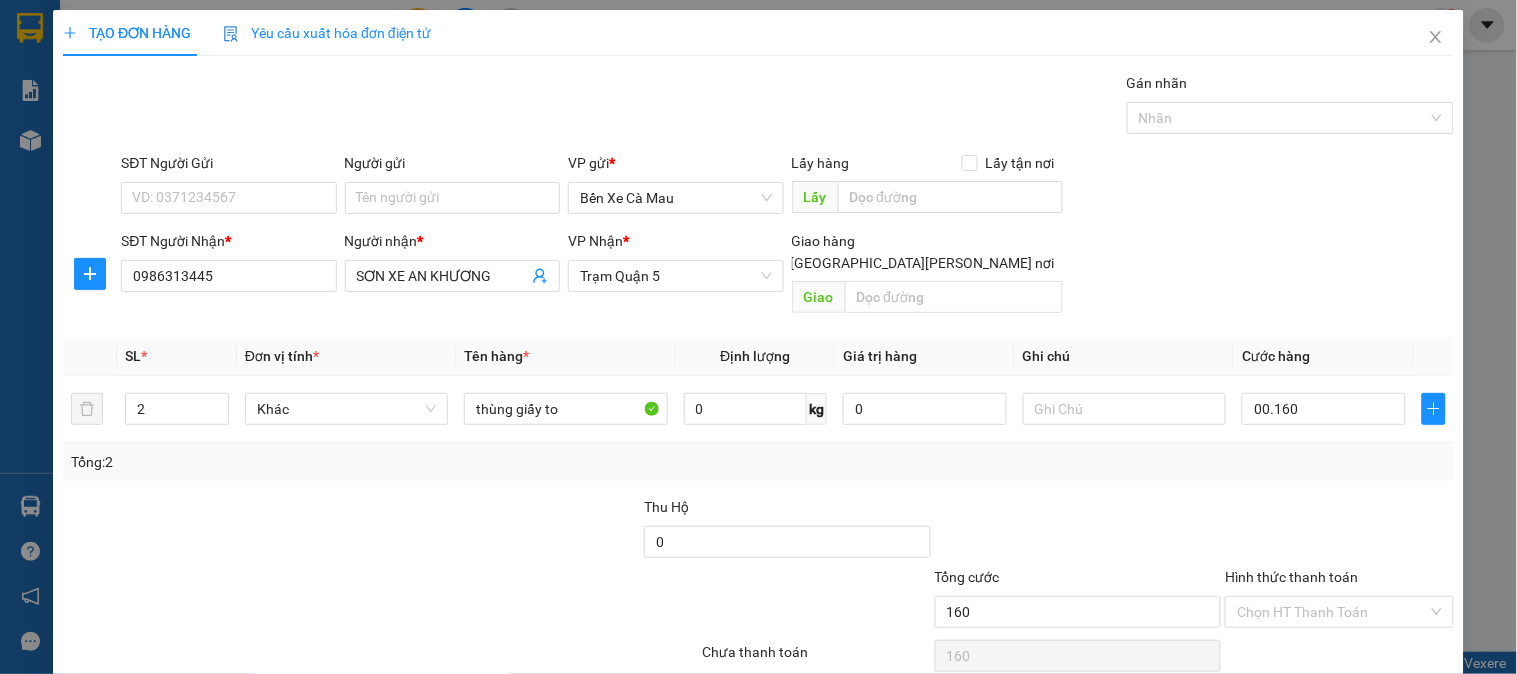 click on "SĐT Người Nhận  * 0986313445 Người nhận  * SƠN XE AN KHƯƠNG VP Nhận  * Trạm Quận 5 Giao hàng Giao tận nơi Giao" at bounding box center (787, 276) 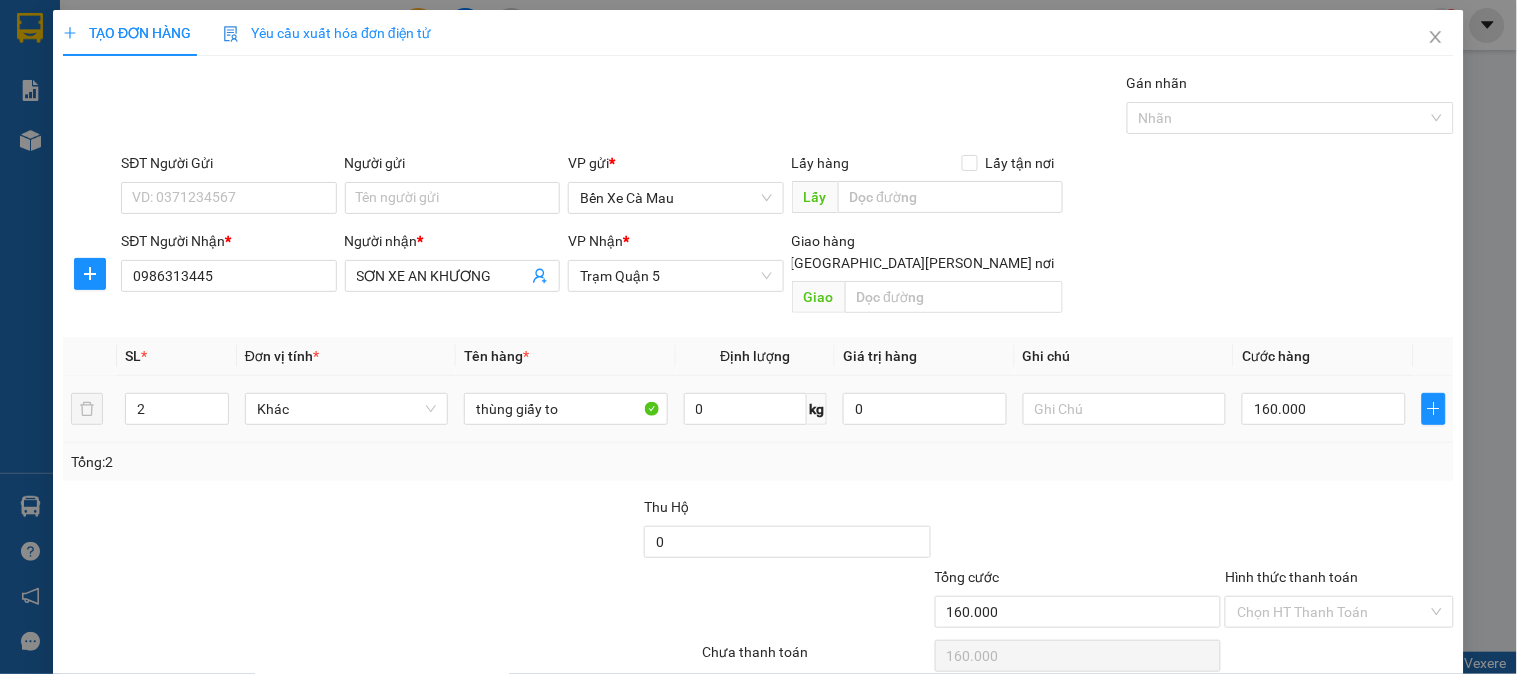 click on "2" at bounding box center (177, 409) 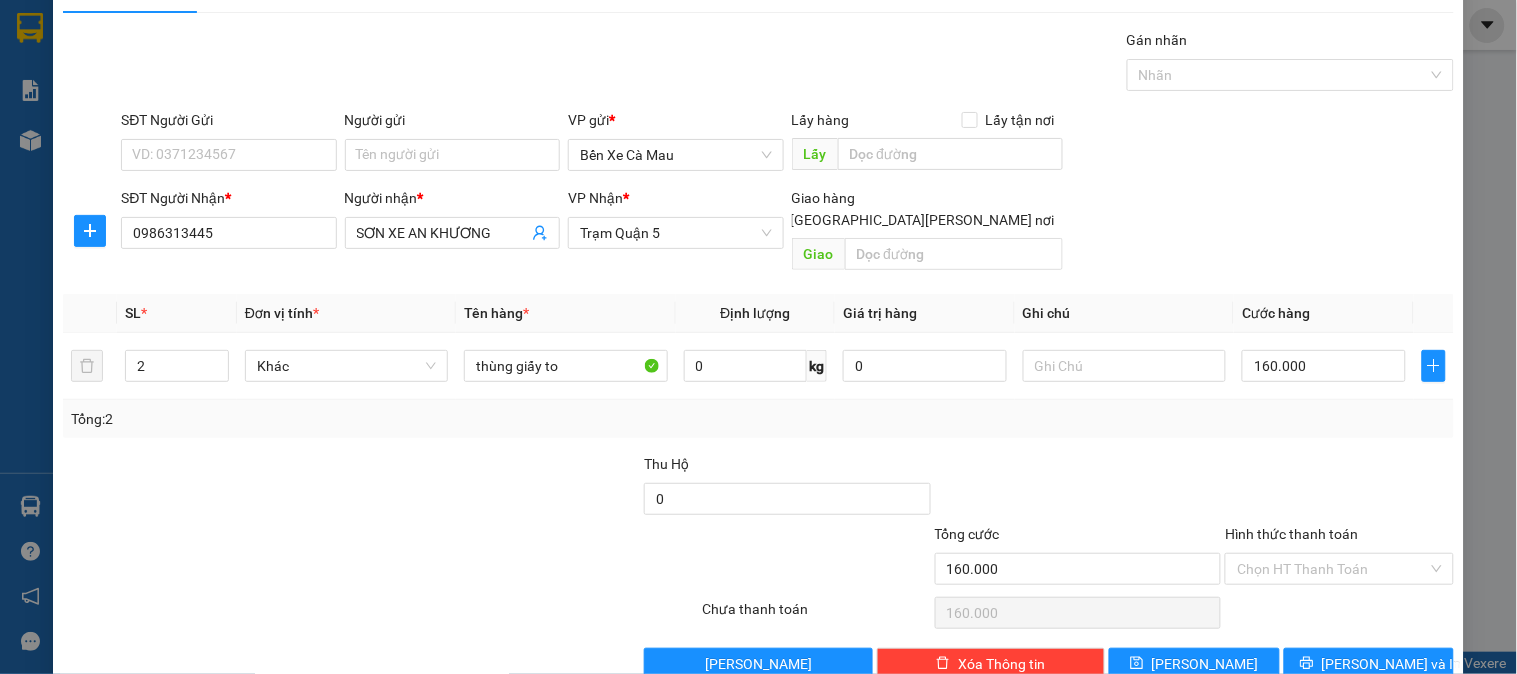 scroll, scrollTop: 65, scrollLeft: 0, axis: vertical 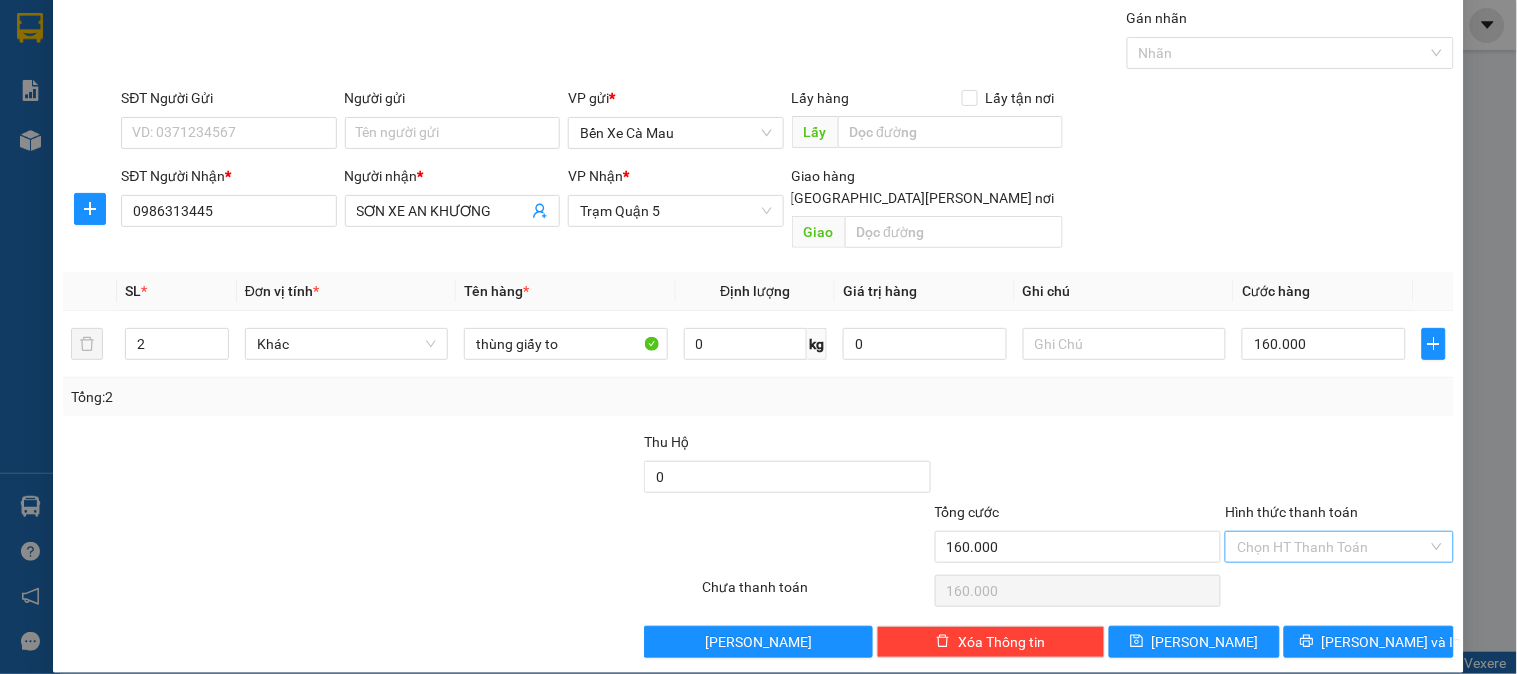 click on "Hình thức thanh toán" at bounding box center [1332, 547] 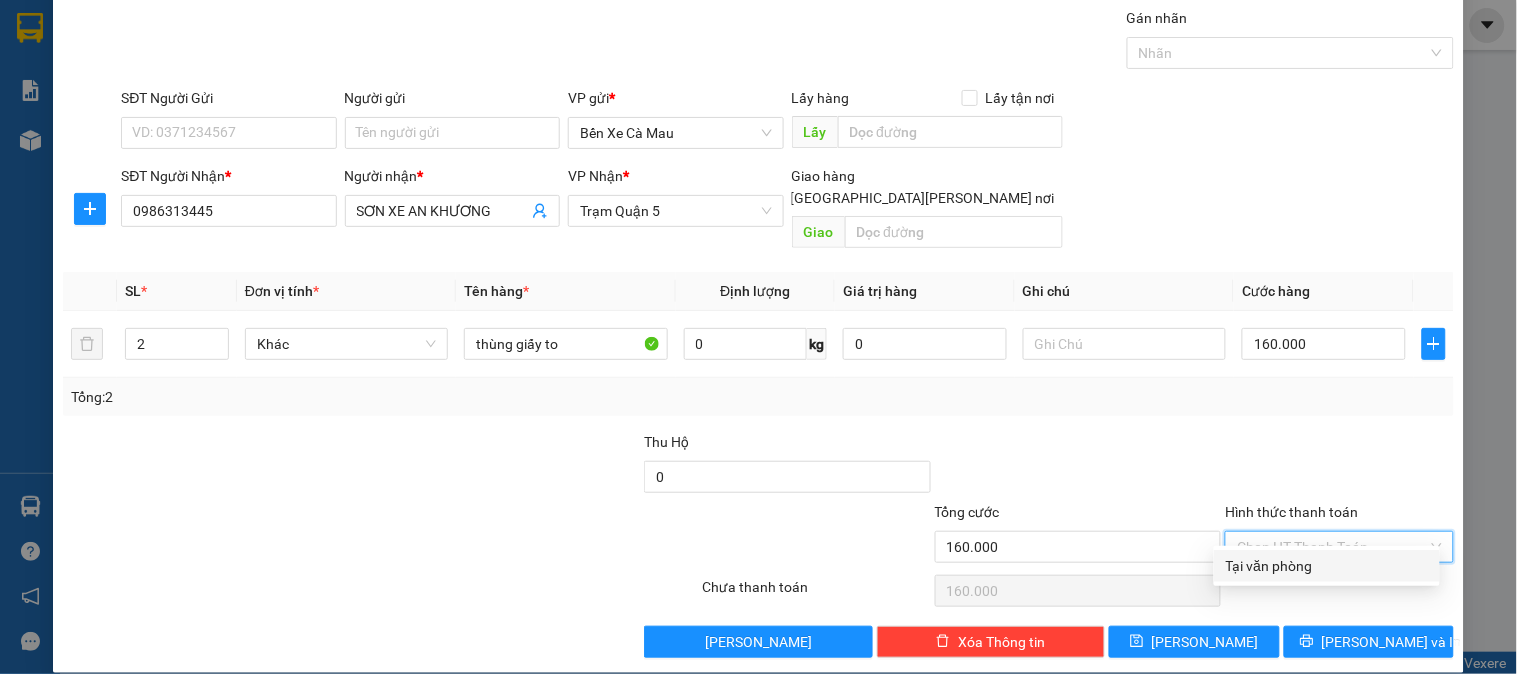 click on "Tại văn phòng" at bounding box center (1327, 566) 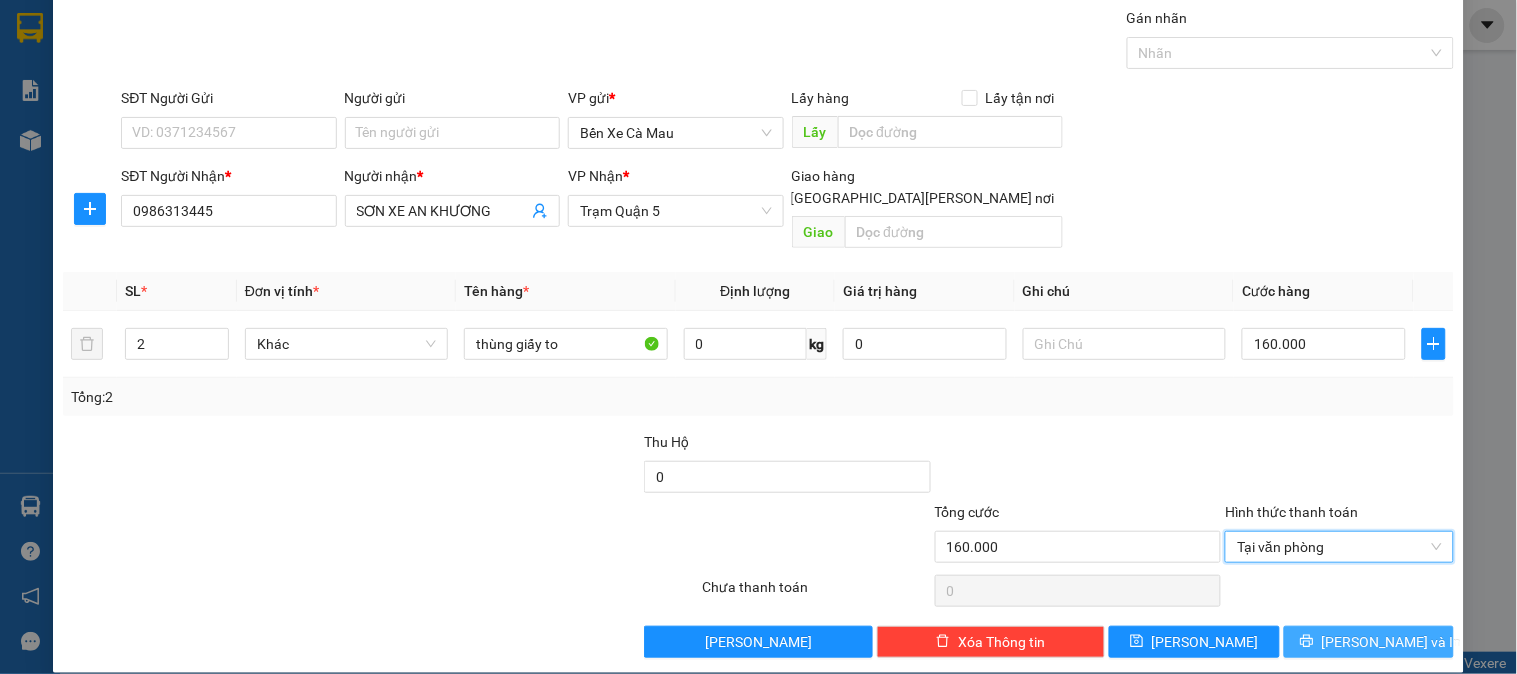 click on "Lưu và In" at bounding box center (1369, 642) 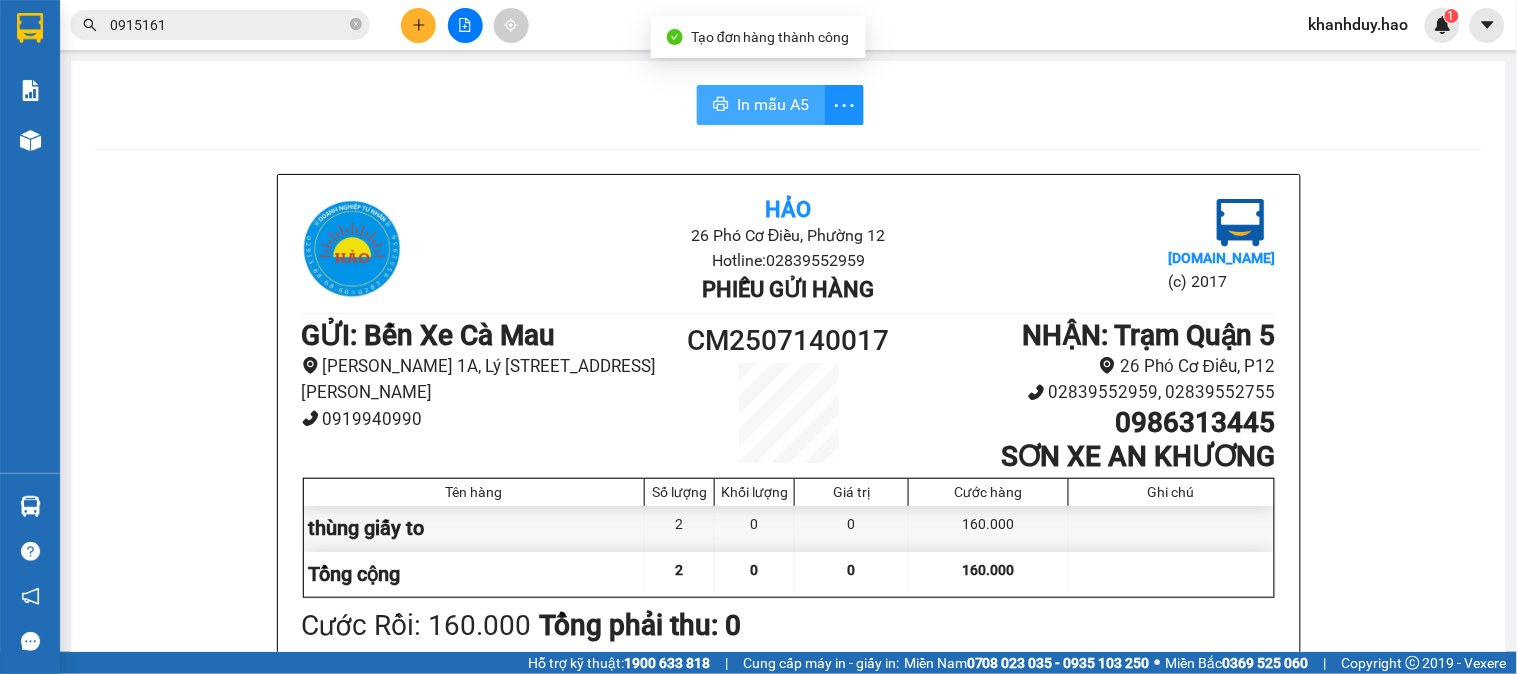 click on "In mẫu A5" at bounding box center [773, 104] 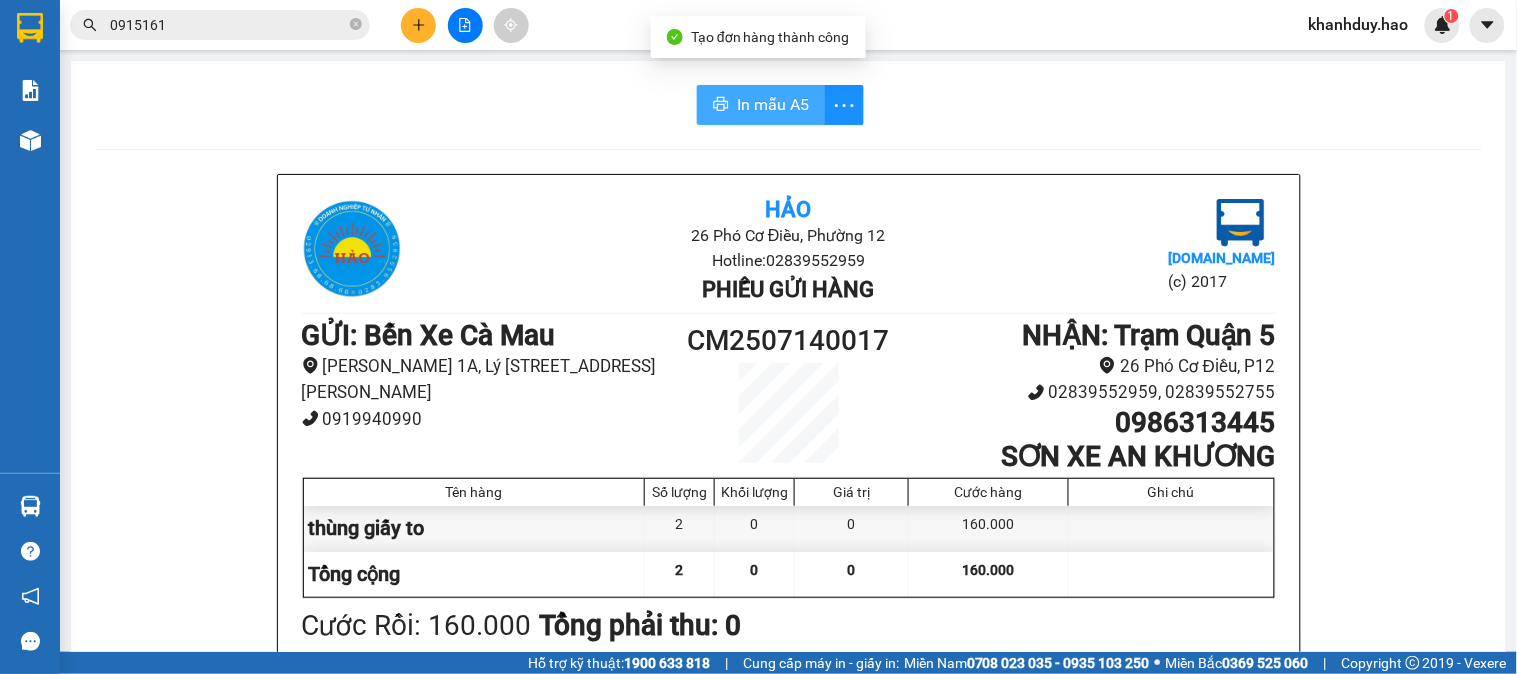 scroll, scrollTop: 0, scrollLeft: 0, axis: both 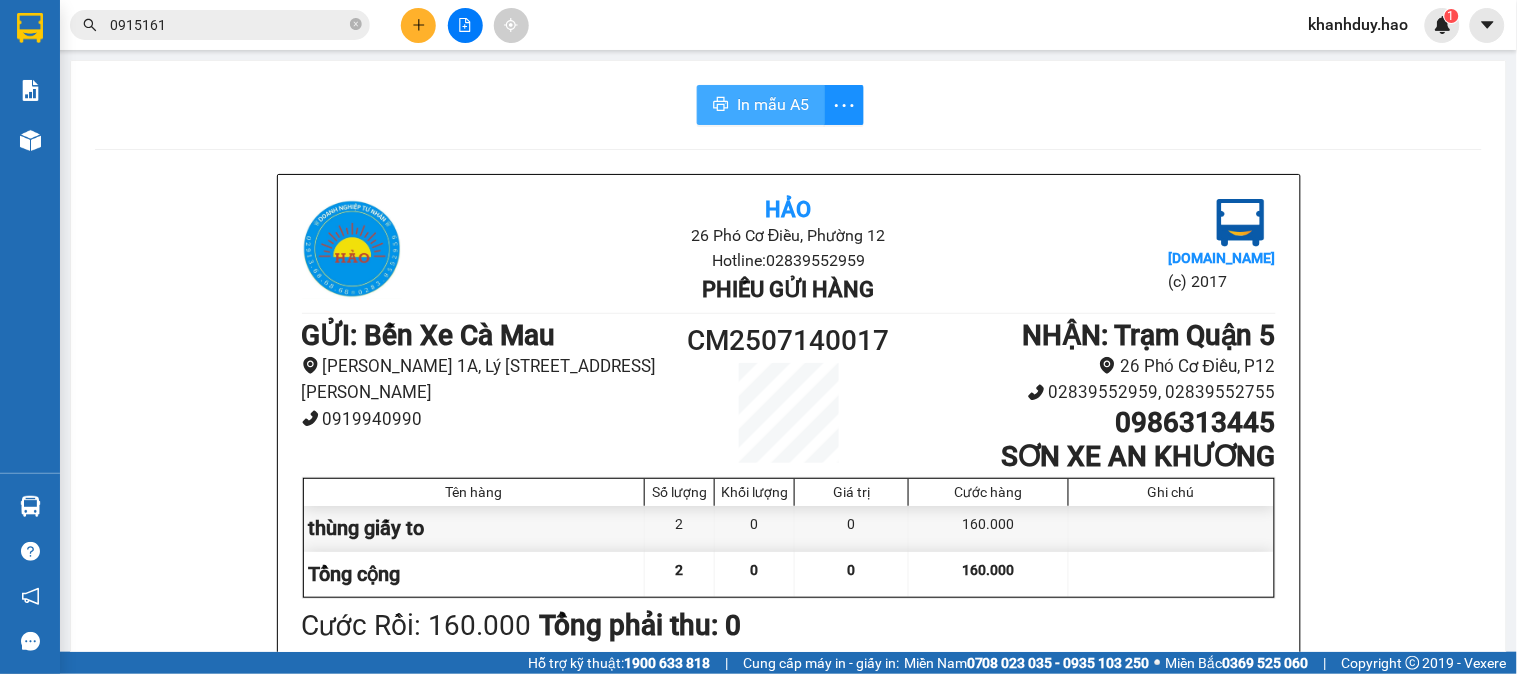 click on "In mẫu A5" at bounding box center (773, 104) 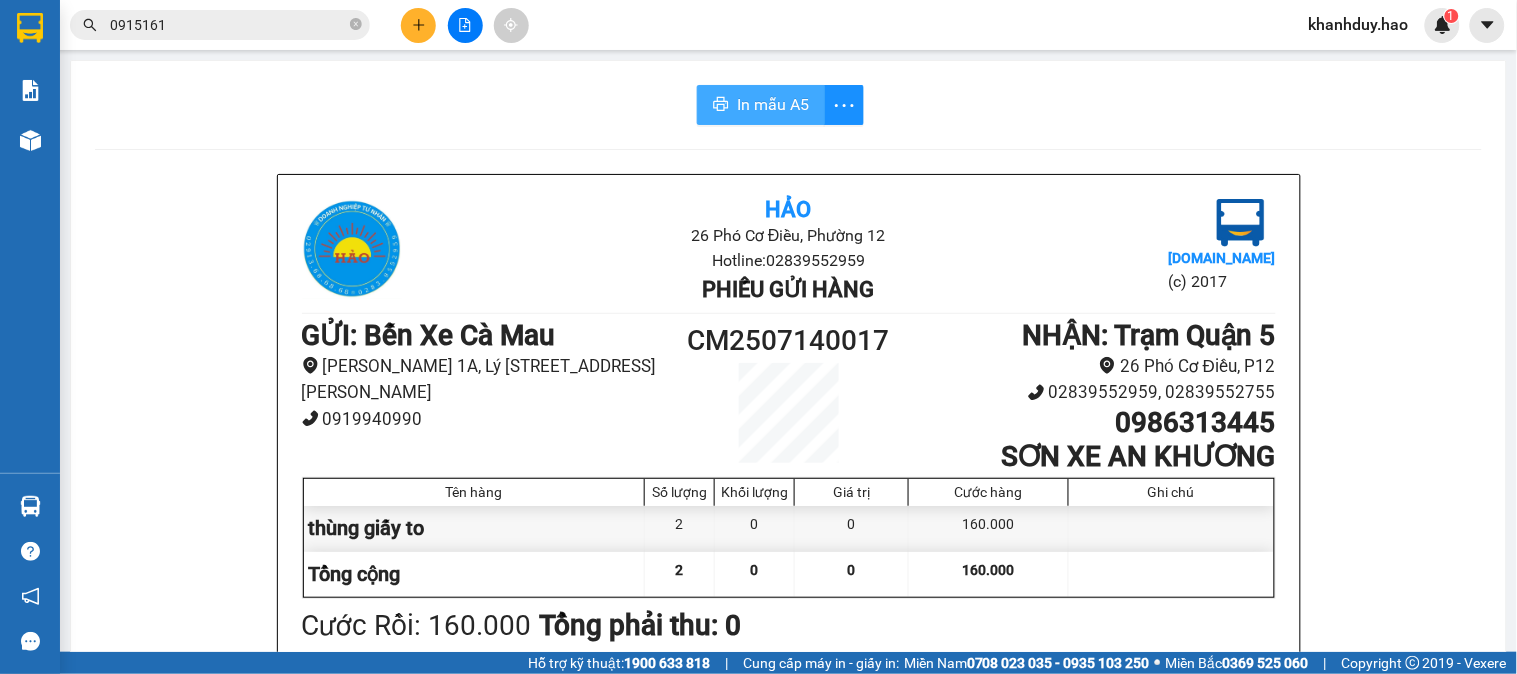 scroll, scrollTop: 0, scrollLeft: 0, axis: both 